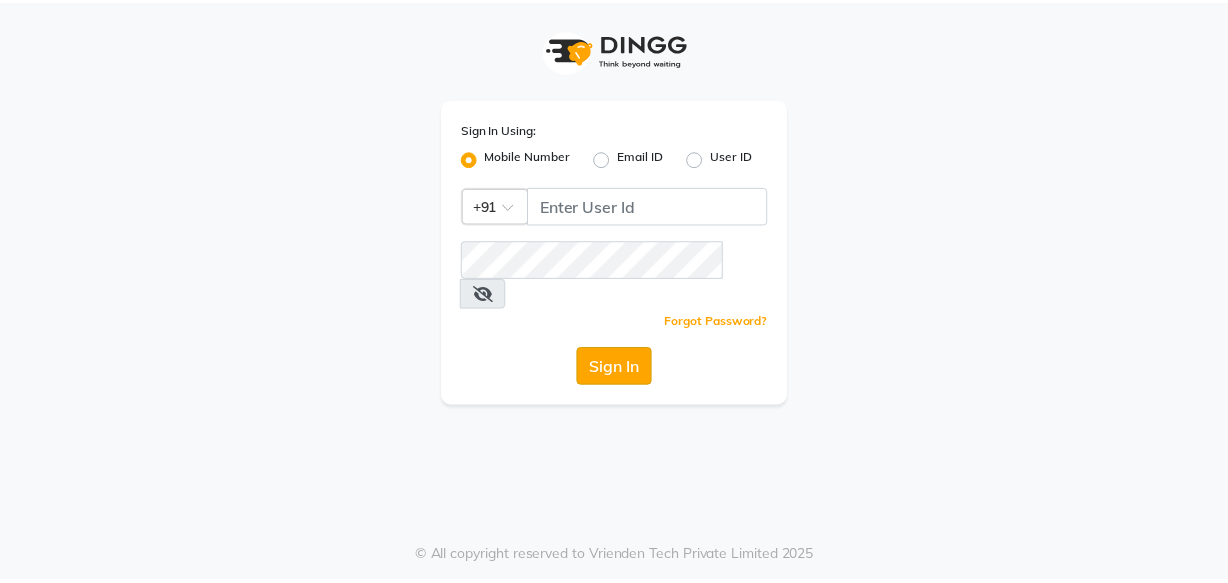 scroll, scrollTop: 0, scrollLeft: 0, axis: both 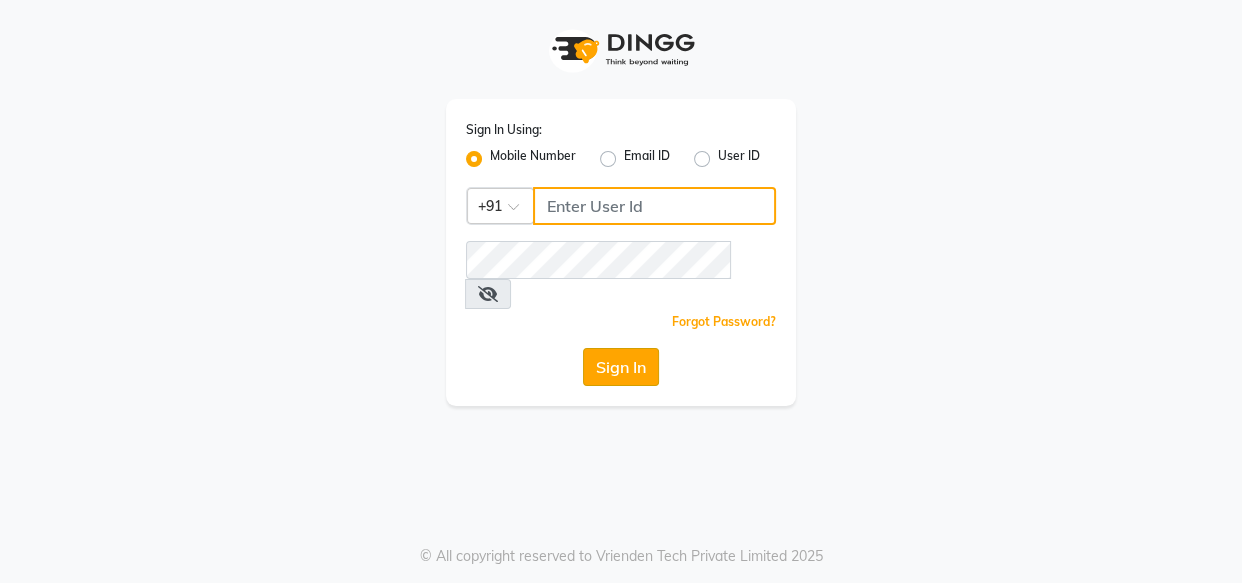 type on "9769013817" 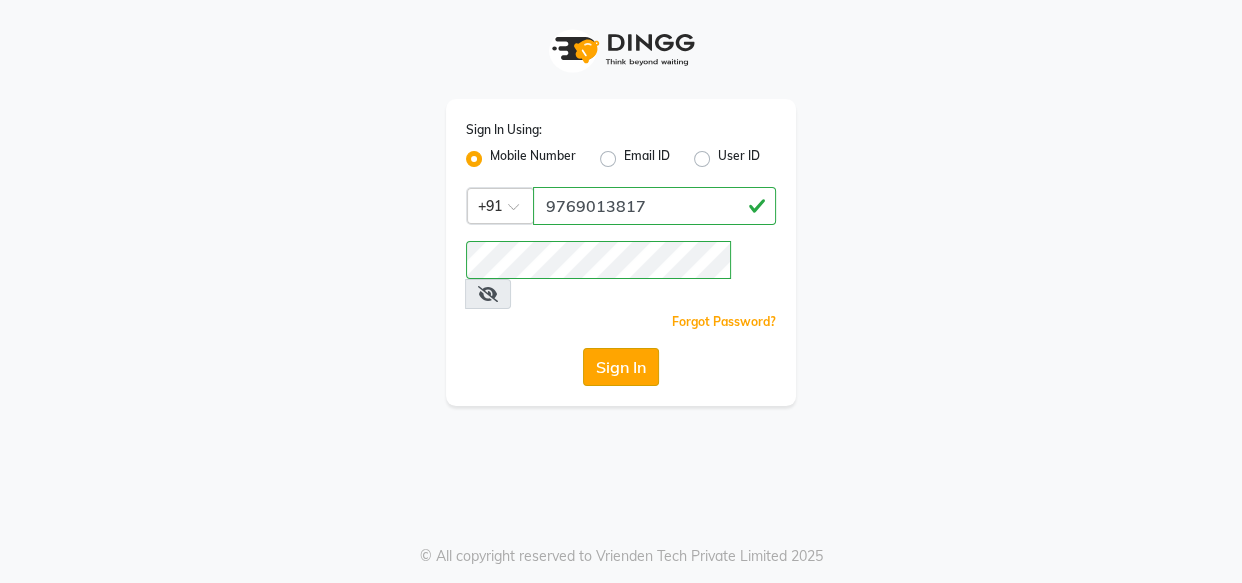 click on "Sign In" 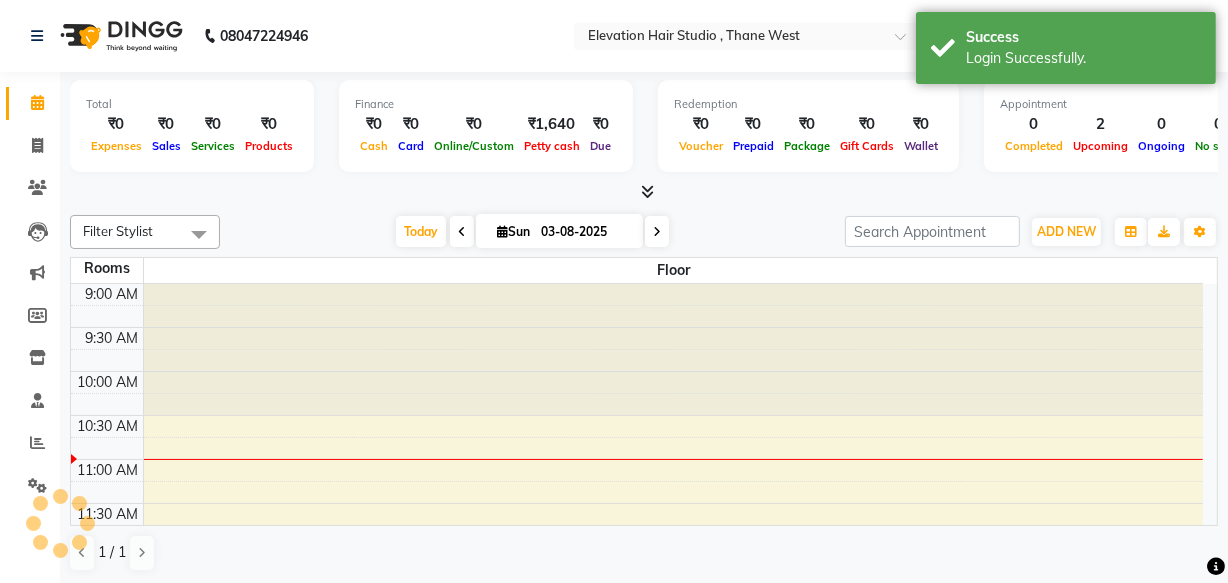 scroll, scrollTop: 0, scrollLeft: 0, axis: both 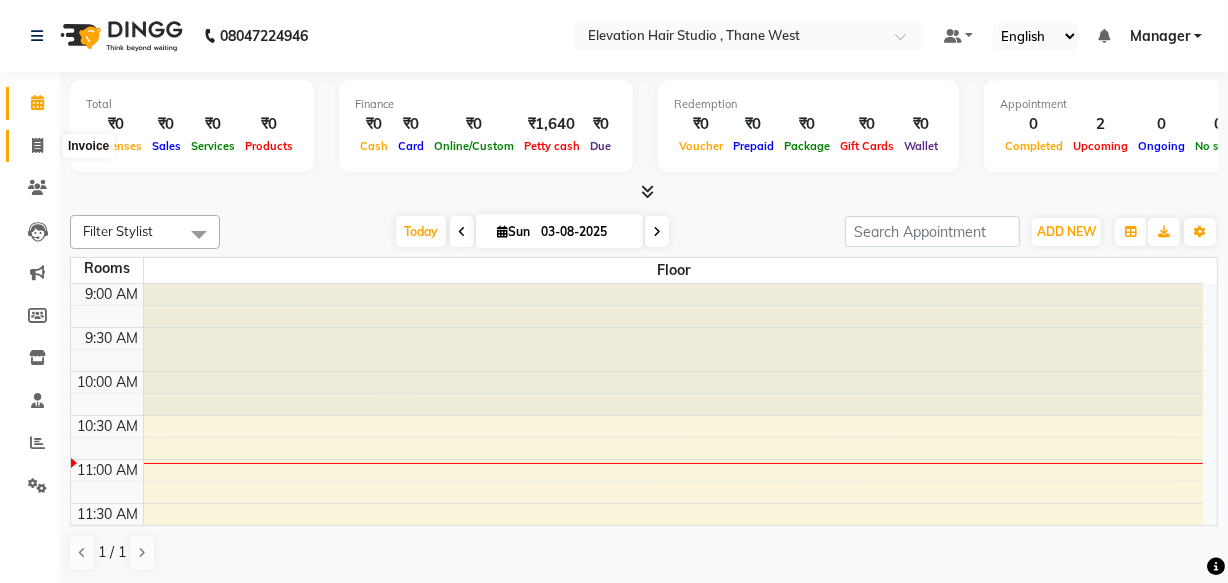 click 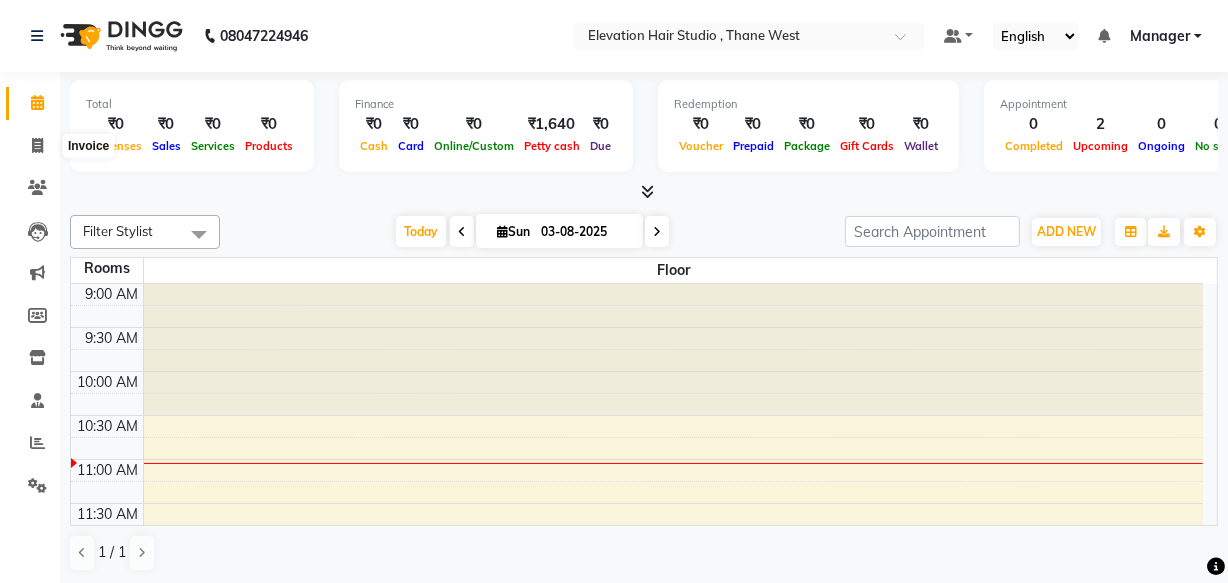 select on "6886" 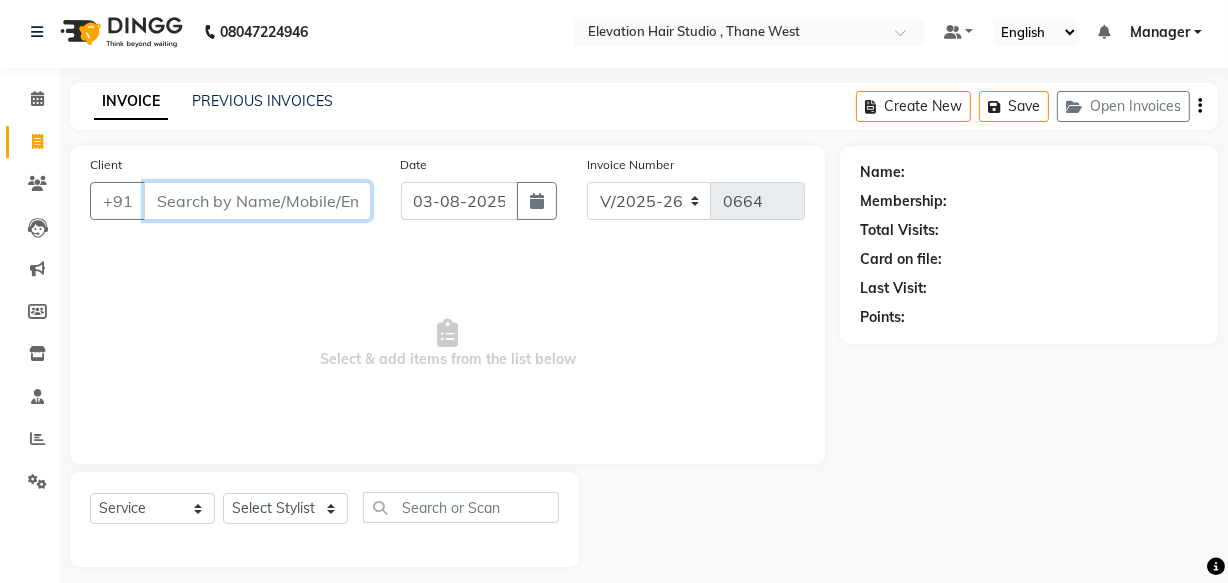 scroll, scrollTop: 19, scrollLeft: 0, axis: vertical 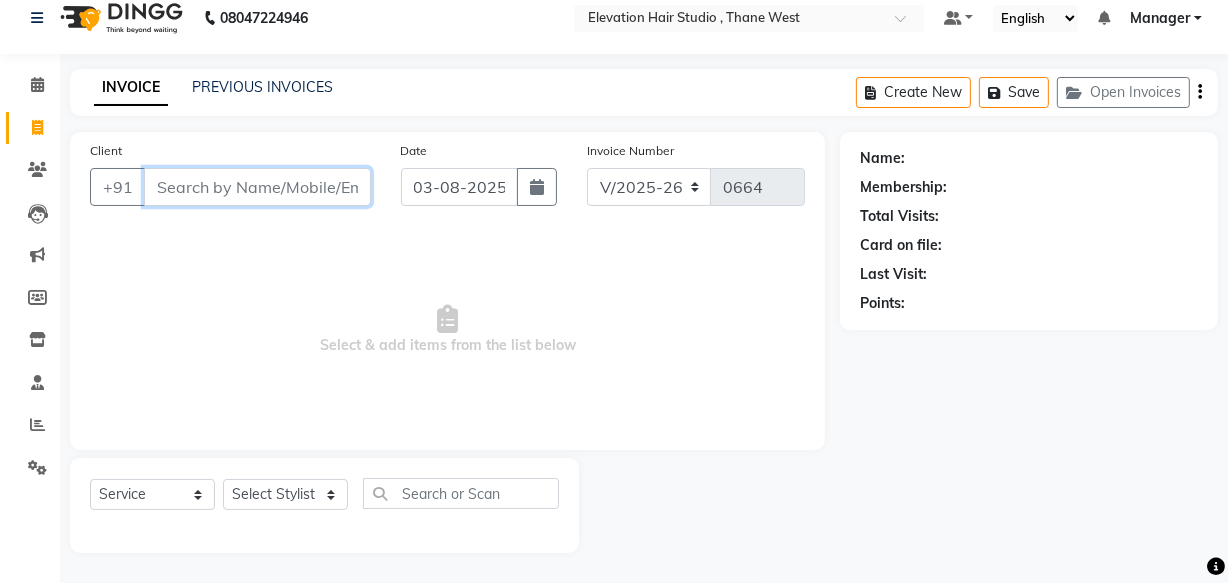 click on "Client" at bounding box center (257, 187) 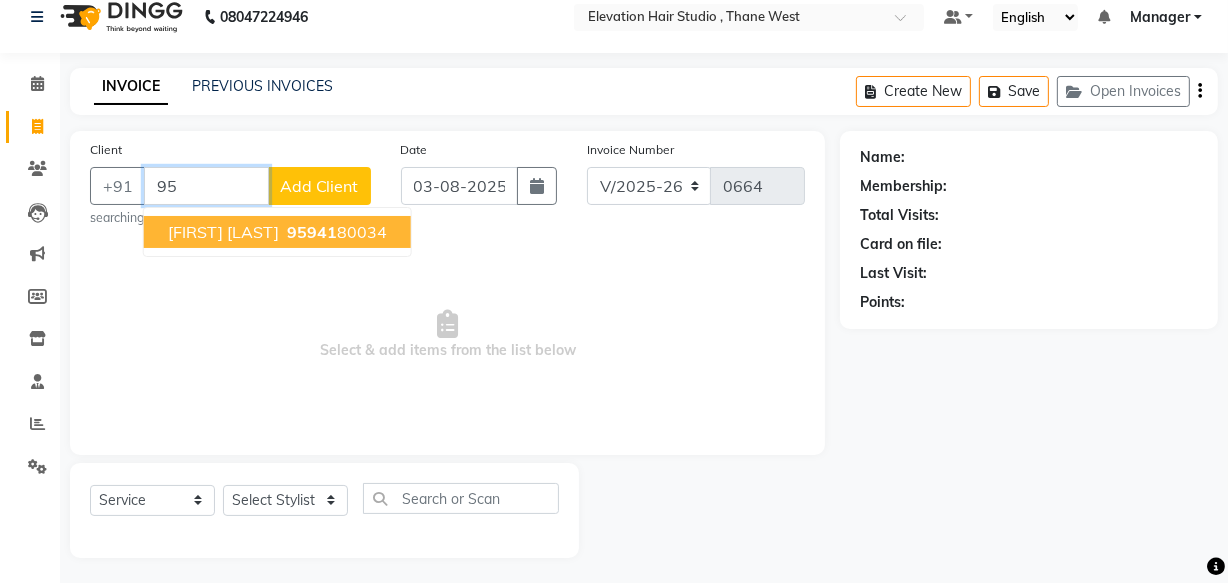 type on "9" 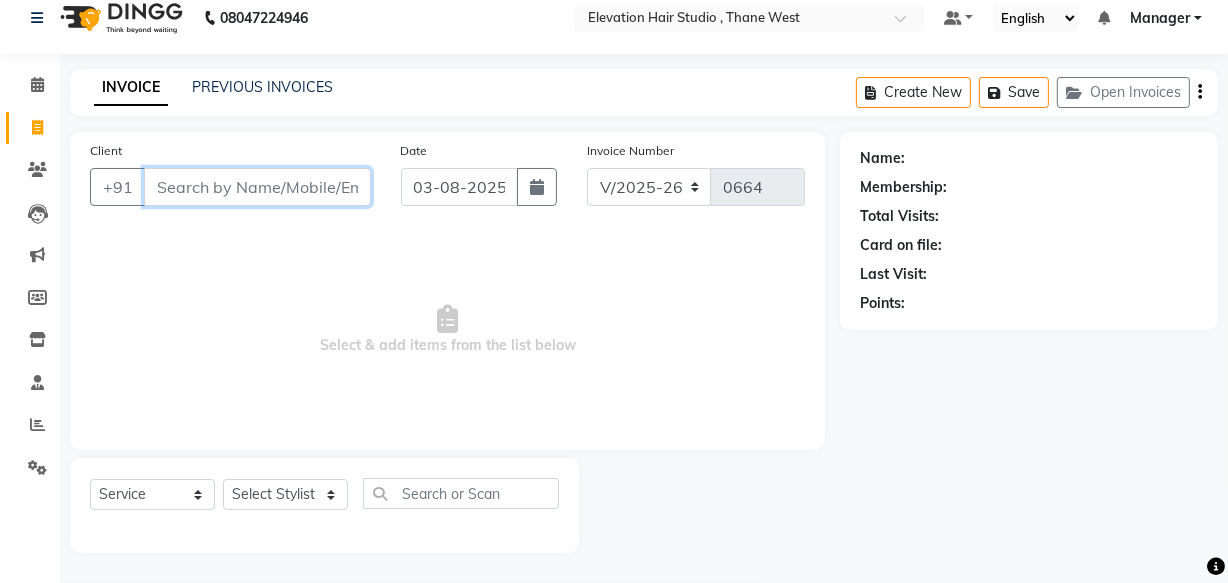 click on "Client" at bounding box center (257, 187) 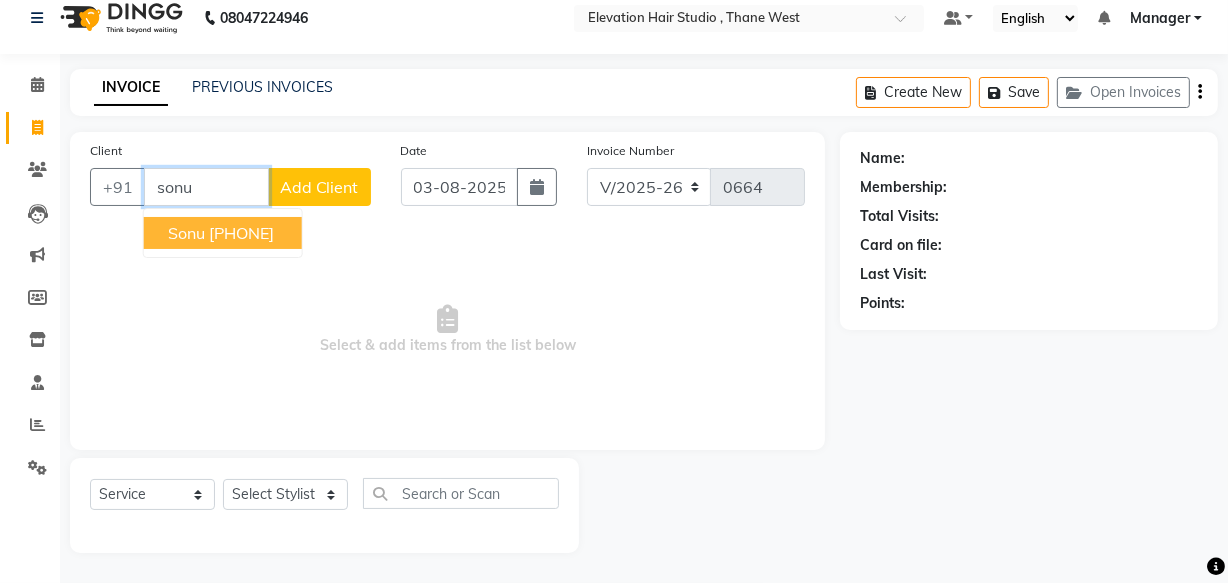 click on "[PHONE]" at bounding box center [241, 233] 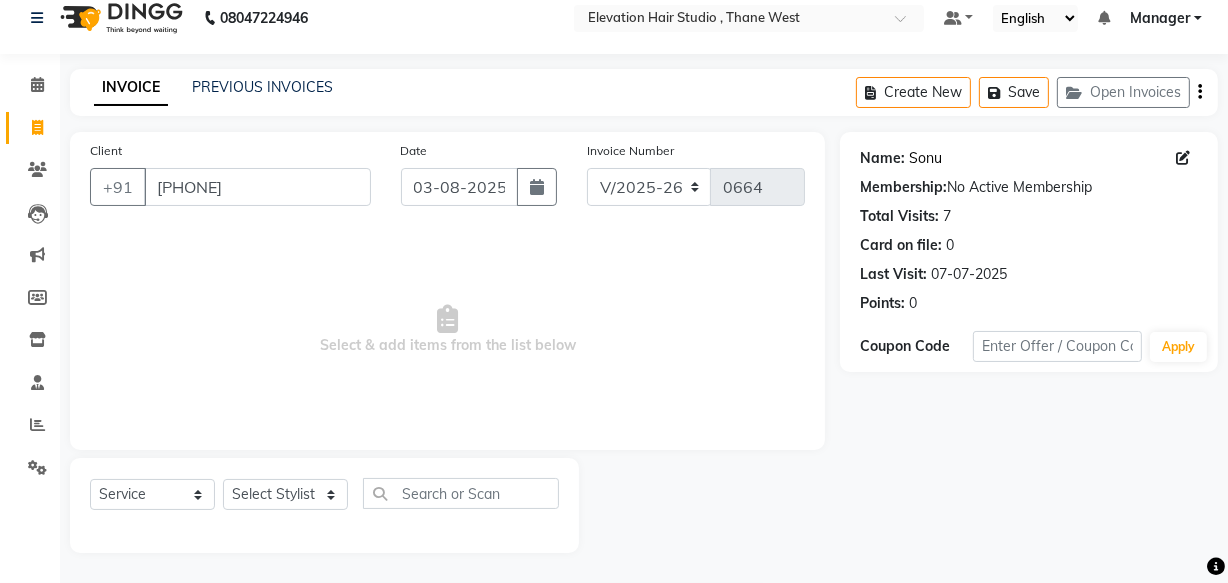 click on "Sonu" 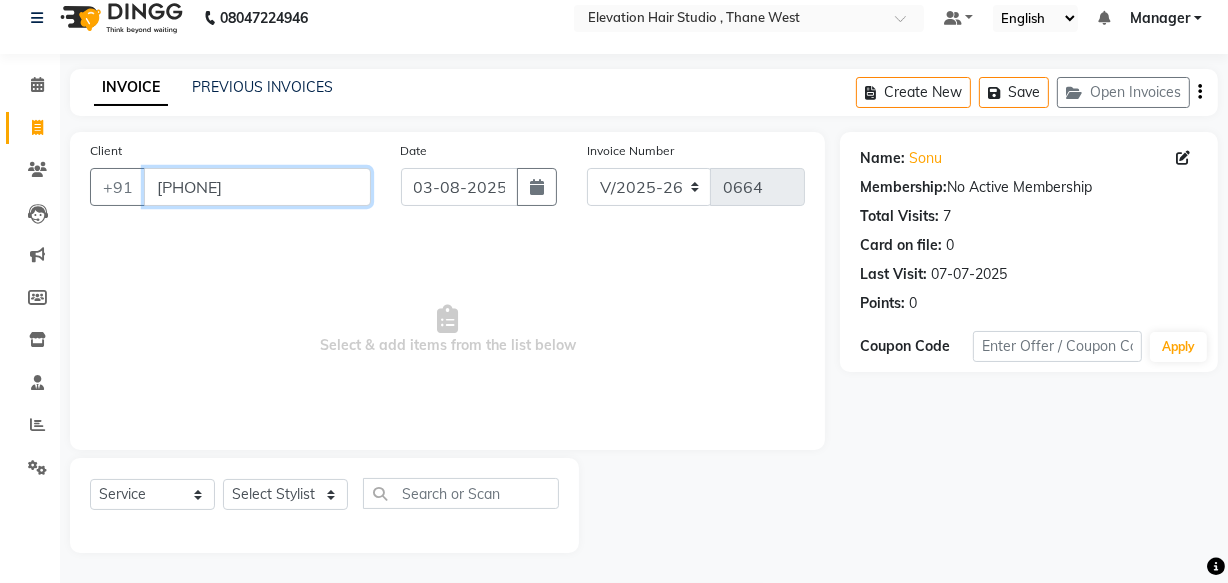 click on "[PHONE]" at bounding box center [257, 187] 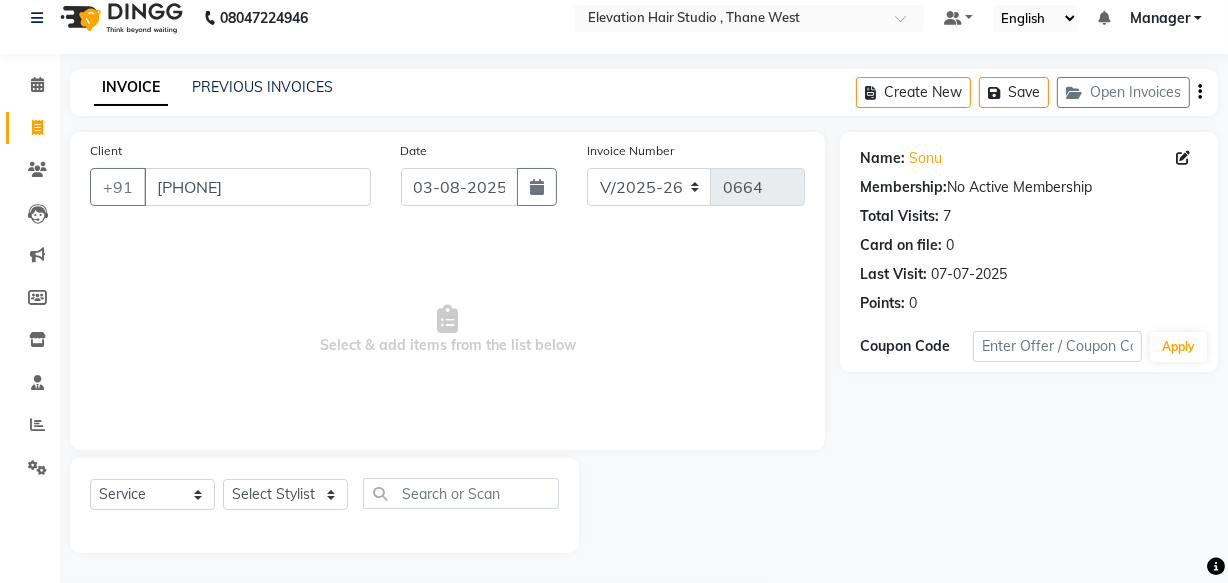 click on "Client +91 9322225222" 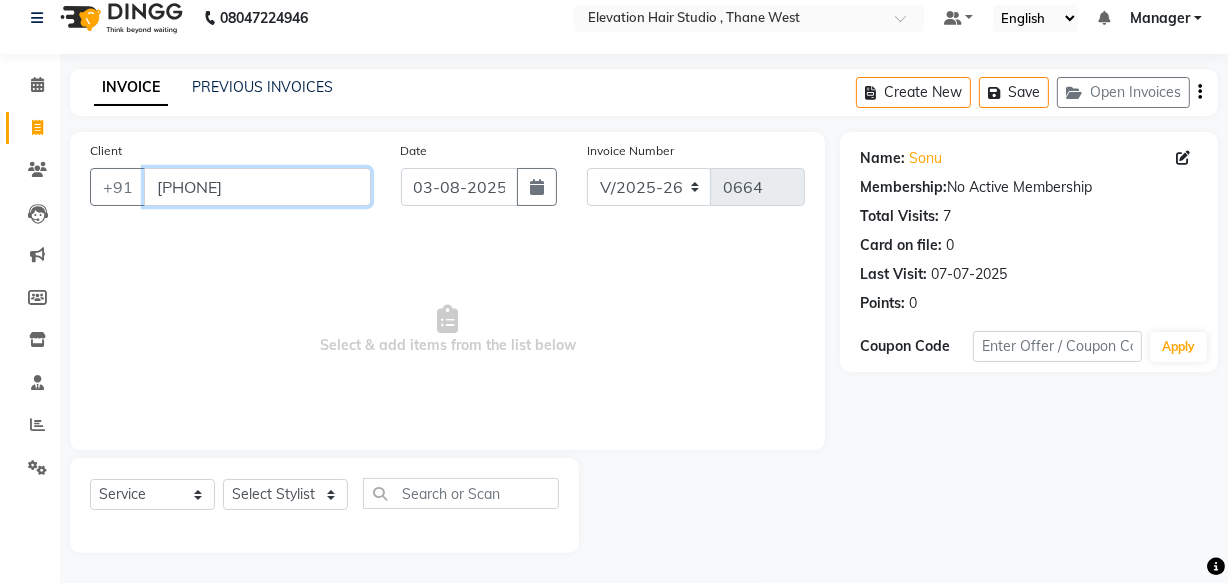 click on "[PHONE]" at bounding box center (257, 187) 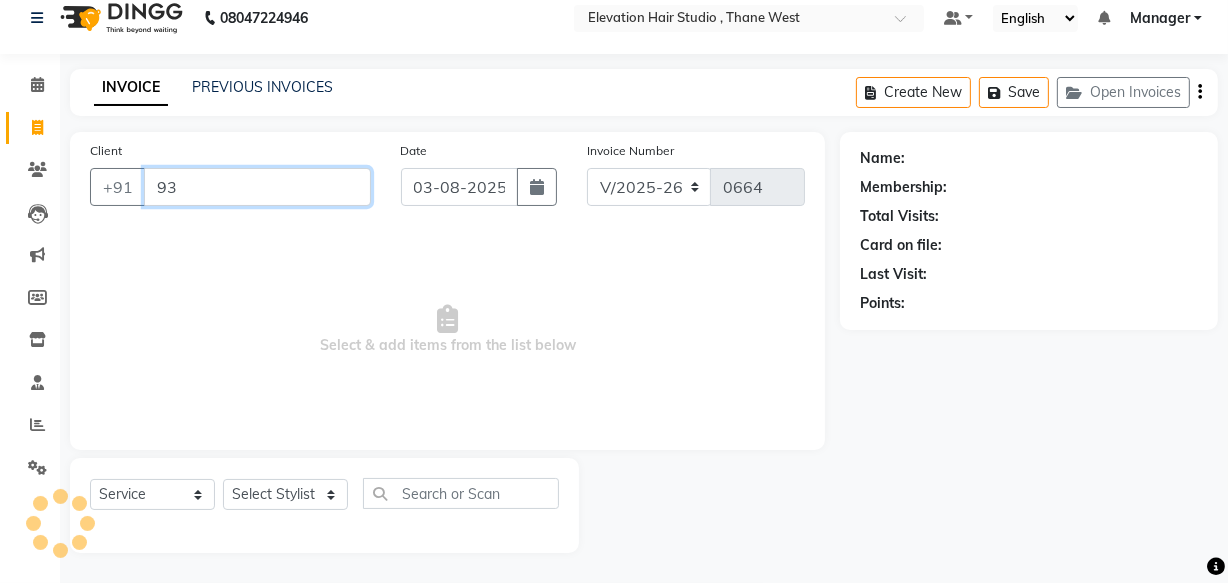 type on "9" 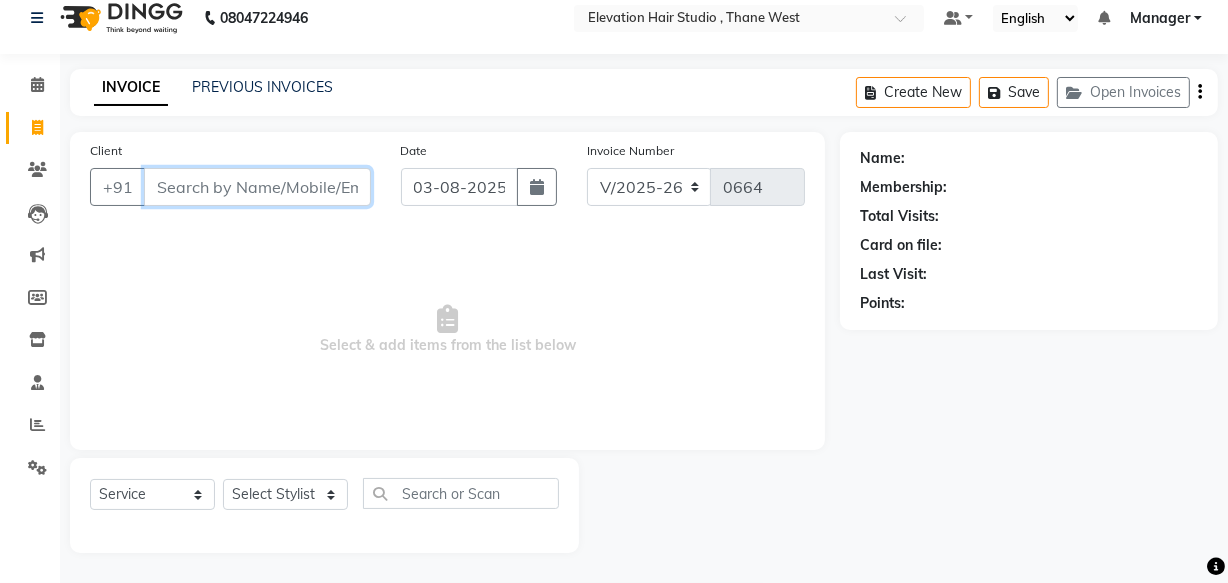 type 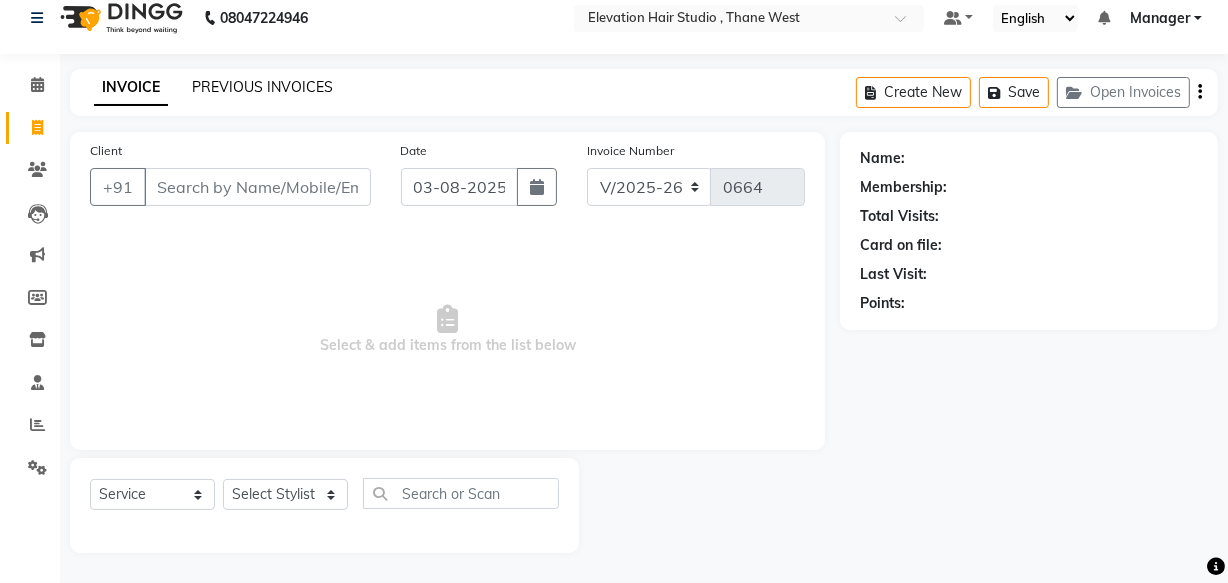 click on "PREVIOUS INVOICES" 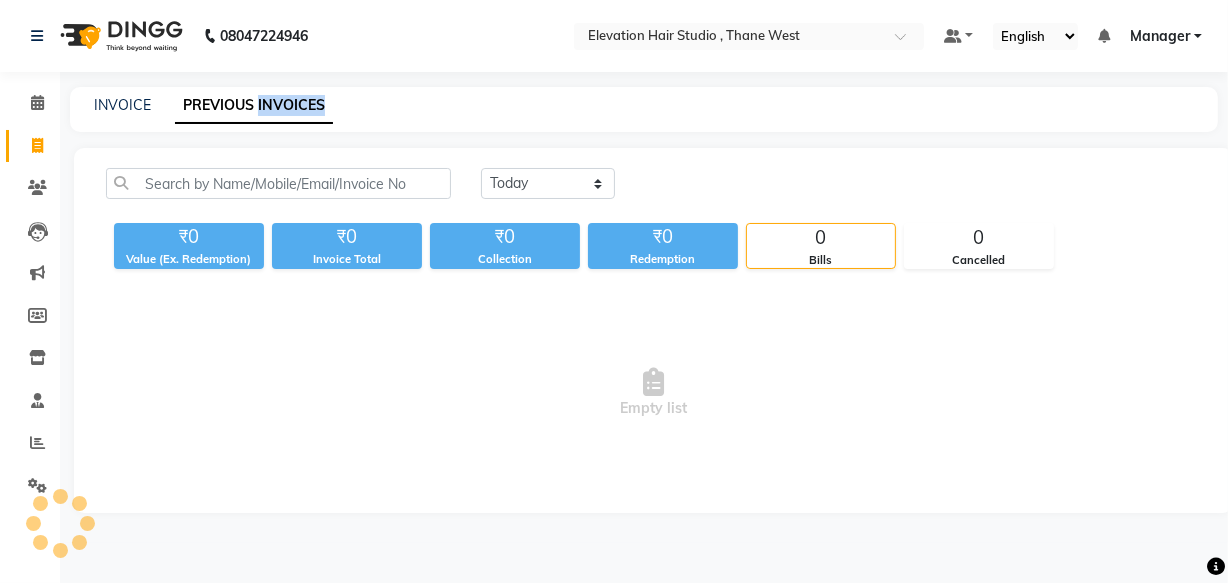 scroll, scrollTop: 0, scrollLeft: 0, axis: both 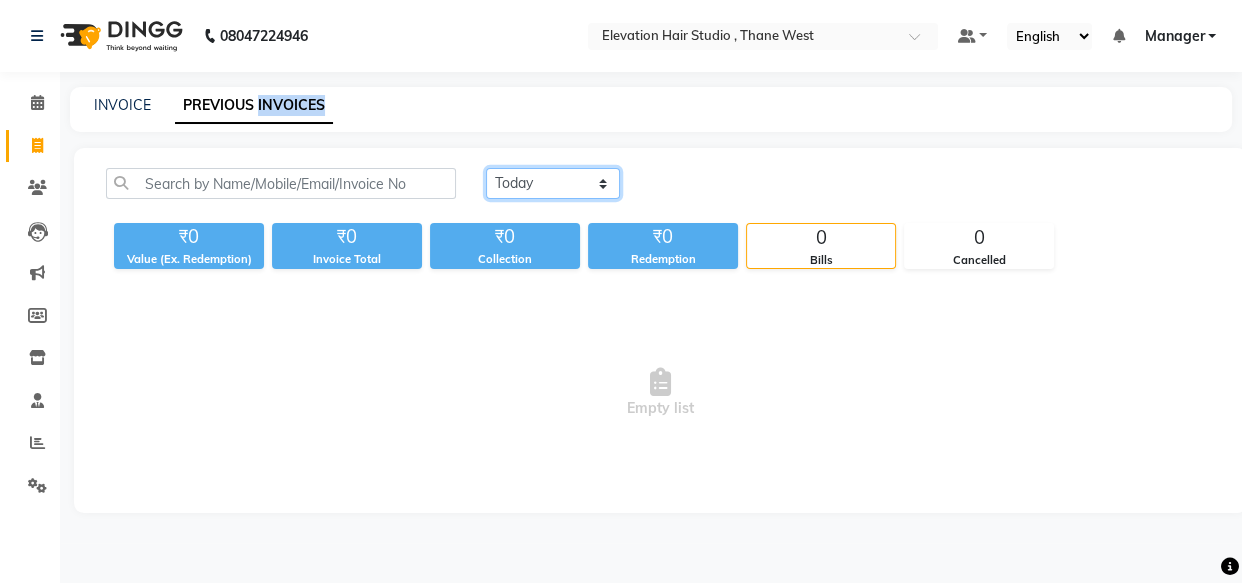 click on "Today Yesterday Custom Range" 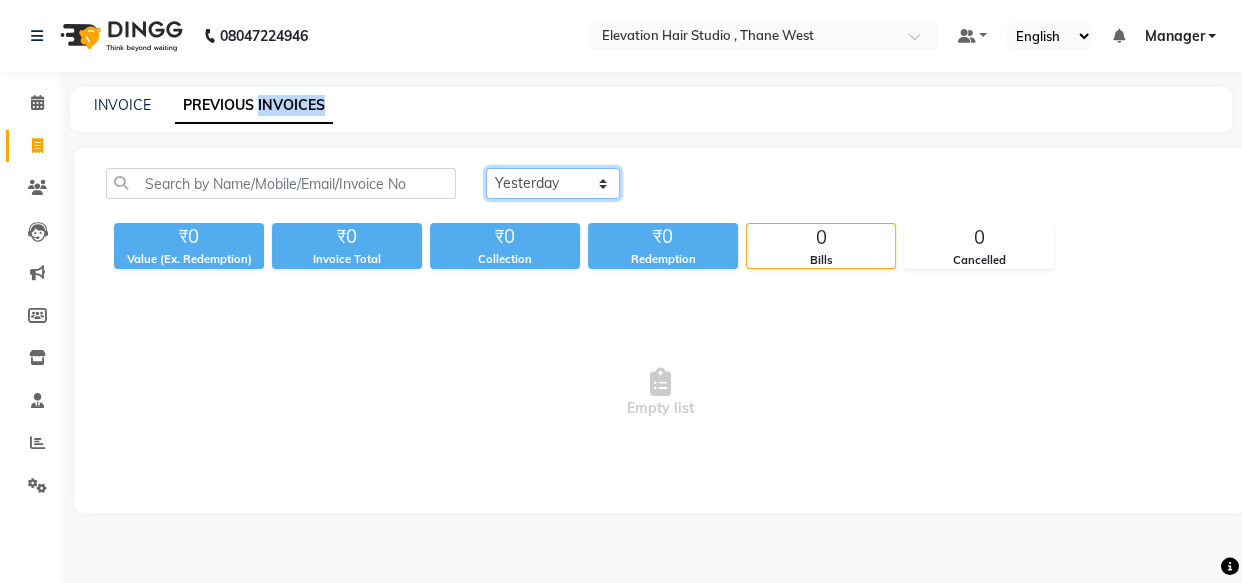 click on "Today Yesterday Custom Range" 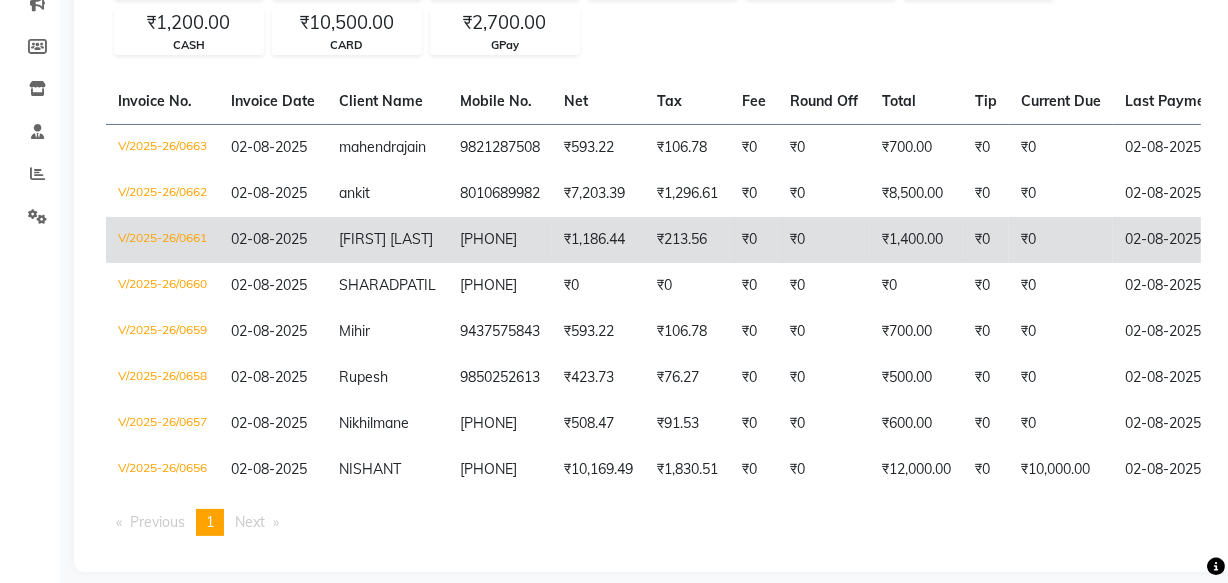 scroll, scrollTop: 272, scrollLeft: 0, axis: vertical 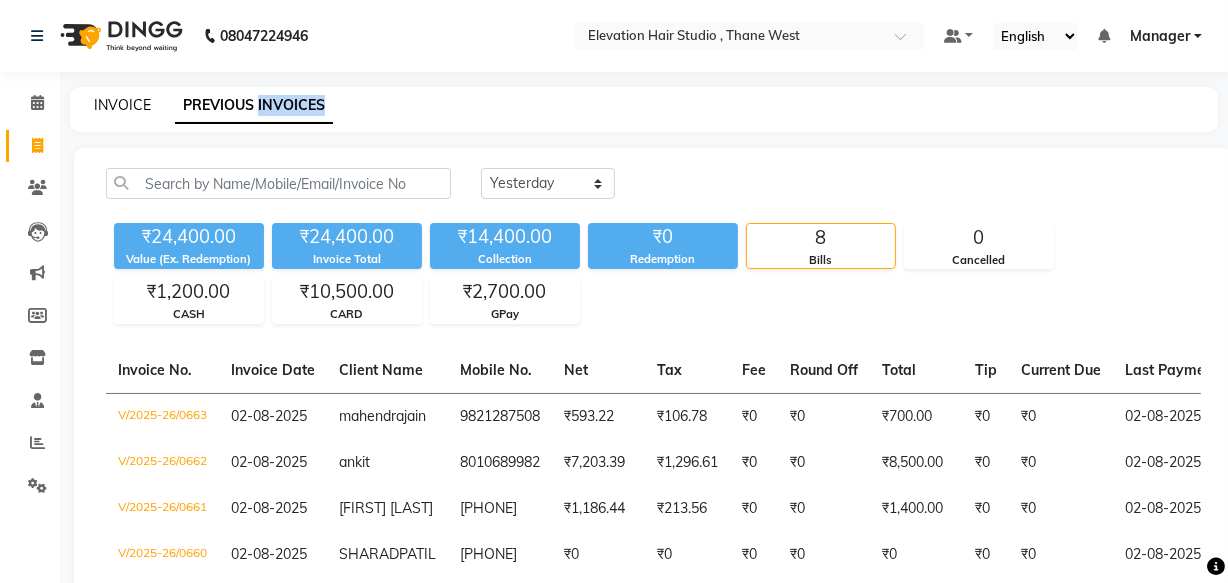 click on "INVOICE" 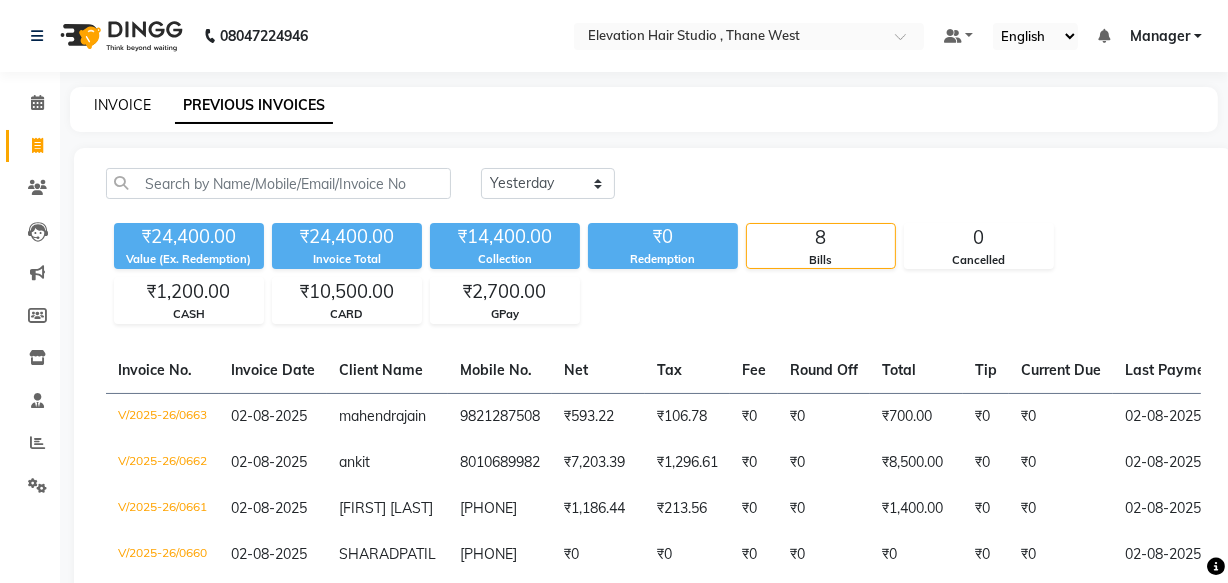 select on "service" 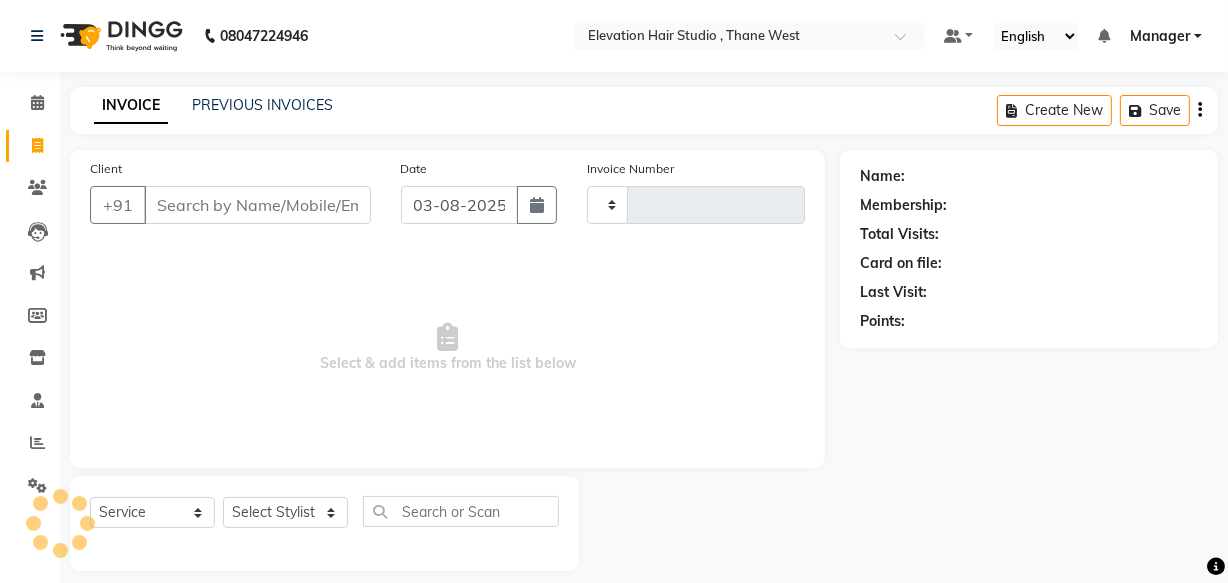 scroll, scrollTop: 19, scrollLeft: 0, axis: vertical 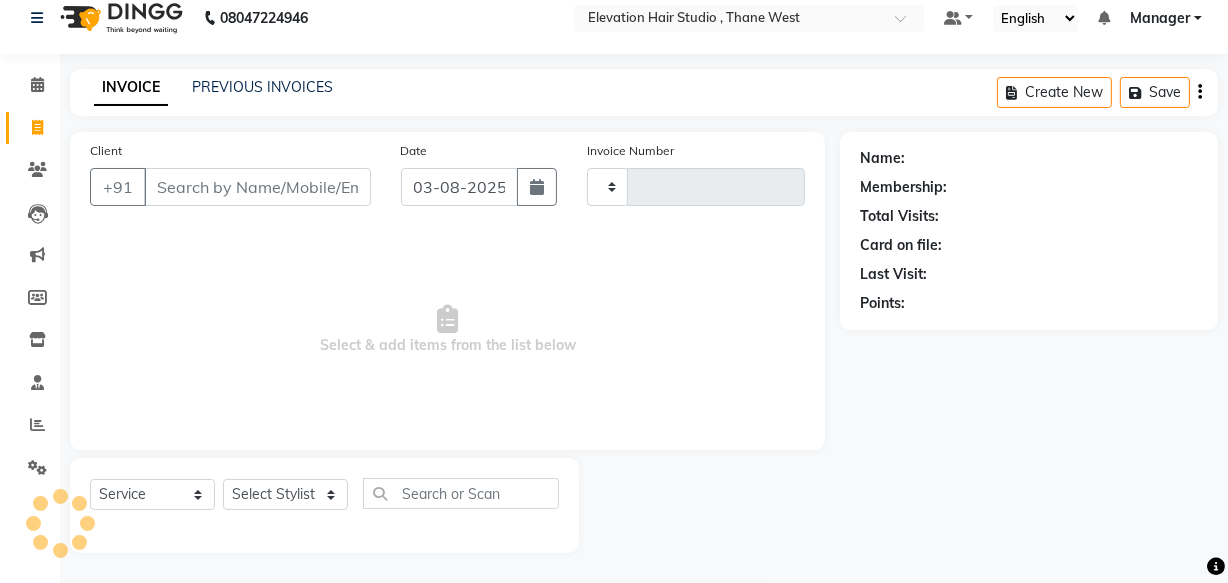 type on "0664" 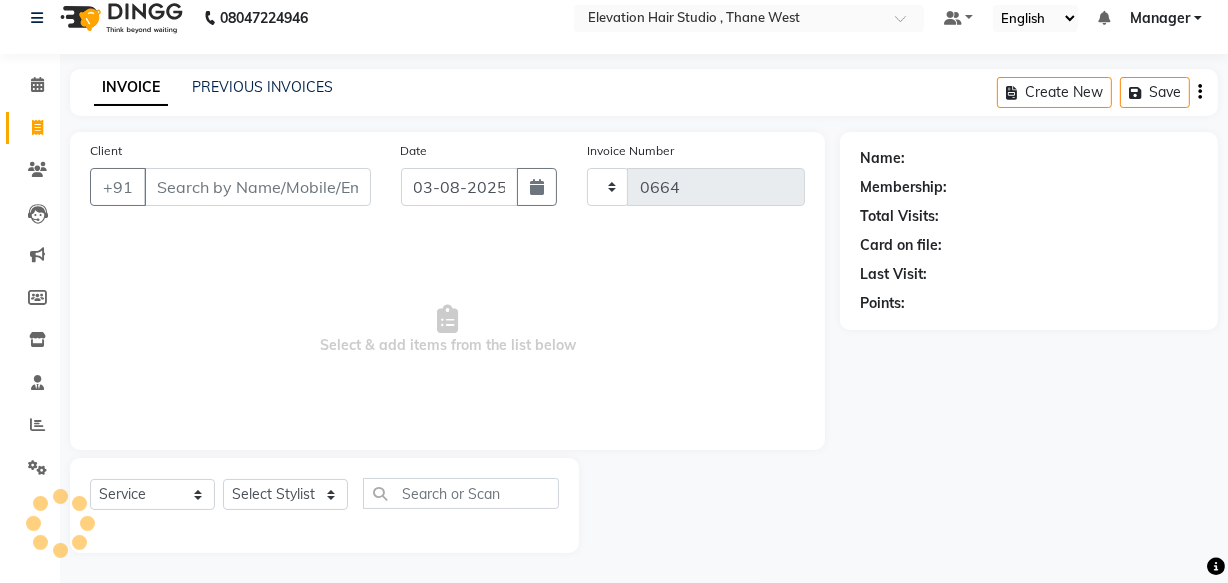 select on "6886" 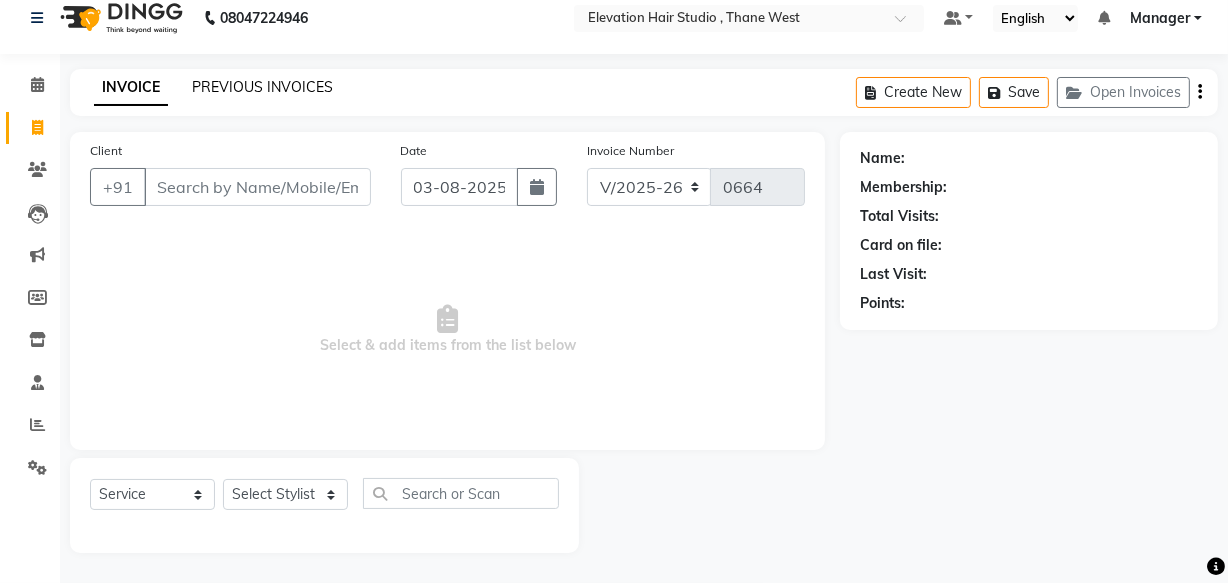 click on "PREVIOUS INVOICES" 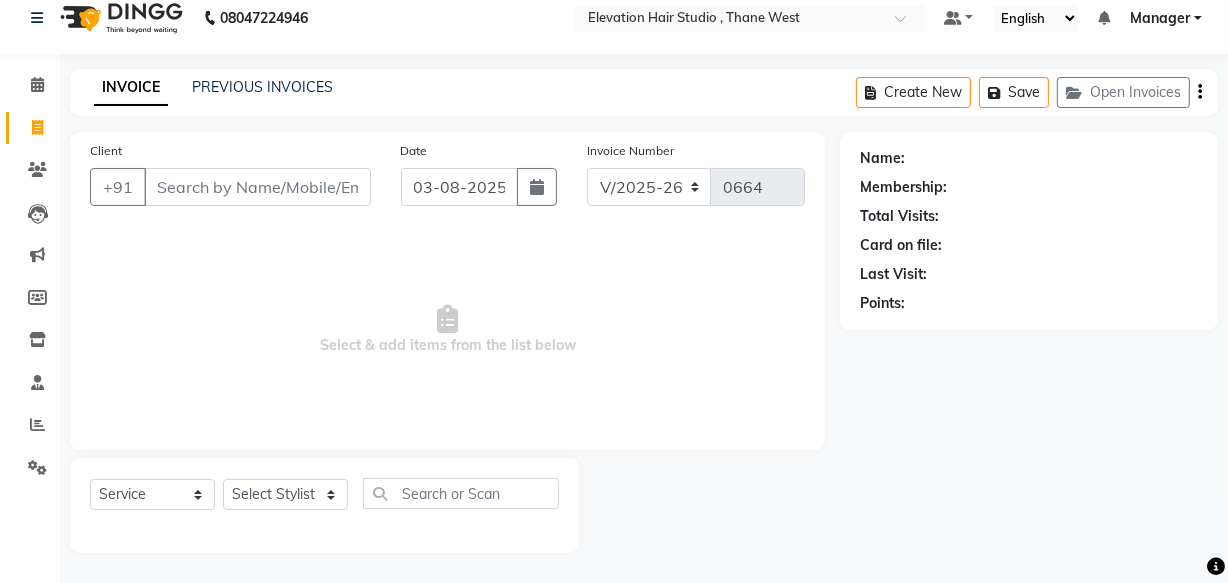 scroll, scrollTop: 0, scrollLeft: 0, axis: both 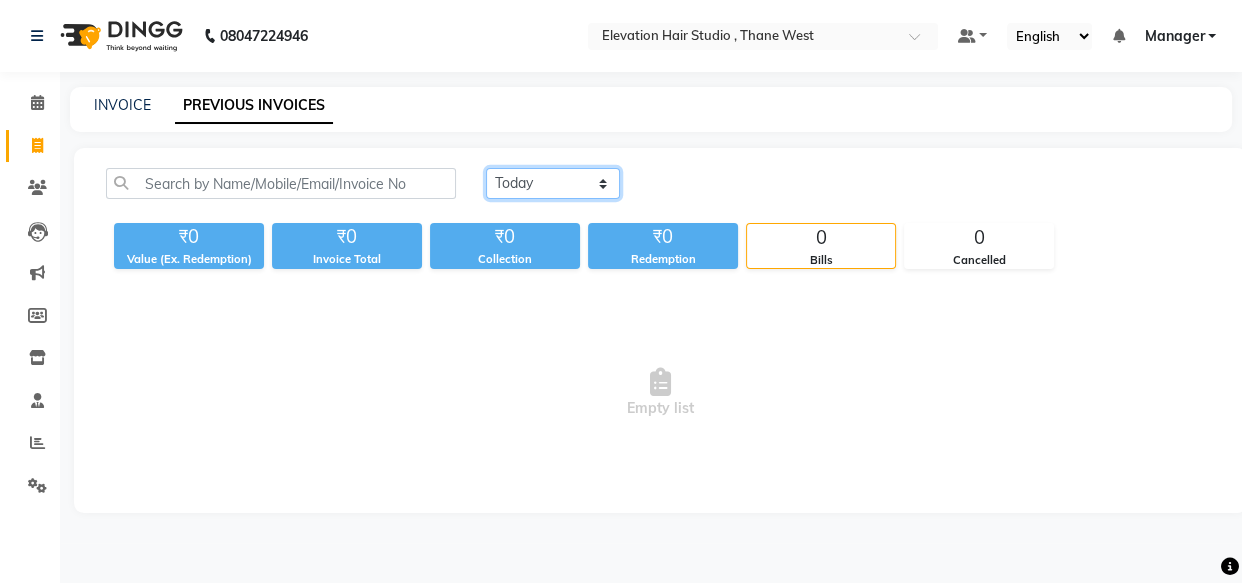 click on "Today Yesterday Custom Range" 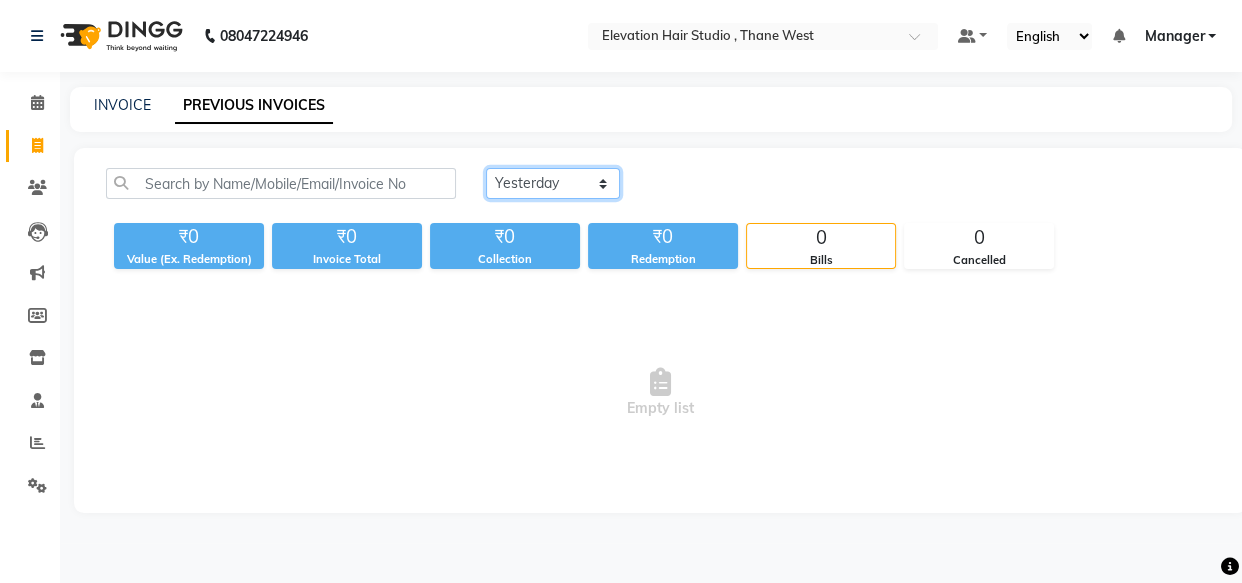 click on "Today Yesterday Custom Range" 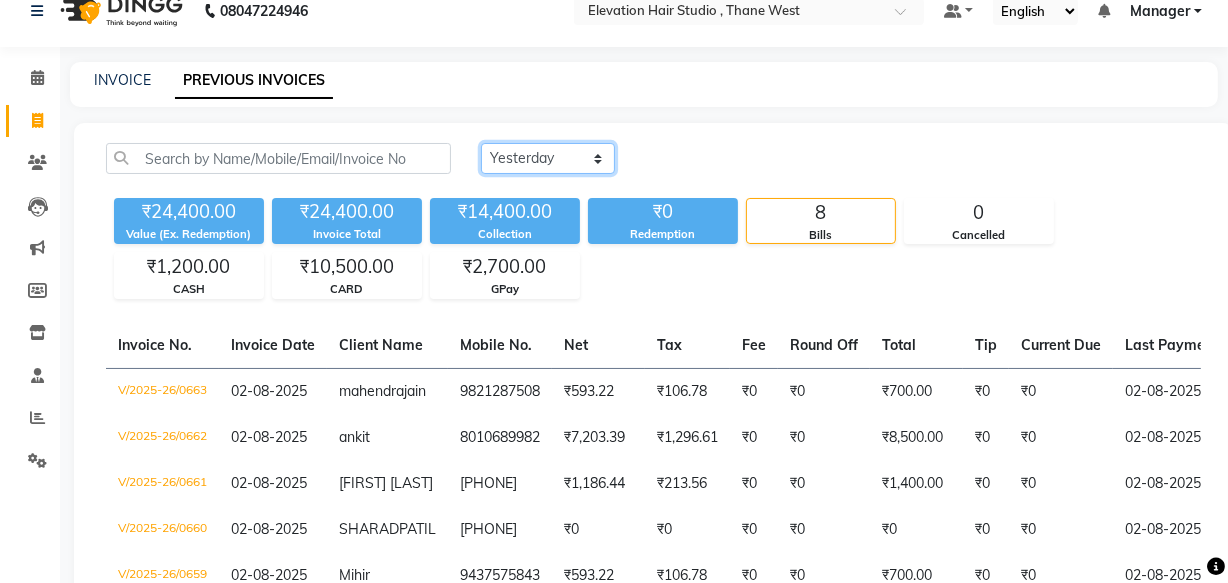 scroll, scrollTop: 0, scrollLeft: 0, axis: both 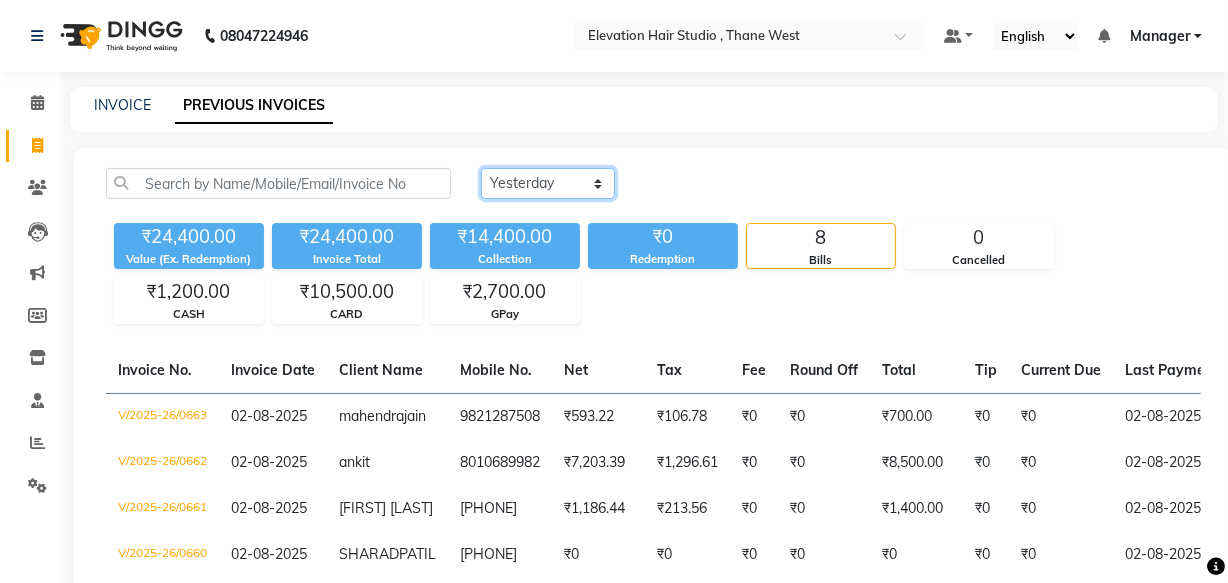 click on "Today Yesterday Custom Range" 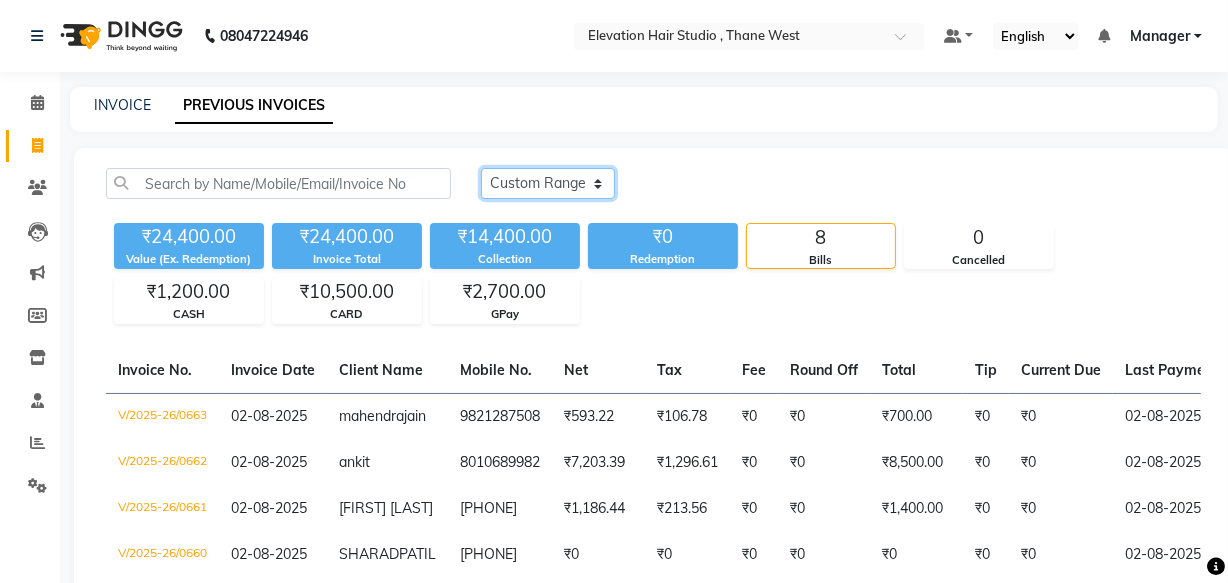 click on "Today Yesterday Custom Range" 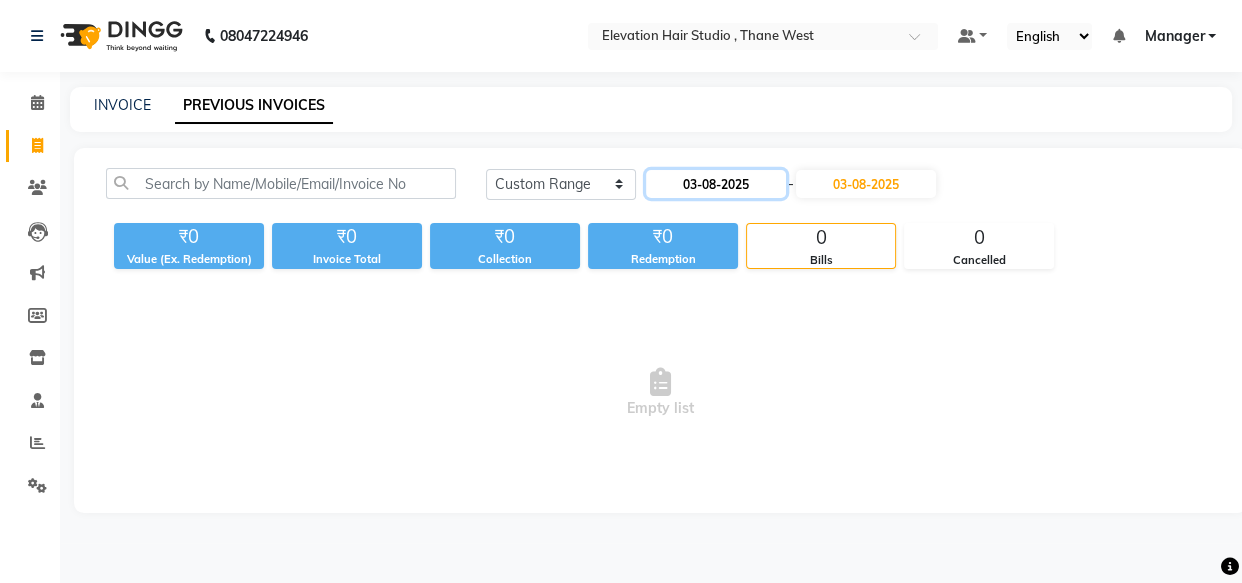 click on "03-08-2025" 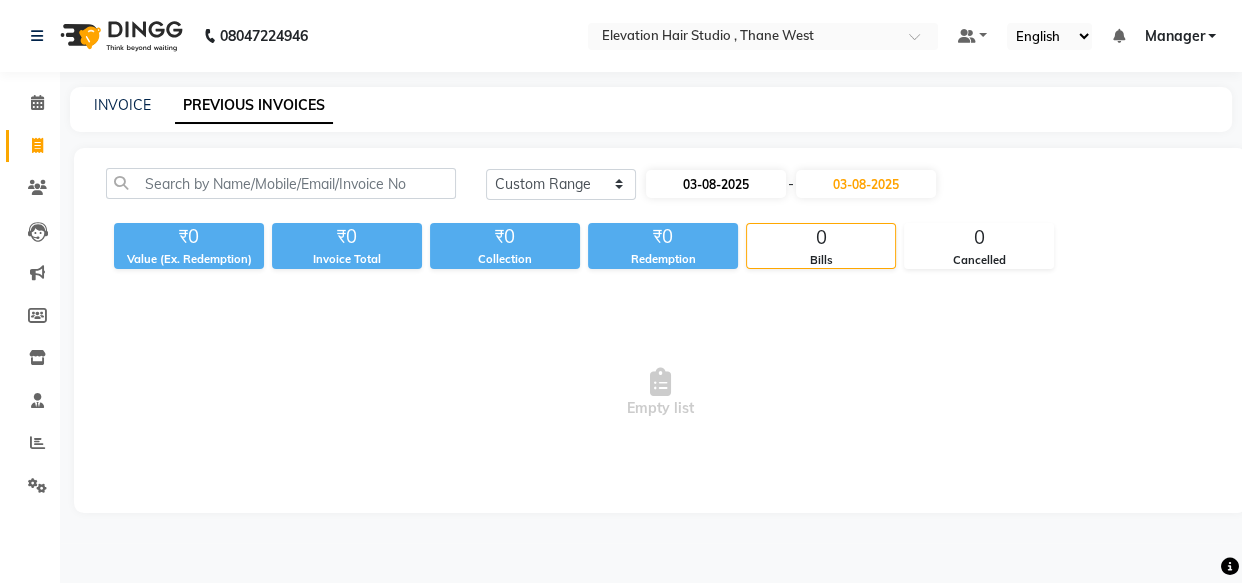select on "8" 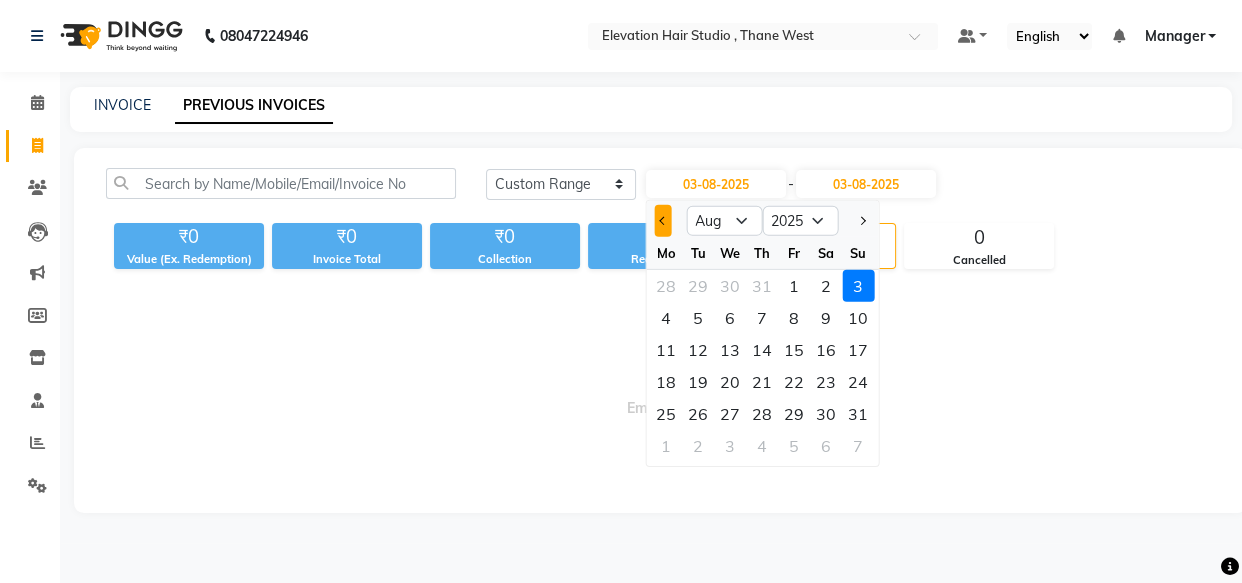 click 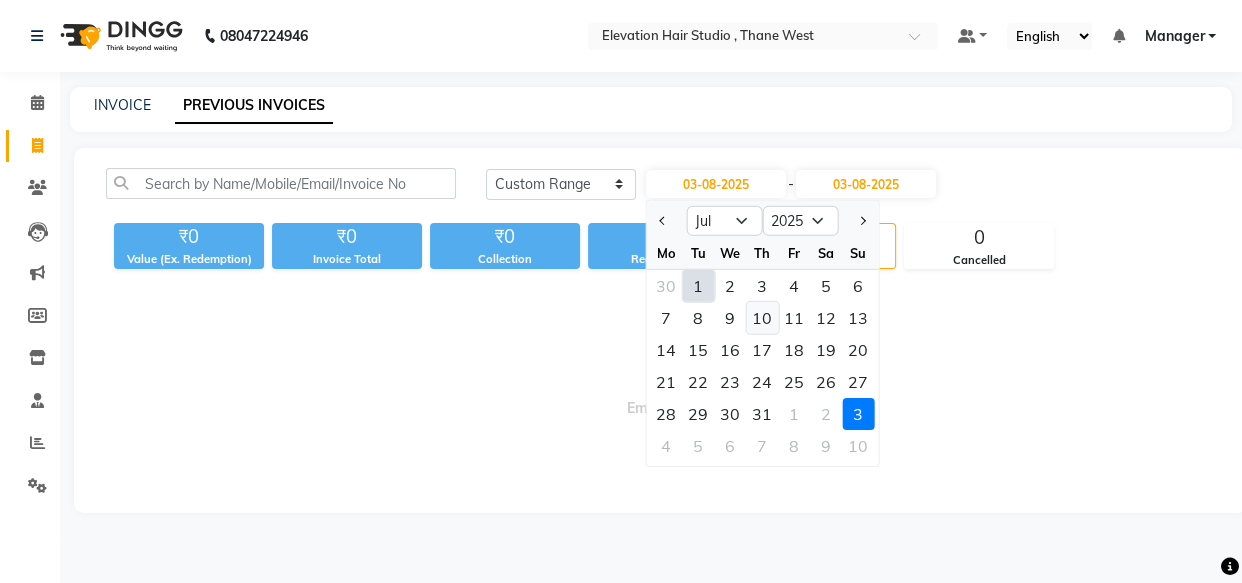 click on "10" 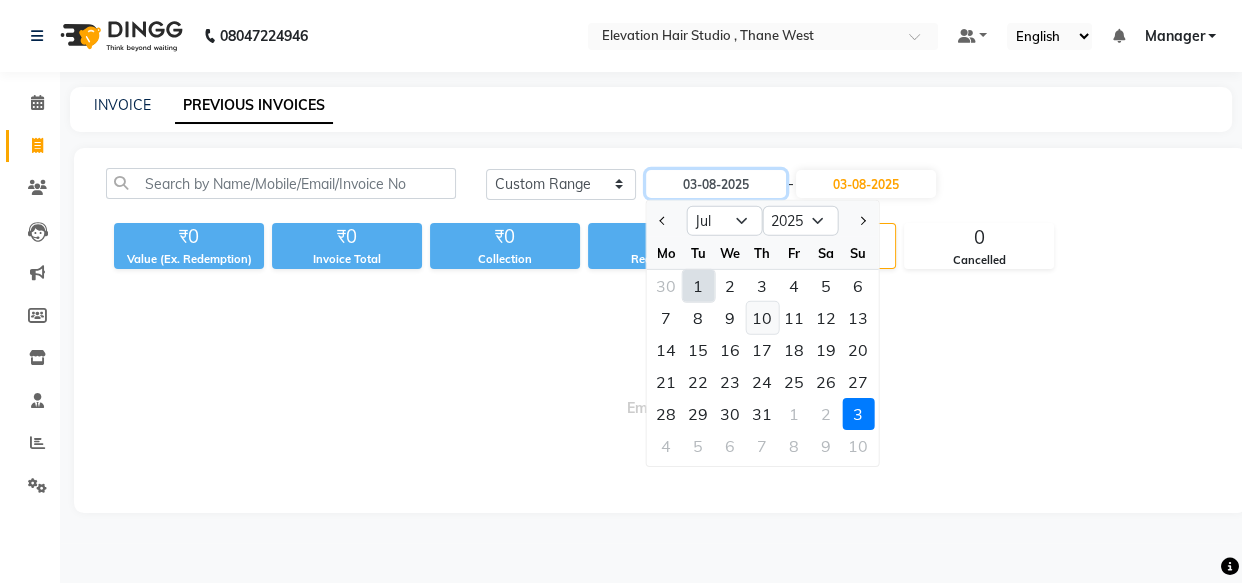 type on "10-07-2025" 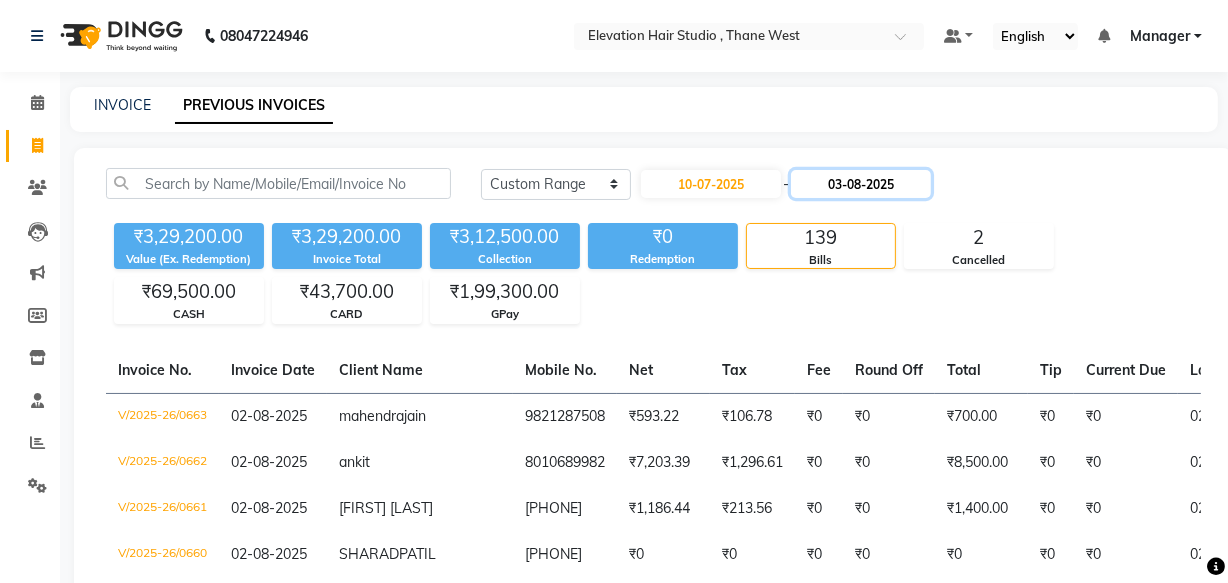 click on "03-08-2025" 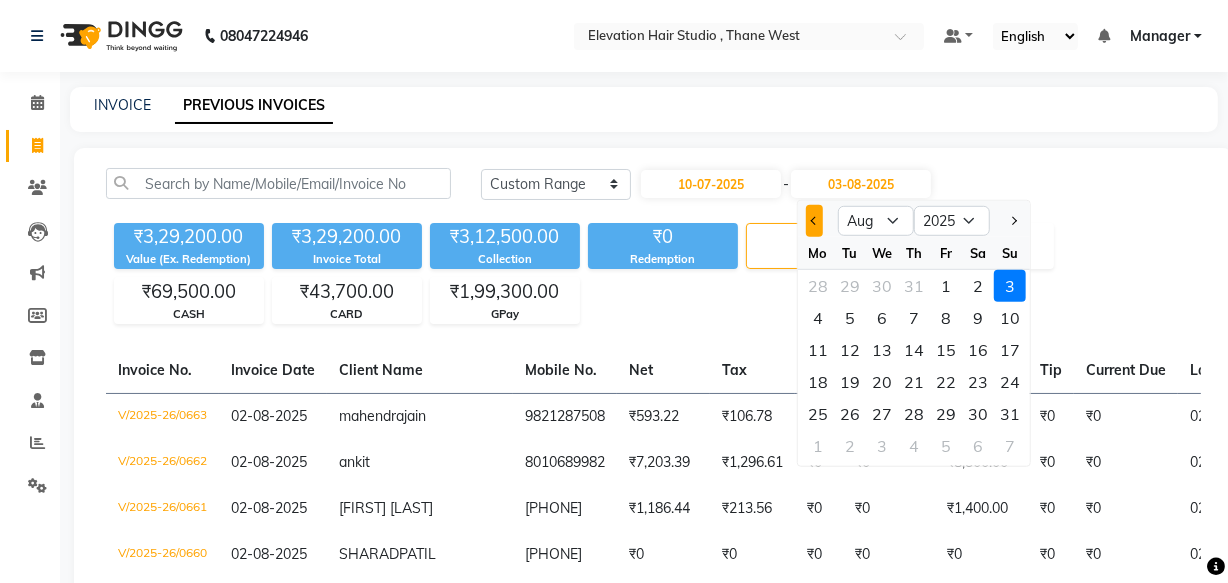 click 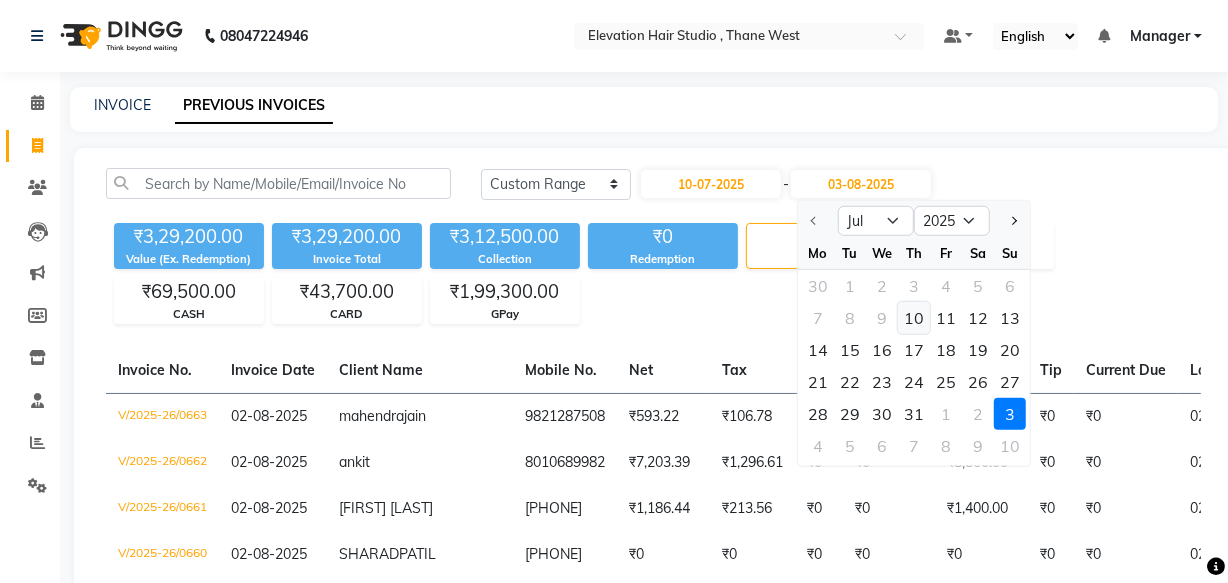 click on "10" 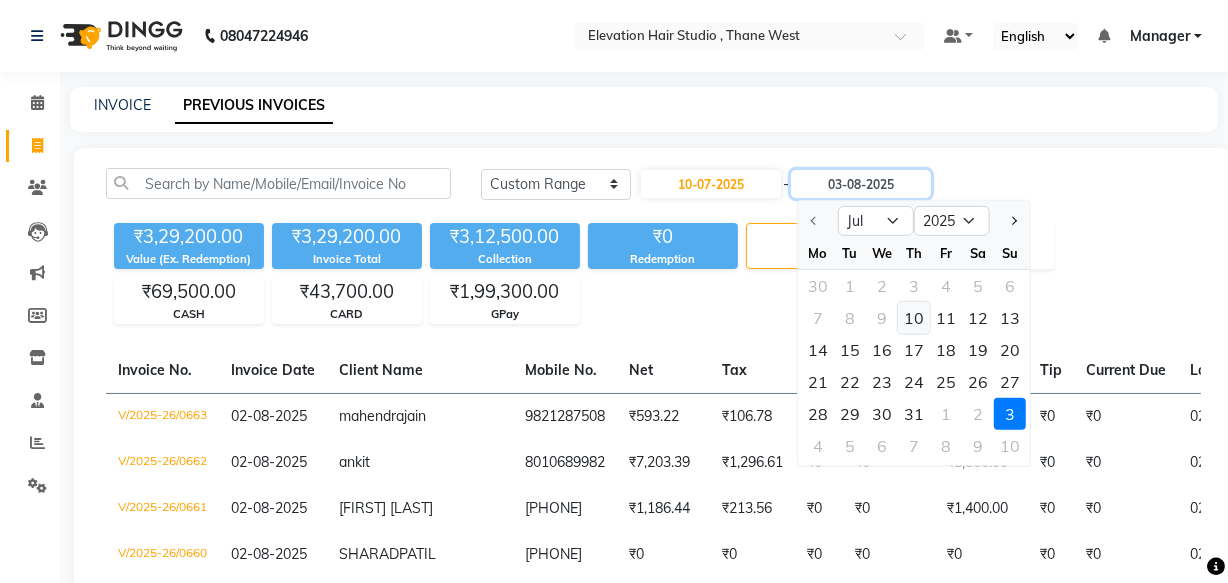 type on "10-07-2025" 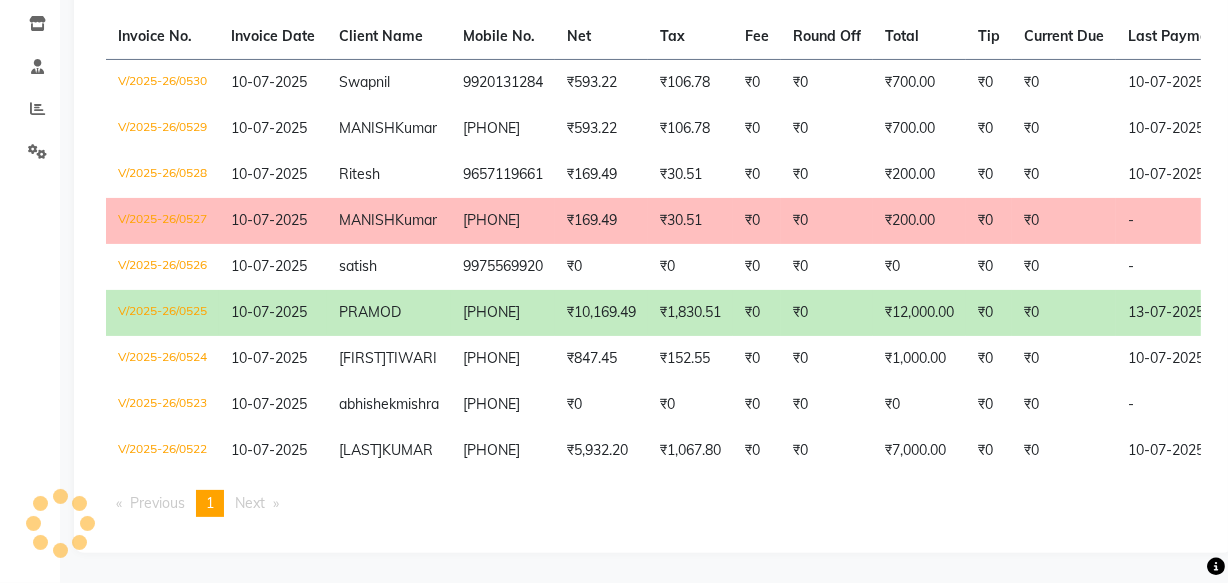 scroll, scrollTop: 448, scrollLeft: 0, axis: vertical 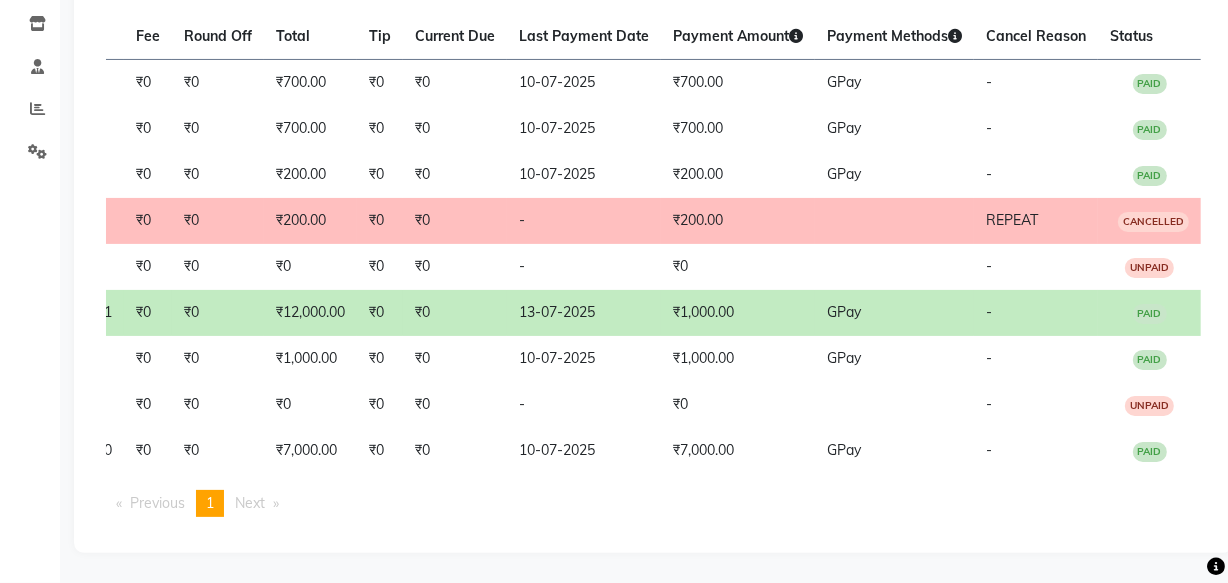 click 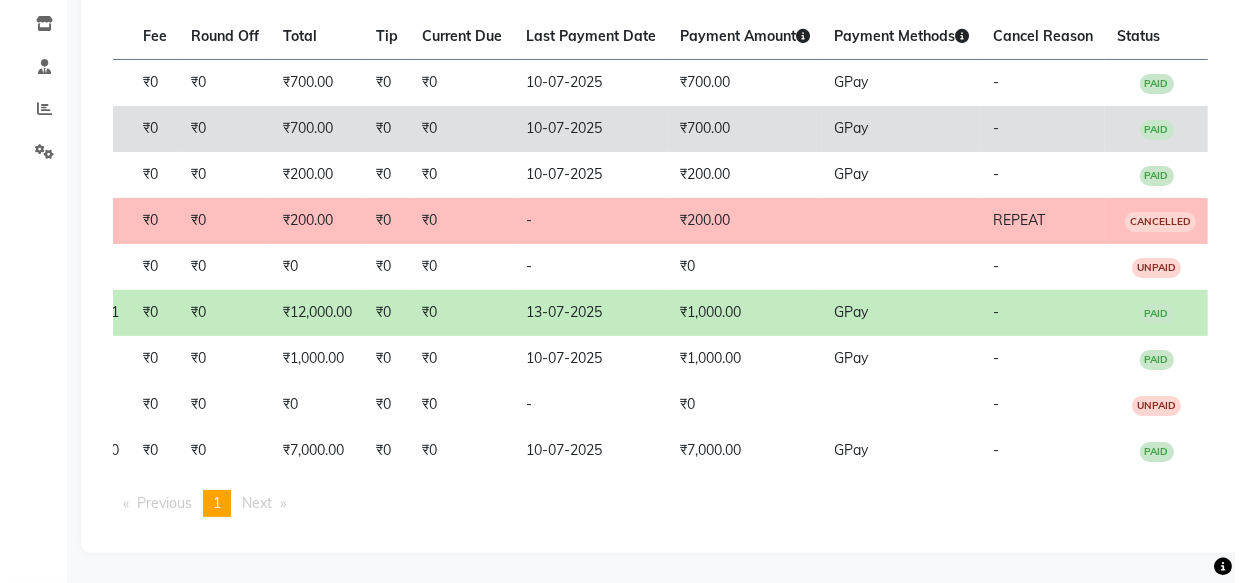 scroll, scrollTop: 0, scrollLeft: 0, axis: both 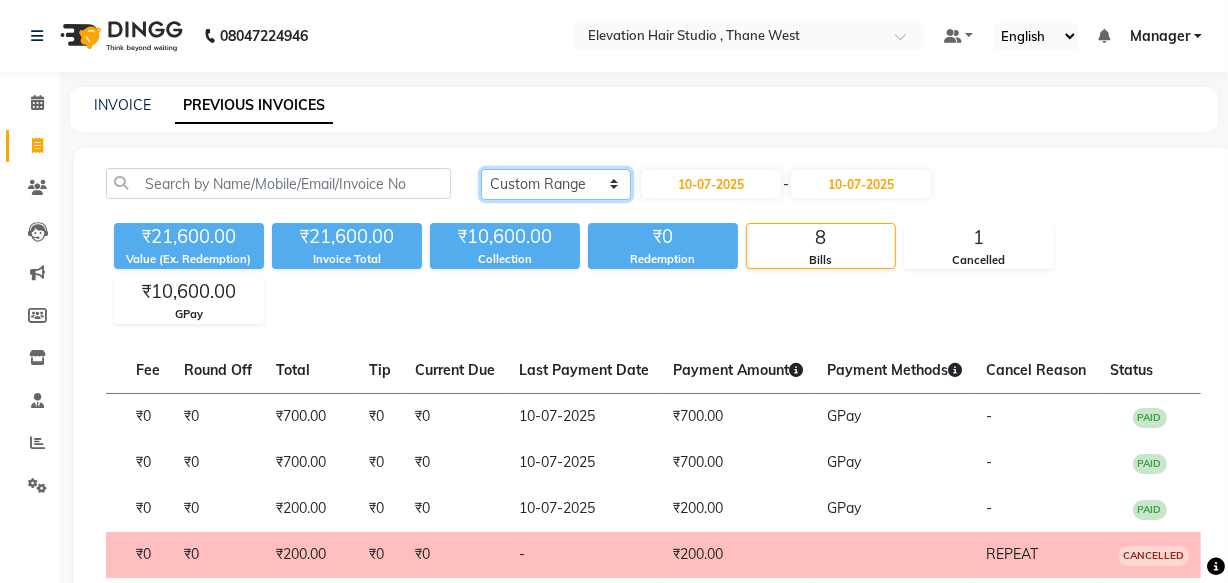 click on "Today Yesterday Custom Range" 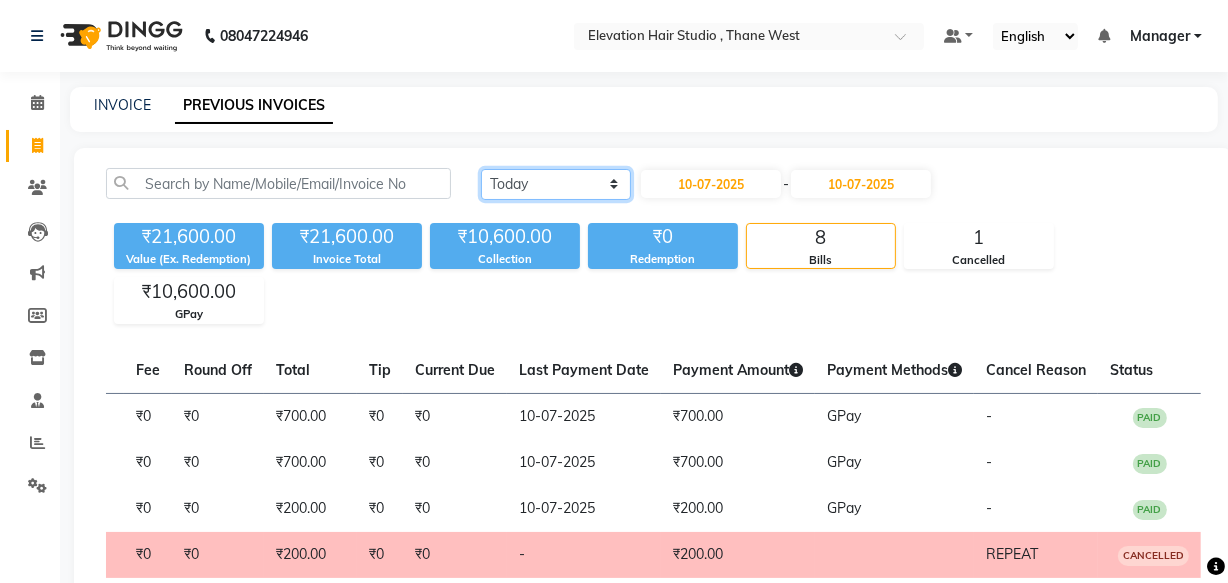 click on "Today Yesterday Custom Range" 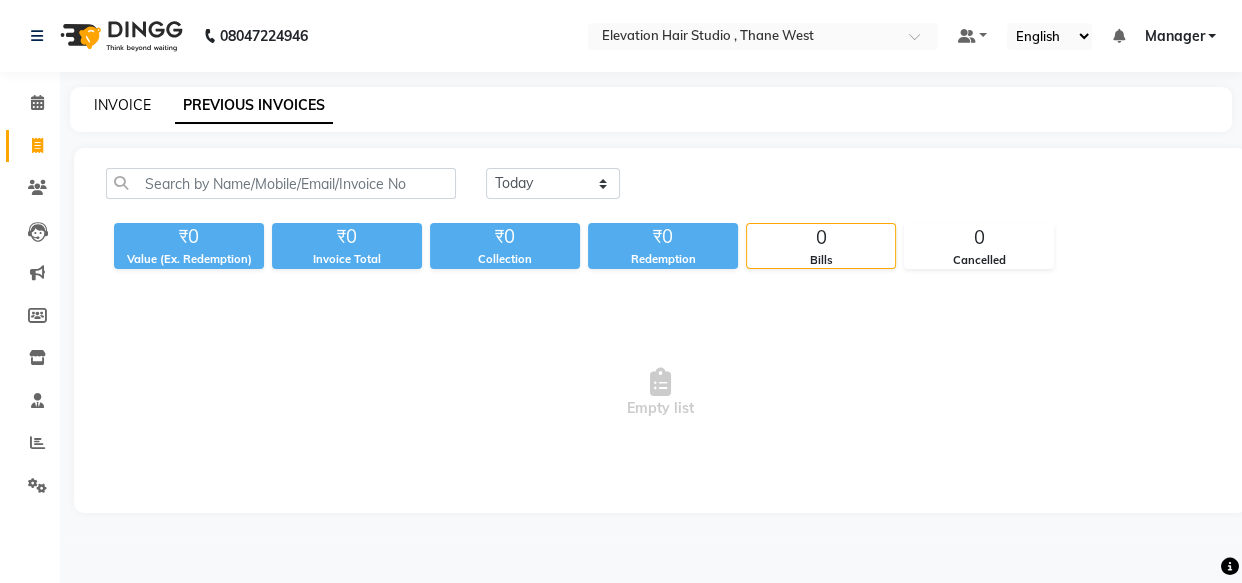 click on "INVOICE" 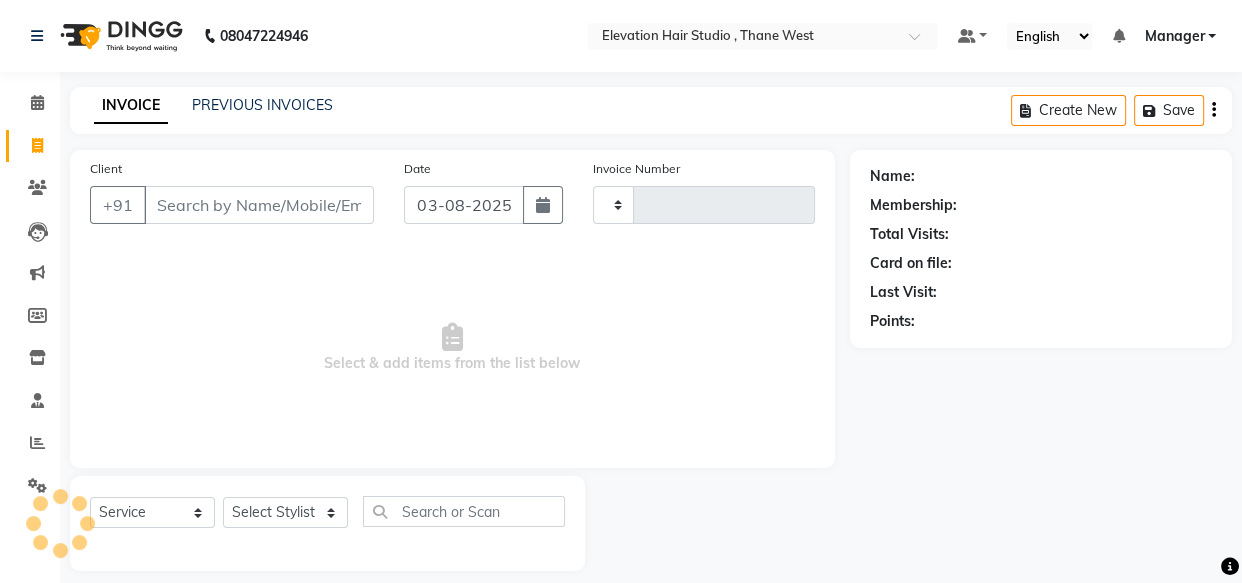 type on "0664" 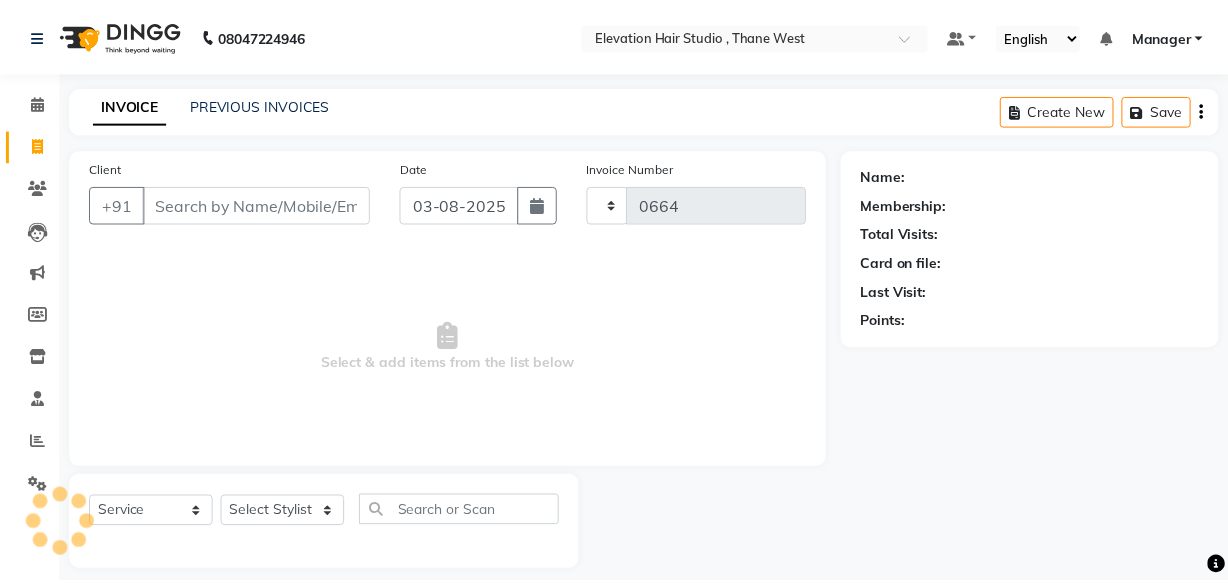 scroll, scrollTop: 19, scrollLeft: 0, axis: vertical 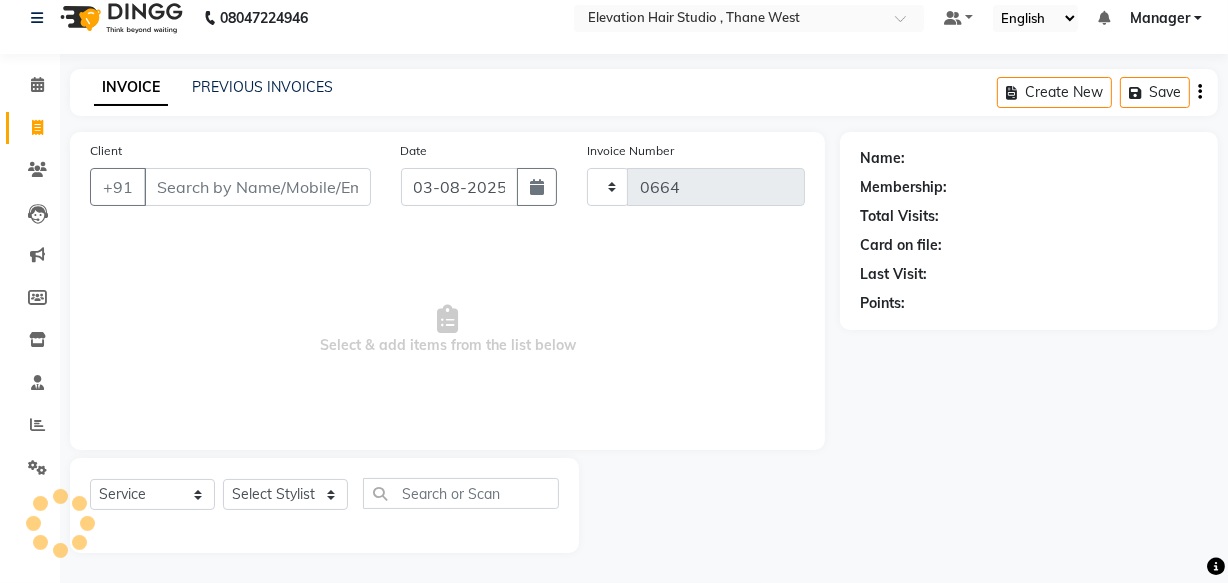 select on "6886" 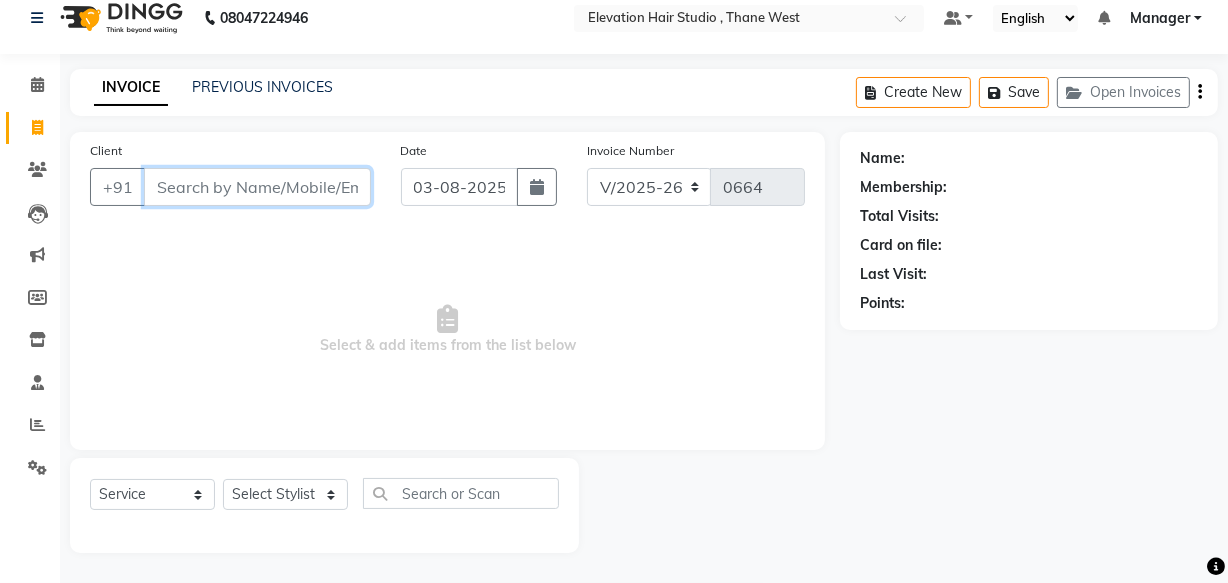 click on "Client" at bounding box center (257, 187) 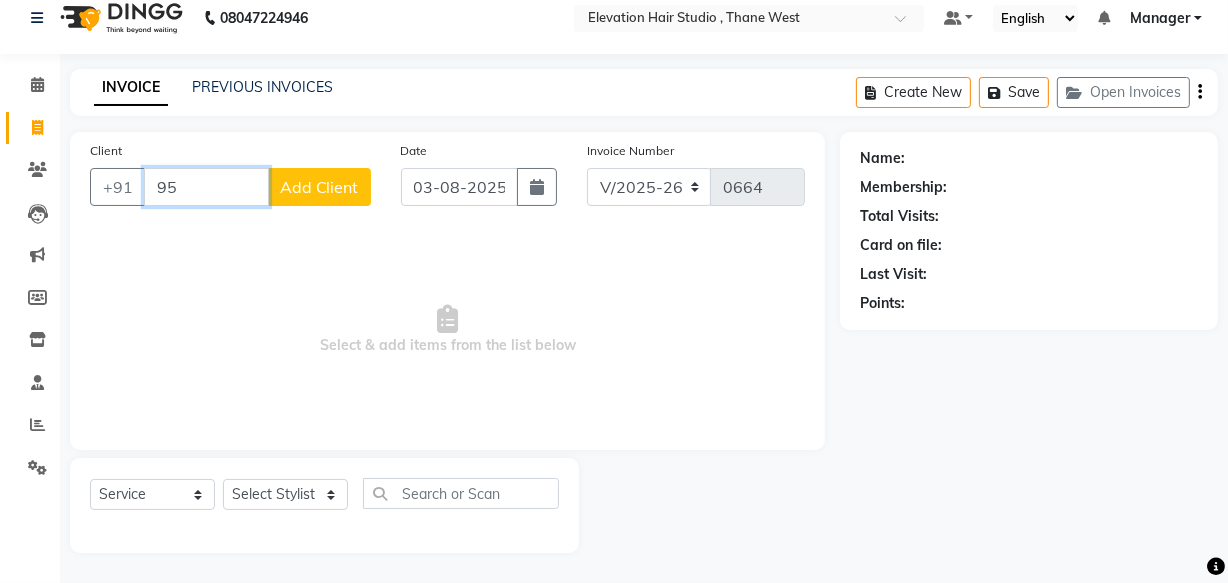 type on "9" 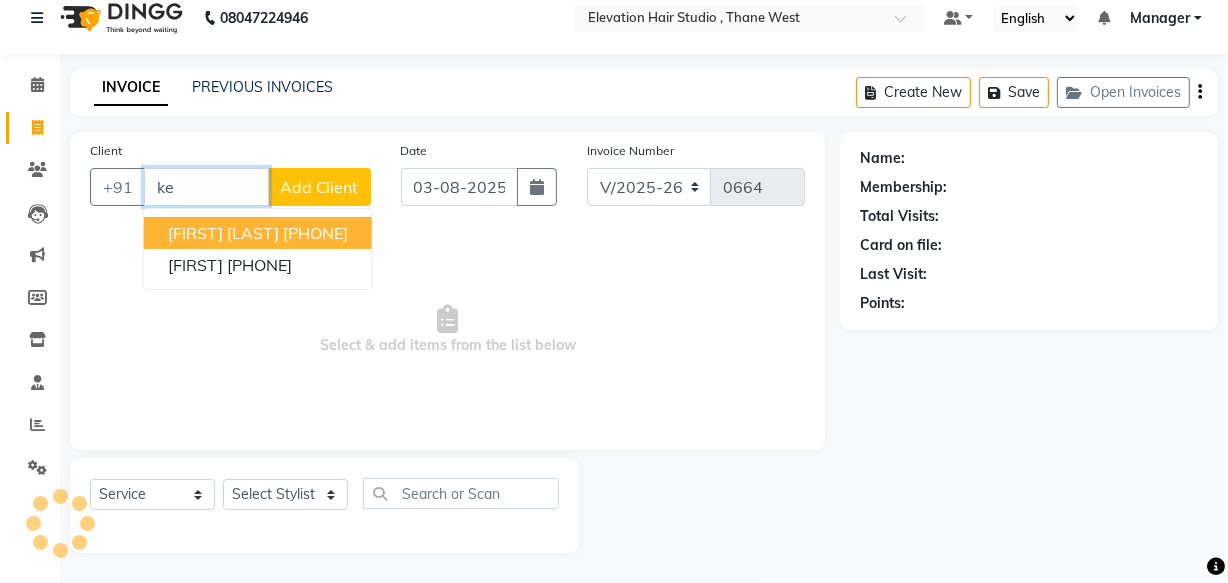 type on "k" 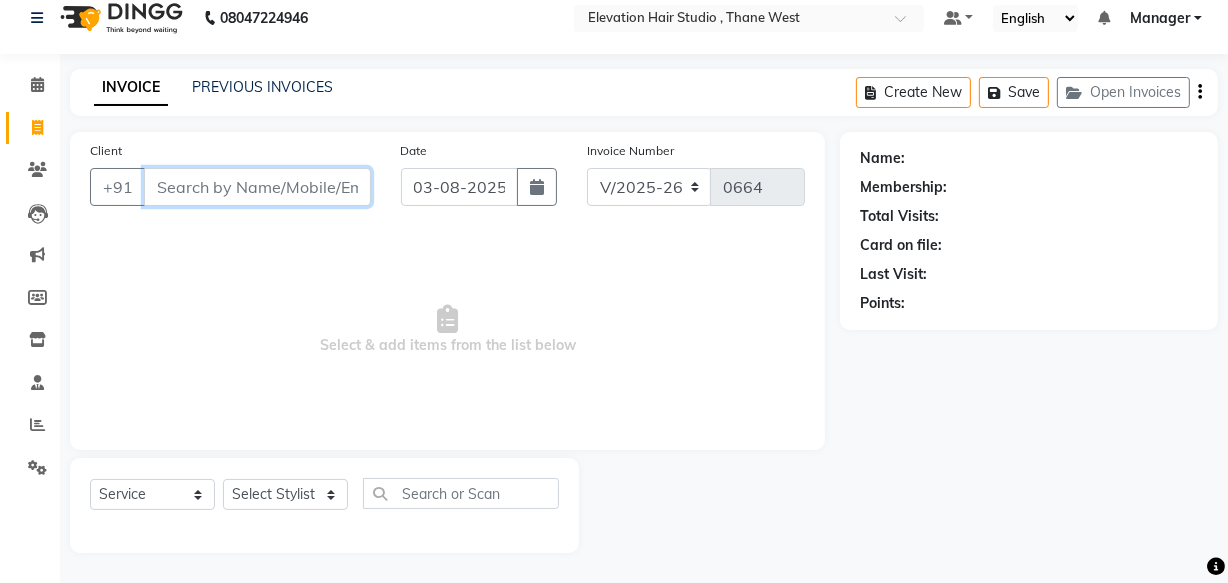 click on "Client" at bounding box center (257, 187) 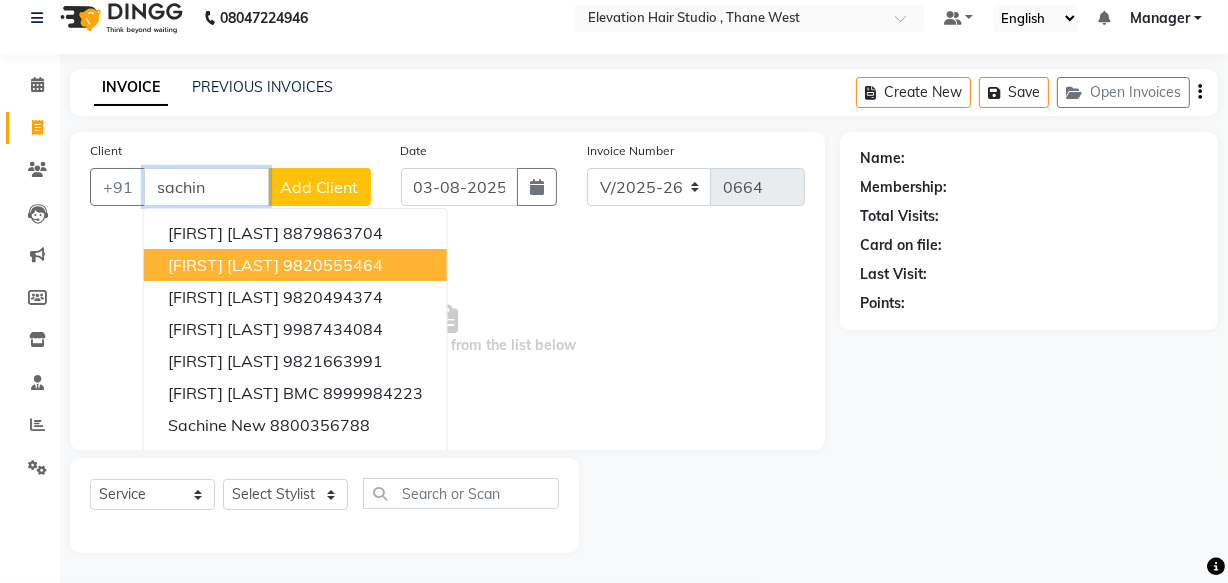 click on "9820555464" at bounding box center (333, 265) 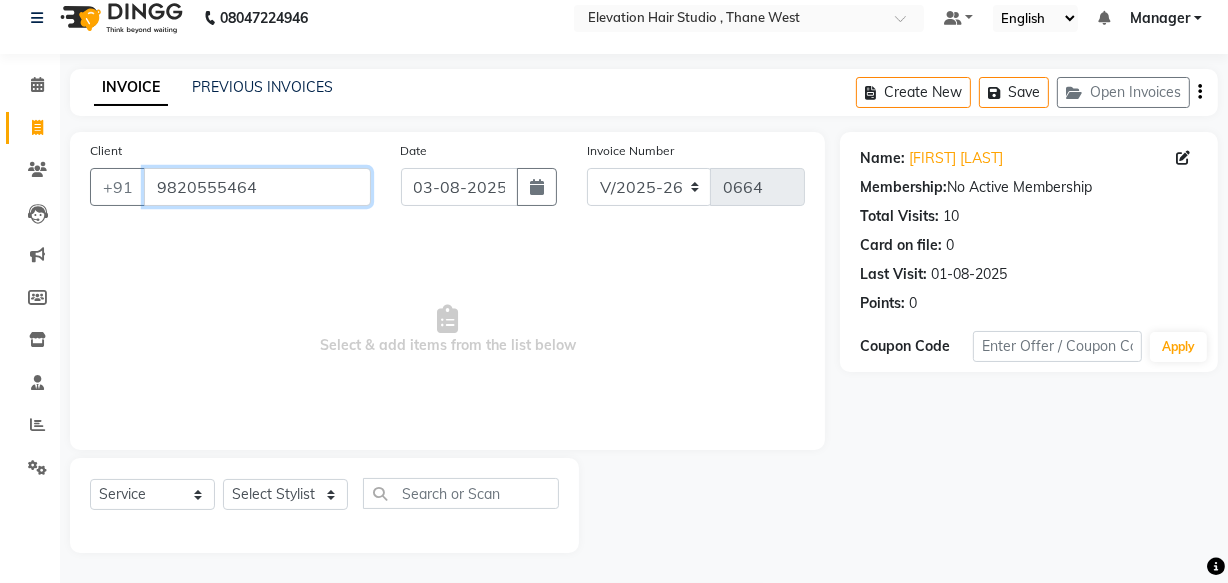 click on "9820555464" at bounding box center [257, 187] 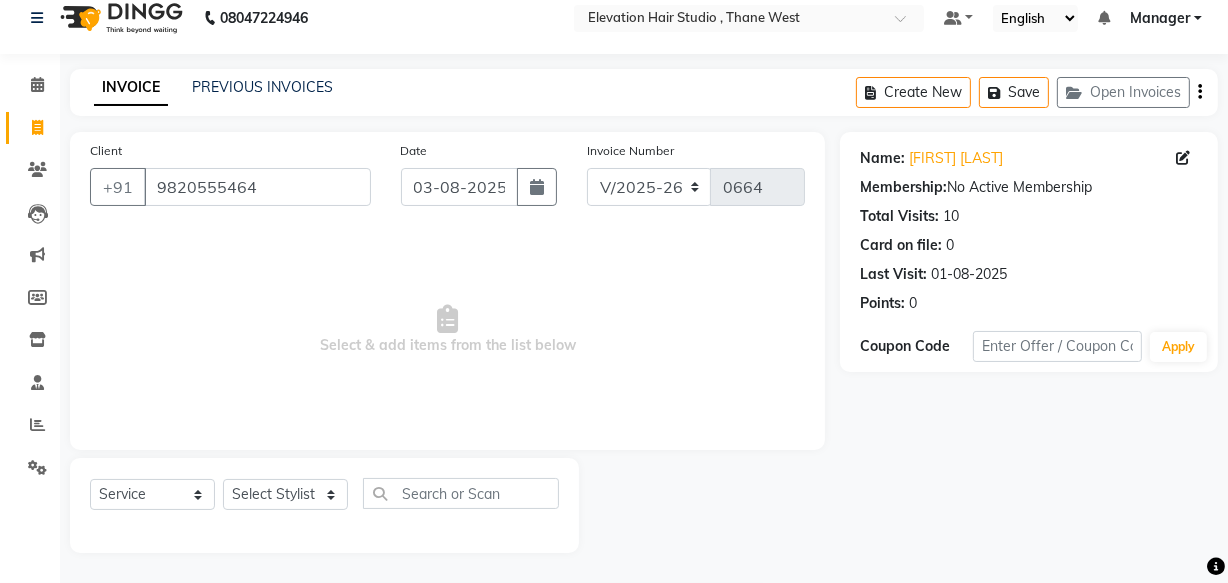 click on "Client +91 9820555464" 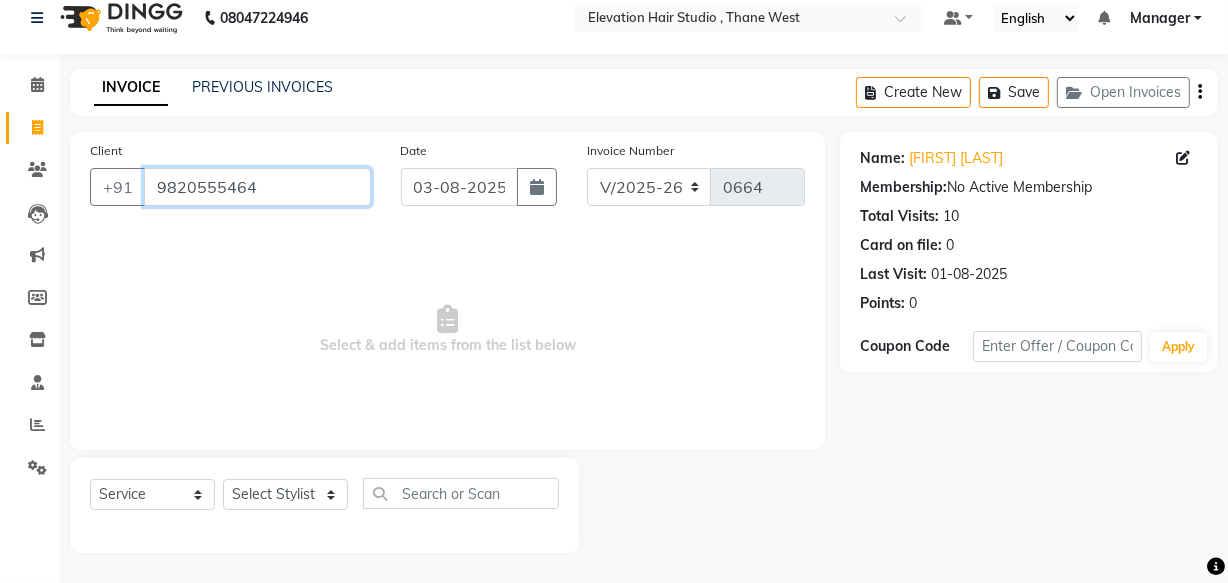 click on "9820555464" at bounding box center [257, 187] 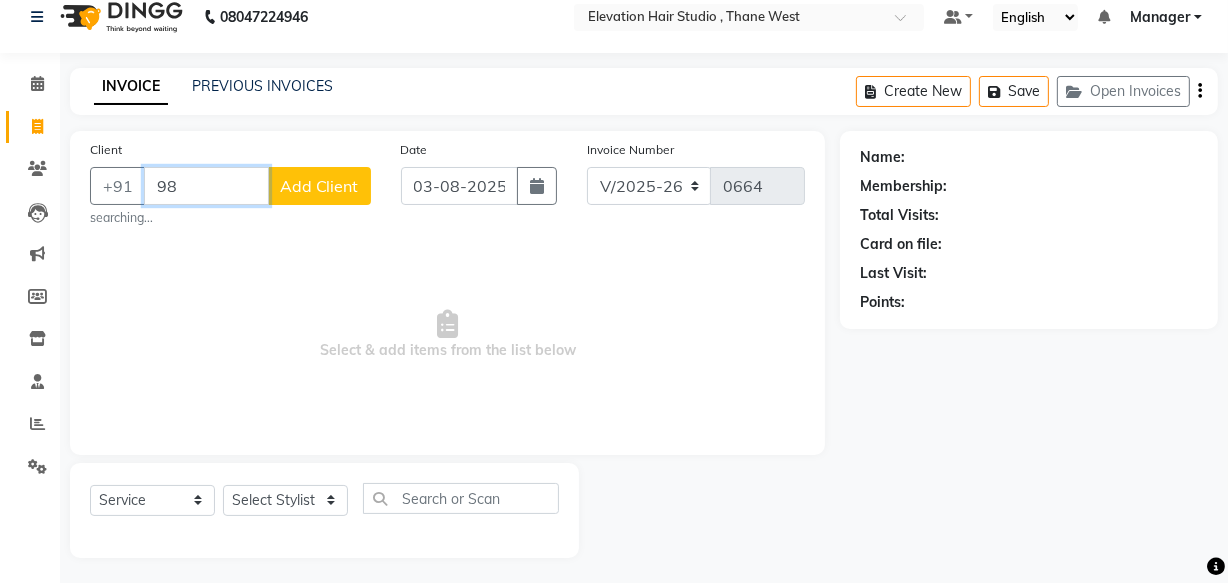type on "9" 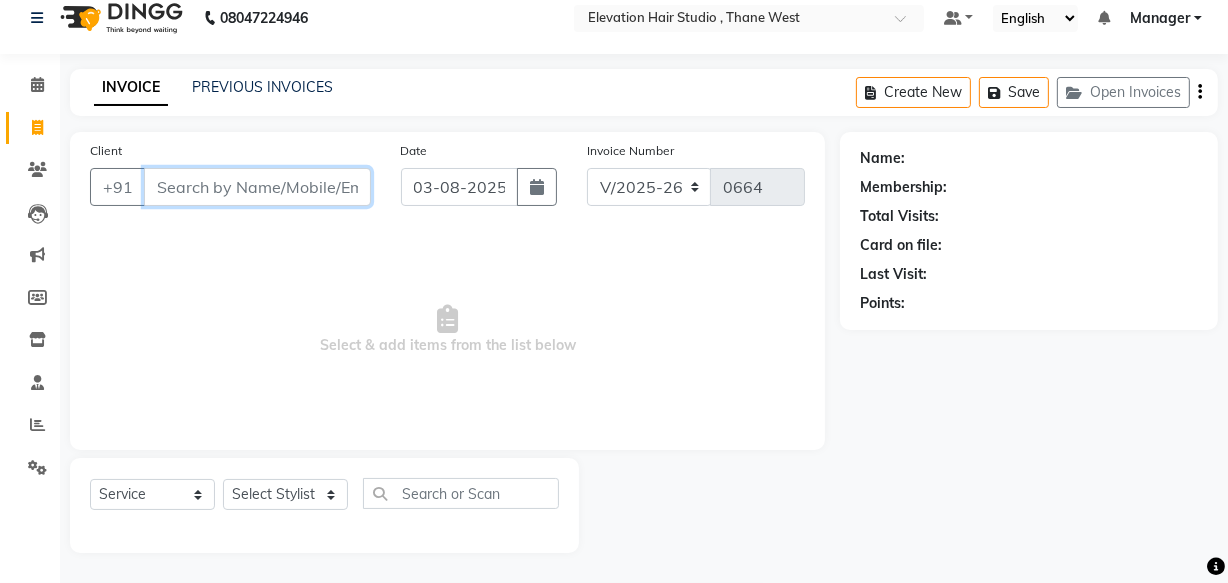 type 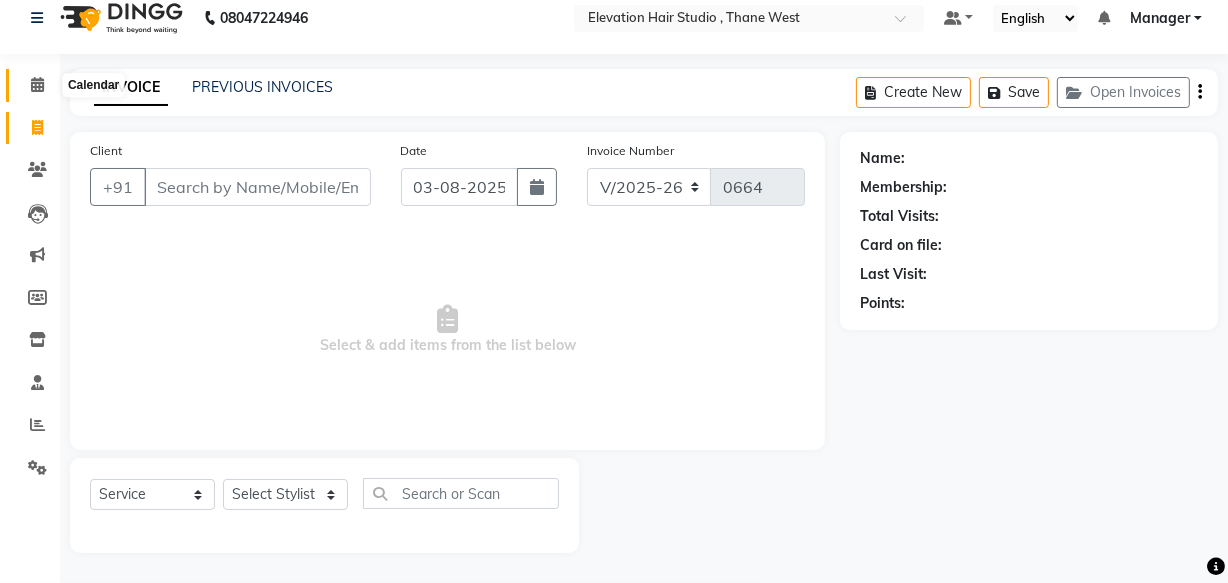 click 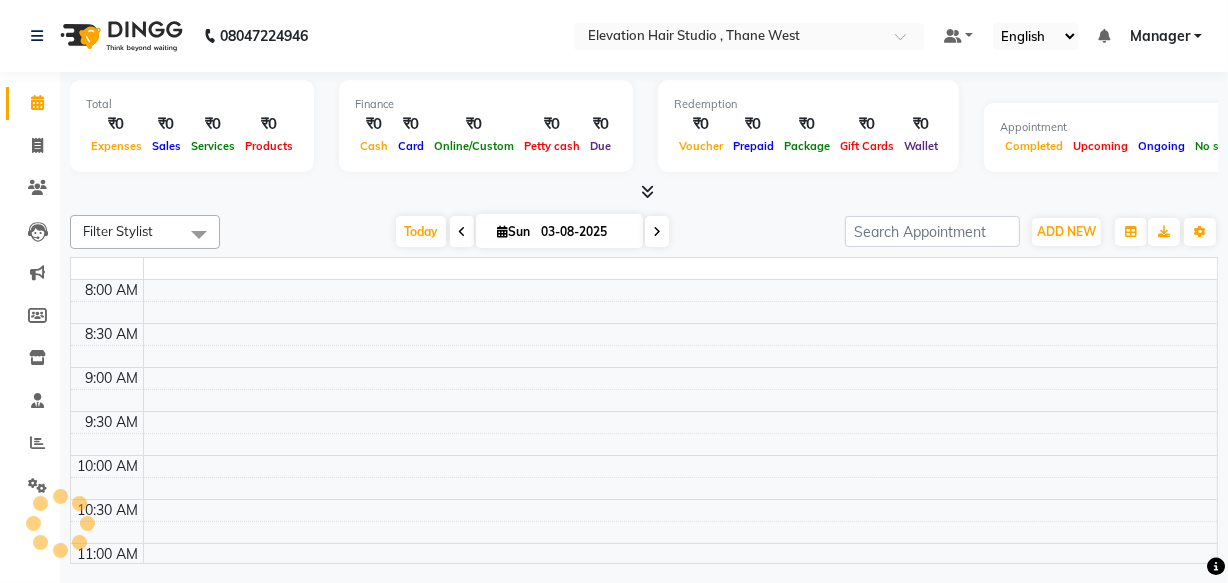 scroll, scrollTop: 0, scrollLeft: 0, axis: both 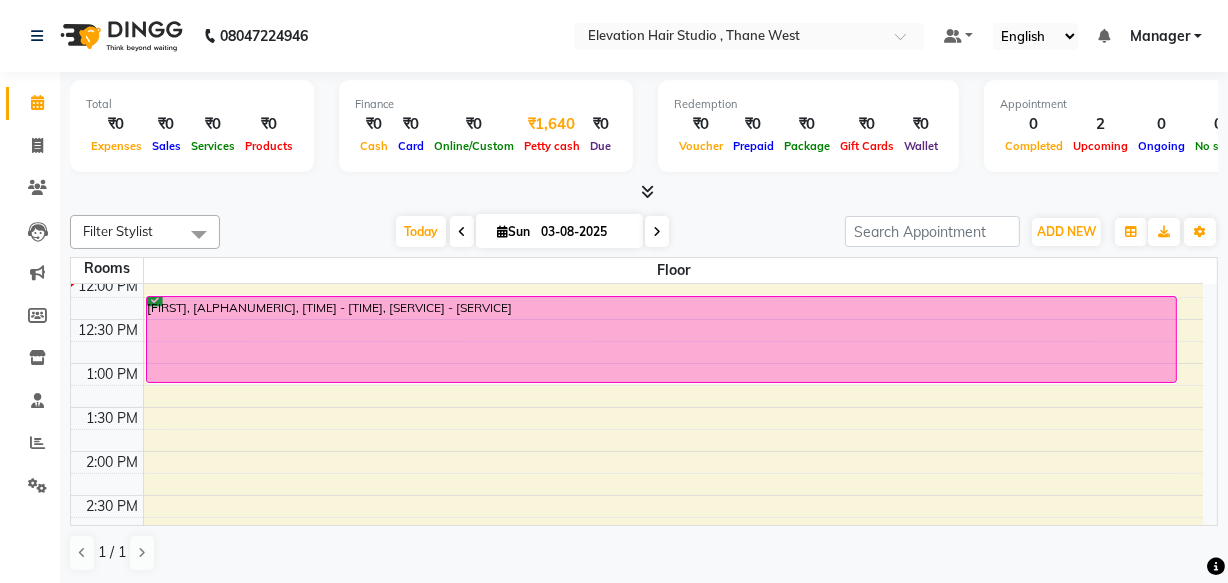click on "Petty cash" at bounding box center [552, 146] 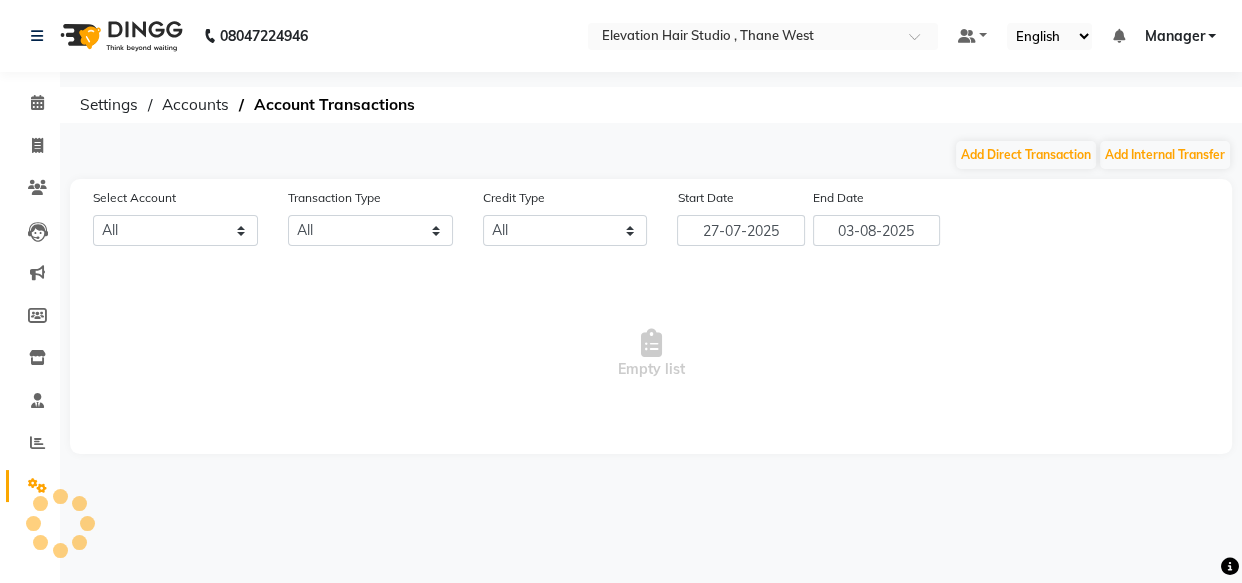 select on "5950" 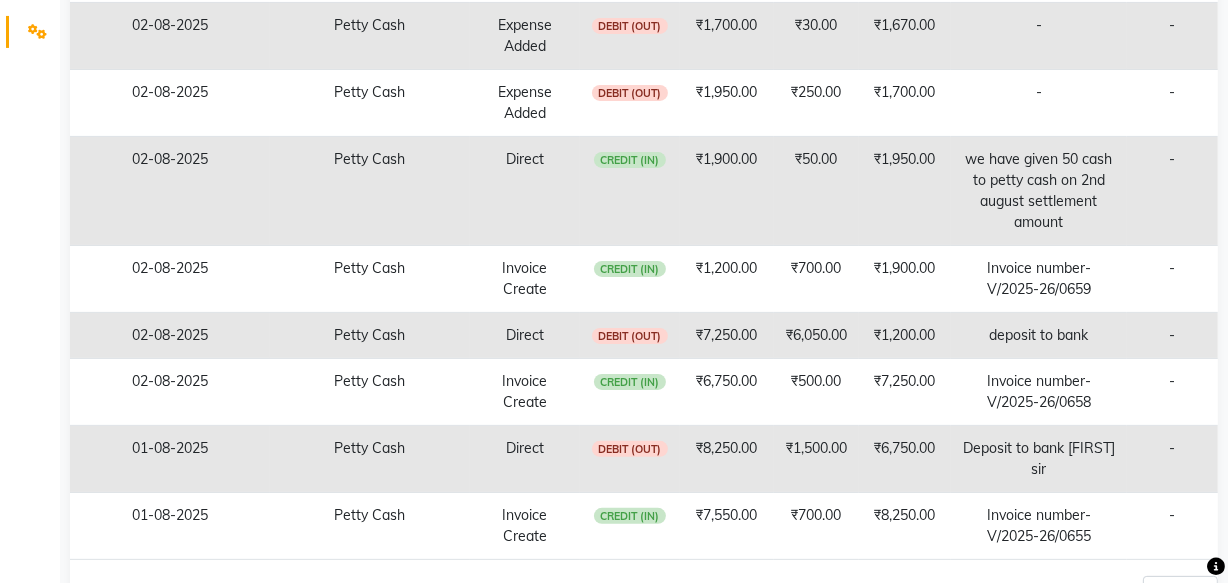 scroll, scrollTop: 520, scrollLeft: 0, axis: vertical 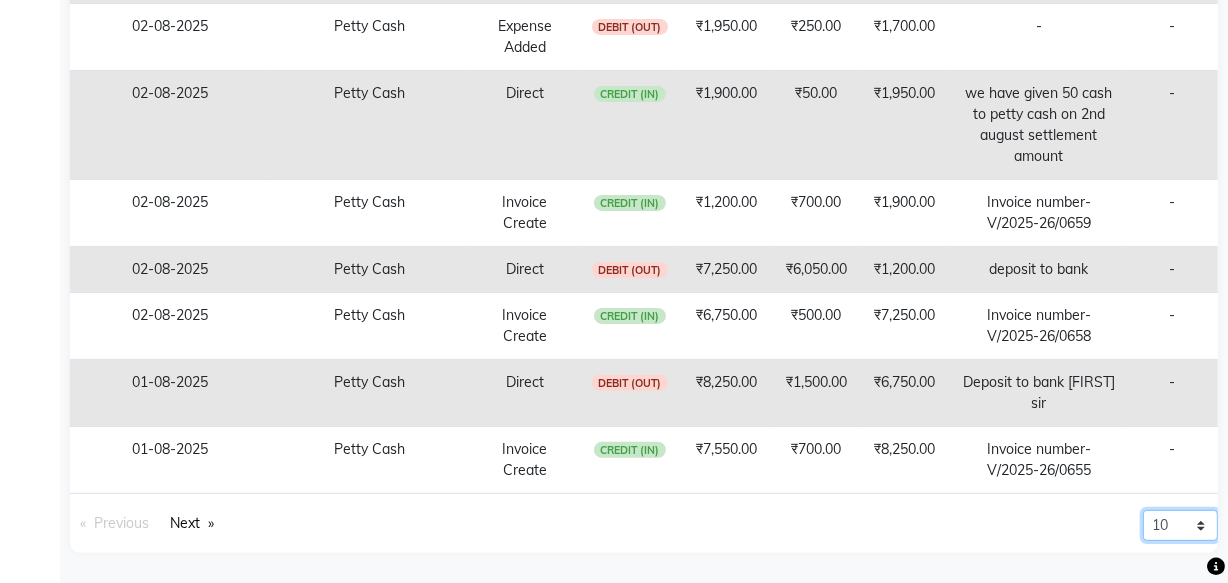 click on "10 20 50 100" 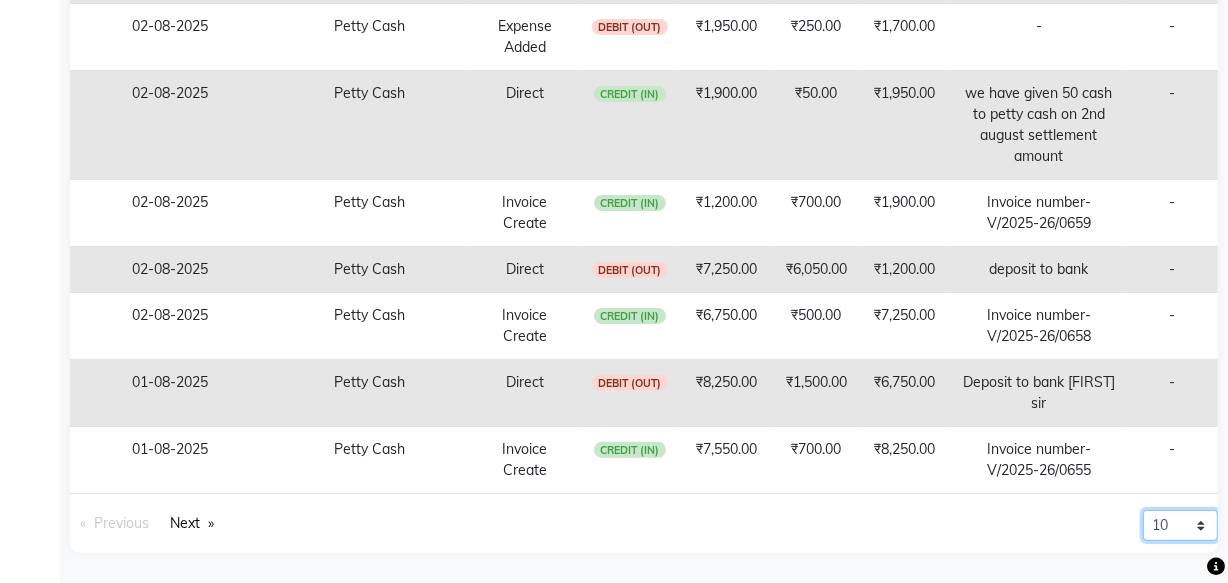 select on "20" 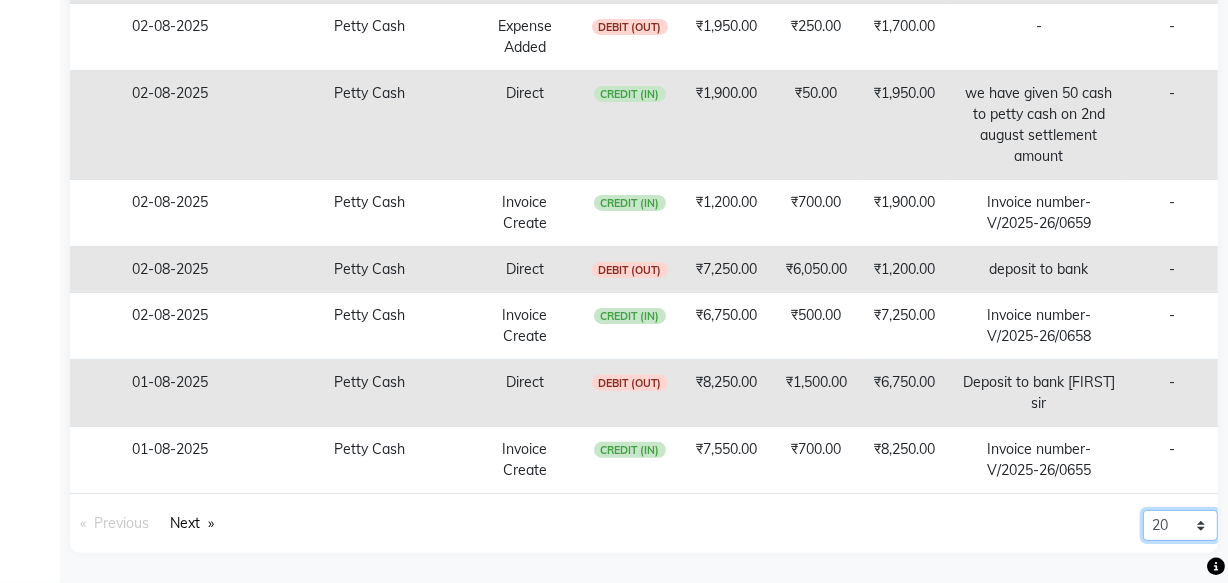 click on "10 20 50 100" 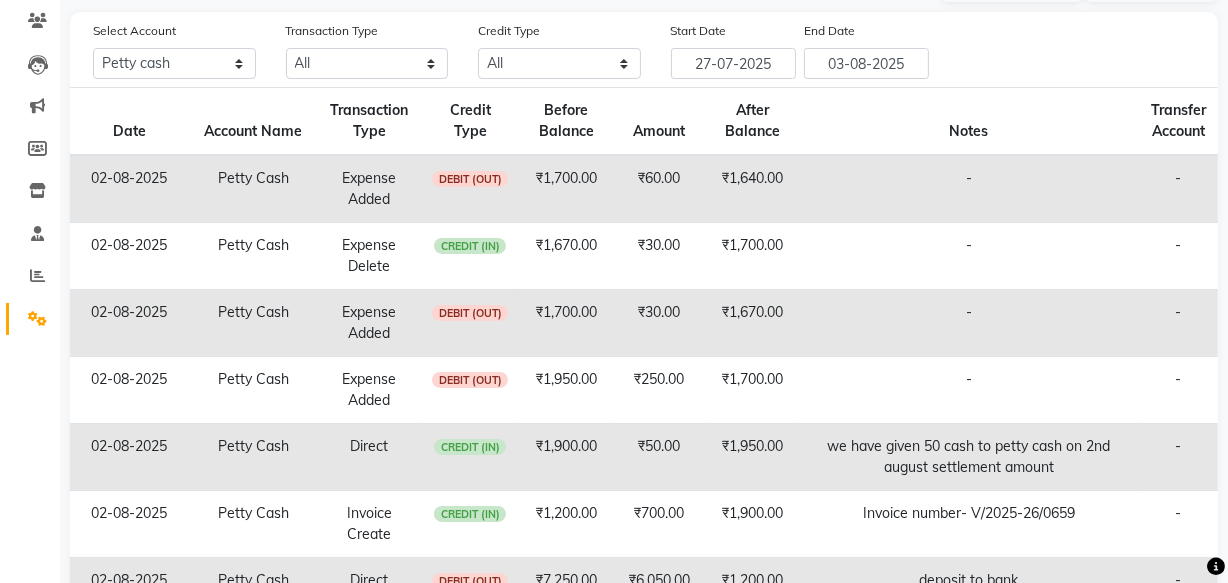 scroll, scrollTop: 0, scrollLeft: 0, axis: both 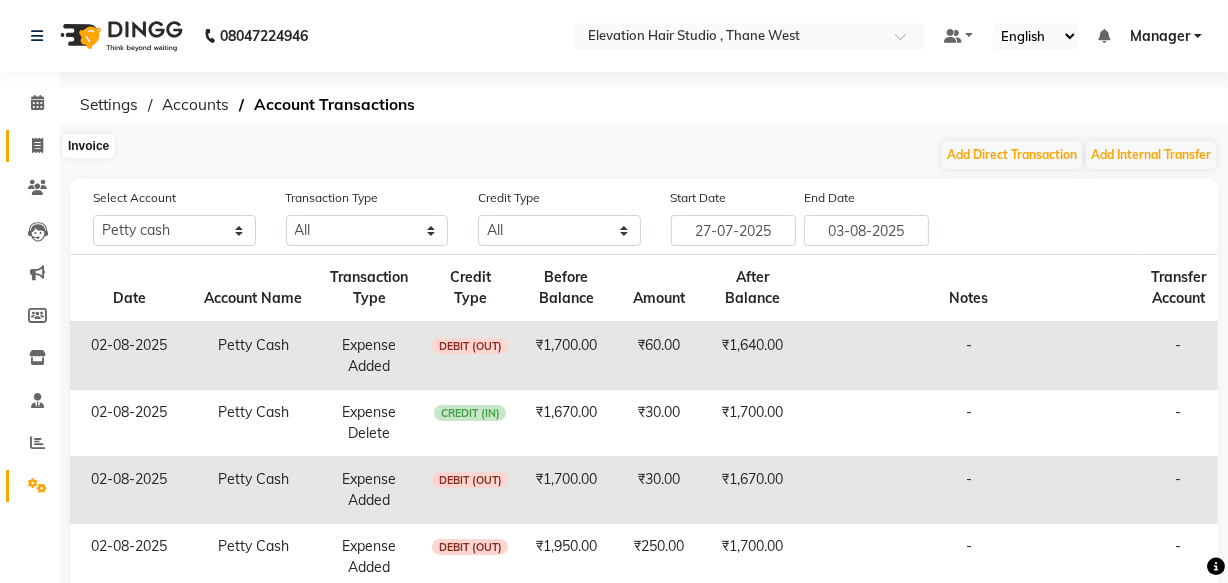 click 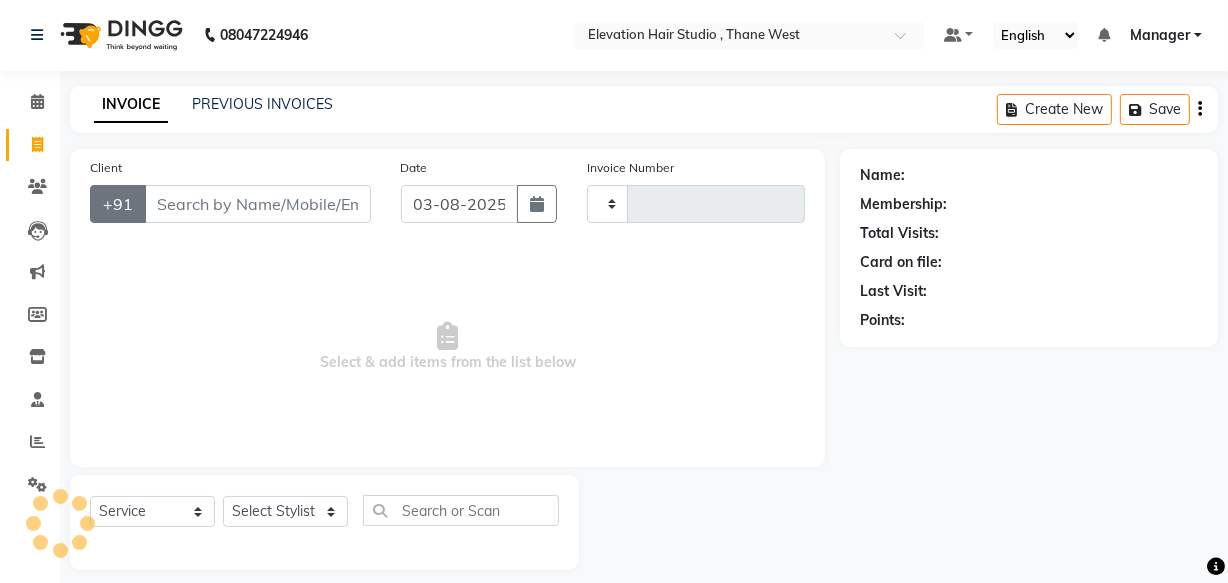 type on "0664" 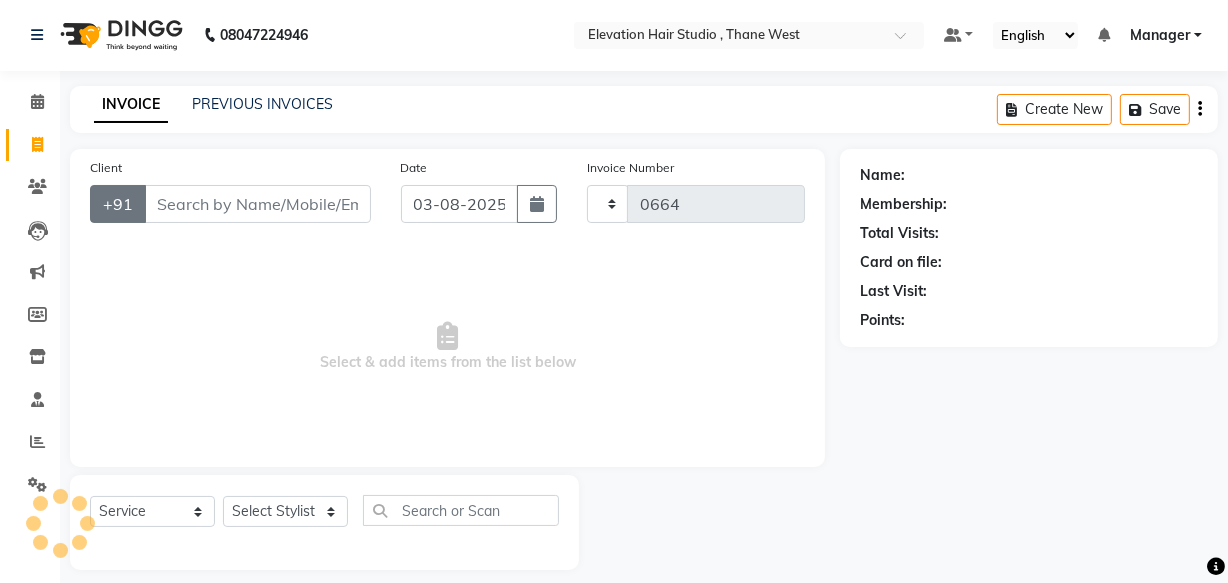 select on "6886" 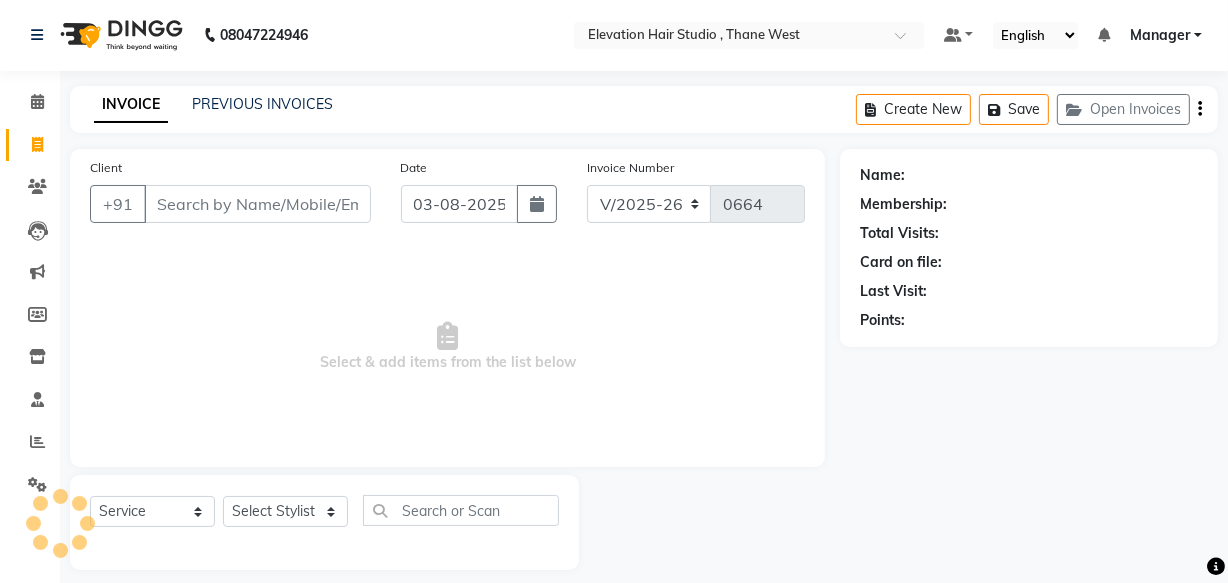 scroll, scrollTop: 19, scrollLeft: 0, axis: vertical 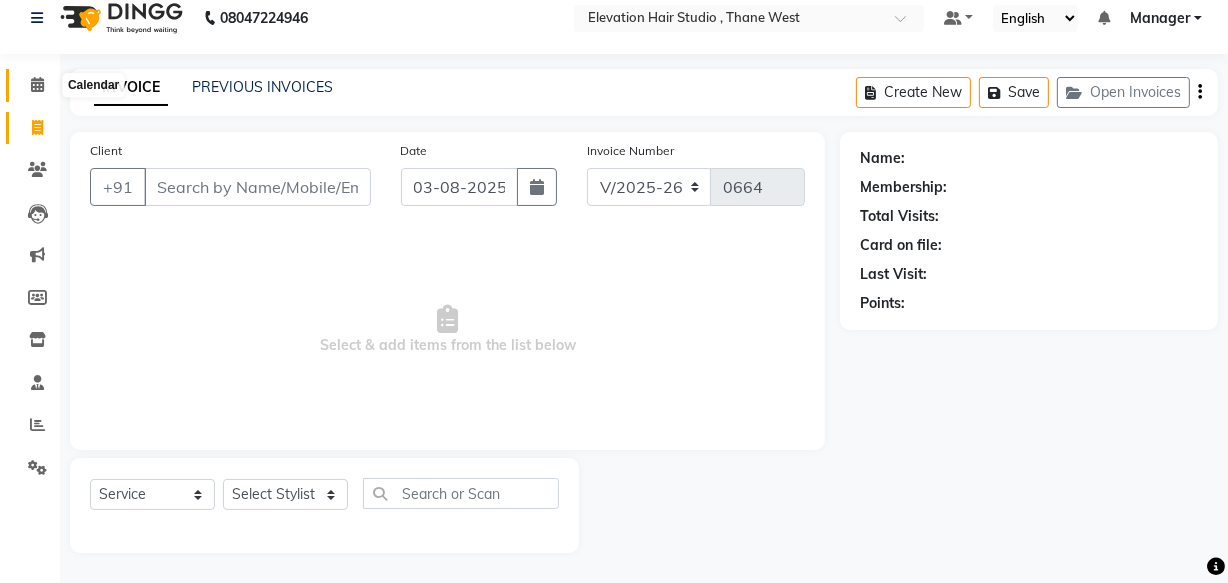 click 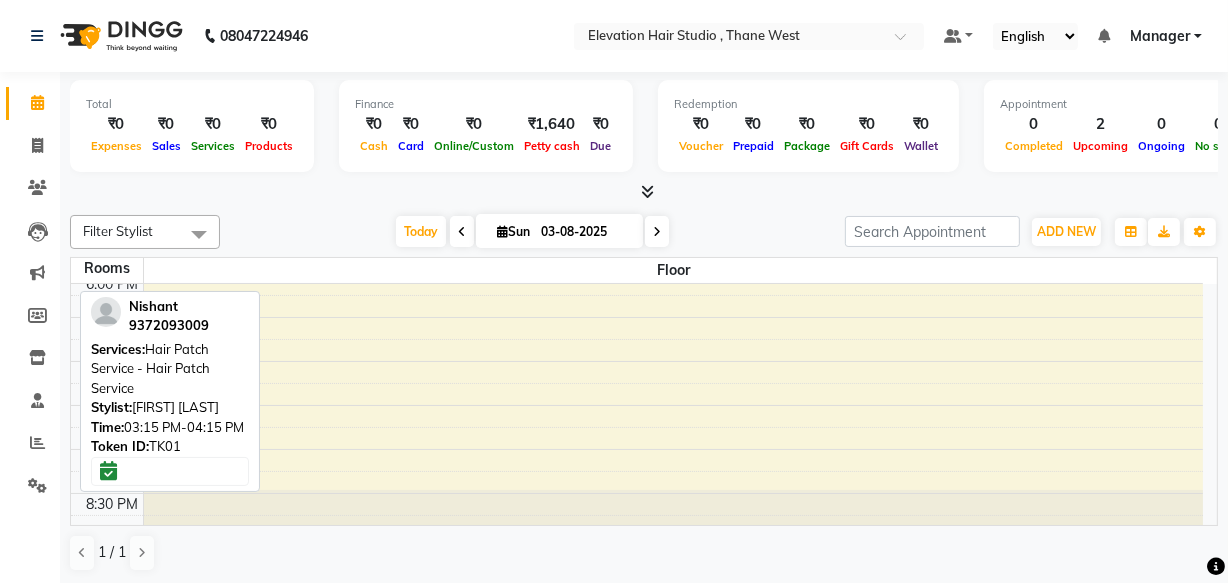 scroll, scrollTop: 810, scrollLeft: 0, axis: vertical 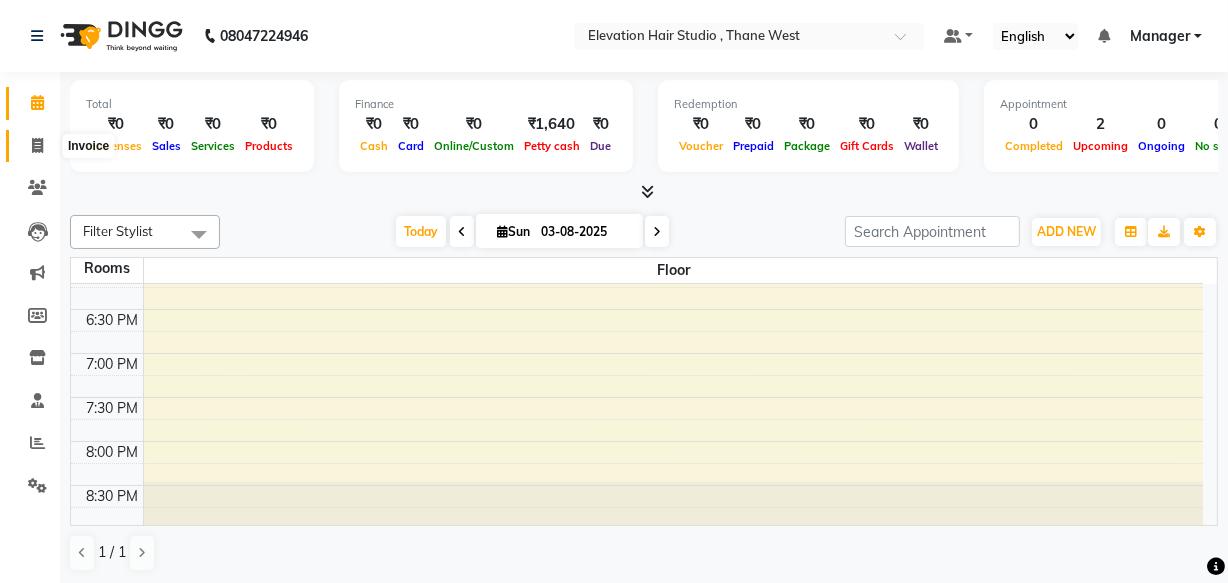 click 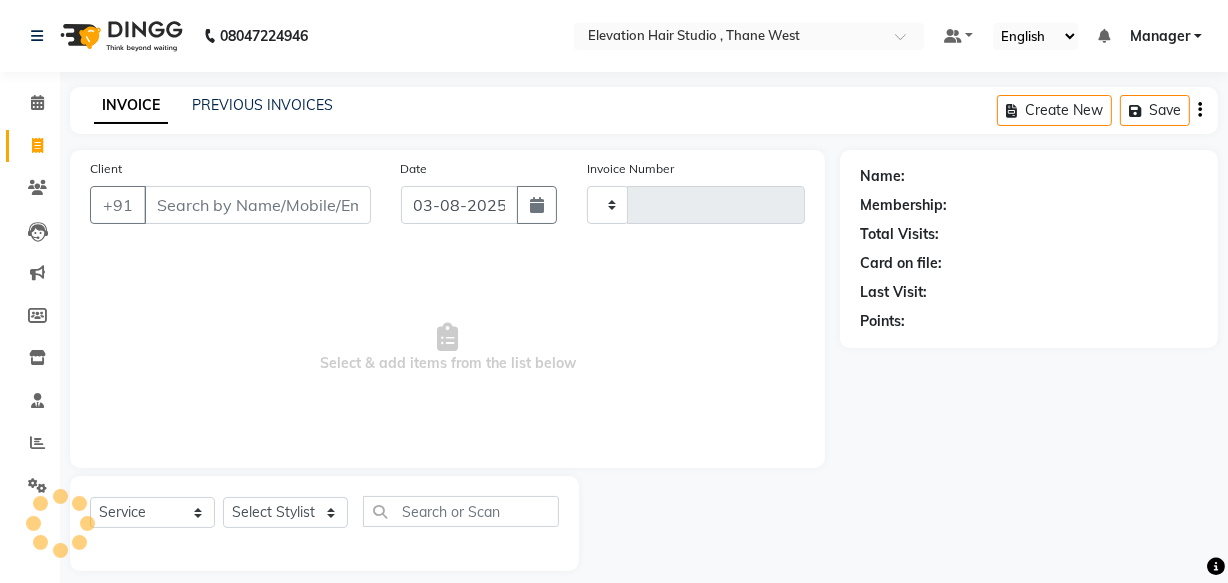 type on "0664" 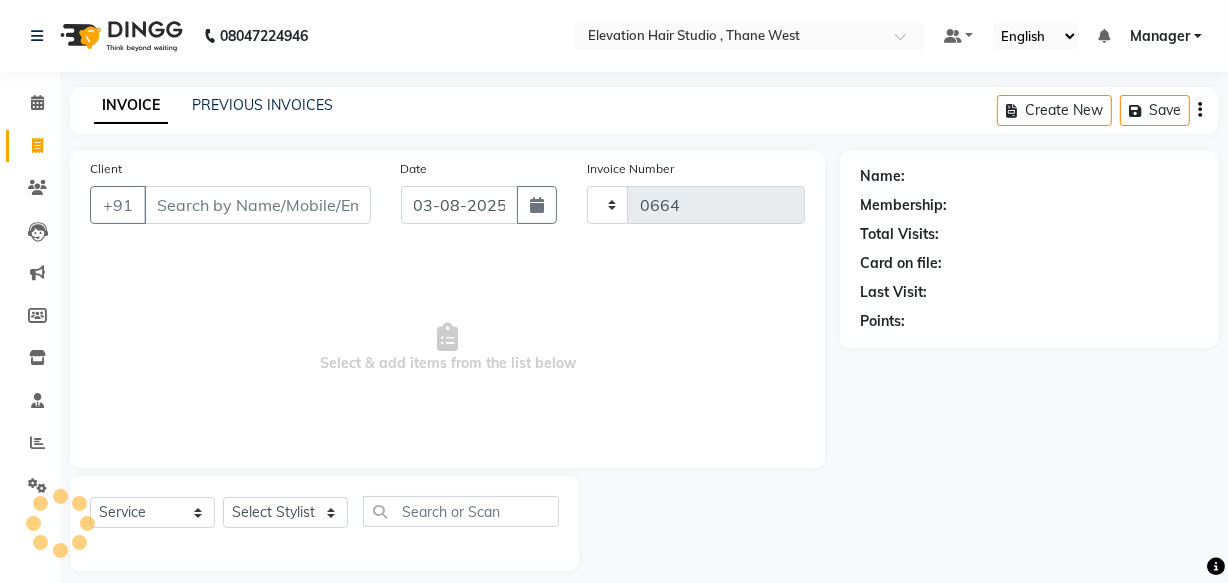 select on "6886" 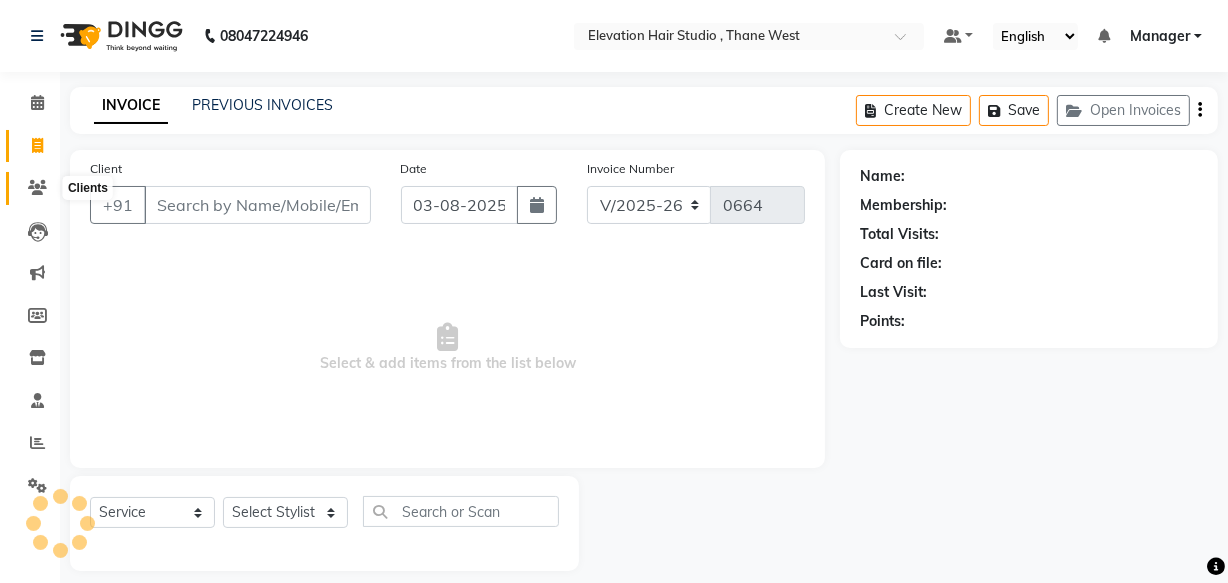 click 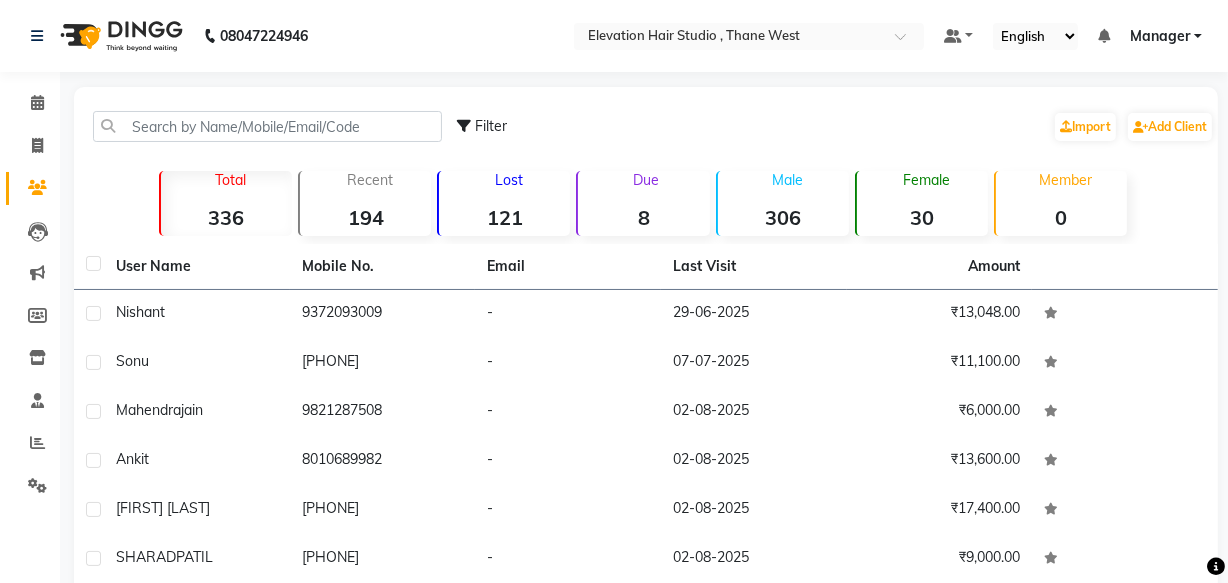 click on "Due  8" 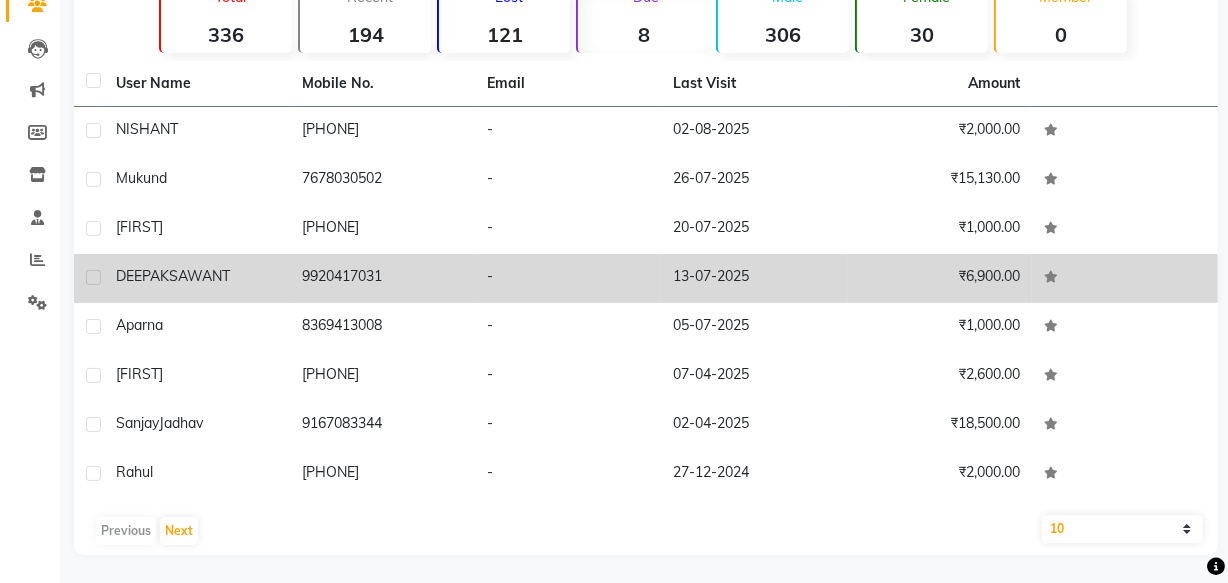scroll, scrollTop: 184, scrollLeft: 0, axis: vertical 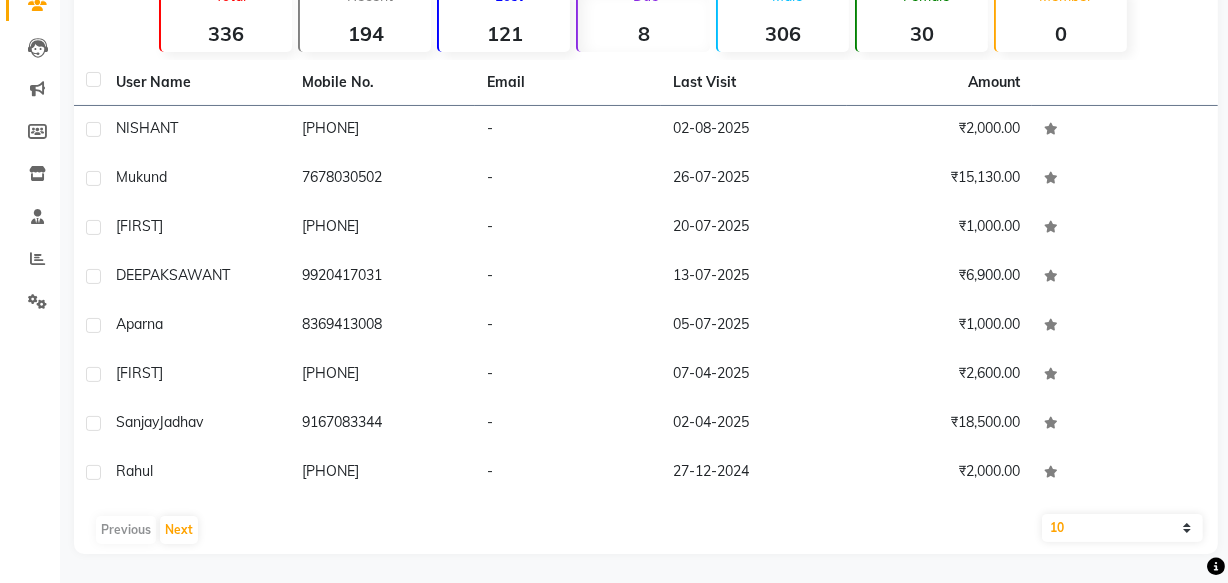 click on "10   50   100" 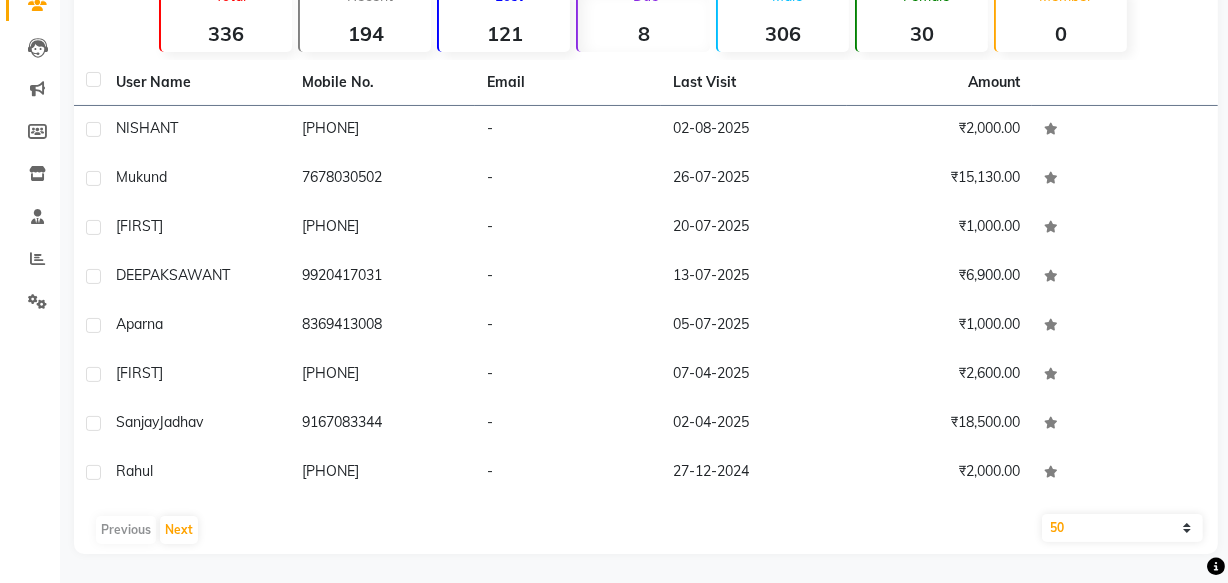 click on "10   50   100" 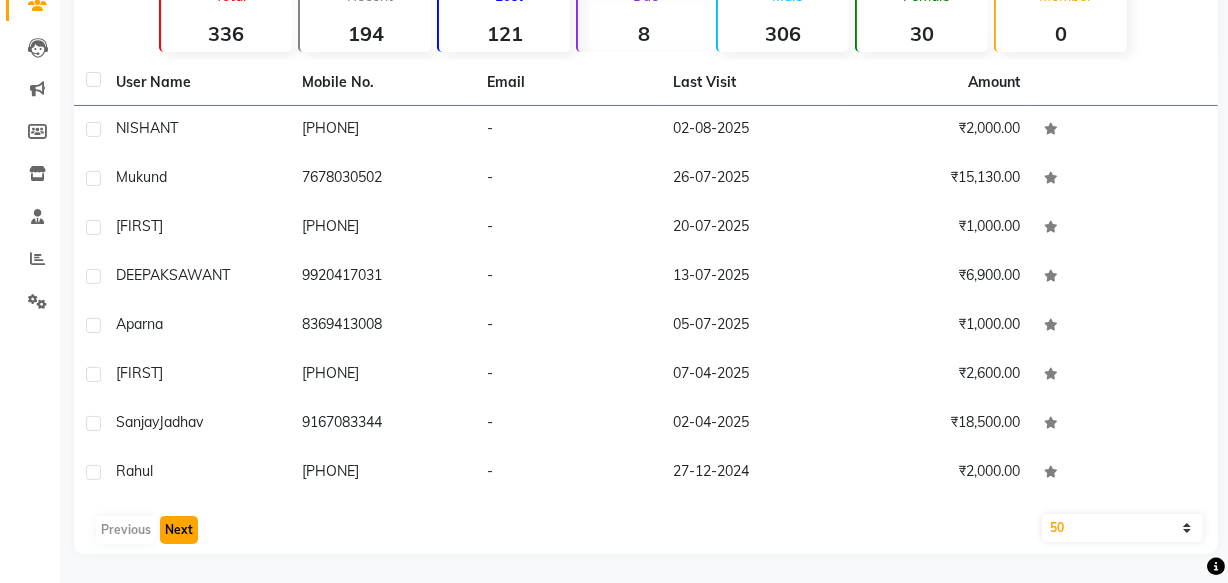 click on "Next" 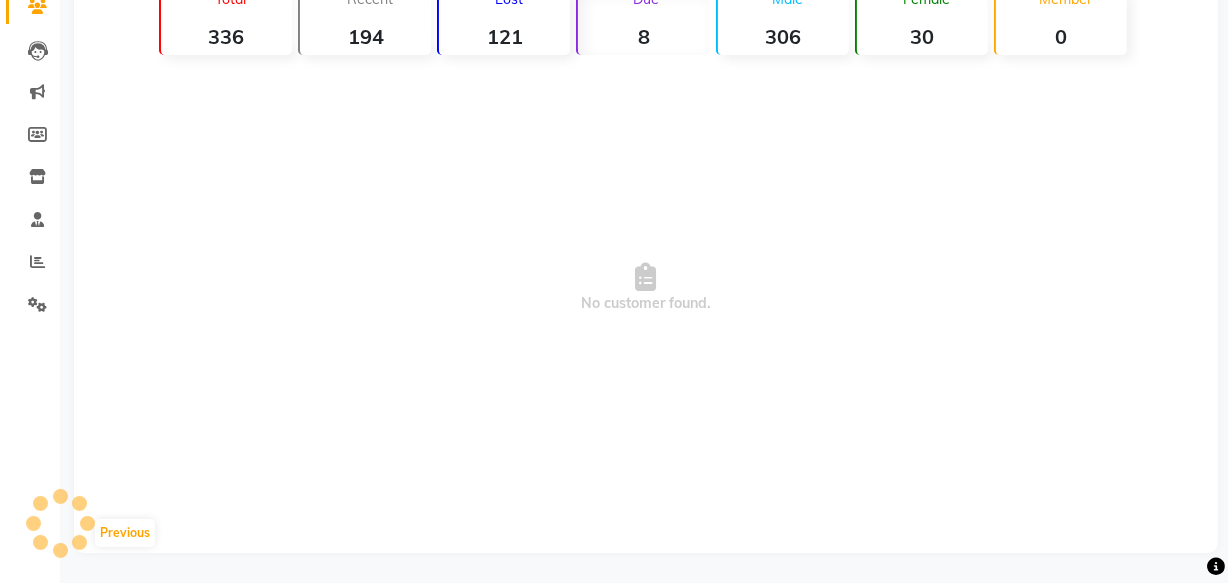 scroll, scrollTop: 180, scrollLeft: 0, axis: vertical 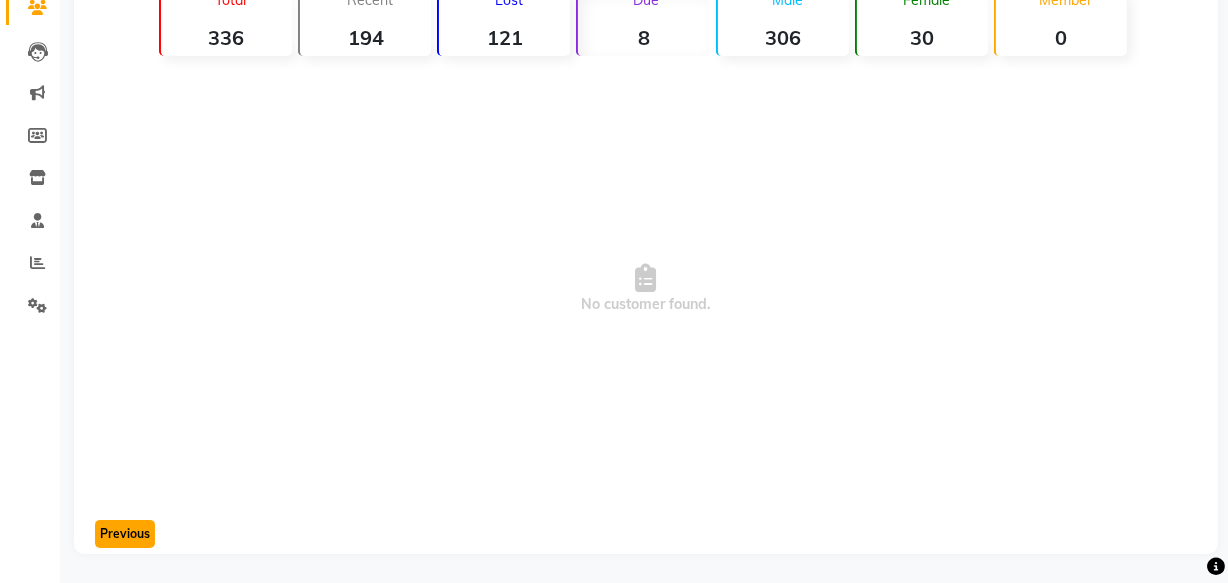 click on "Previous" 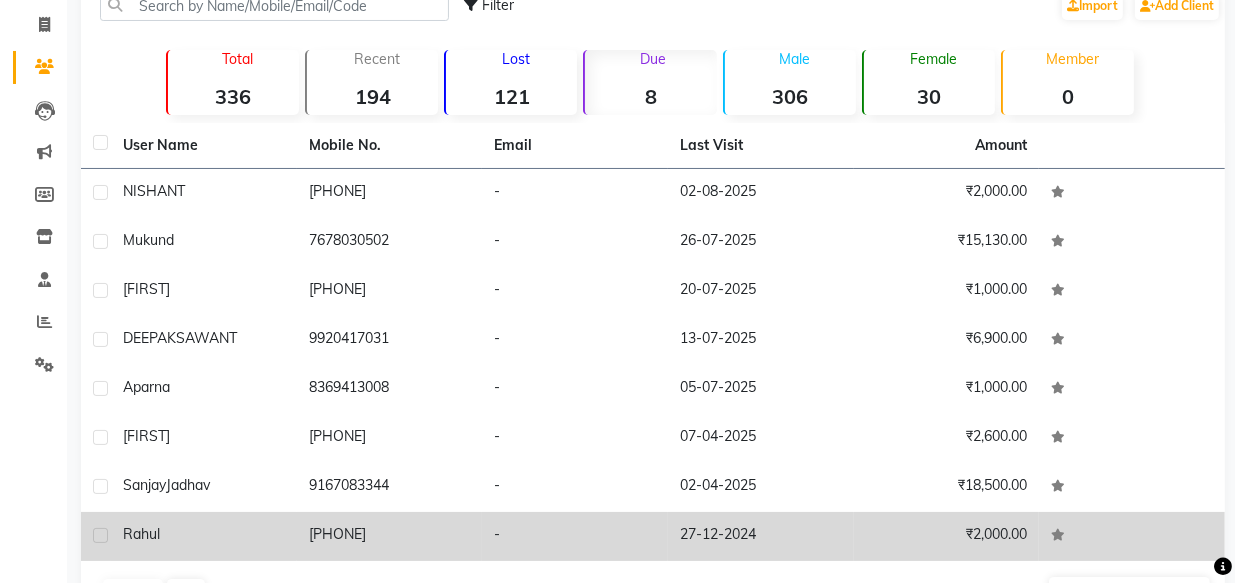 scroll, scrollTop: 90, scrollLeft: 0, axis: vertical 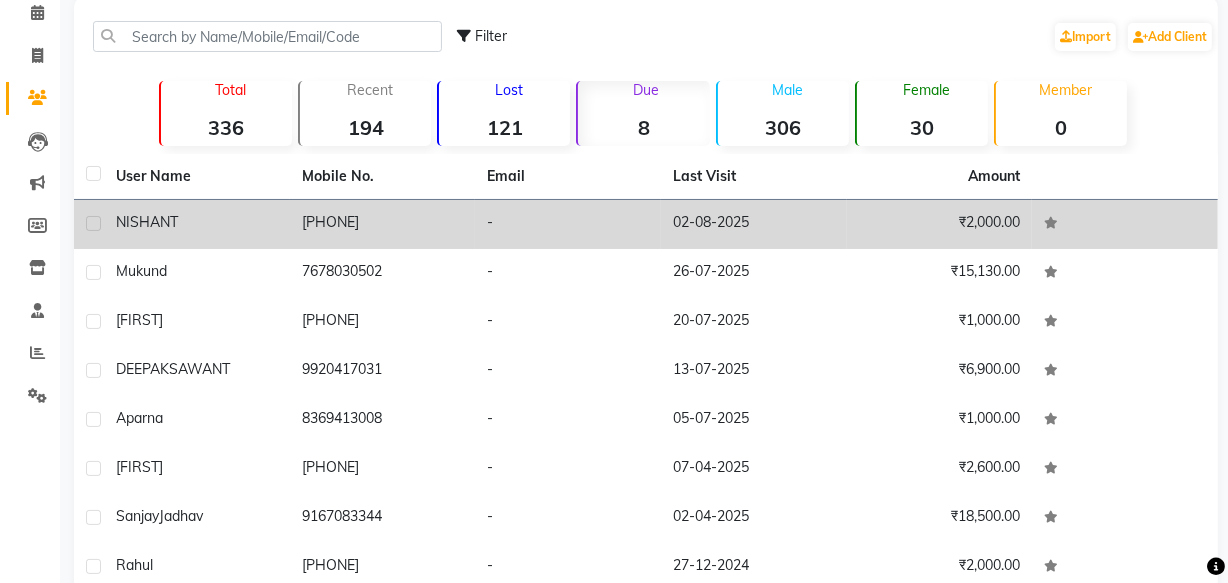 click on "₹2,000.00" 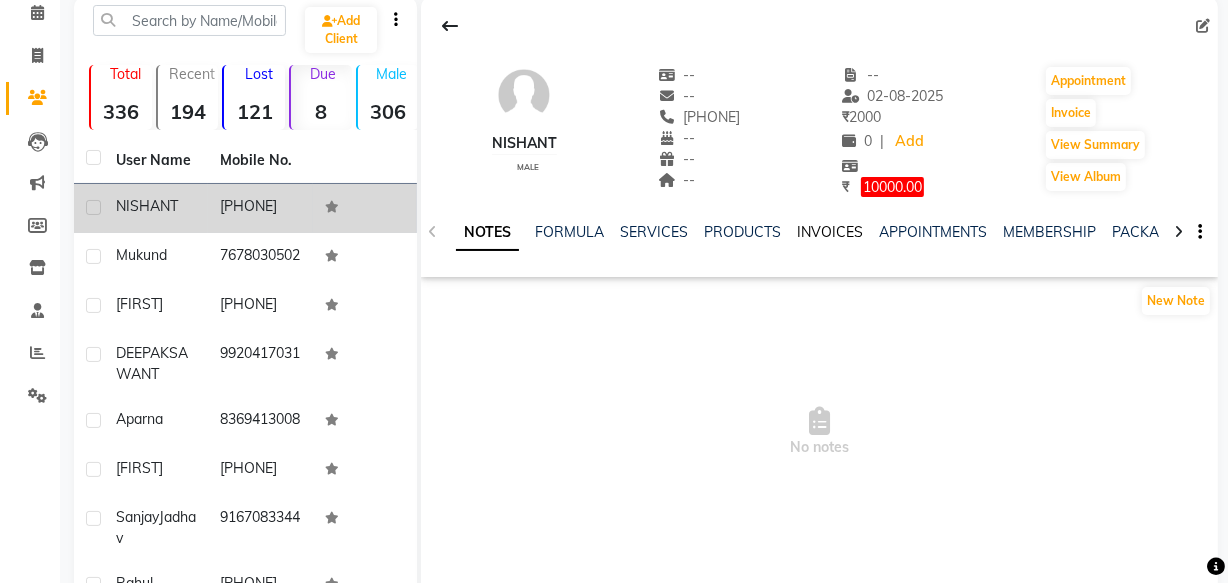 click on "INVOICES" 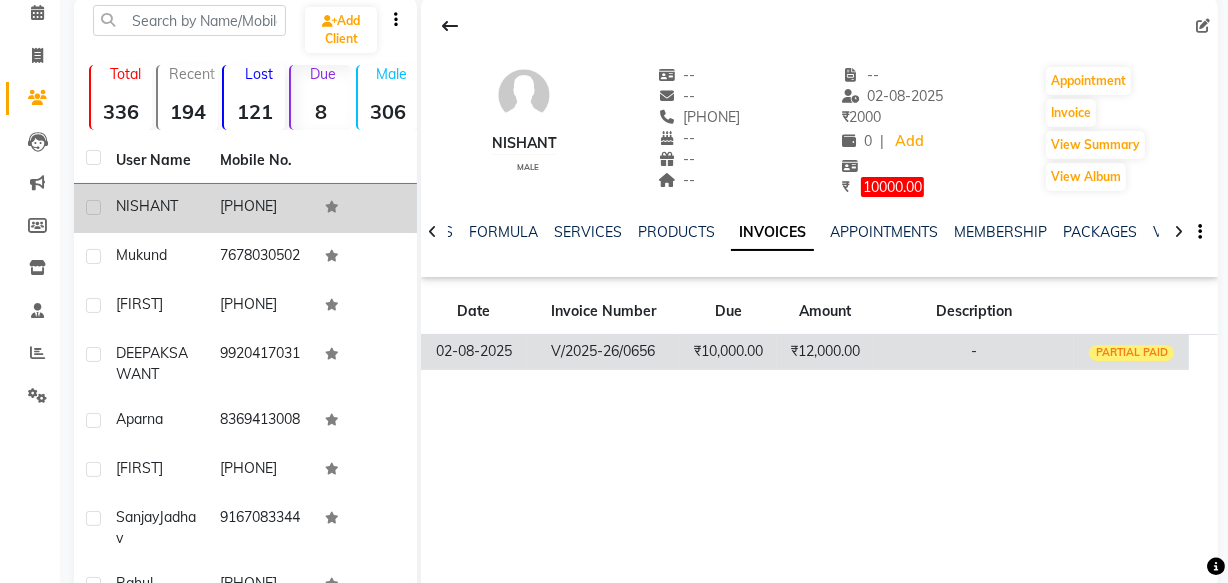 click on "₹10,000.00" 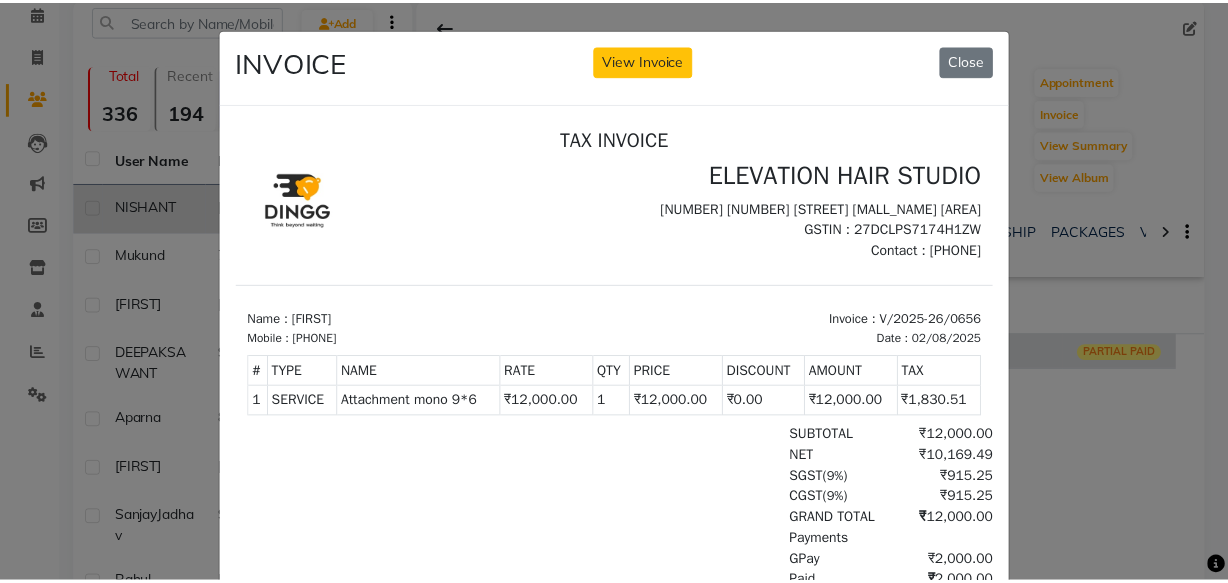 scroll, scrollTop: 0, scrollLeft: 0, axis: both 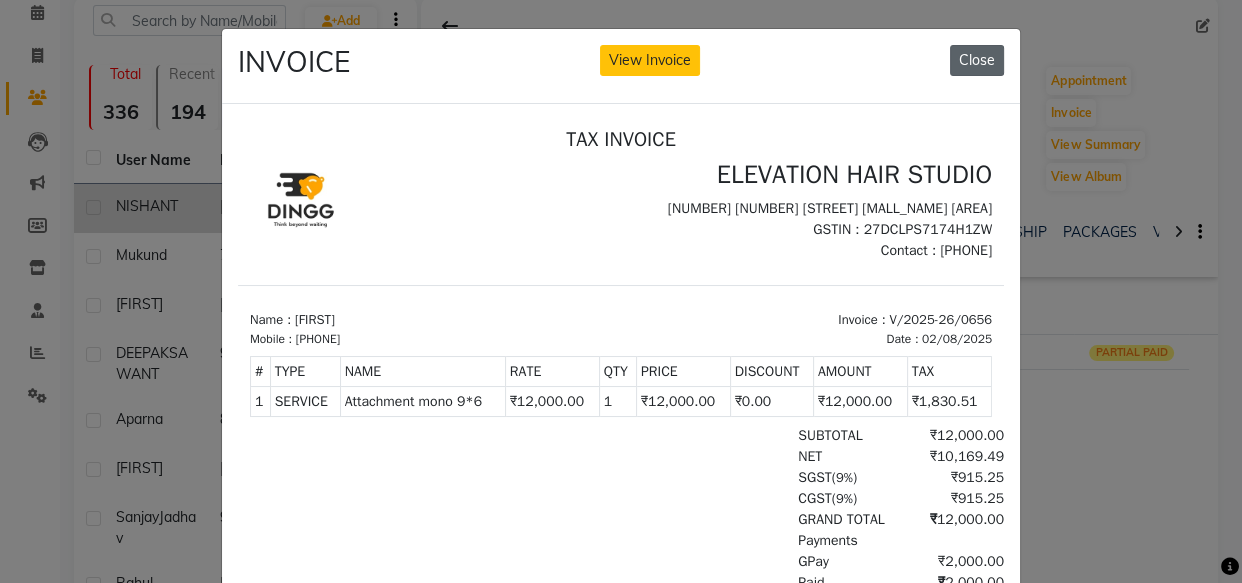 click on "Close" 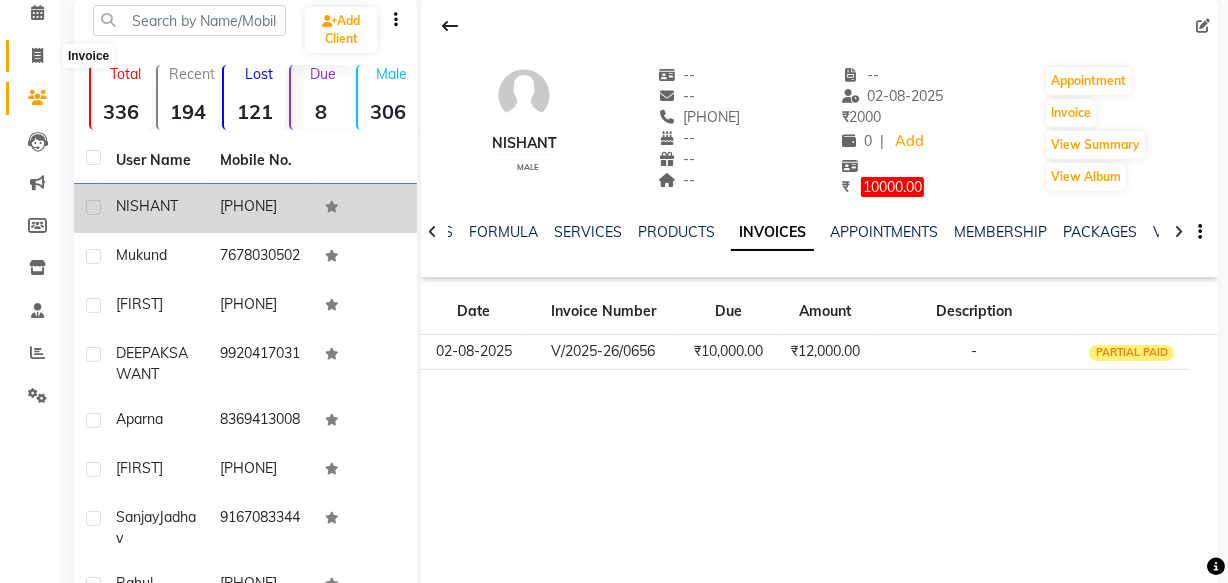 click 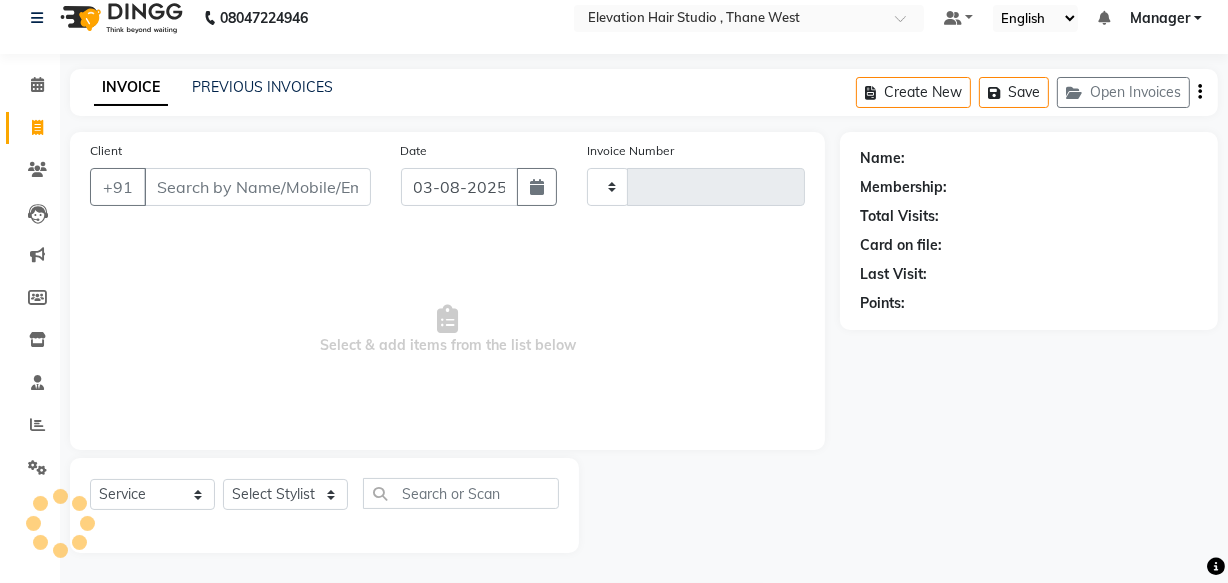 type on "0664" 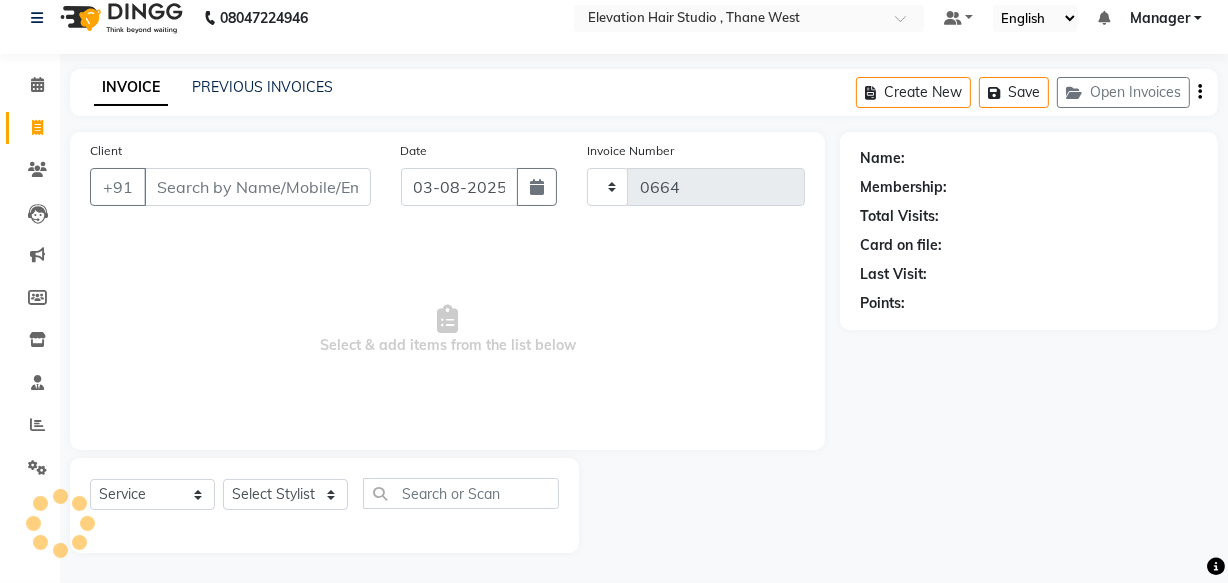 scroll, scrollTop: 19, scrollLeft: 0, axis: vertical 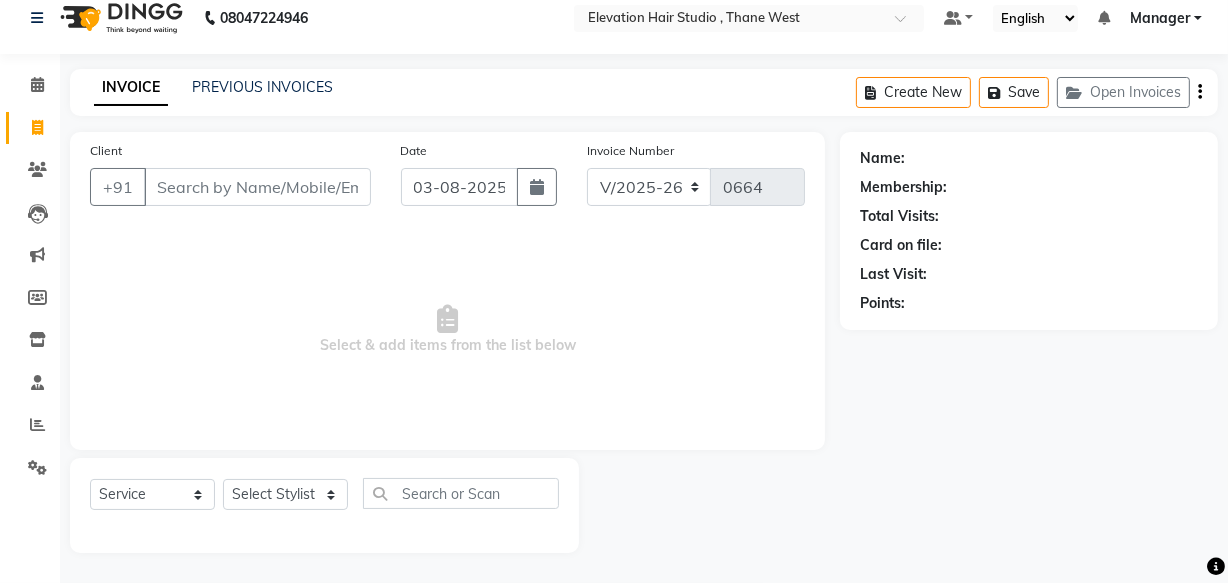 click on "Client" at bounding box center (257, 187) 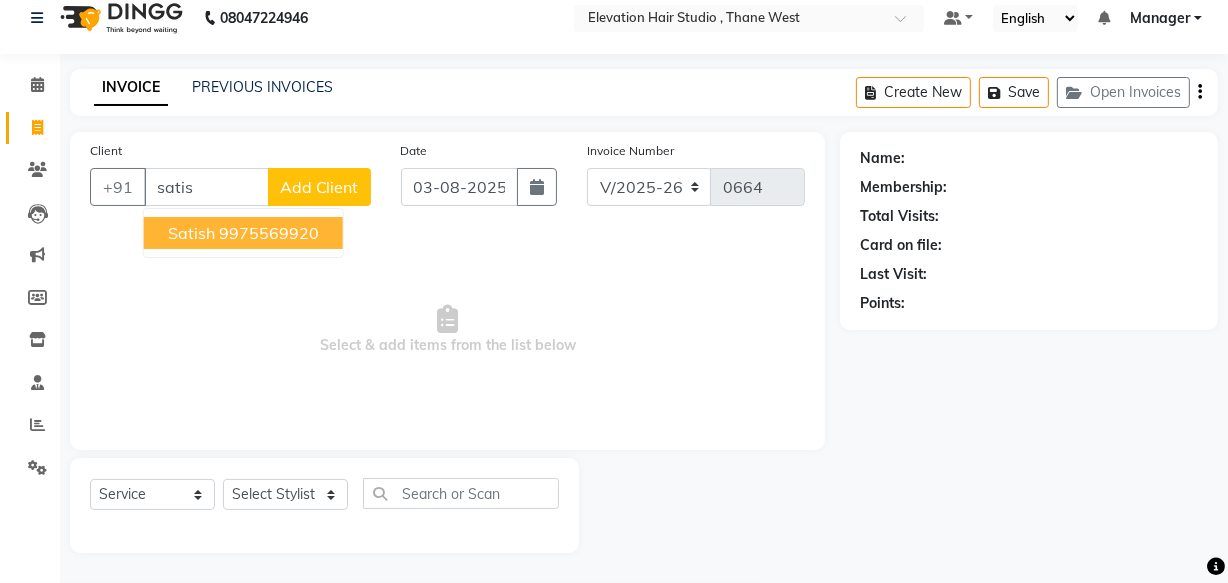 scroll, scrollTop: 19, scrollLeft: 0, axis: vertical 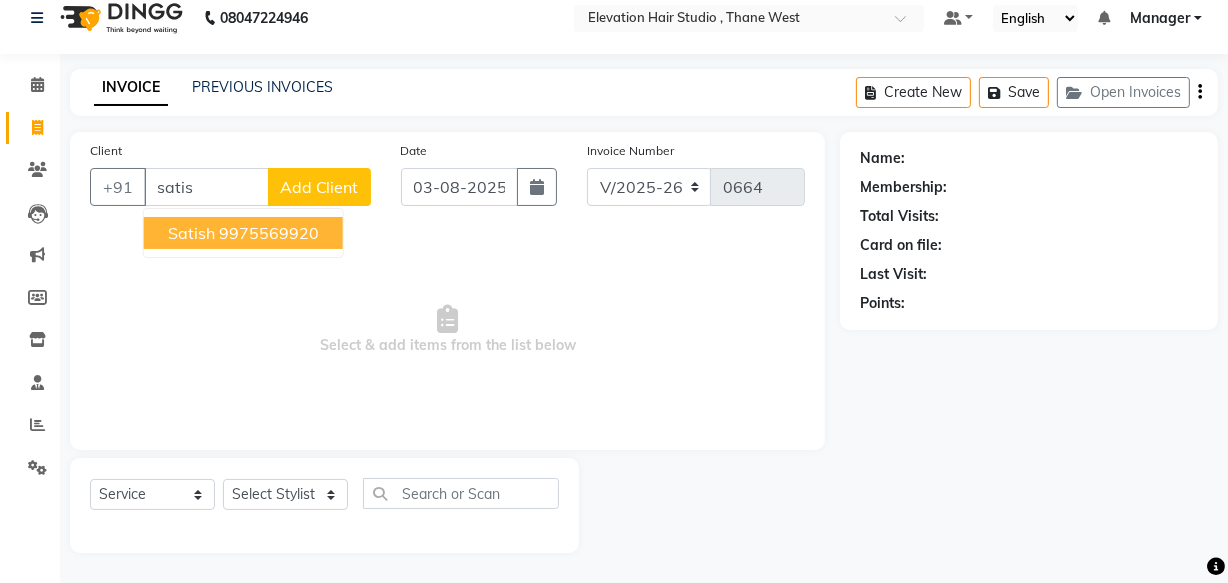 drag, startPoint x: 186, startPoint y: 226, endPoint x: 197, endPoint y: 225, distance: 11.045361 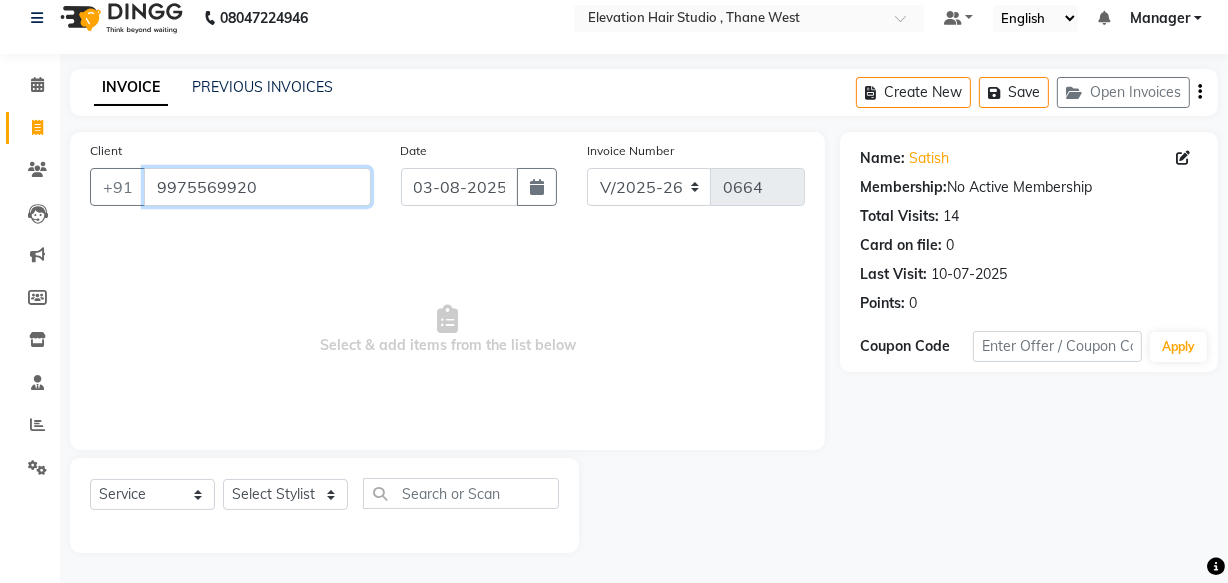 click on "9975569920" at bounding box center [257, 187] 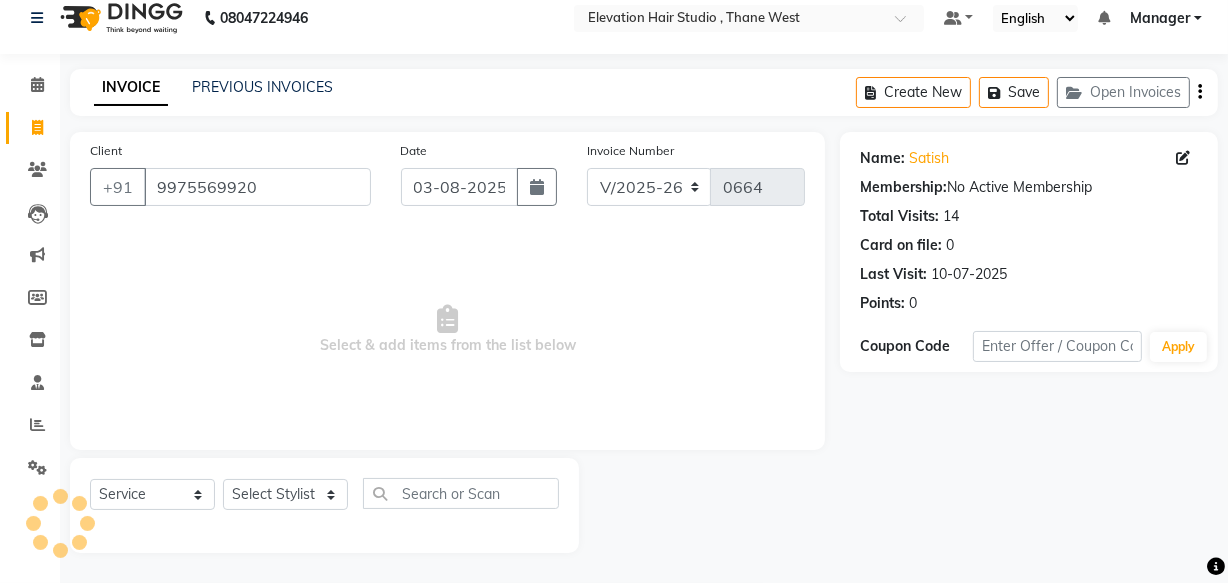 drag, startPoint x: 252, startPoint y: 141, endPoint x: 262, endPoint y: 185, distance: 45.122055 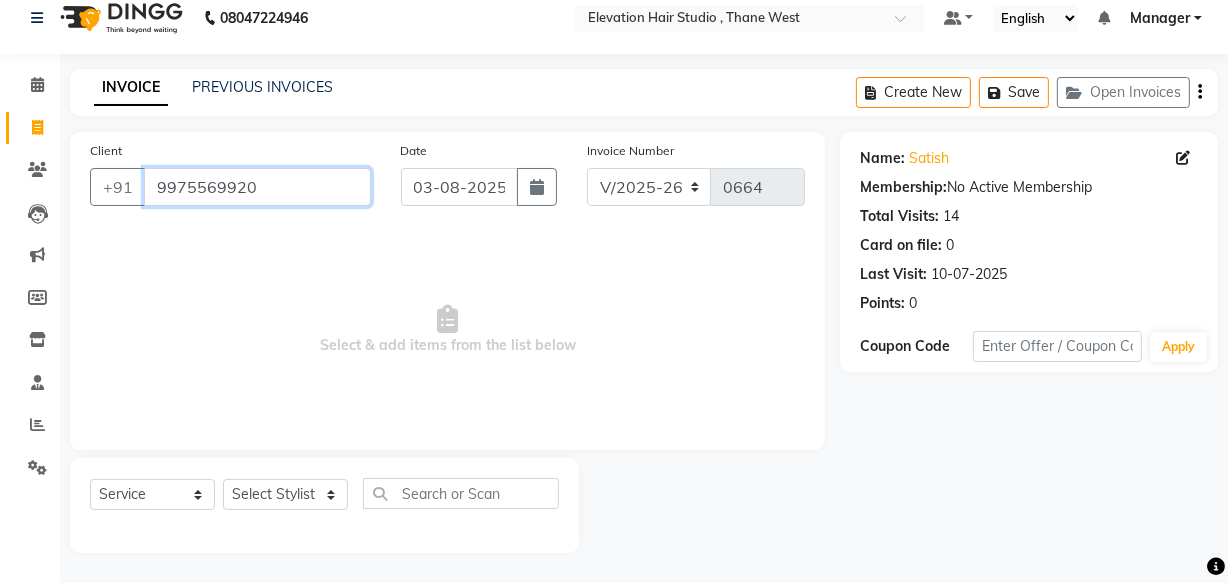 click on "9975569920" at bounding box center (257, 187) 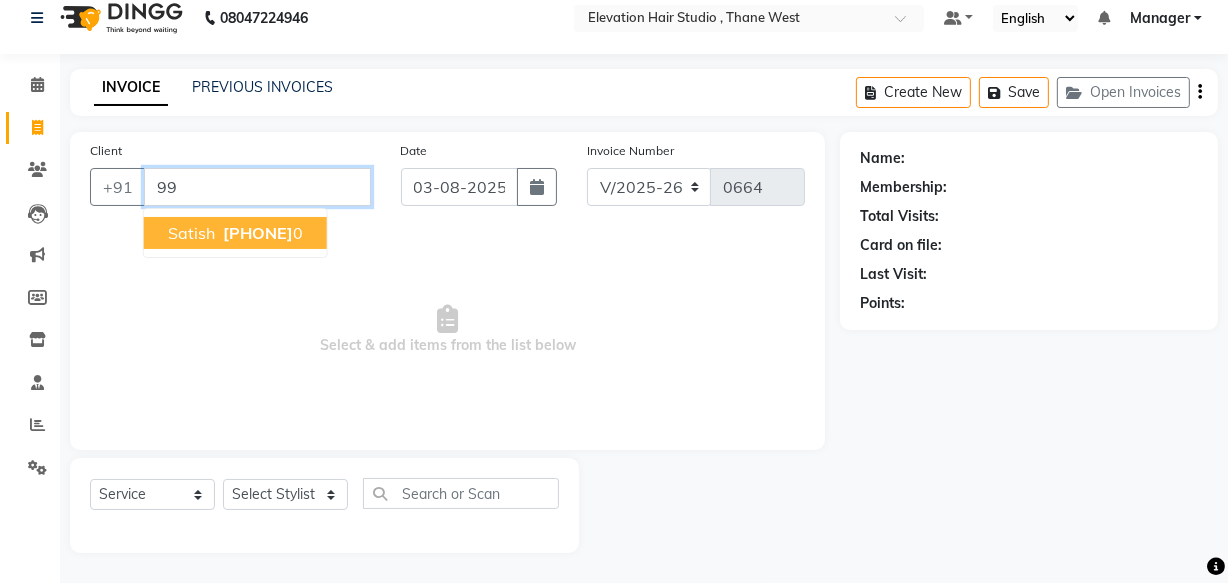 type on "9" 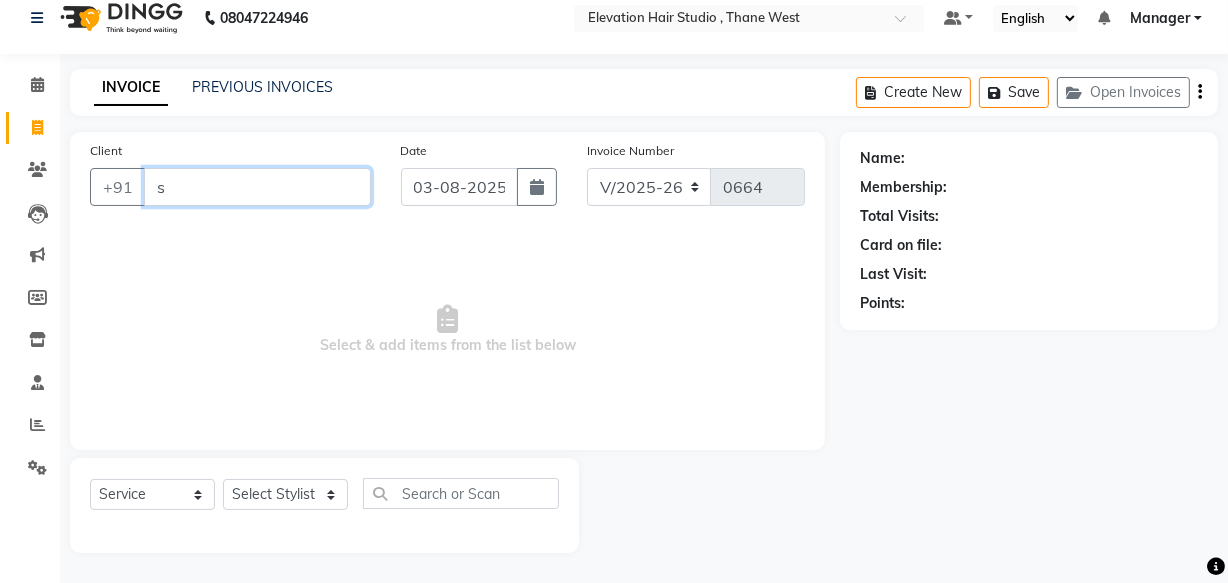 drag, startPoint x: 308, startPoint y: 181, endPoint x: 706, endPoint y: 618, distance: 591.0778 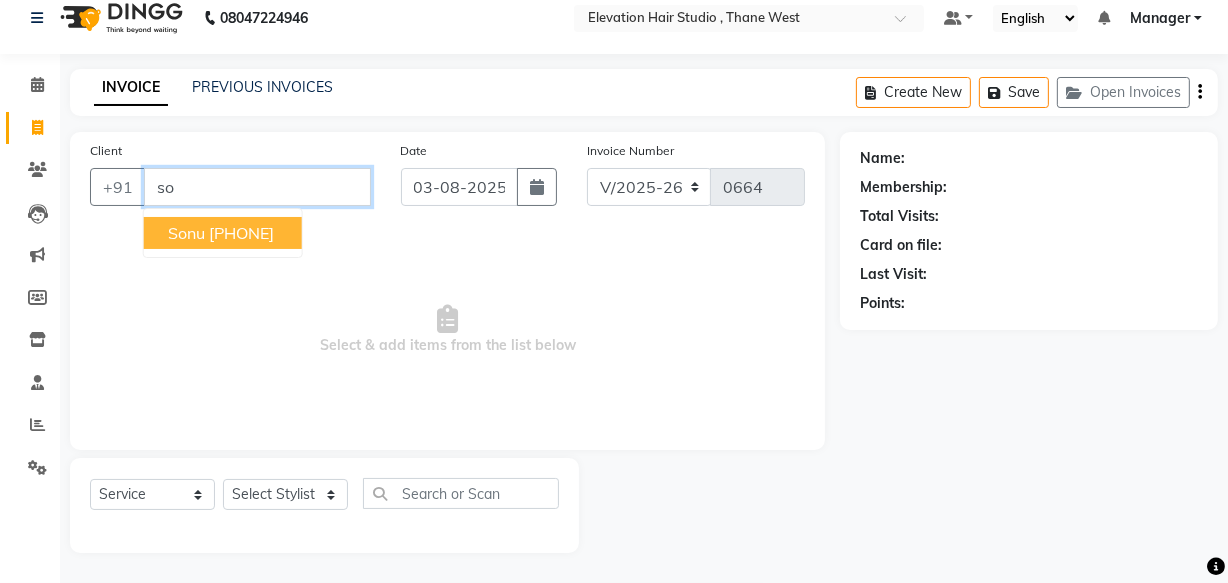 type on "s" 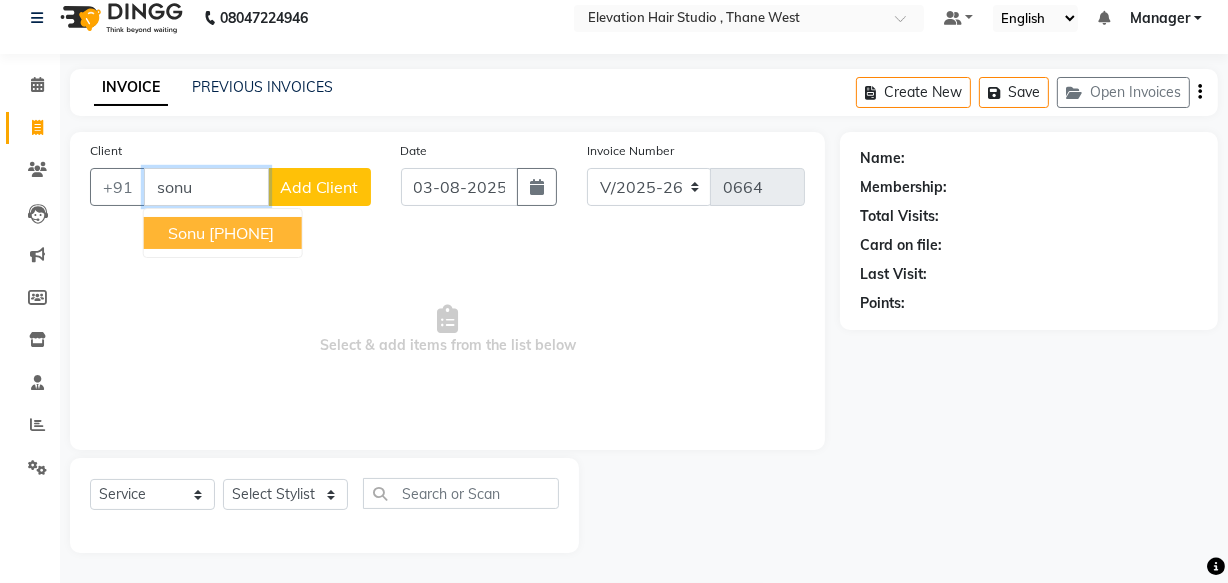 click on "[PHONE]" at bounding box center [241, 233] 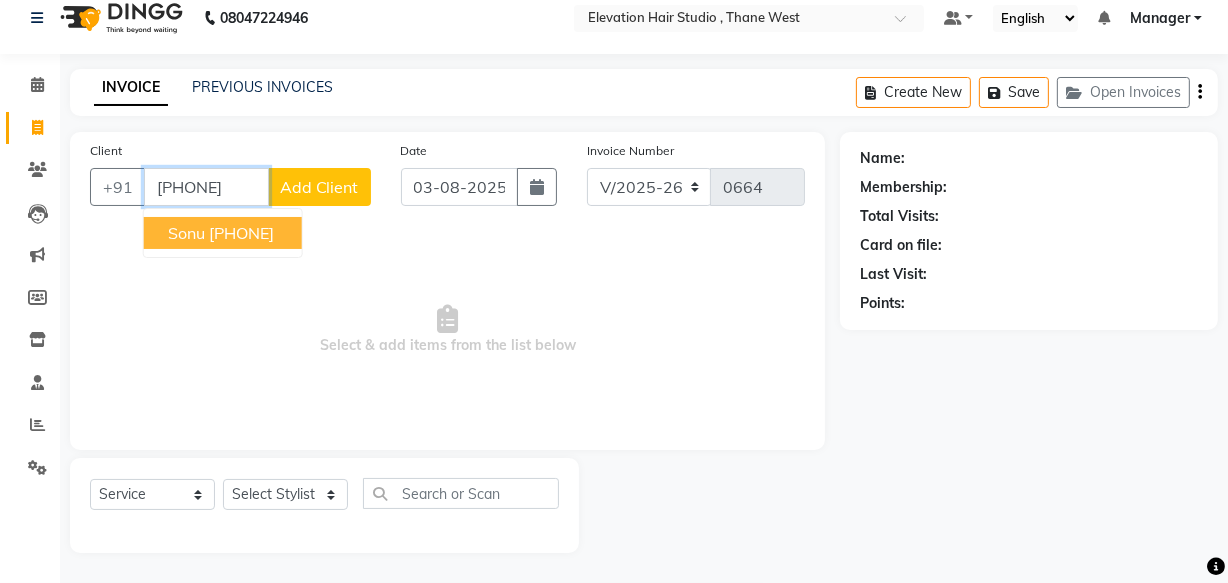 type on "[PHONE]" 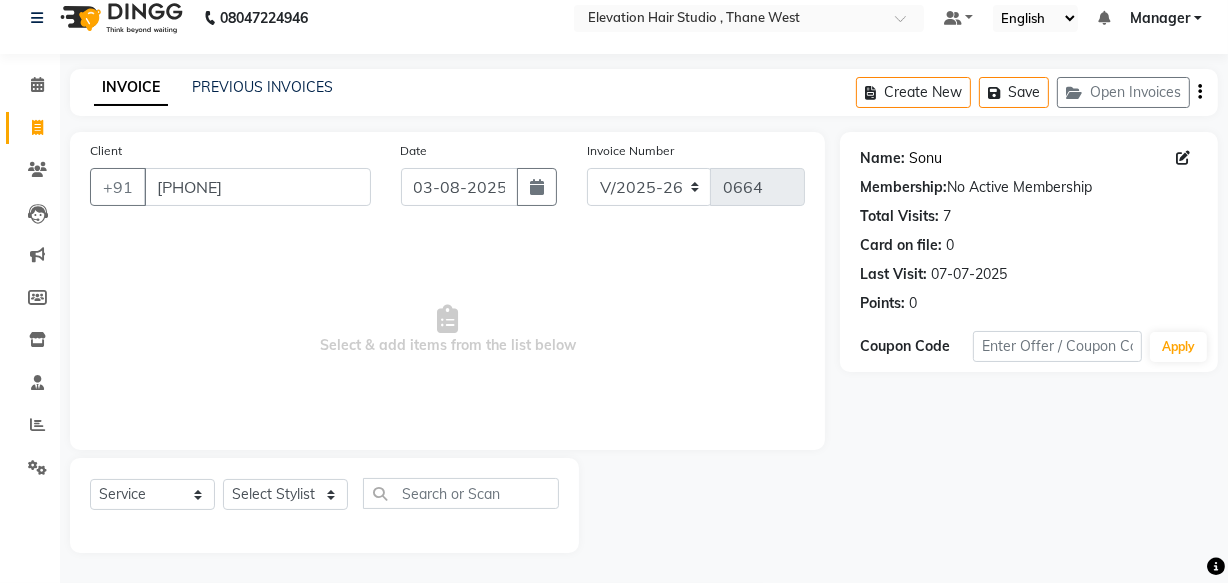 click on "Sonu" 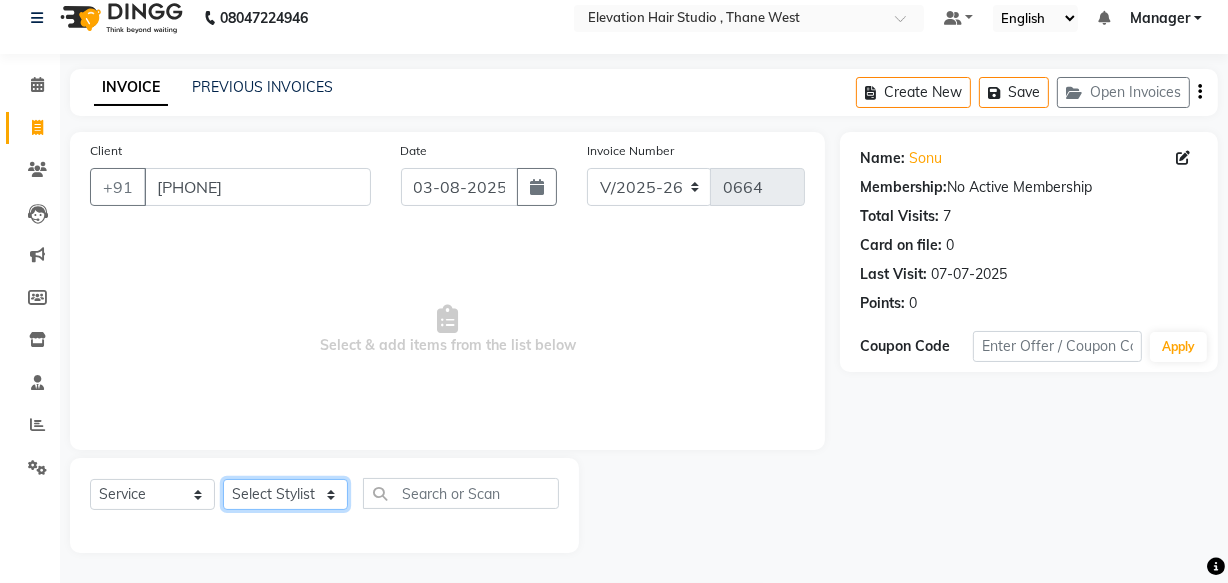 click on "Select Stylist Anish shaikh Dilip Manager mehboob  PARVEEN sahil  SAKSHI sameer Sanjay Sarfaraz" 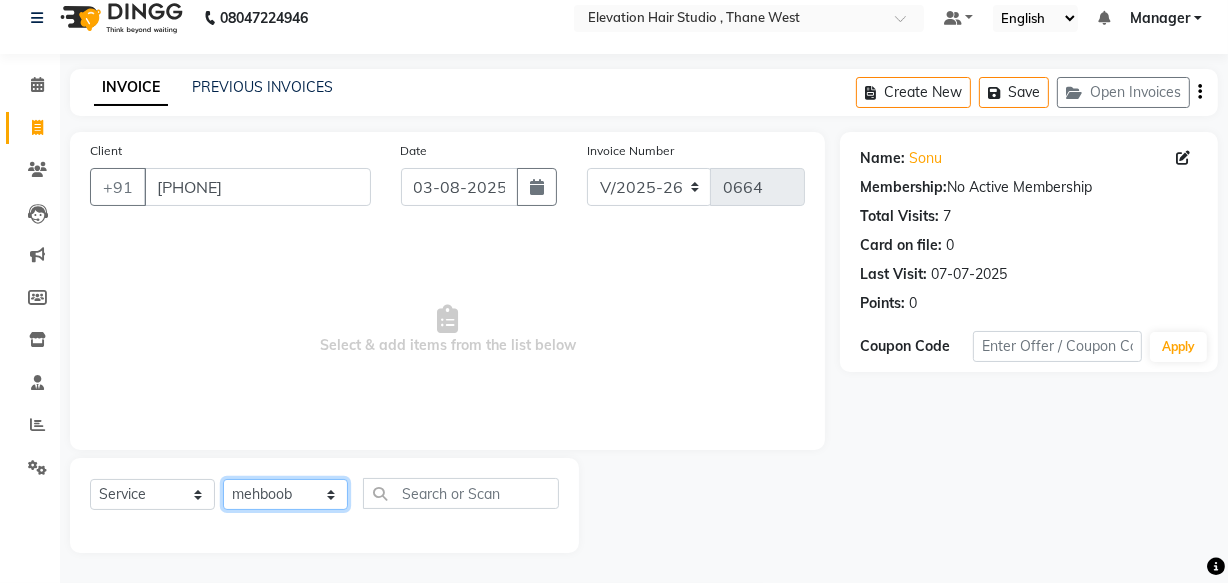 click on "Select Stylist Anish shaikh Dilip Manager mehboob  PARVEEN sahil  SAKSHI sameer Sanjay Sarfaraz" 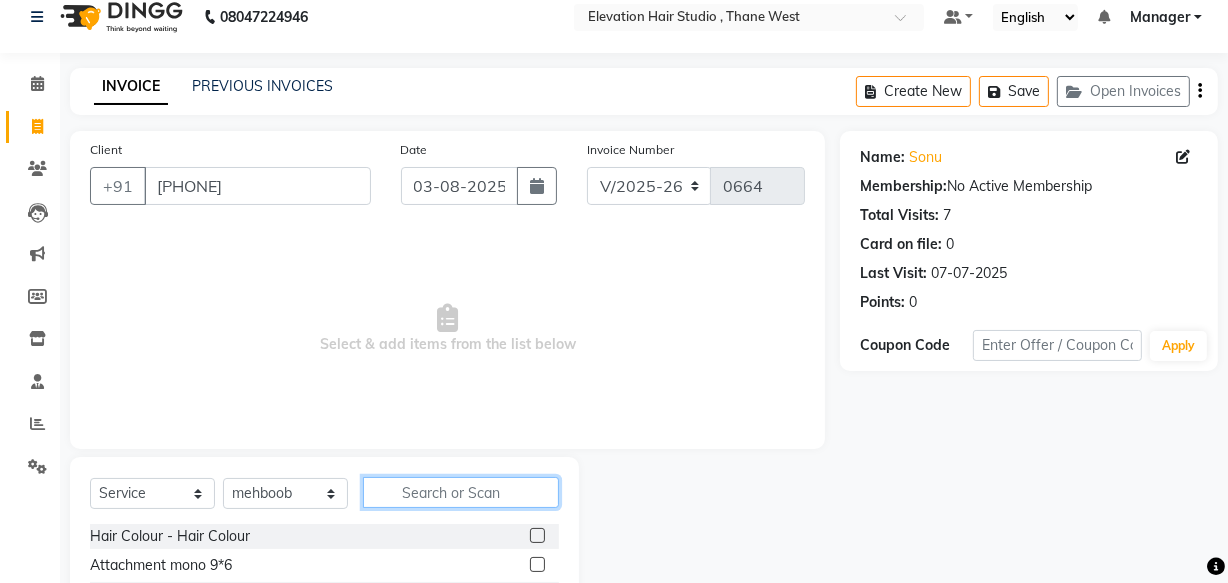click 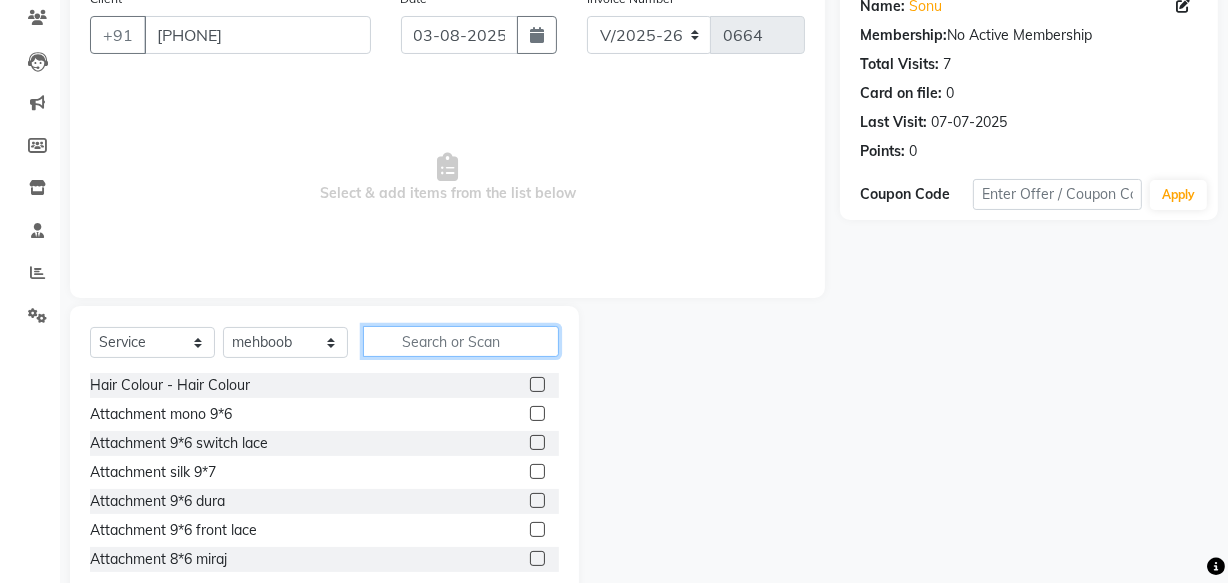scroll, scrollTop: 200, scrollLeft: 0, axis: vertical 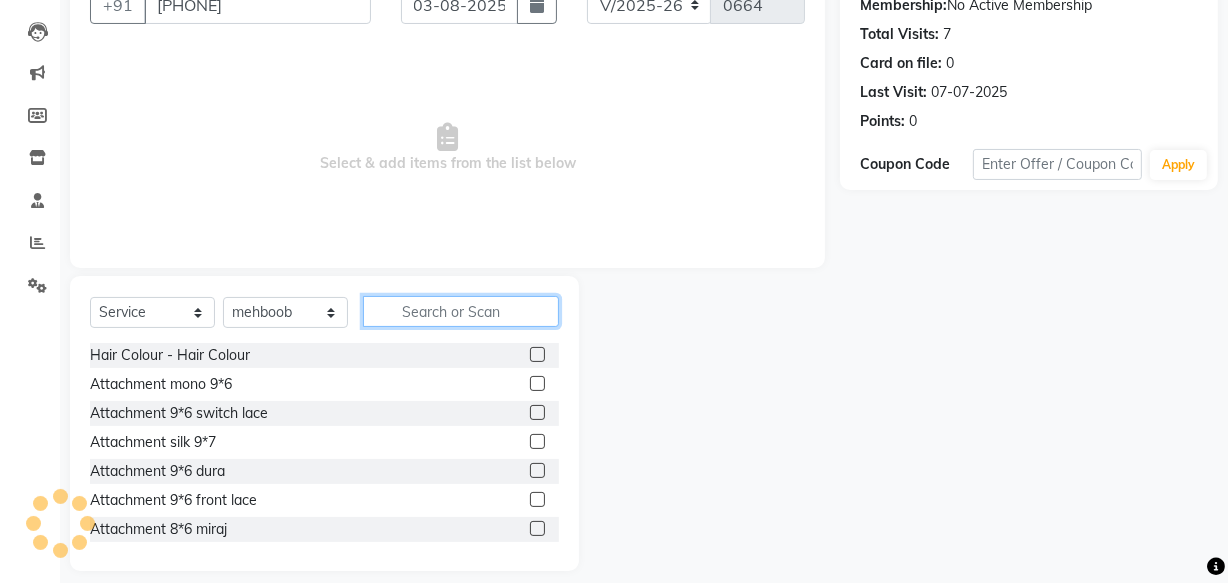 click 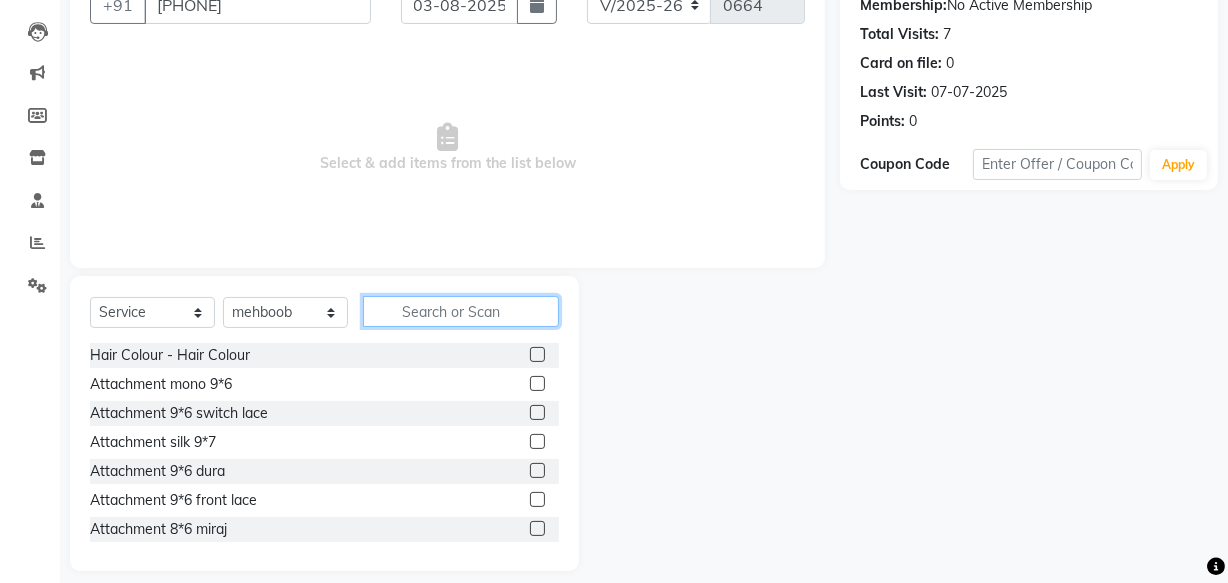 type on "s" 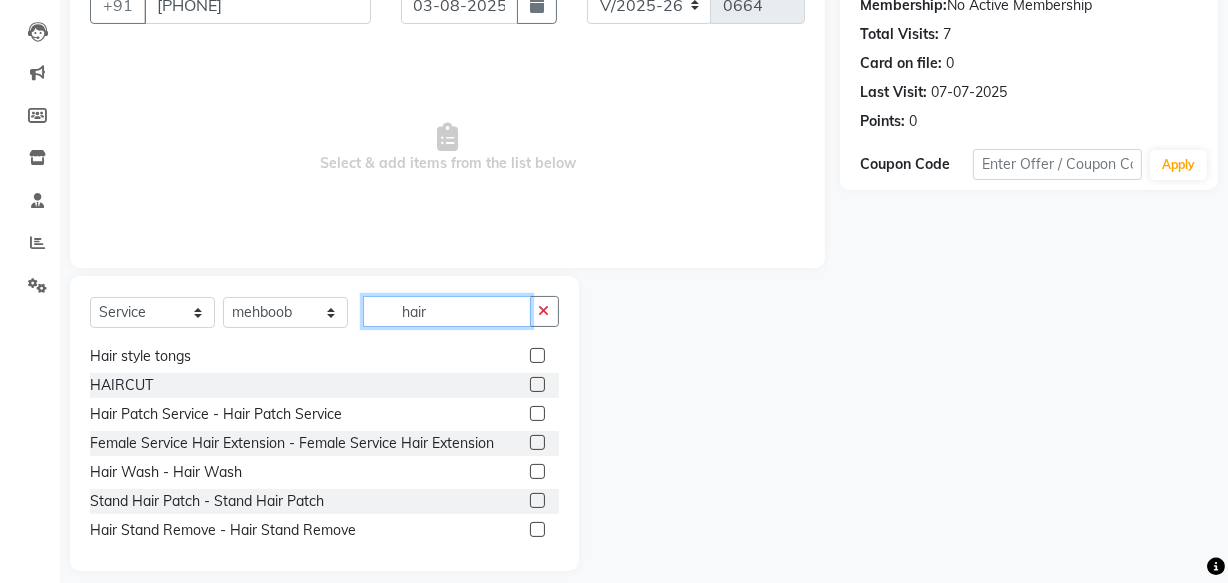 scroll, scrollTop: 176, scrollLeft: 0, axis: vertical 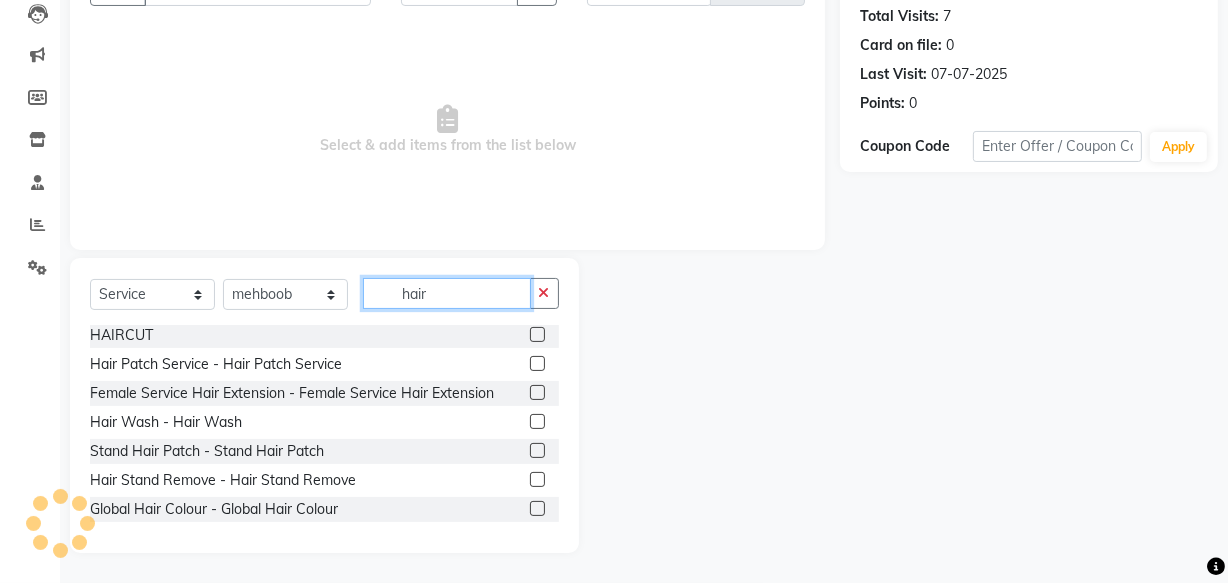 type on "hair" 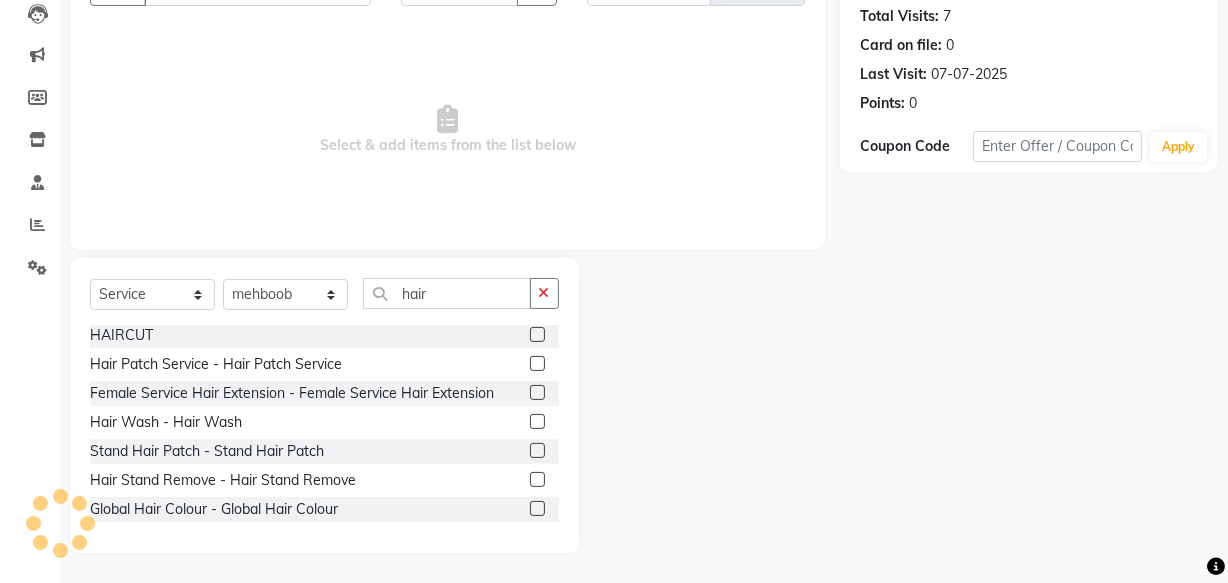click 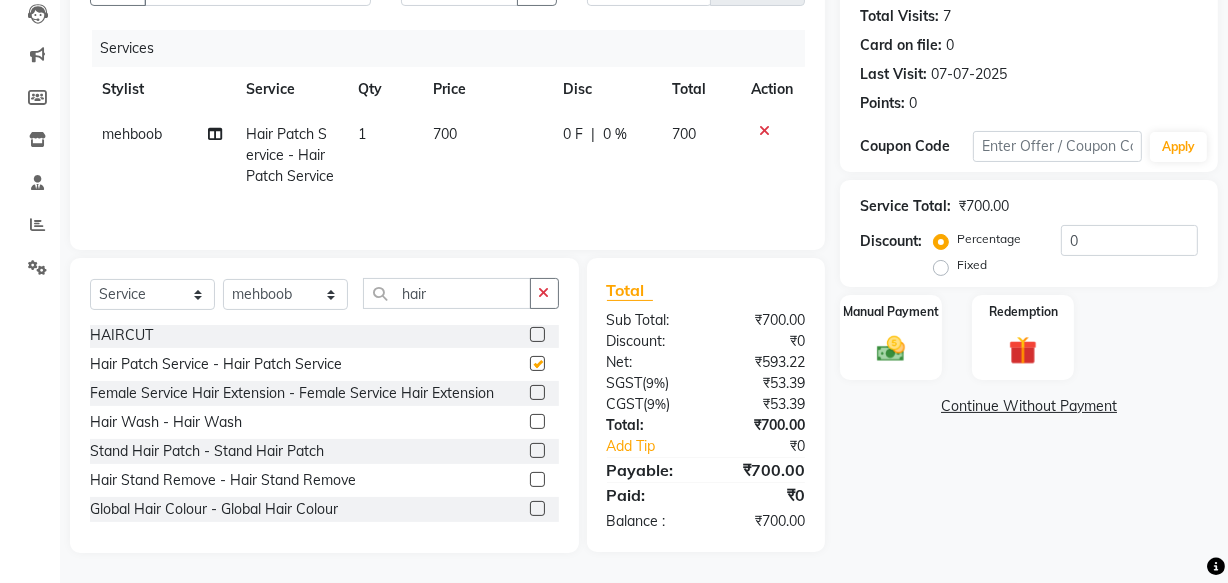 checkbox on "false" 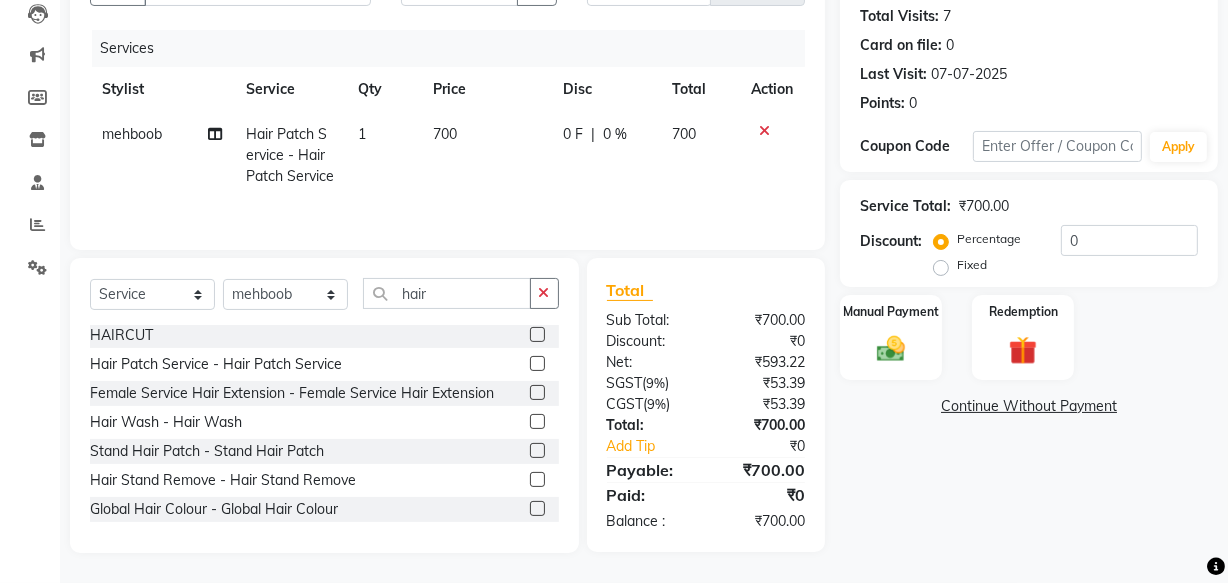 click on "700" 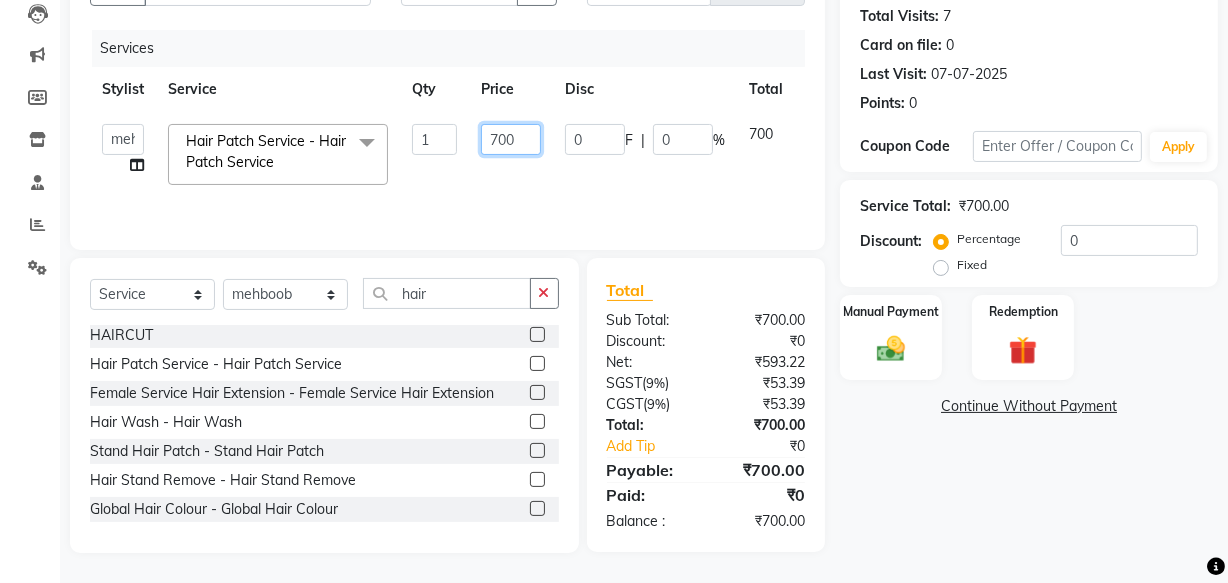 click on "700" 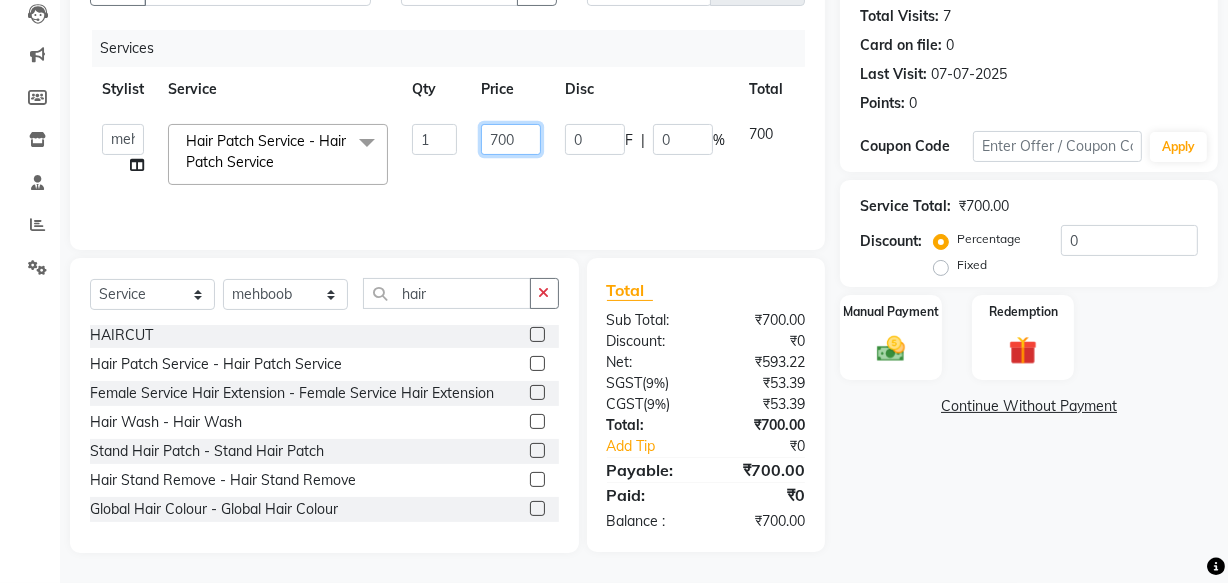 click on "700" 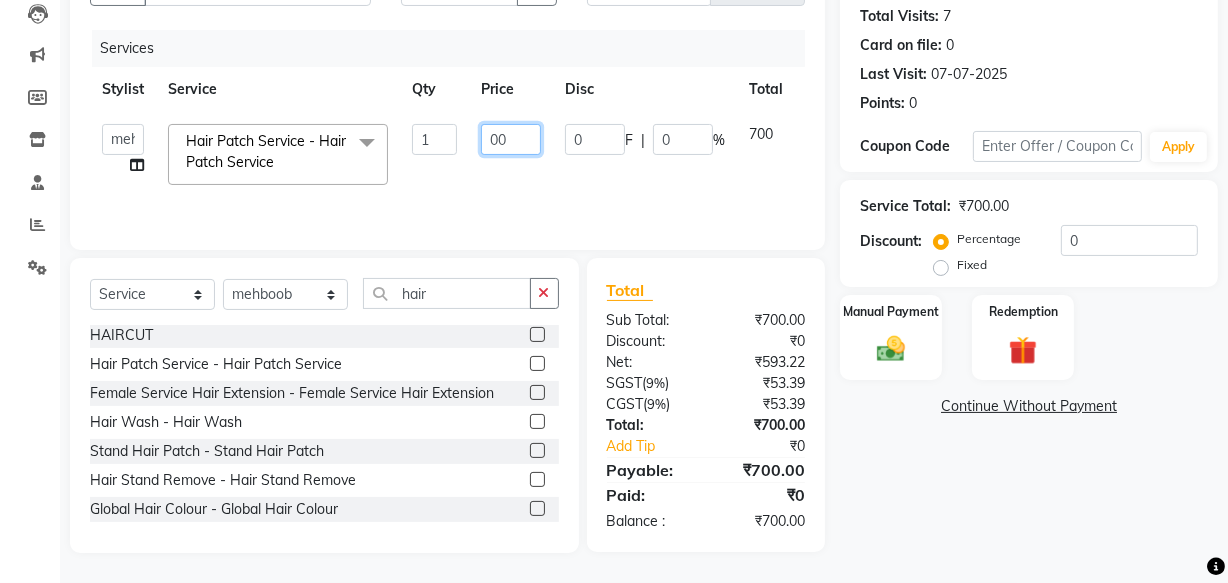 type on "600" 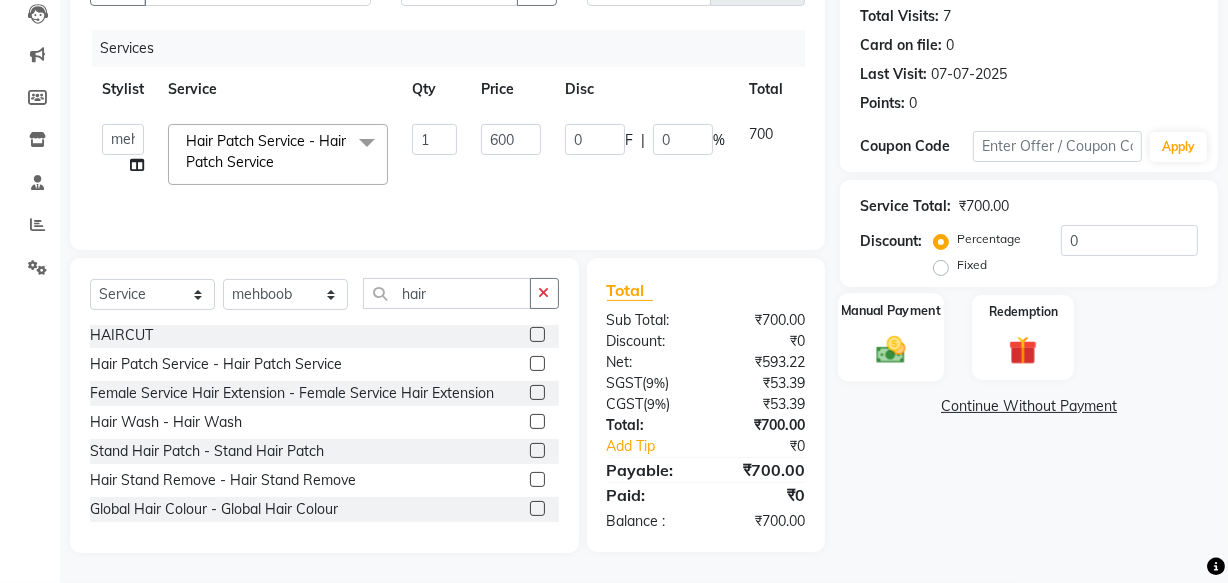 click 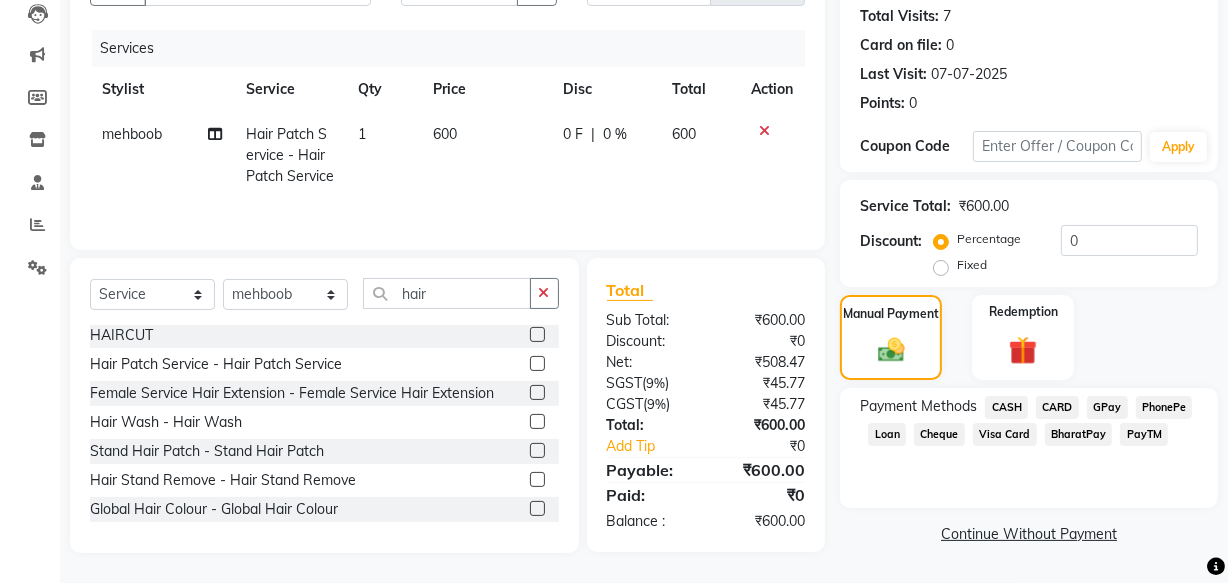 click on "GPay" 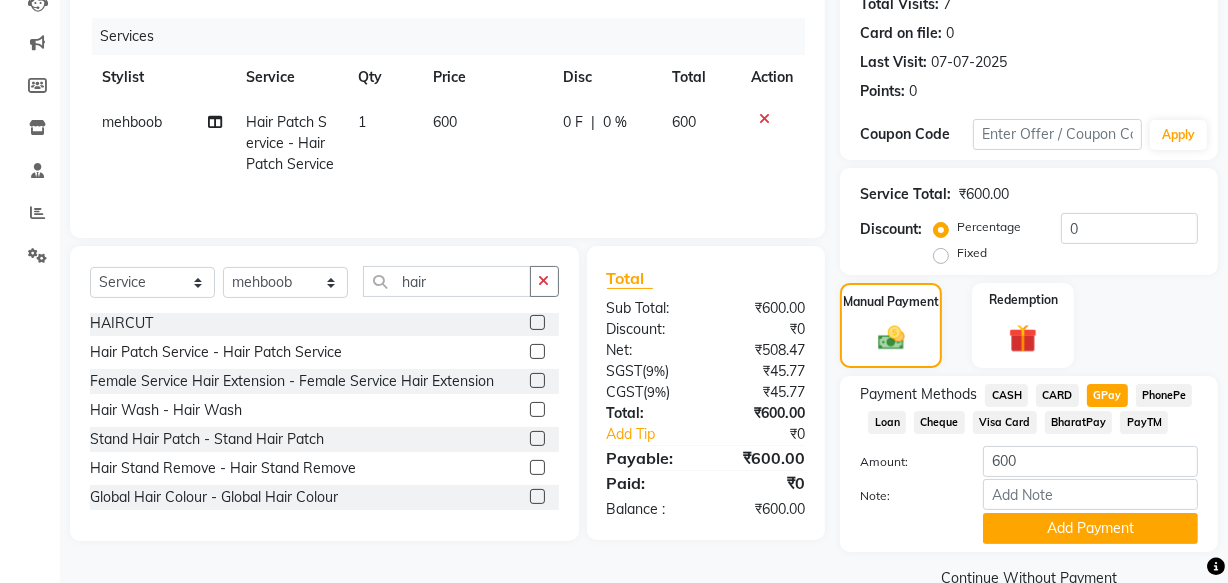 scroll, scrollTop: 270, scrollLeft: 0, axis: vertical 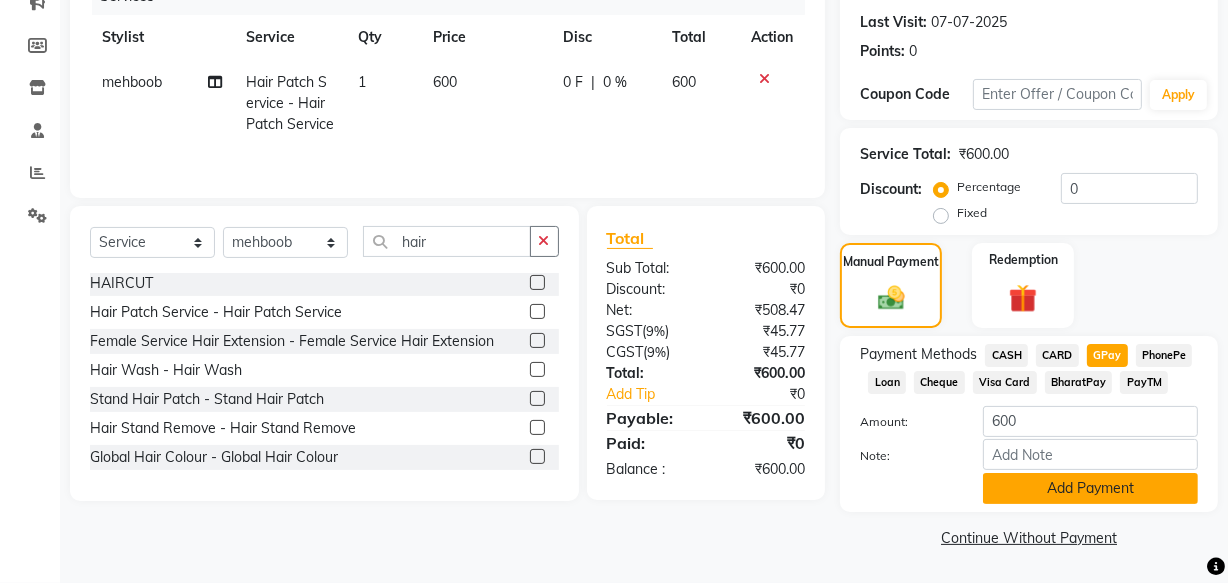 click on "Add Payment" 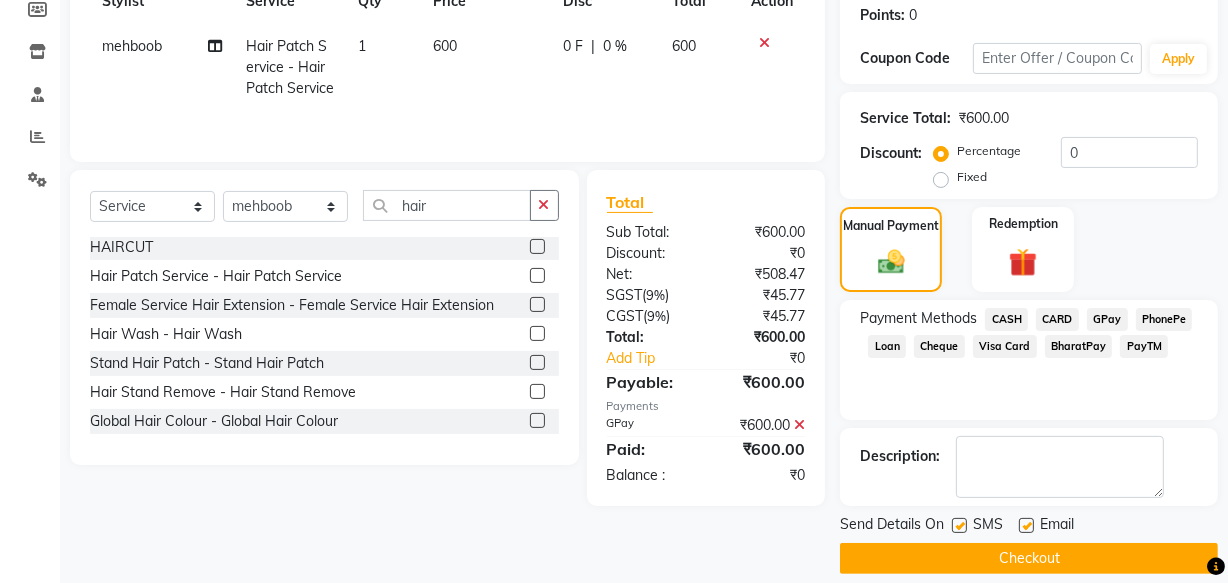 scroll, scrollTop: 326, scrollLeft: 0, axis: vertical 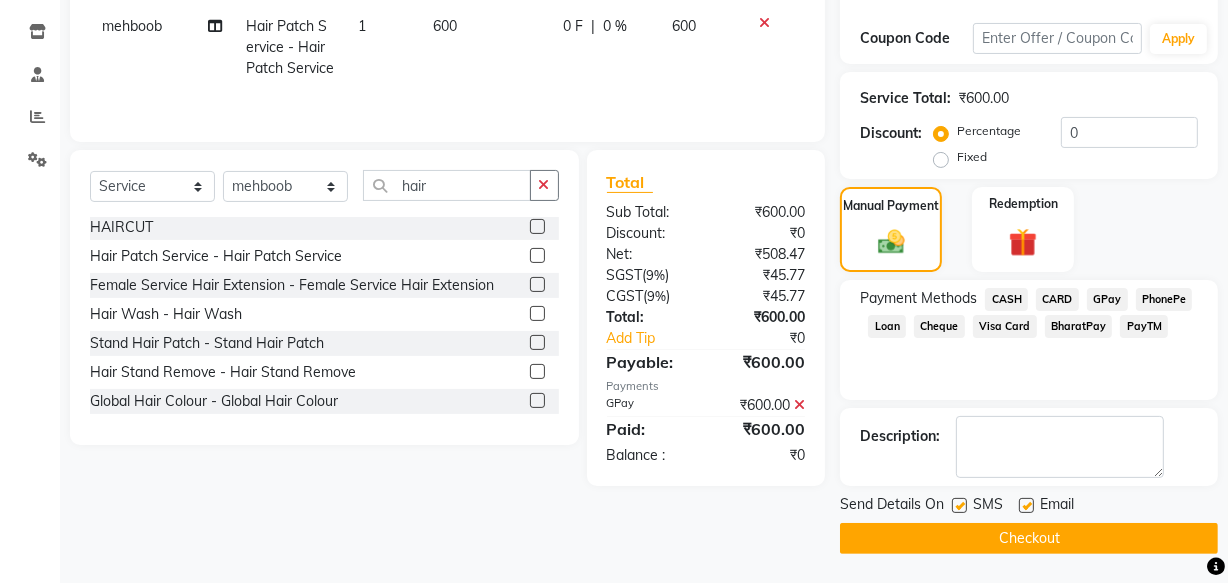 click on "Email" 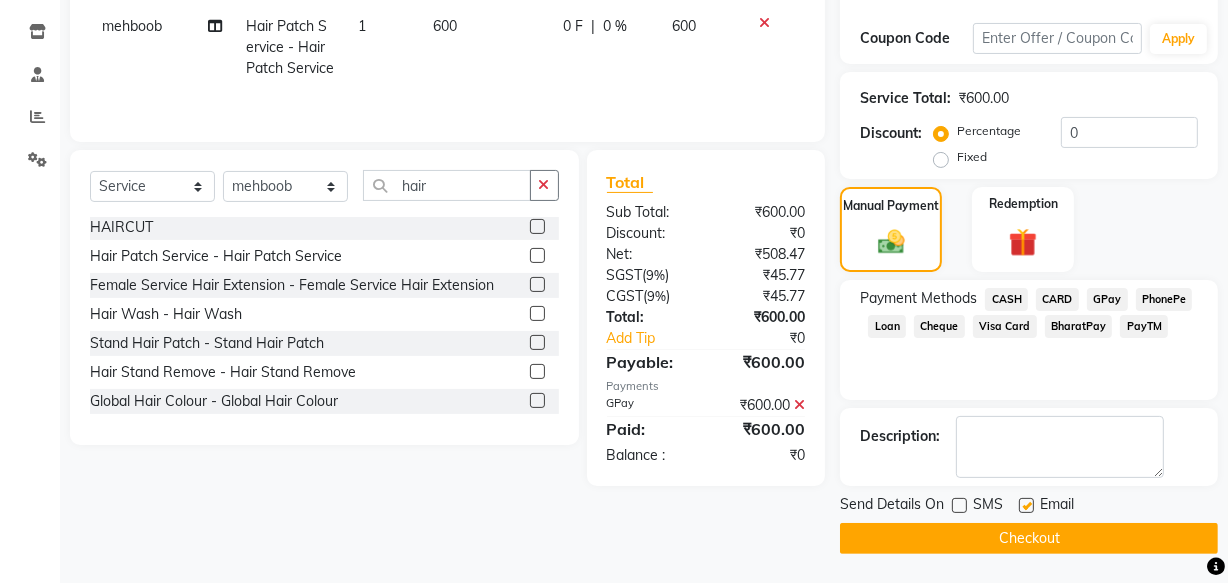 click 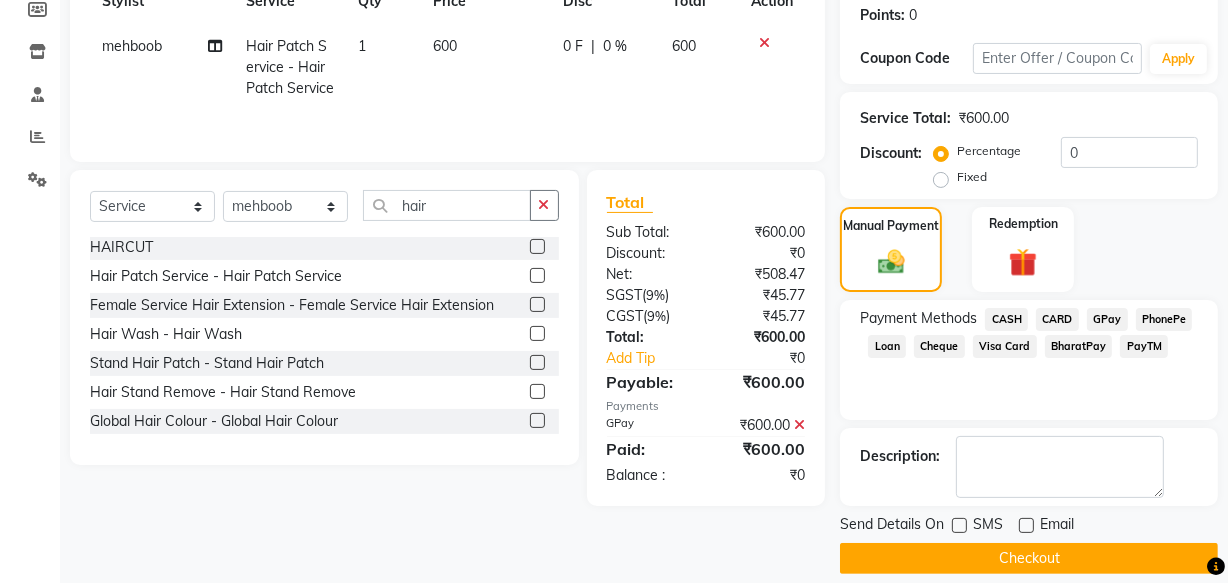 scroll, scrollTop: 326, scrollLeft: 0, axis: vertical 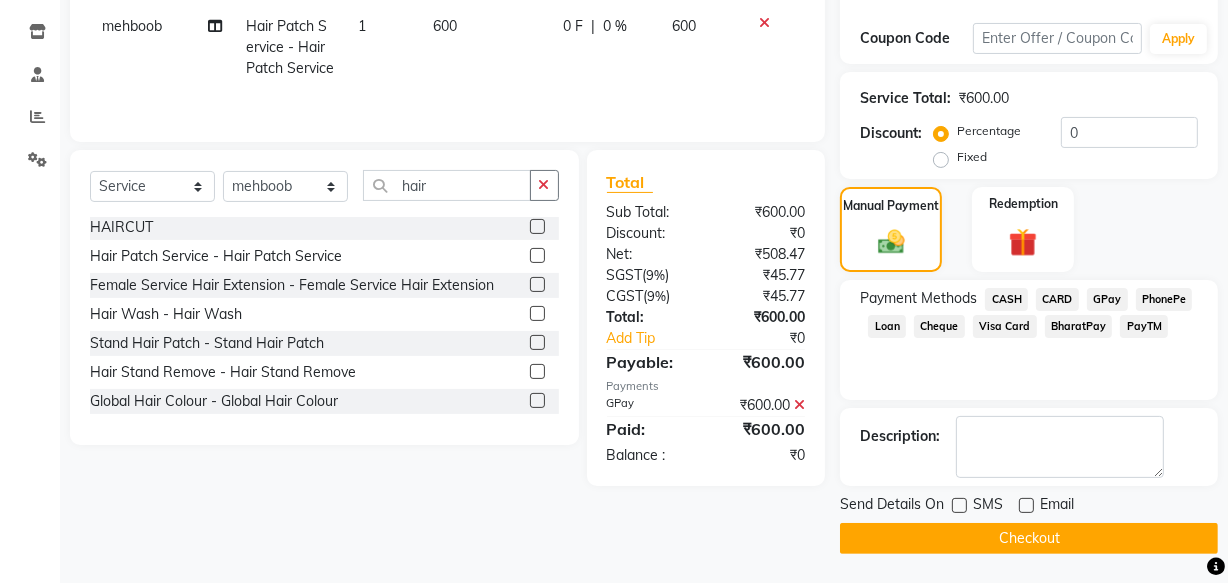 click on "Checkout" 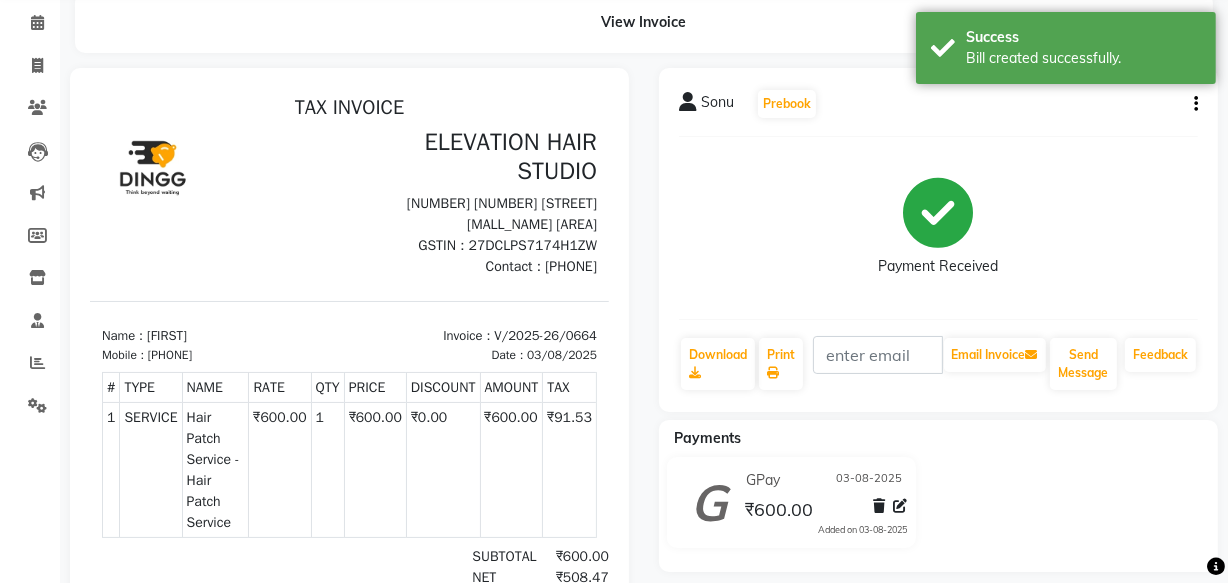 scroll, scrollTop: 0, scrollLeft: 0, axis: both 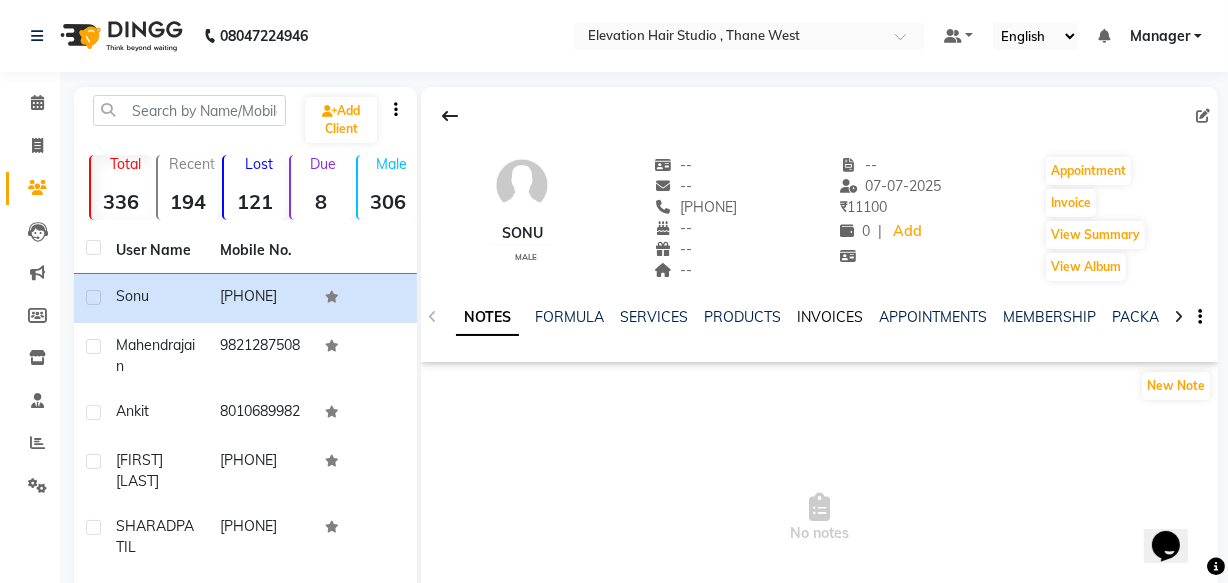 click on "INVOICES" 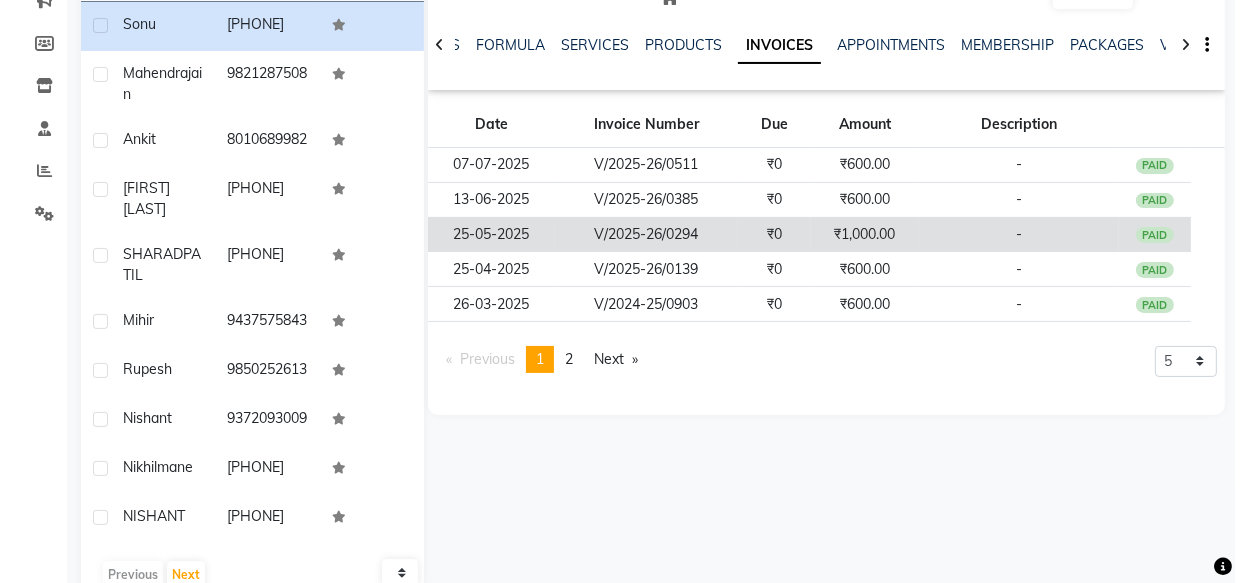 scroll, scrollTop: 181, scrollLeft: 0, axis: vertical 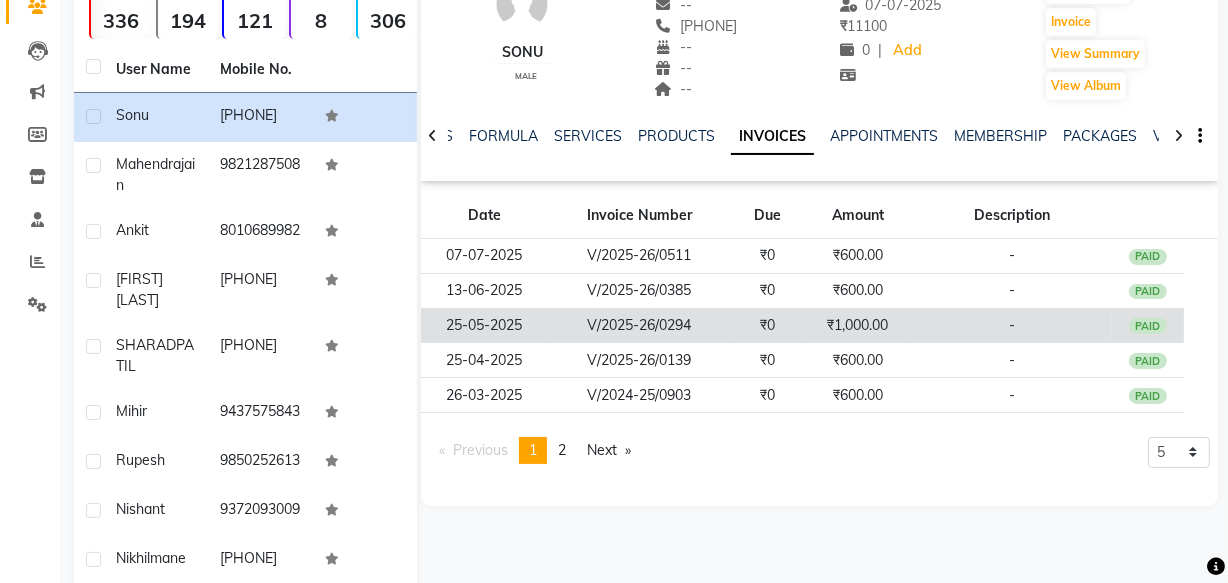 click on "V/2025-26/0294" 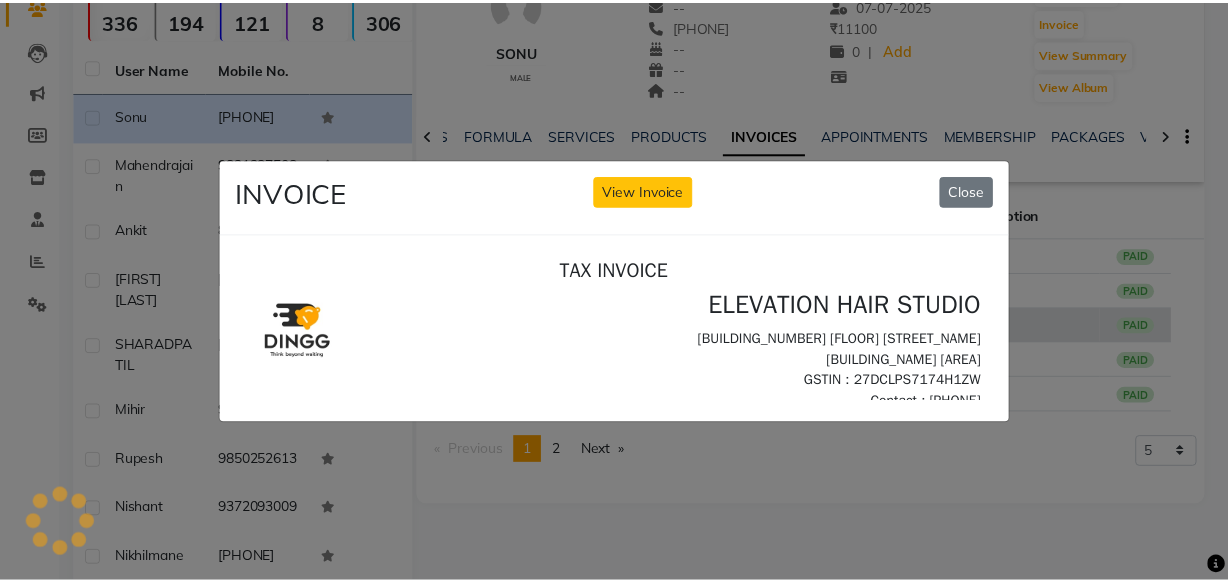 scroll, scrollTop: 0, scrollLeft: 0, axis: both 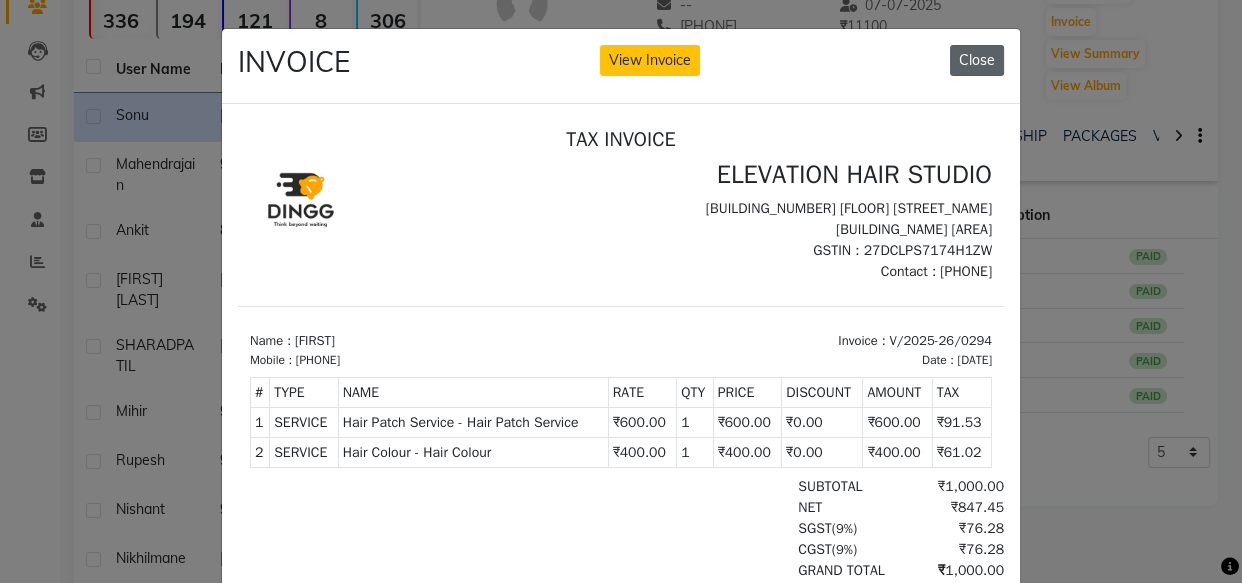 click on "Close" 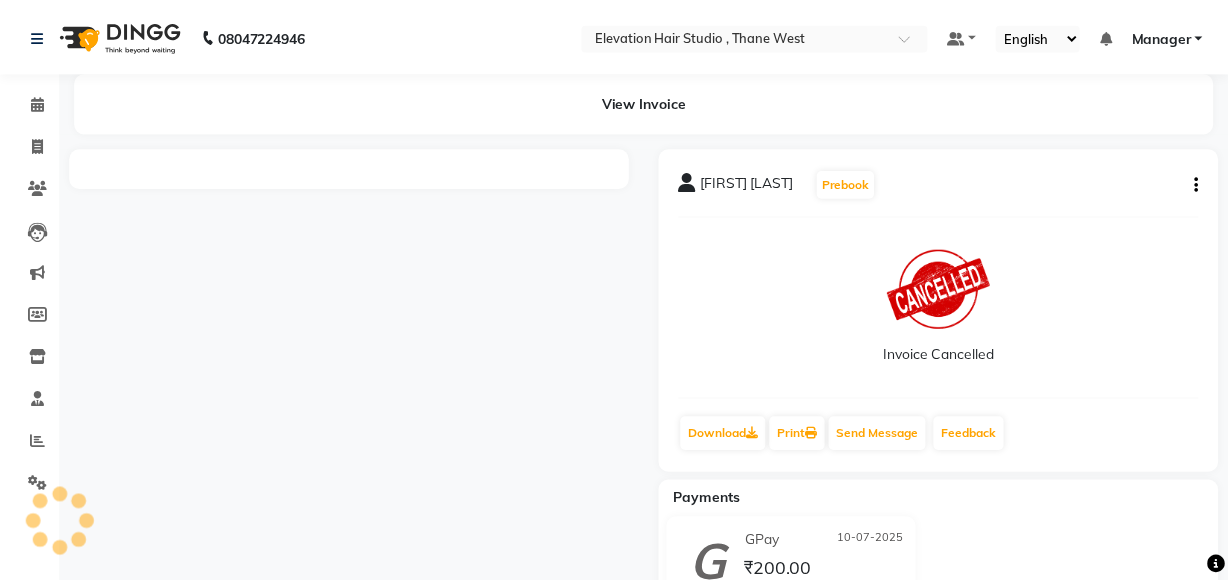 scroll, scrollTop: 0, scrollLeft: 0, axis: both 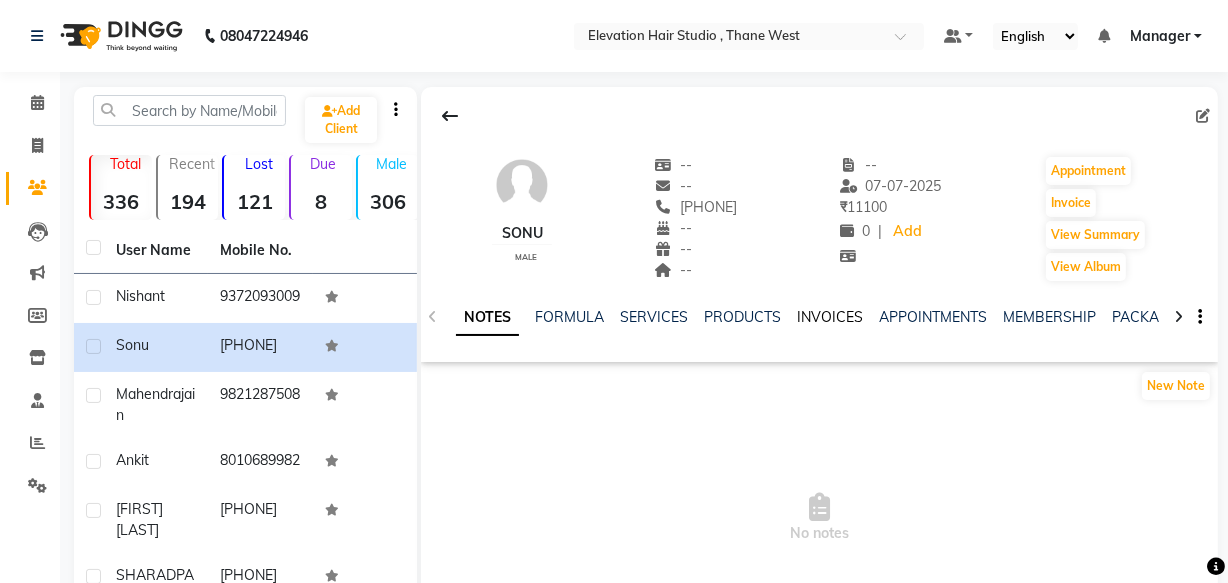 click on "INVOICES" 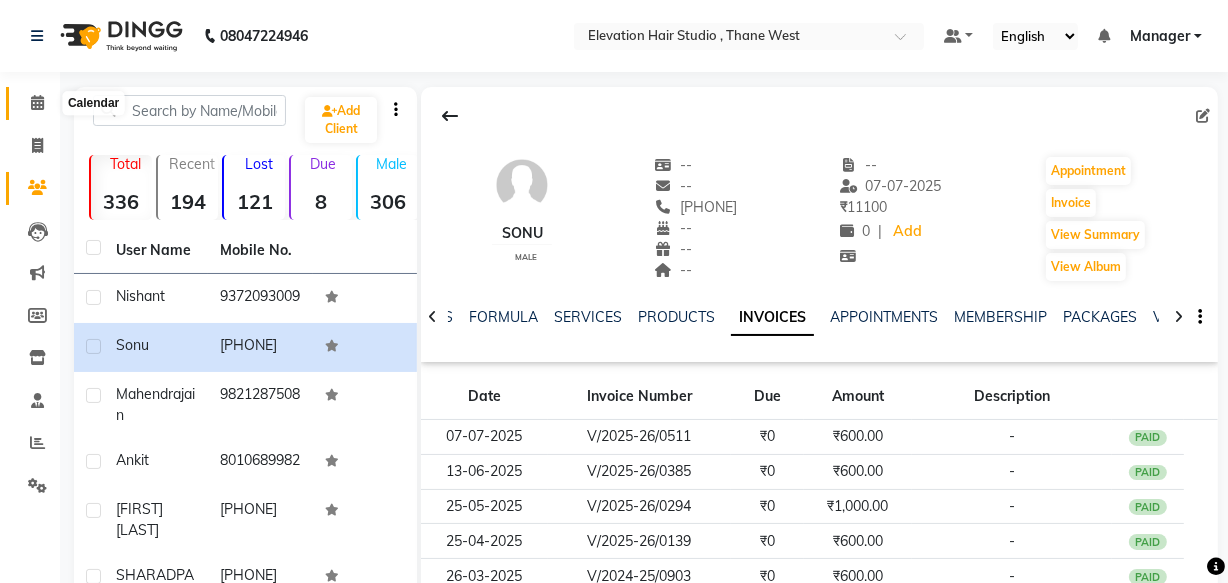 click 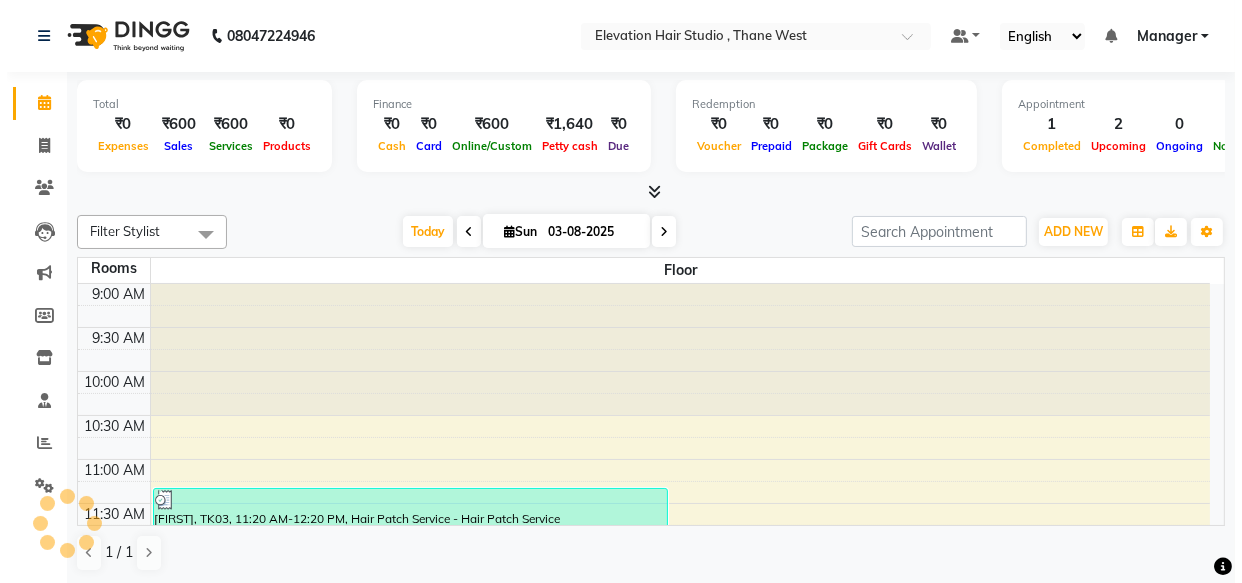 scroll, scrollTop: 263, scrollLeft: 0, axis: vertical 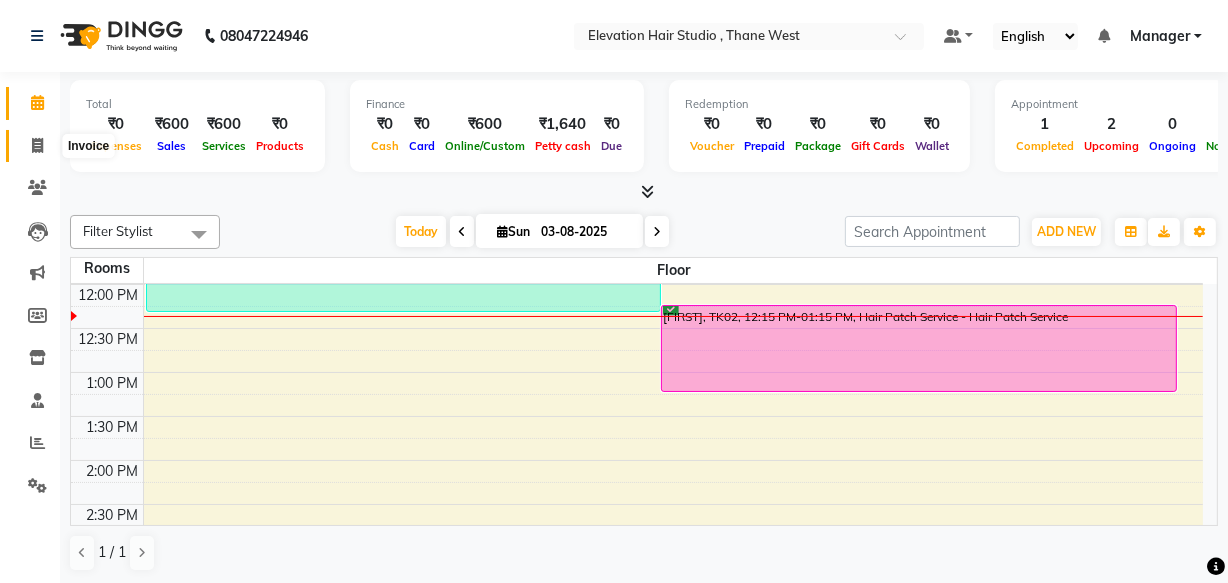 click 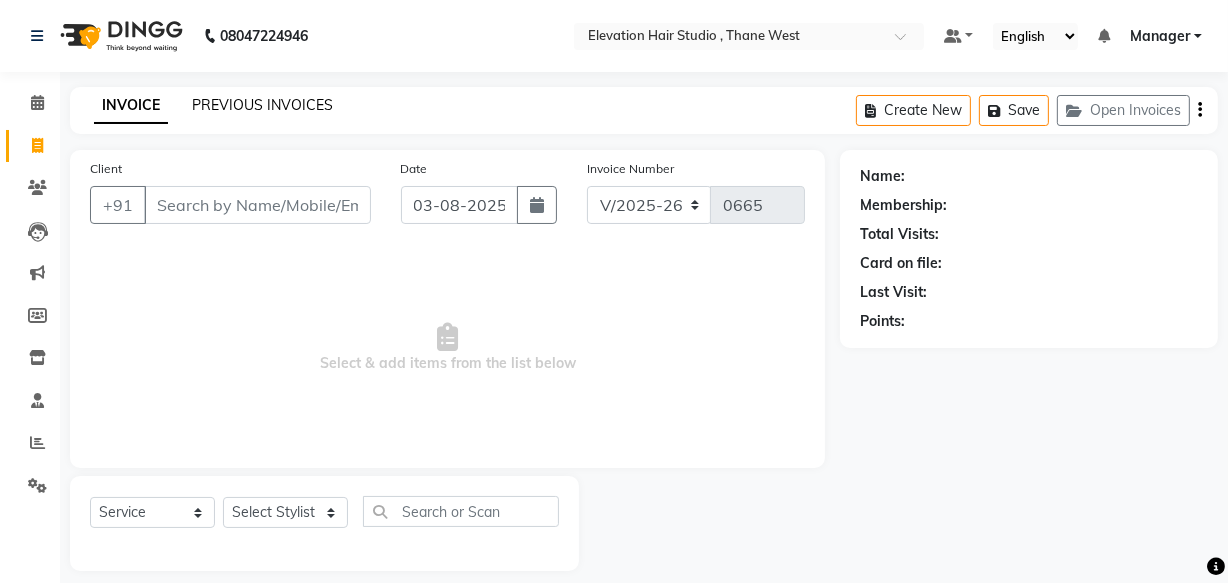 click on "PREVIOUS INVOICES" 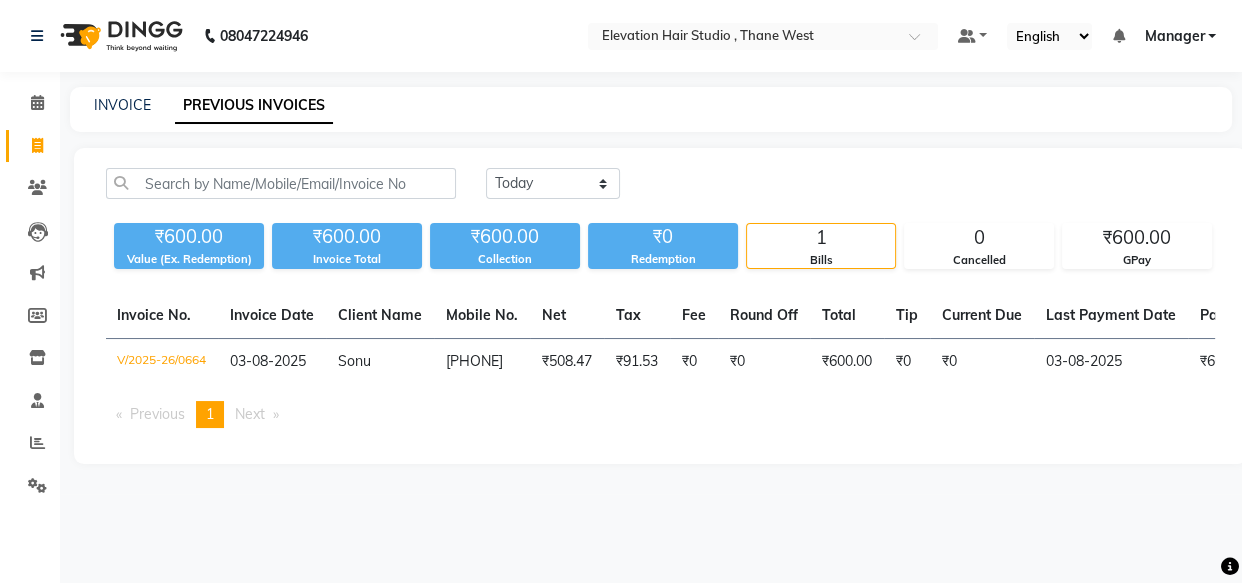 scroll, scrollTop: 0, scrollLeft: 0, axis: both 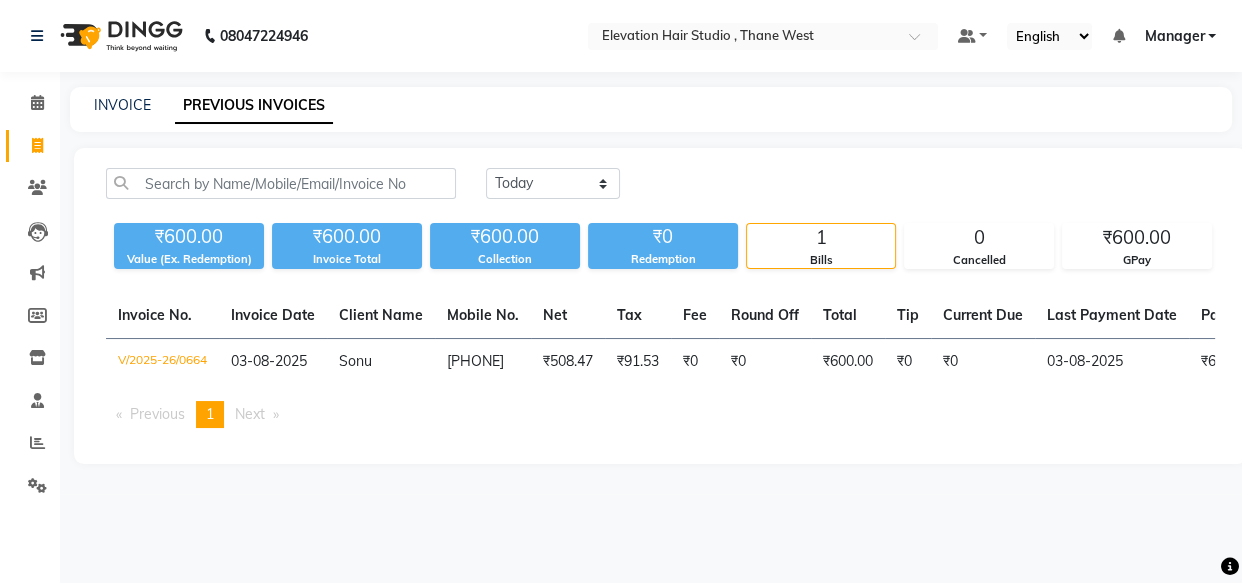 click on "Invoice No.   Invoice Date   Client Name   Mobile No.   Net   Tax   Fee   Round Off   Total   Tip   Current Due   Last Payment Date   Payment Amount   Payment Methods   Cancel Reason   Status   V/2025-26/0664  03-08-2025 Sonu   9322225222 ₹508.47 ₹91.53  ₹0  ₹0 ₹600.00 ₹0 ₹0 03-08-2025 ₹600.00  GPay - PAID" 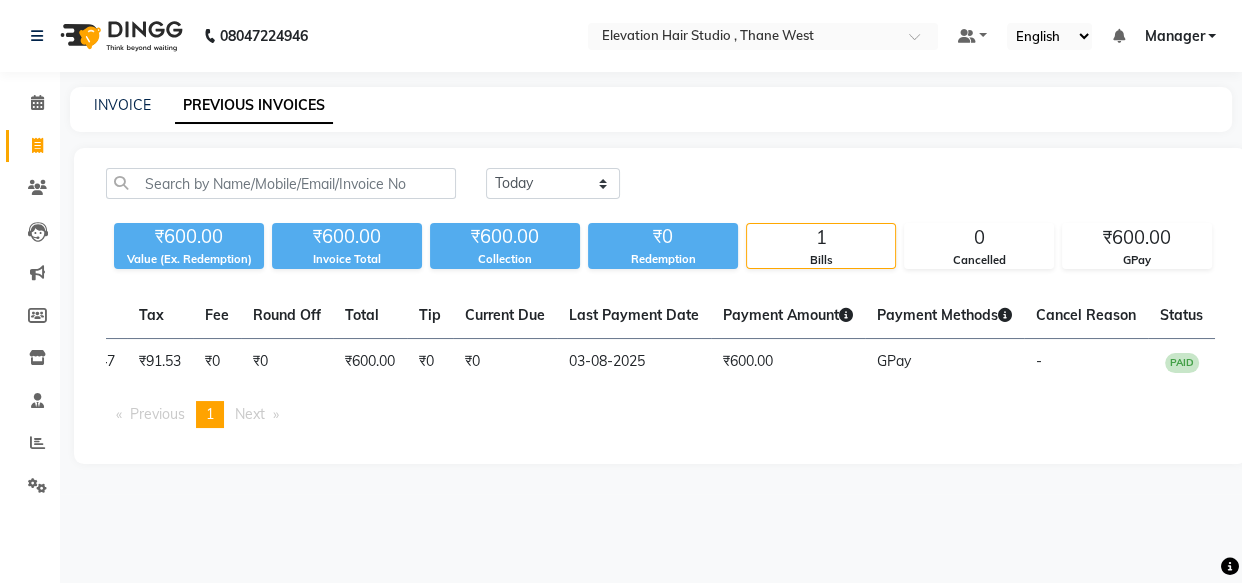 scroll, scrollTop: 0, scrollLeft: 503, axis: horizontal 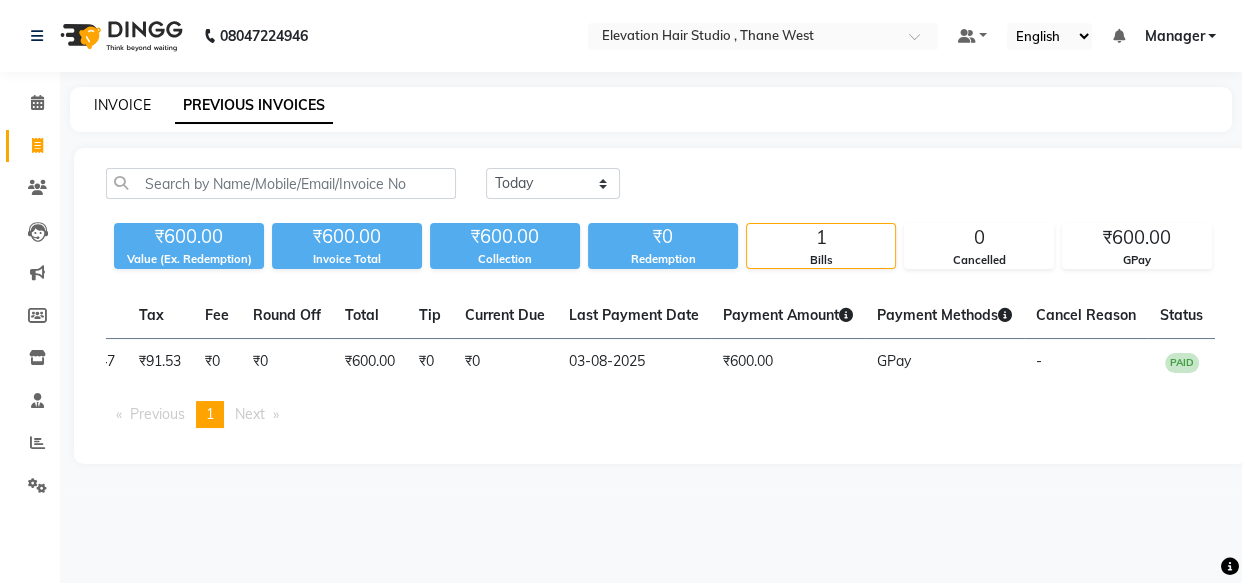 click on "INVOICE" 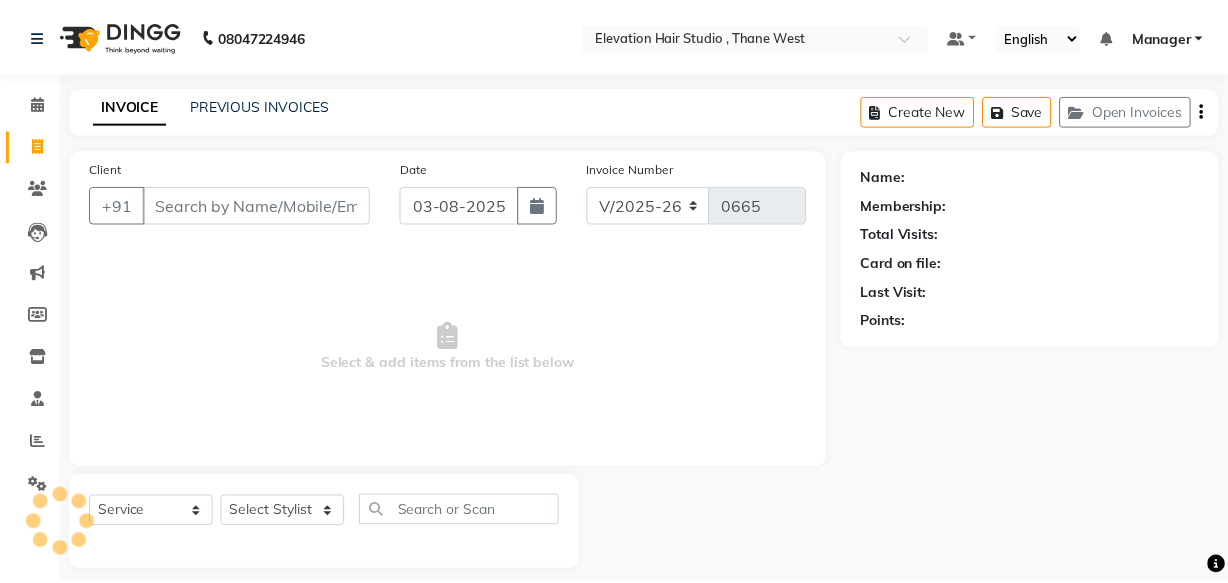 scroll, scrollTop: 19, scrollLeft: 0, axis: vertical 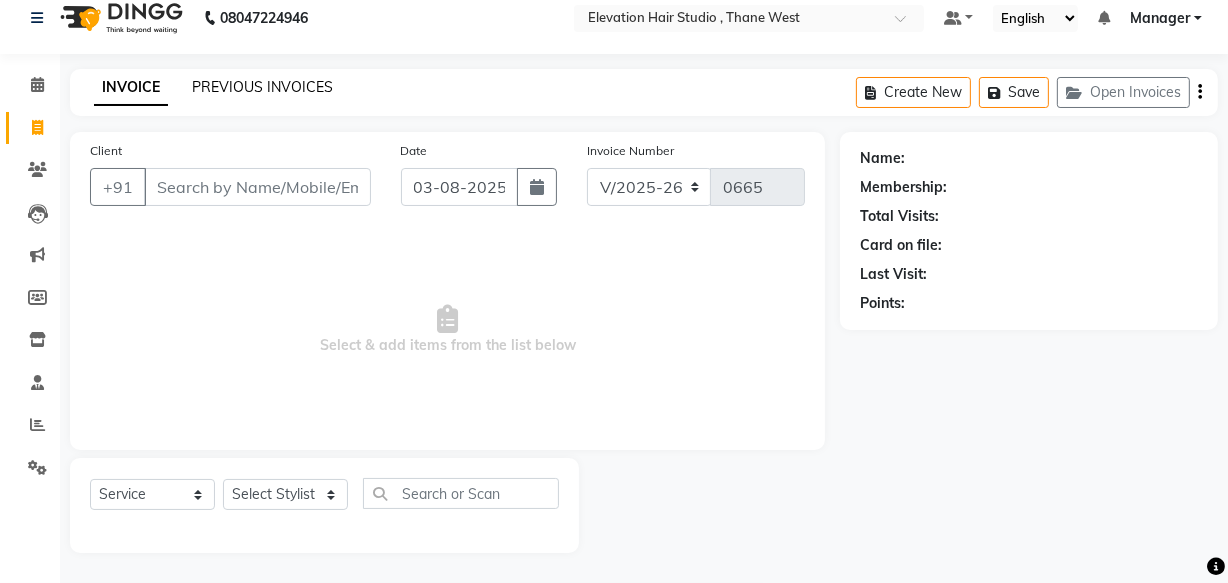 click on "PREVIOUS INVOICES" 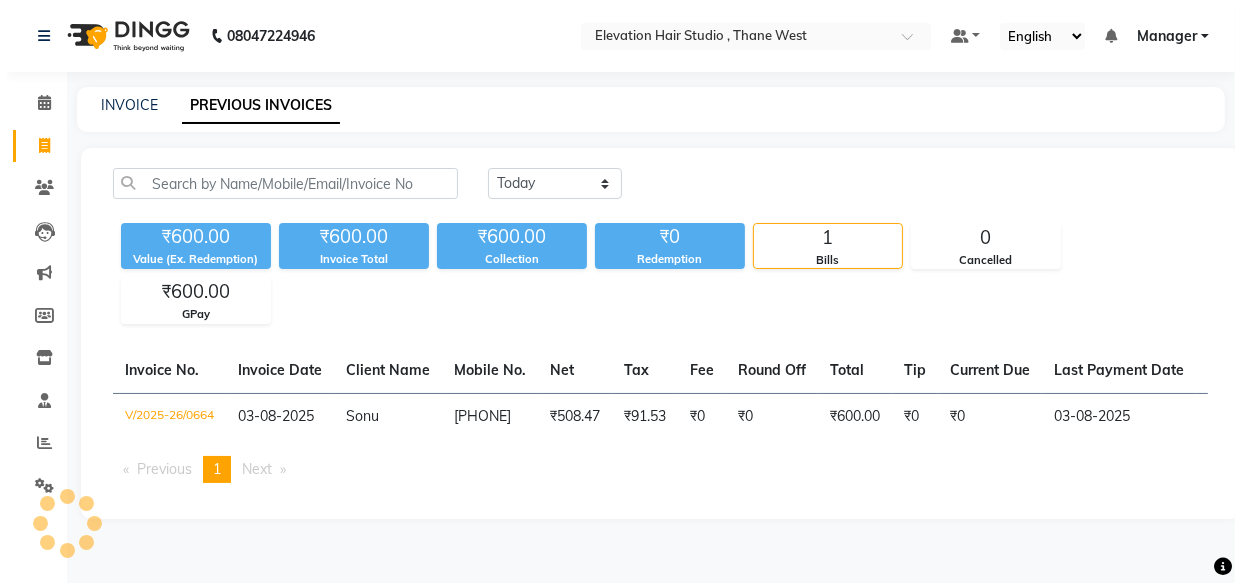 scroll, scrollTop: 0, scrollLeft: 0, axis: both 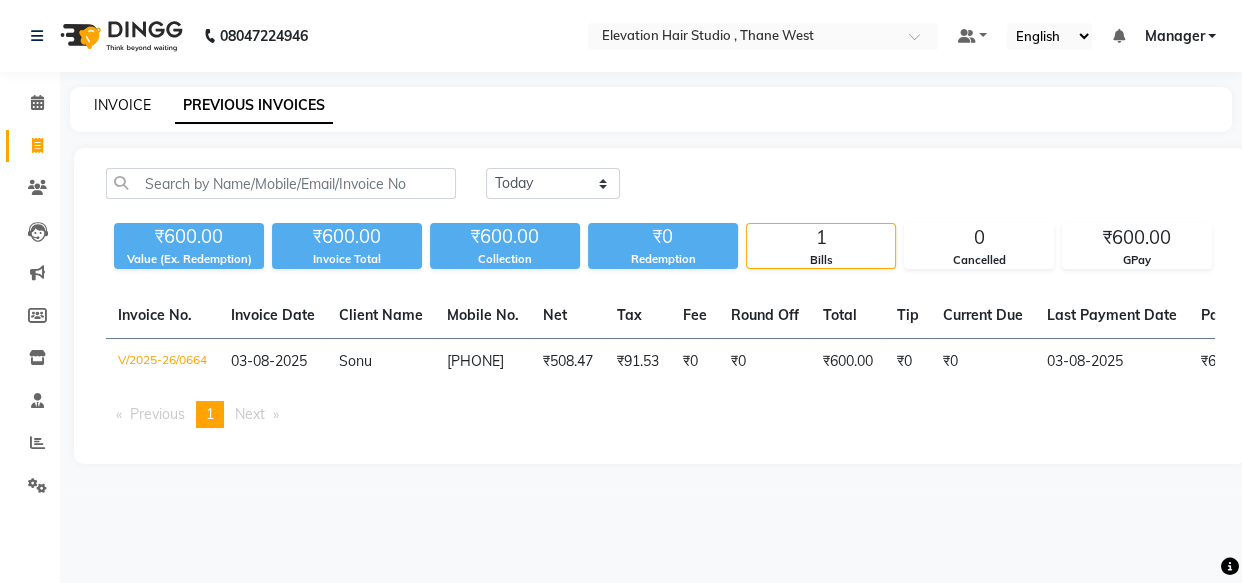 click on "INVOICE" 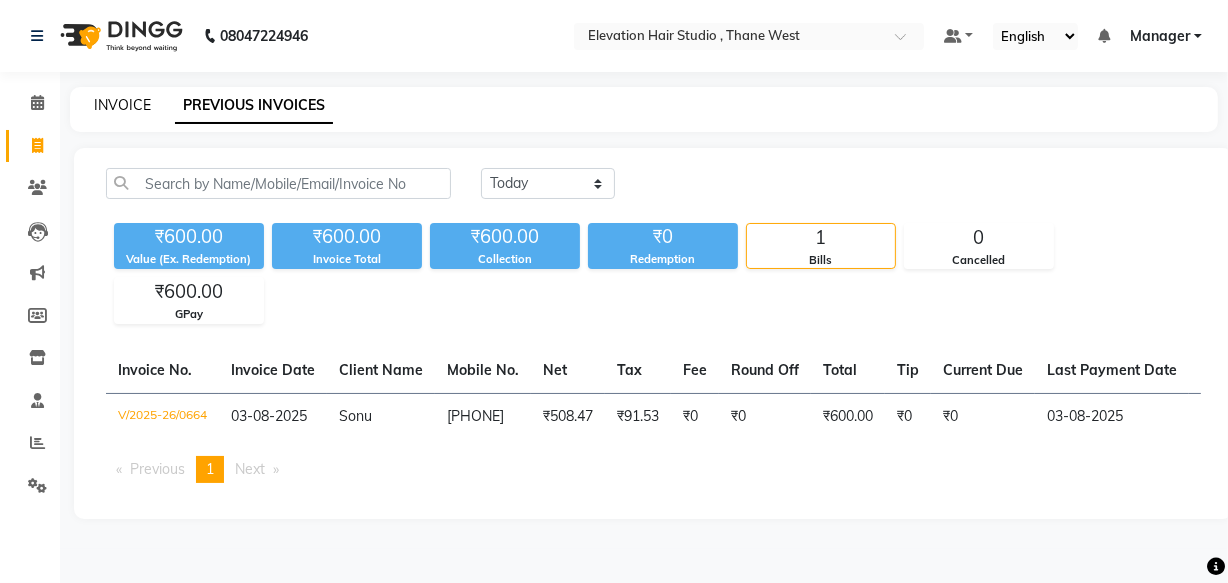scroll, scrollTop: 19, scrollLeft: 0, axis: vertical 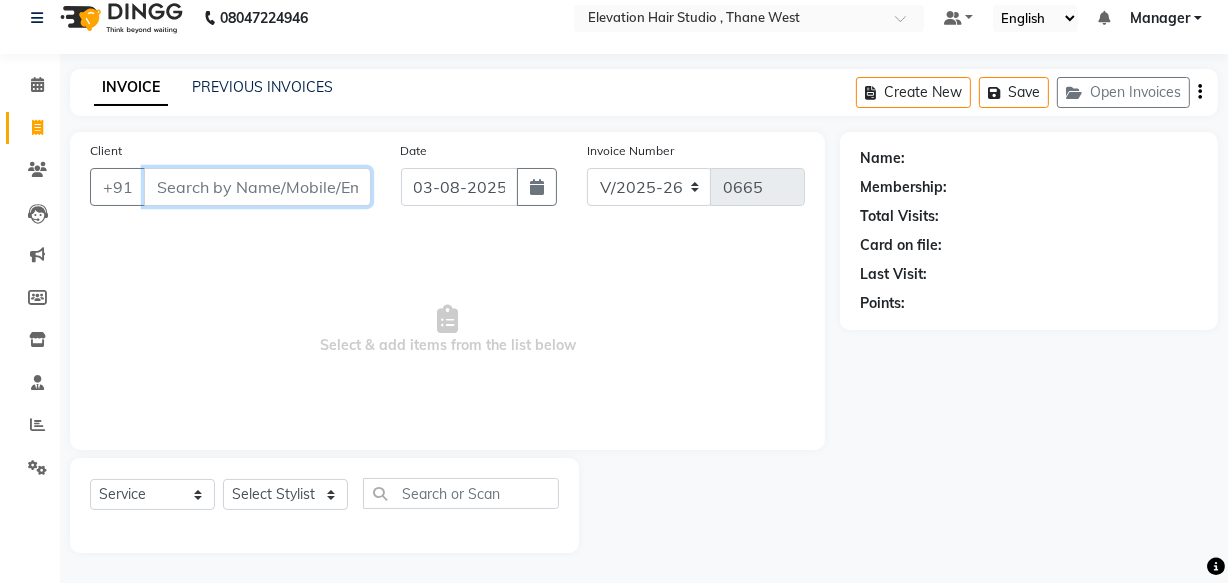 click on "Client" at bounding box center (257, 187) 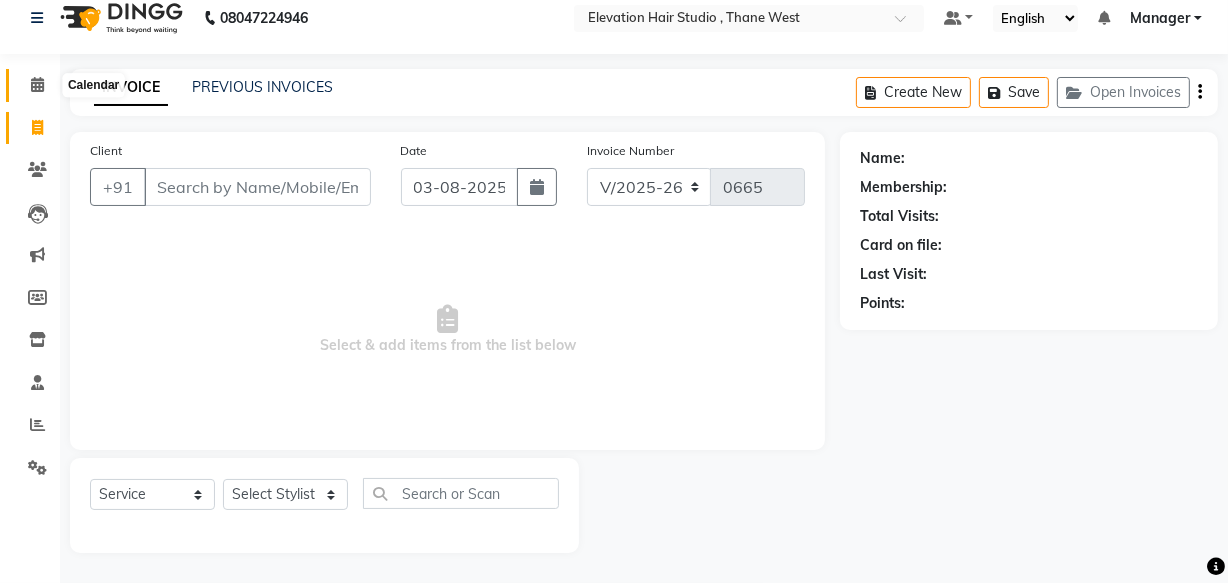 click 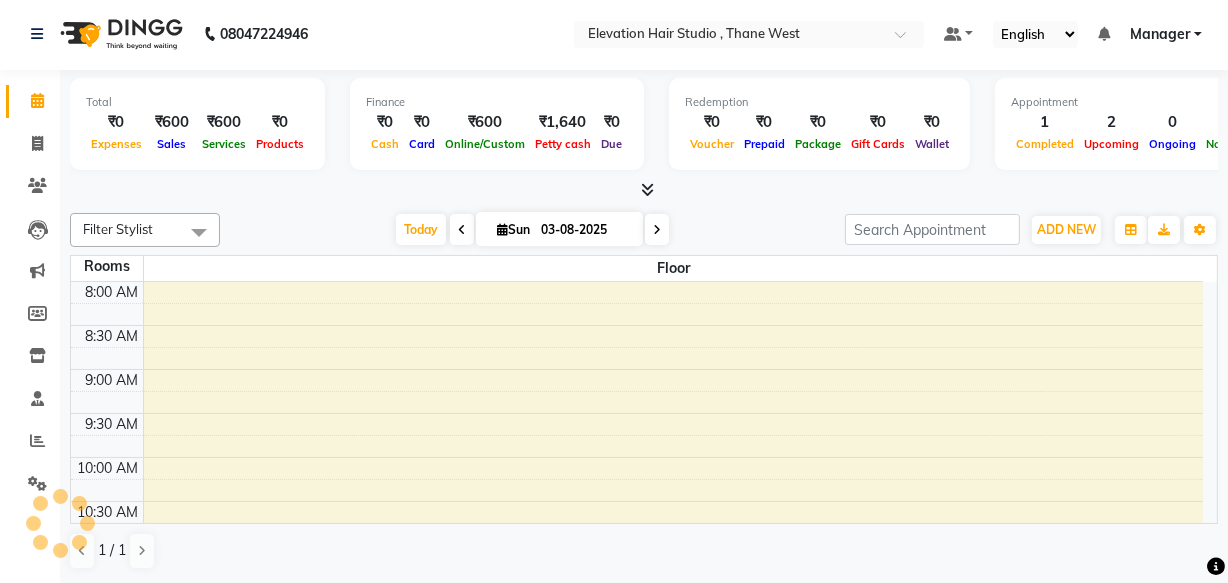 scroll, scrollTop: 0, scrollLeft: 0, axis: both 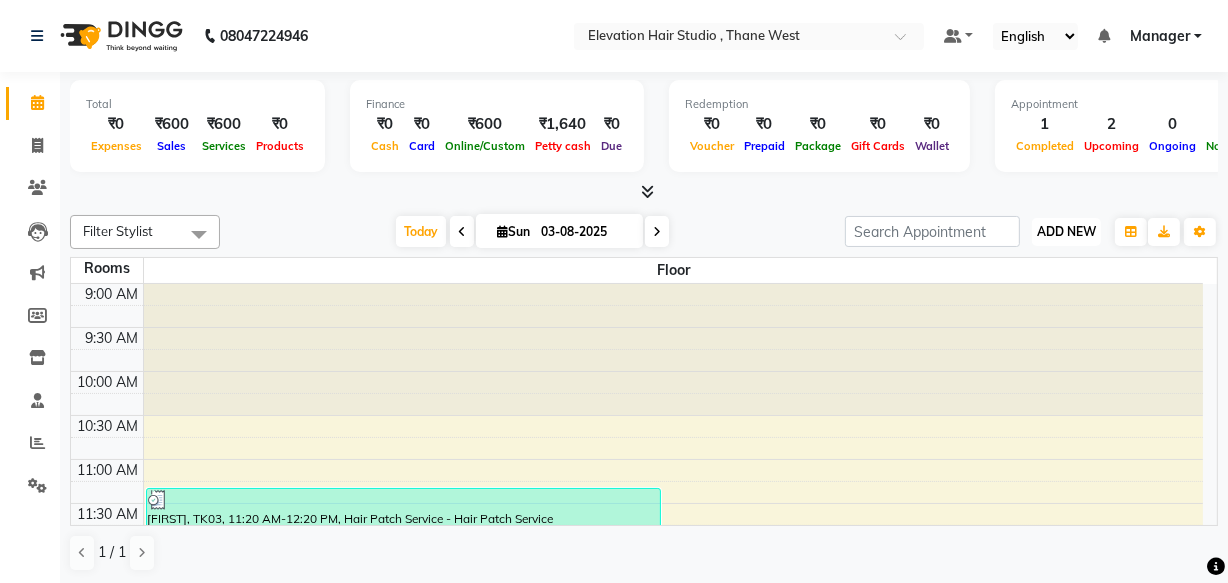 click on "ADD NEW Toggle Dropdown" at bounding box center [1066, 232] 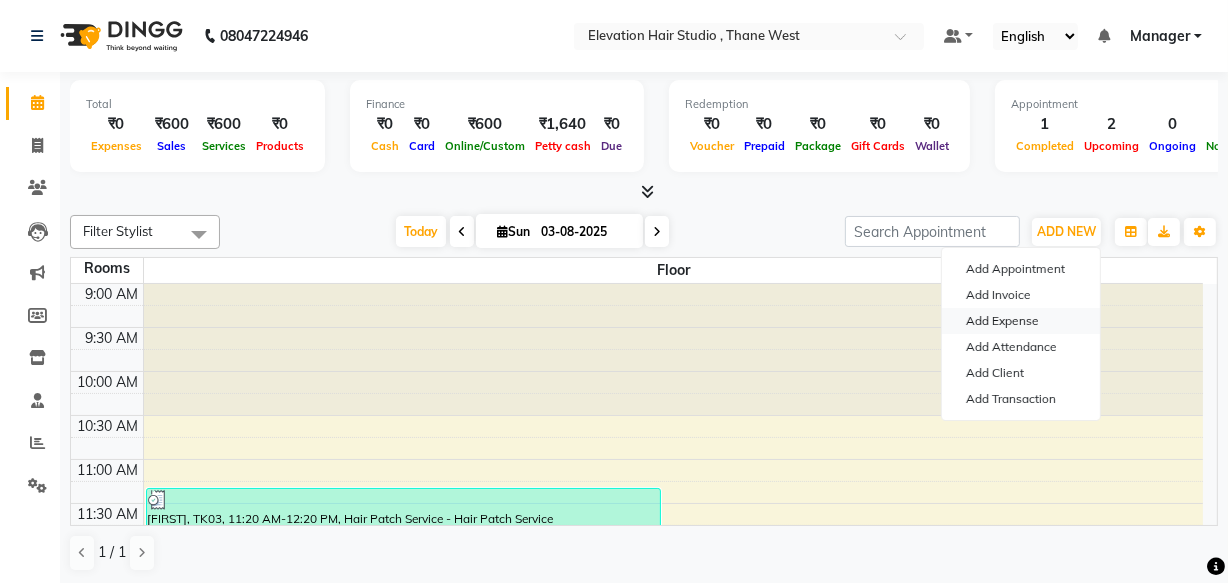 click on "Add Expense" at bounding box center (1021, 321) 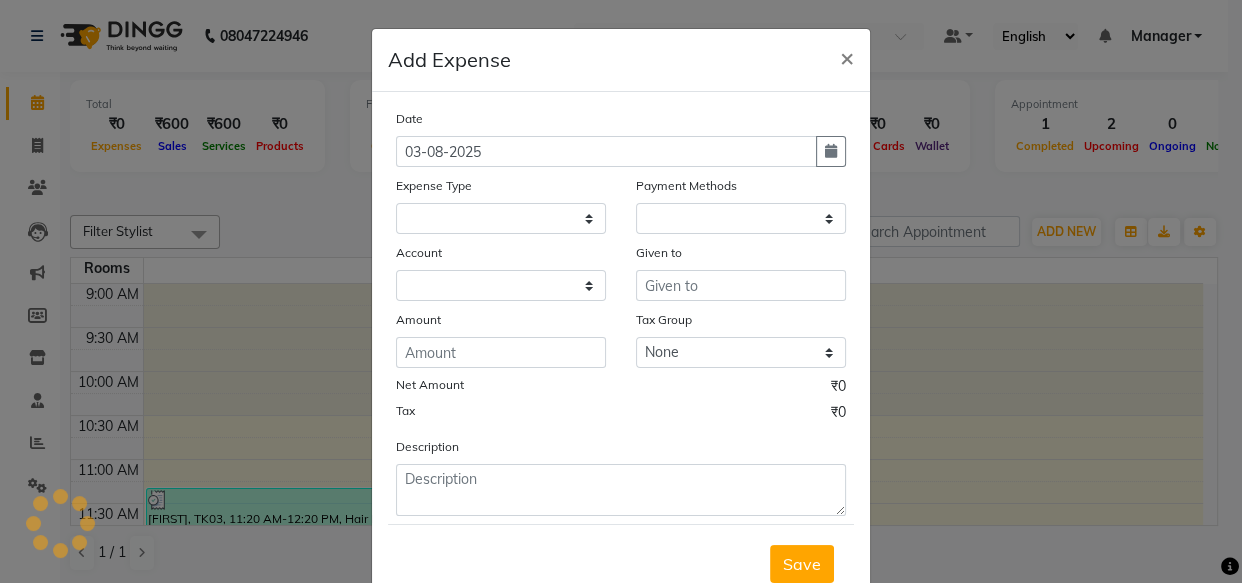 select on "1" 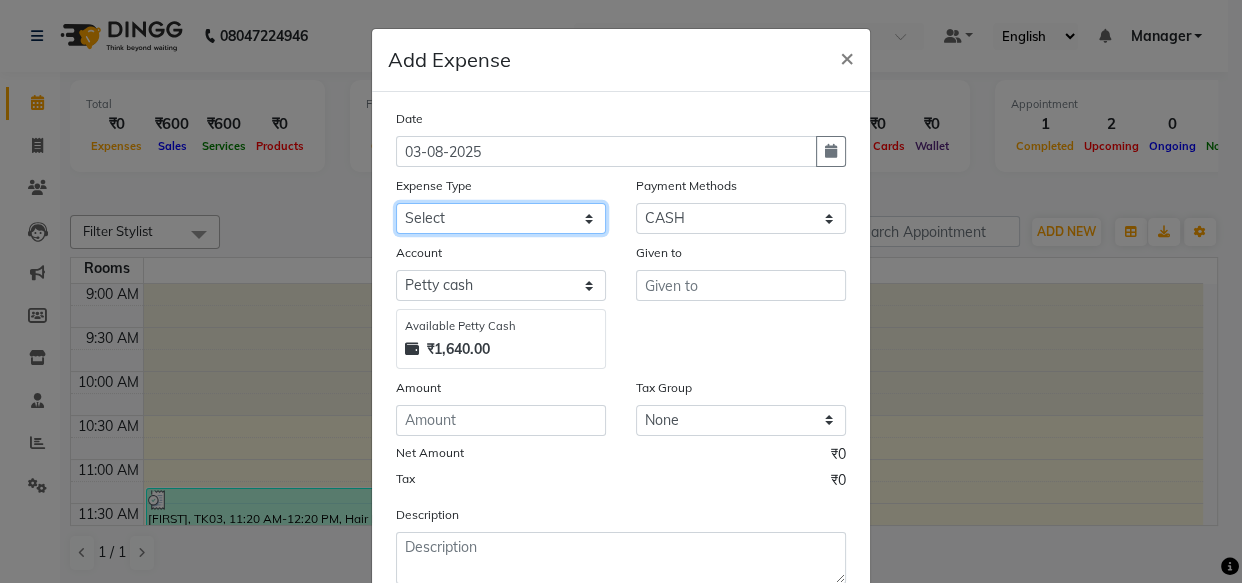 click on "Select AC Adrak Advance Salary agarbatti anees Appron asmoul advance salary Bank charges Car maintenance  CARPENTER Cash Deposited to bank Cash Handed over to Owner cellphone Client Snacks Clinical charges coffee conditioner courier diliptip dustbinplatebottle Equipment extrastuff fridge Fuel glue Govt fee greaser hairpatch hardware Incentive Insurance International purchase israil key lead light bill Loan Repayment Maintenance Marketing medicine milk Miscellaneous MRA ola Other paddlebrush PAINTER Pantry plumber Product product recharge rehman Rent Salary salary salary sandwich shampoo Staff Snacks sugar TAPE Tax Tea & Refreshment tissue towel trolly Utilities velocity VIDEO water web side WEFAST wireboard xerox" 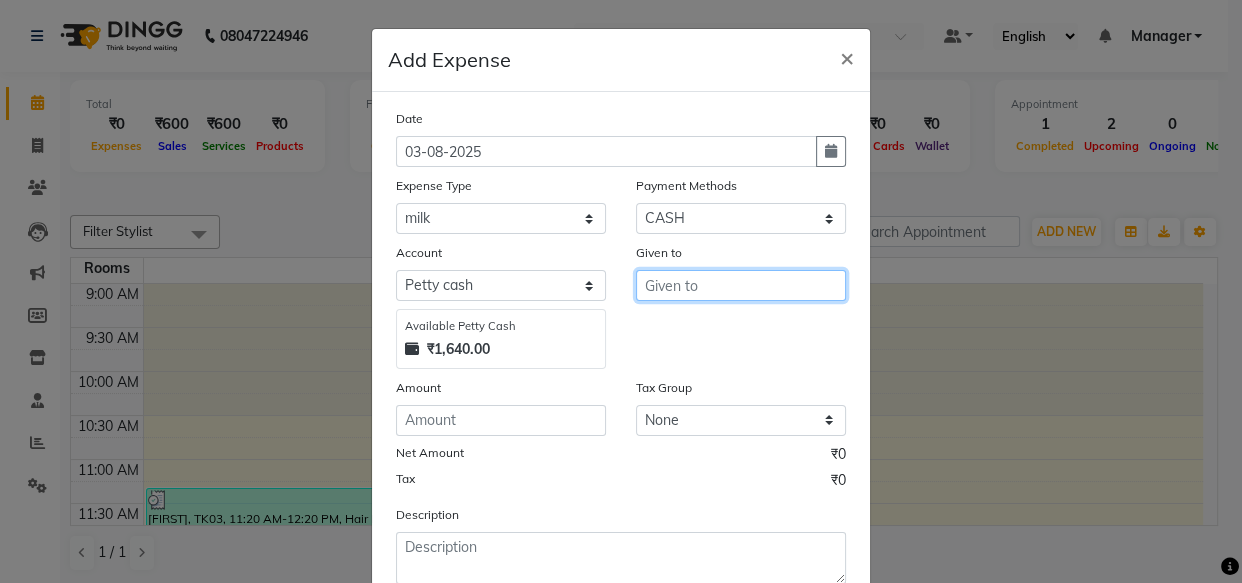 click at bounding box center [741, 285] 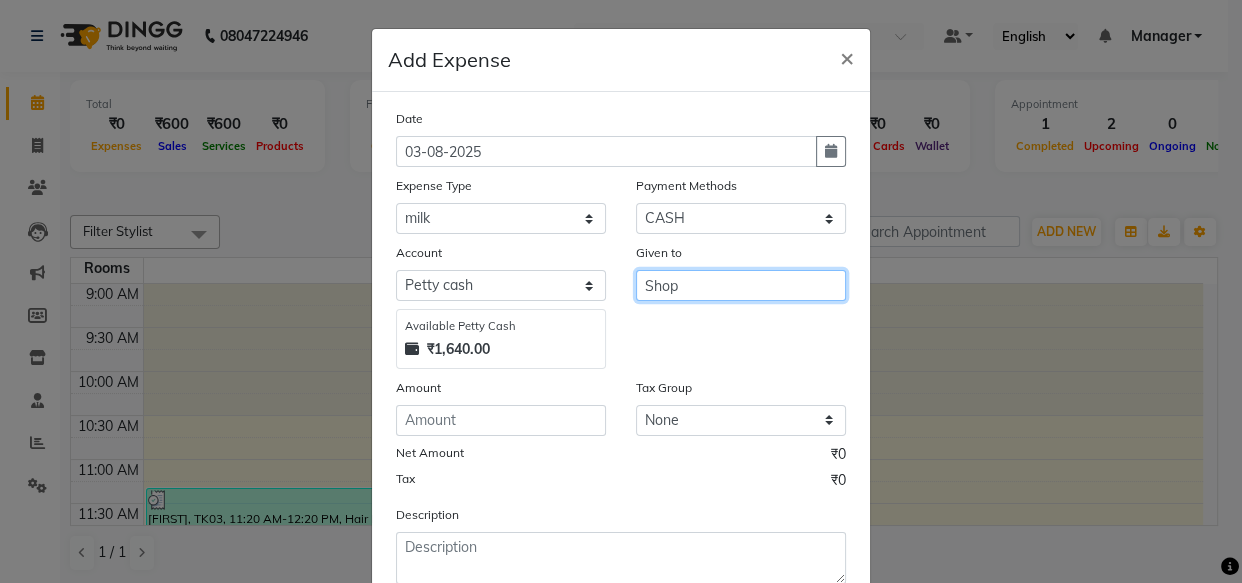 type on "Shop" 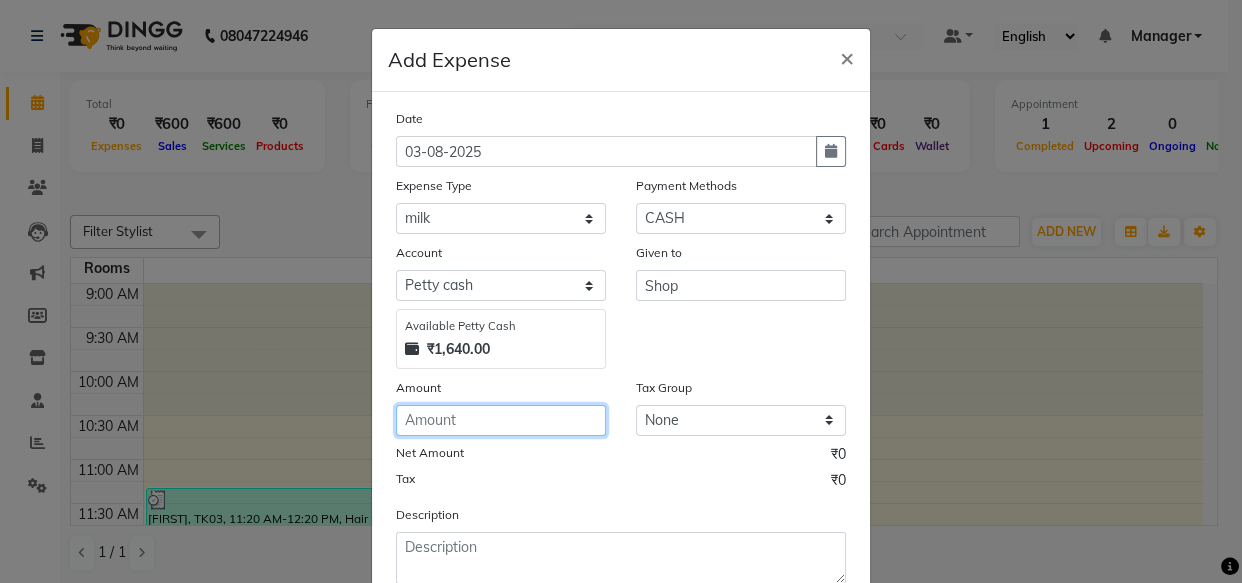 click 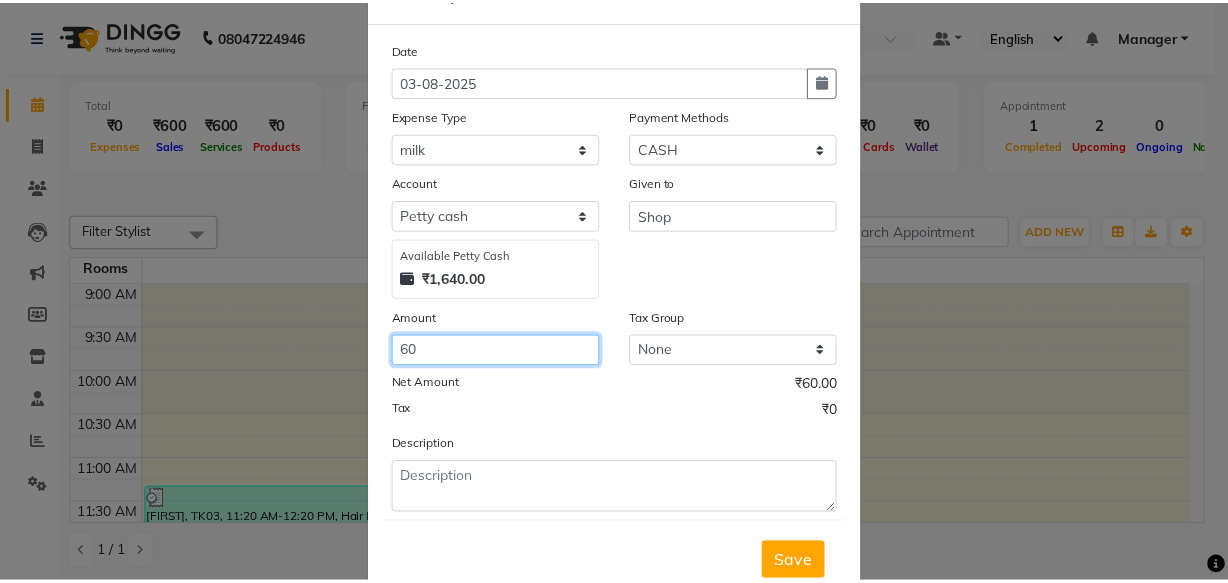 scroll, scrollTop: 135, scrollLeft: 0, axis: vertical 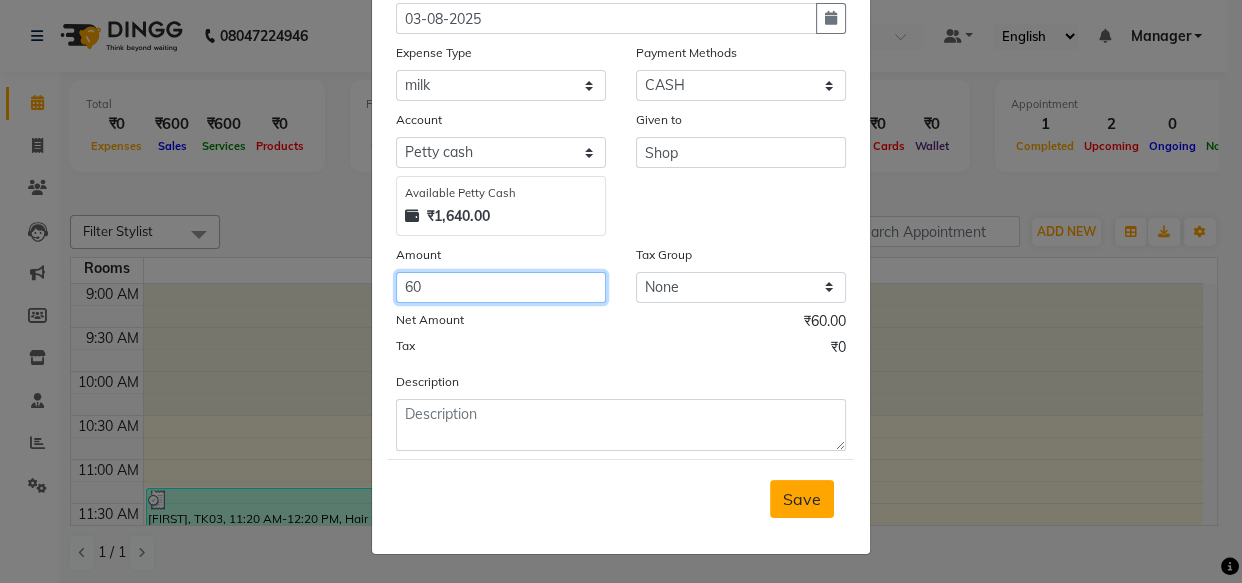 type on "60" 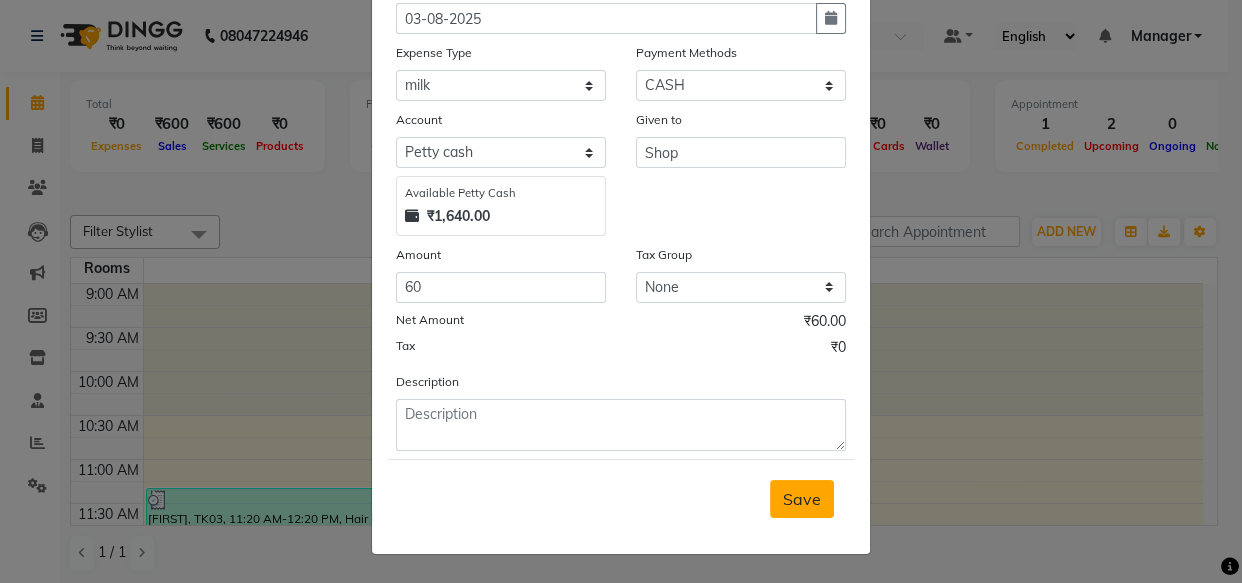 click on "Save" at bounding box center [802, 499] 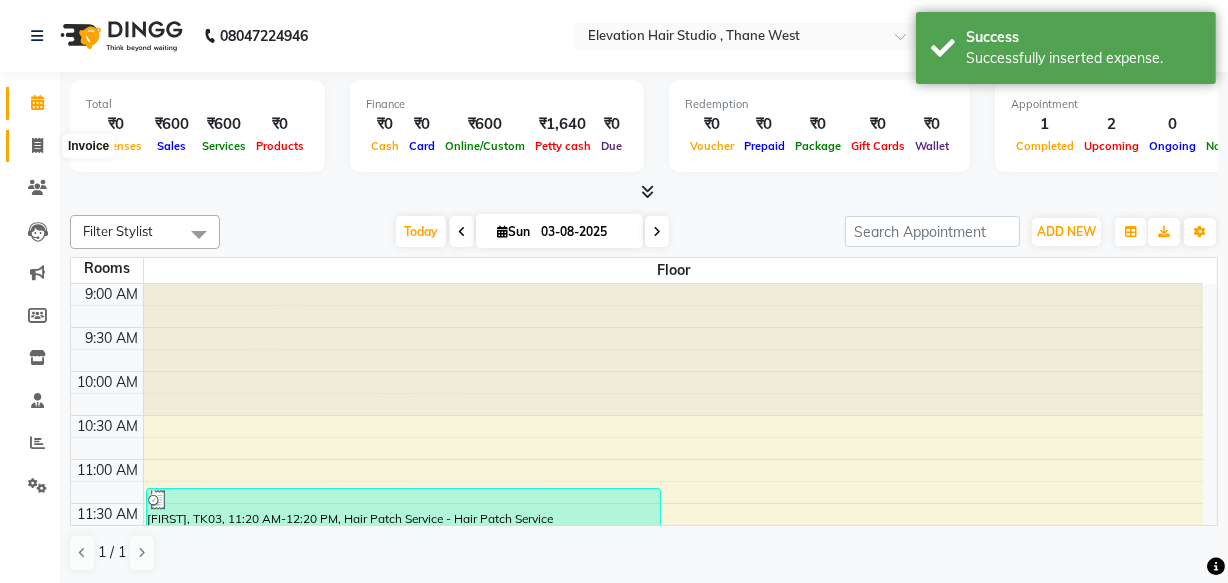 click 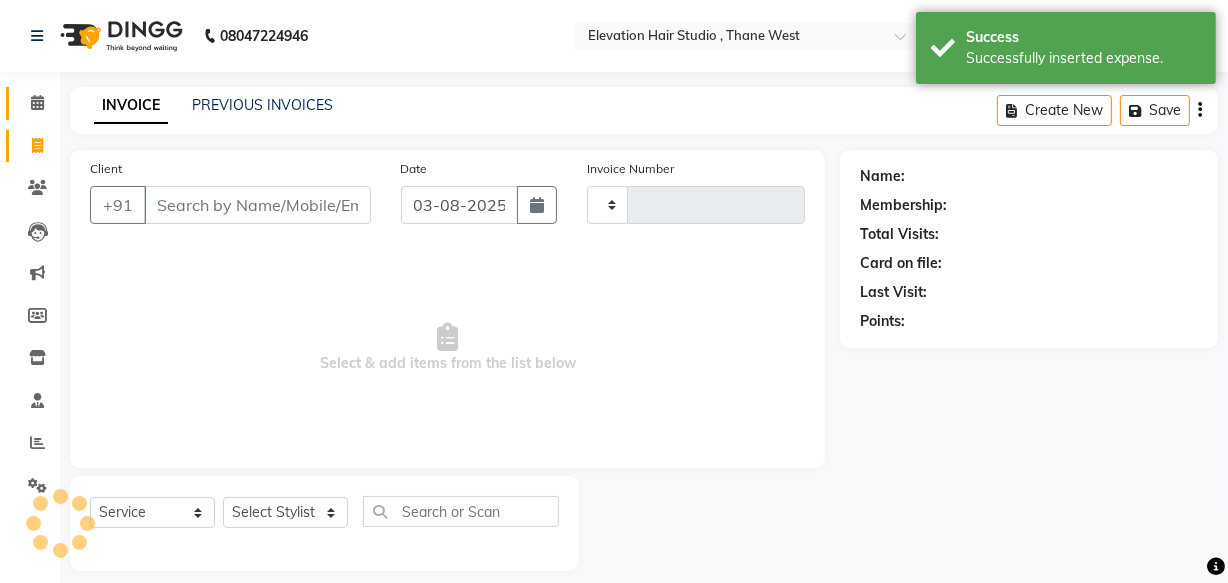 type on "0665" 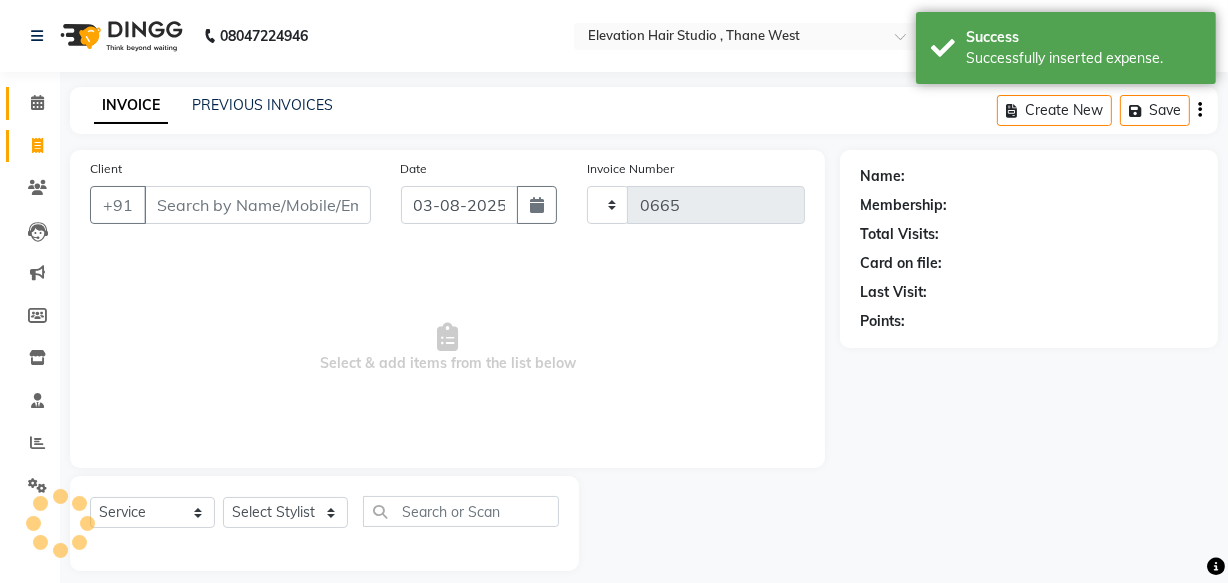 select on "6886" 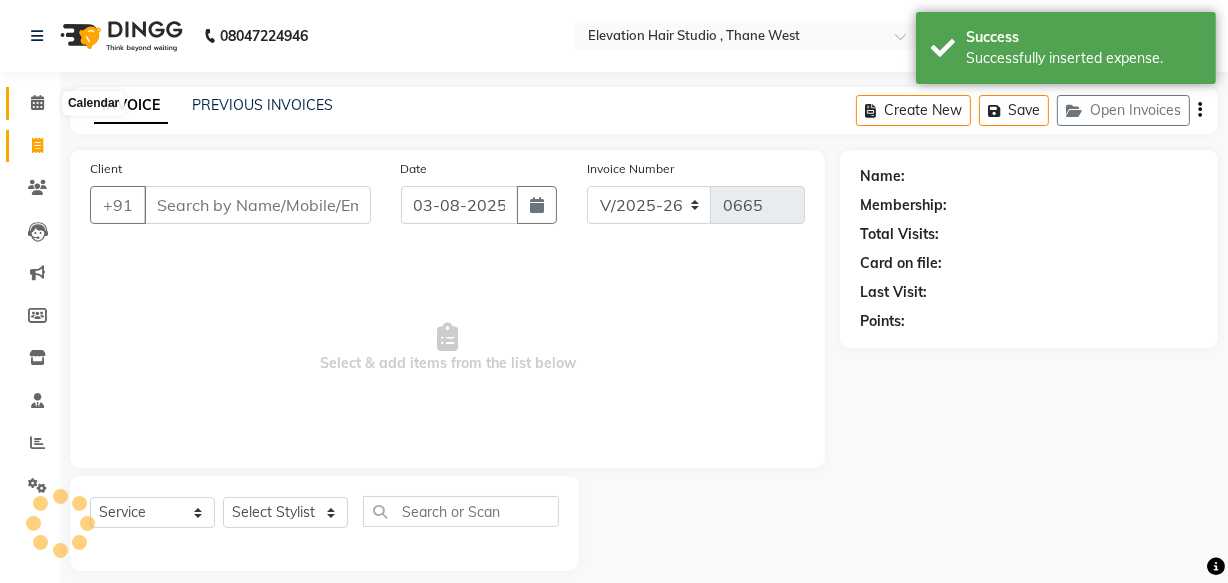 click 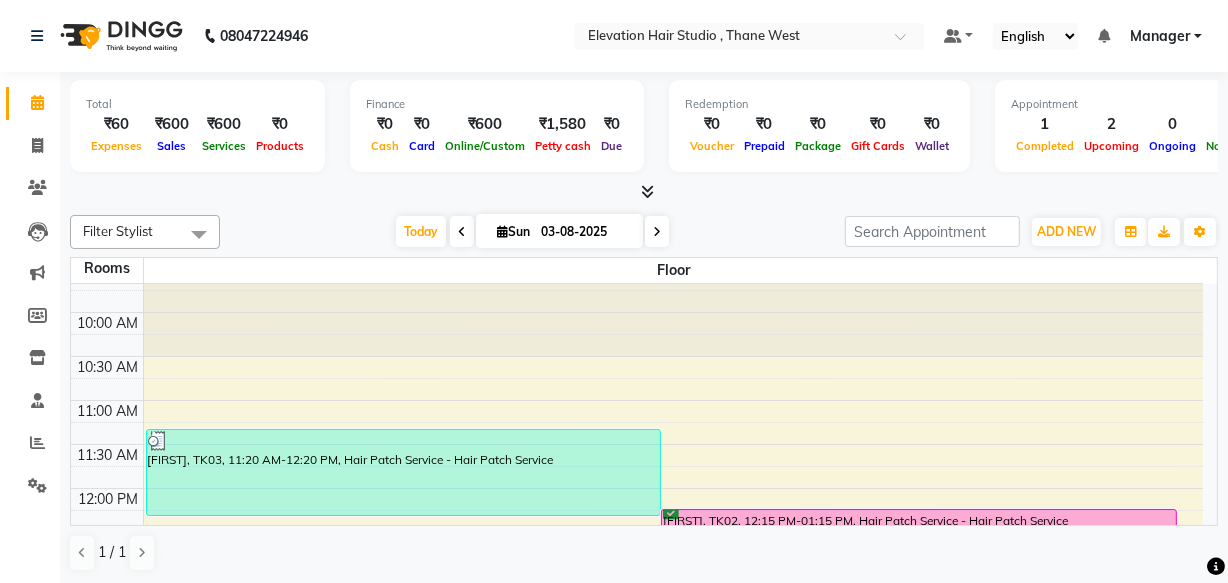scroll, scrollTop: 90, scrollLeft: 0, axis: vertical 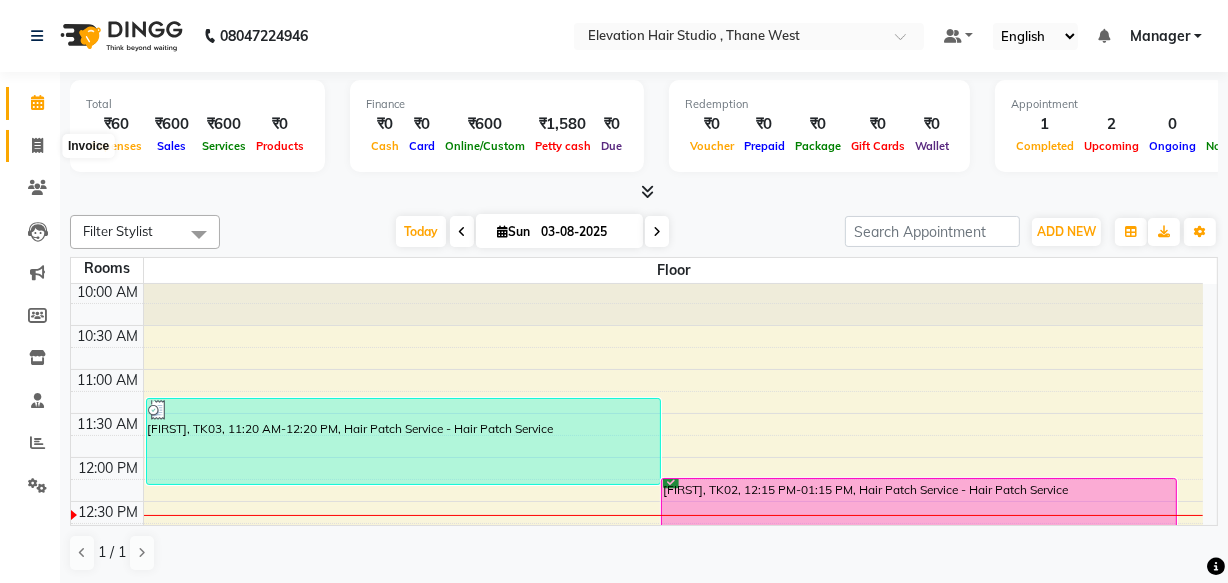click 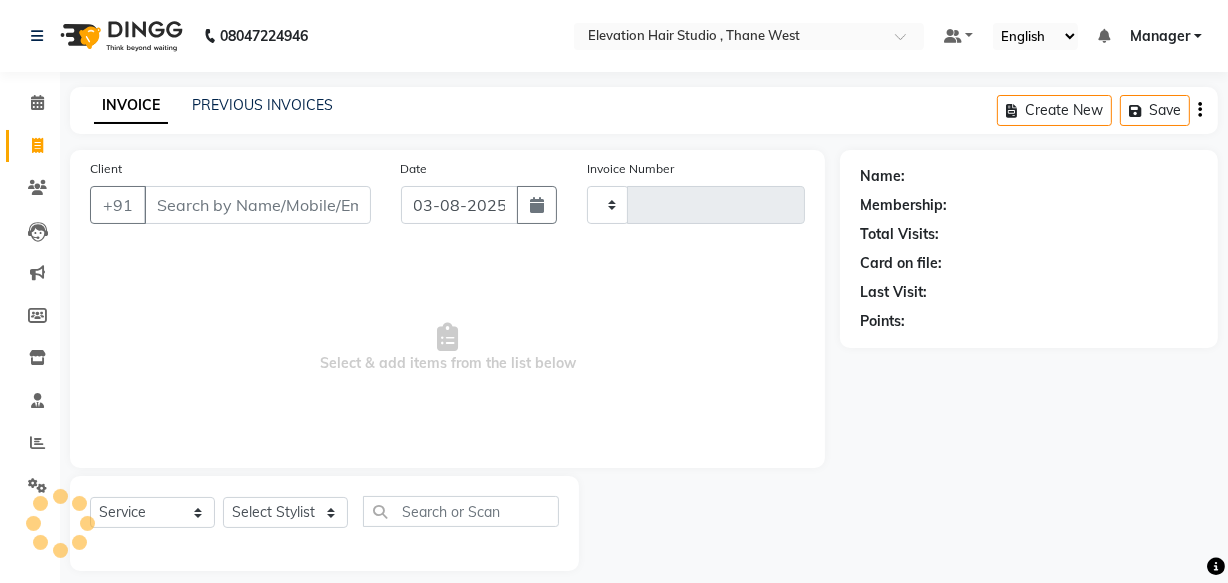 type on "0665" 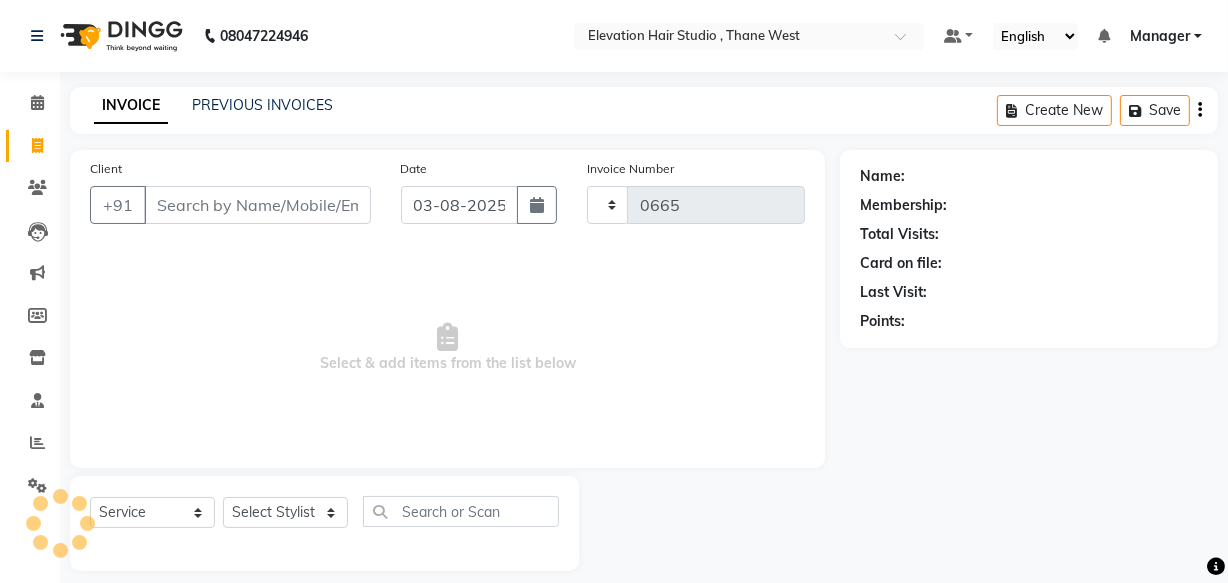 select on "6886" 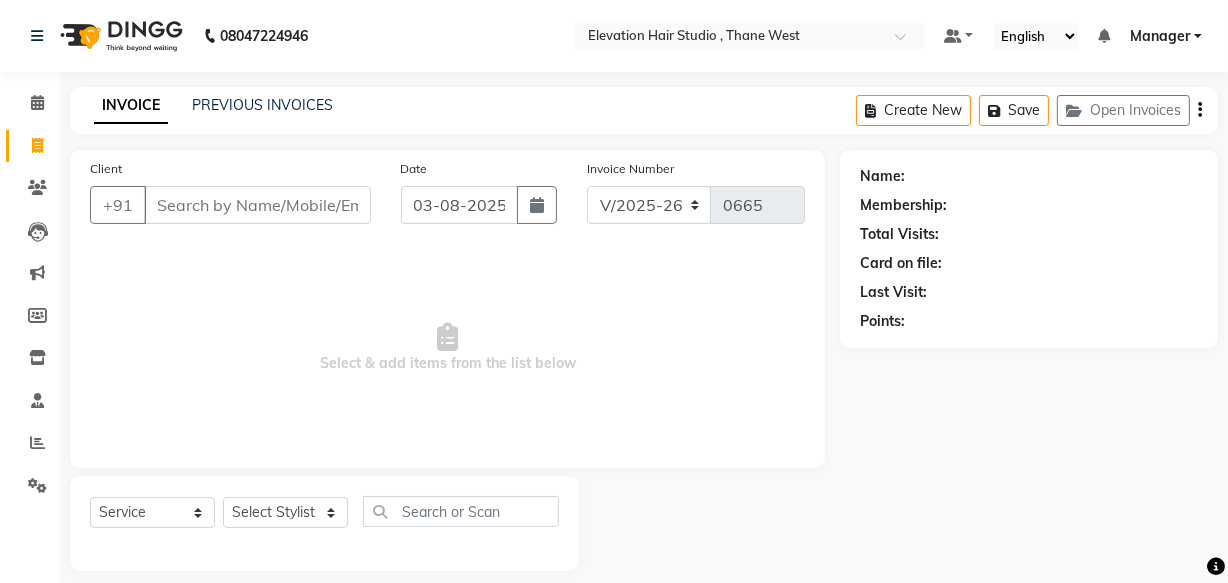 drag, startPoint x: 226, startPoint y: 134, endPoint x: 492, endPoint y: 37, distance: 283.13425 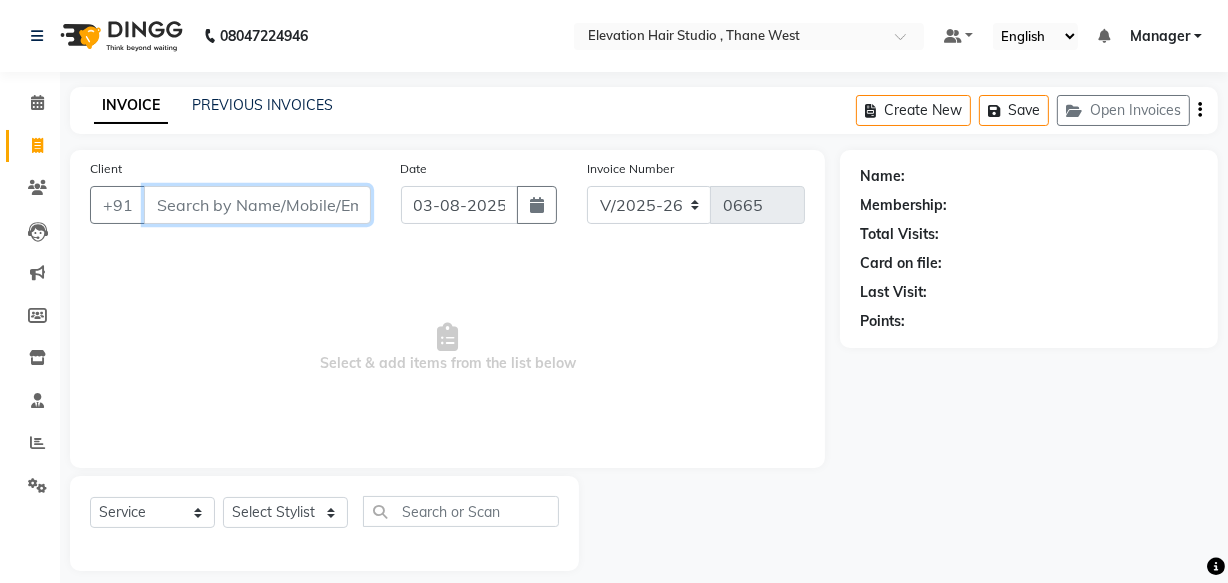 click on "Client" at bounding box center (257, 205) 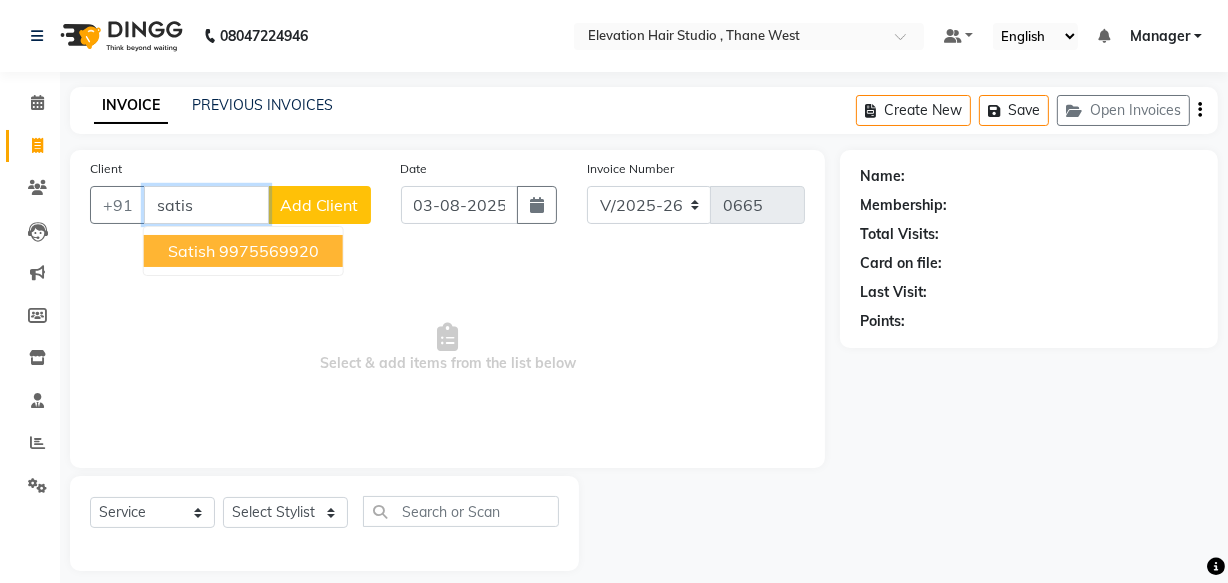 click on "9975569920" at bounding box center [269, 251] 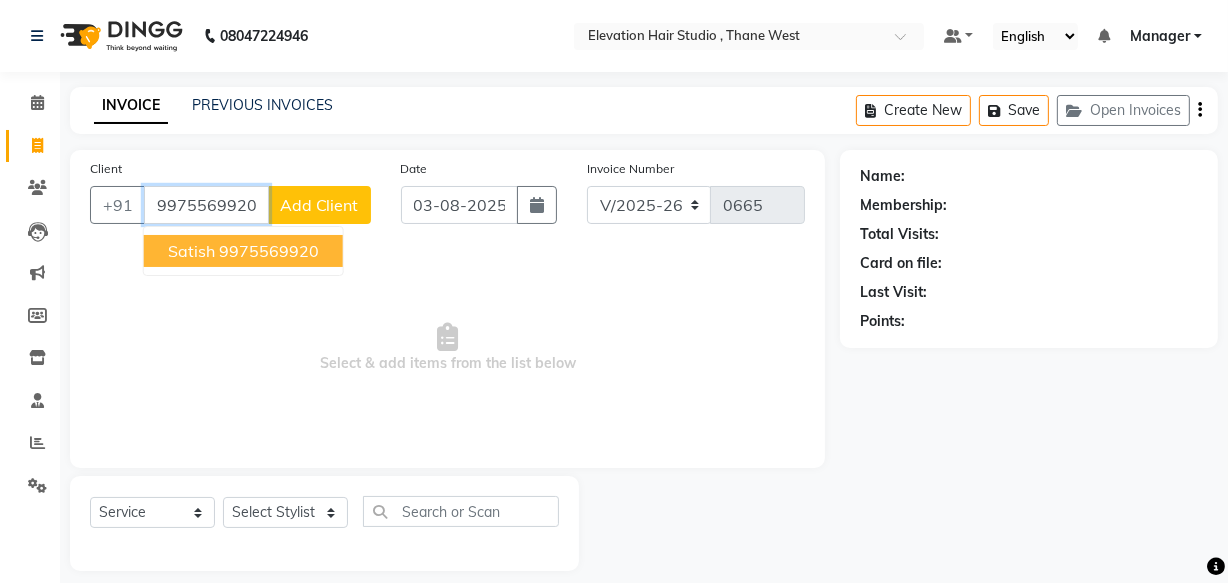 type on "9975569920" 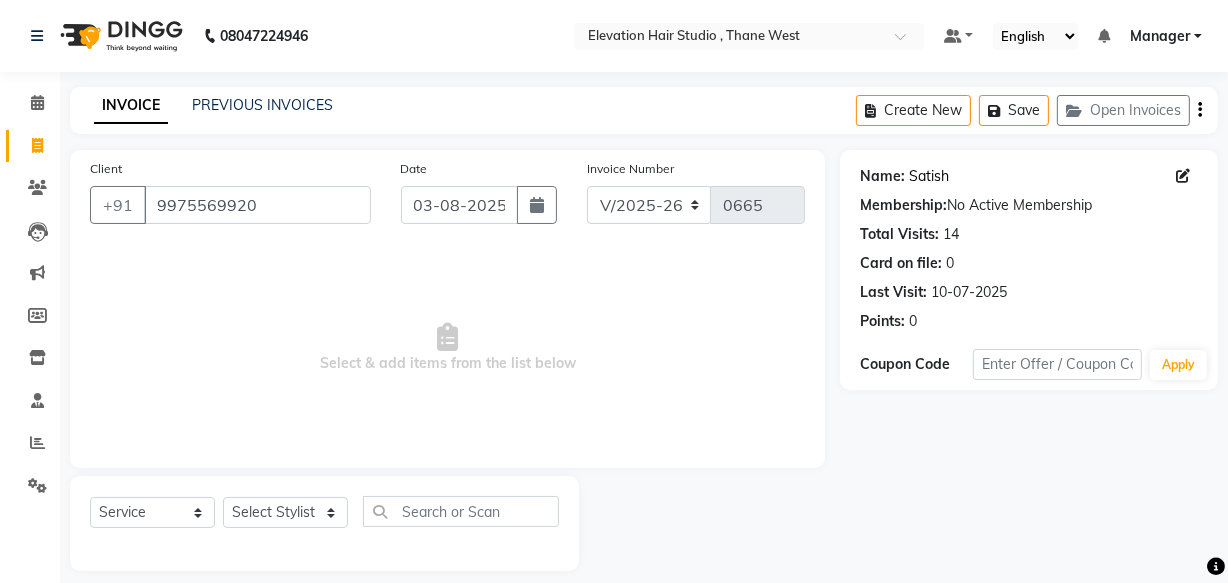 click on "Satish" 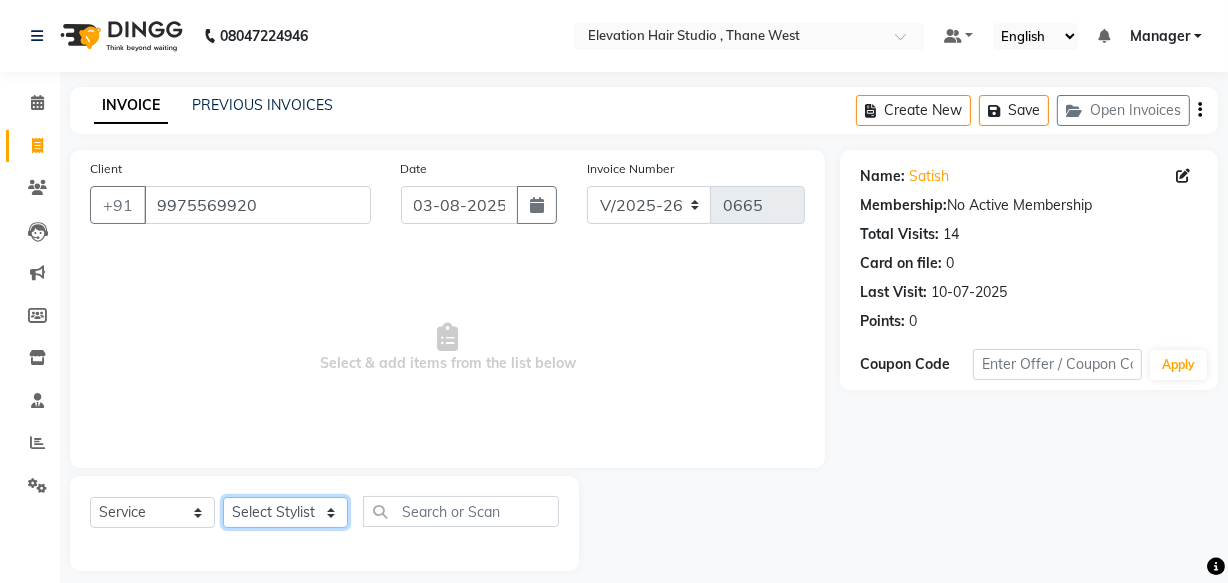 click on "Select Stylist Anish shaikh Dilip Manager mehboob  PARVEEN sahil  SAKSHI sameer Sanjay Sarfaraz" 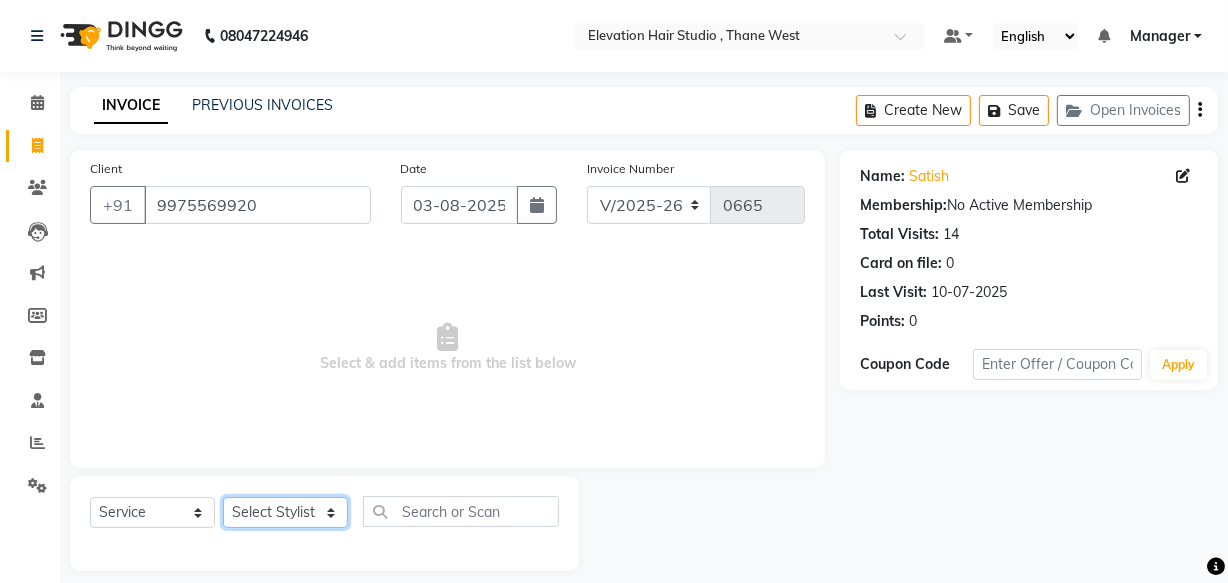 select on "87635" 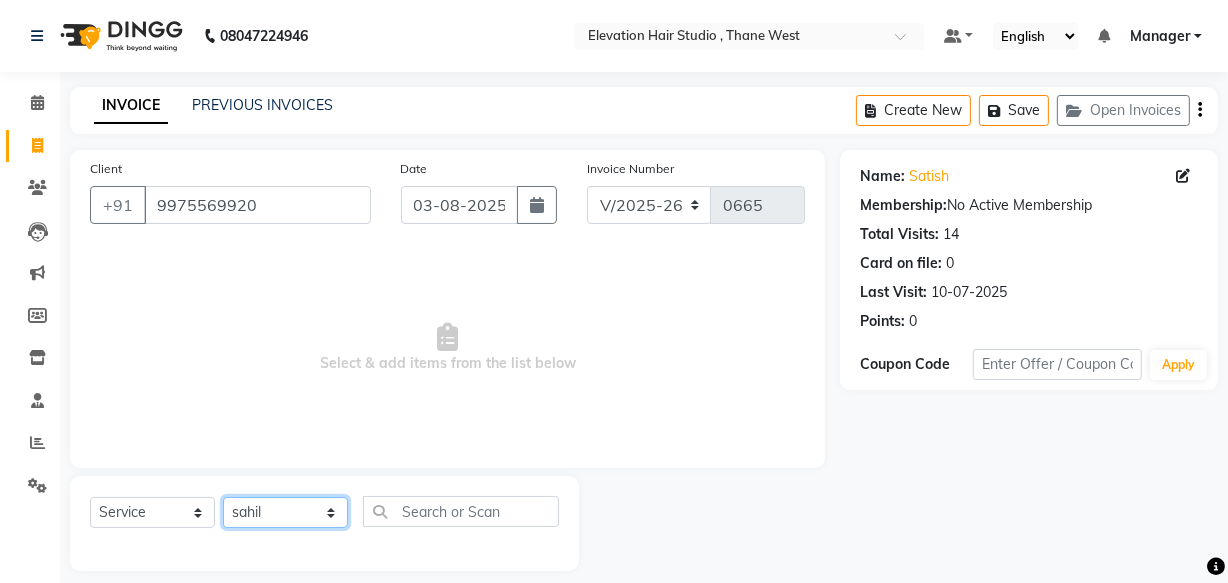 click on "Select Stylist Anish shaikh Dilip Manager mehboob  PARVEEN sahil  SAKSHI sameer Sanjay Sarfaraz" 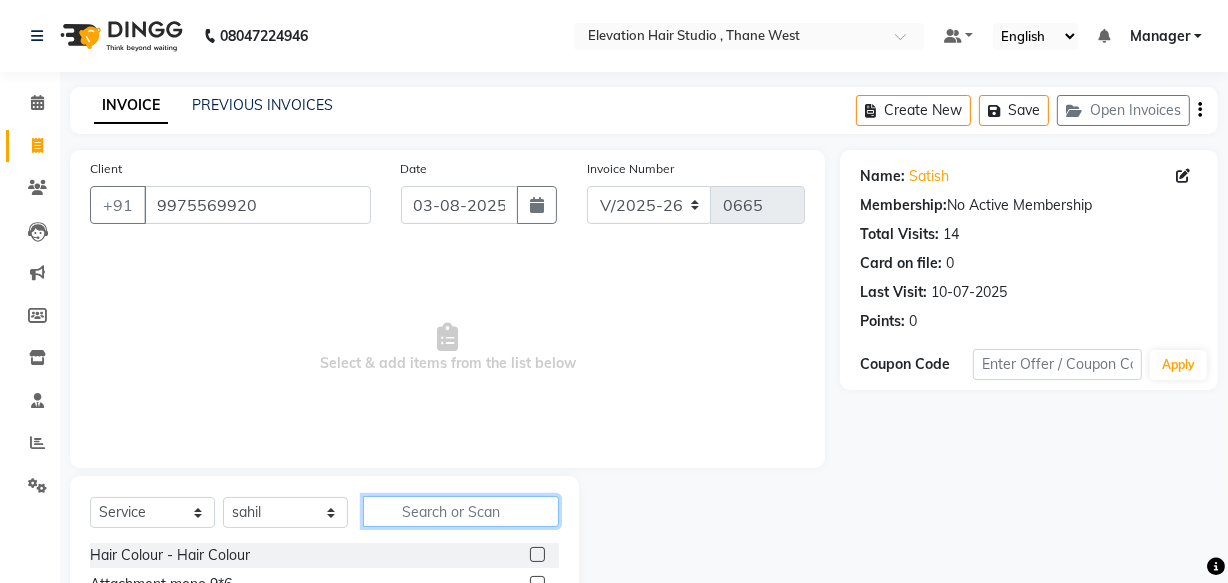 click 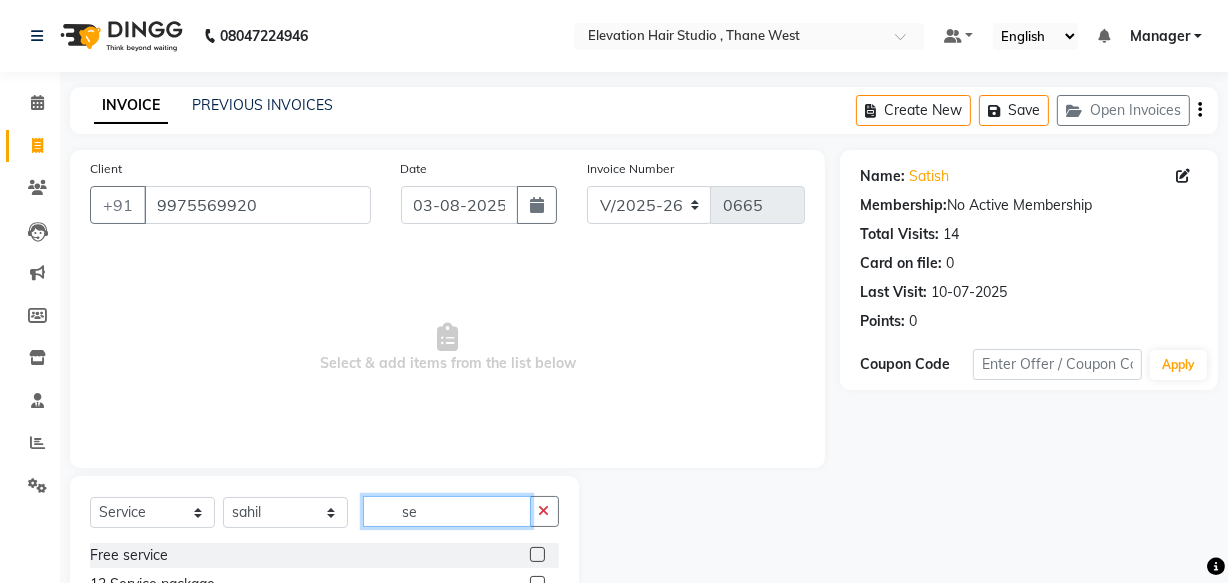type on "s" 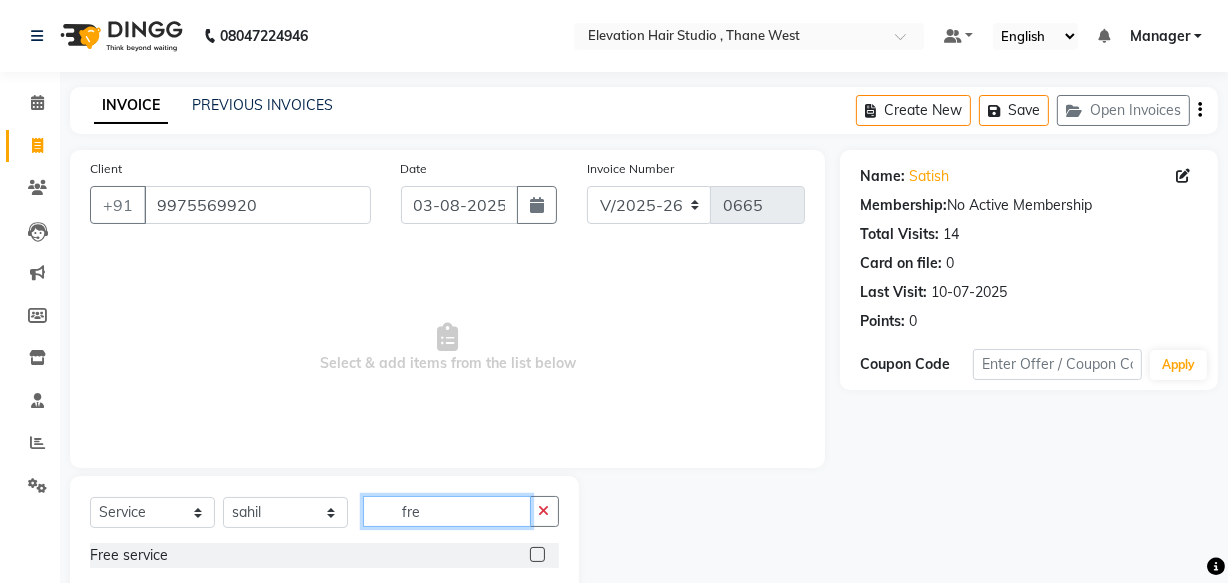 type on "fre" 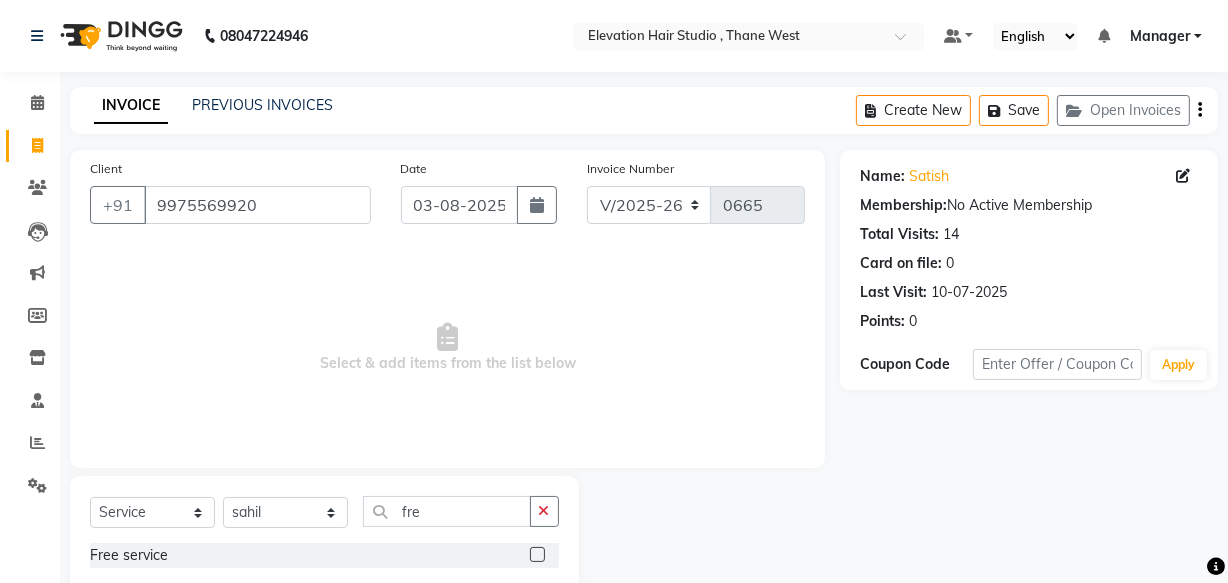 click 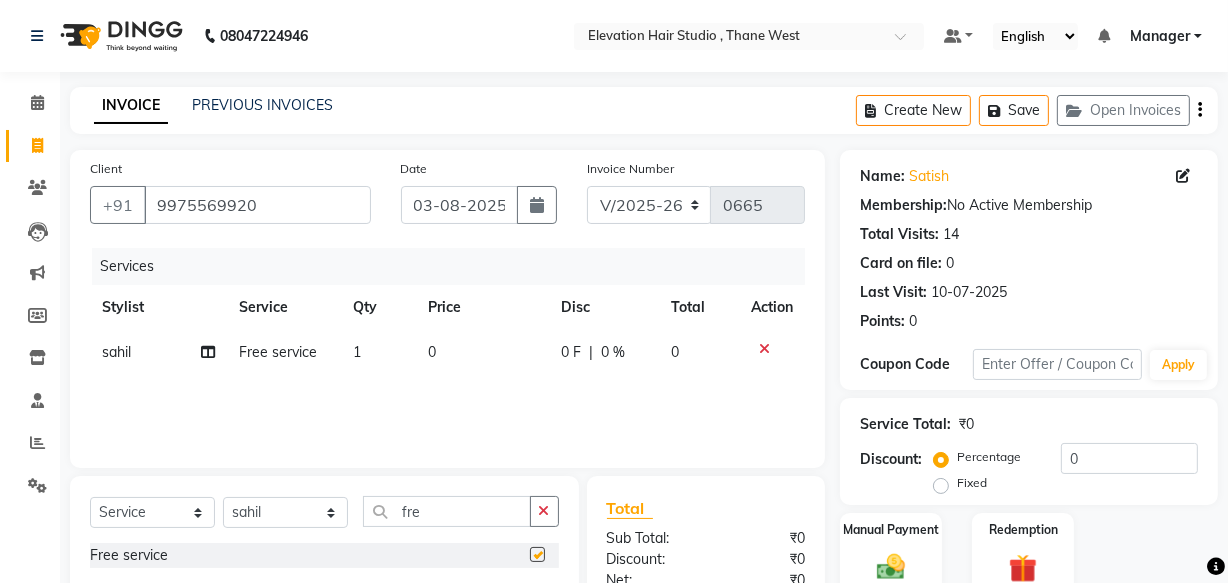 checkbox on "false" 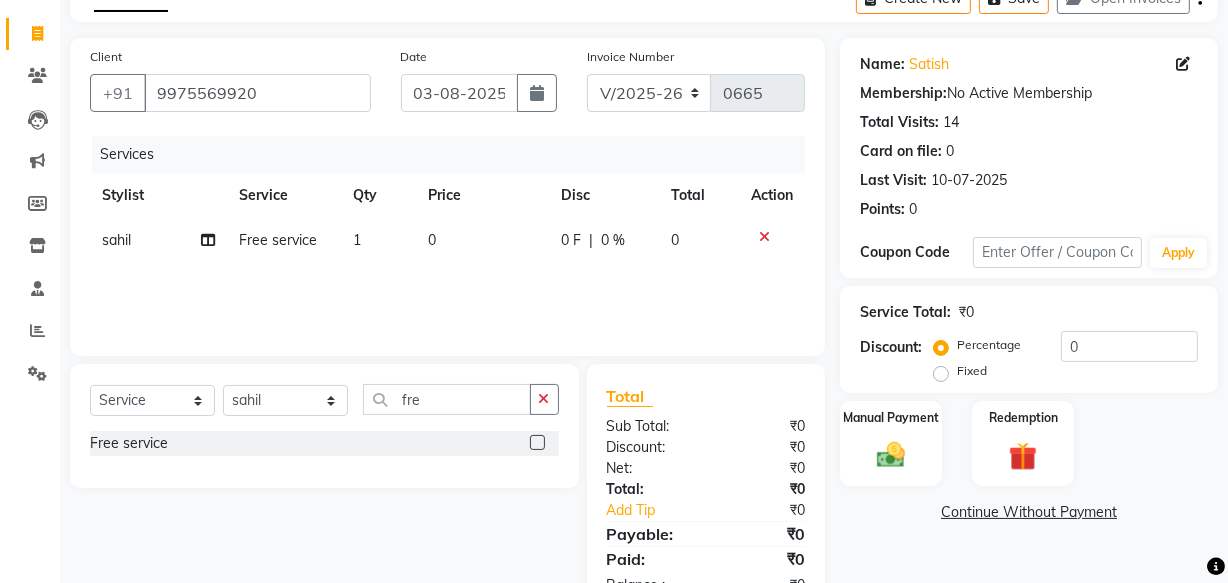 scroll, scrollTop: 175, scrollLeft: 0, axis: vertical 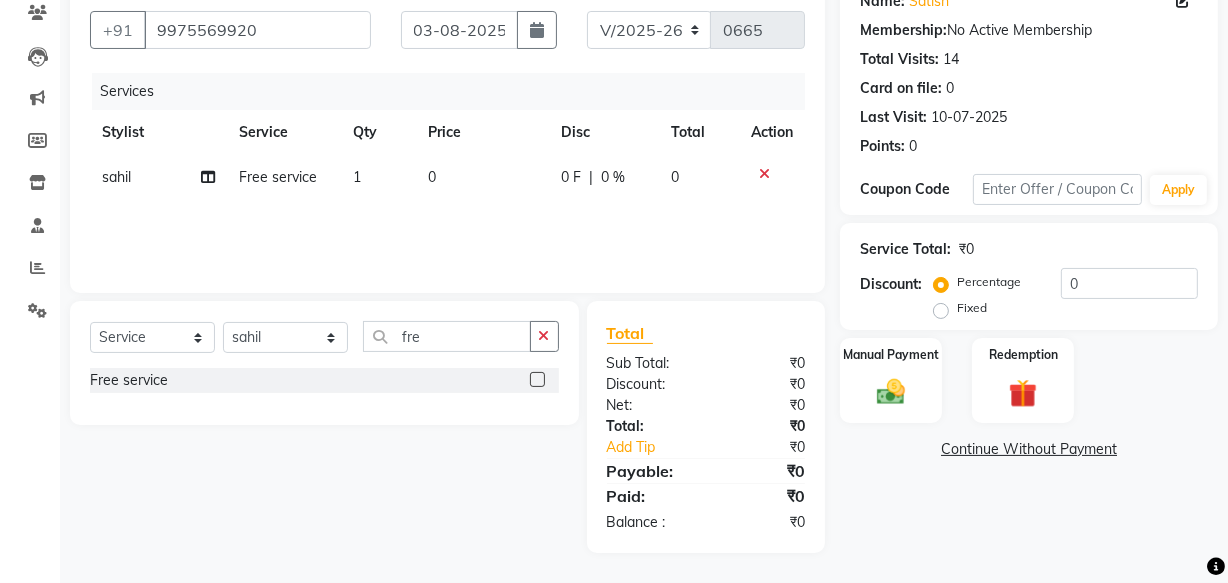 click on "Continue Without Payment" 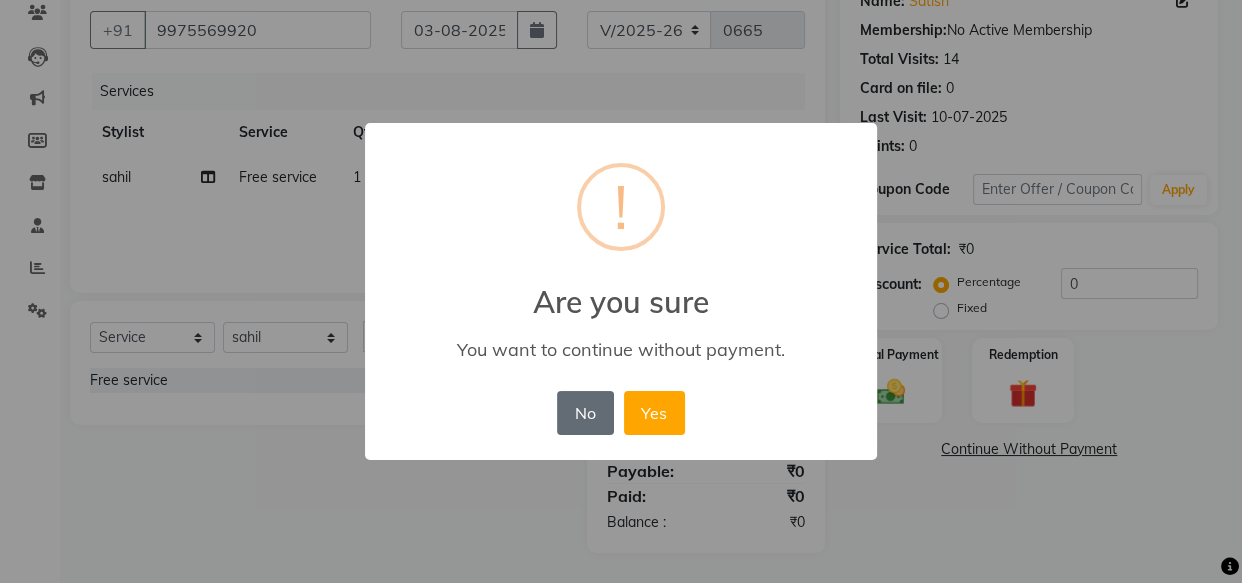 click on "No" at bounding box center [585, 413] 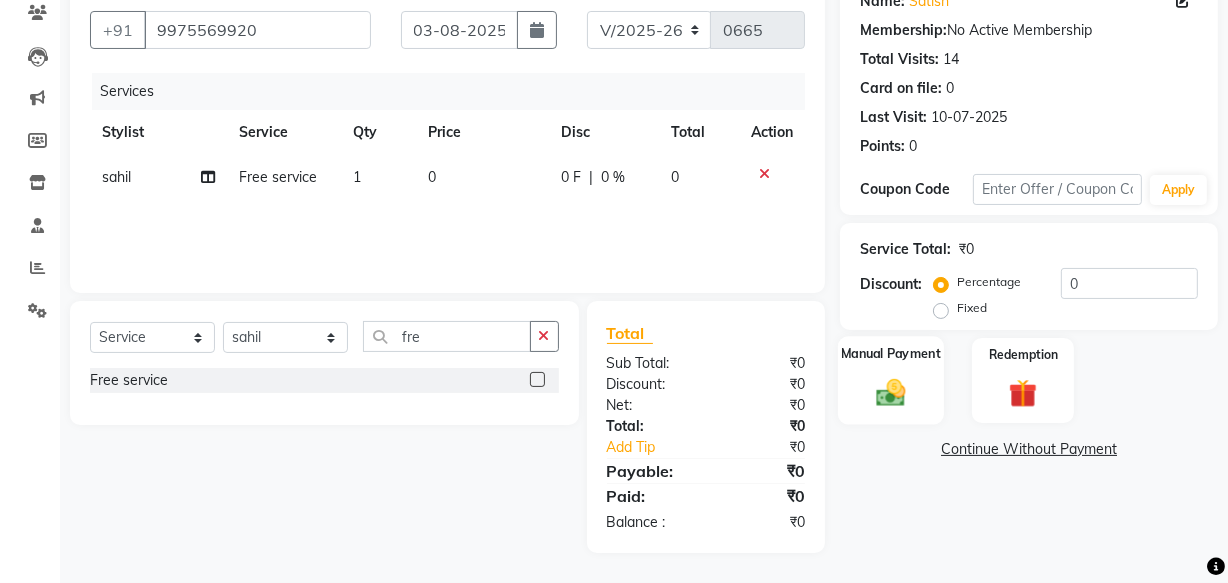 click 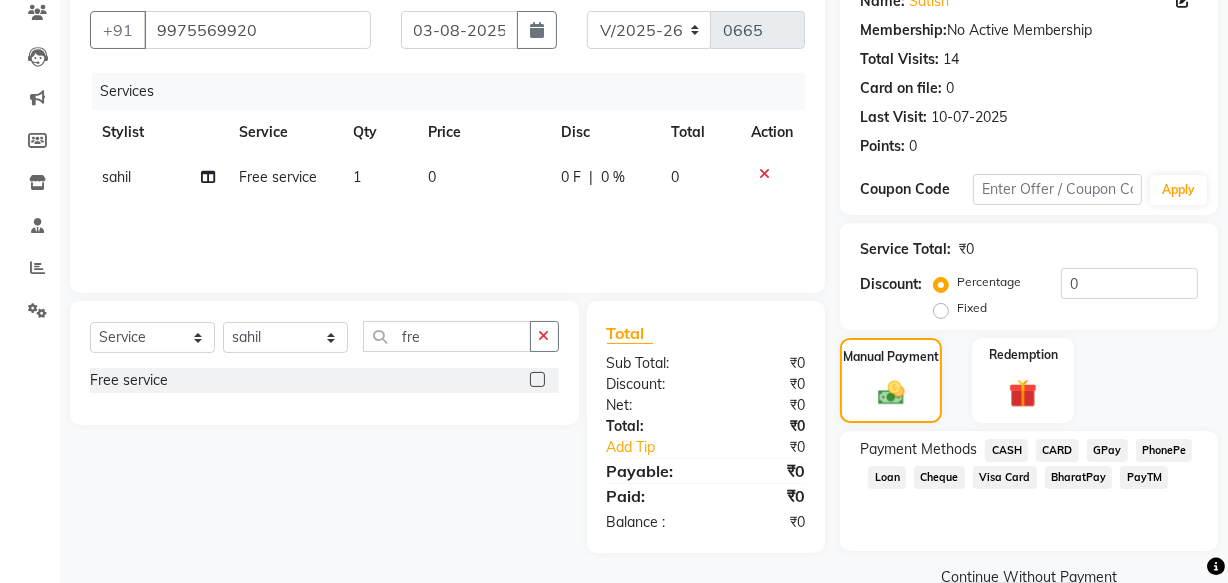click on "GPay" 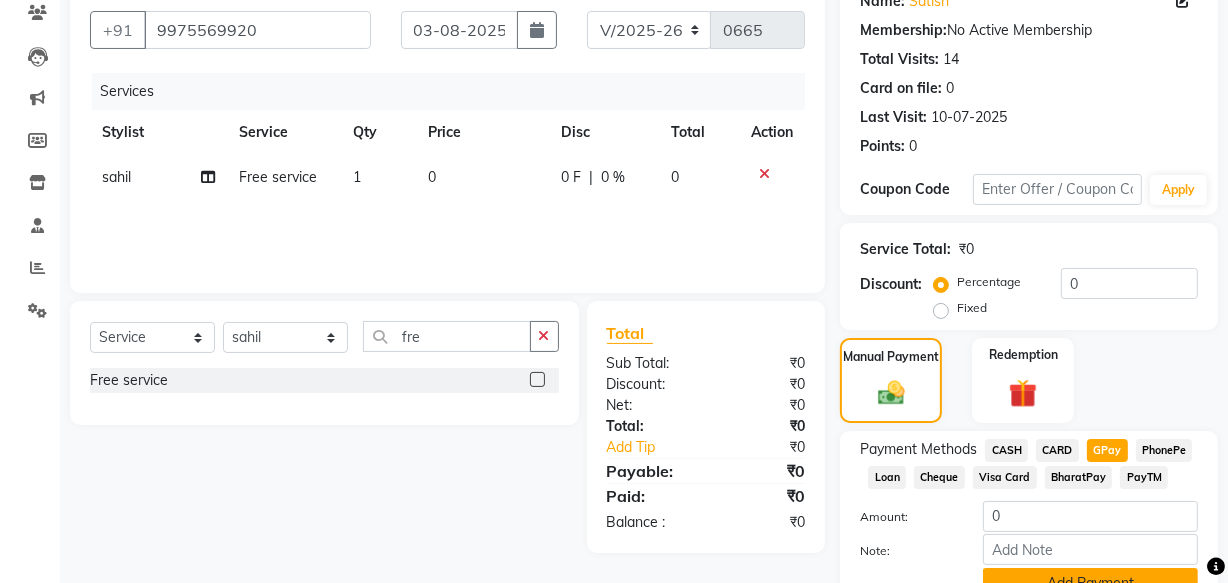 click on "Add Payment" 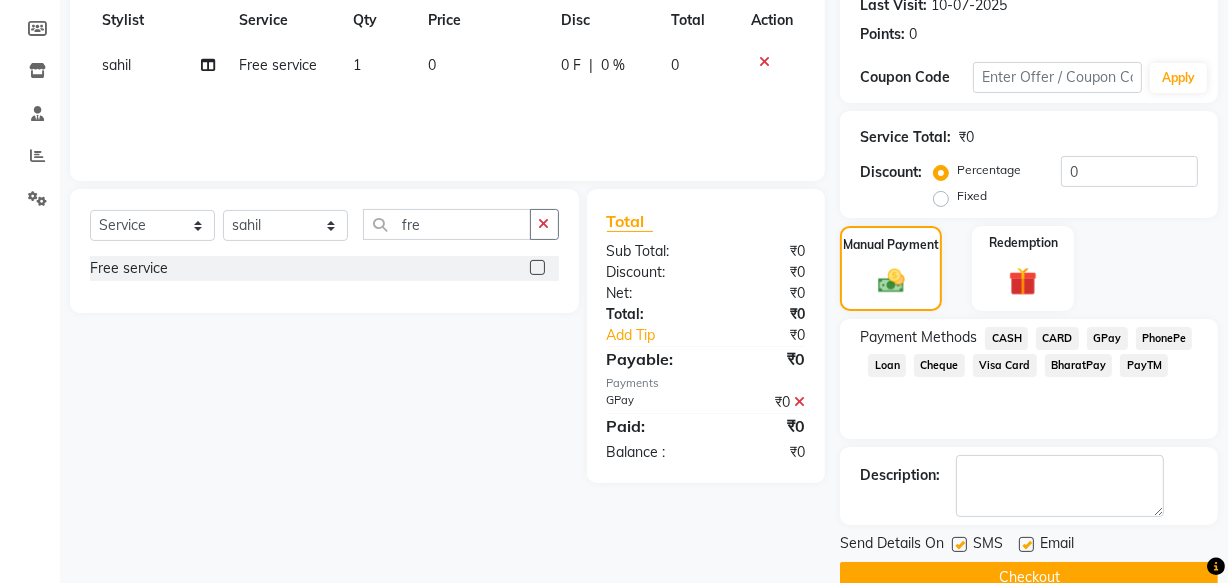 scroll, scrollTop: 326, scrollLeft: 0, axis: vertical 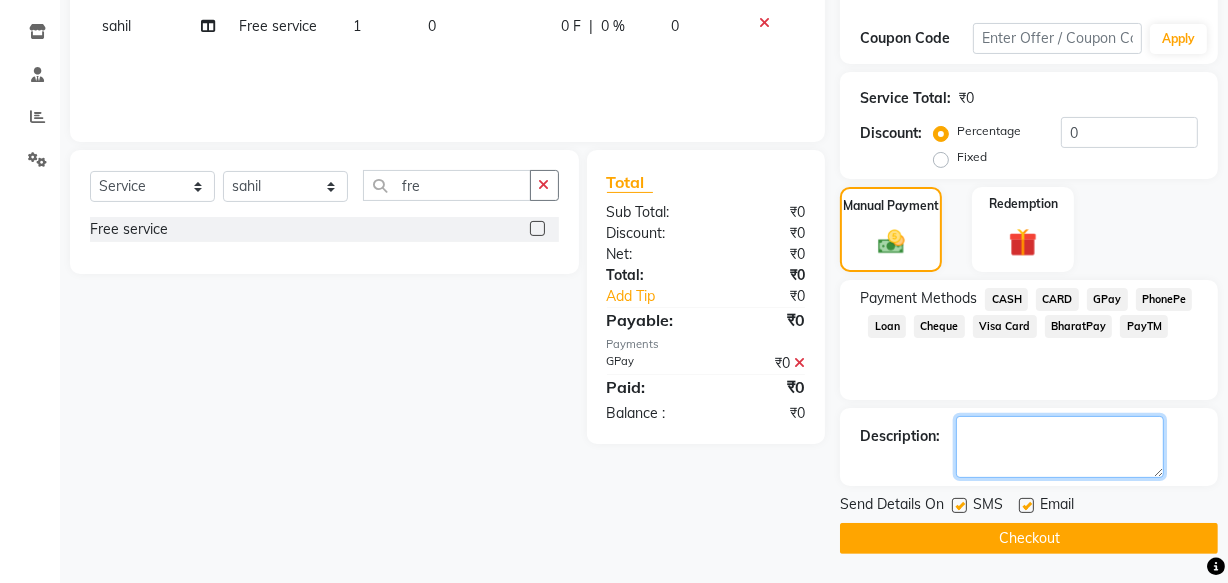 click 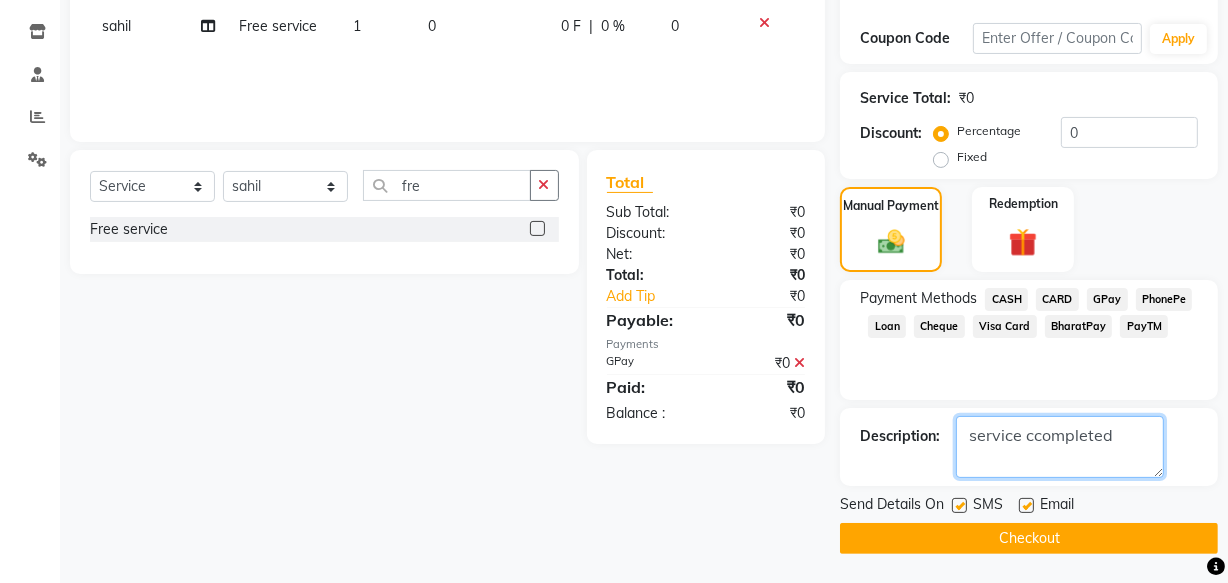 click 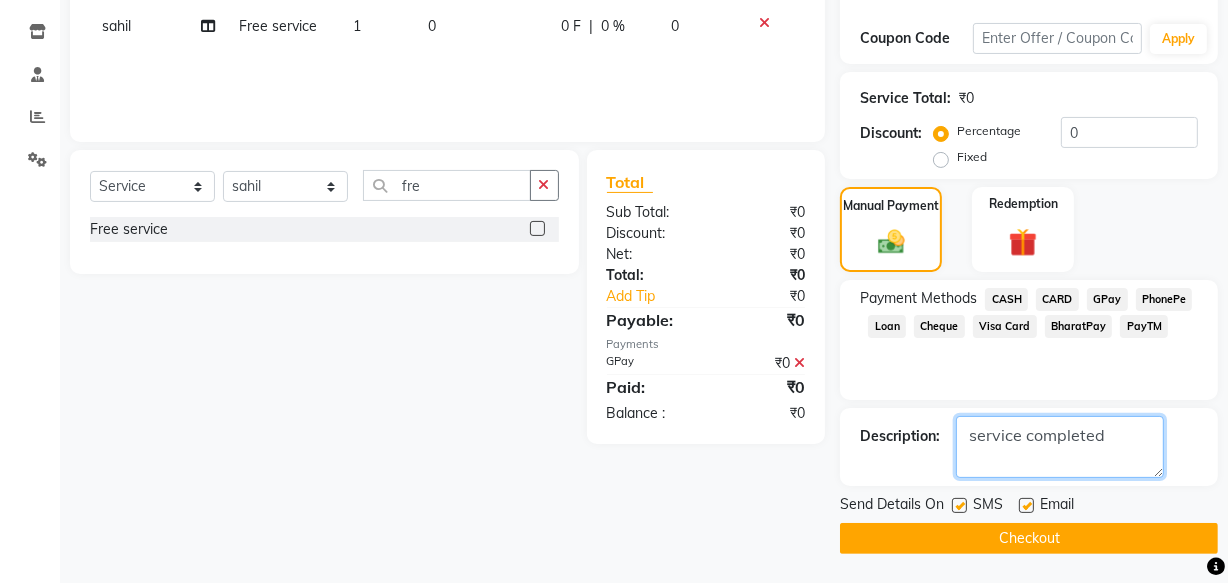 type on "service completed" 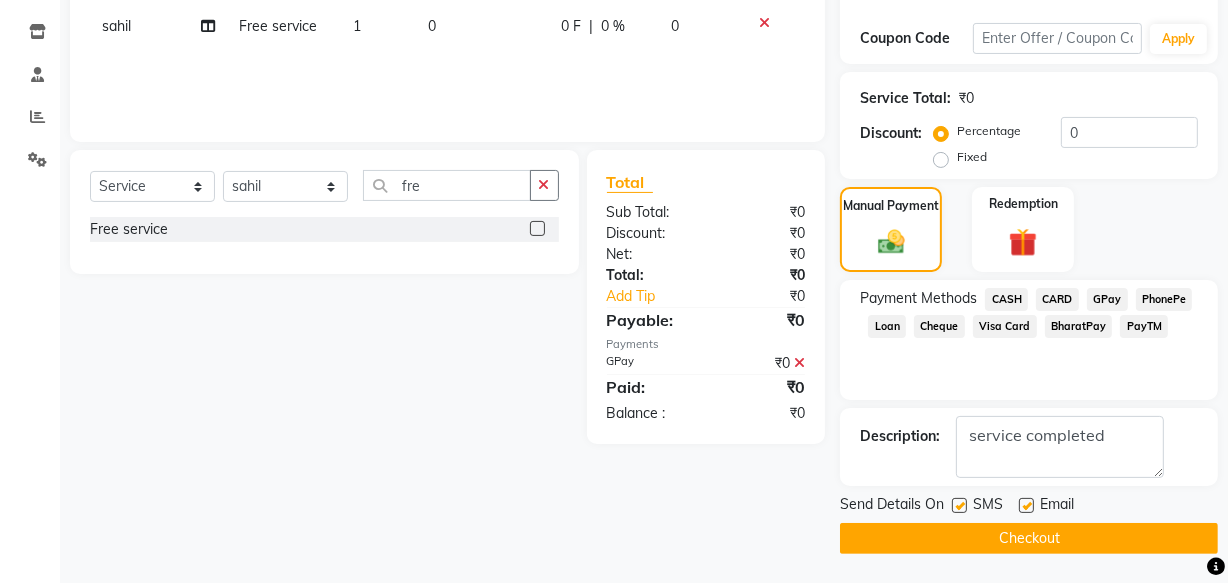 click on "Name: Satish  Membership:  No Active Membership  Total Visits:  14 Card on file:  0 Last Visit:   10-07-2025 Points:   0  Coupon Code Apply Service Total:  ₹0  Discount:  Percentage   Fixed  0 Manual Payment Redemption Payment Methods  CASH   CARD   GPay   PhonePe   Loan   Cheque   Visa Card   BharatPay   PayTM  Description:                  Send Details On SMS Email  Checkout" 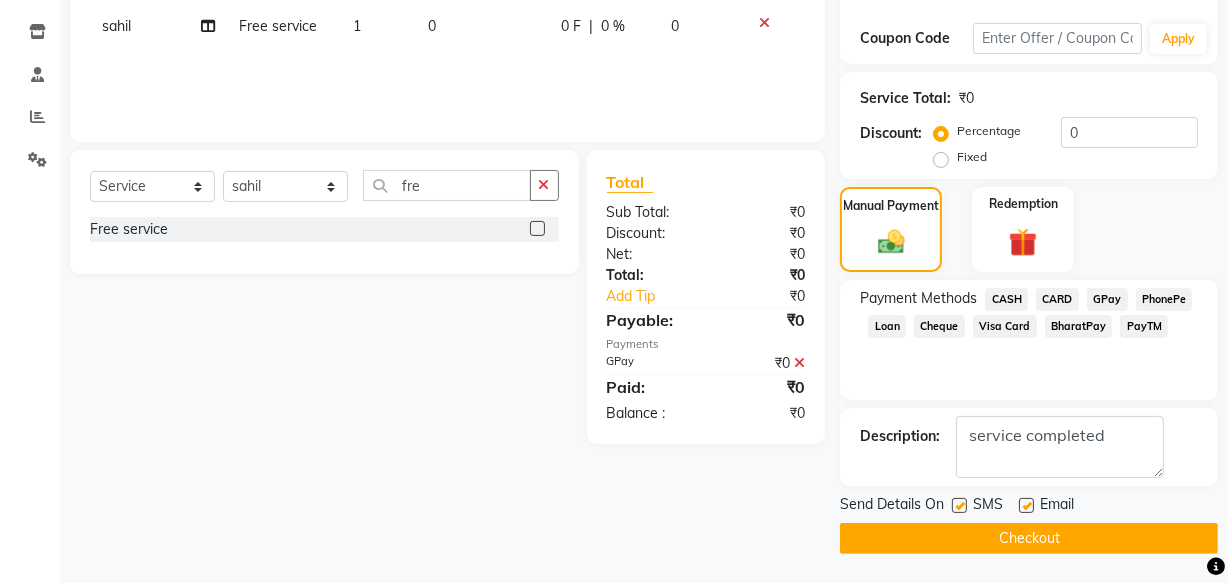 click 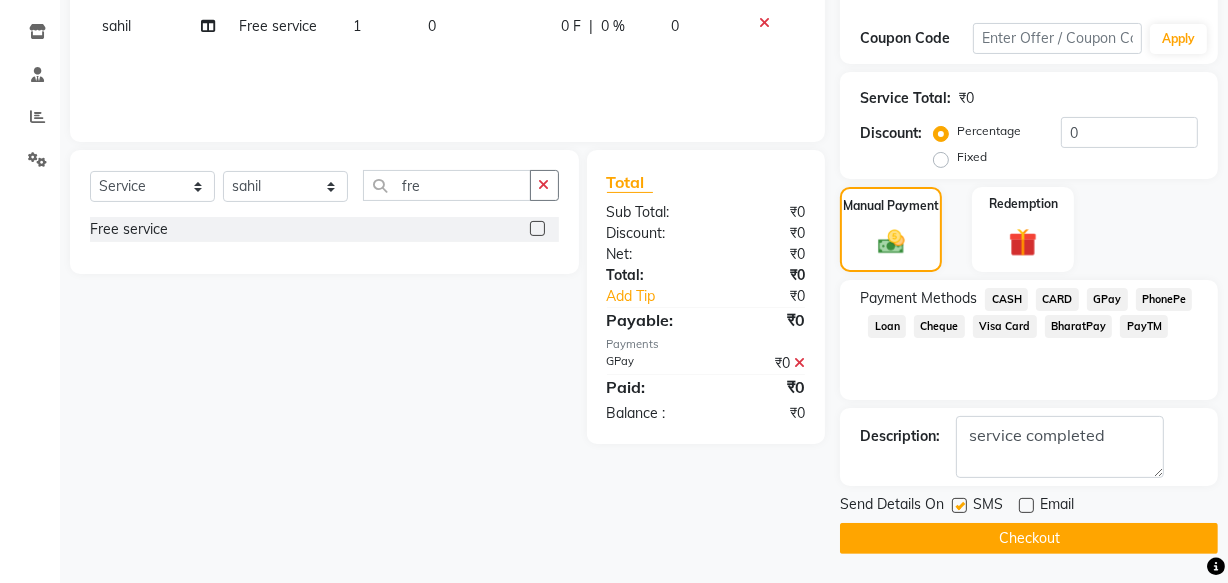 click 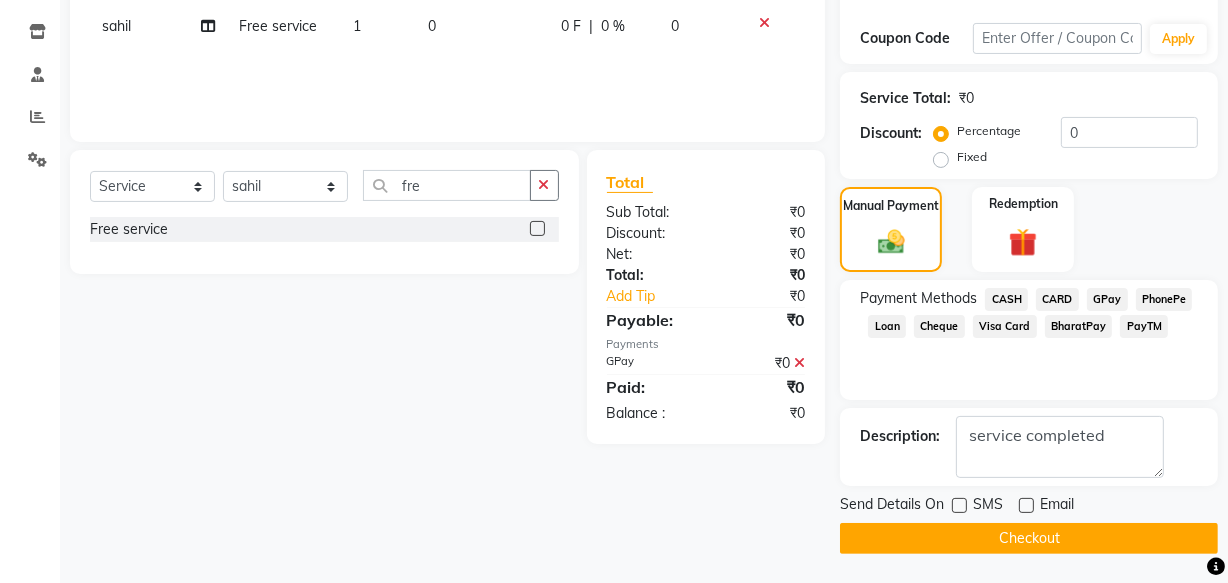 click on "Checkout" 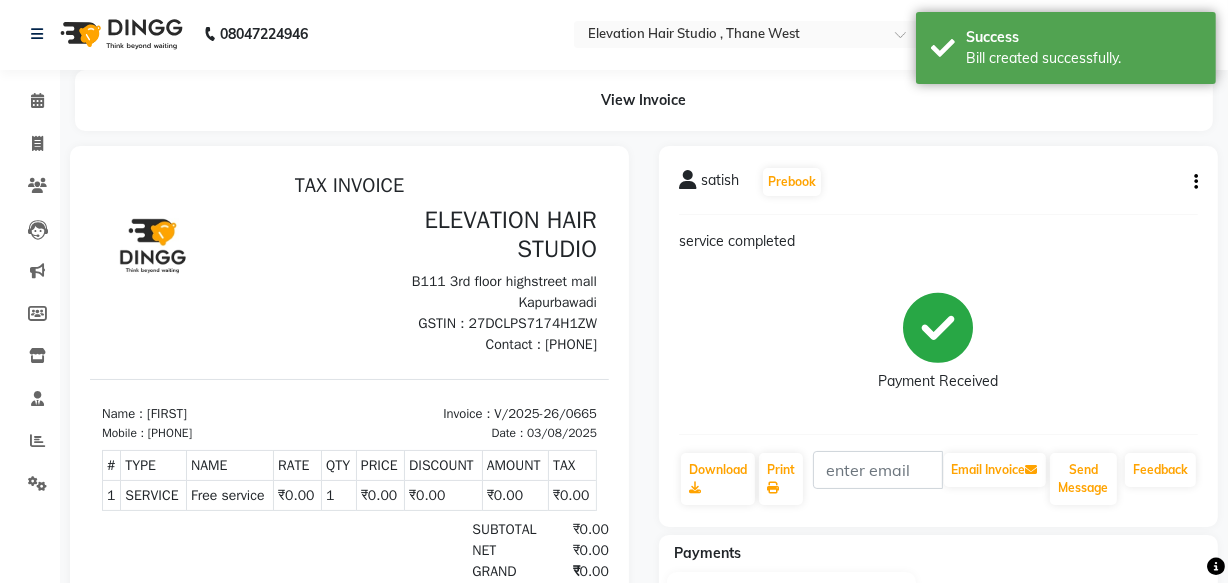 scroll, scrollTop: 0, scrollLeft: 0, axis: both 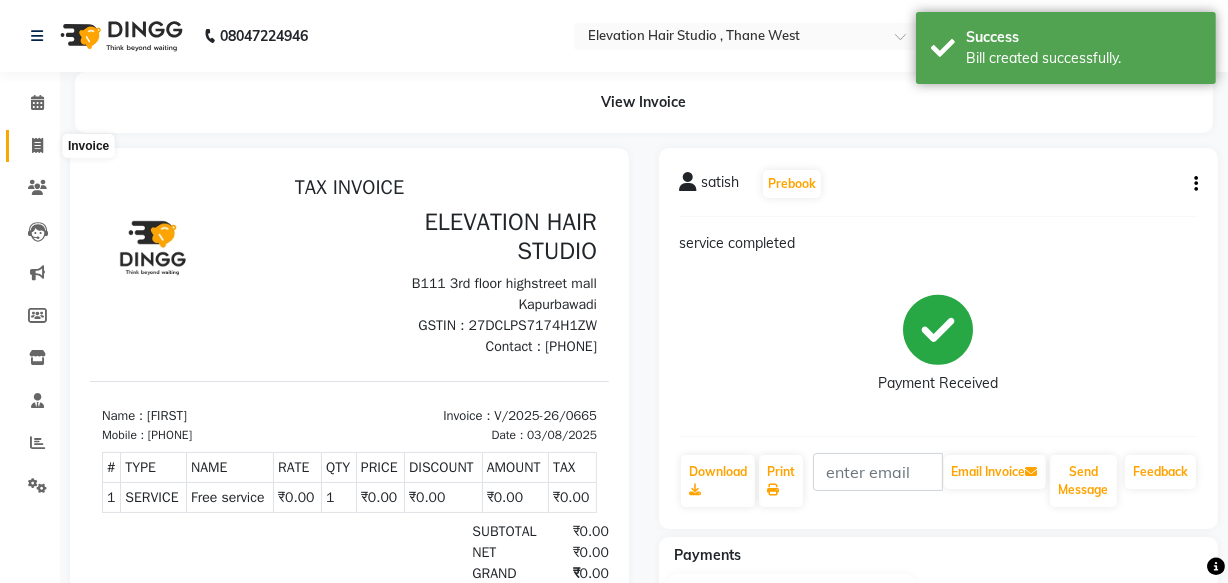 click 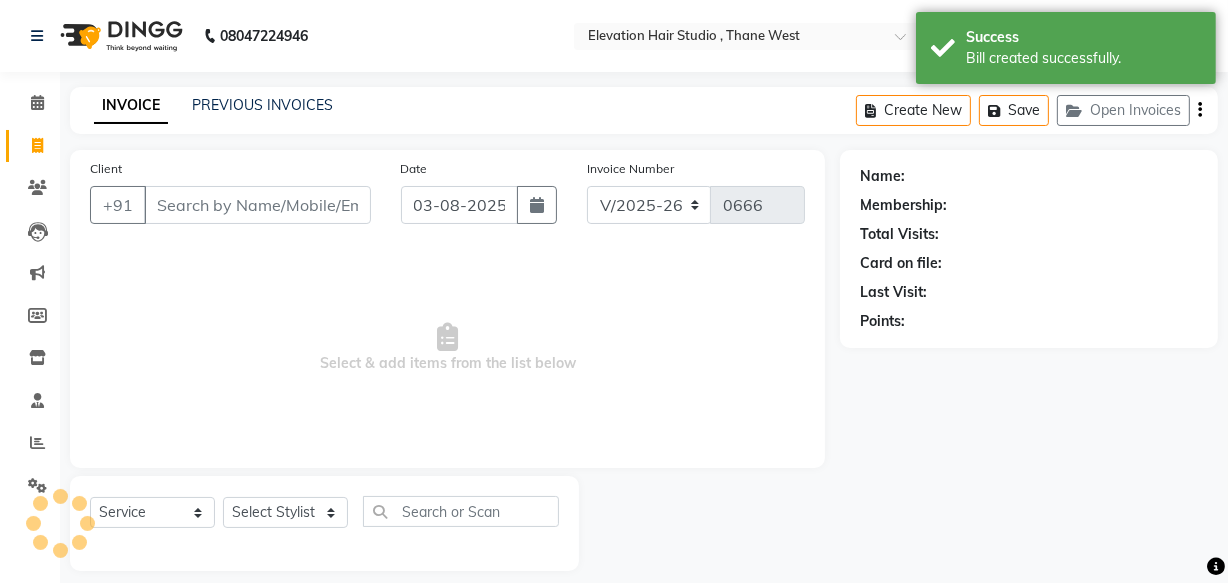 scroll, scrollTop: 19, scrollLeft: 0, axis: vertical 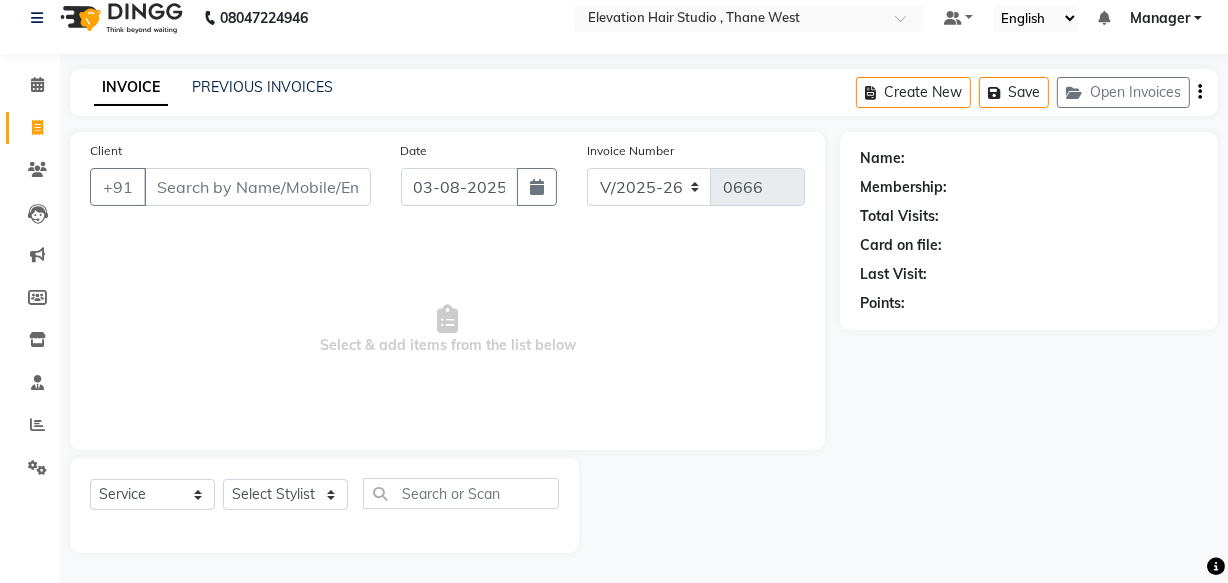 click on "PREVIOUS INVOICES" 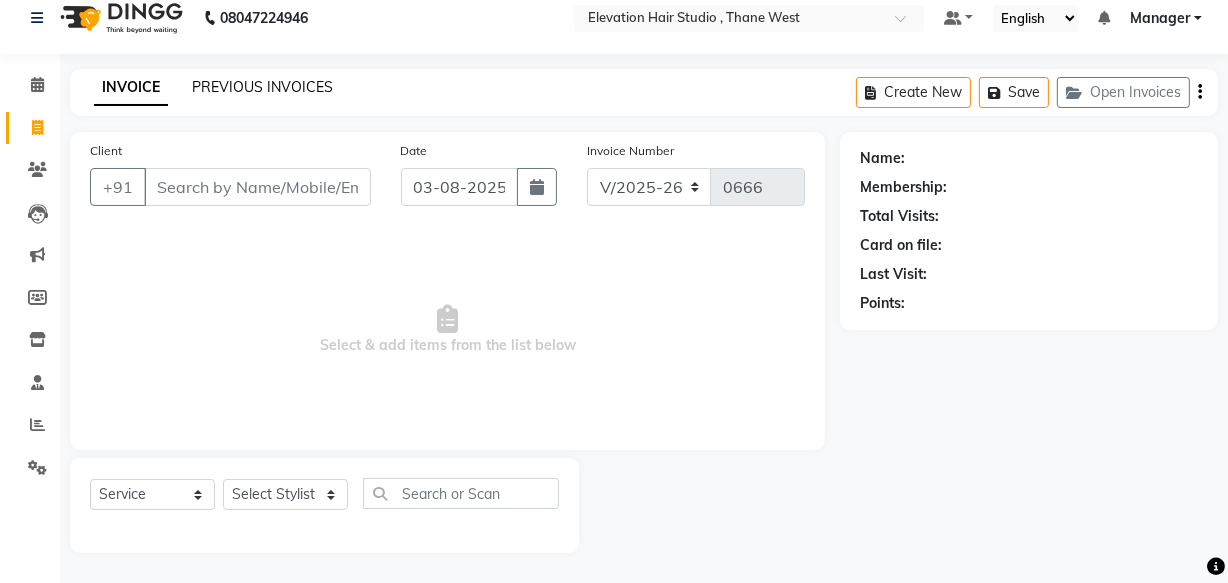 click on "PREVIOUS INVOICES" 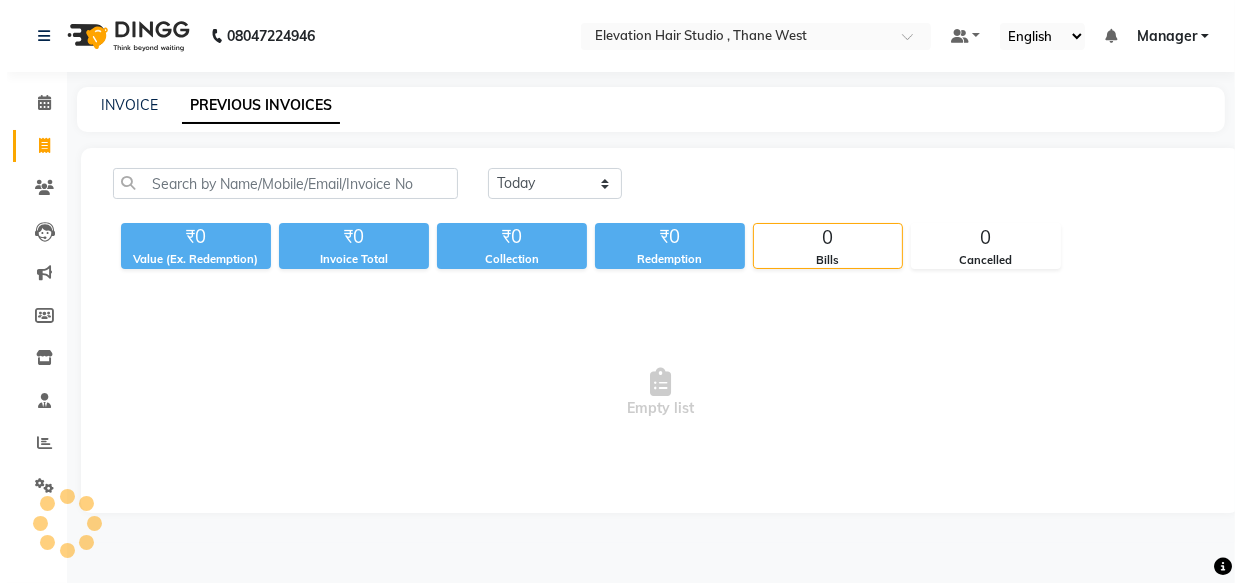 scroll, scrollTop: 0, scrollLeft: 0, axis: both 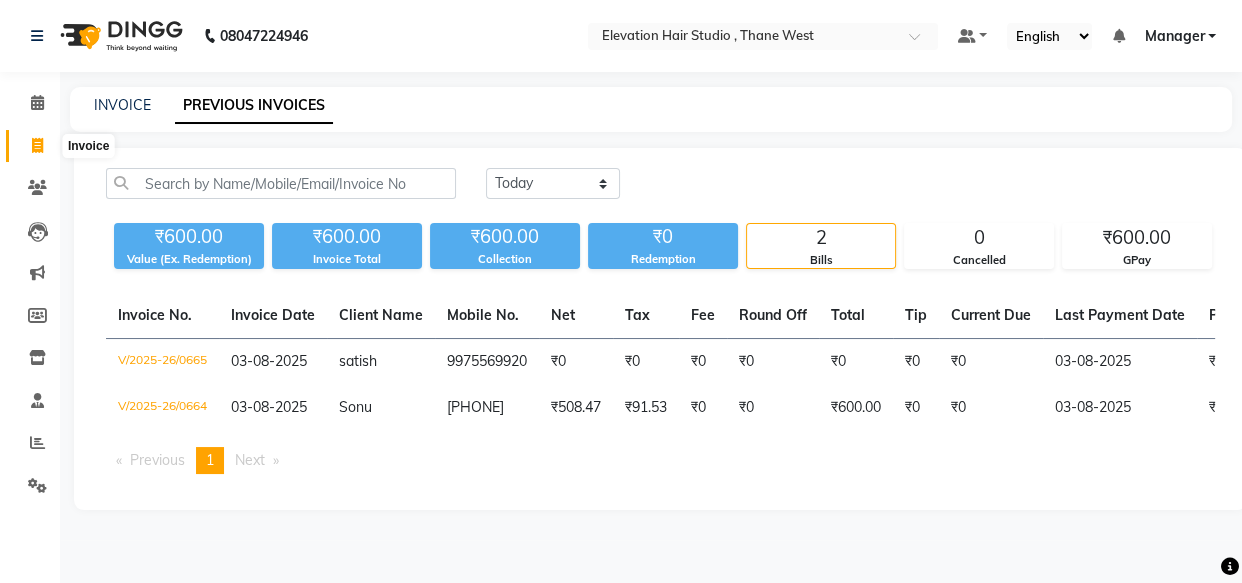 click 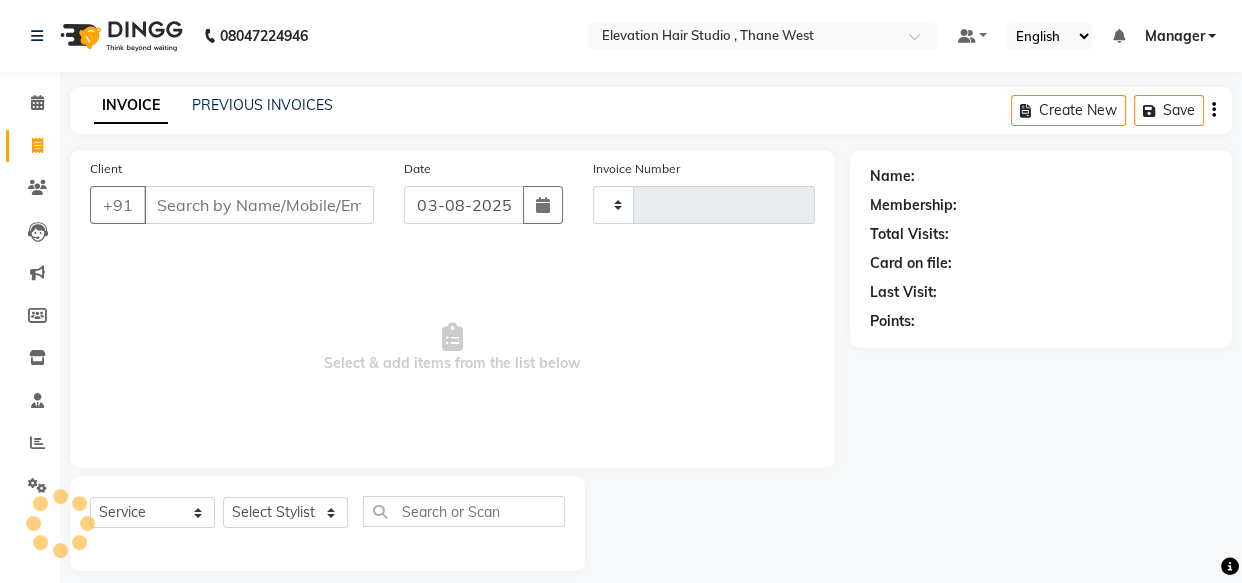 type on "0666" 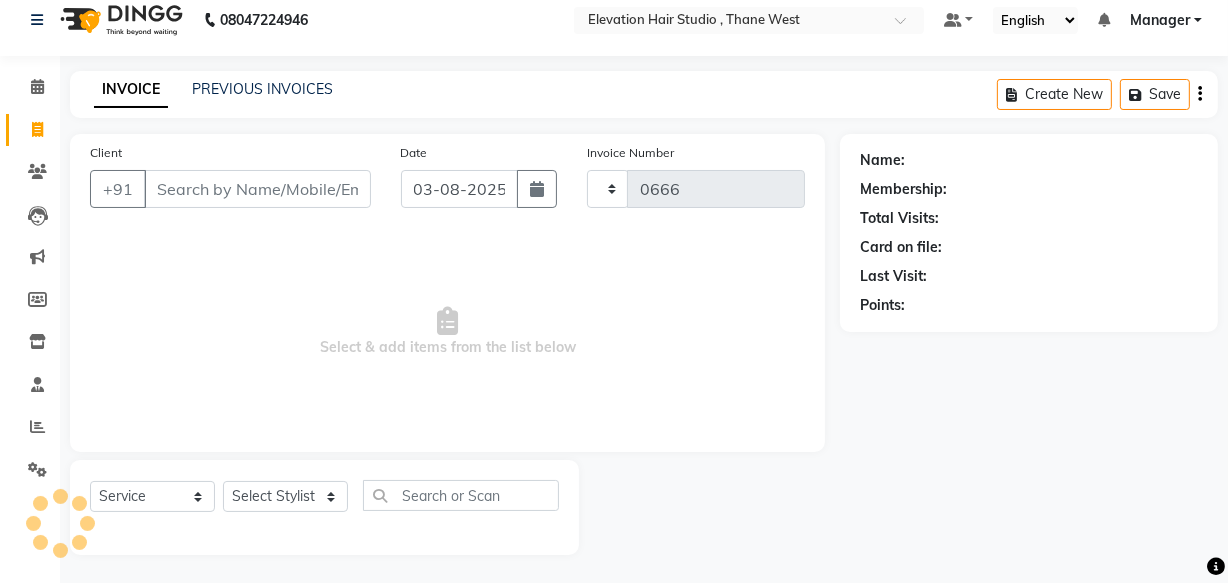 select on "6886" 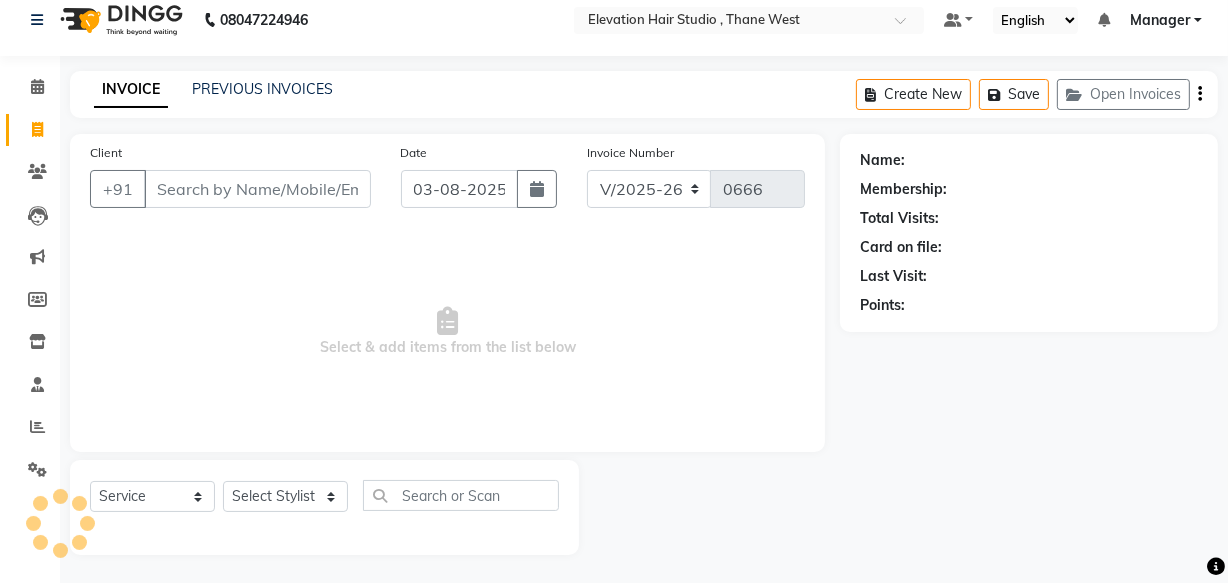 scroll, scrollTop: 19, scrollLeft: 0, axis: vertical 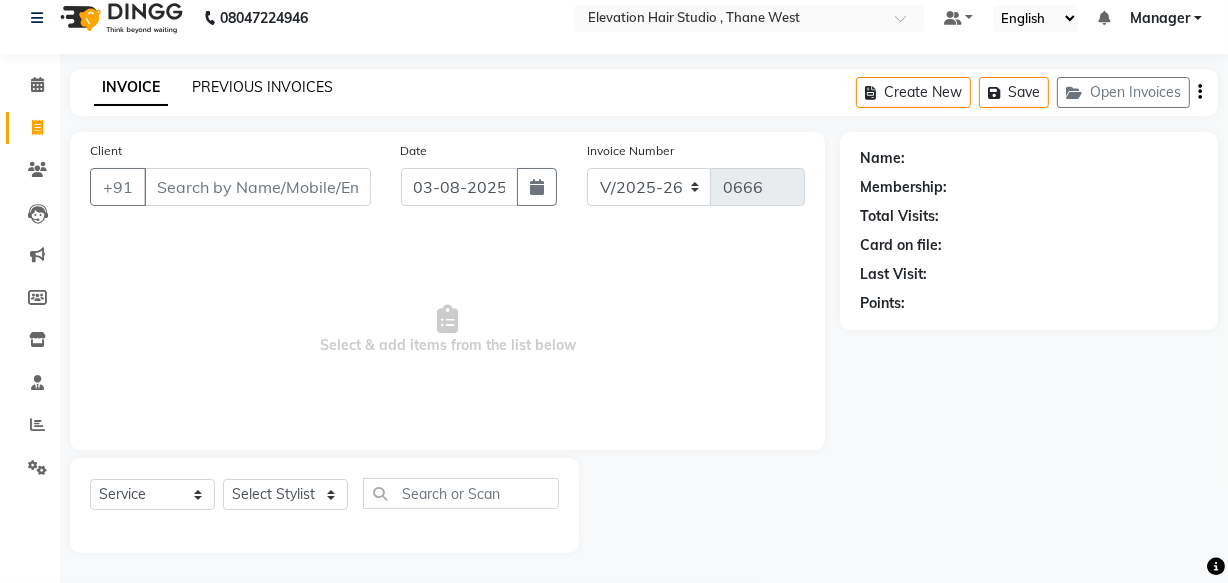 click on "PREVIOUS INVOICES" 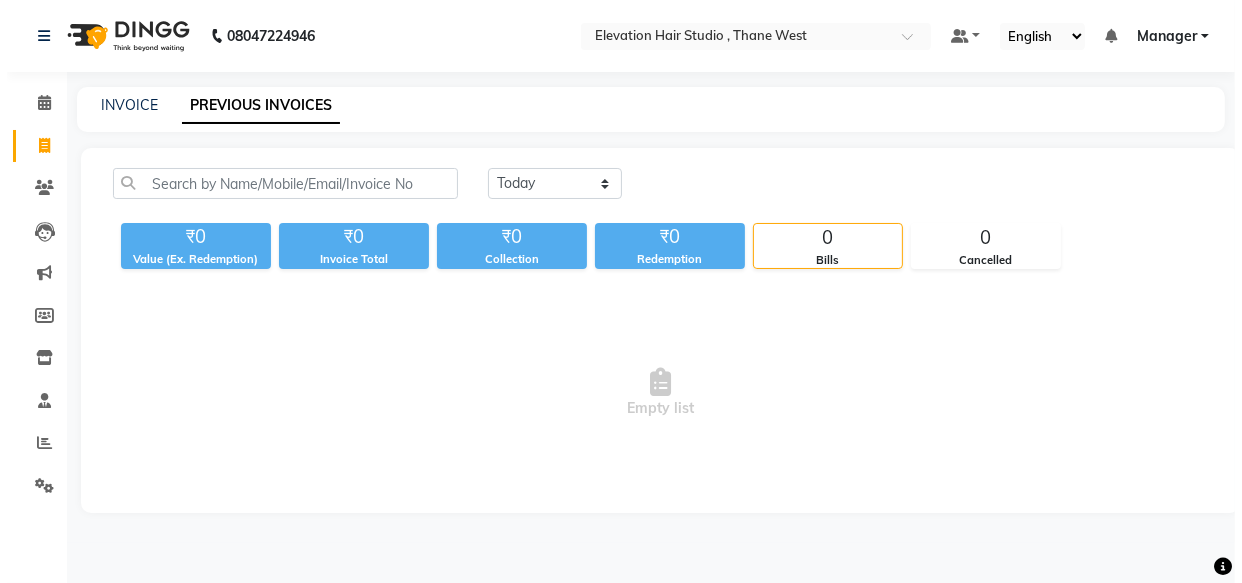 scroll, scrollTop: 0, scrollLeft: 0, axis: both 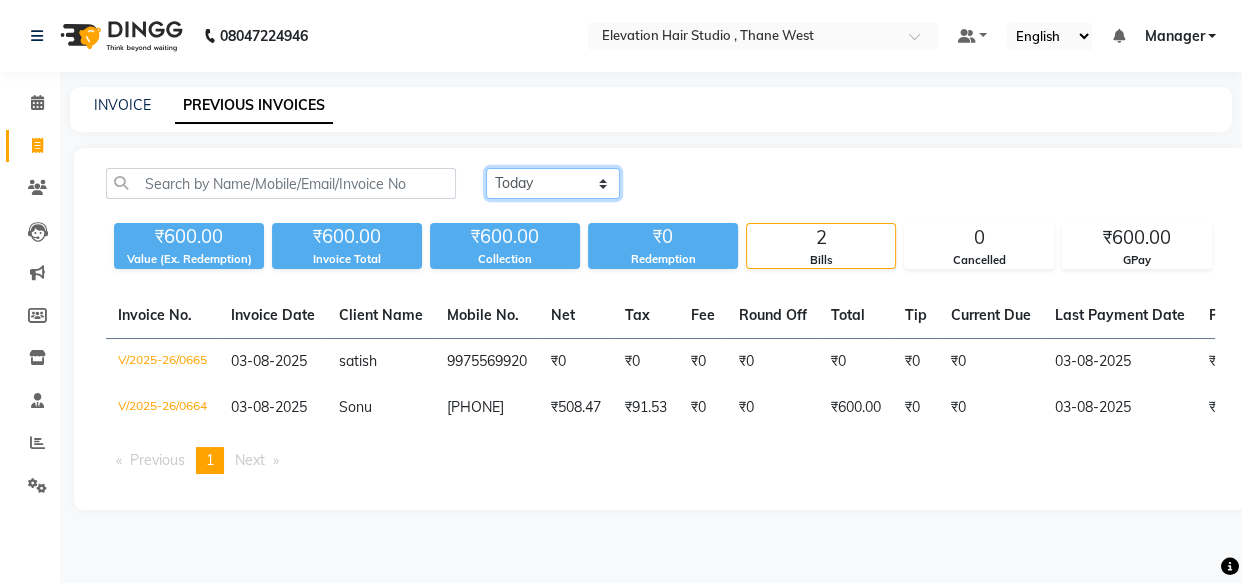 click on "Today Yesterday Custom Range" 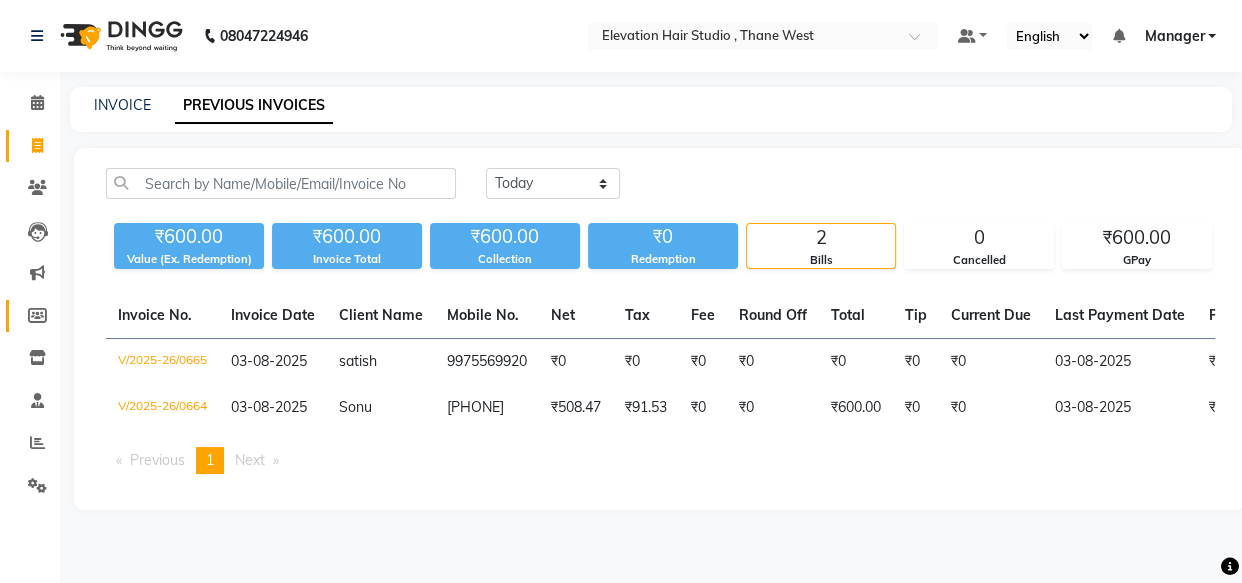 click 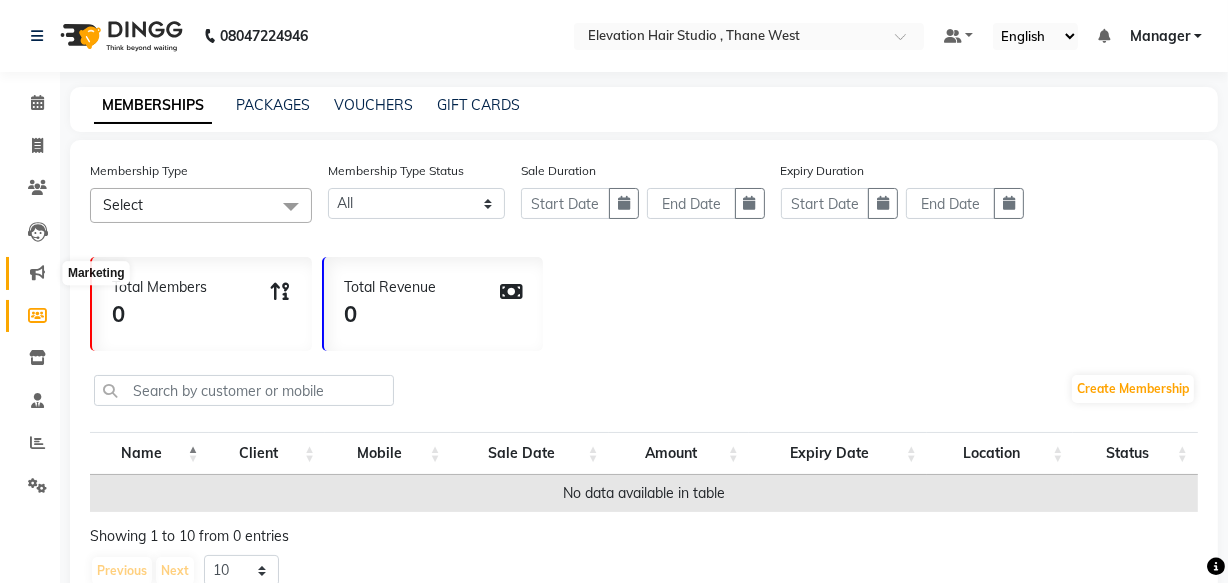 click 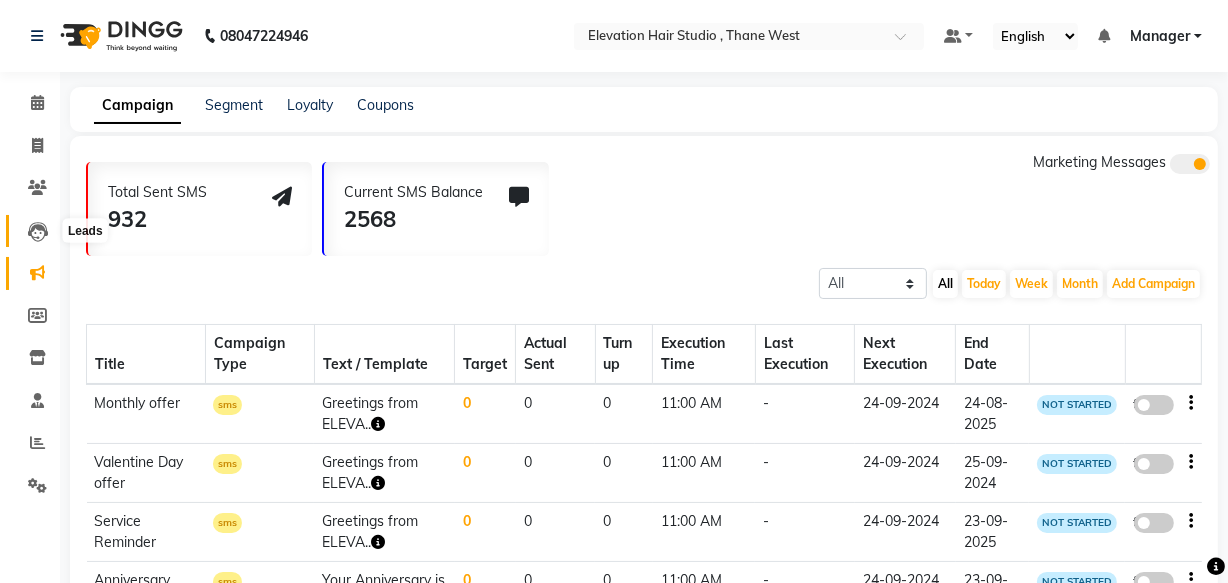 click 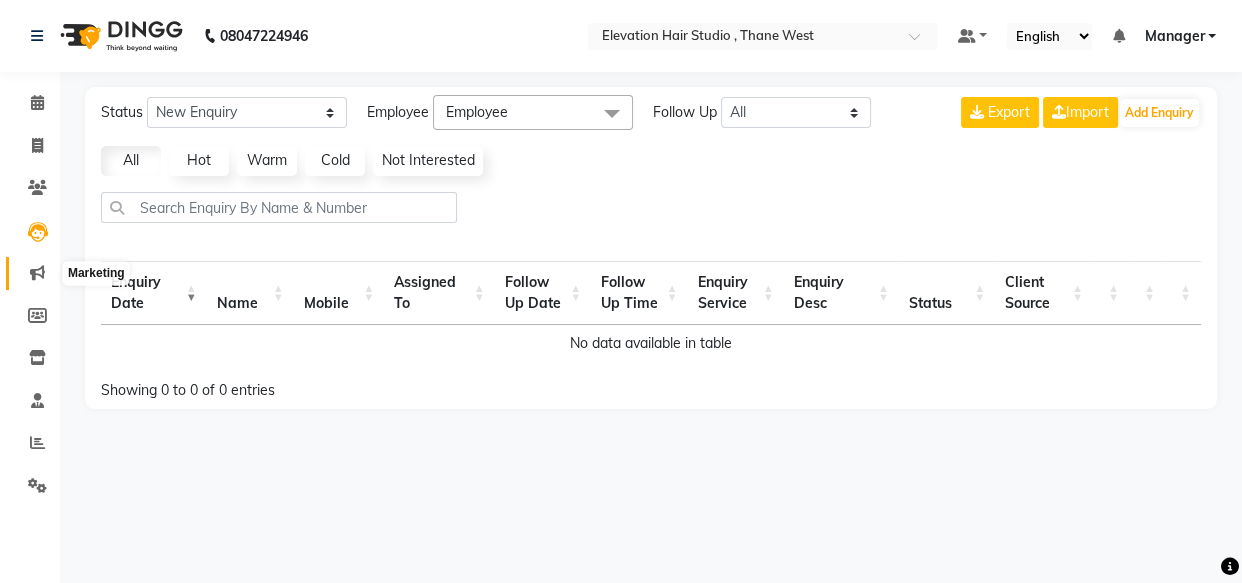 click 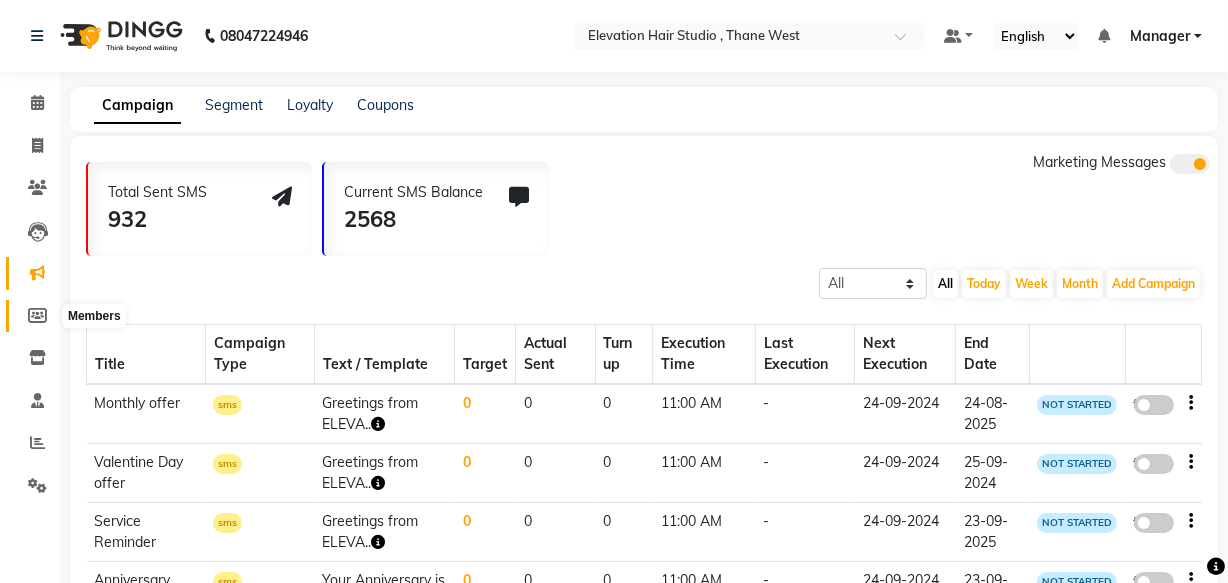 click 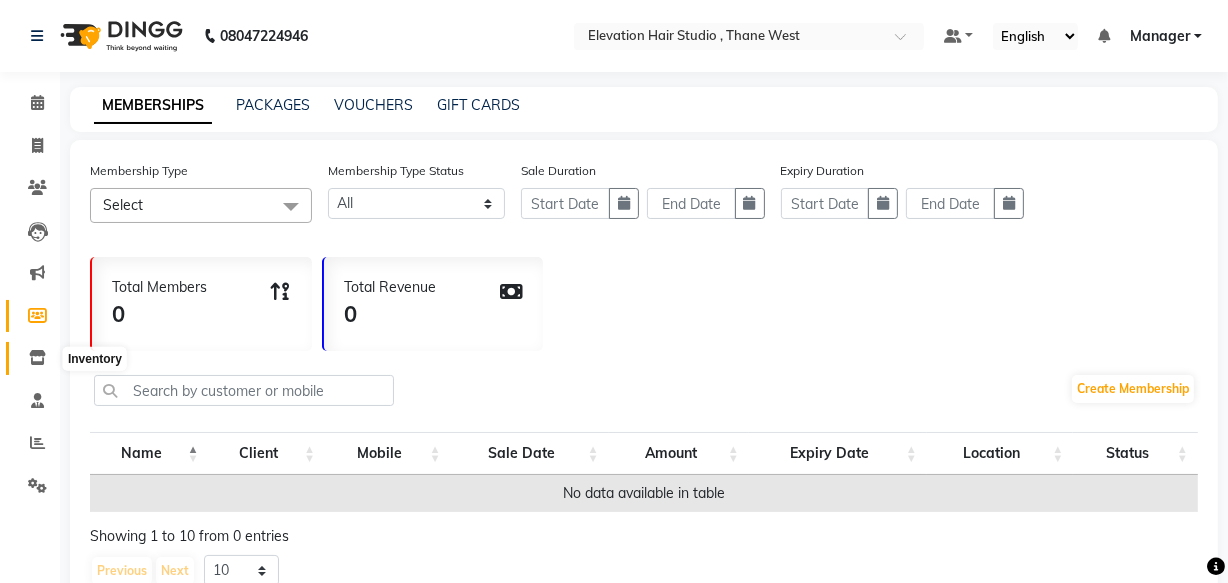 click 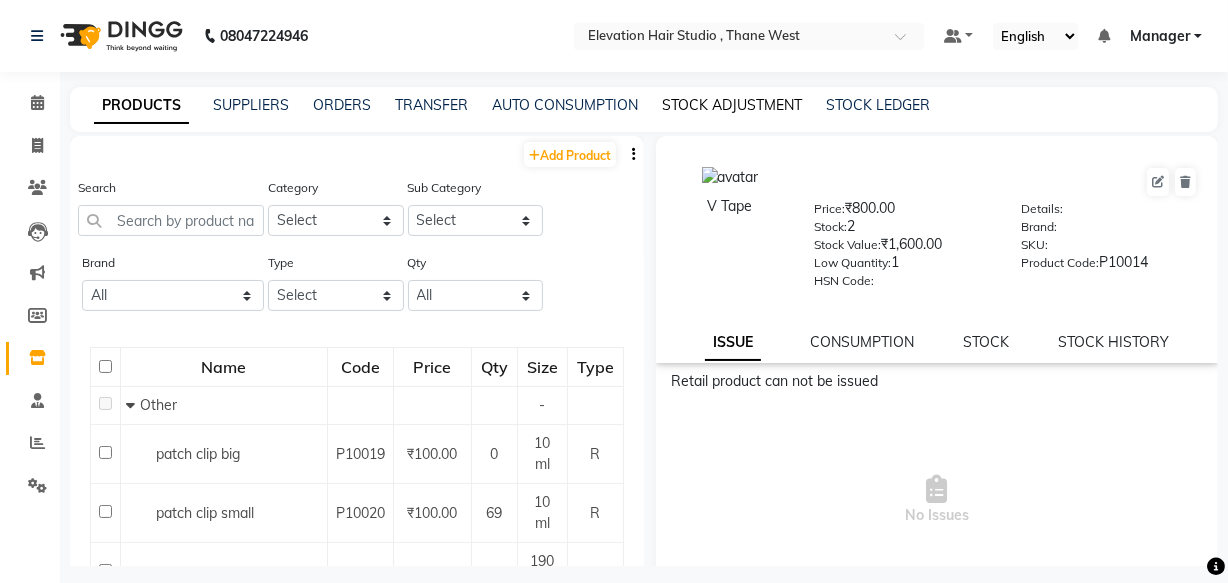 click on "STOCK ADJUSTMENT" 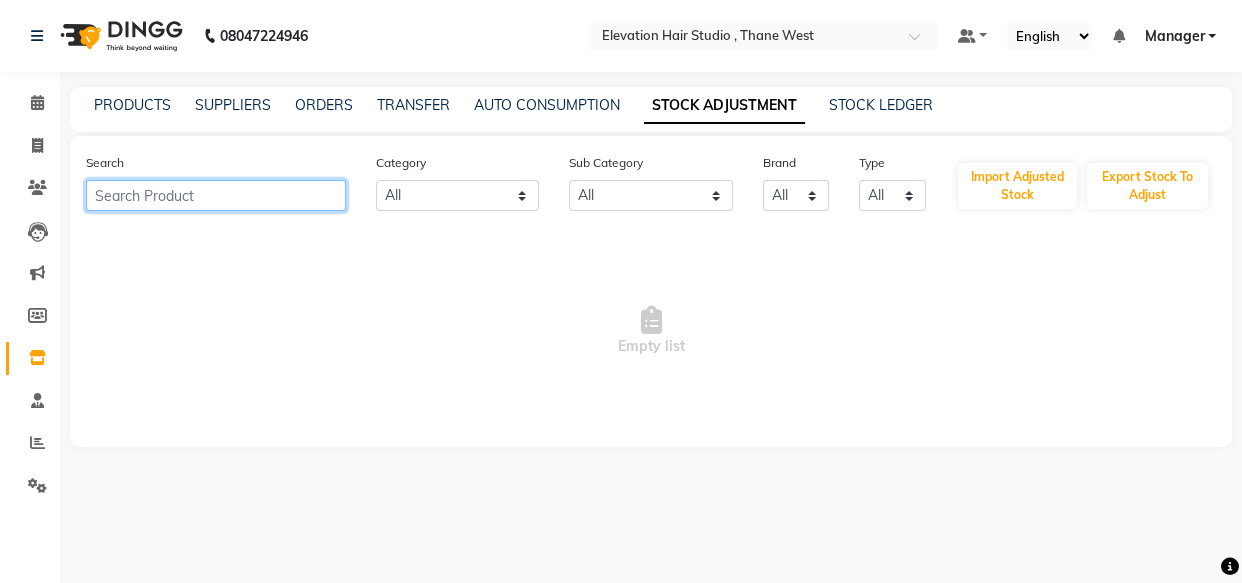 click 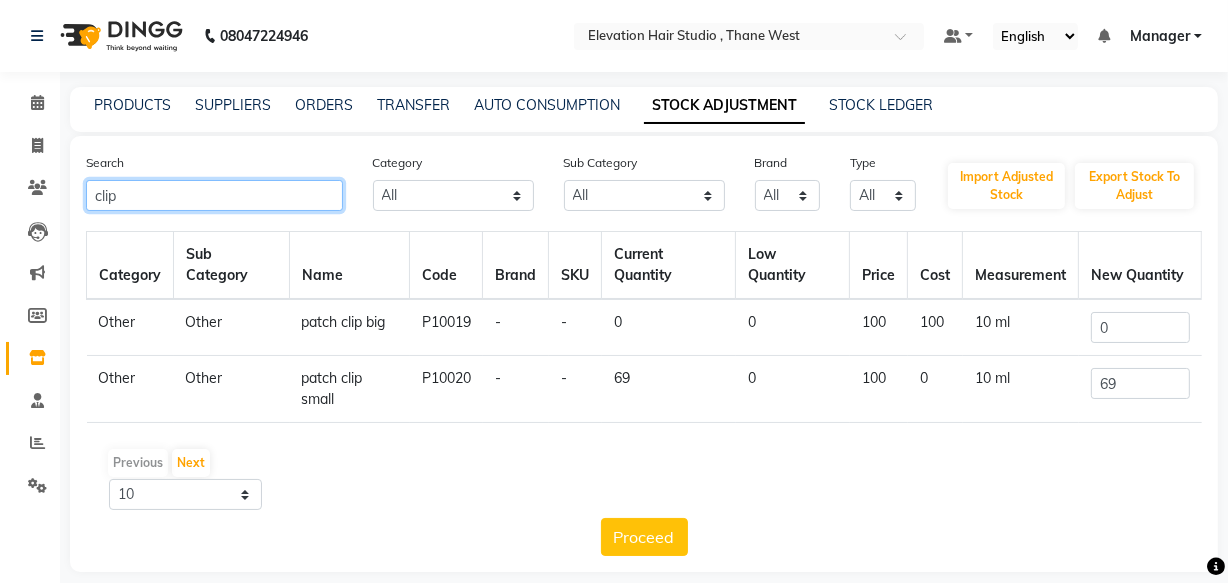 type on "clip" 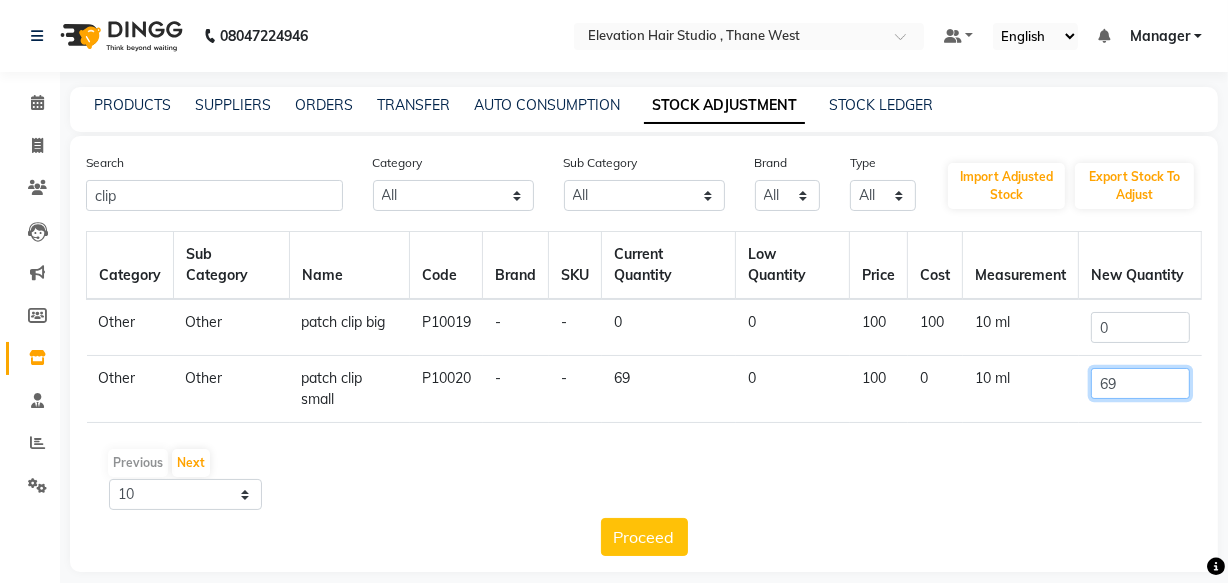 drag, startPoint x: 1130, startPoint y: 391, endPoint x: 849, endPoint y: 371, distance: 281.71085 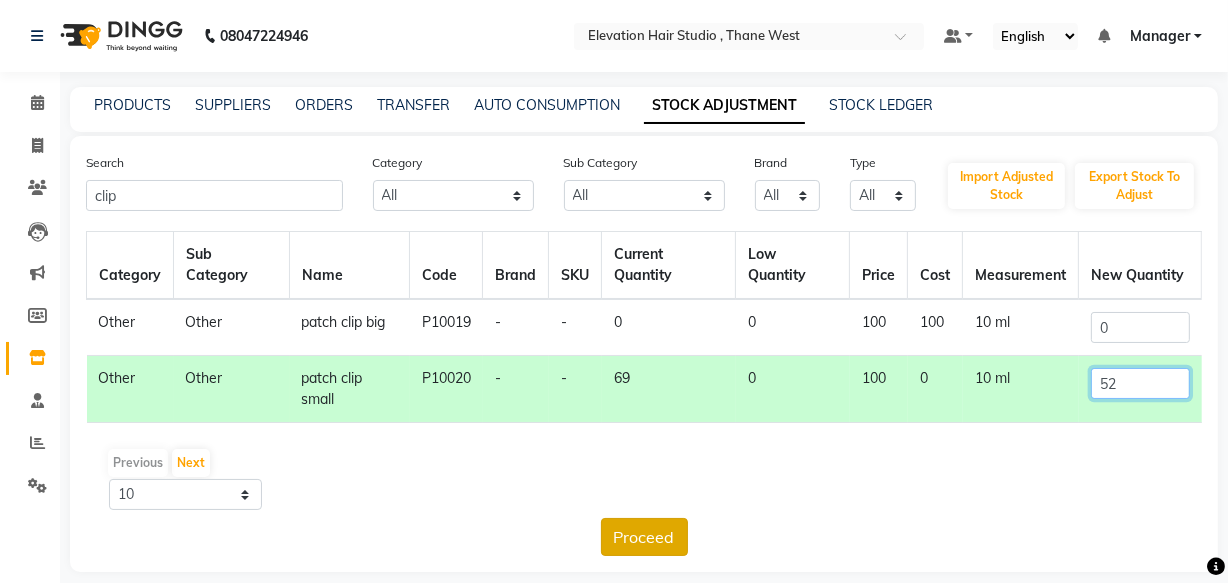 type on "52" 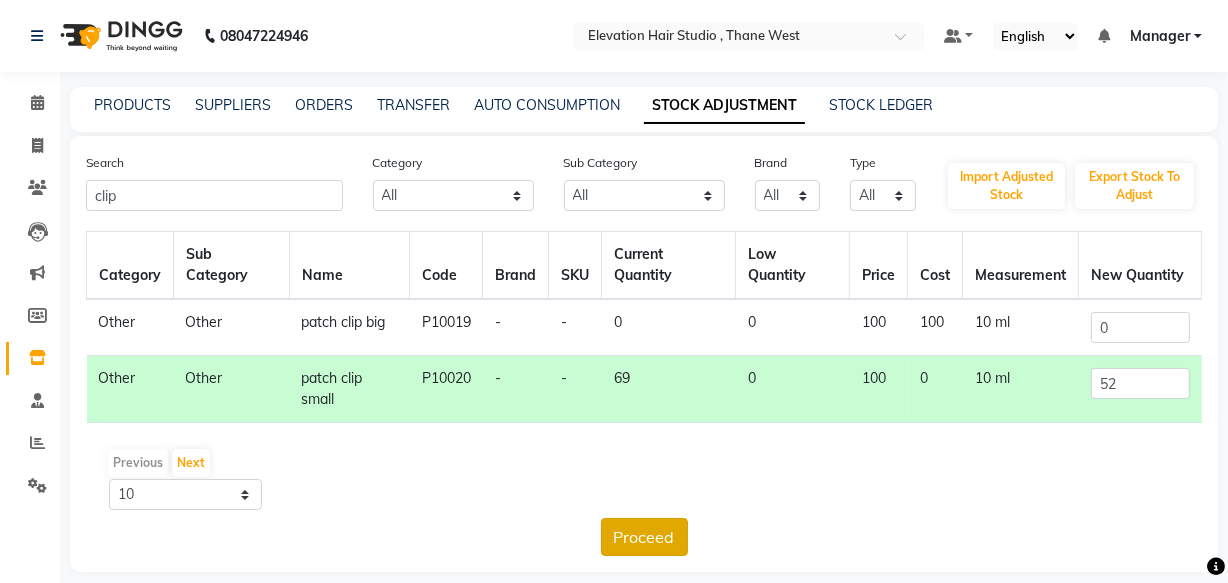 click on "Proceed" 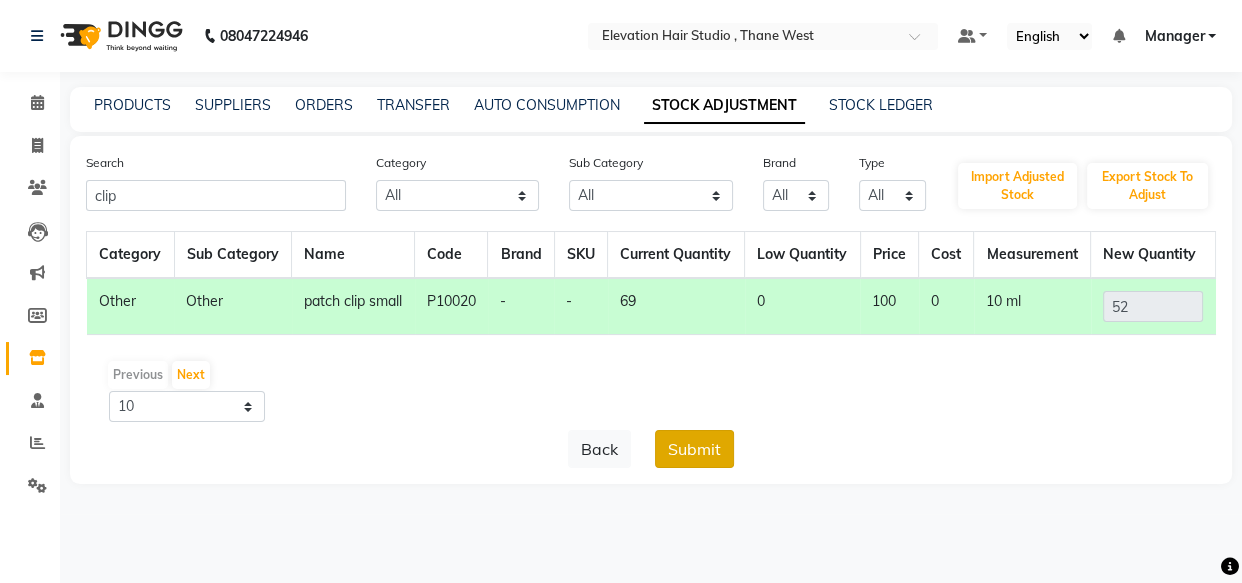drag, startPoint x: 670, startPoint y: 428, endPoint x: 677, endPoint y: 439, distance: 13.038404 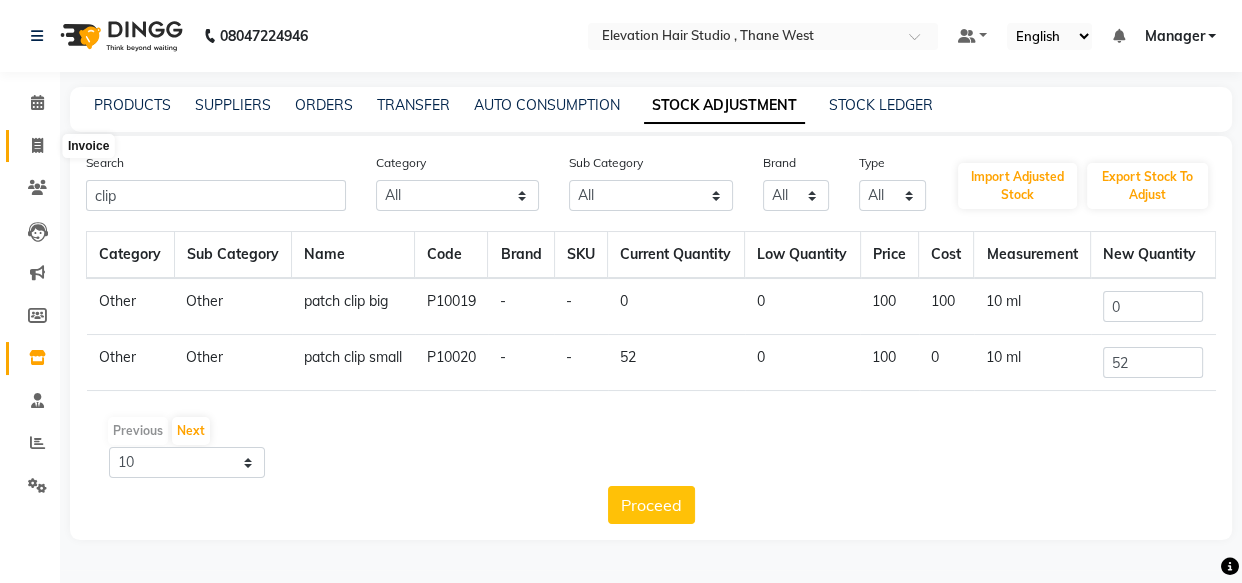 click 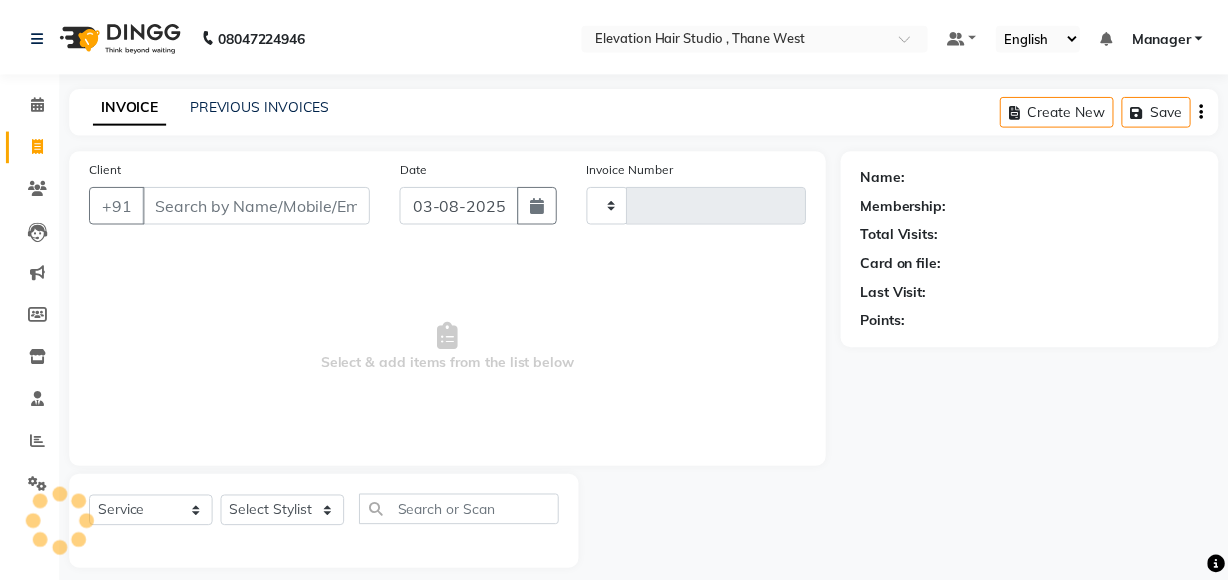 scroll, scrollTop: 19, scrollLeft: 0, axis: vertical 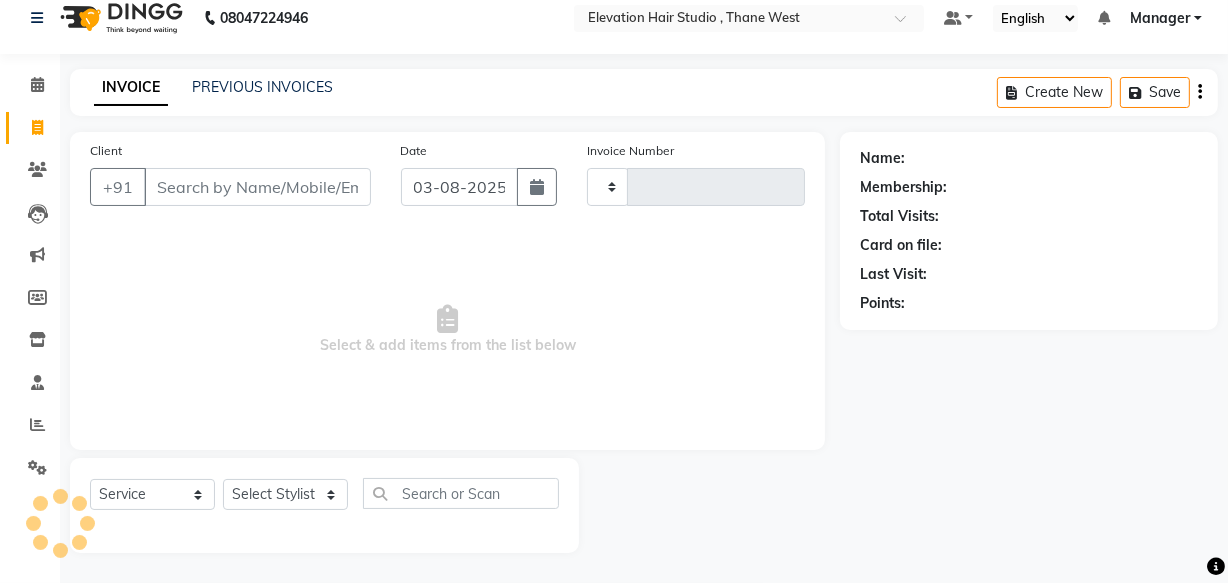 type on "0666" 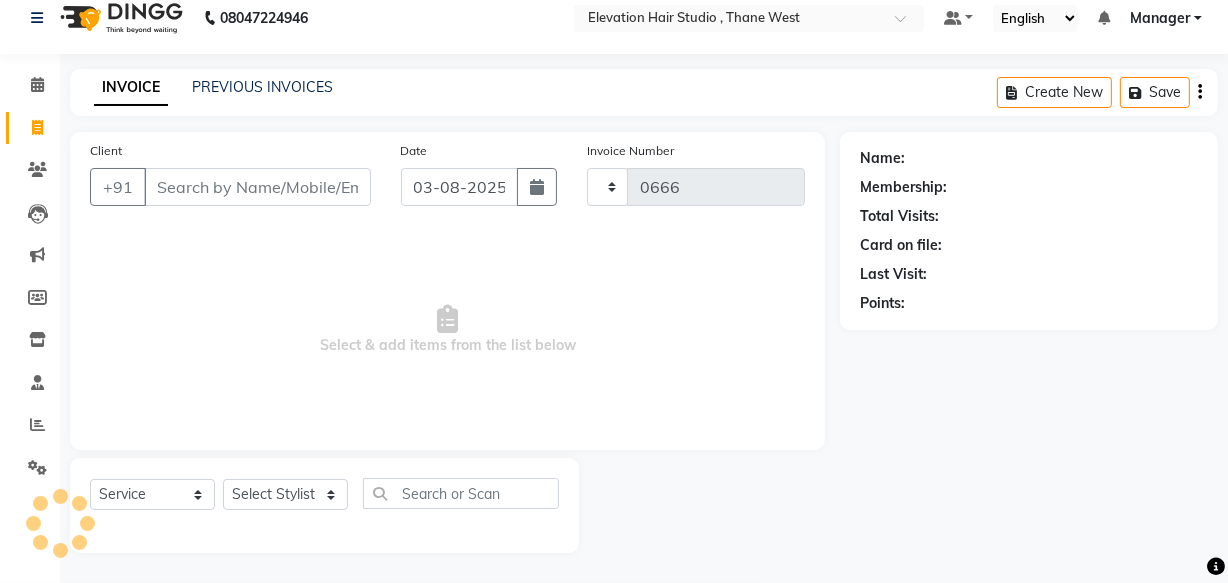 select on "6886" 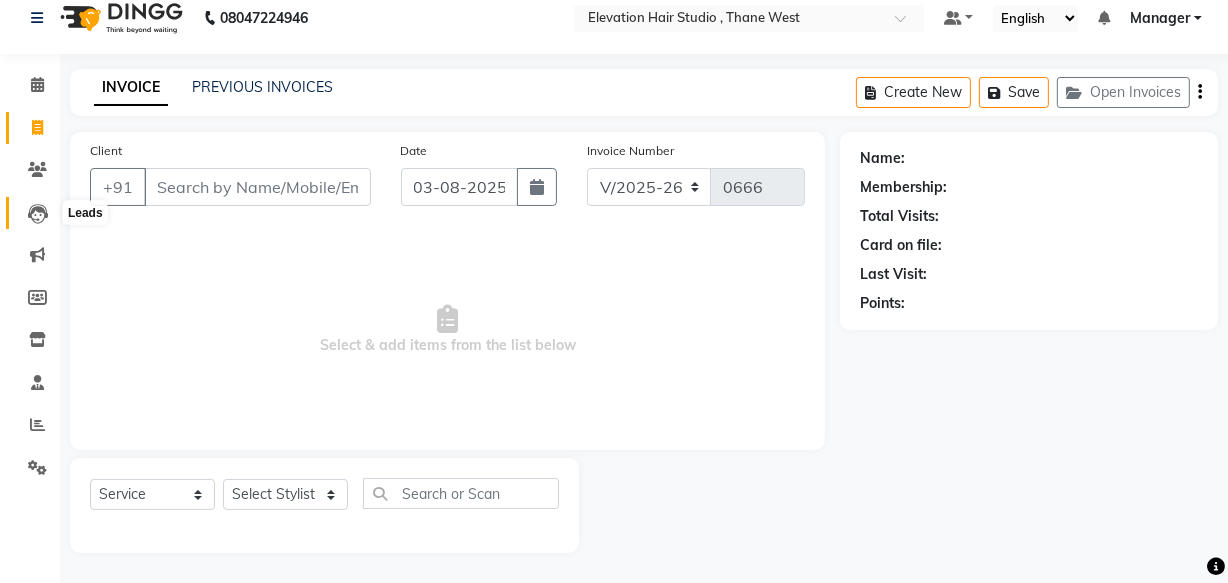 click 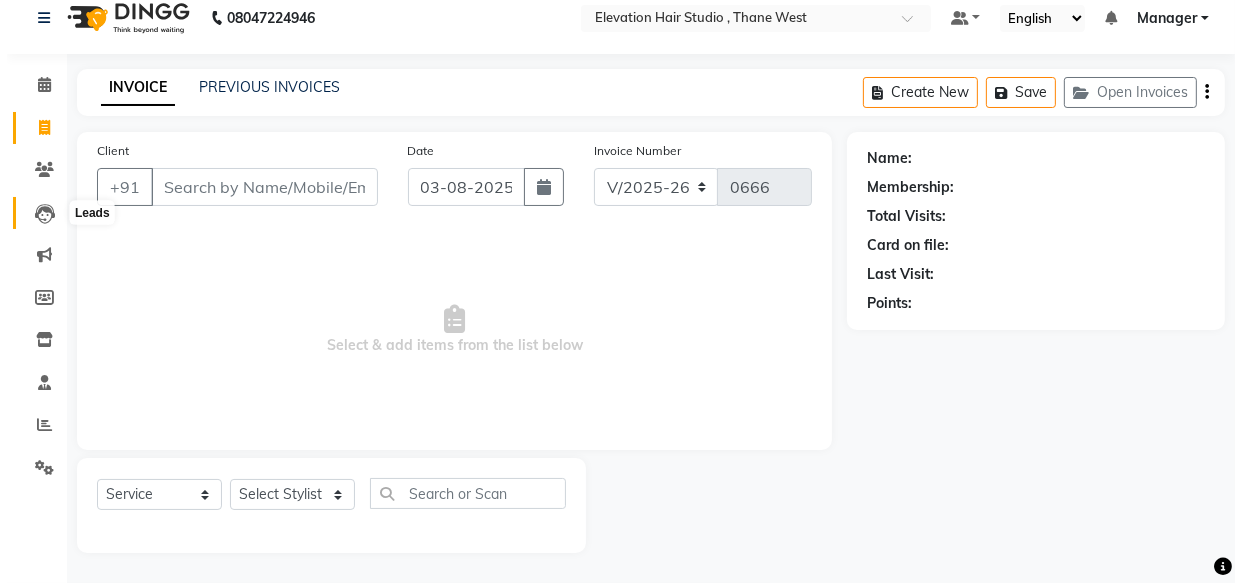 scroll, scrollTop: 0, scrollLeft: 0, axis: both 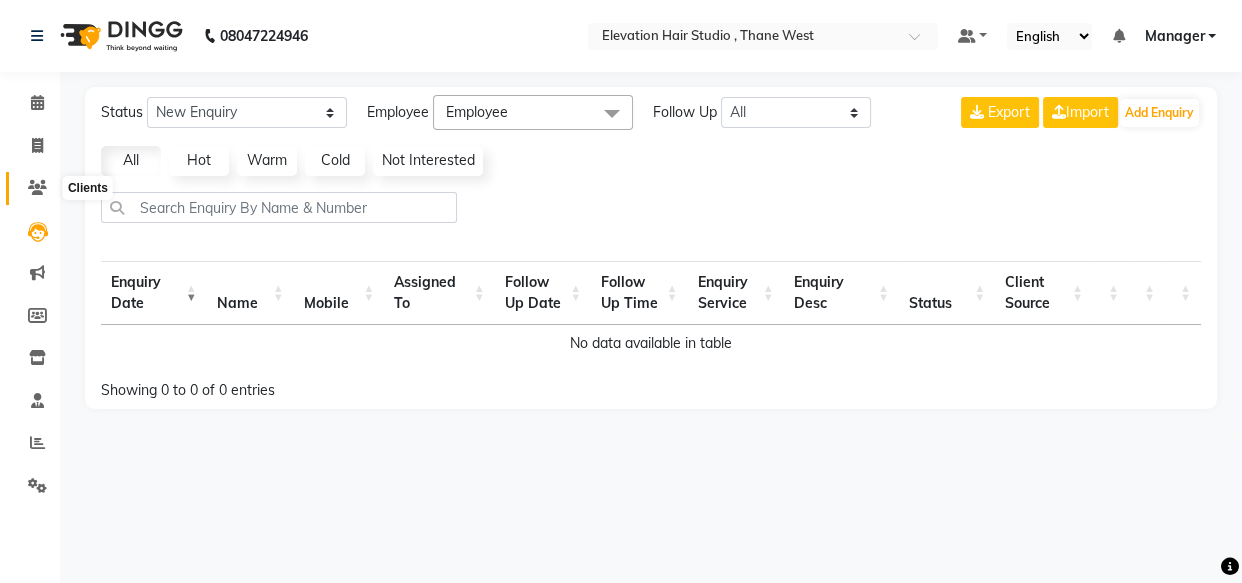 click 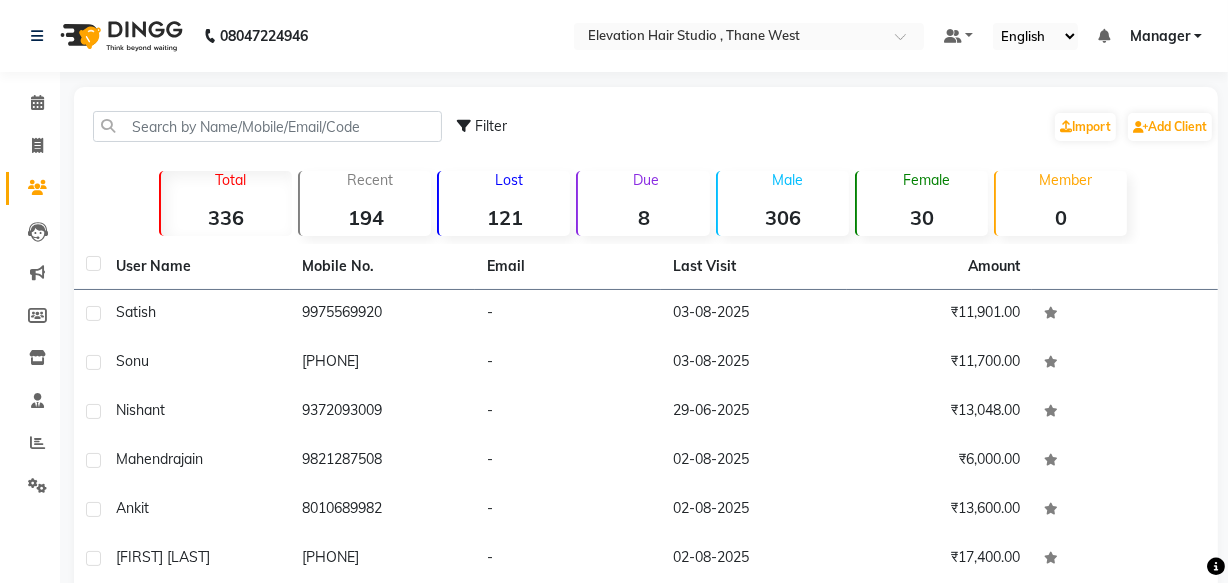 click on "Due  8" 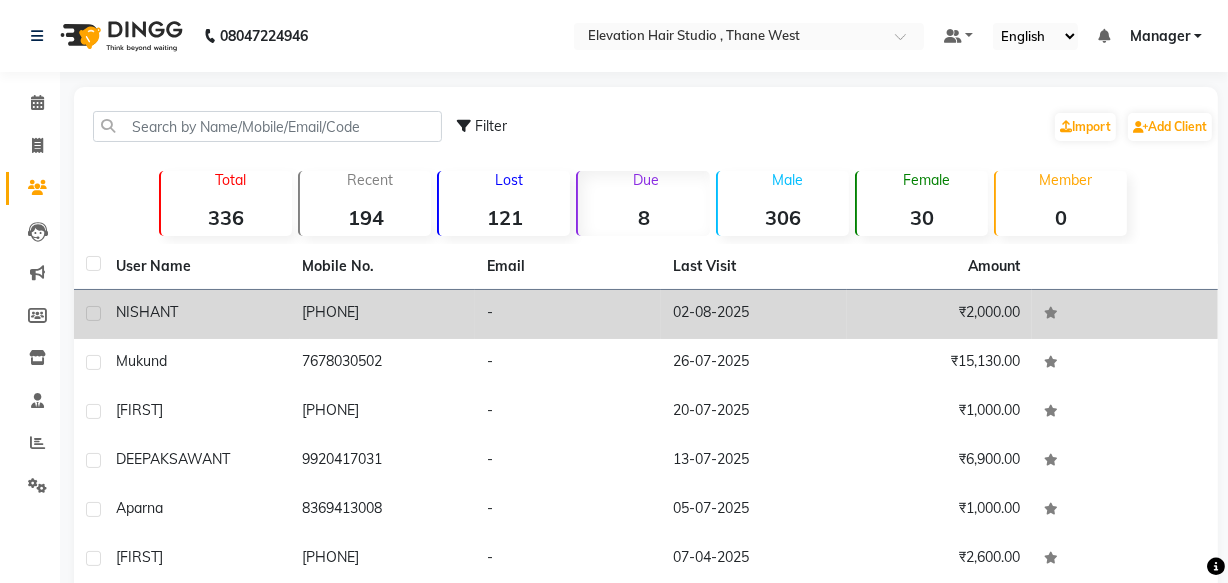 click on "-" 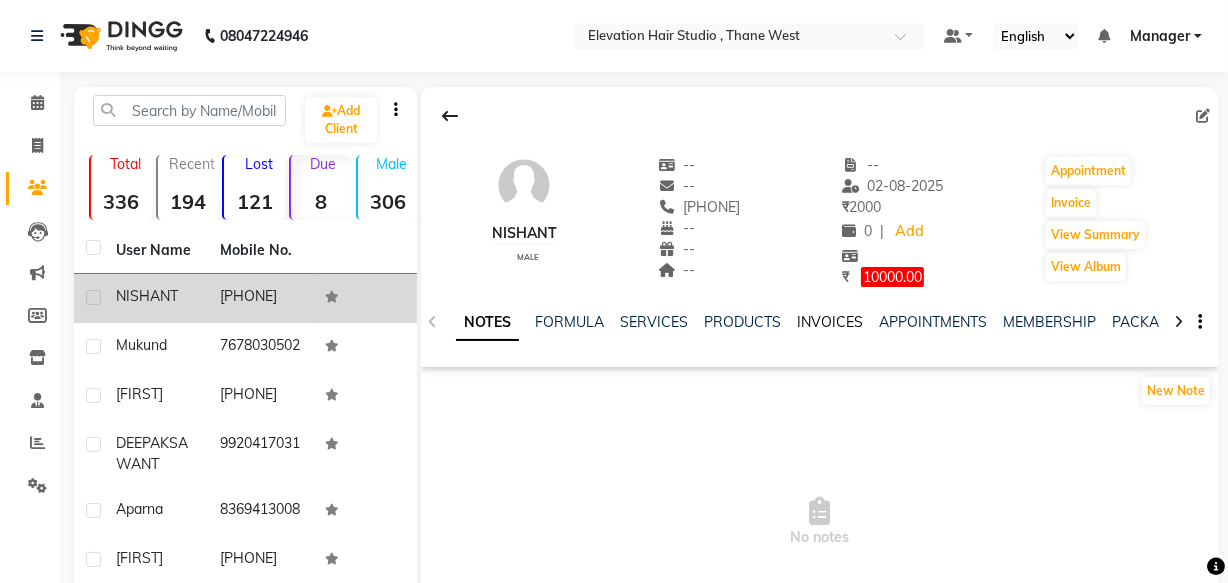 click on "INVOICES" 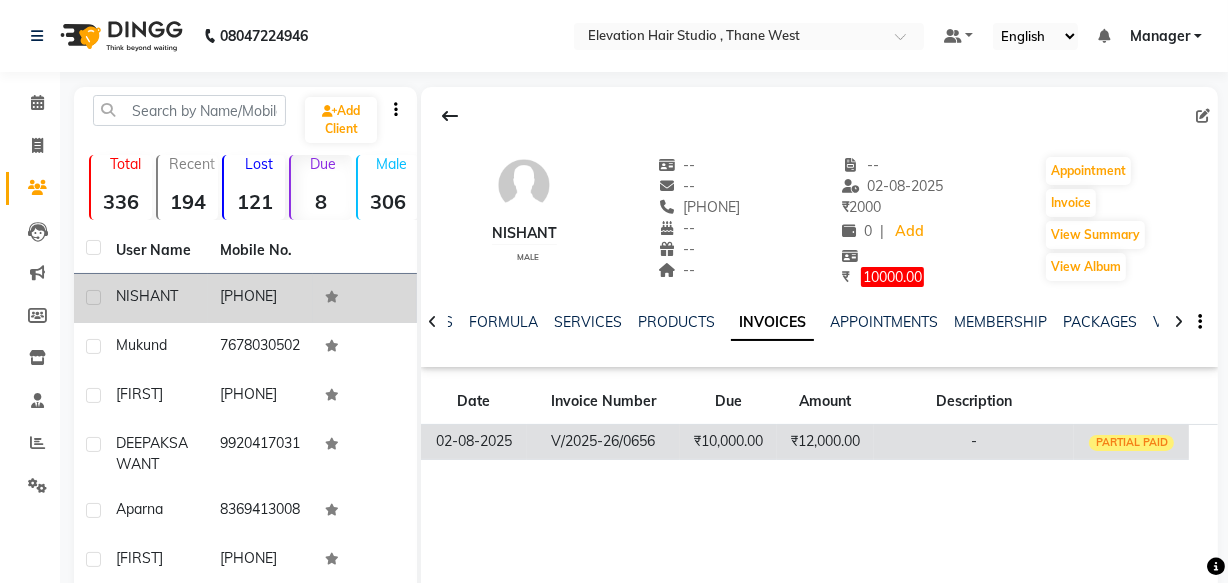 click on "₹12,000.00" 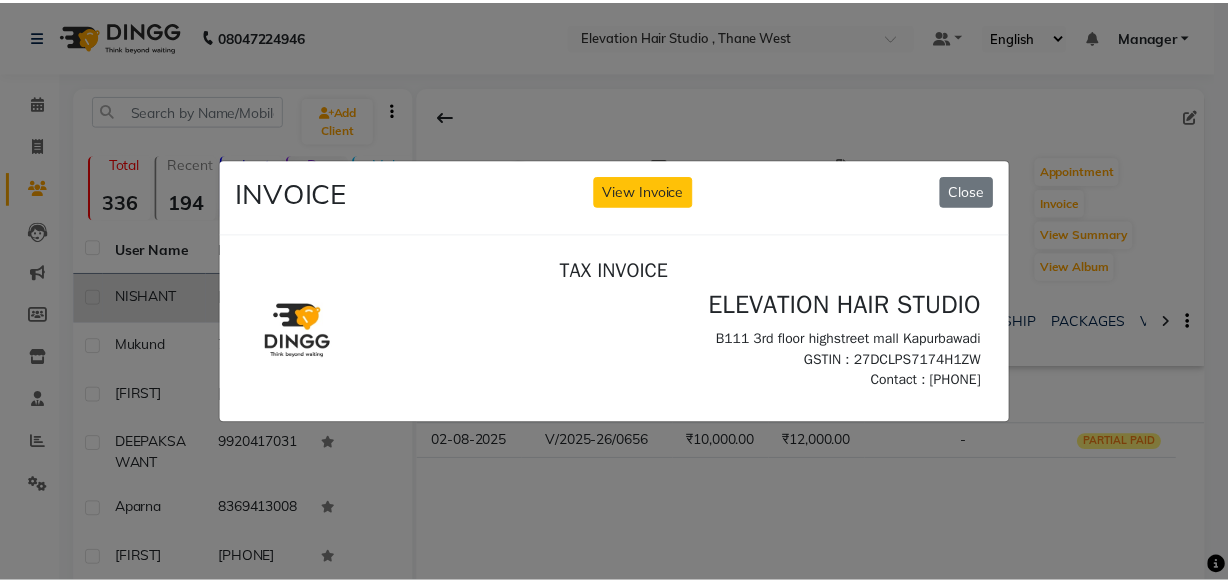 scroll, scrollTop: 0, scrollLeft: 0, axis: both 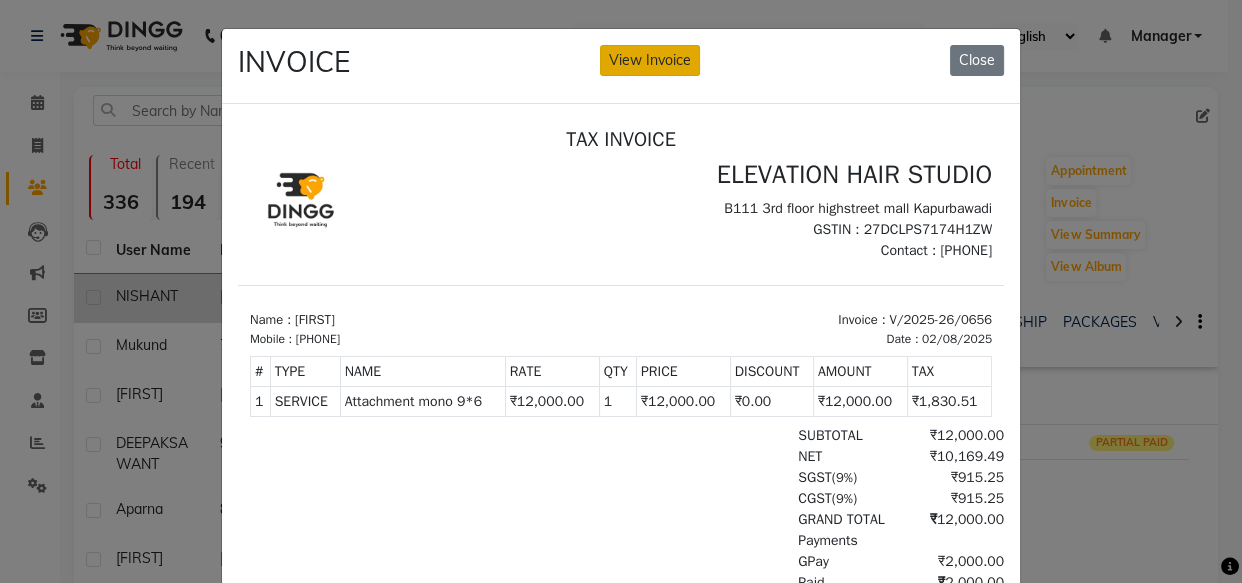 click on "View Invoice" 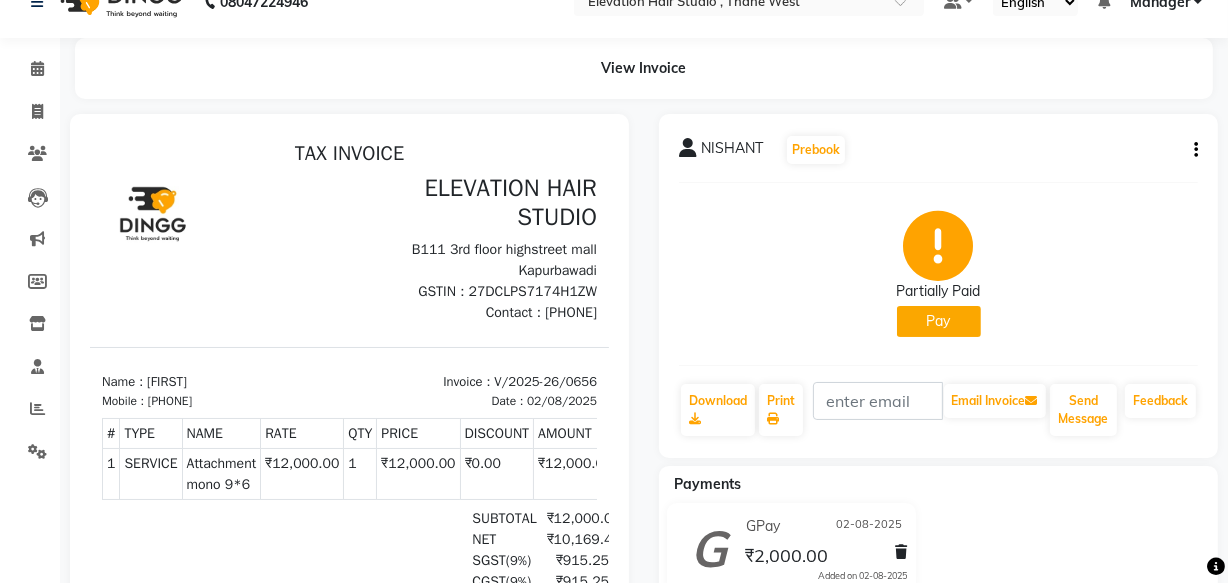 scroll, scrollTop: 0, scrollLeft: 0, axis: both 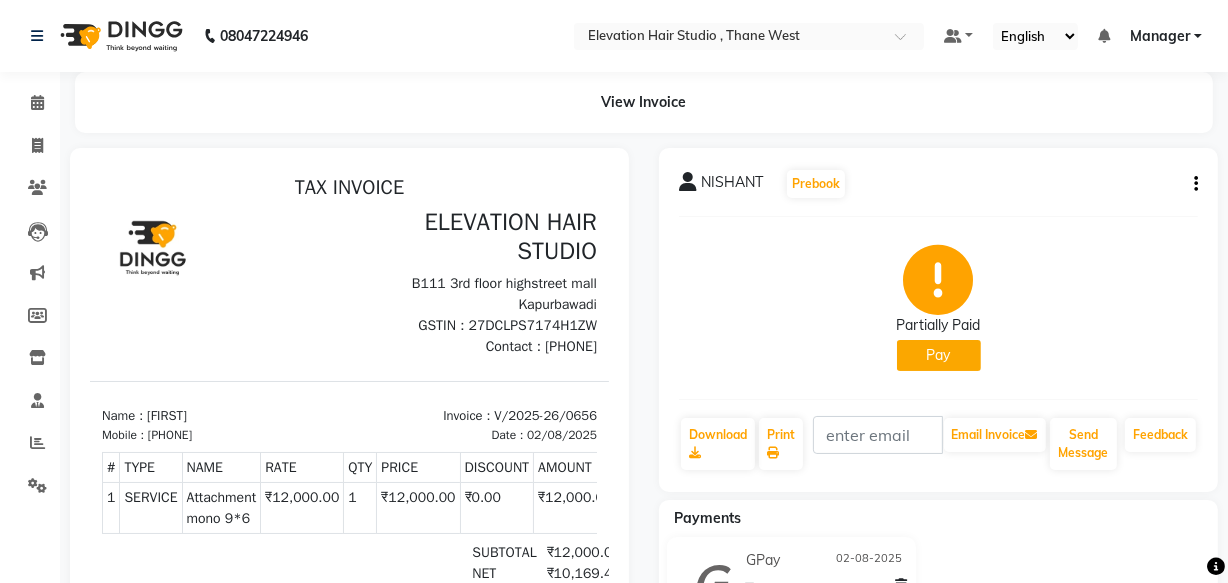 click 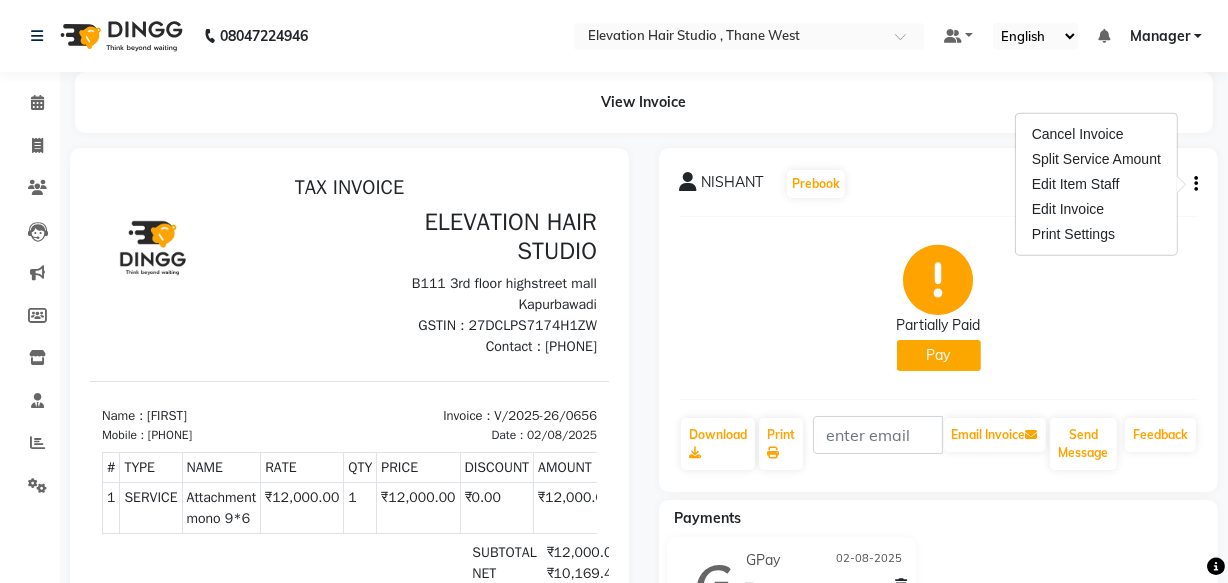 click on "NISHANT   Prebook" 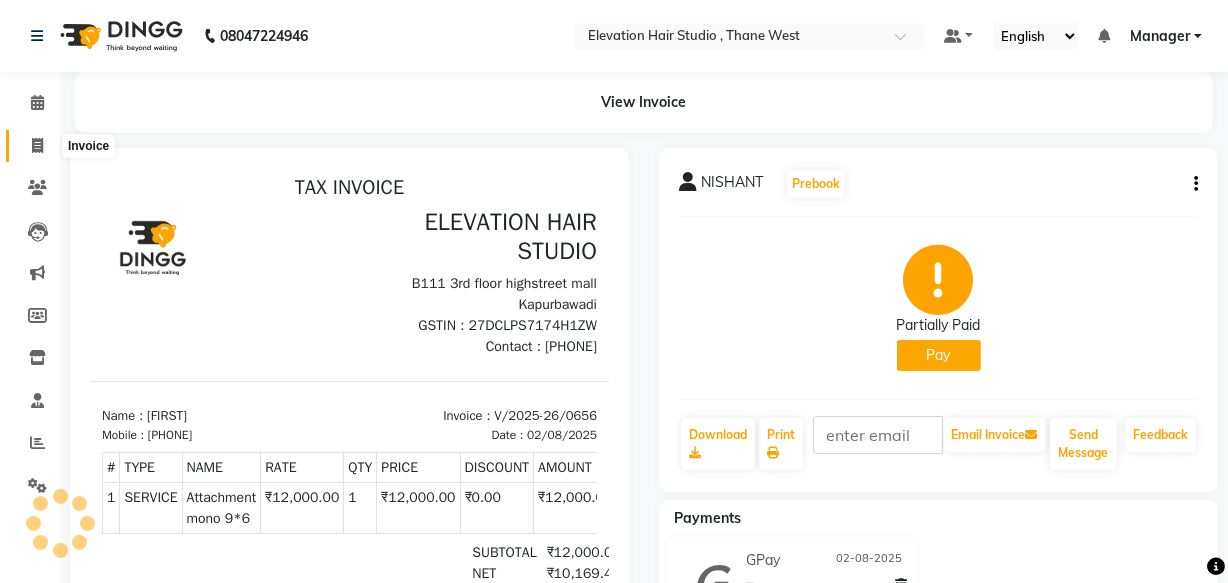 click 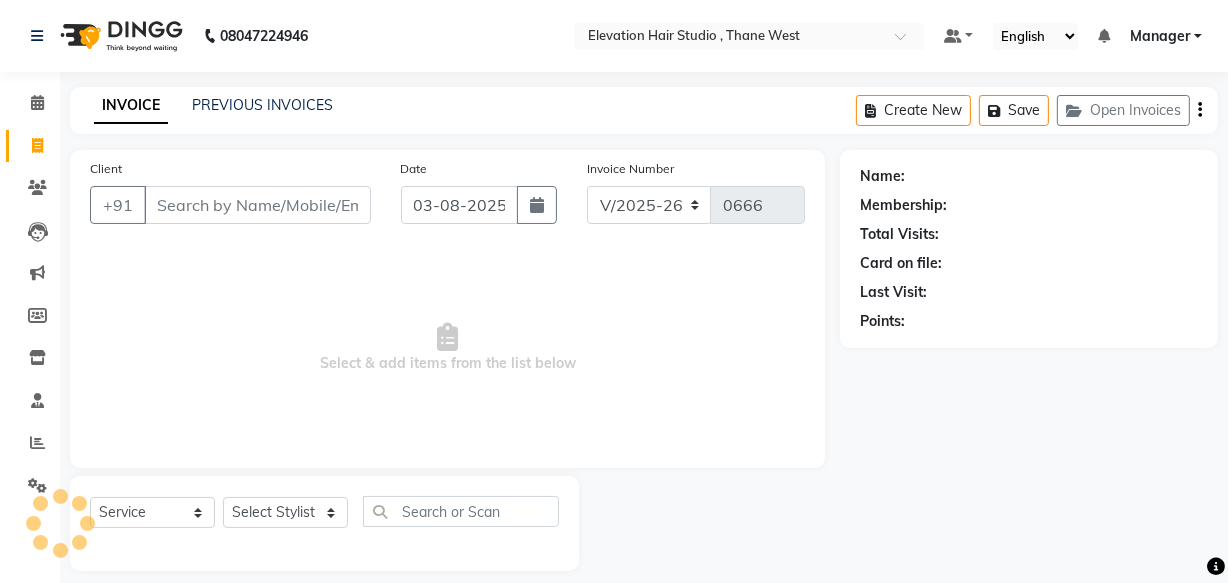 scroll, scrollTop: 19, scrollLeft: 0, axis: vertical 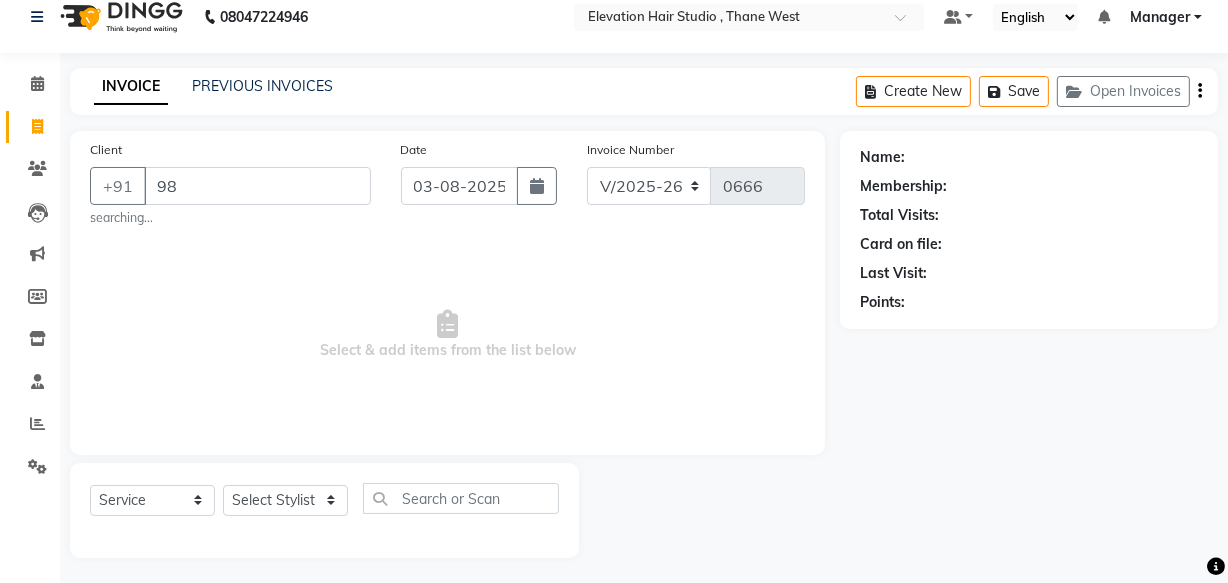 type on "9" 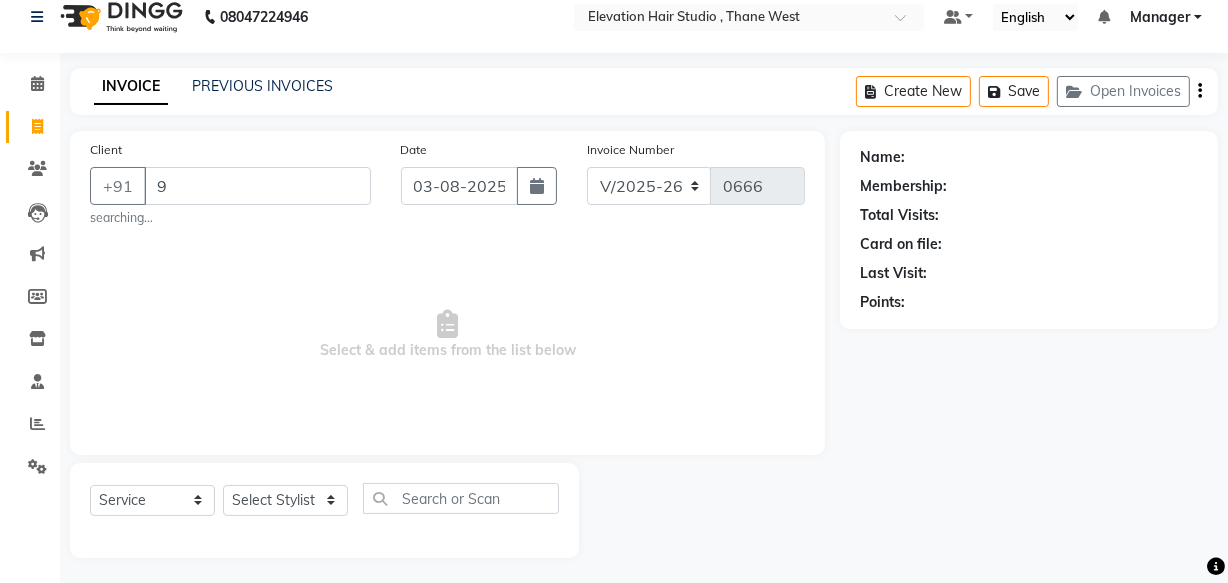 type 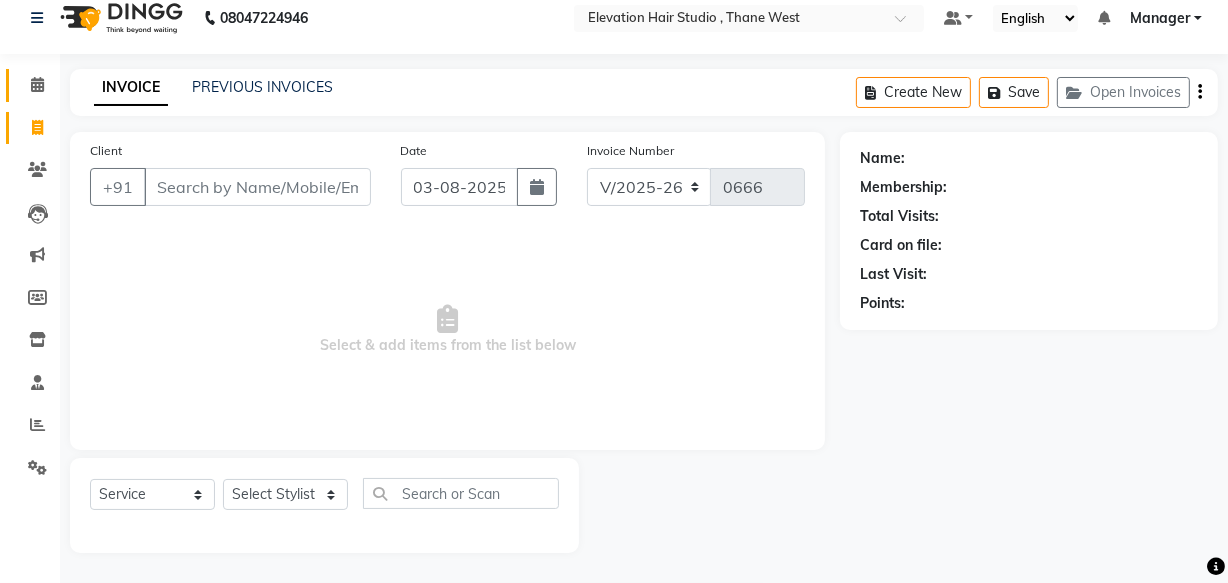 click 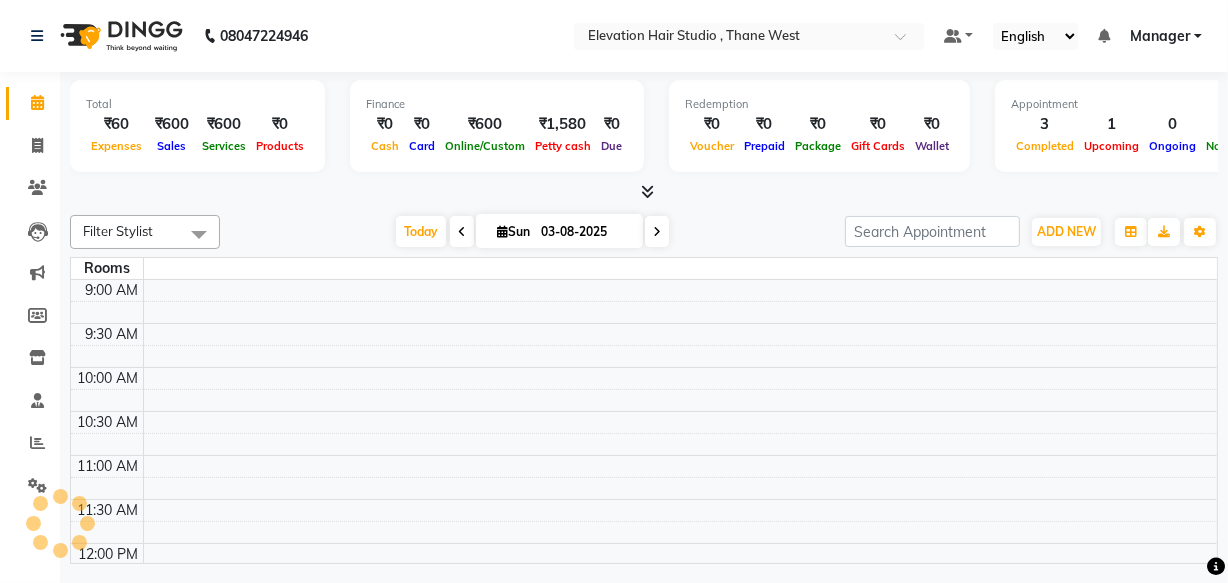 scroll, scrollTop: 0, scrollLeft: 0, axis: both 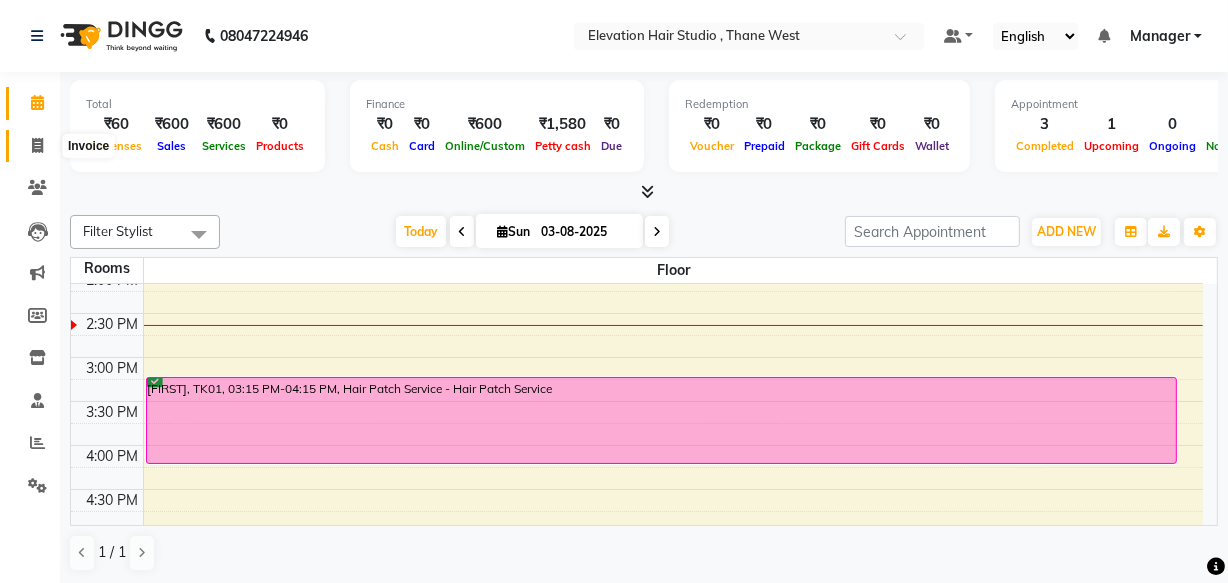 click 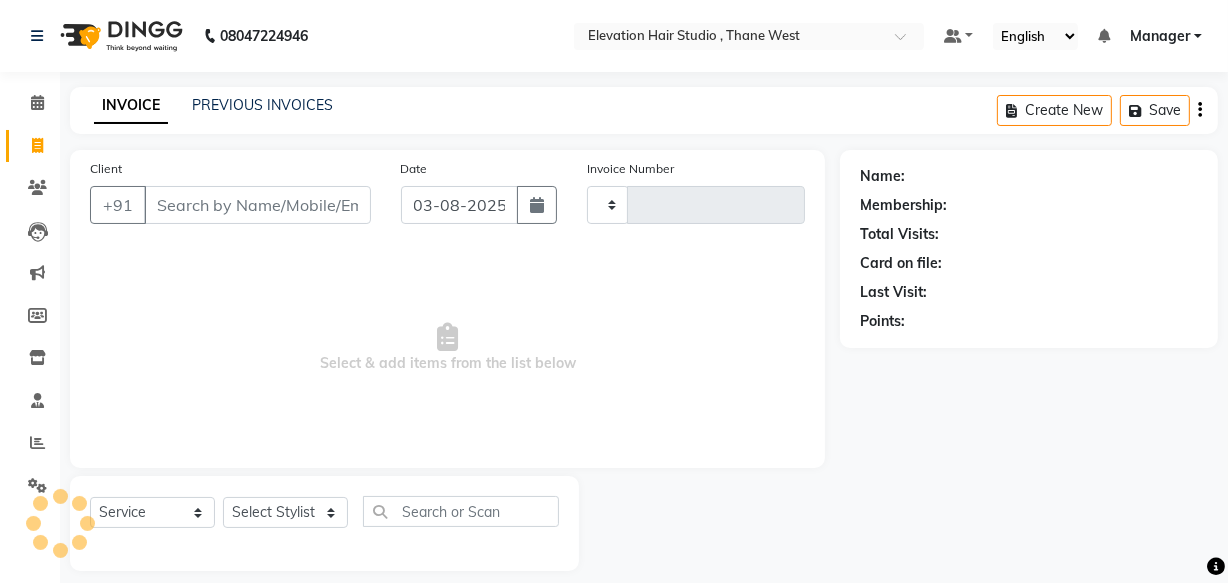 type on "0666" 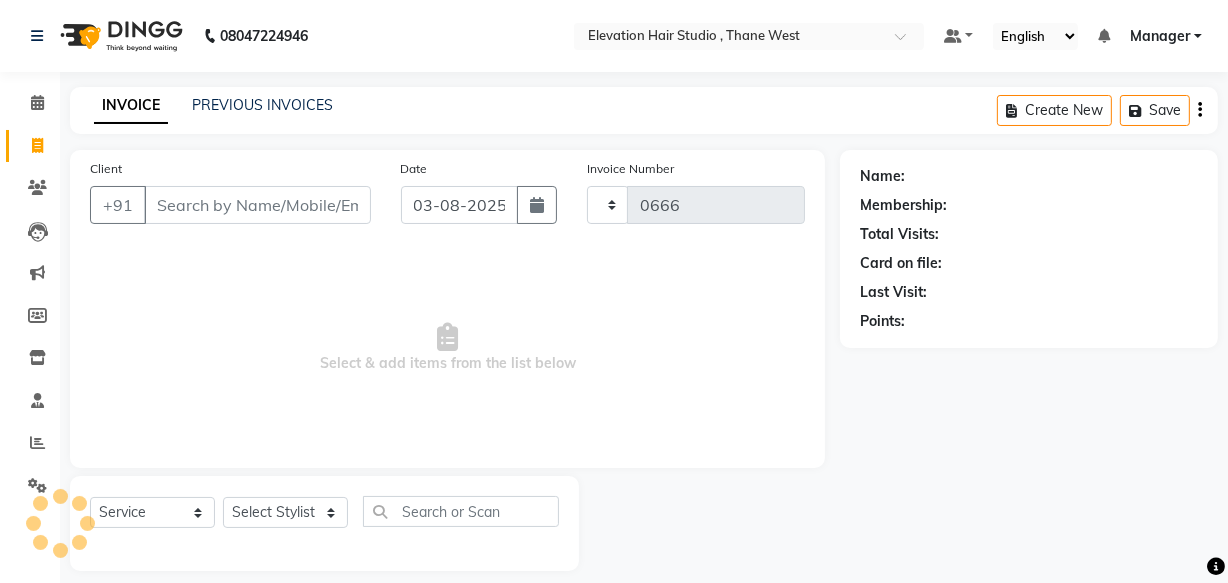 select on "6886" 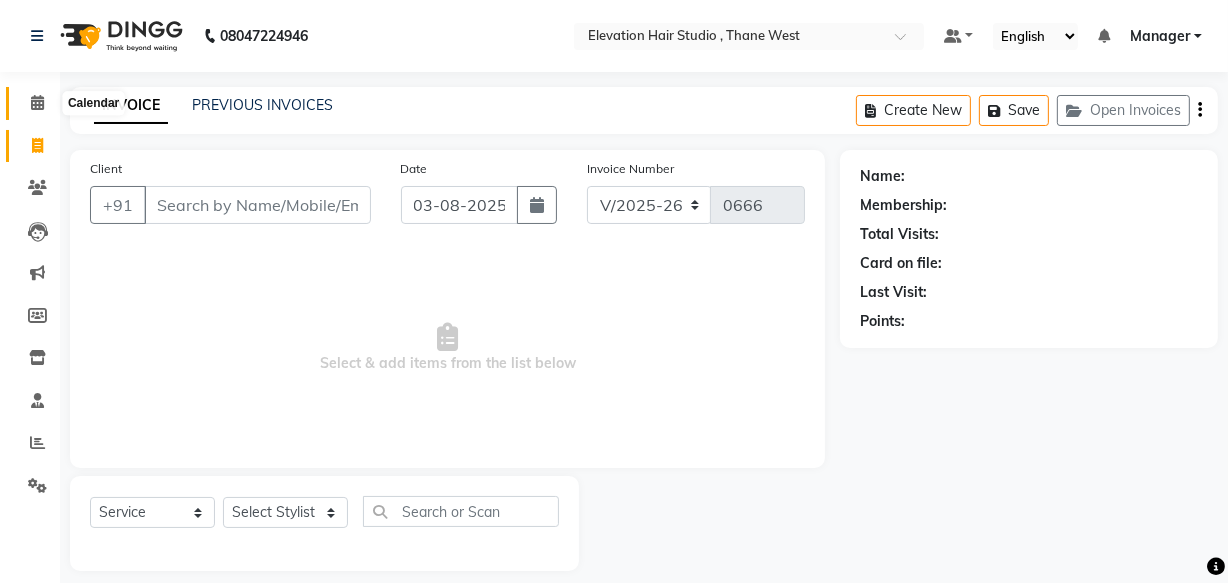 click 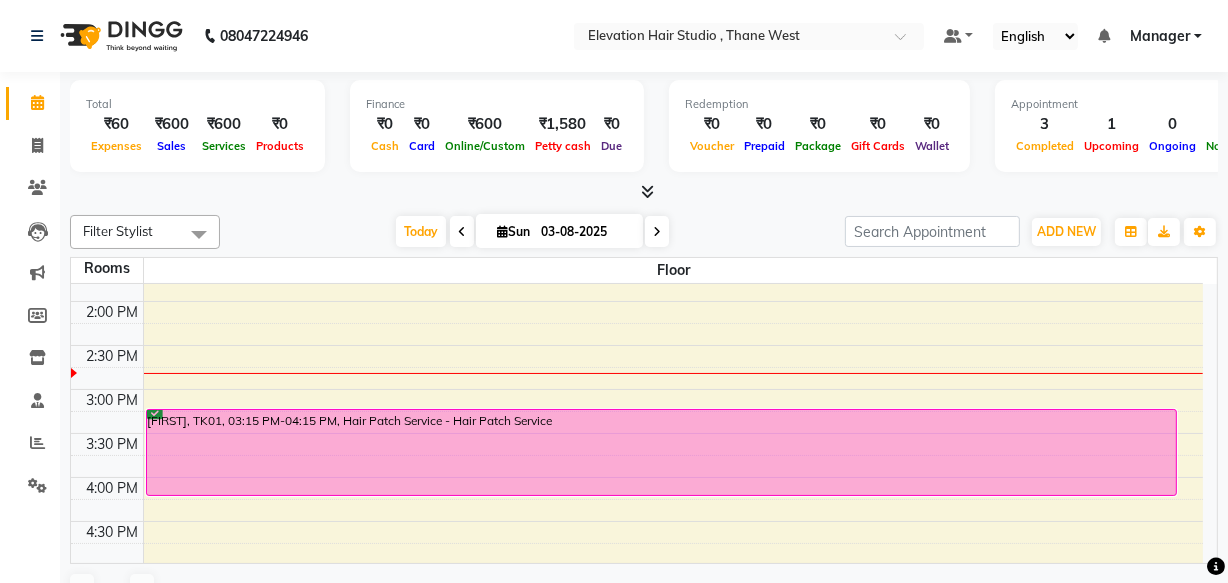 scroll, scrollTop: 454, scrollLeft: 0, axis: vertical 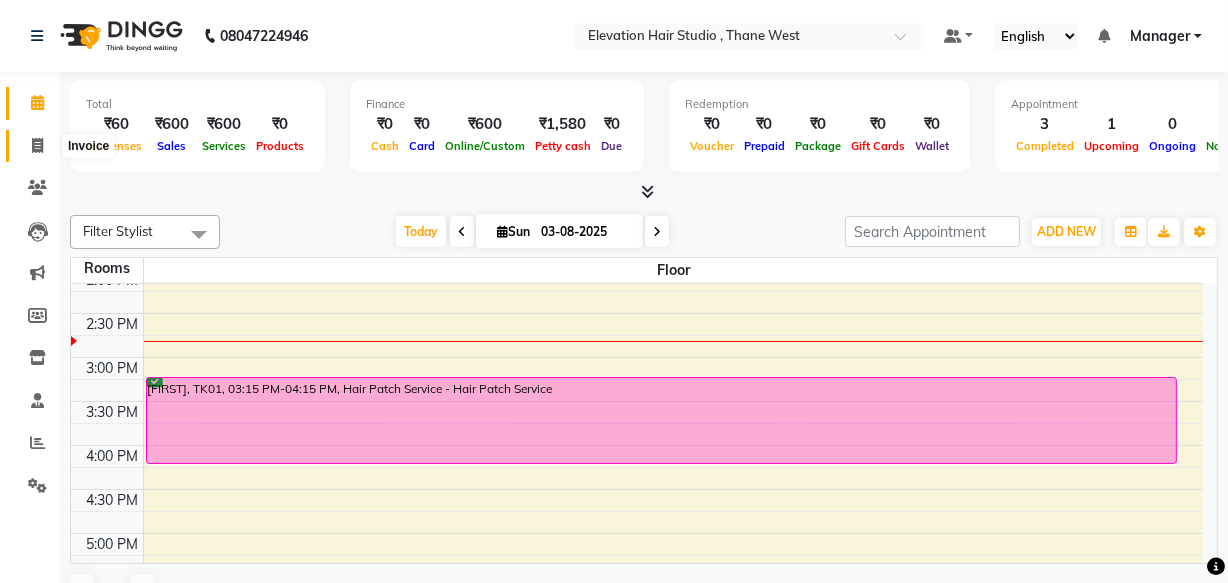 click 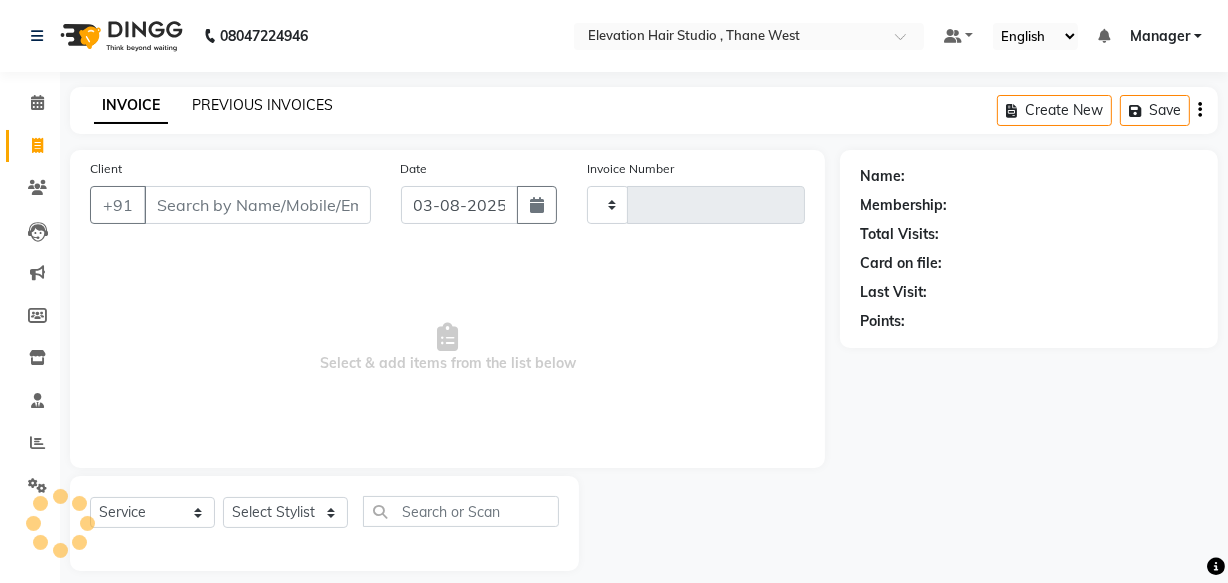 type on "0666" 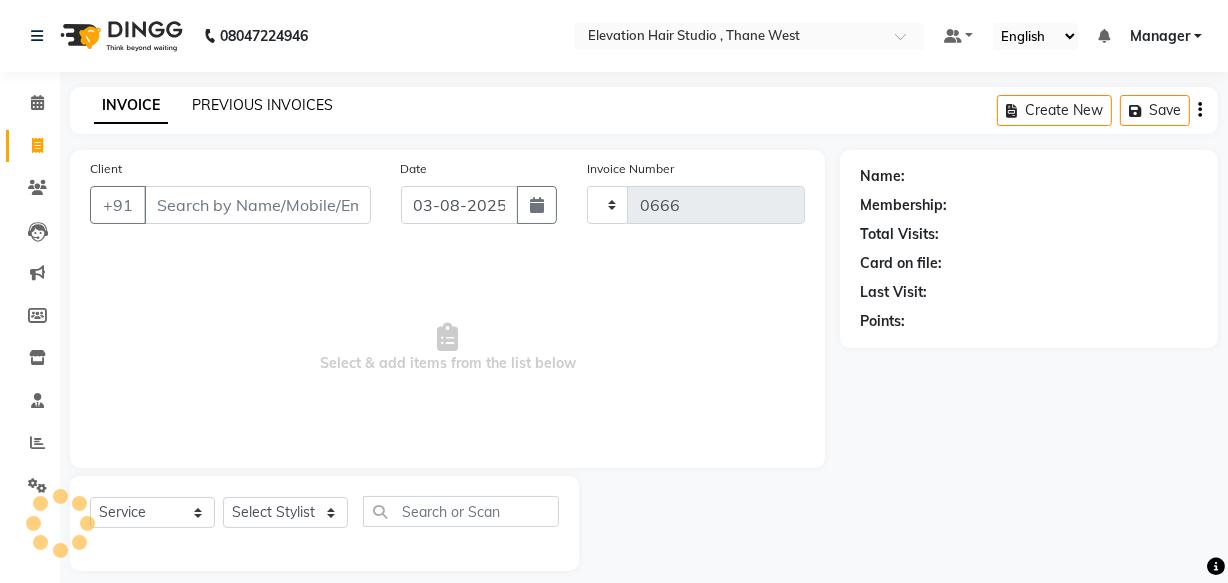 select on "6886" 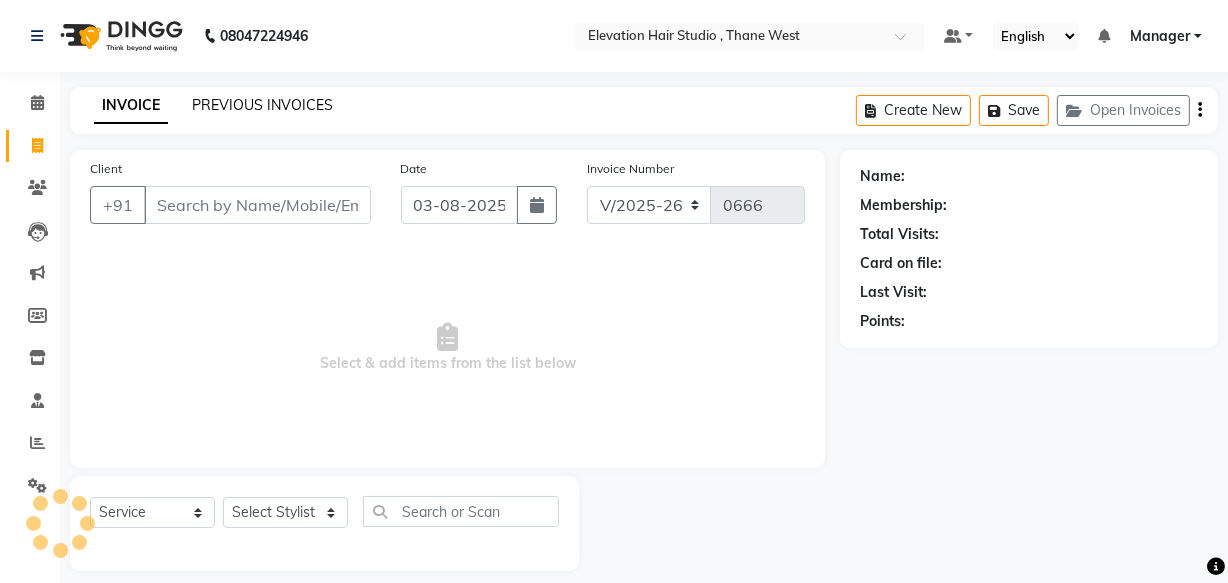 click on "PREVIOUS INVOICES" 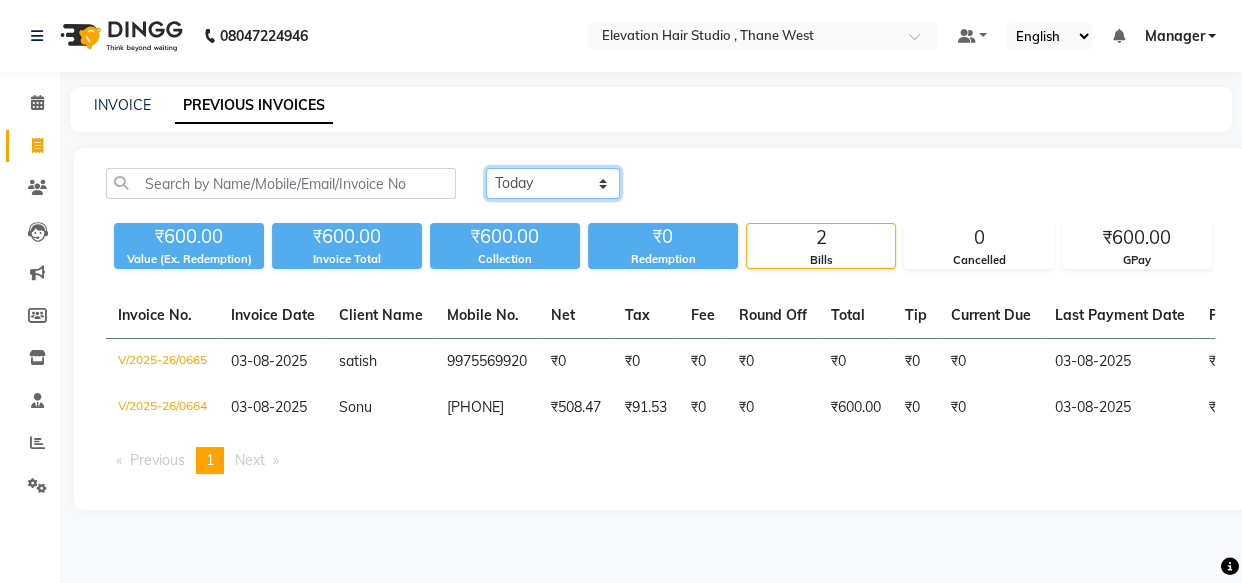 click on "Today Yesterday Custom Range" 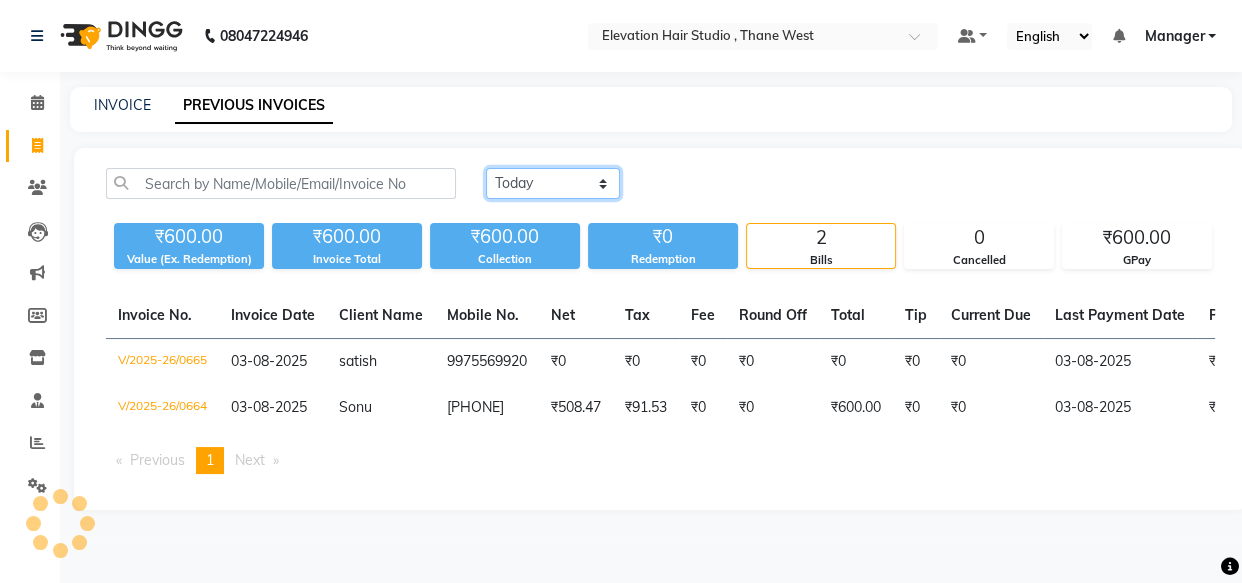 select on "range" 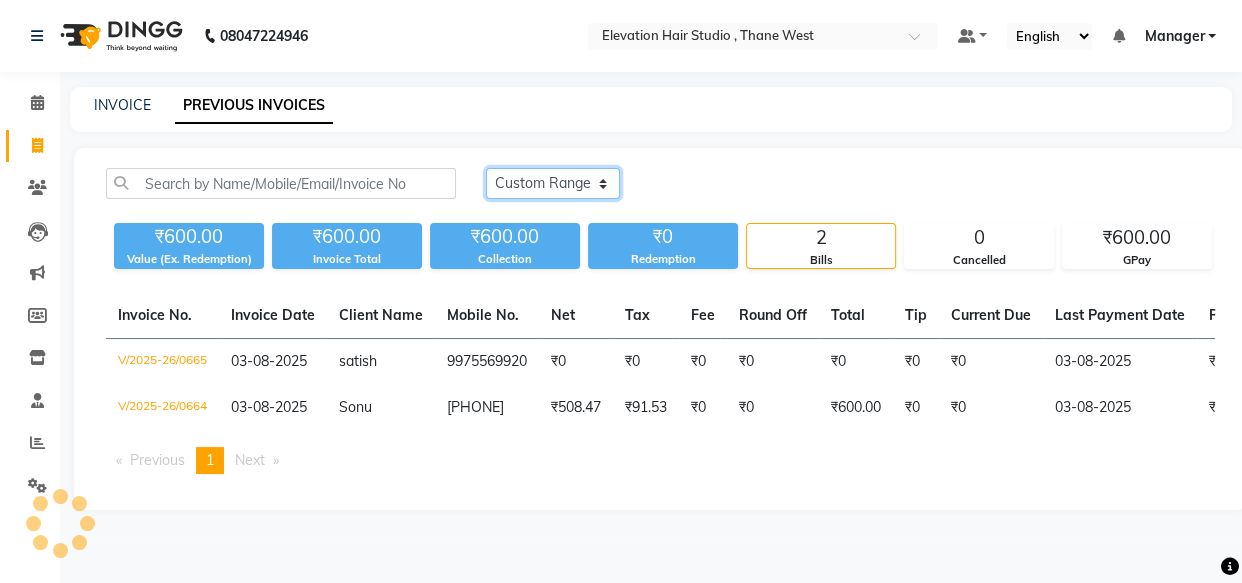 click on "Today Yesterday Custom Range" 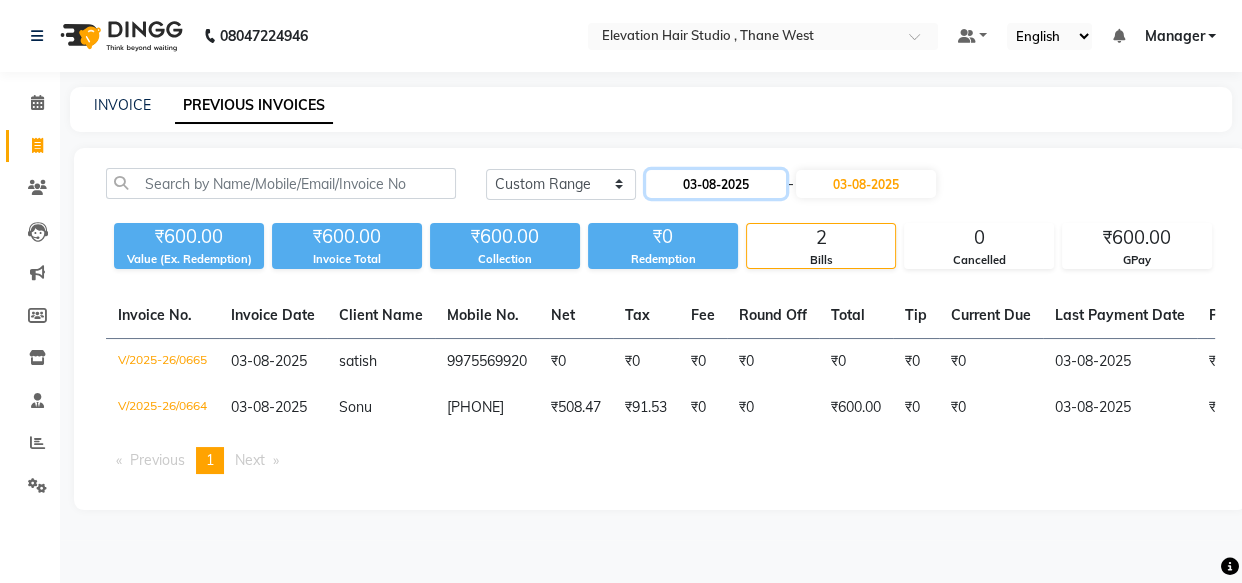 click on "03-08-2025" 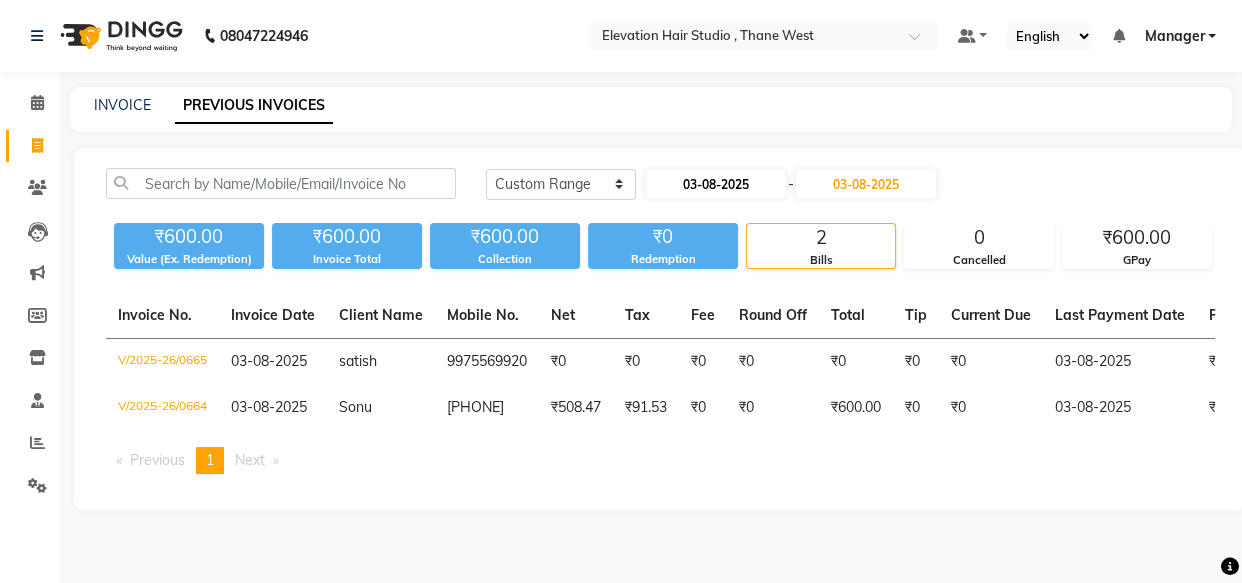 select on "8" 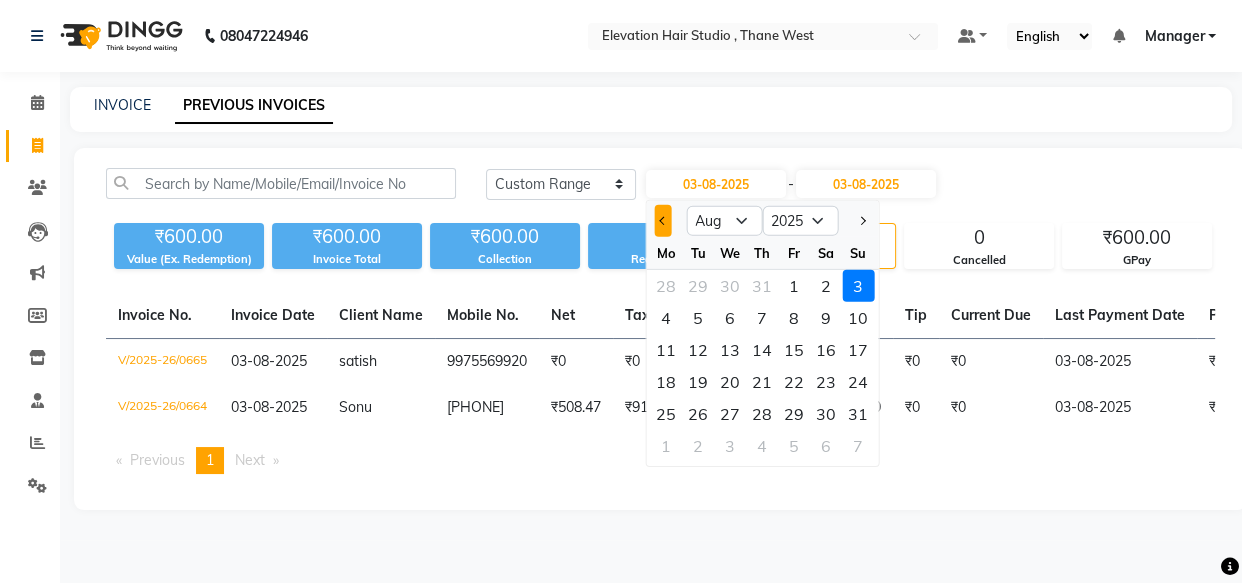 click 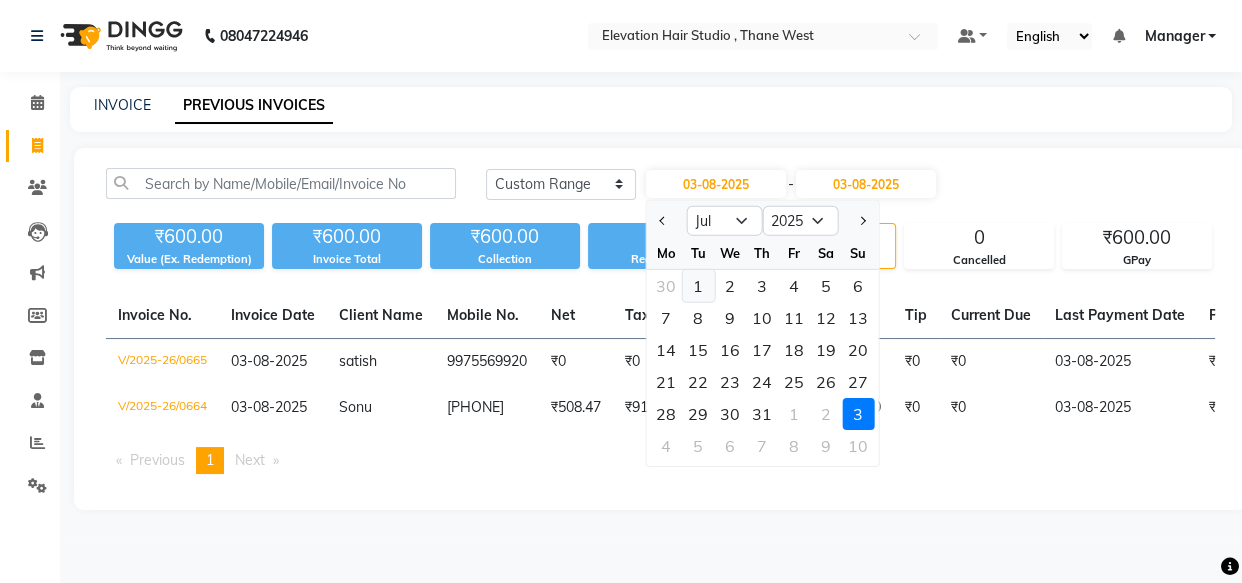 click on "1" 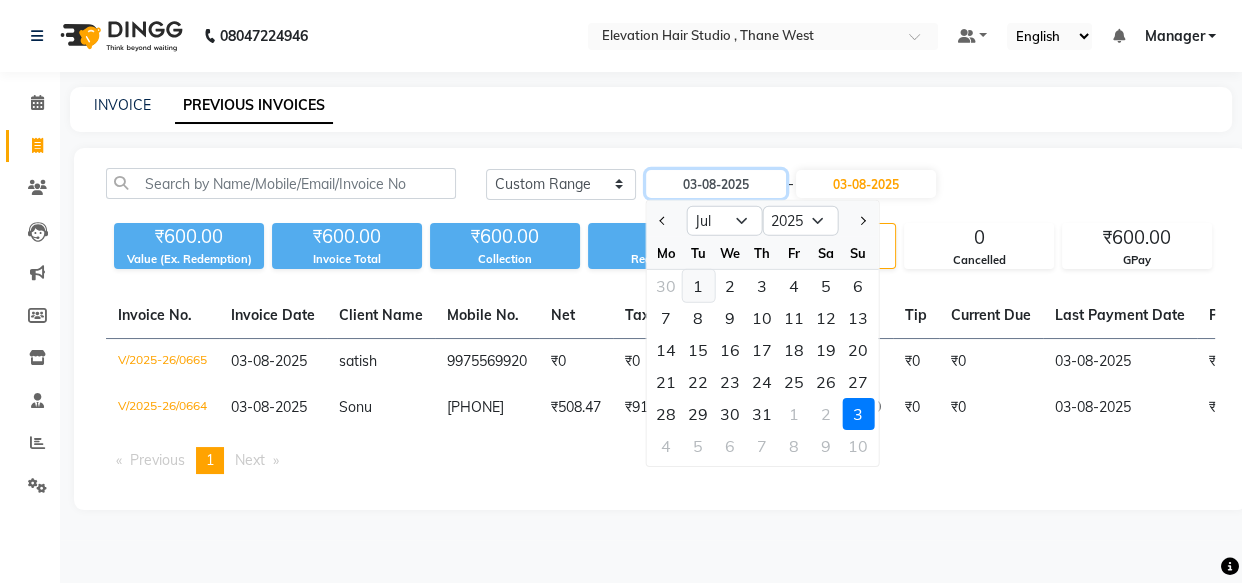 type on "01-07-2025" 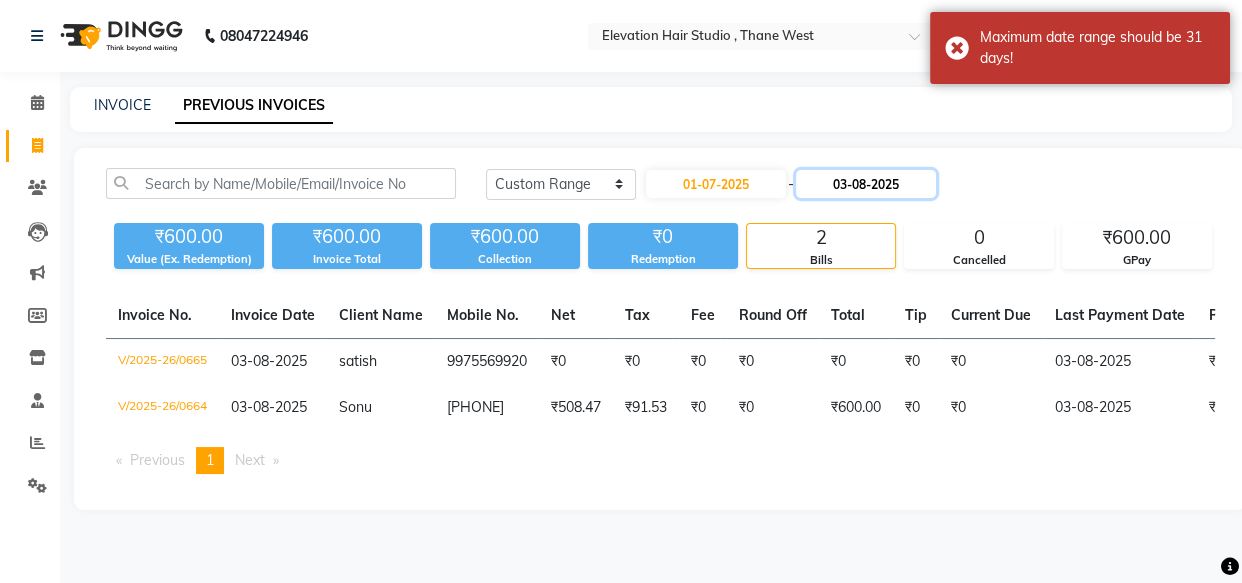 click on "03-08-2025" 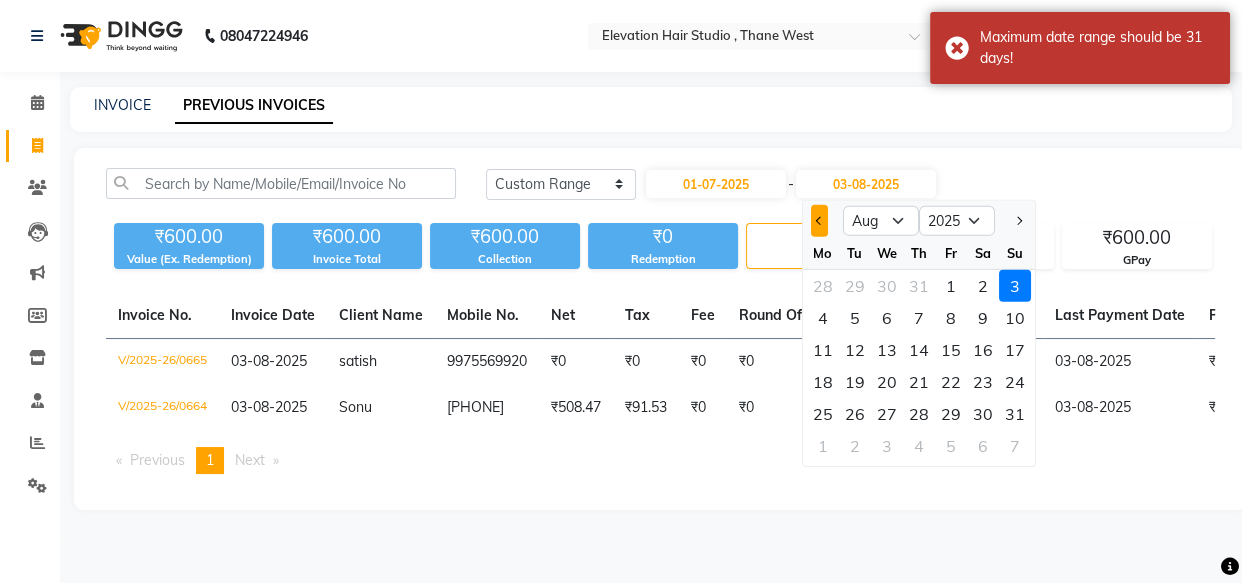 click 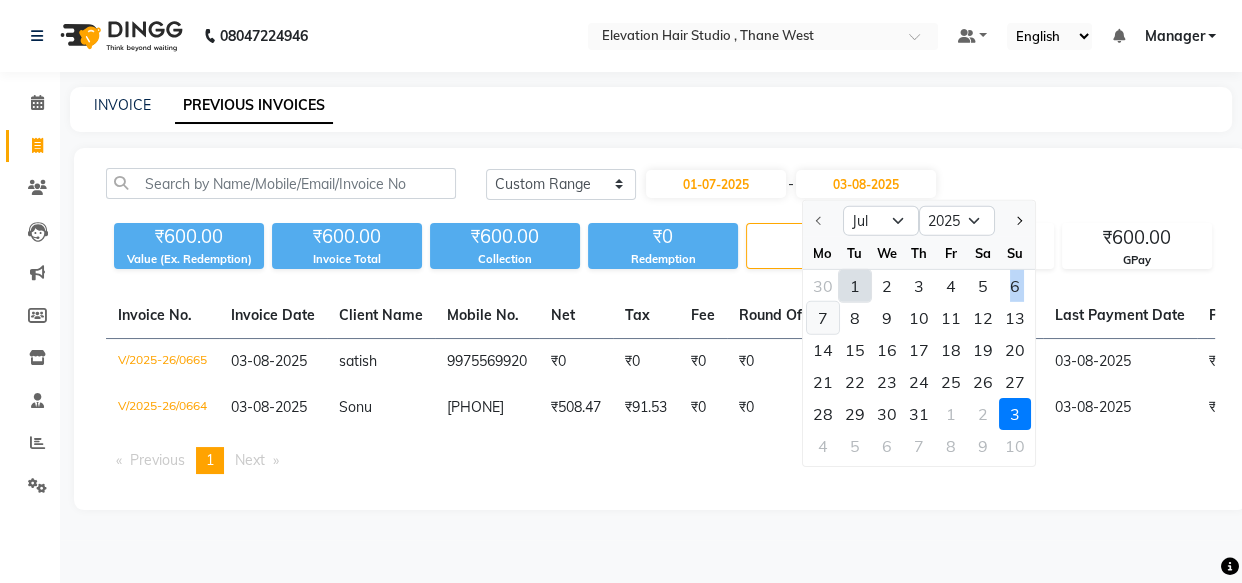 drag, startPoint x: 985, startPoint y: 283, endPoint x: 816, endPoint y: 312, distance: 171.47011 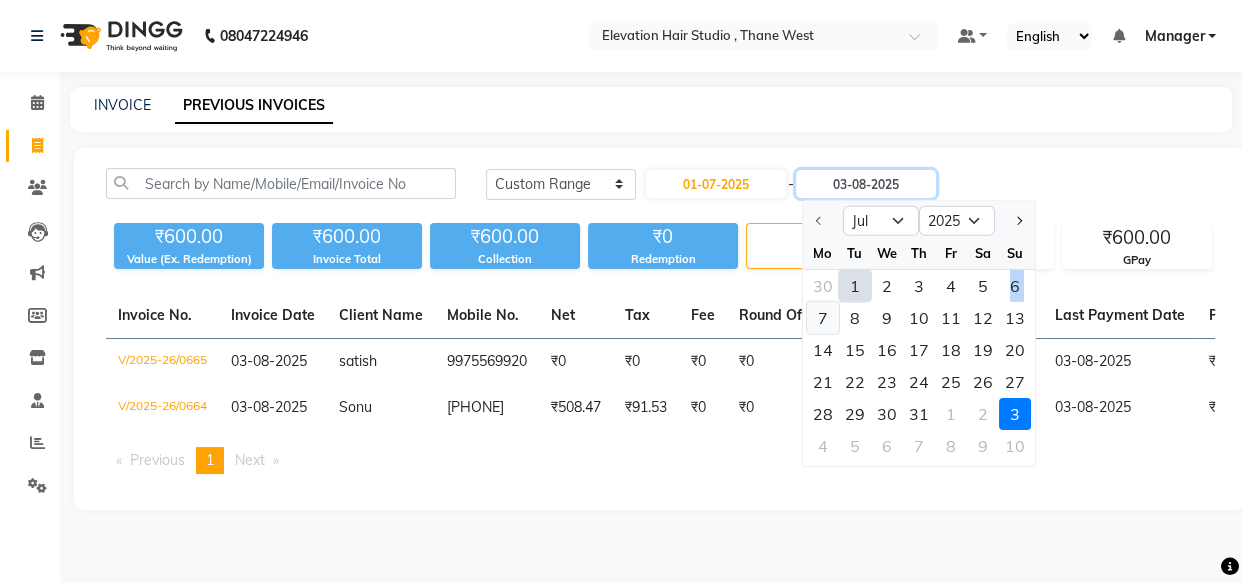 type on "07-07-2025" 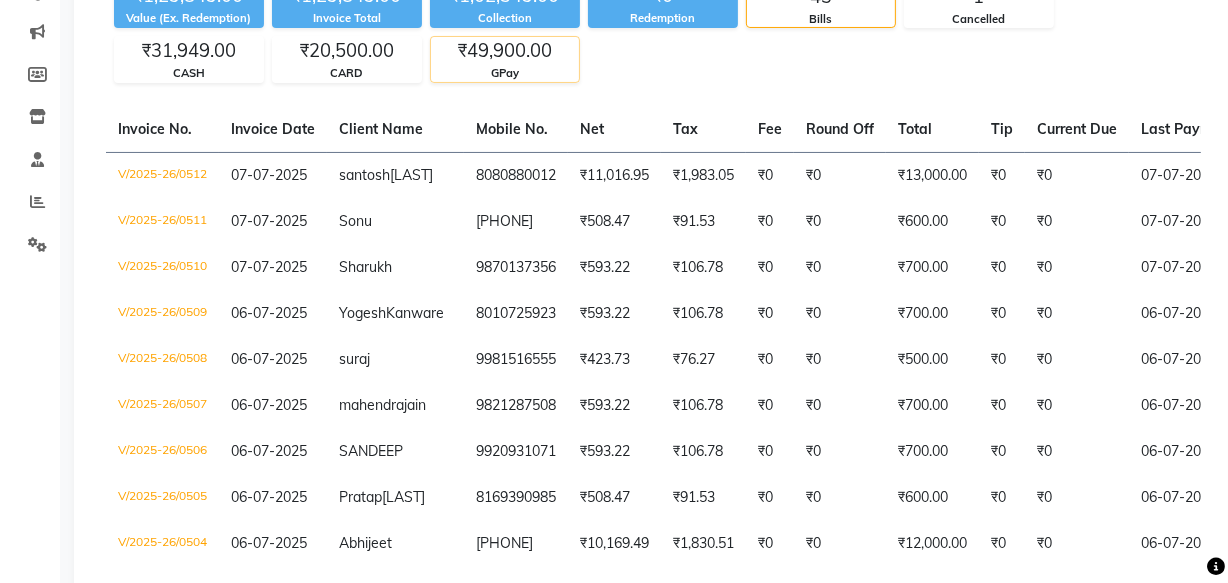 scroll, scrollTop: 272, scrollLeft: 0, axis: vertical 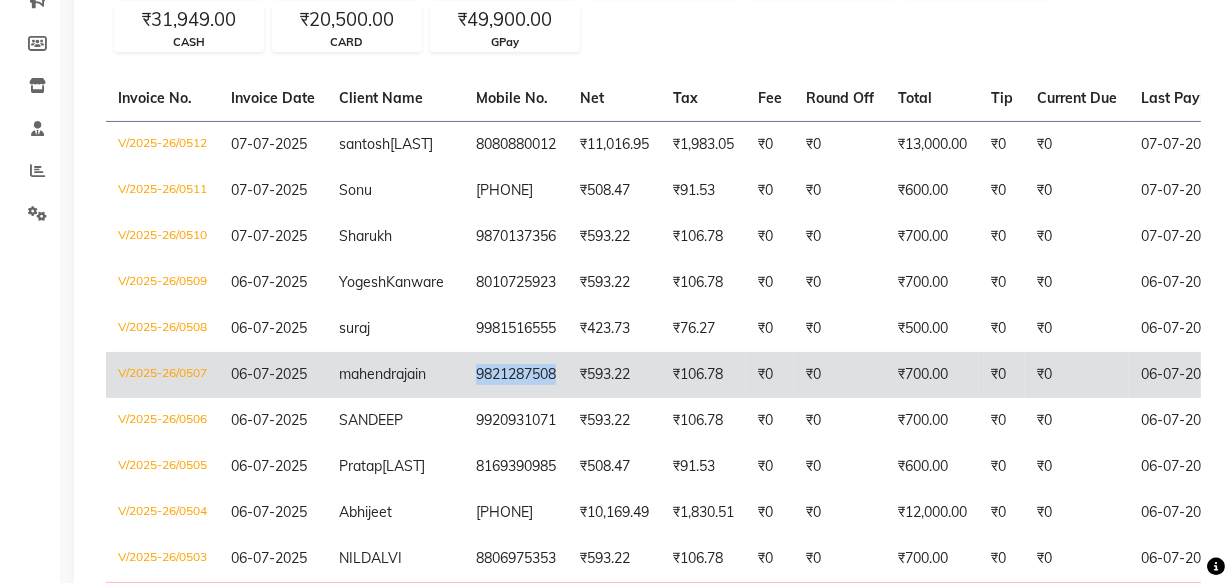 copy on "9821287508" 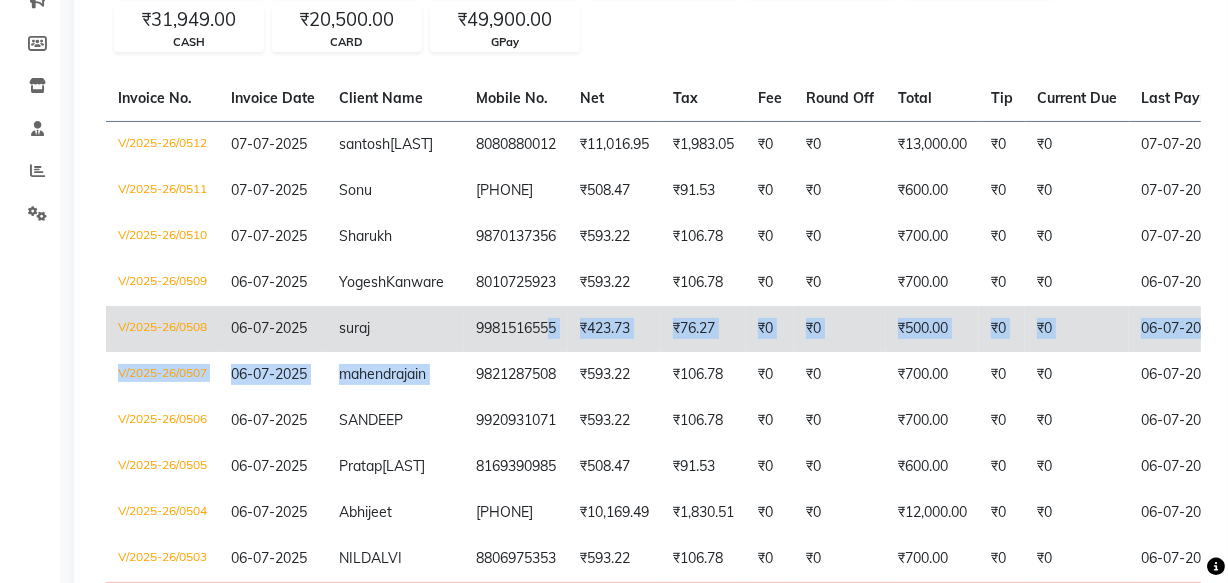 drag, startPoint x: 451, startPoint y: 411, endPoint x: 529, endPoint y: 374, distance: 86.33076 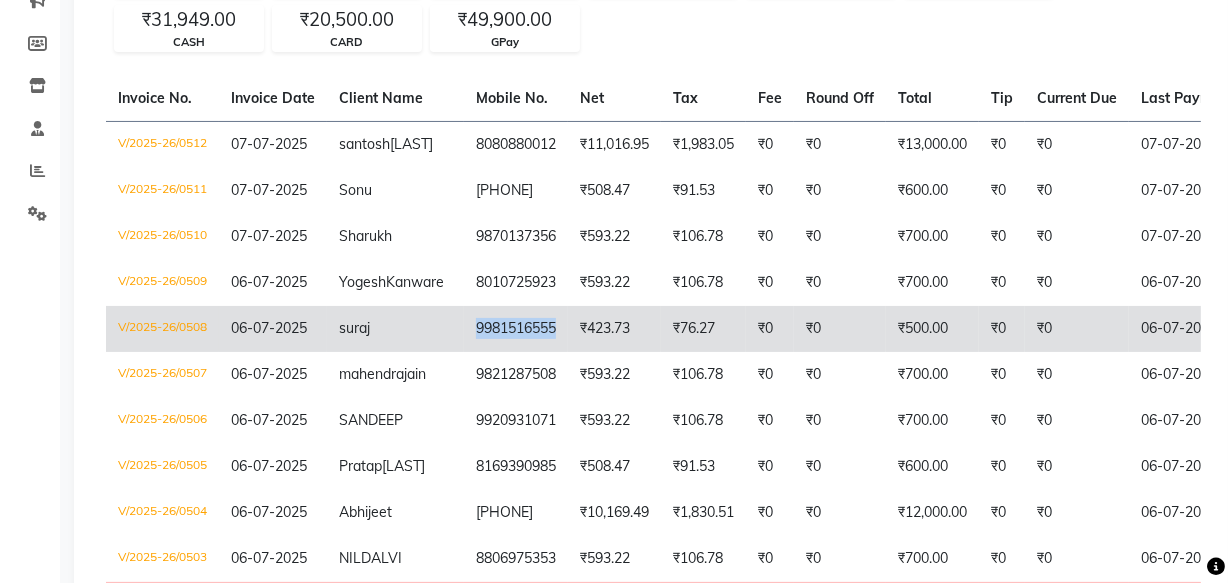 copy on "9981516555" 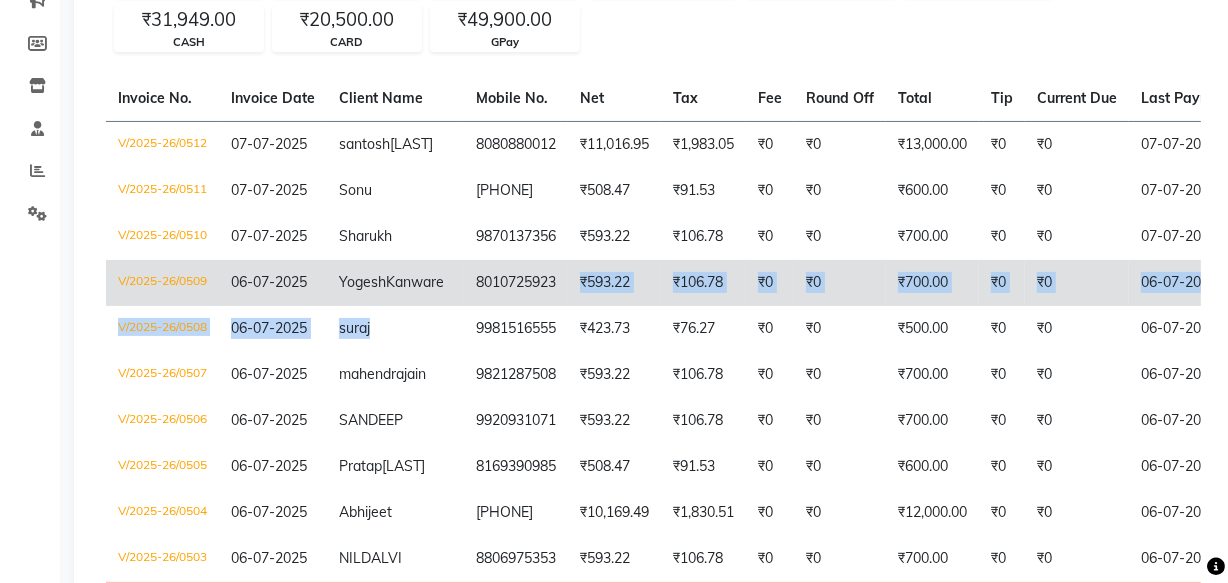drag, startPoint x: 448, startPoint y: 370, endPoint x: 537, endPoint y: 328, distance: 98.4124 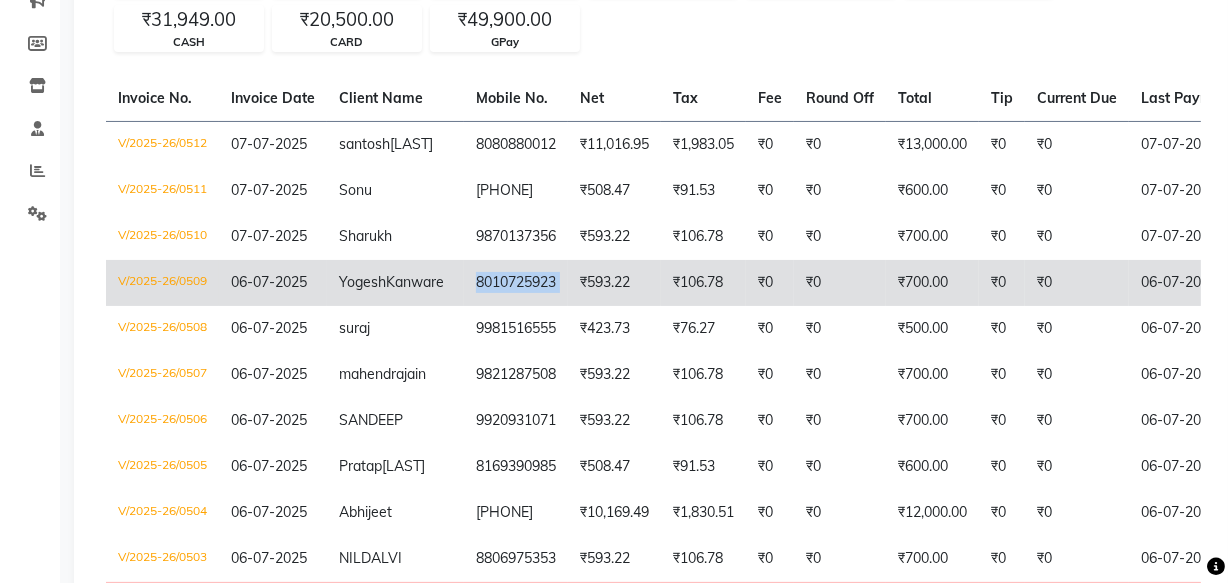 copy on "8010725923" 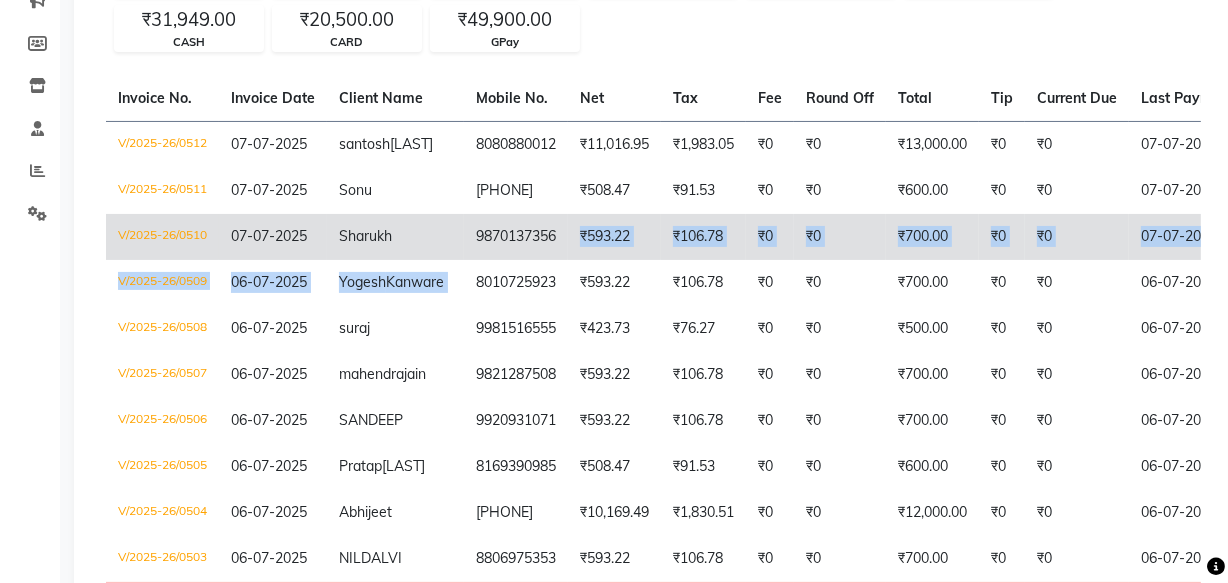 drag, startPoint x: 445, startPoint y: 301, endPoint x: 550, endPoint y: 270, distance: 109.48059 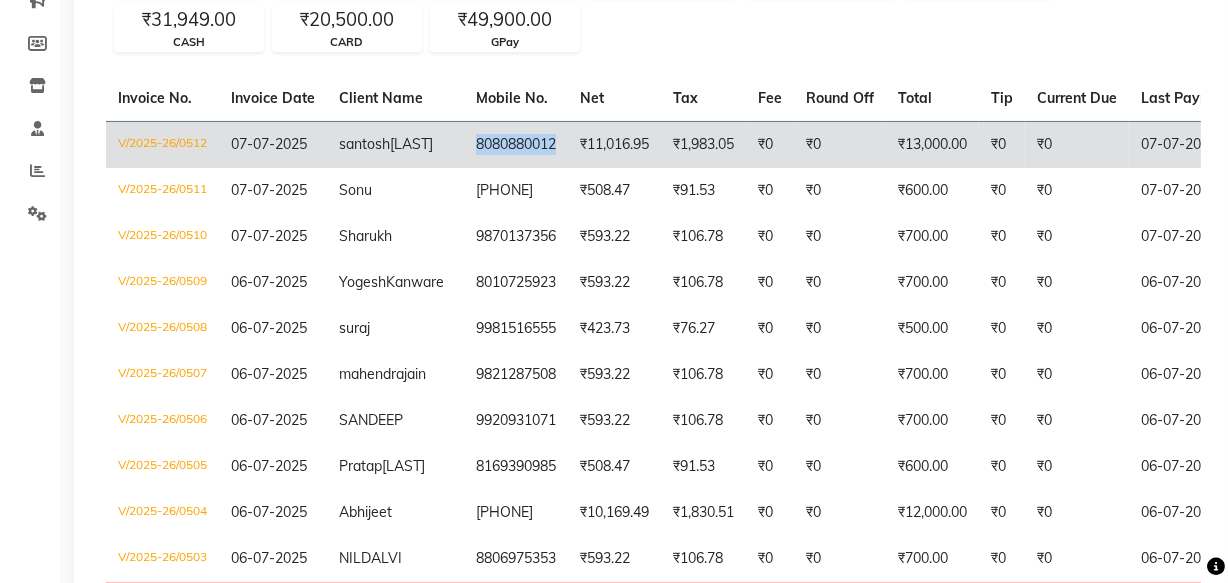 copy on "8080880012" 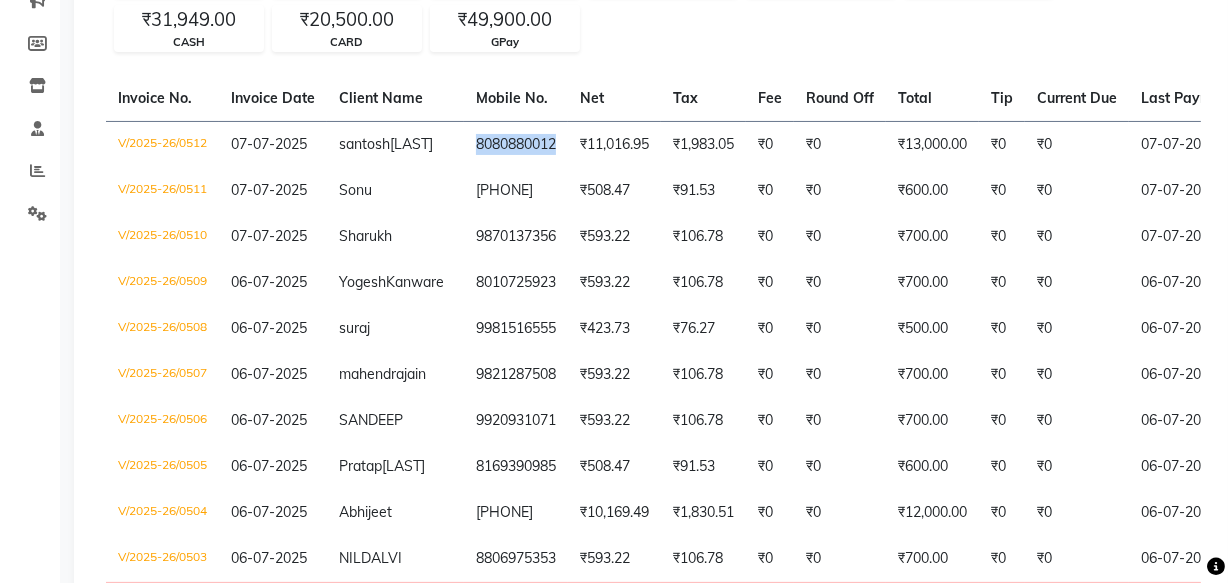 drag, startPoint x: 449, startPoint y: 141, endPoint x: 528, endPoint y: 111, distance: 84.50444 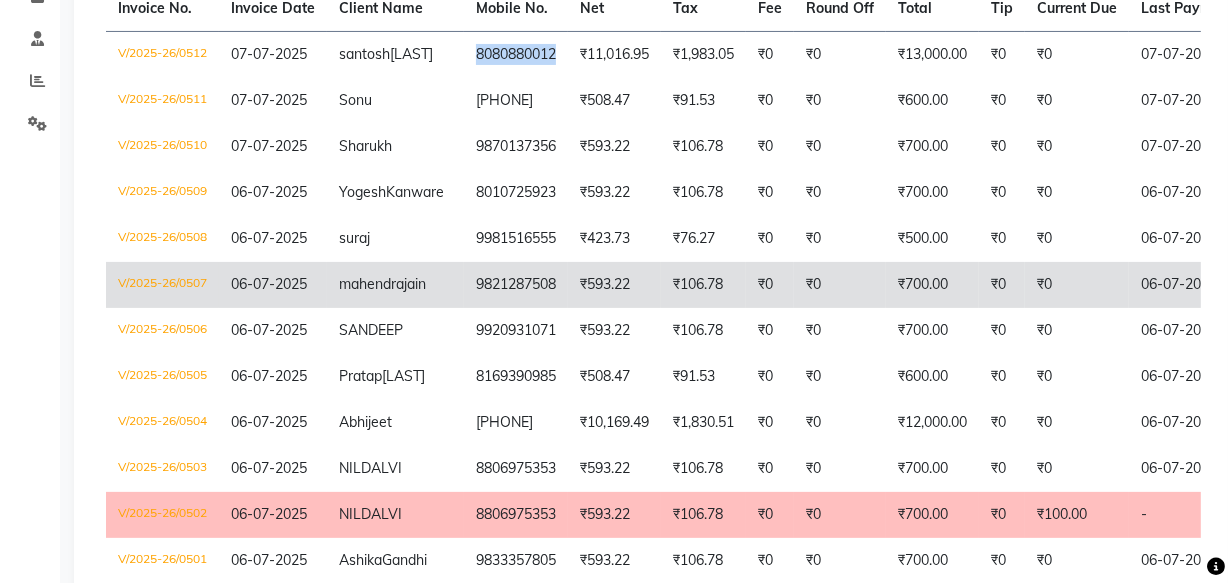 scroll, scrollTop: 363, scrollLeft: 0, axis: vertical 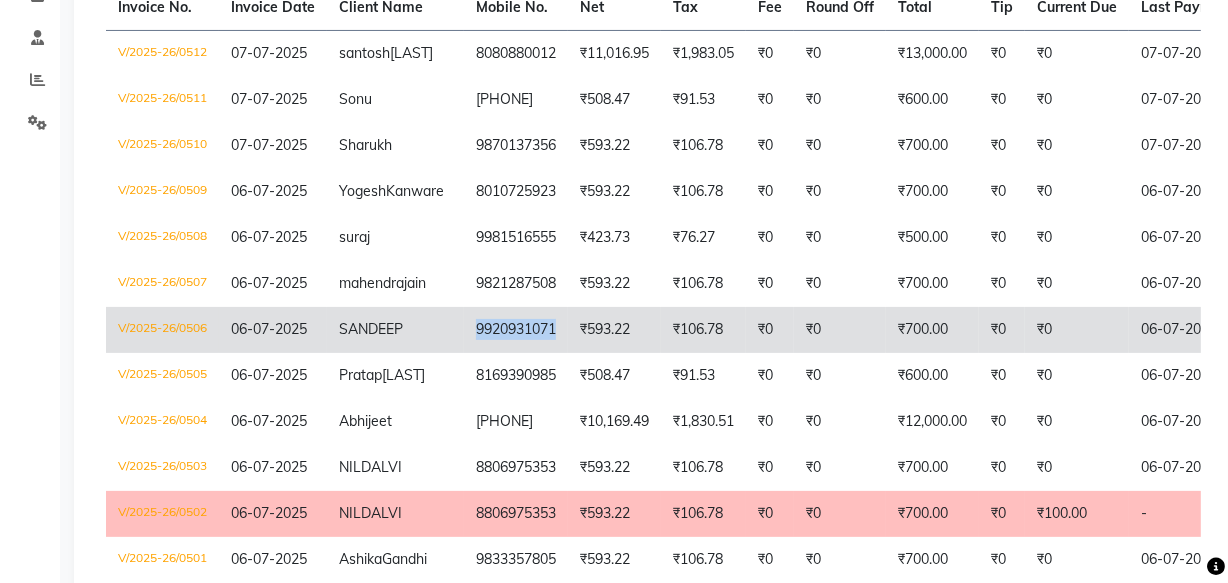 copy on "9920931071" 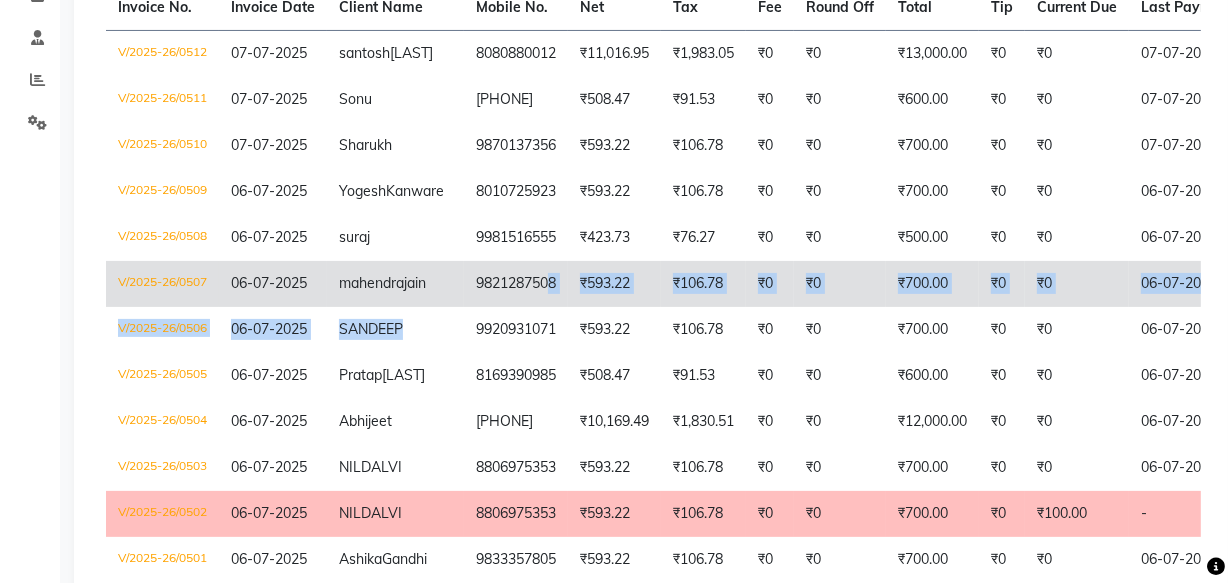 drag, startPoint x: 447, startPoint y: 389, endPoint x: 521, endPoint y: 333, distance: 92.800865 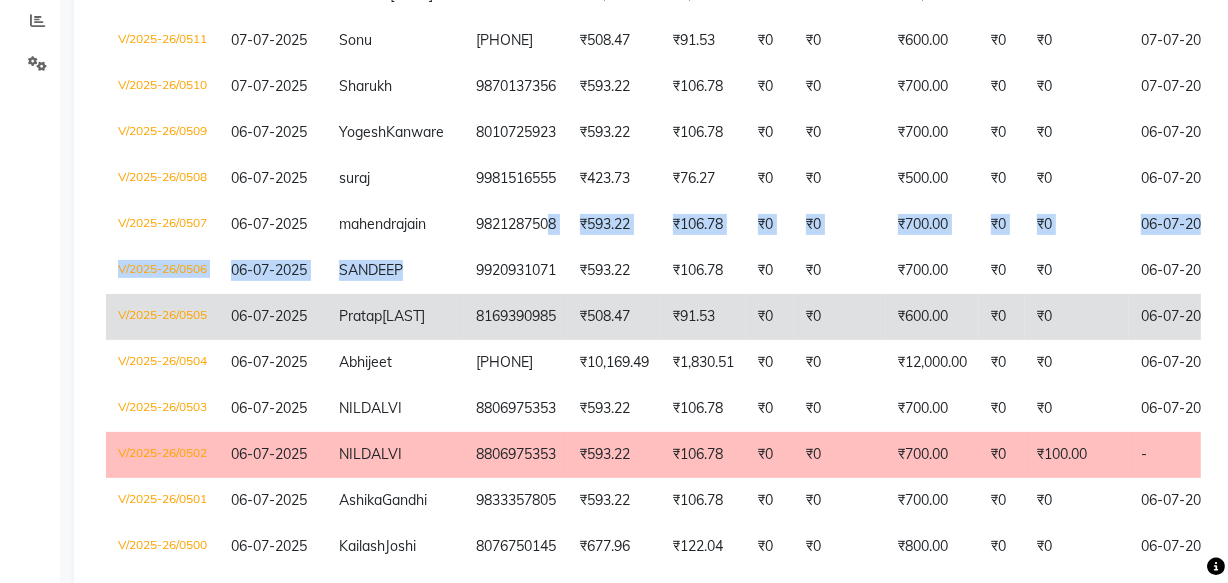 scroll, scrollTop: 454, scrollLeft: 0, axis: vertical 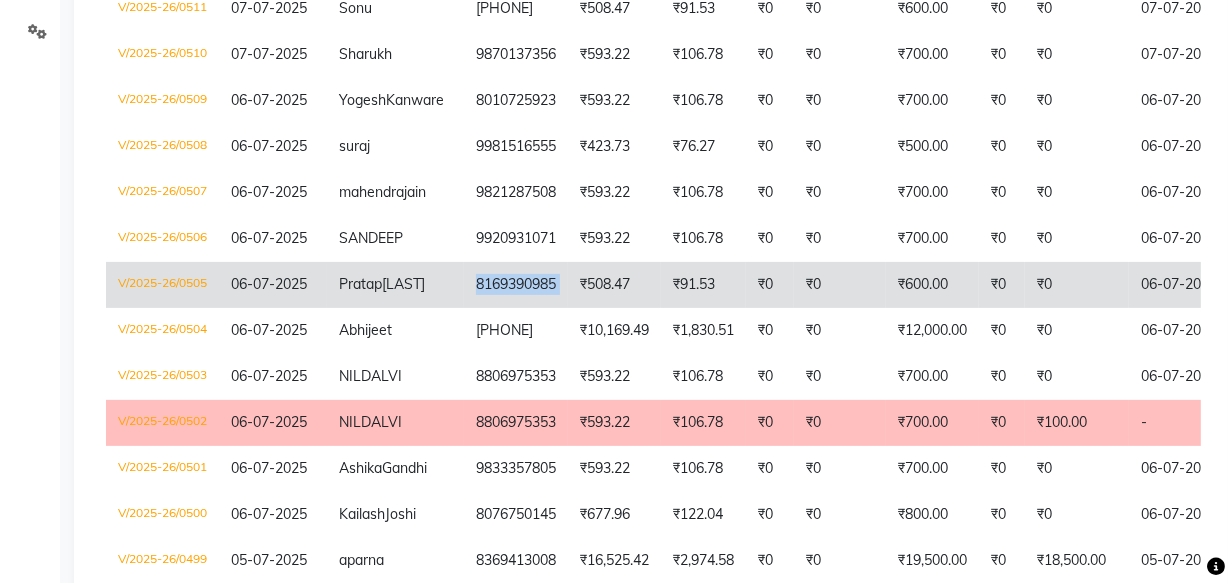 copy on "8169390985" 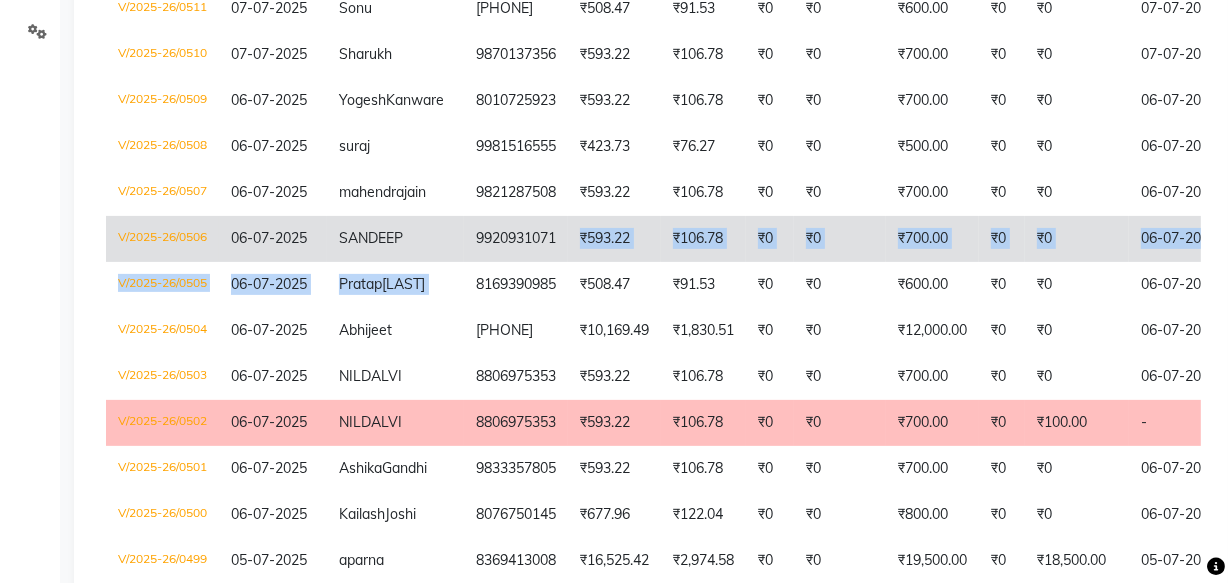 drag, startPoint x: 445, startPoint y: 345, endPoint x: 537, endPoint y: 308, distance: 99.16148 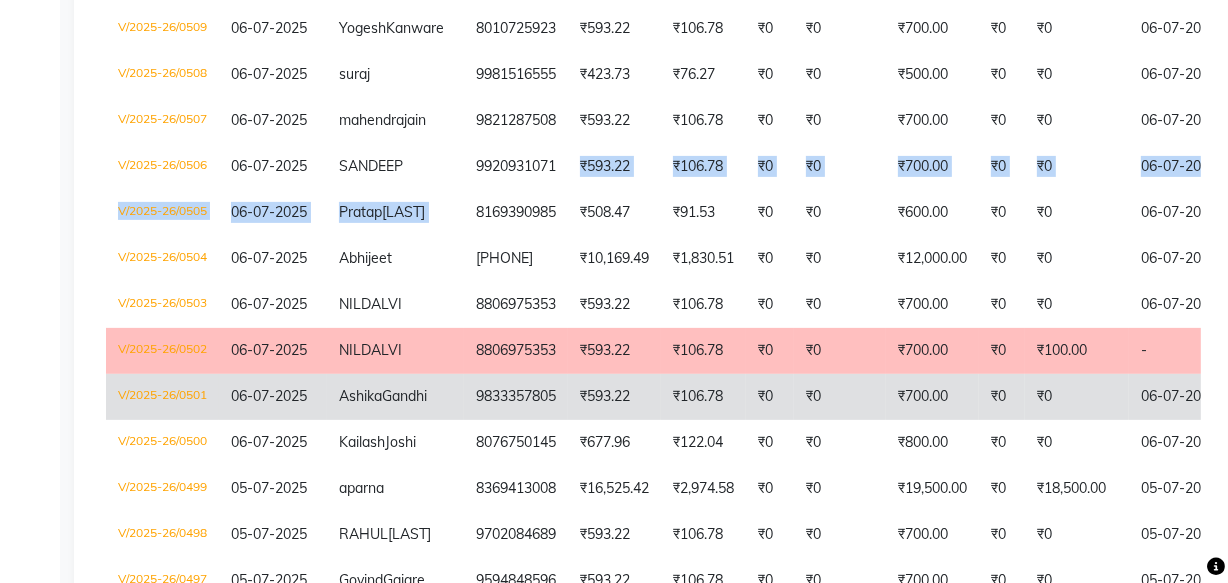 scroll, scrollTop: 545, scrollLeft: 0, axis: vertical 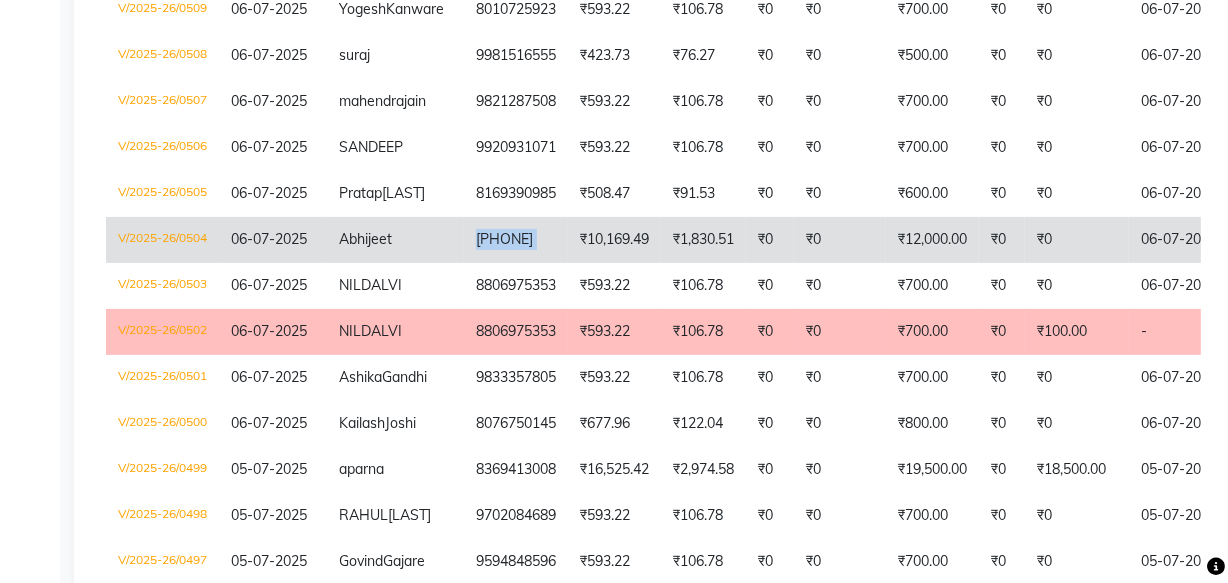 copy on "[PHONE]" 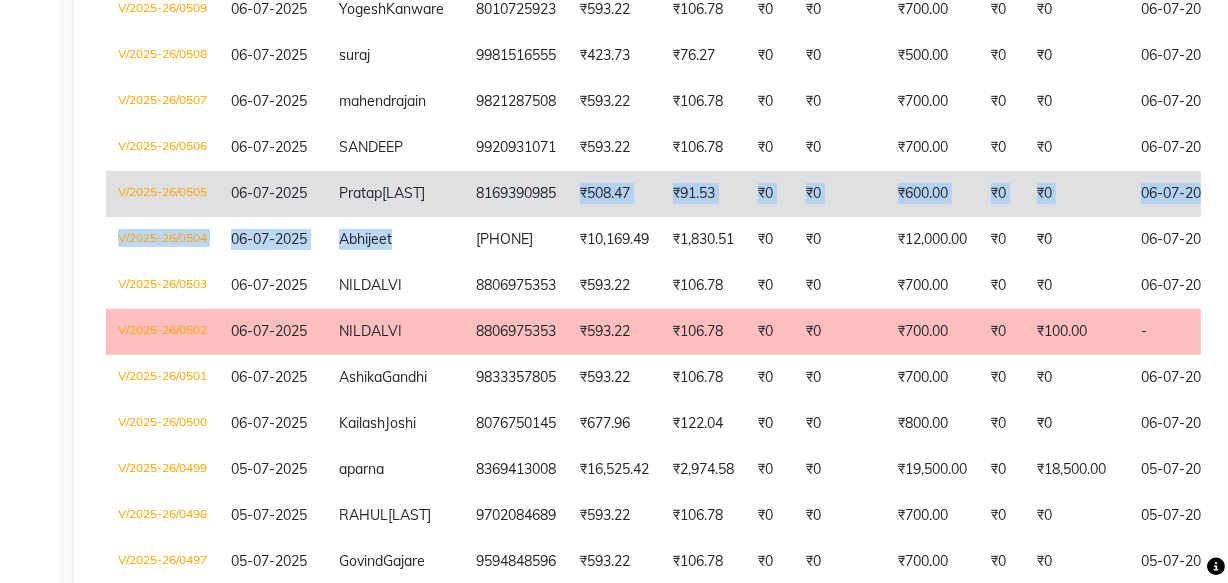 drag, startPoint x: 454, startPoint y: 313, endPoint x: 546, endPoint y: 256, distance: 108.226616 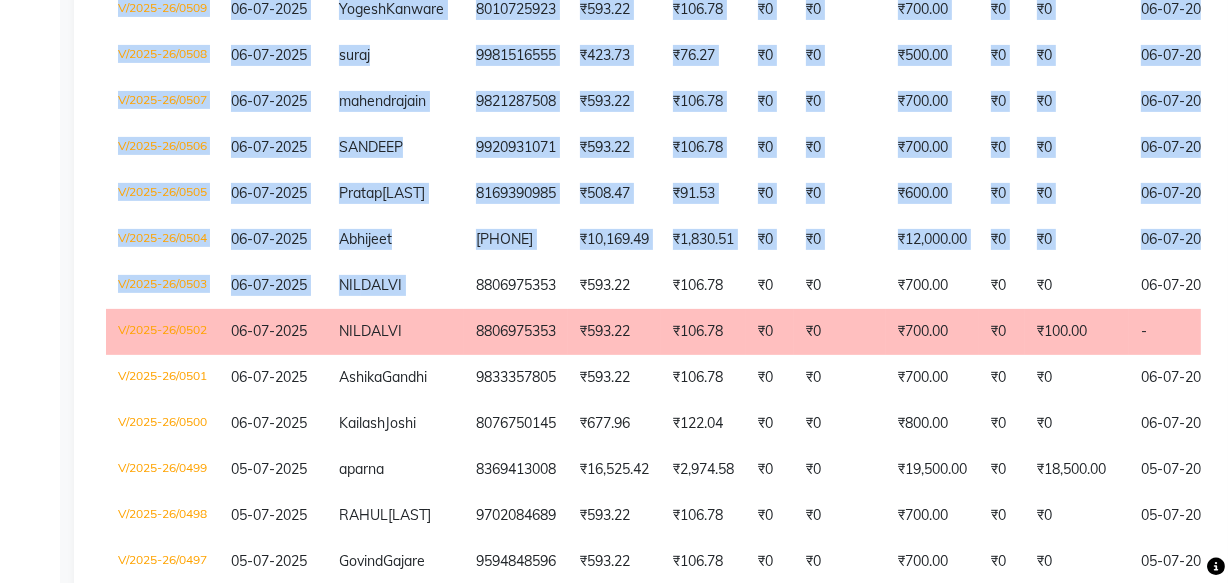 drag, startPoint x: 441, startPoint y: 369, endPoint x: 0, endPoint y: 350, distance: 441.40912 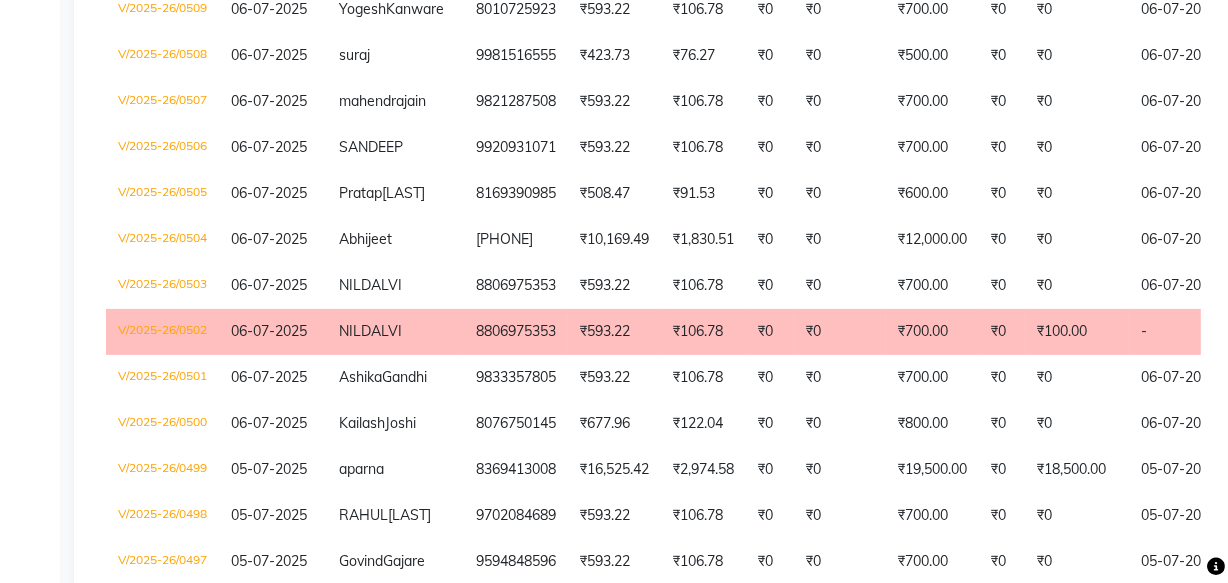 click on "Calendar  Invoice  Clients  Leads   Marketing  Members  Inventory  Staff  Reports  Settings Completed InProgress Upcoming Dropped Tentative Check-In Confirm Bookings Generate Report Segments Page Builder" 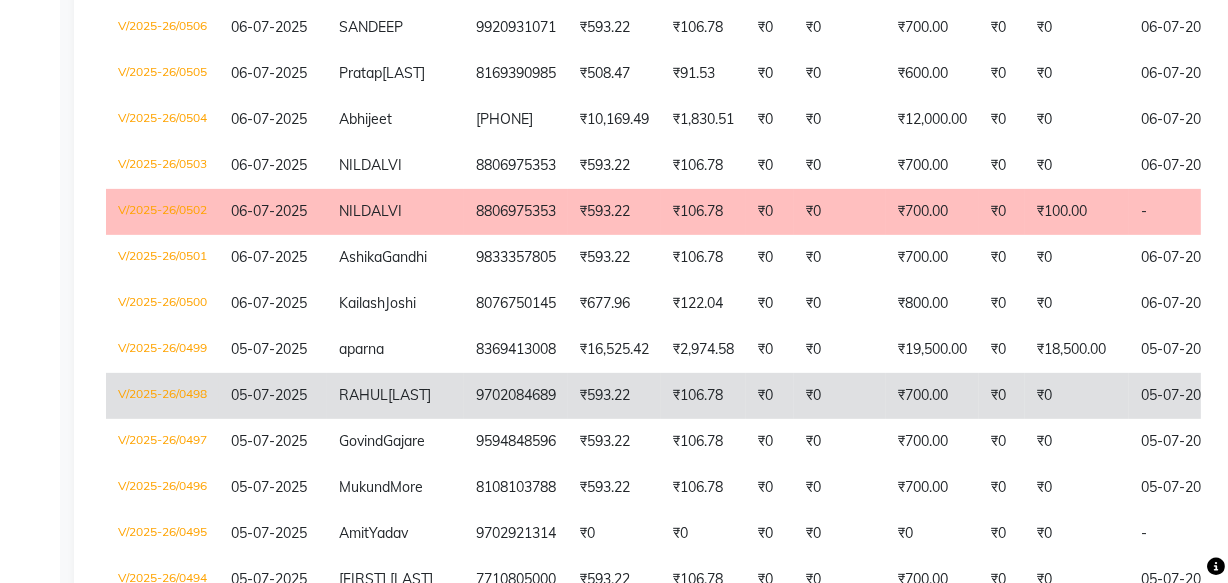 scroll, scrollTop: 818, scrollLeft: 0, axis: vertical 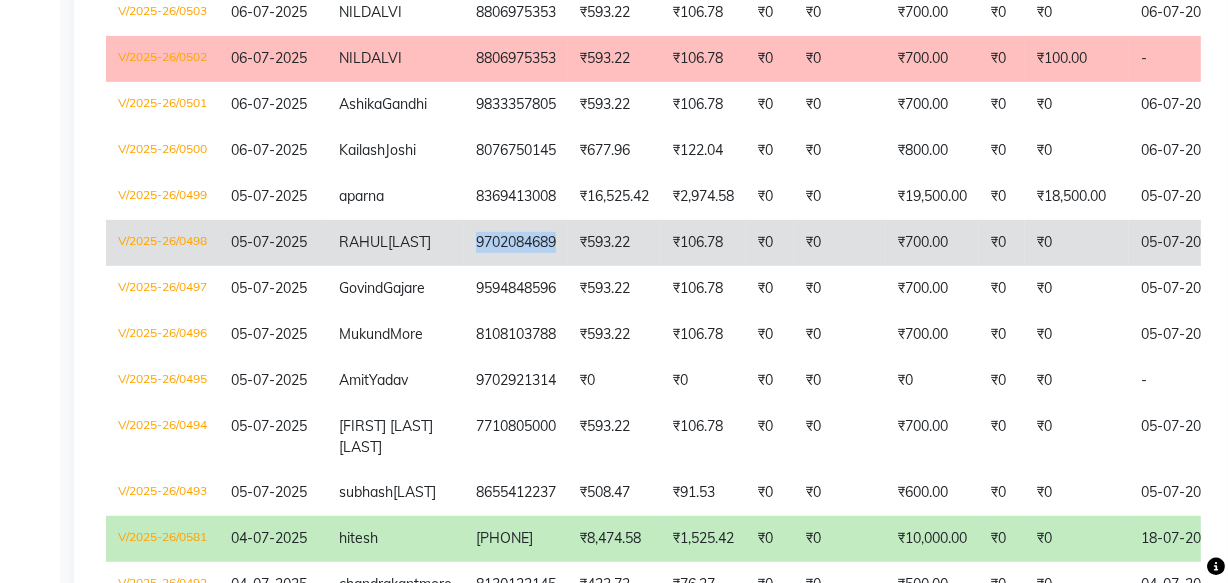 copy on "9702084689" 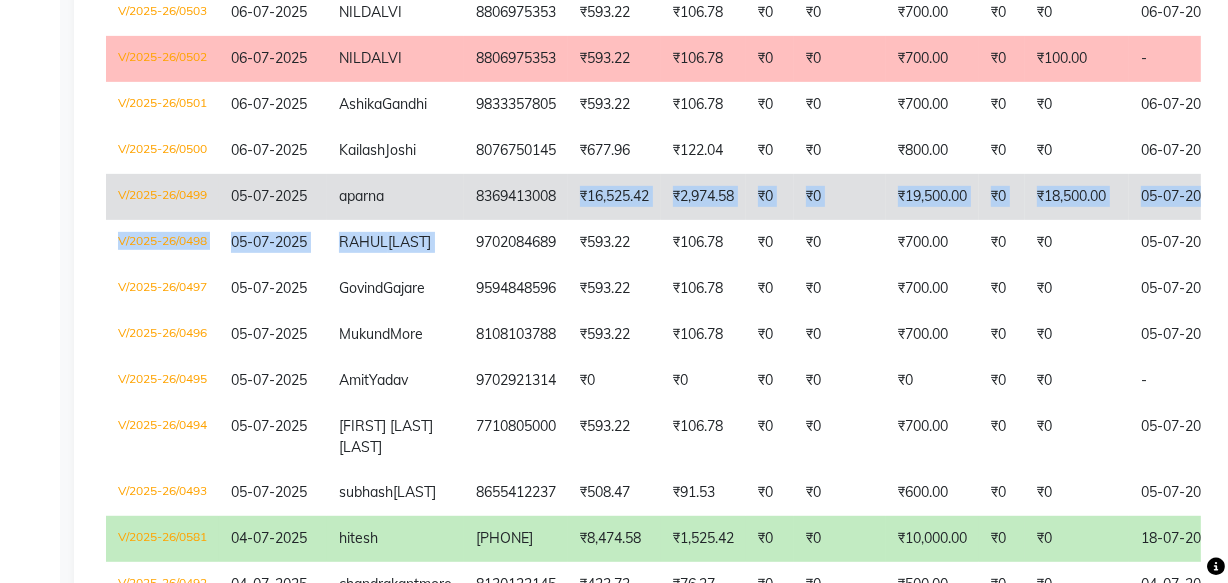 drag, startPoint x: 443, startPoint y: 346, endPoint x: 537, endPoint y: 318, distance: 98.0816 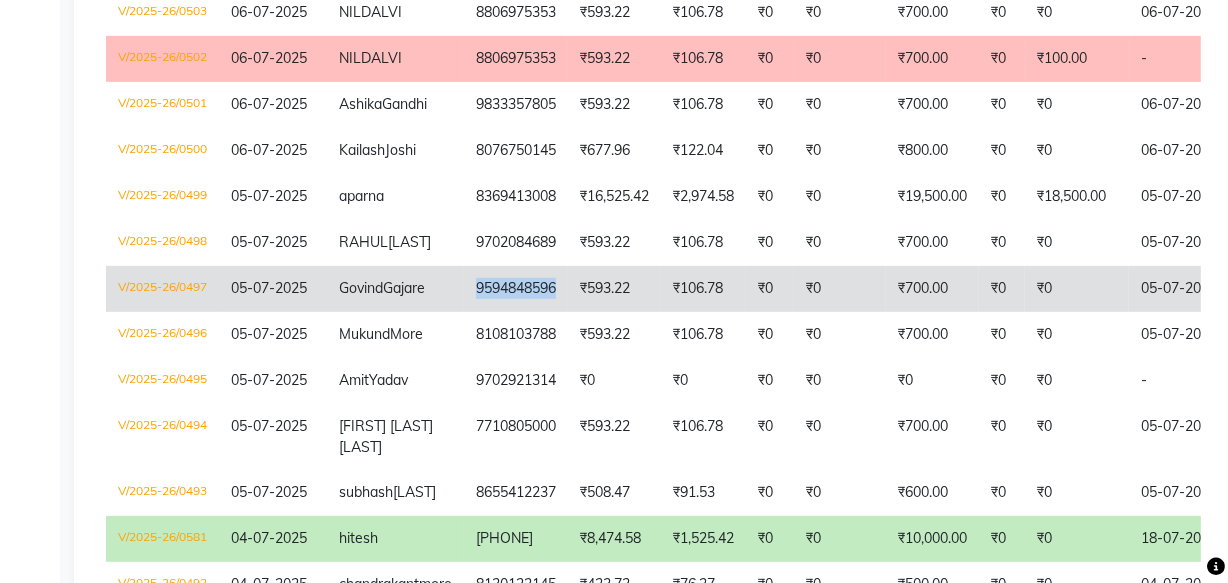 copy on "9594848596" 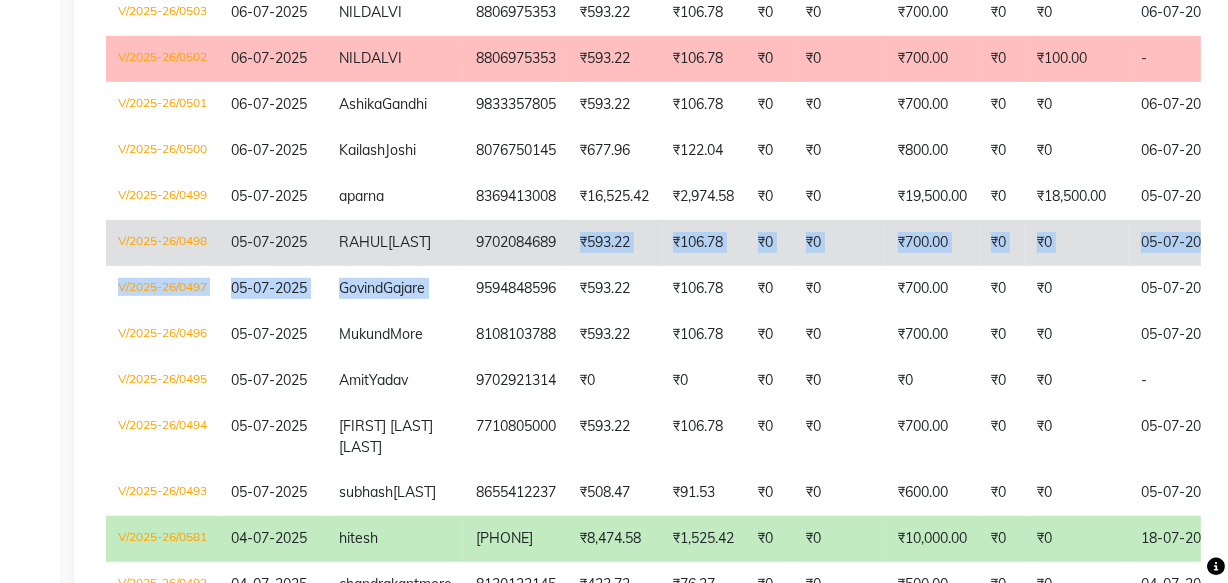 drag, startPoint x: 450, startPoint y: 413, endPoint x: 539, endPoint y: 372, distance: 97.98979 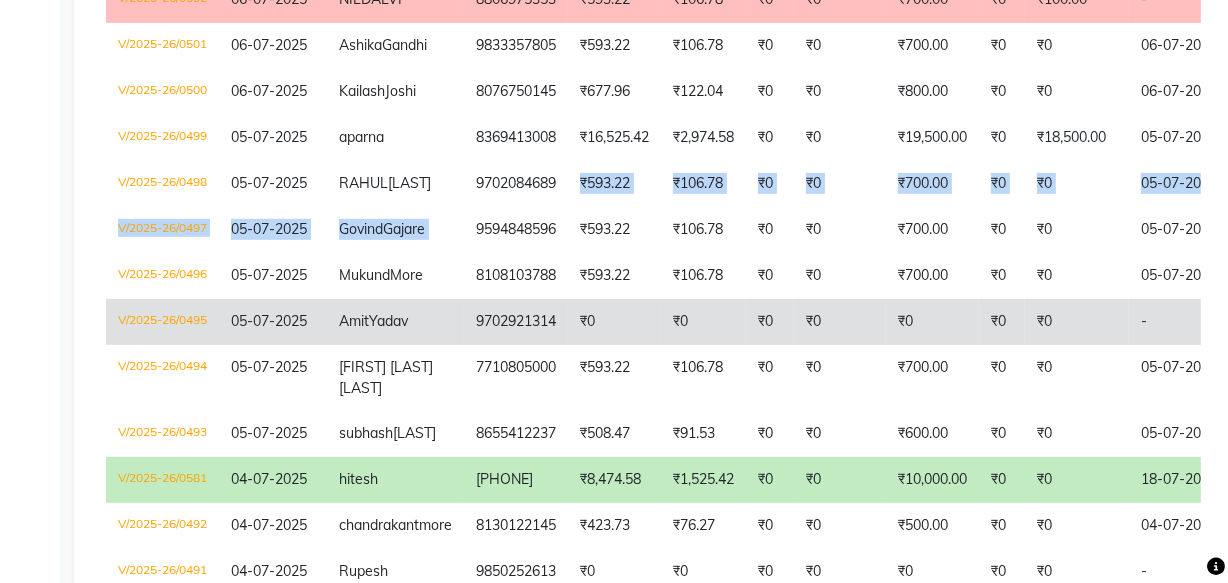 scroll, scrollTop: 909, scrollLeft: 0, axis: vertical 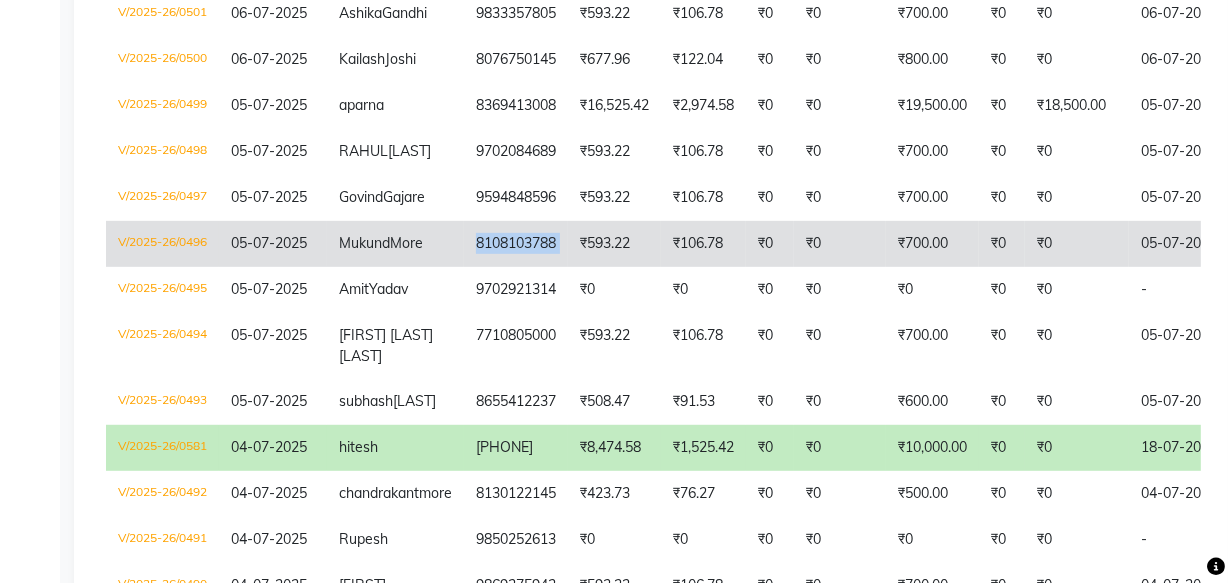 copy on "8108103788" 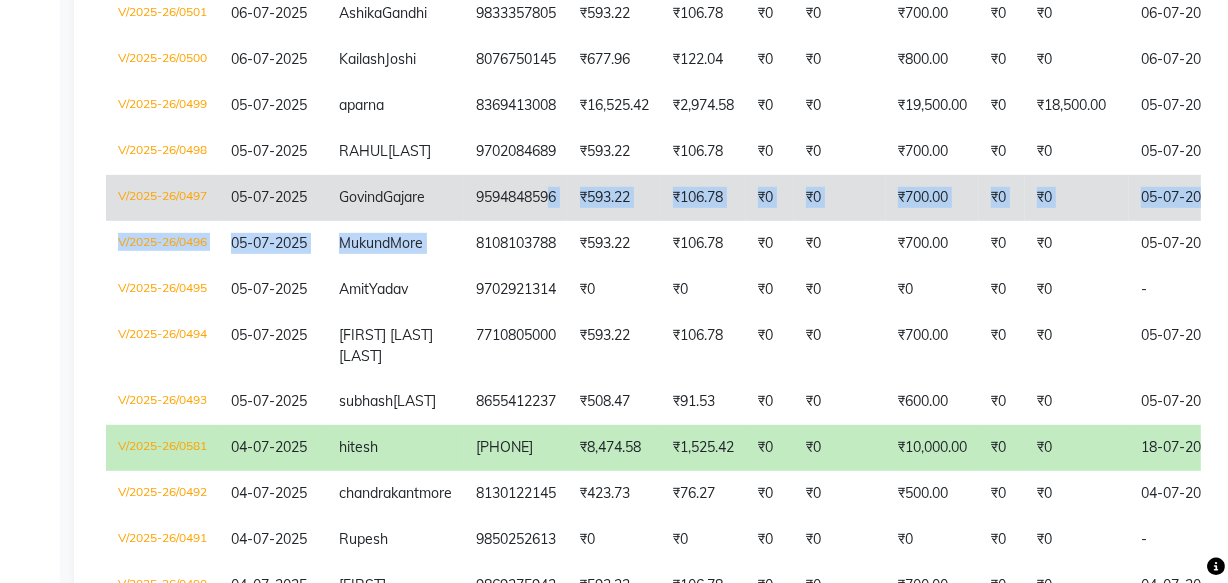 drag, startPoint x: 446, startPoint y: 386, endPoint x: 528, endPoint y: 333, distance: 97.637085 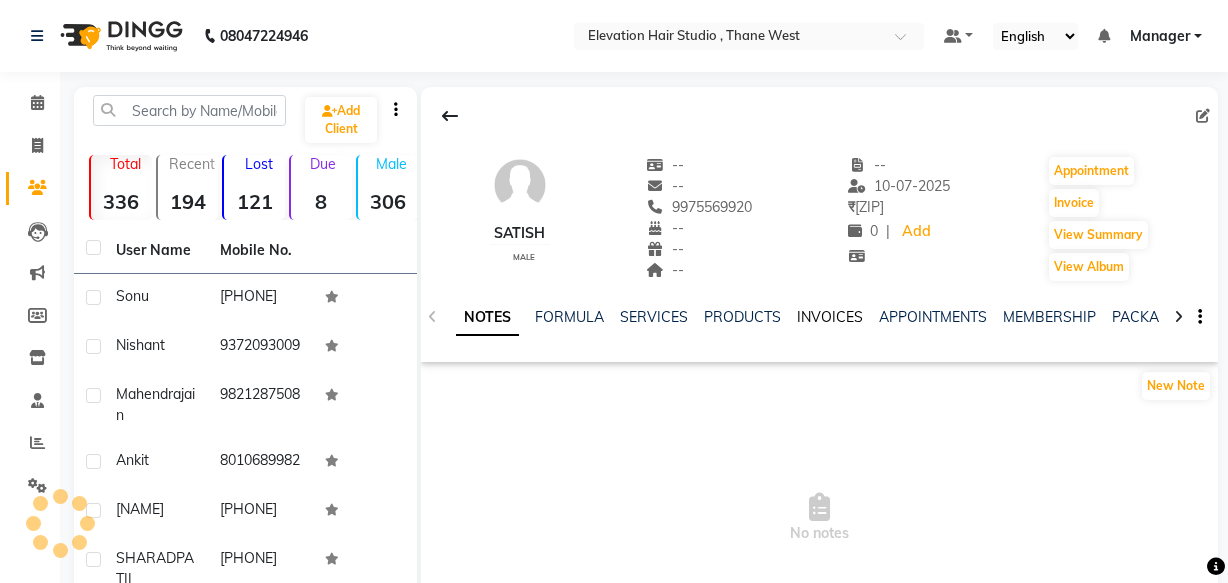 scroll, scrollTop: 0, scrollLeft: 0, axis: both 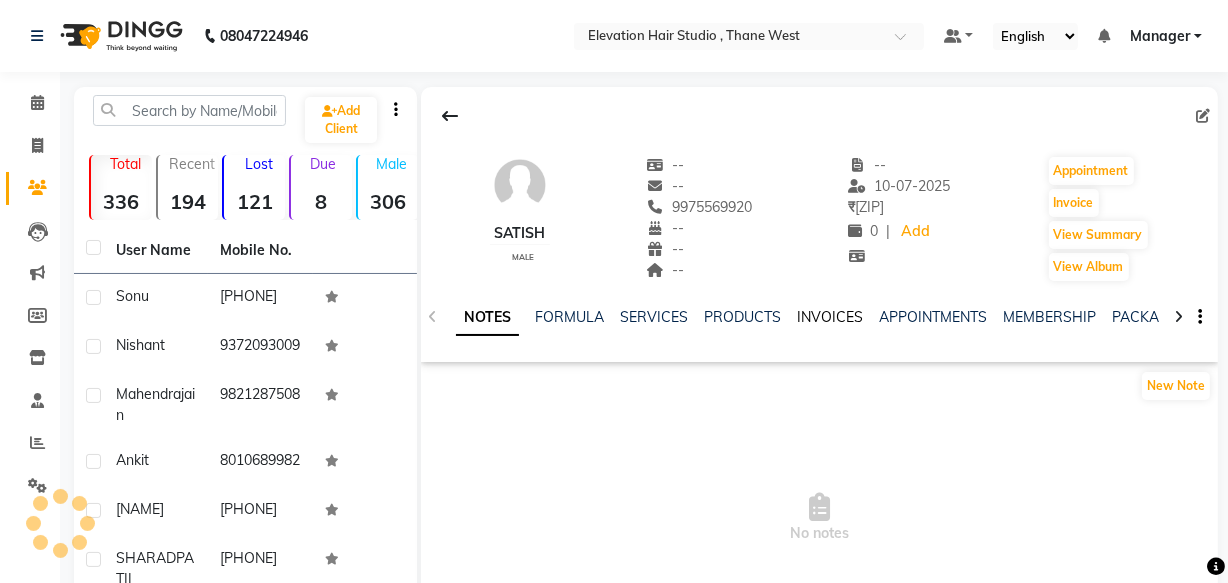click on "INVOICES" 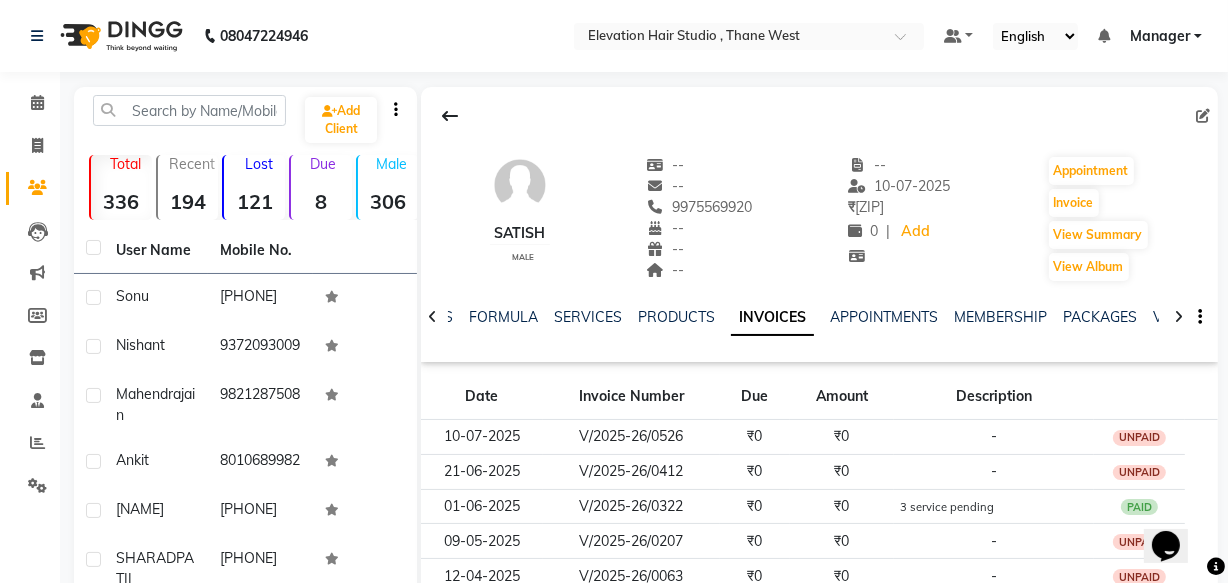 scroll, scrollTop: 0, scrollLeft: 0, axis: both 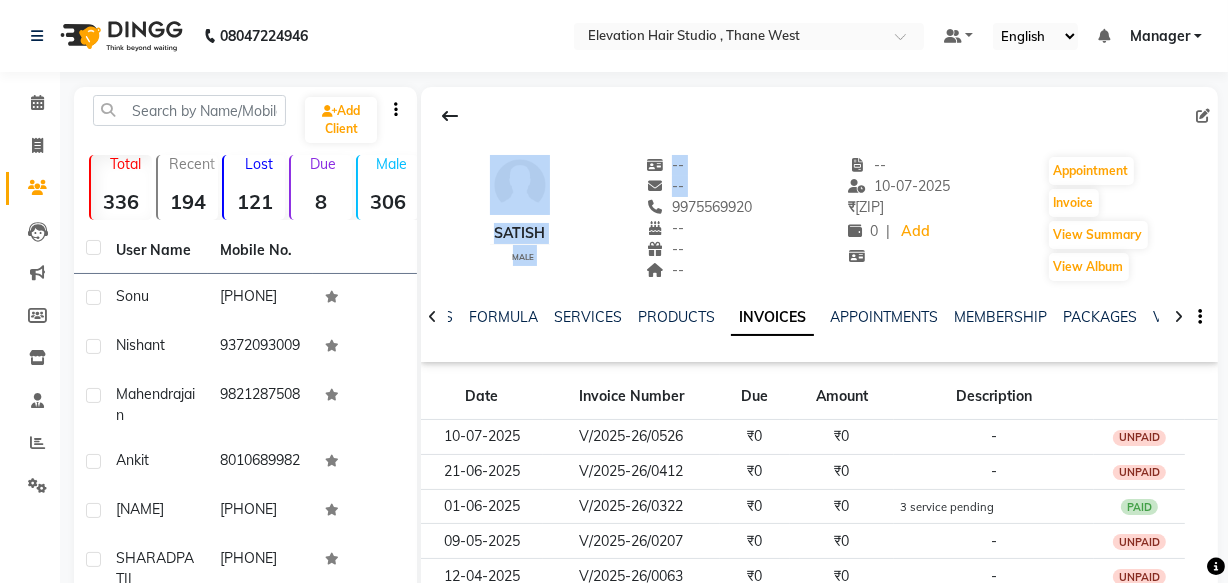 drag, startPoint x: 670, startPoint y: 27, endPoint x: 771, endPoint y: 107, distance: 128.84486 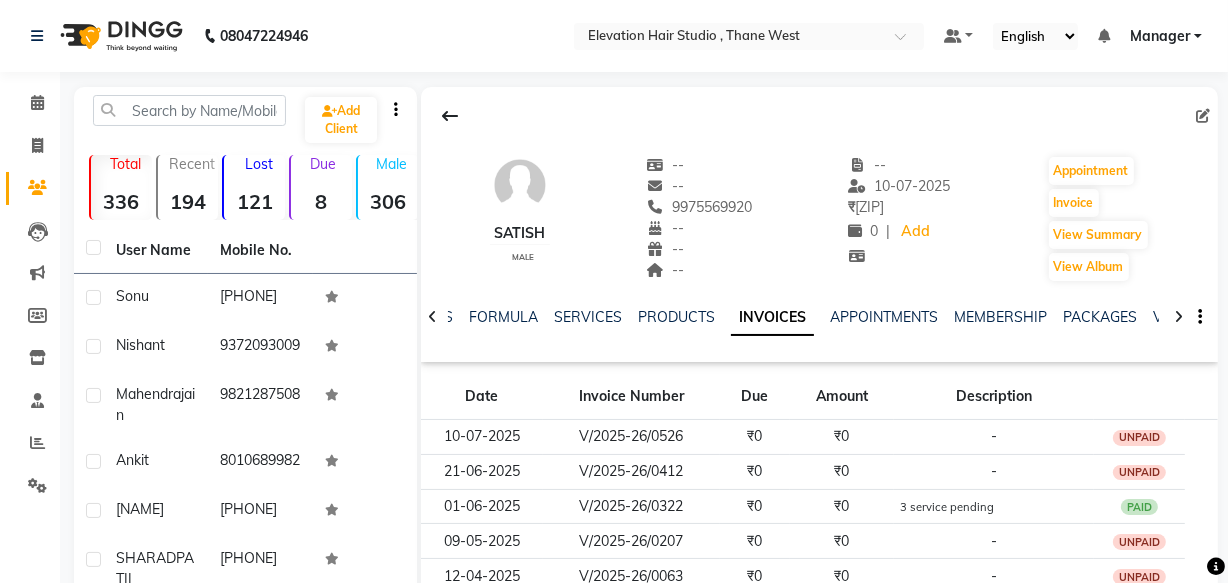 click 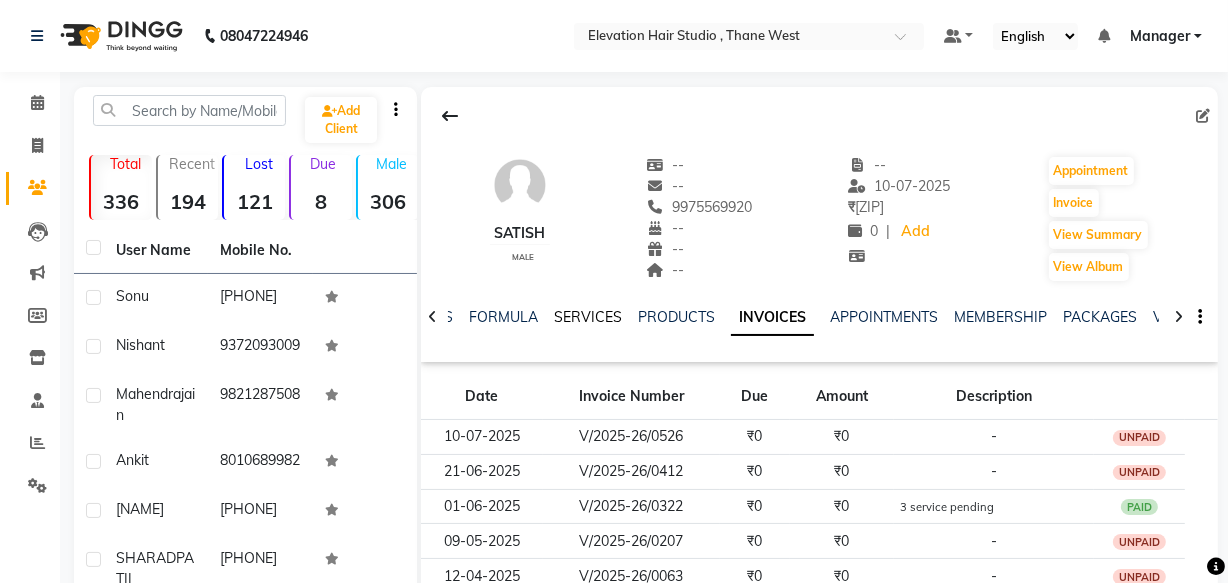 click on "SERVICES" 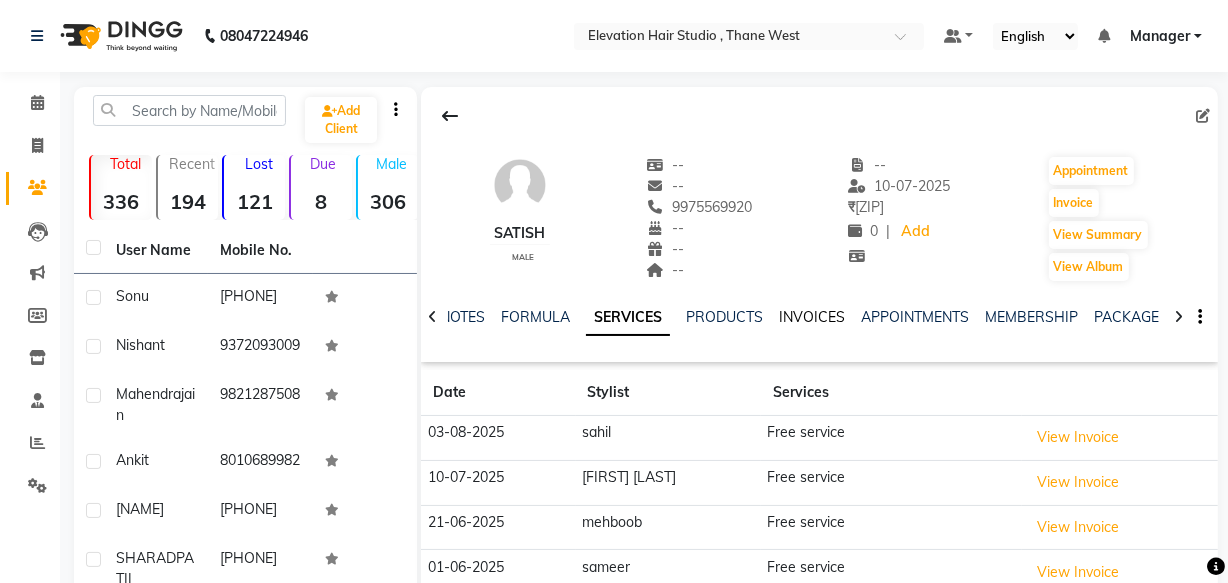 click on "INVOICES" 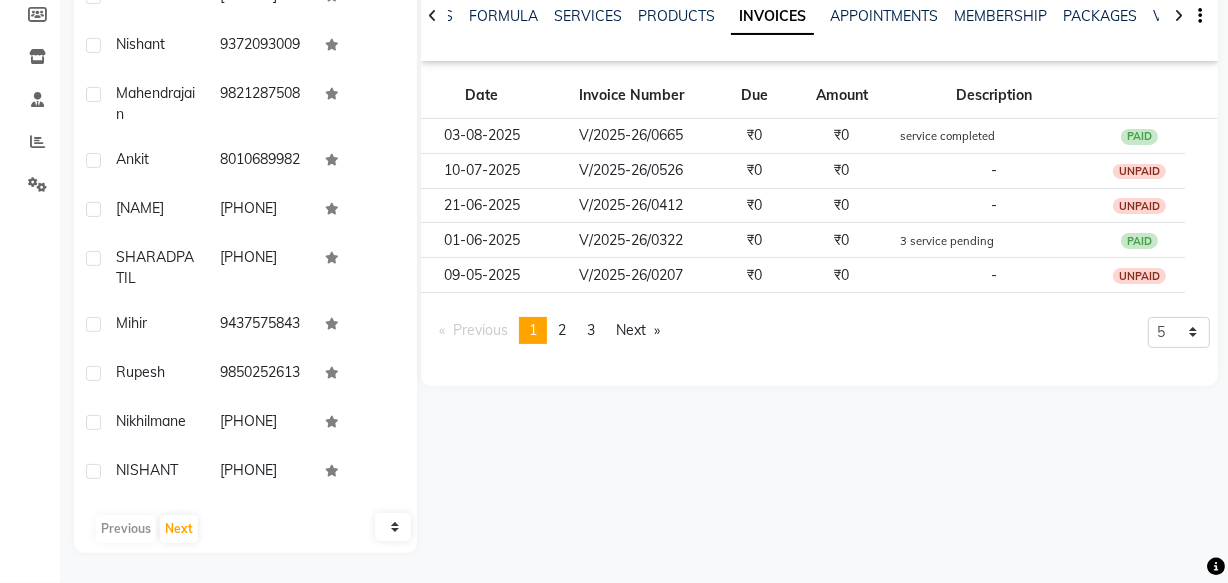 scroll, scrollTop: 360, scrollLeft: 0, axis: vertical 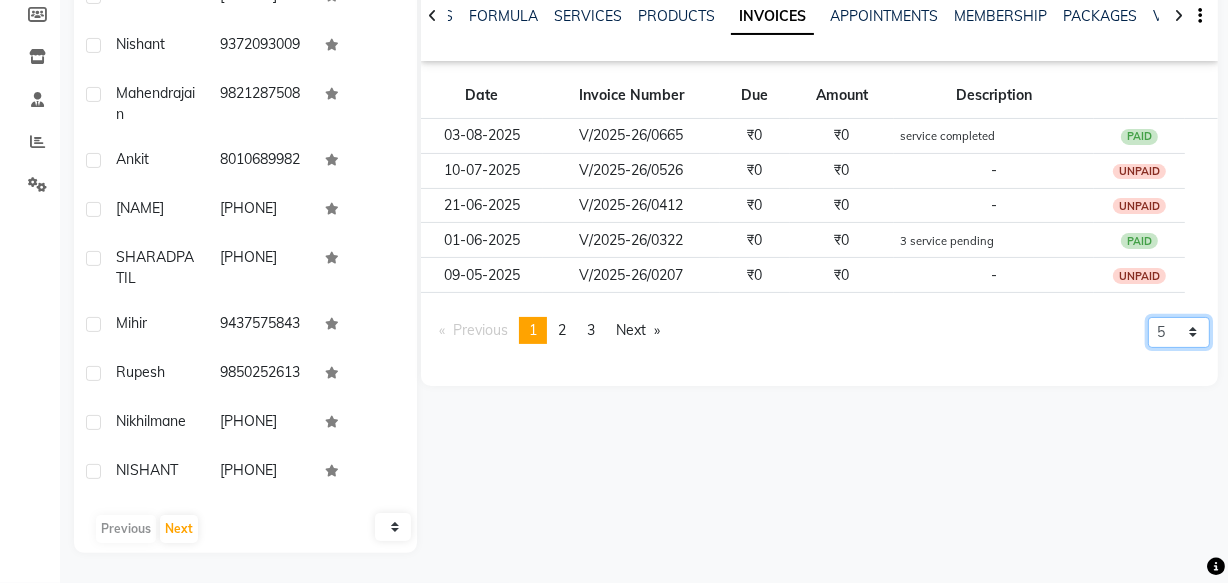 click on "5 10 50 100 500" 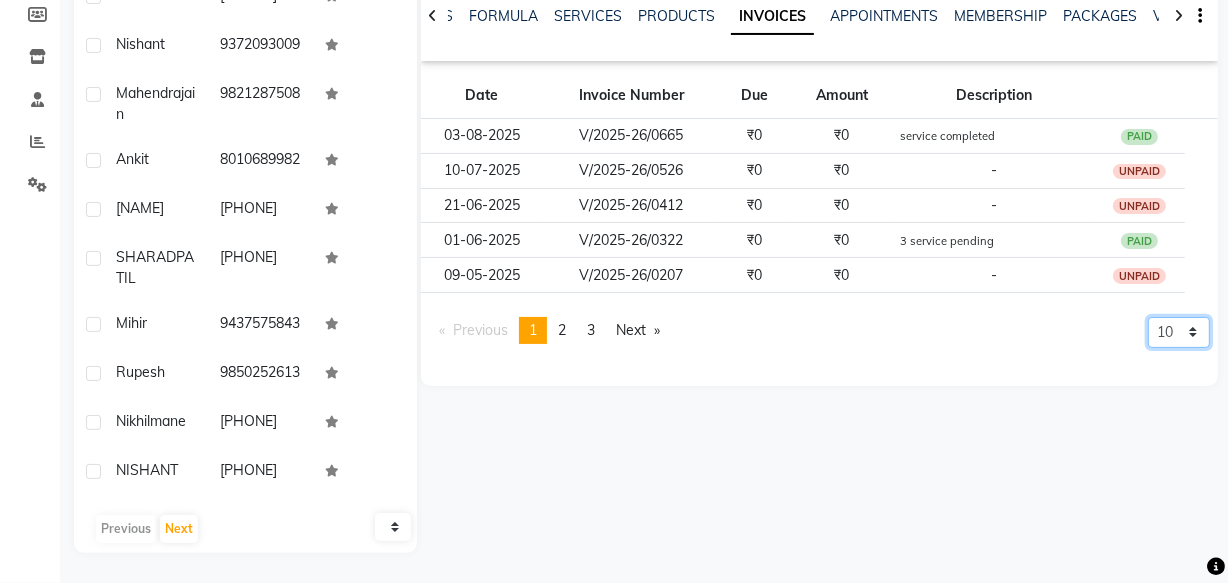 click on "5 10 50 100 500" 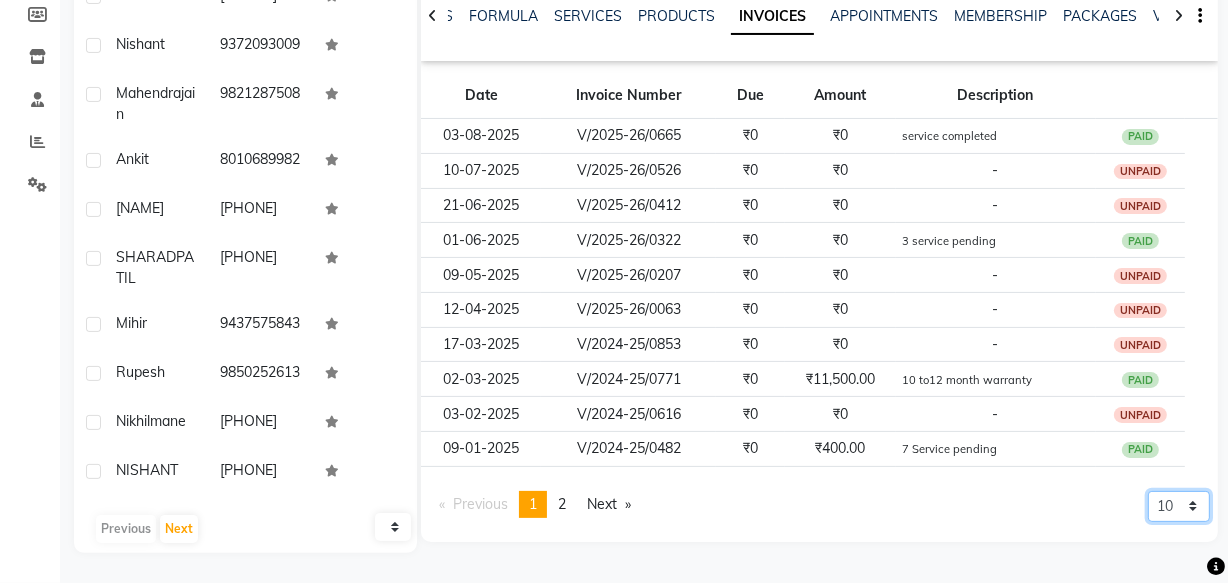 click on "5 10 50 100 500" 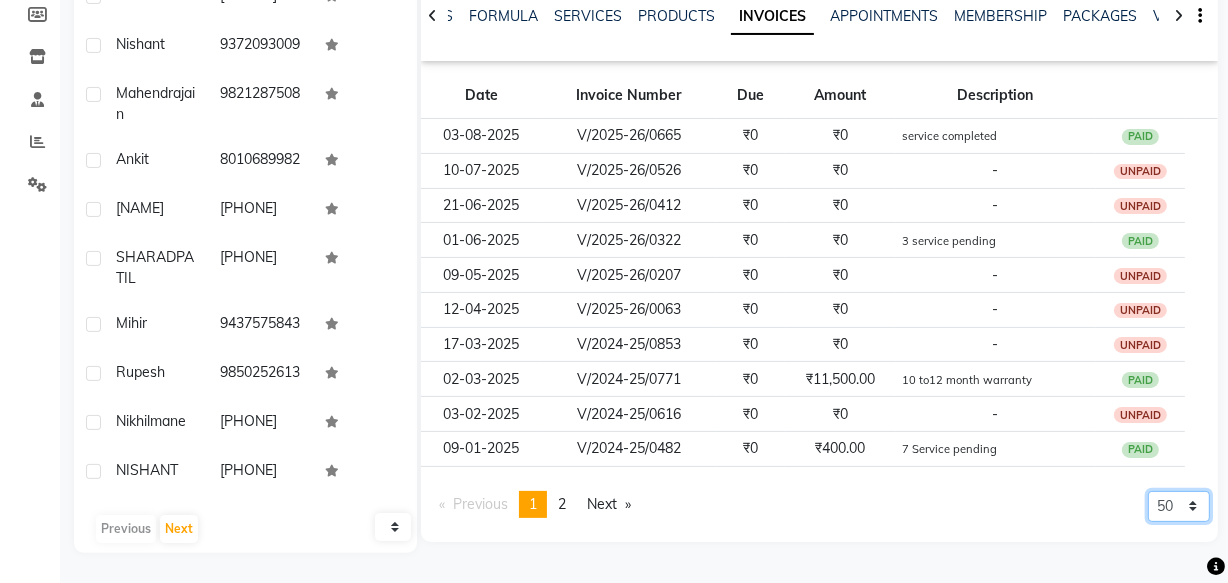 click on "5 10 50 100 500" 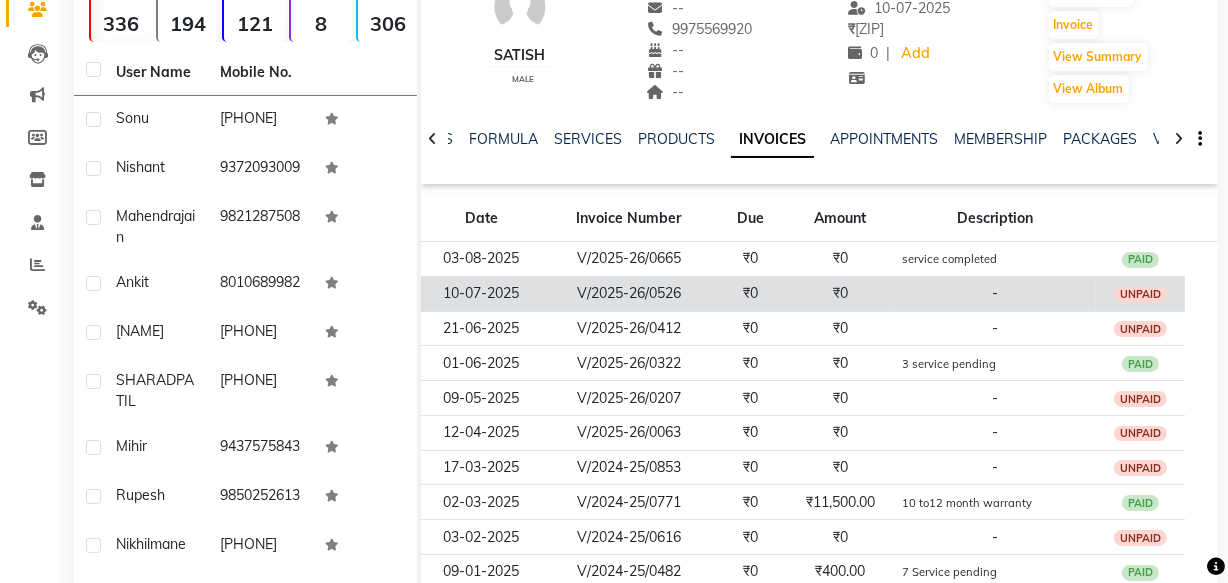 scroll, scrollTop: 269, scrollLeft: 0, axis: vertical 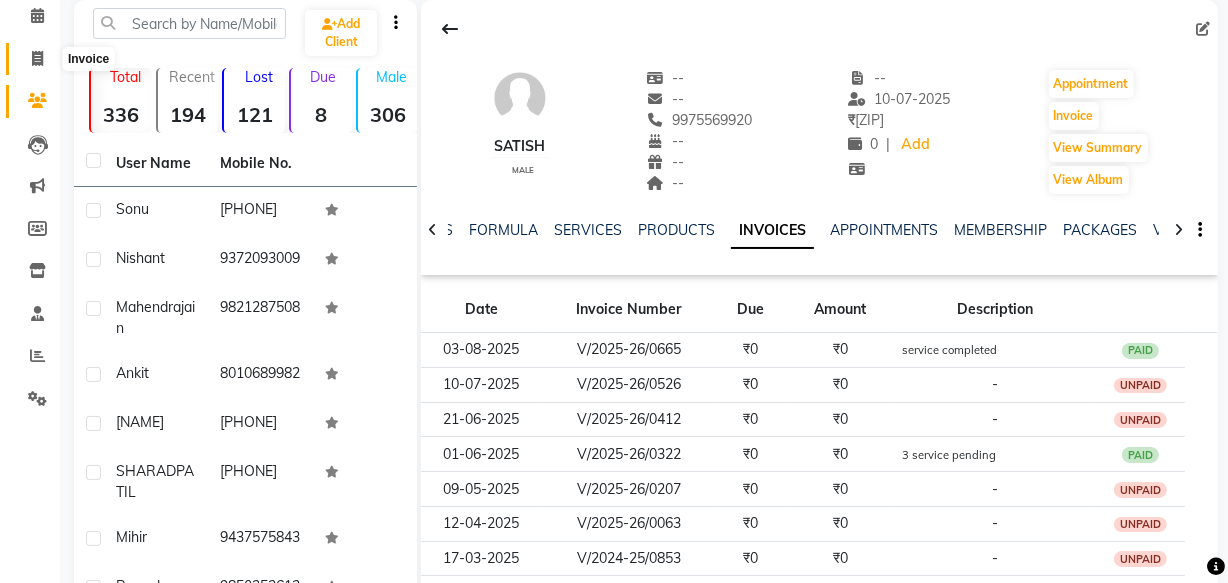 click 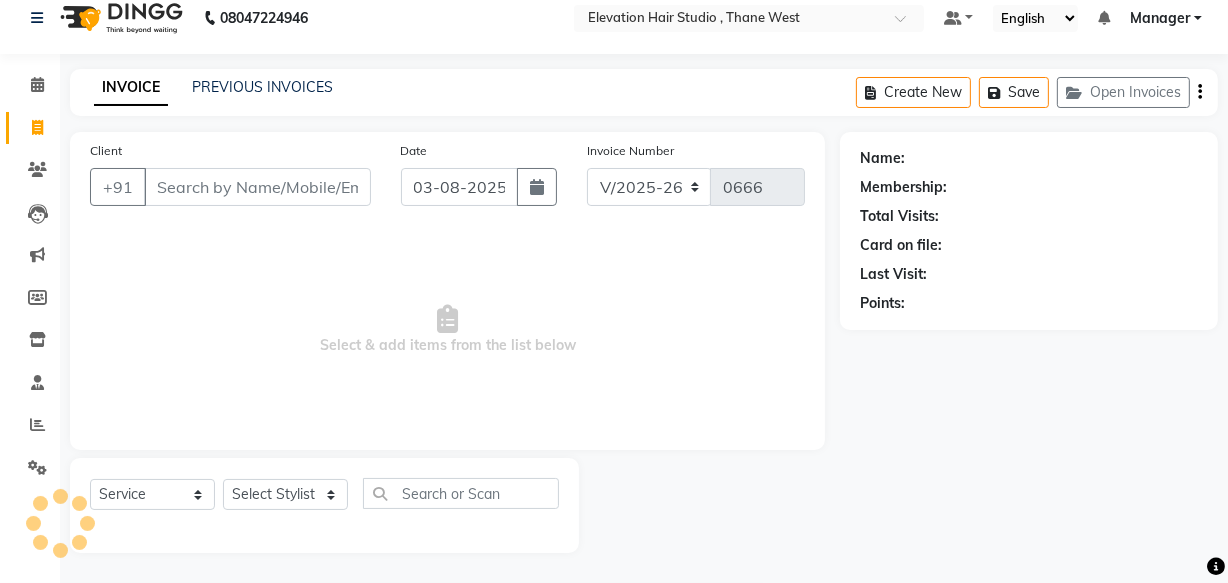 scroll, scrollTop: 19, scrollLeft: 0, axis: vertical 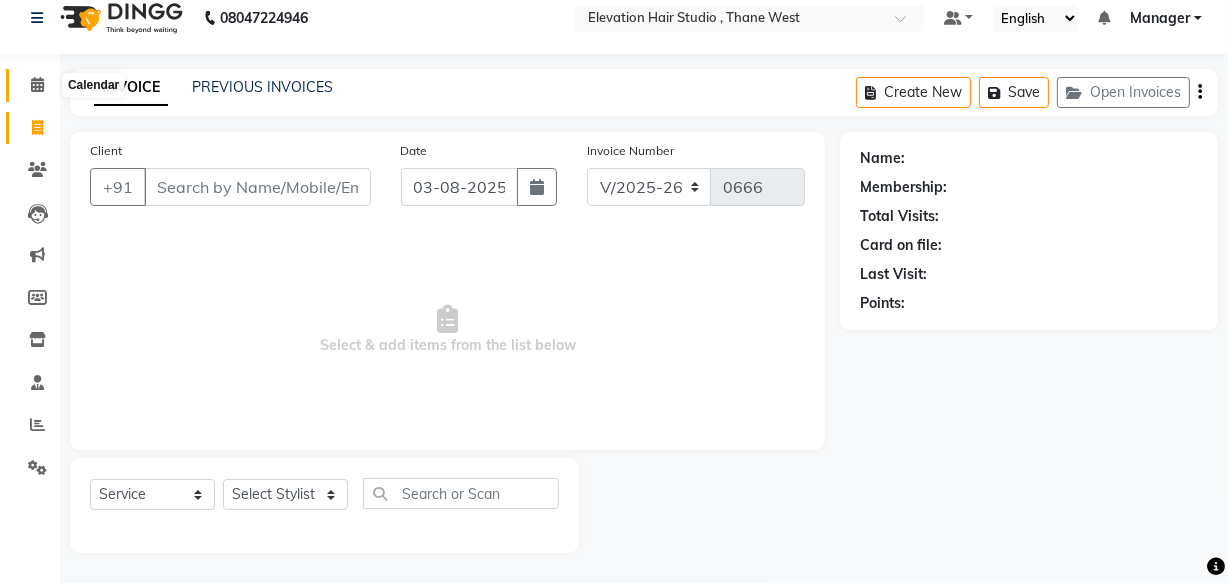 click 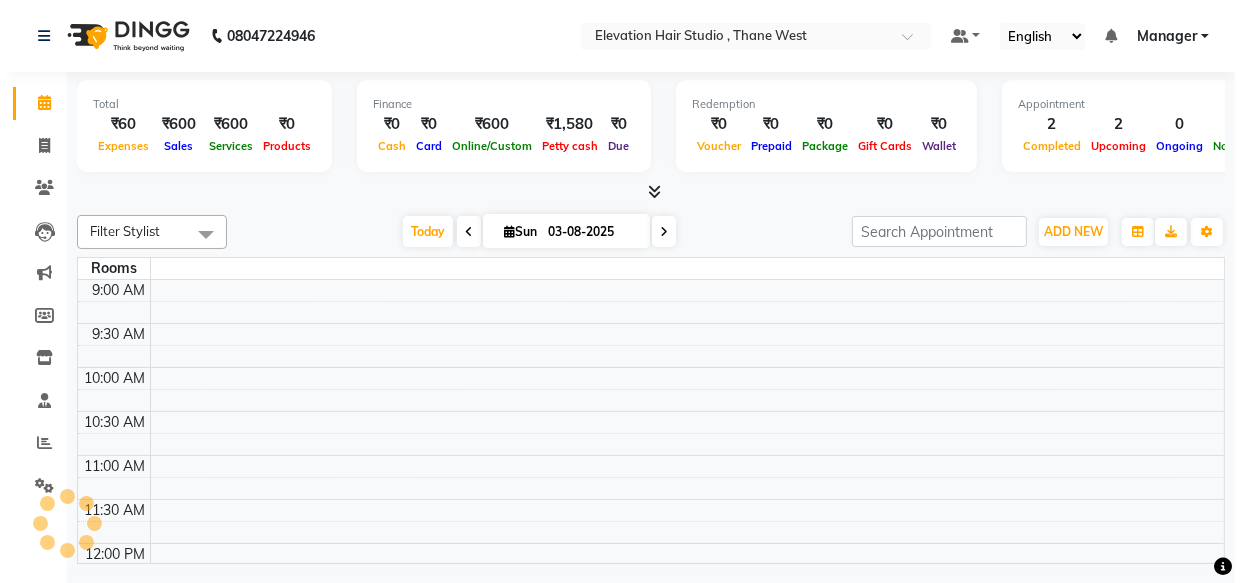 scroll, scrollTop: 0, scrollLeft: 0, axis: both 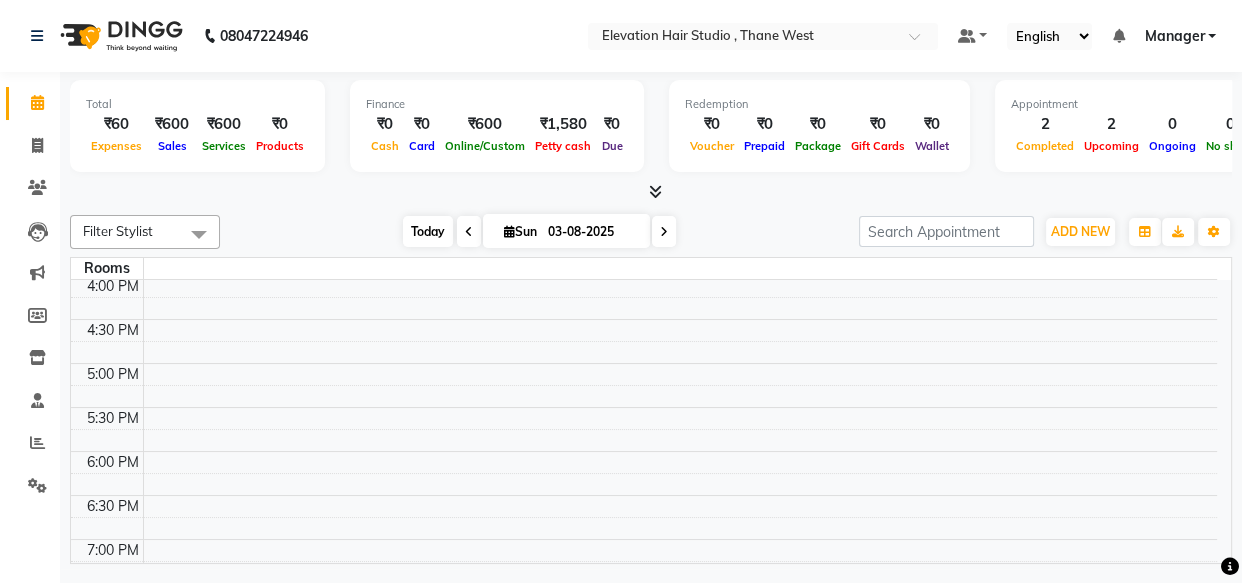 click on "Today" at bounding box center [428, 231] 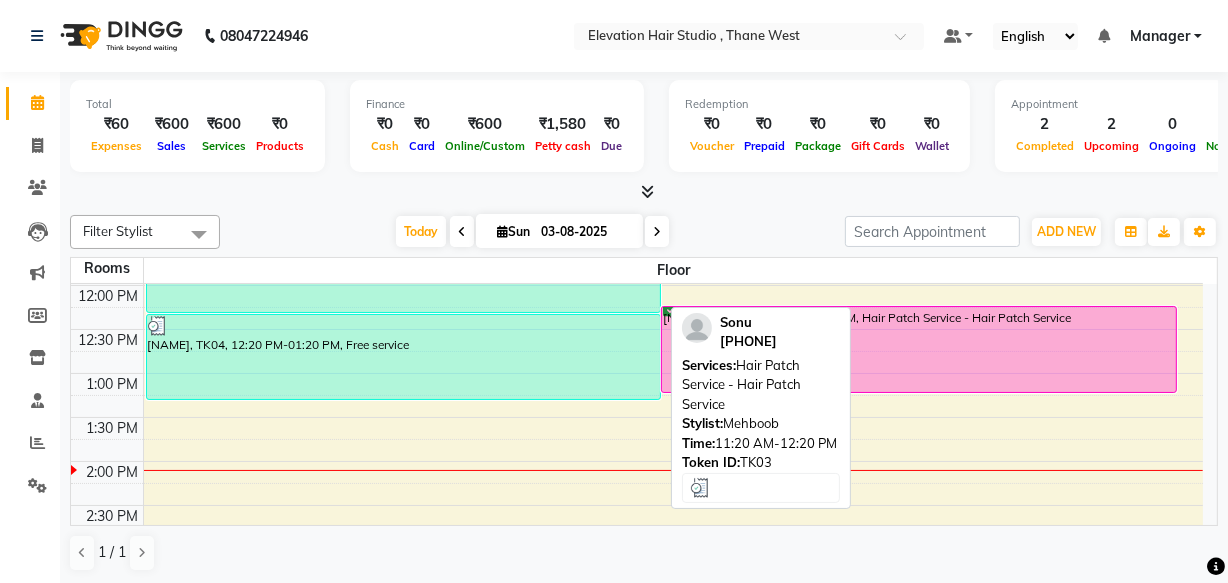 scroll, scrollTop: 257, scrollLeft: 0, axis: vertical 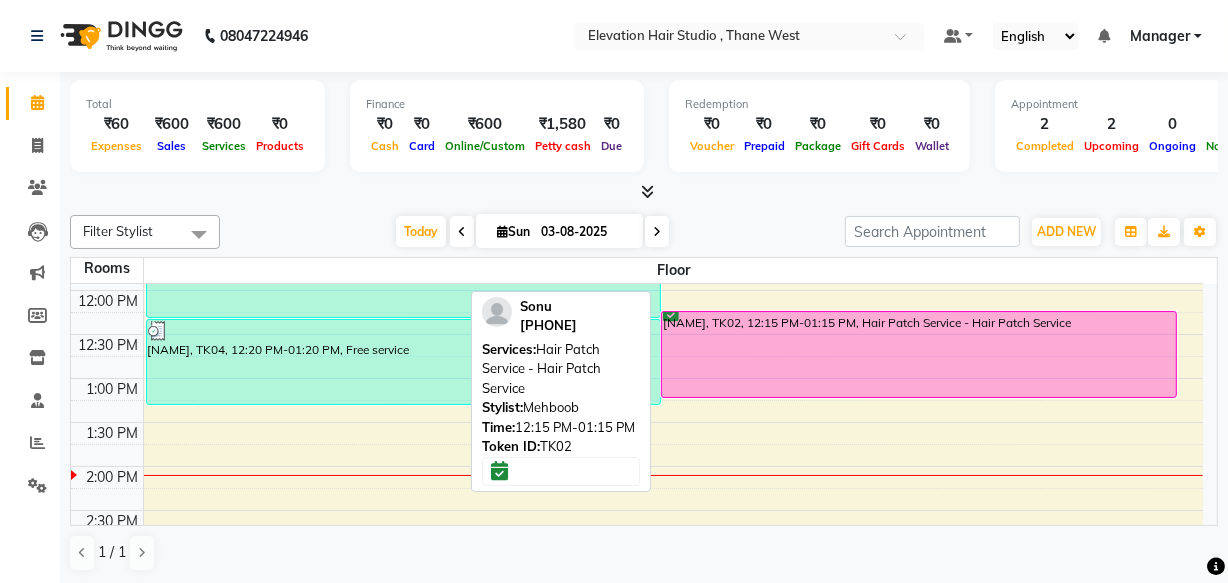 click on "Sonu, TK02, 12:15 PM-01:15 PM, Hair Patch Service - Hair Patch Service" at bounding box center (919, 354) 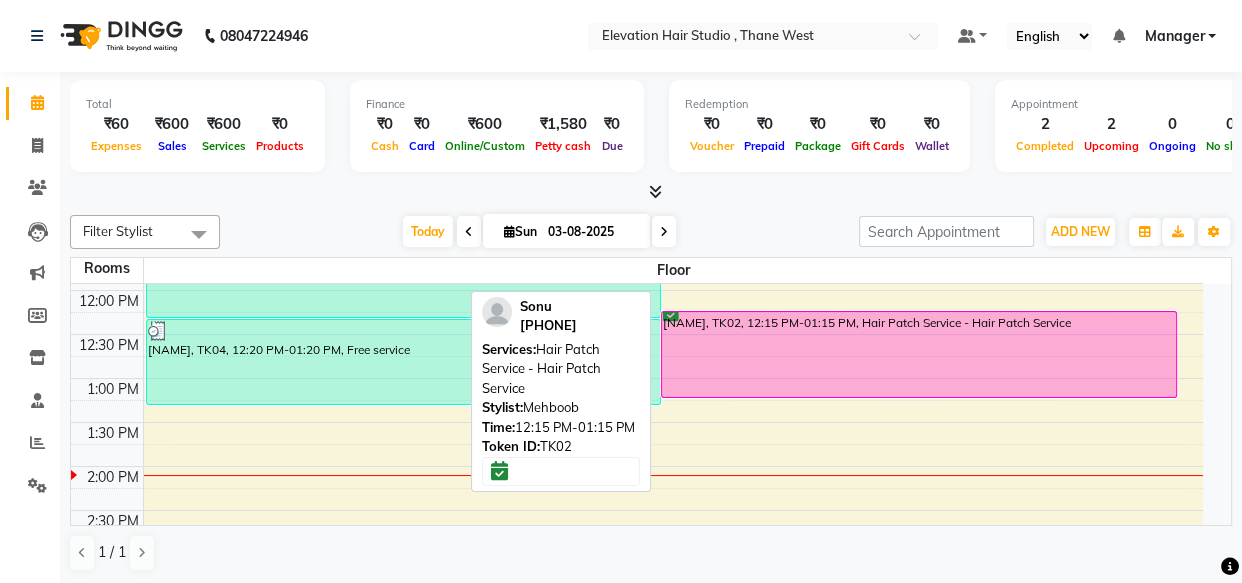 select on "6" 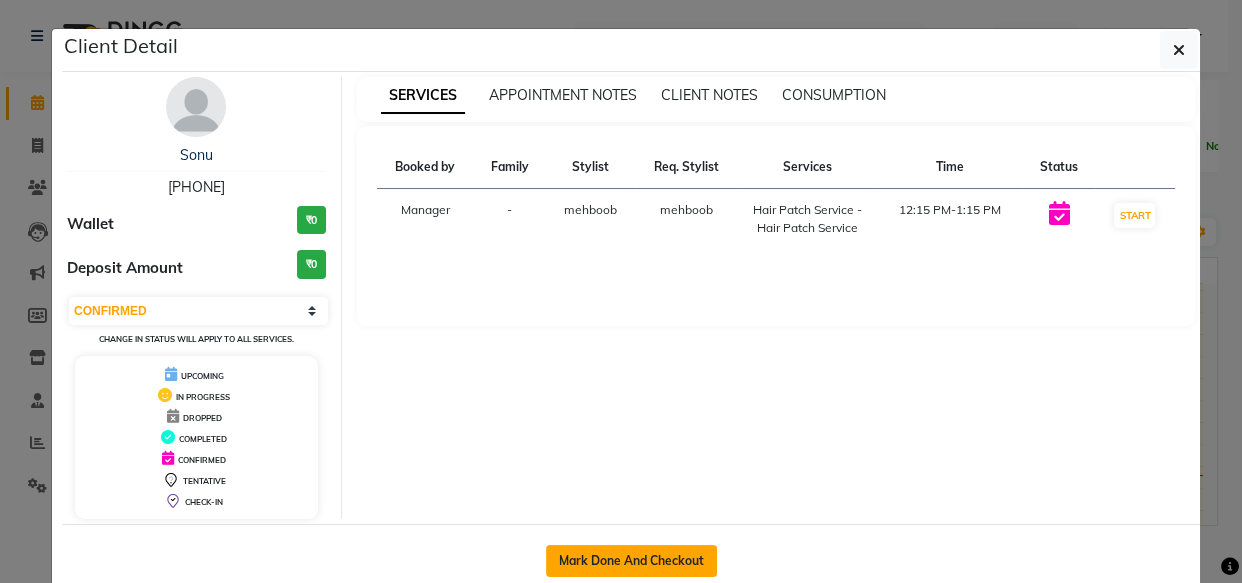 click on "Mark Done And Checkout" 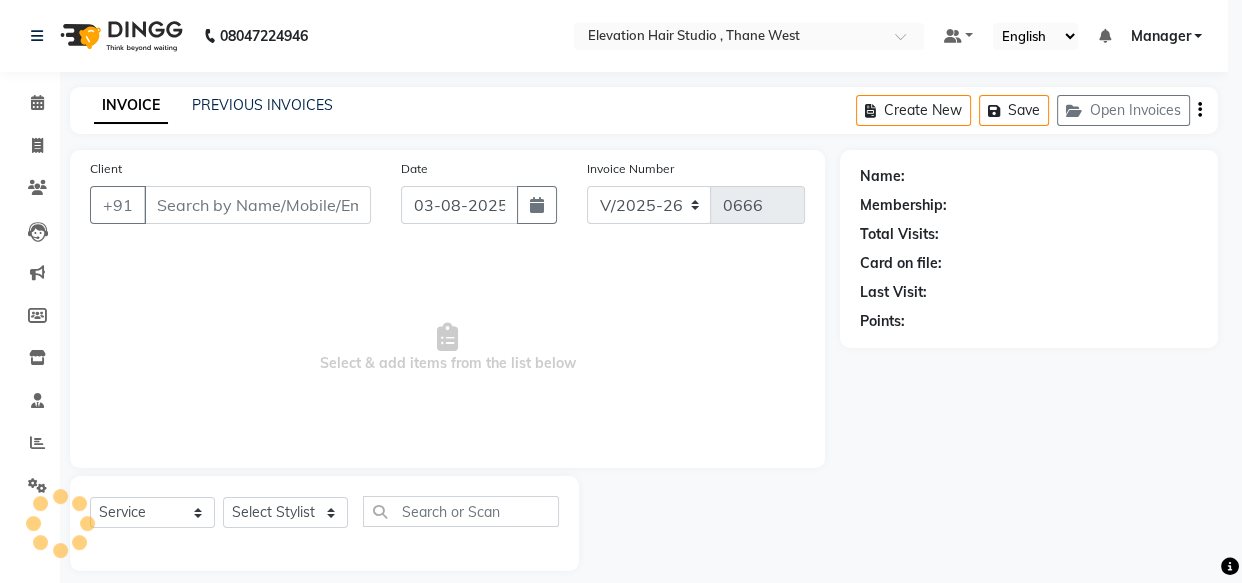 select on "3" 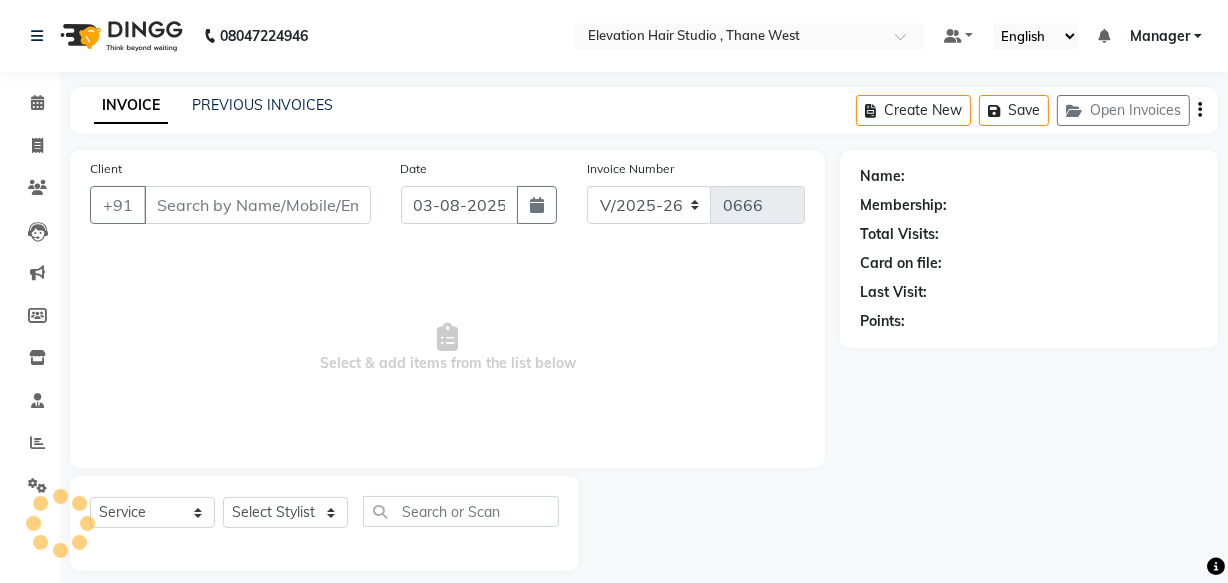 type on "[PHONE]" 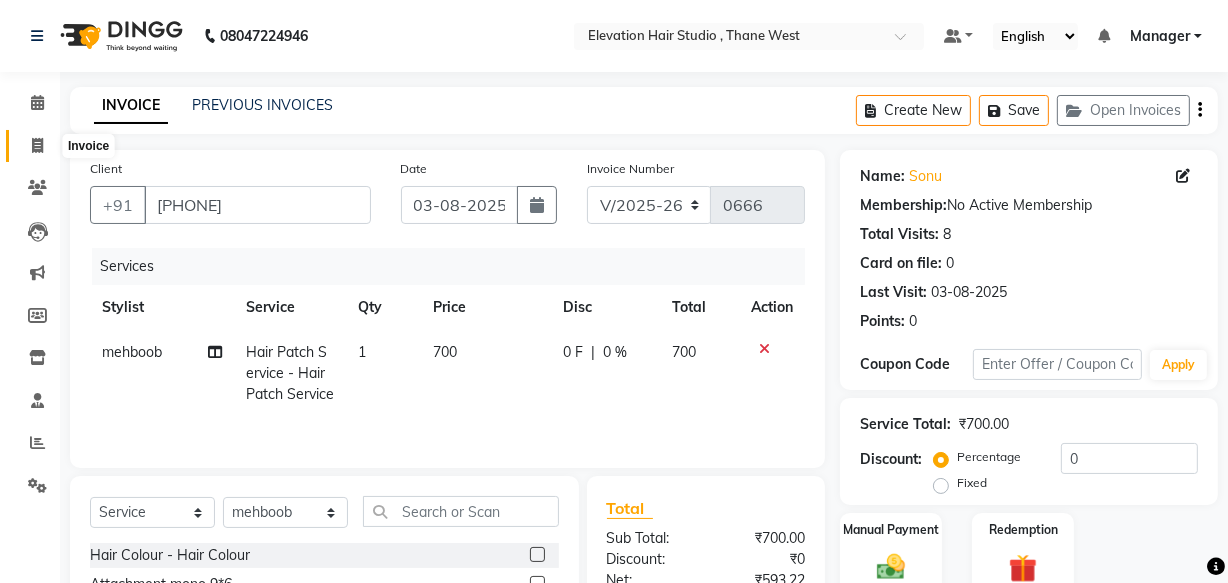 click 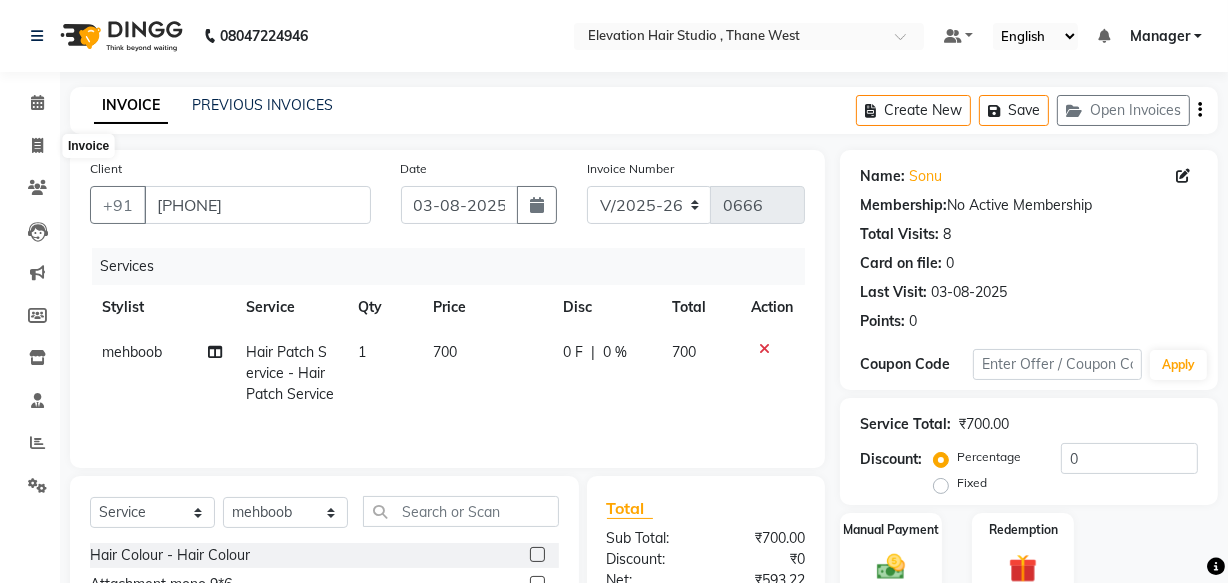 select on "6886" 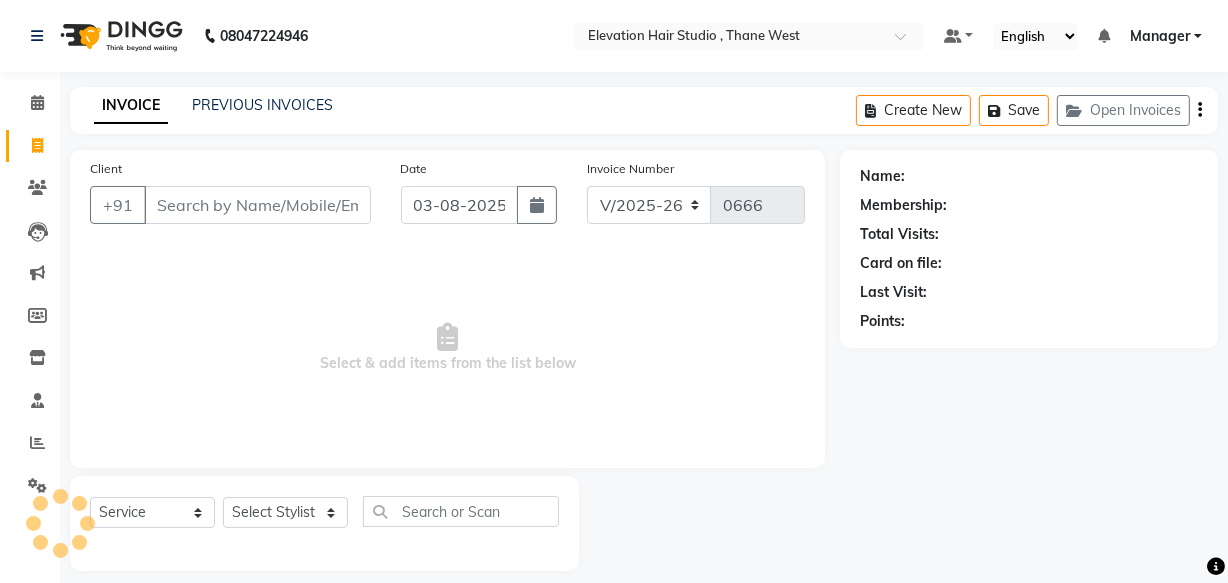 scroll, scrollTop: 19, scrollLeft: 0, axis: vertical 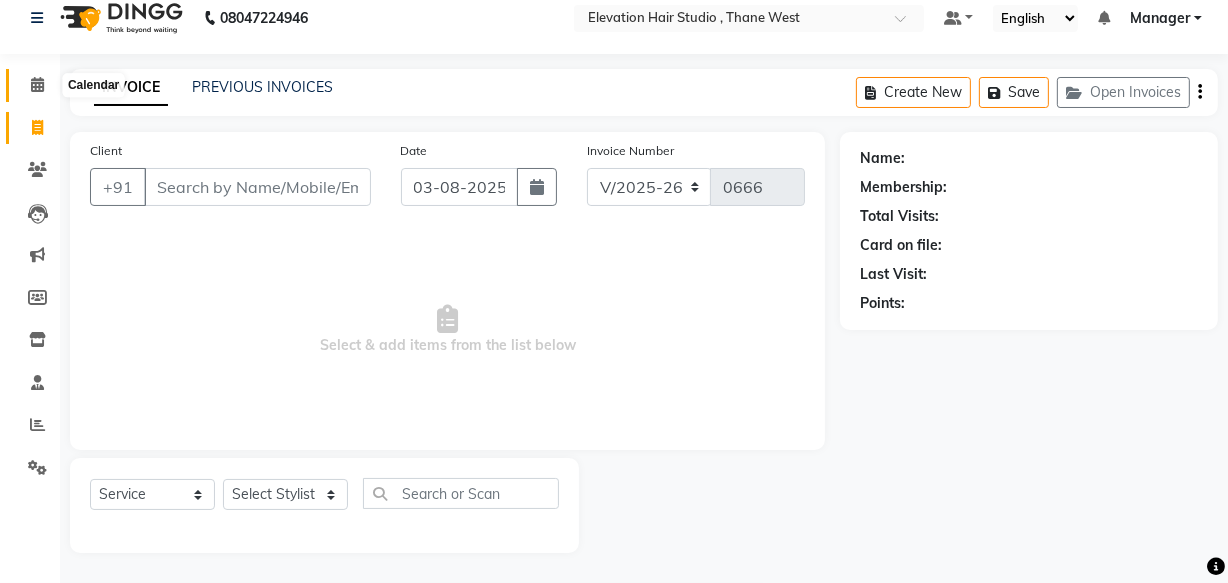 click 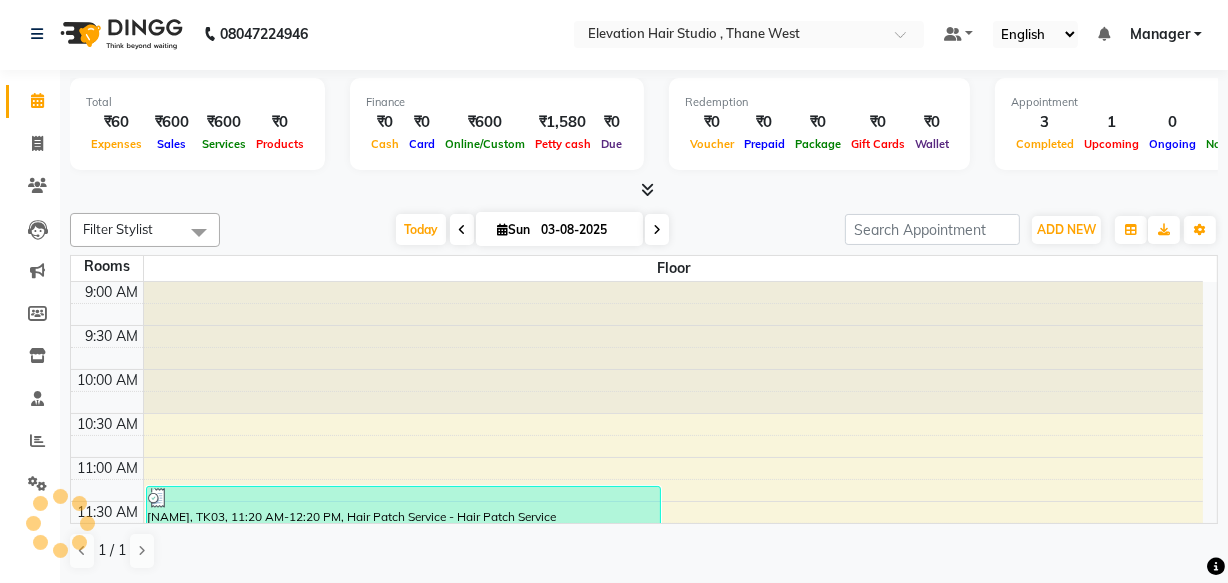 scroll, scrollTop: 0, scrollLeft: 0, axis: both 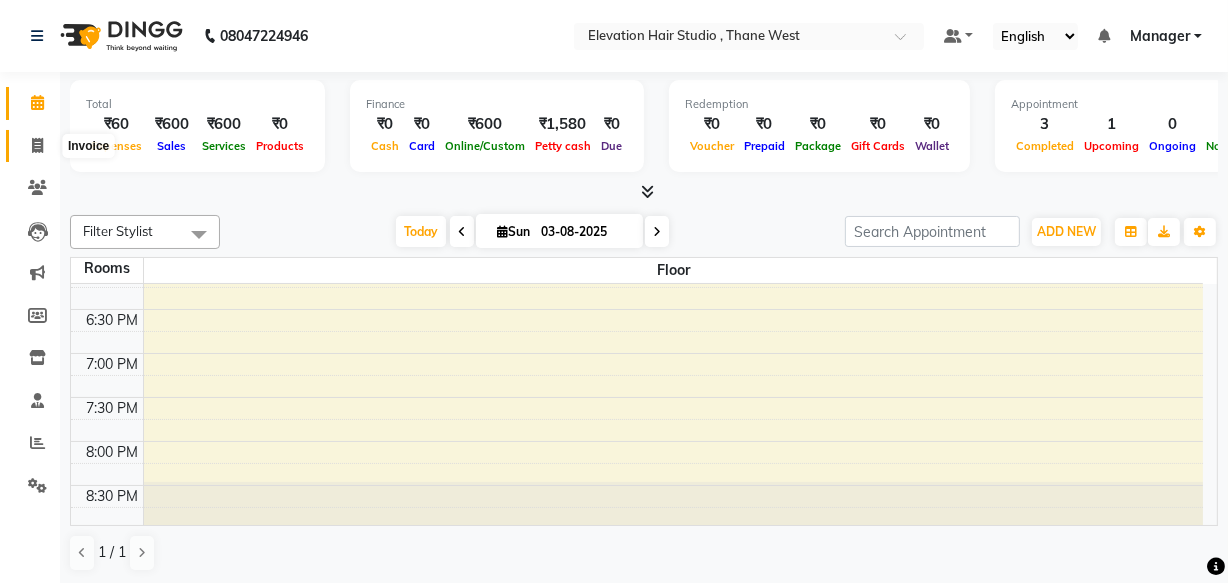 click 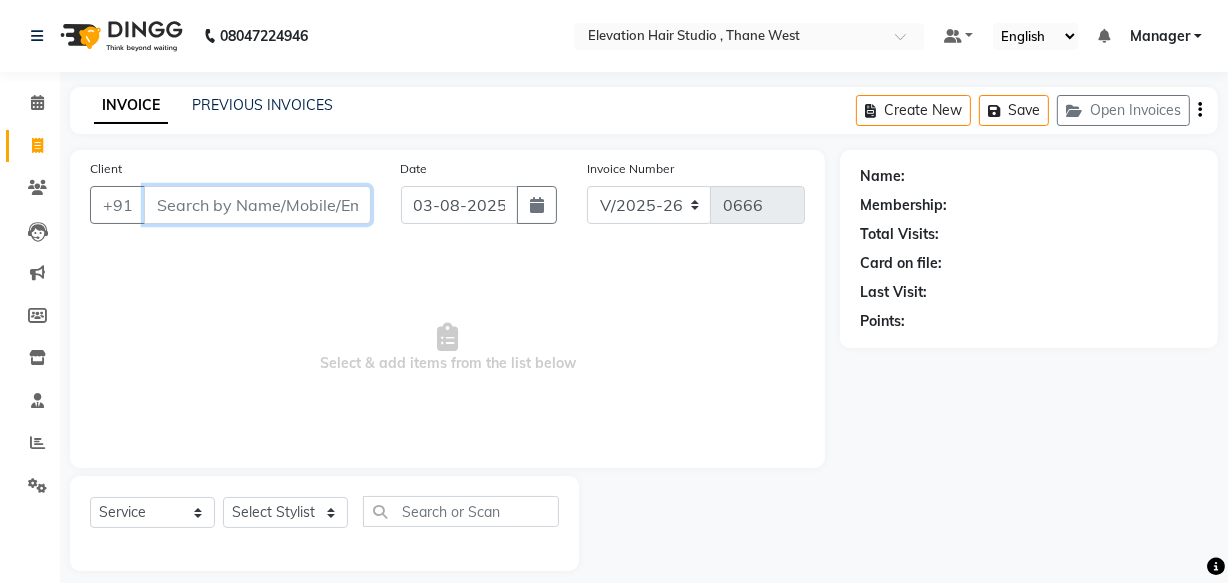 click on "Client" at bounding box center [257, 205] 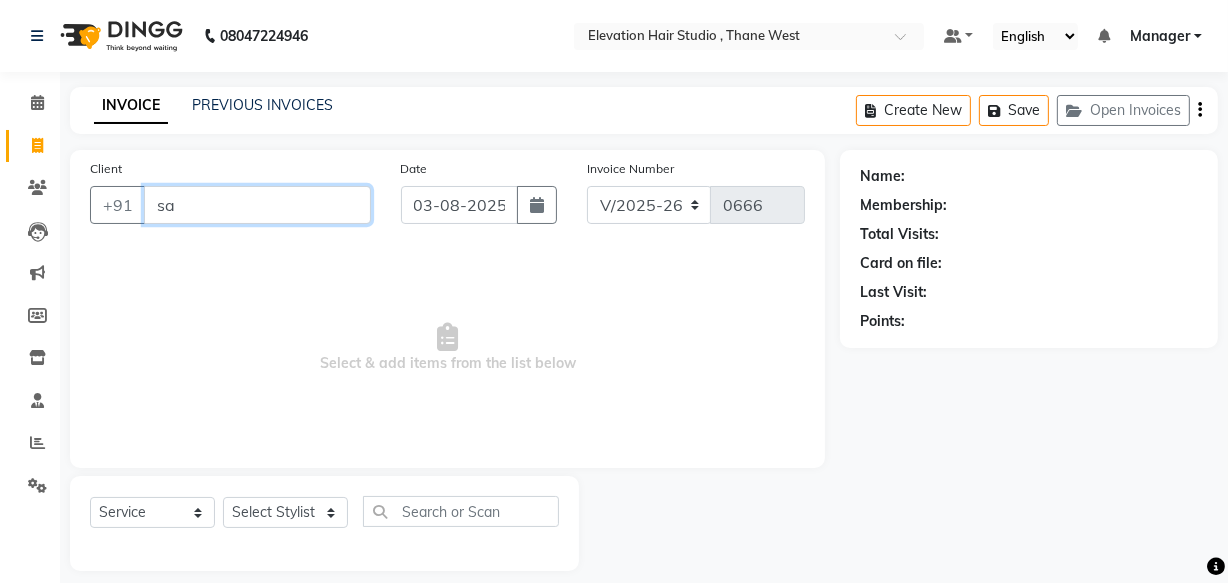 type on "s" 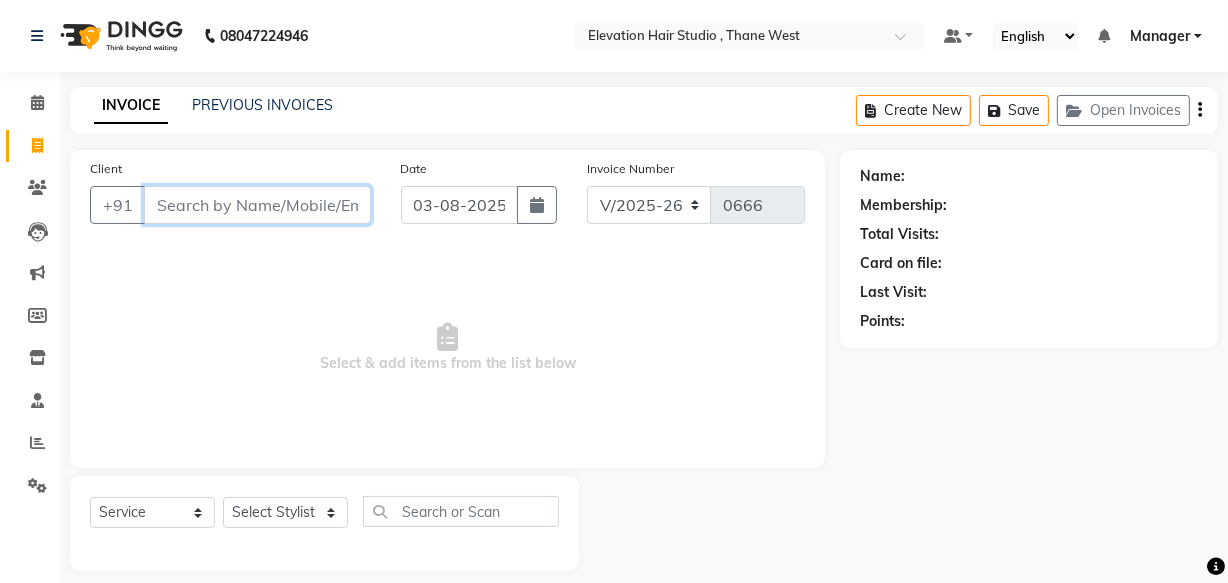 click on "Client" at bounding box center (257, 205) 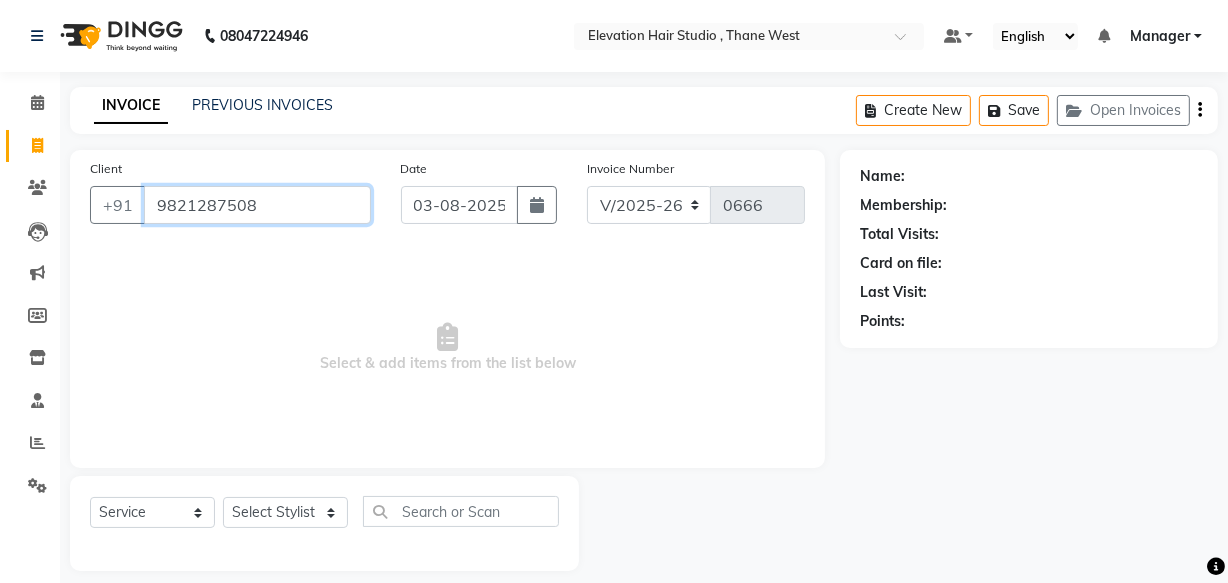 type on "9821287508" 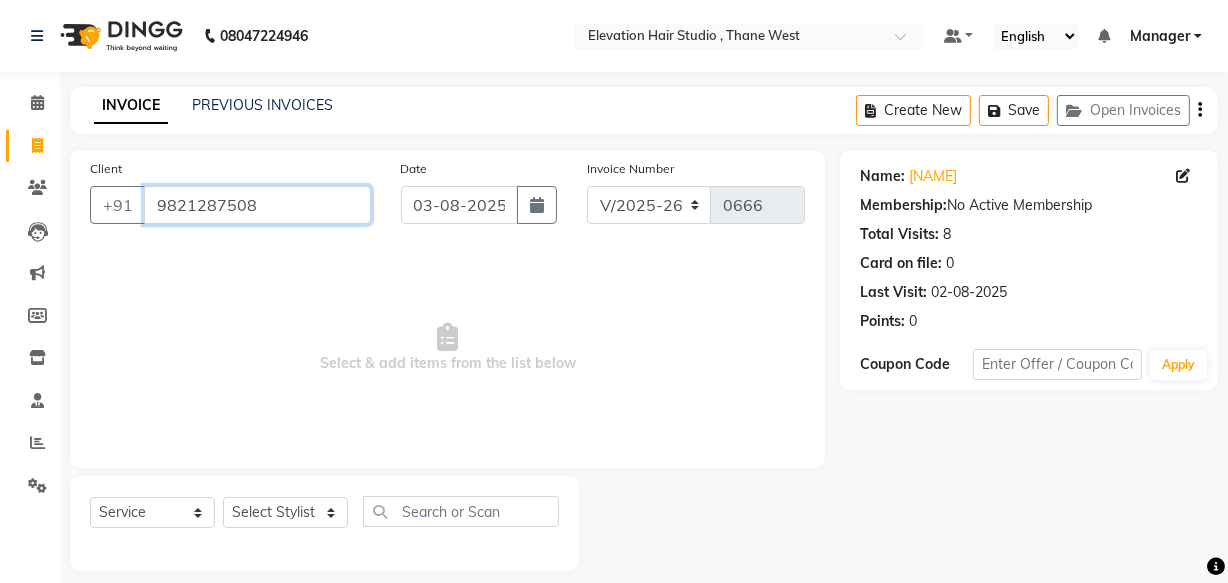 drag, startPoint x: 289, startPoint y: 209, endPoint x: 0, endPoint y: 219, distance: 289.17297 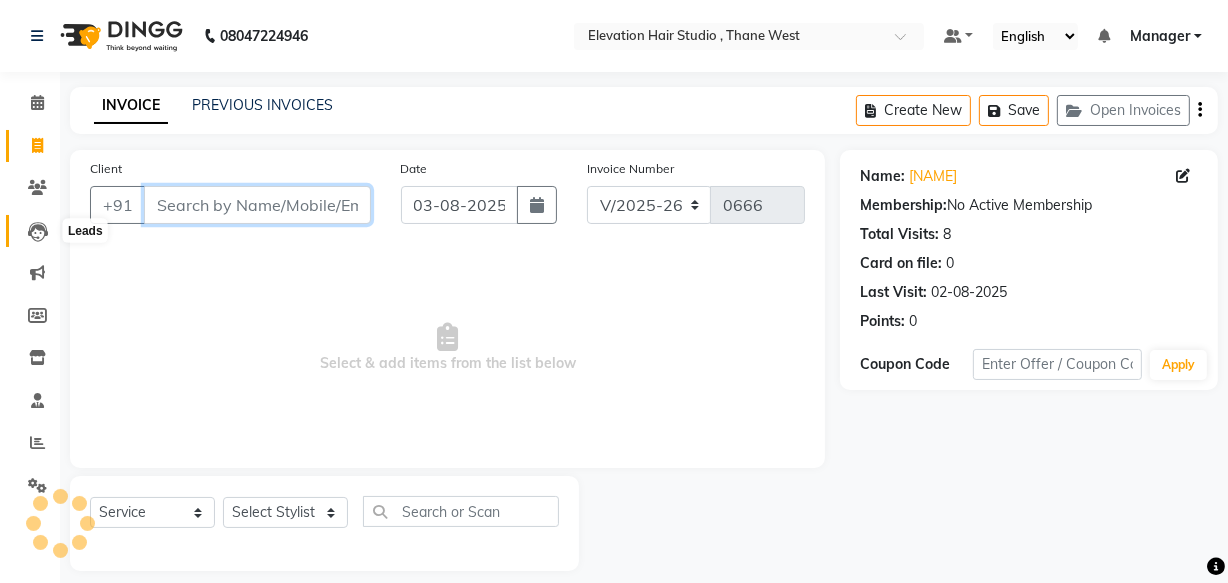 paste on "9981516555" 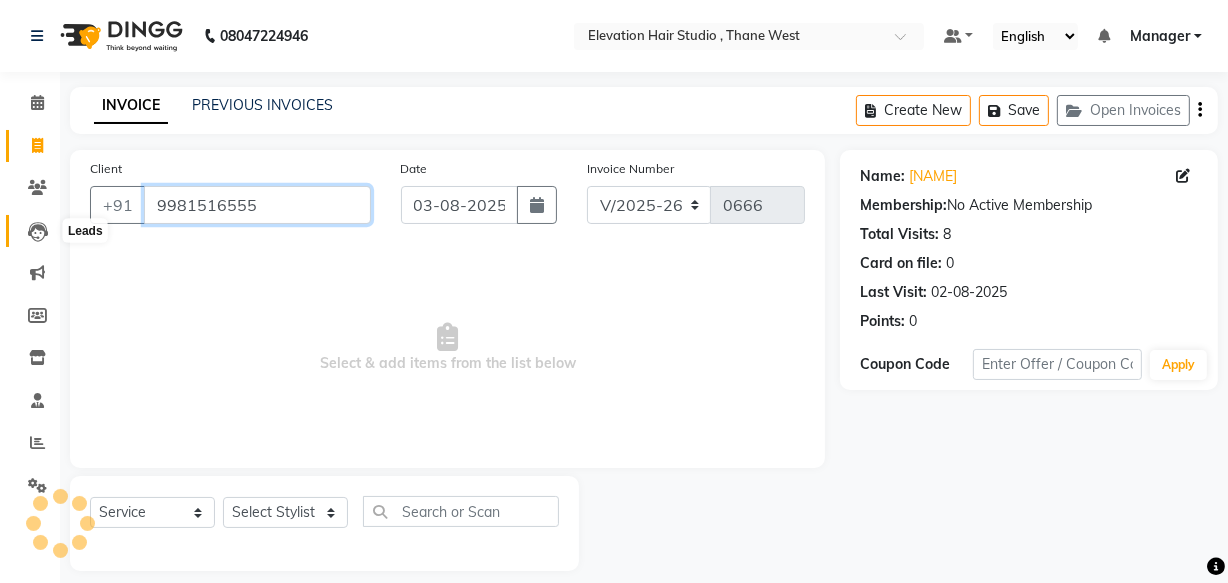 type on "9981516555" 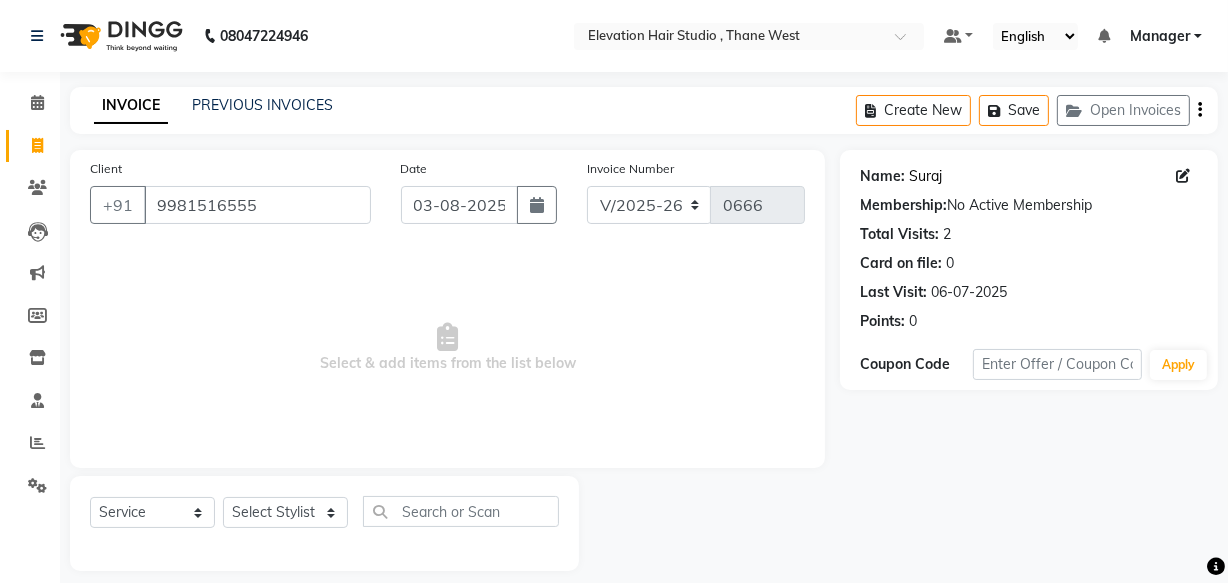 click on "Suraj" 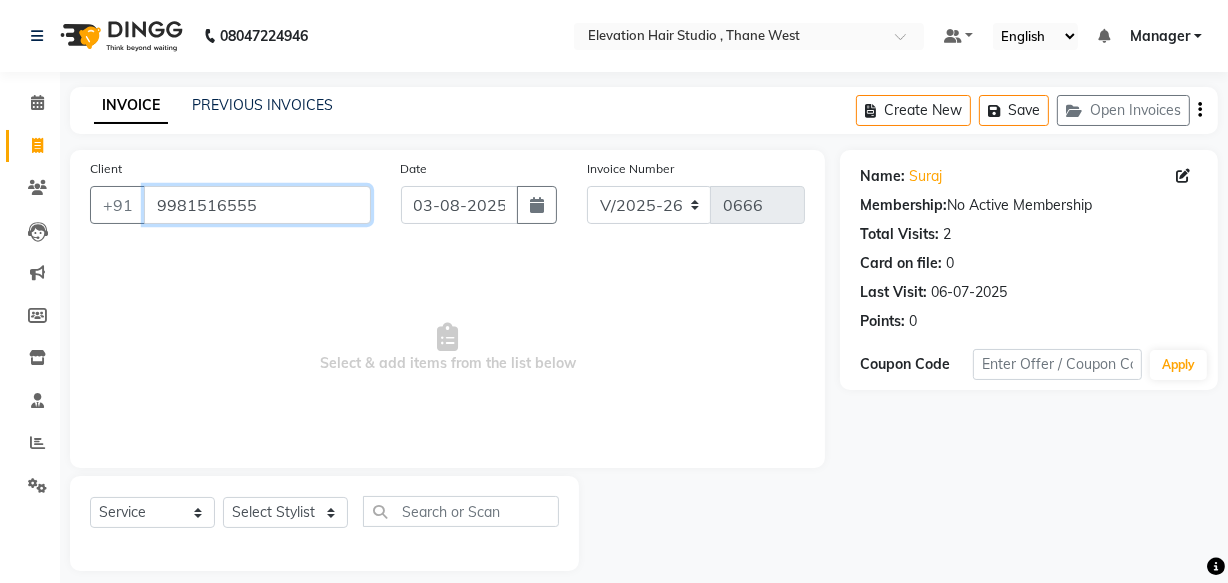 drag, startPoint x: 321, startPoint y: 196, endPoint x: 89, endPoint y: 198, distance: 232.00862 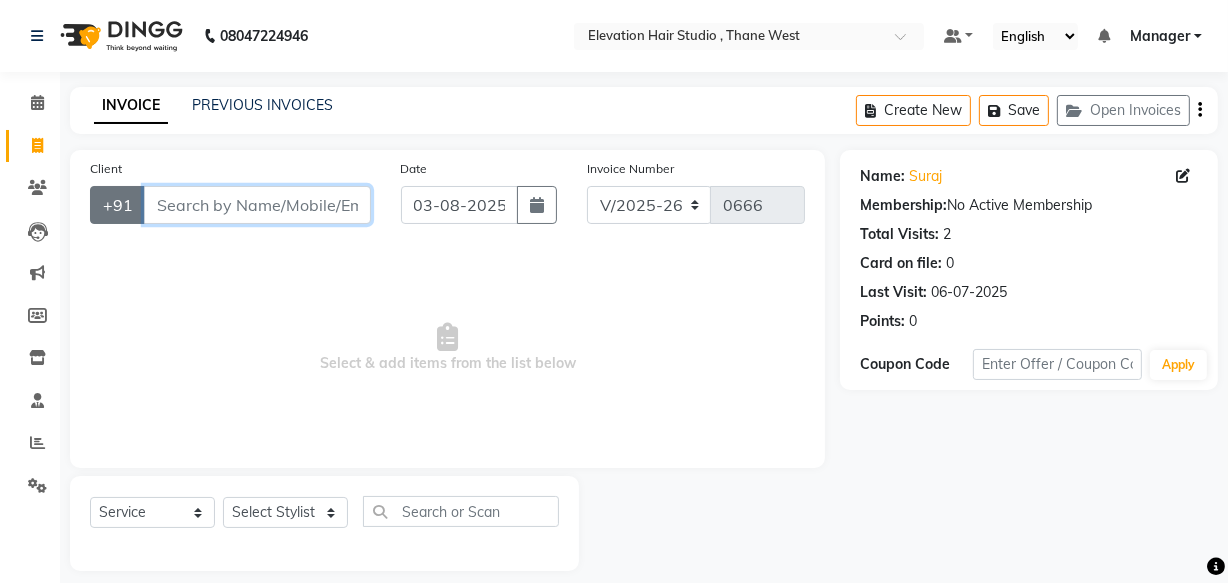 paste on "8010725923" 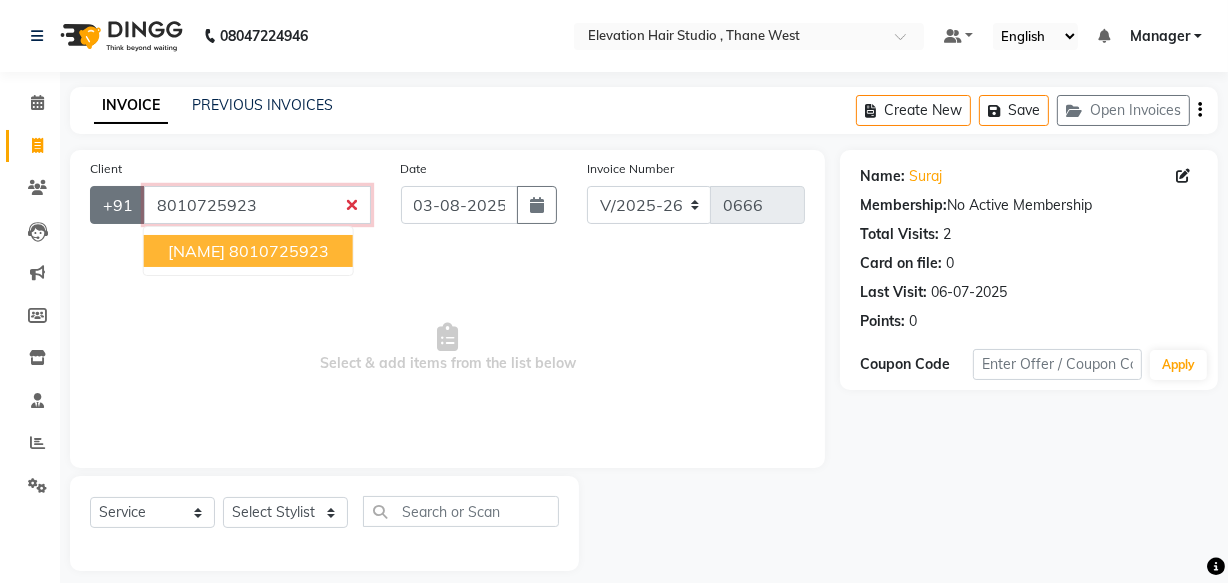 type on "8010725923" 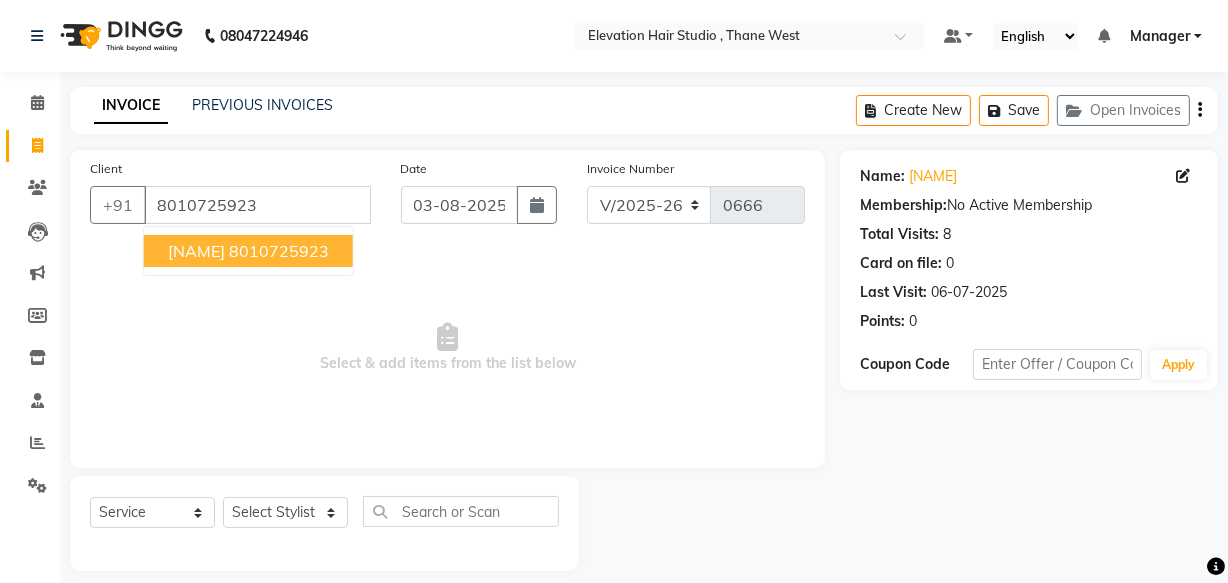 click on "Yogesh Kanware" at bounding box center [196, 251] 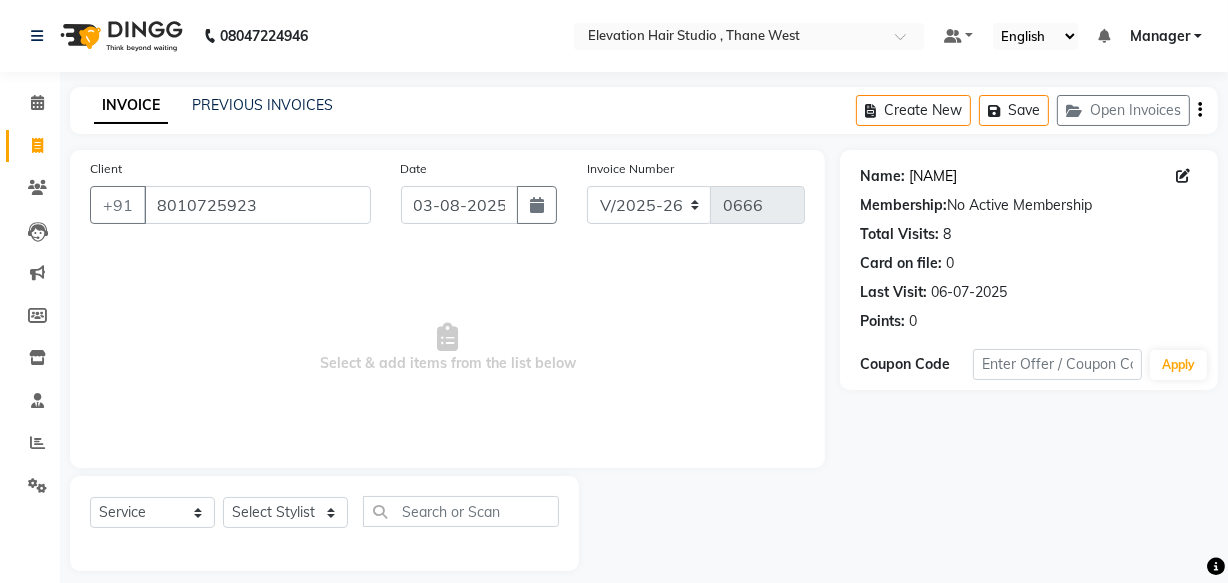 click on "Name: Yogesh Kanware Membership:  No Active Membership  Total Visits:  8 Card on file:  0 Last Visit:   06-07-2025 Points:   0" 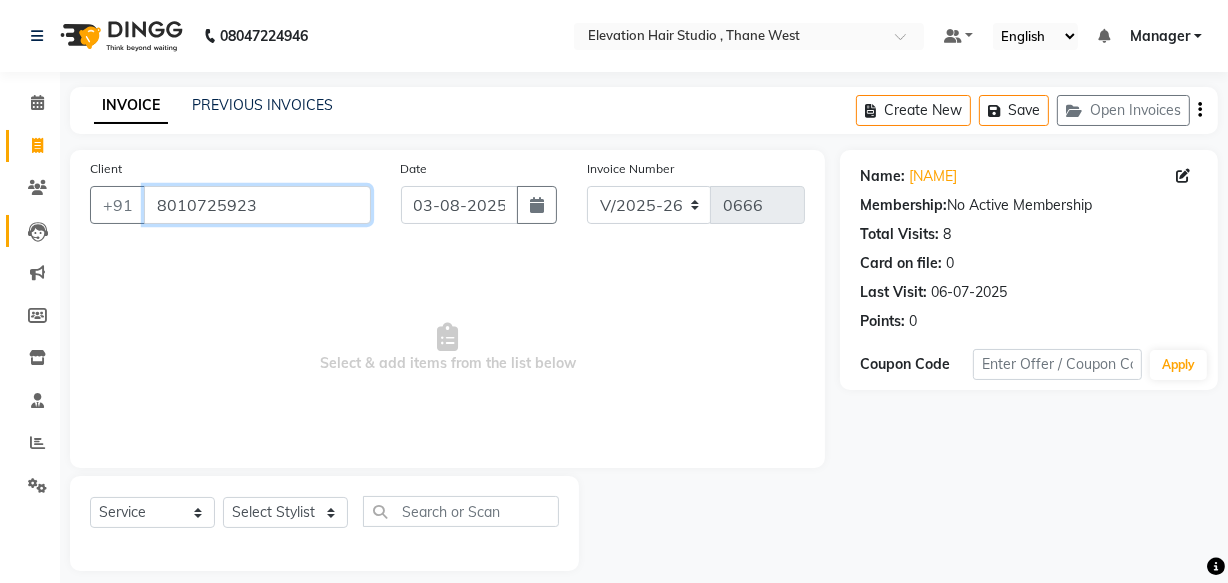 drag, startPoint x: 301, startPoint y: 200, endPoint x: 53, endPoint y: 233, distance: 250.18593 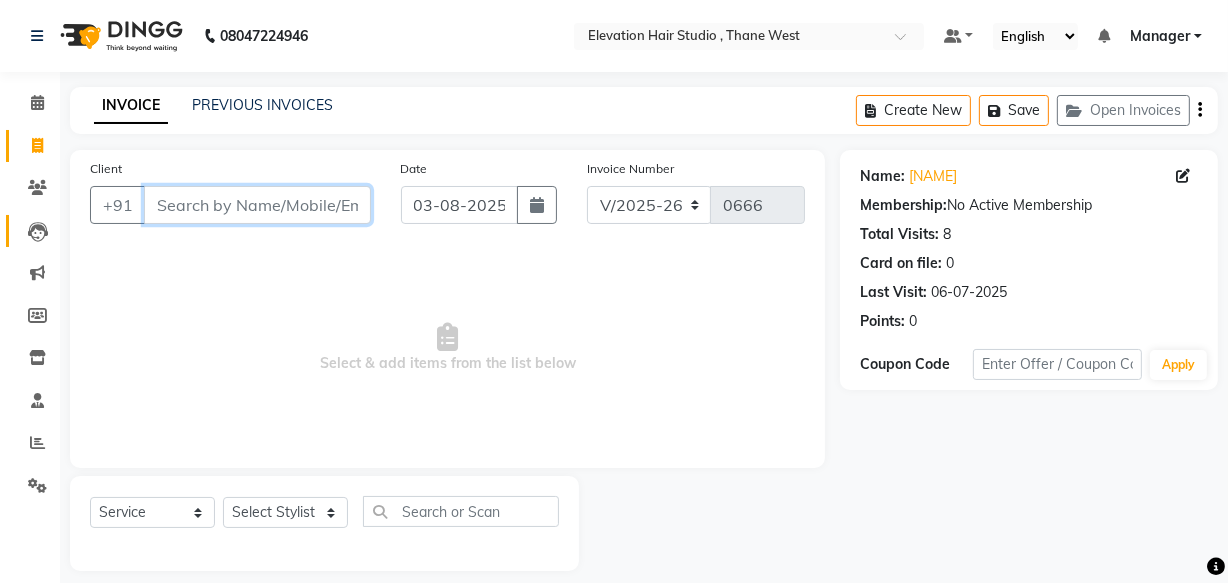 paste on "8080880012" 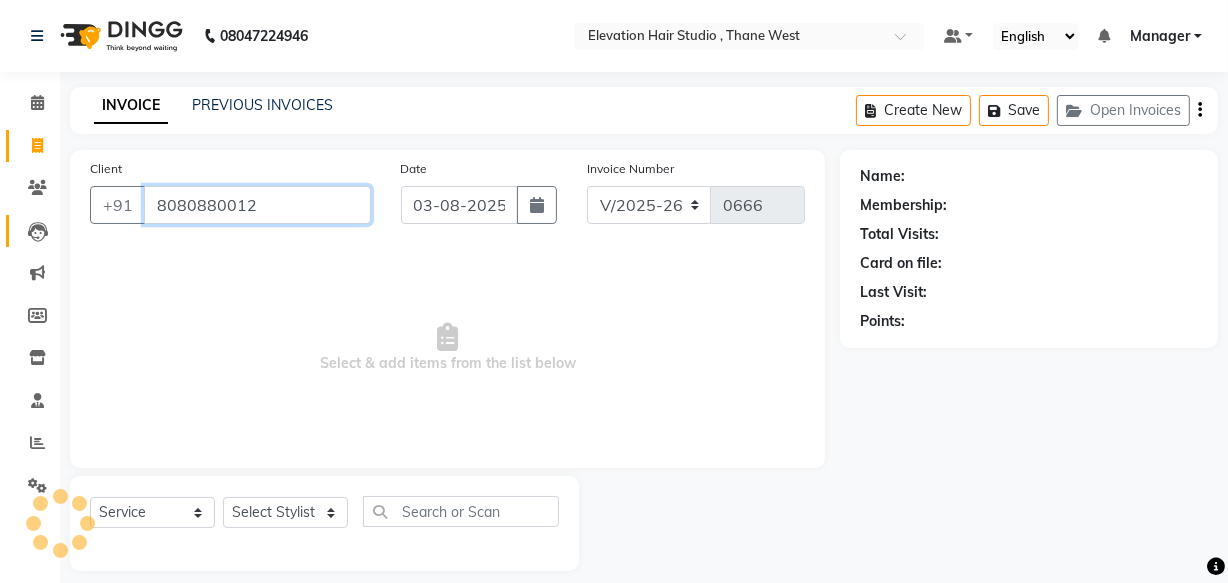 type on "8080880012" 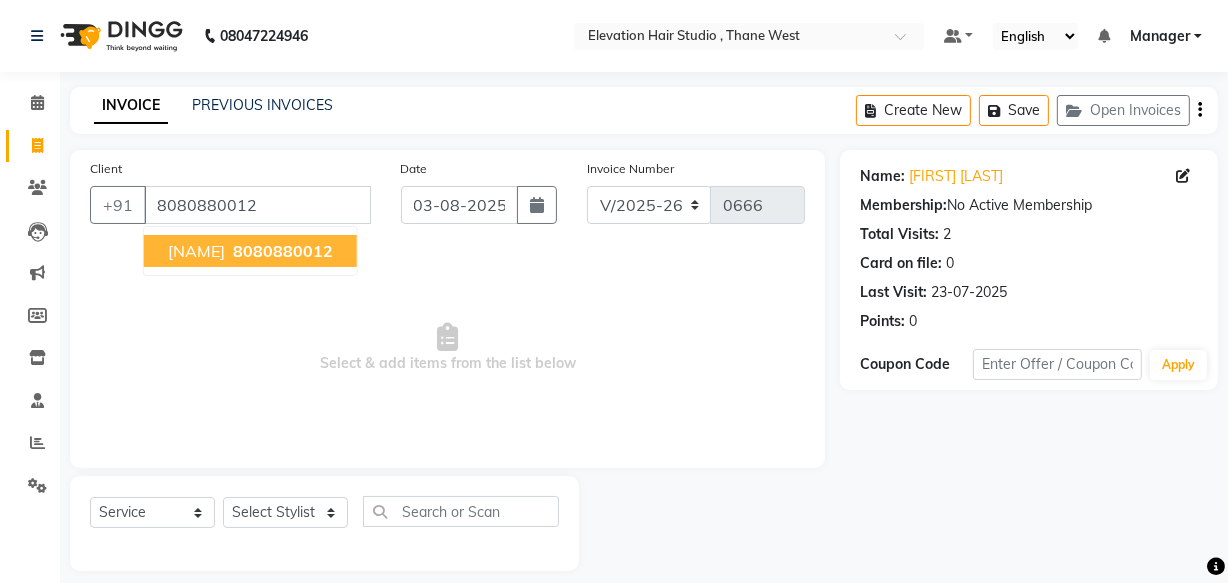 click on "8080880012" at bounding box center (283, 251) 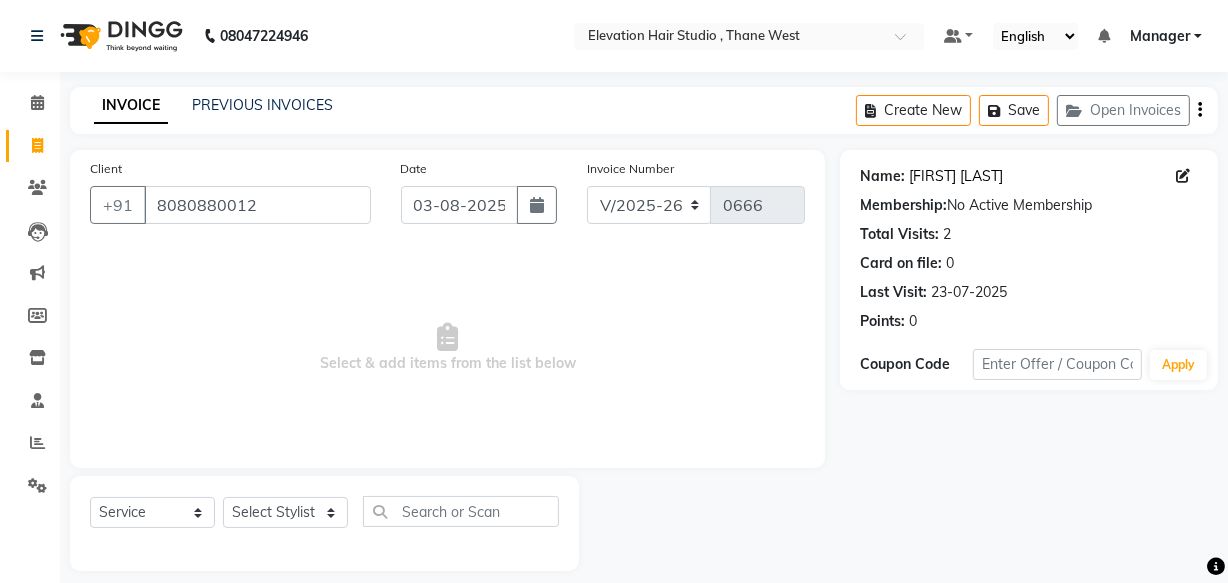 click on "Santosh Vishvakarma" 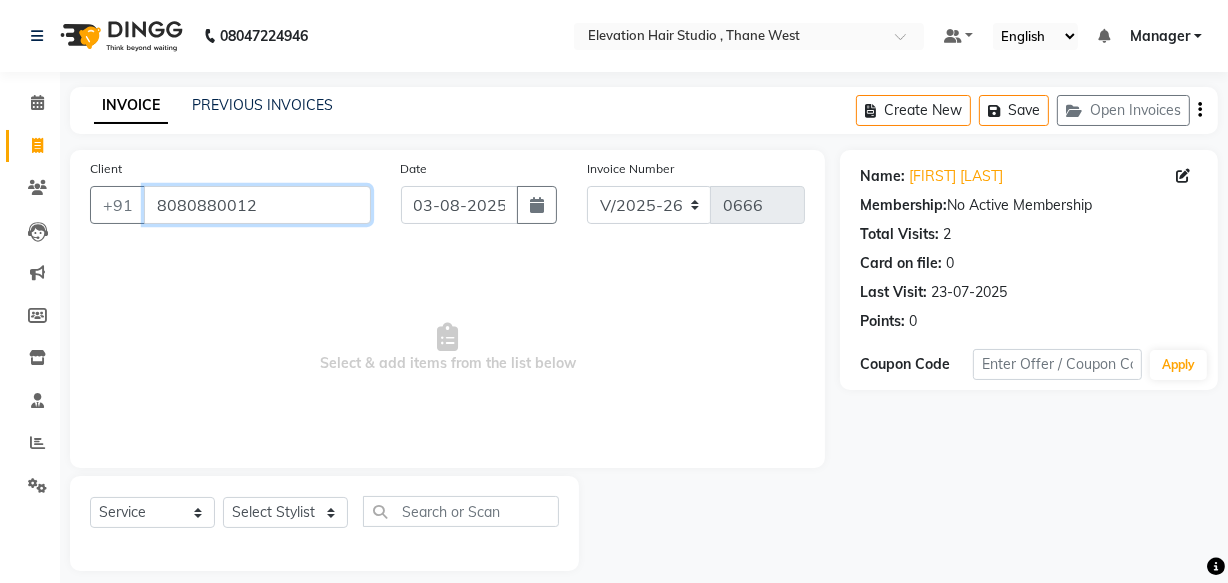 drag, startPoint x: 276, startPoint y: 214, endPoint x: 0, endPoint y: 195, distance: 276.6532 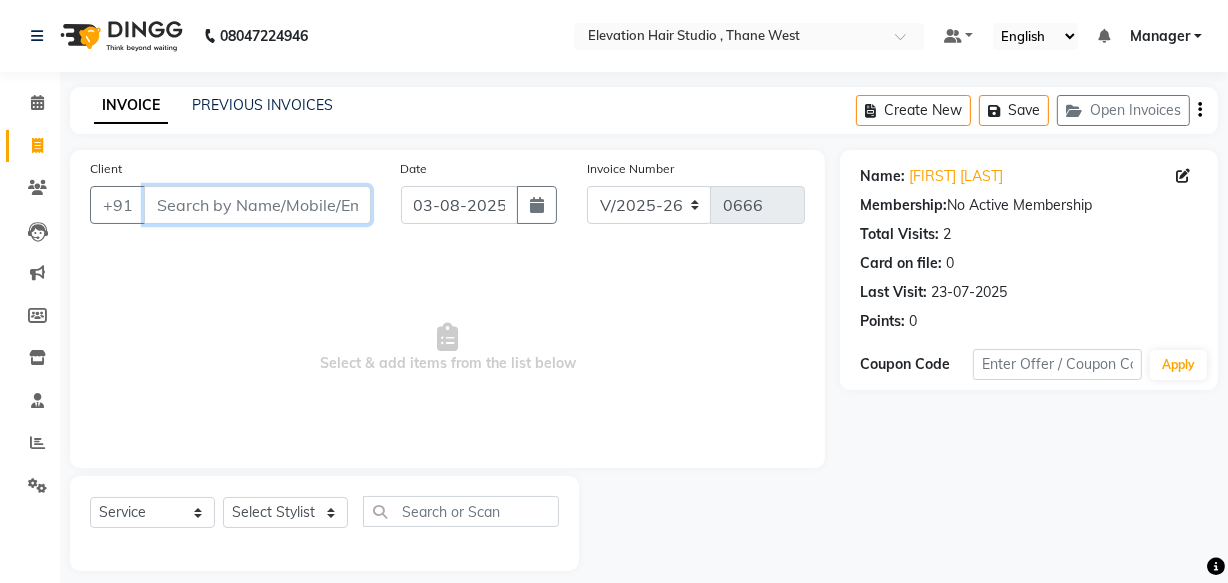 paste on "9920931071" 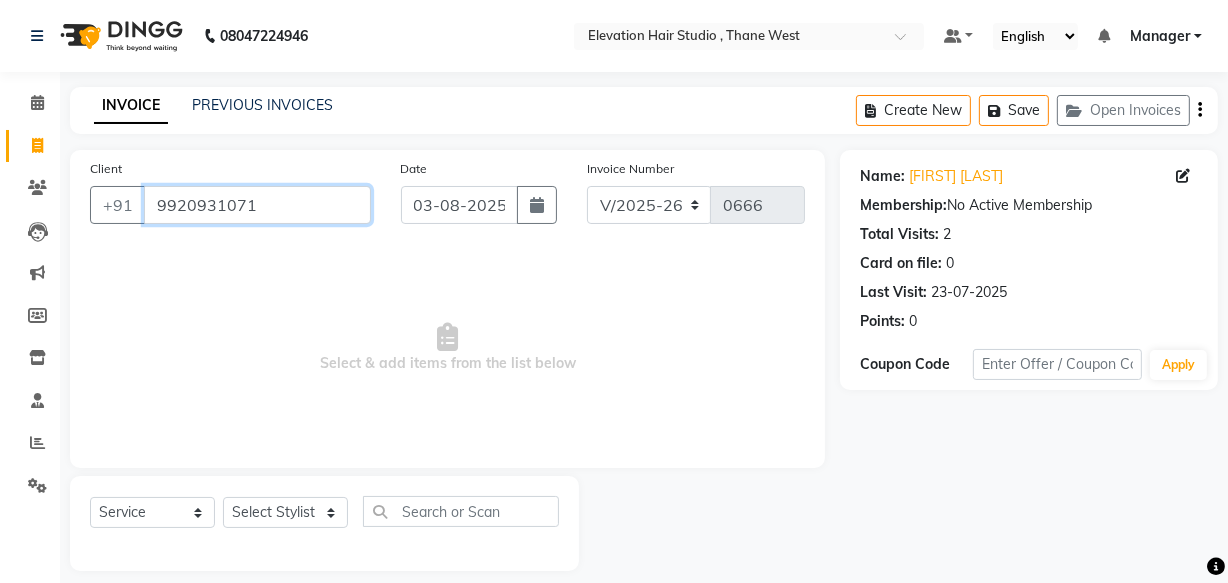 type on "9920931071" 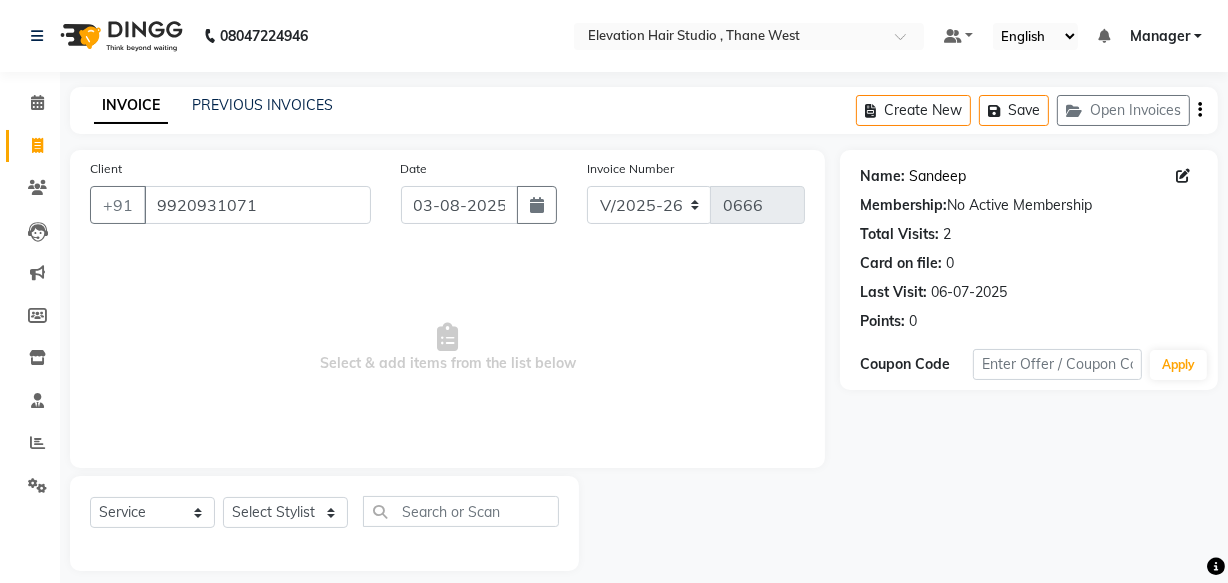 click on "Sandeep" 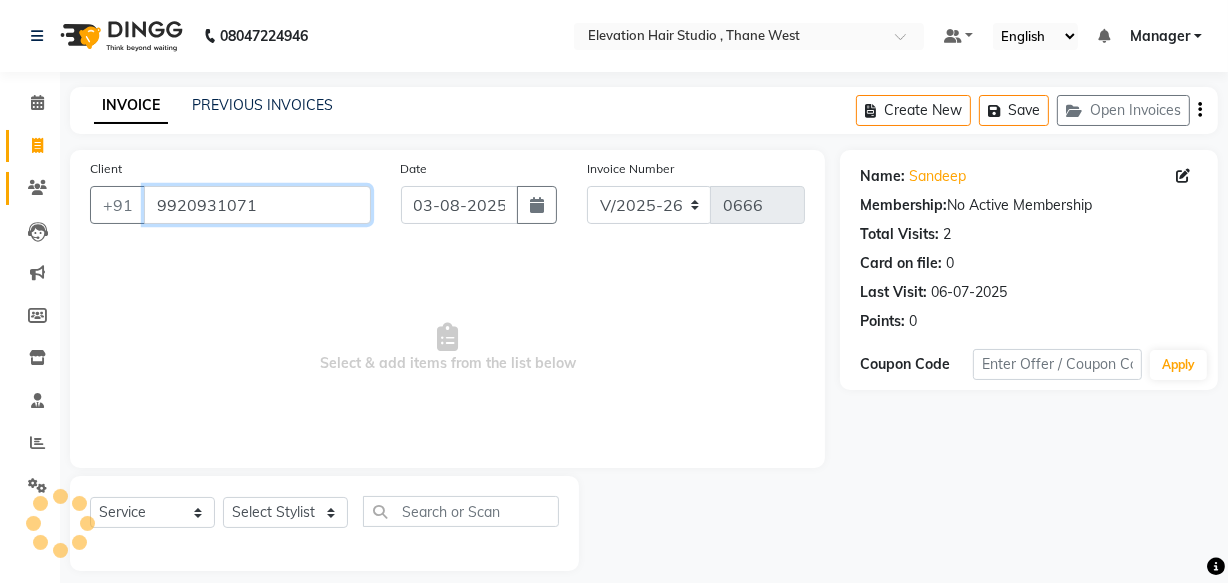 drag, startPoint x: 299, startPoint y: 206, endPoint x: 50, endPoint y: 199, distance: 249.09837 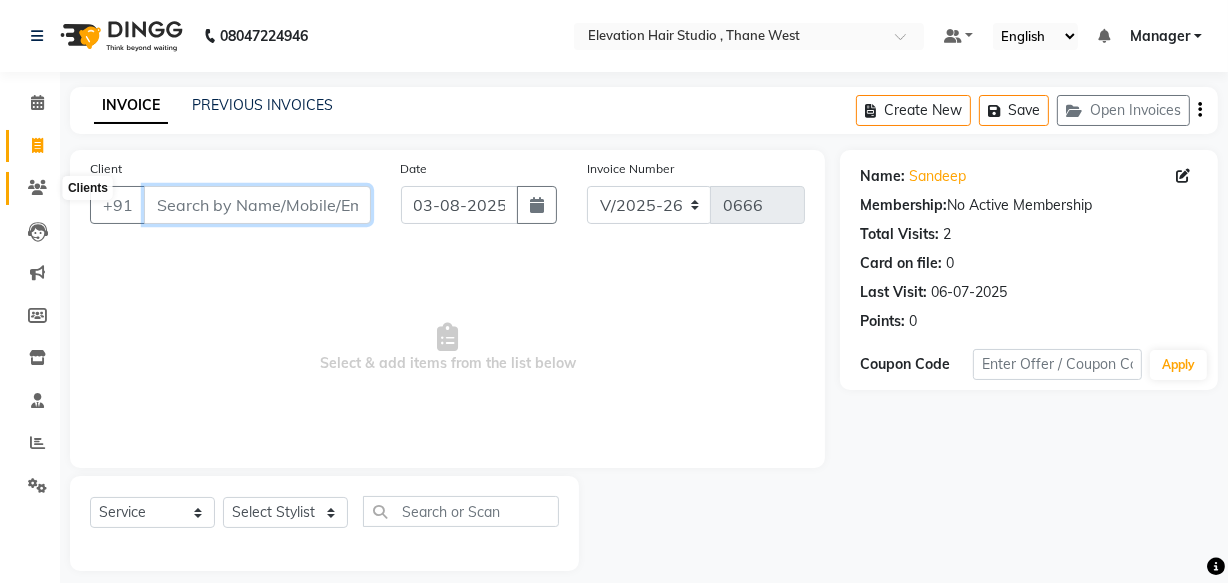 paste on "8169390985" 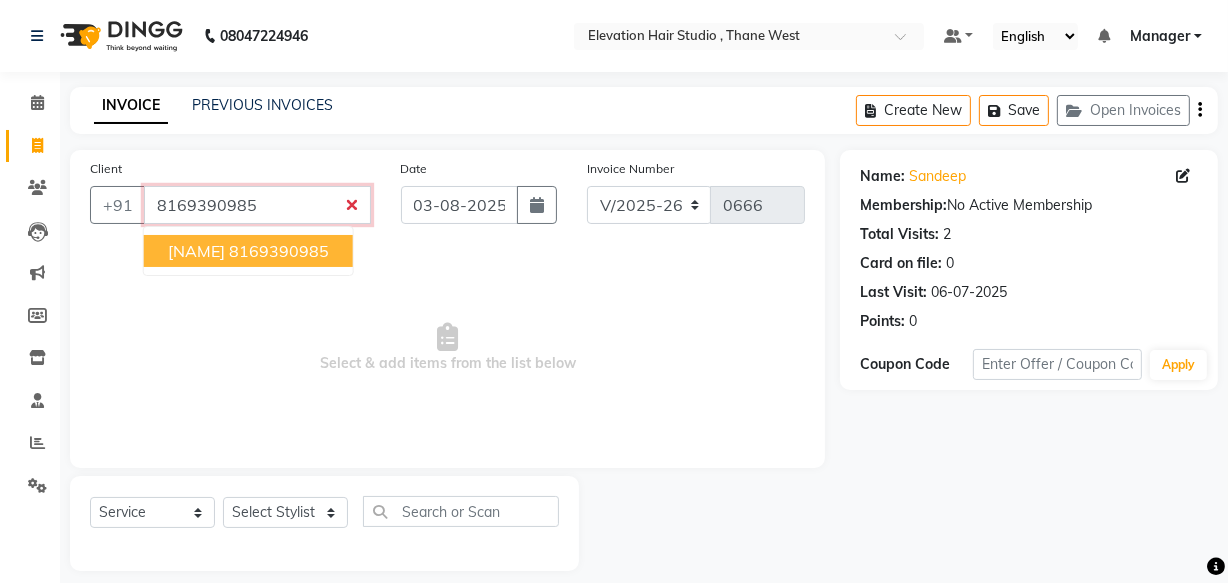 click on "Pratap Poojari" at bounding box center [196, 251] 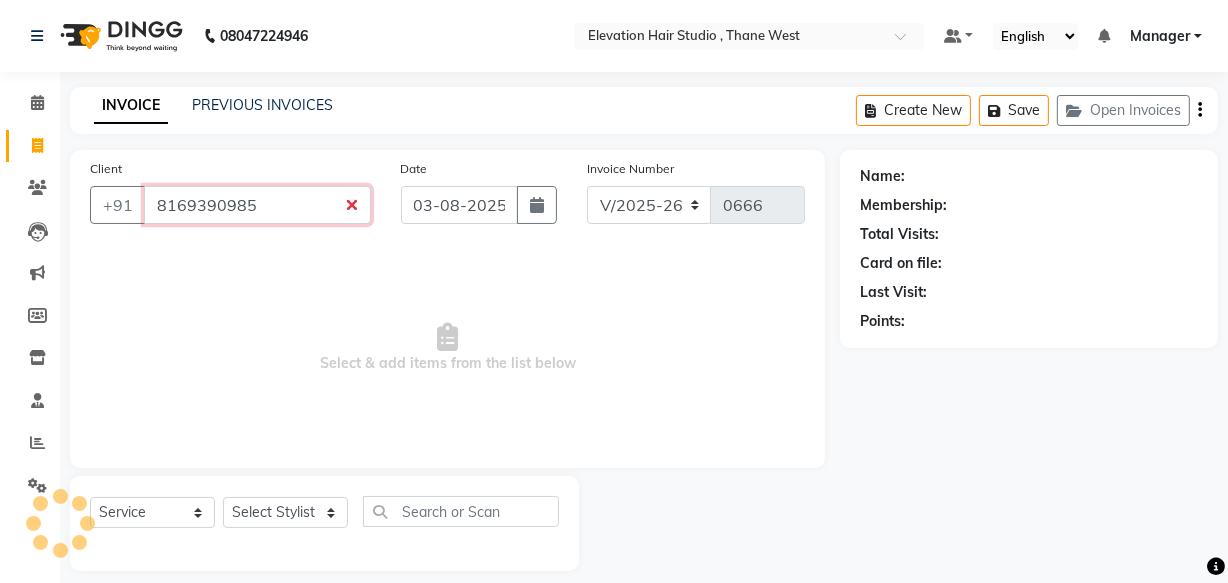 type on "8169390985" 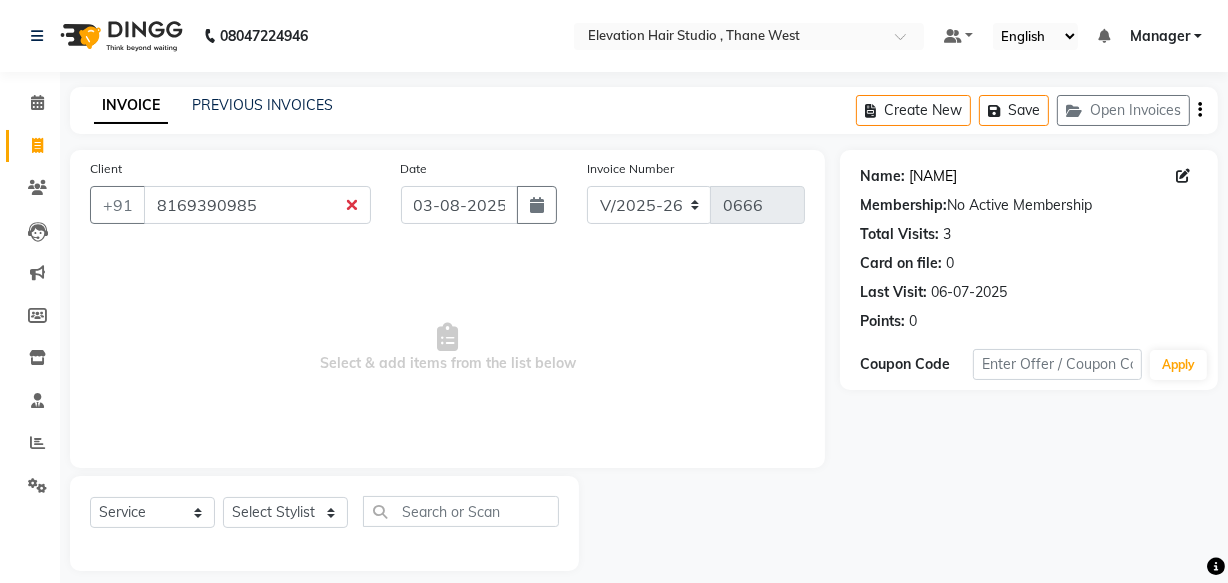 click on "Pratap Poojari" 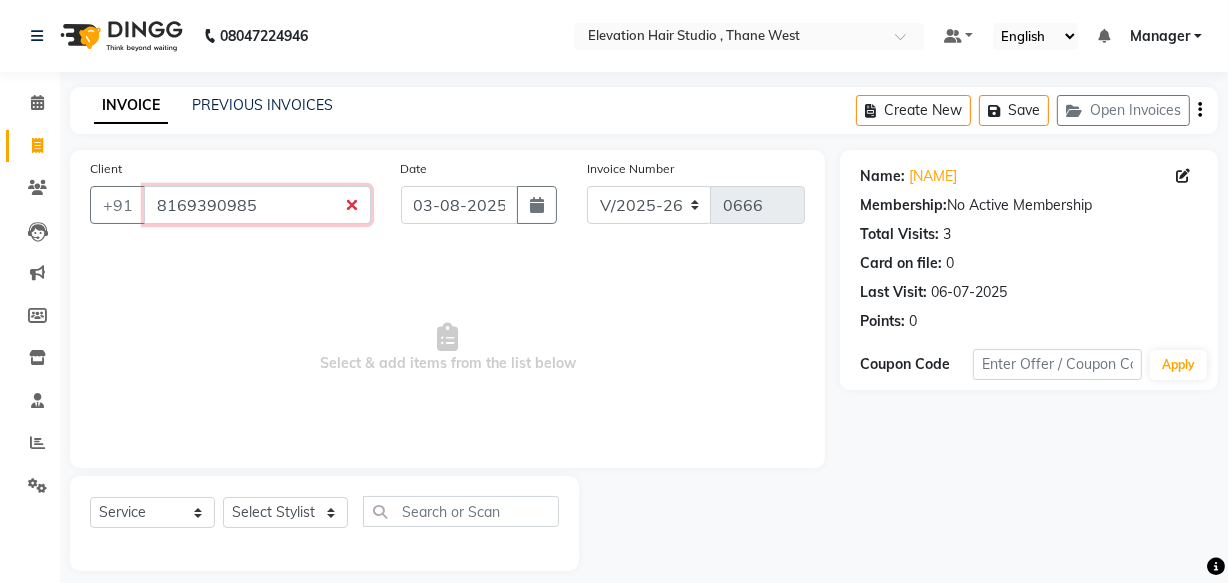 drag, startPoint x: 277, startPoint y: 210, endPoint x: 0, endPoint y: 208, distance: 277.00723 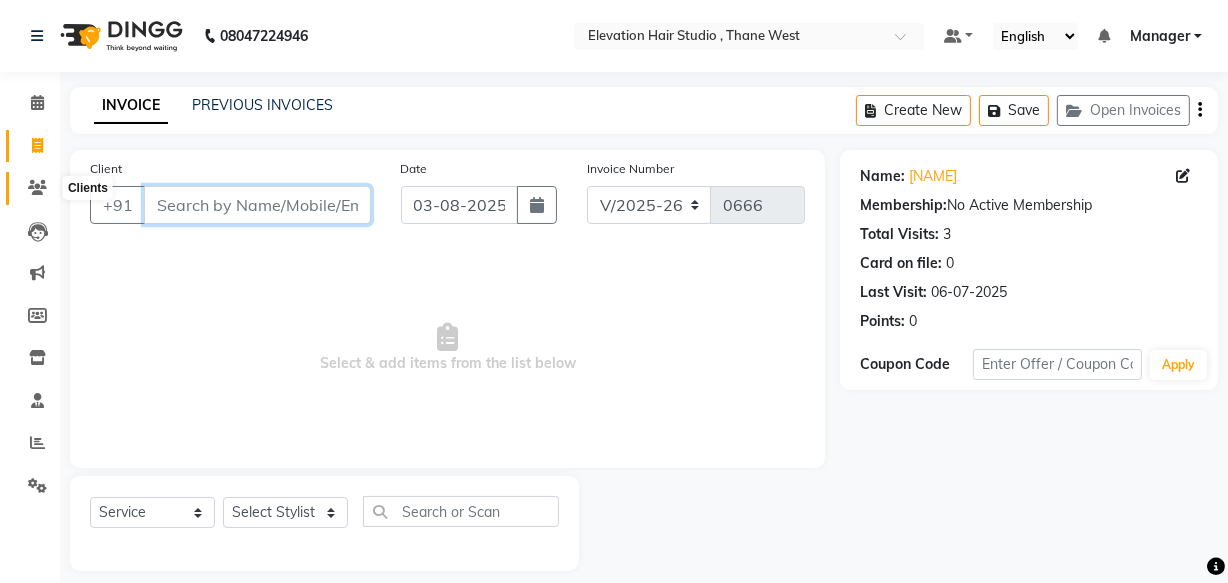 paste on "9820880952" 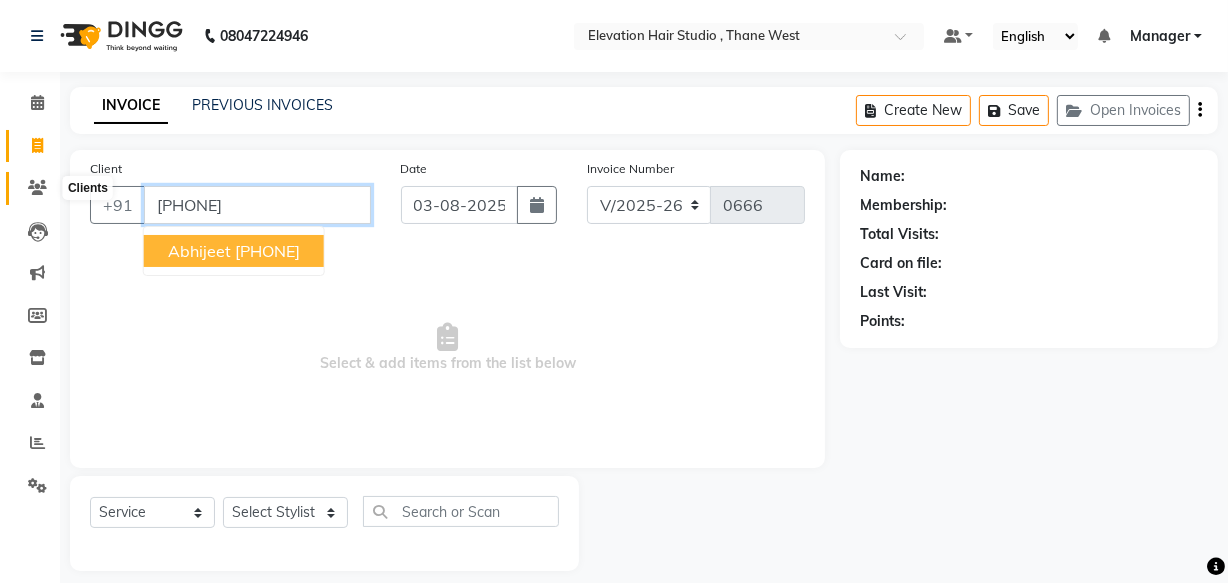 type on "9820880952" 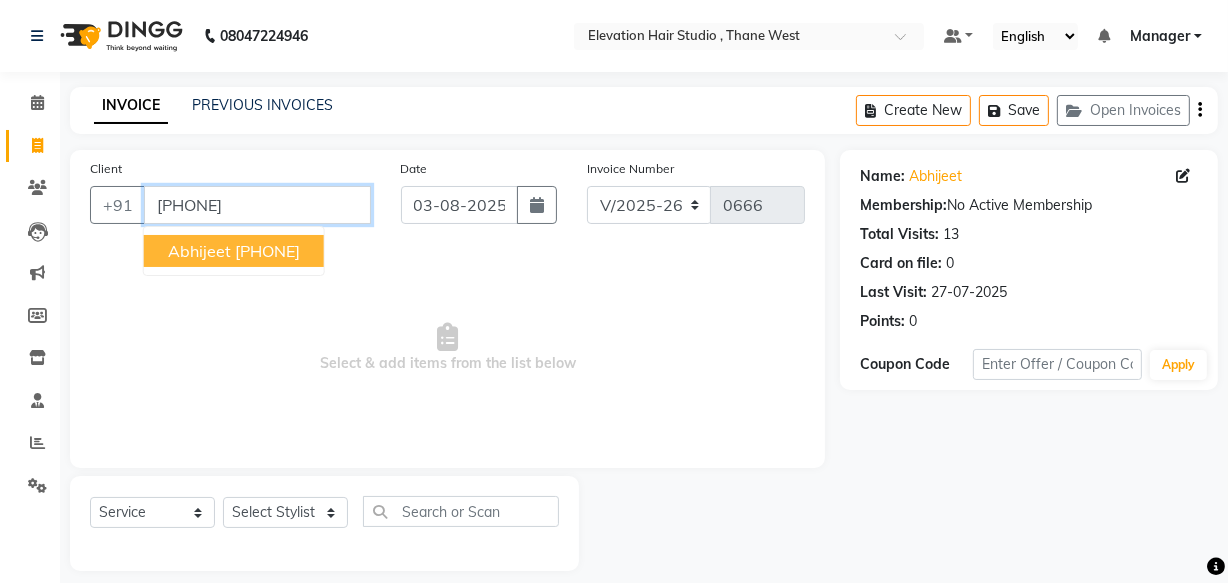 drag, startPoint x: 287, startPoint y: 210, endPoint x: 0, endPoint y: 154, distance: 292.41238 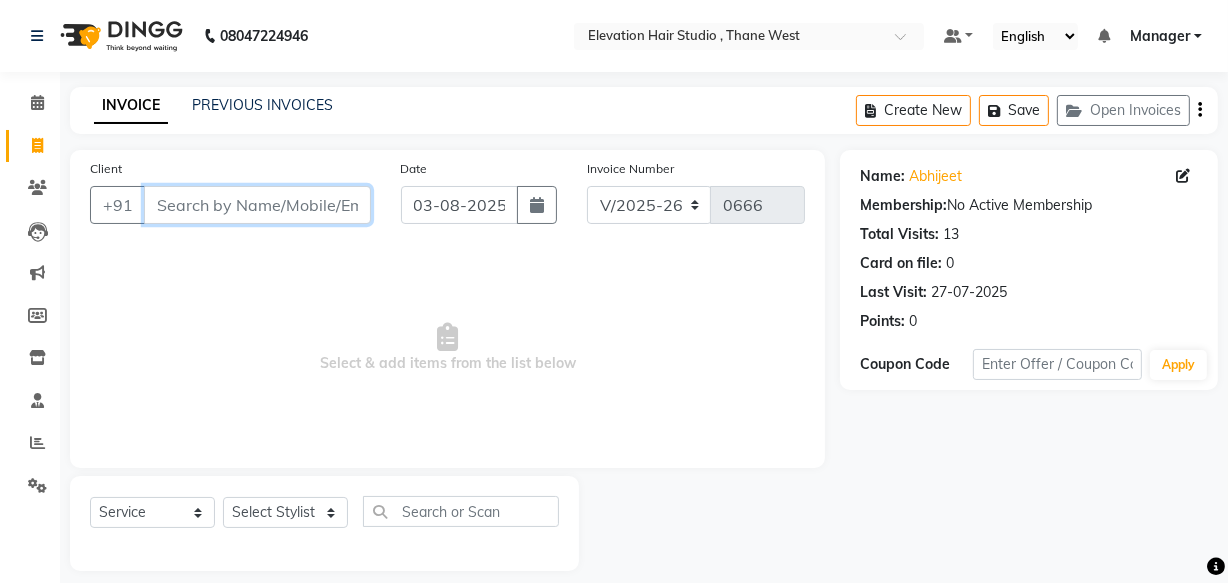 paste on "9702084689" 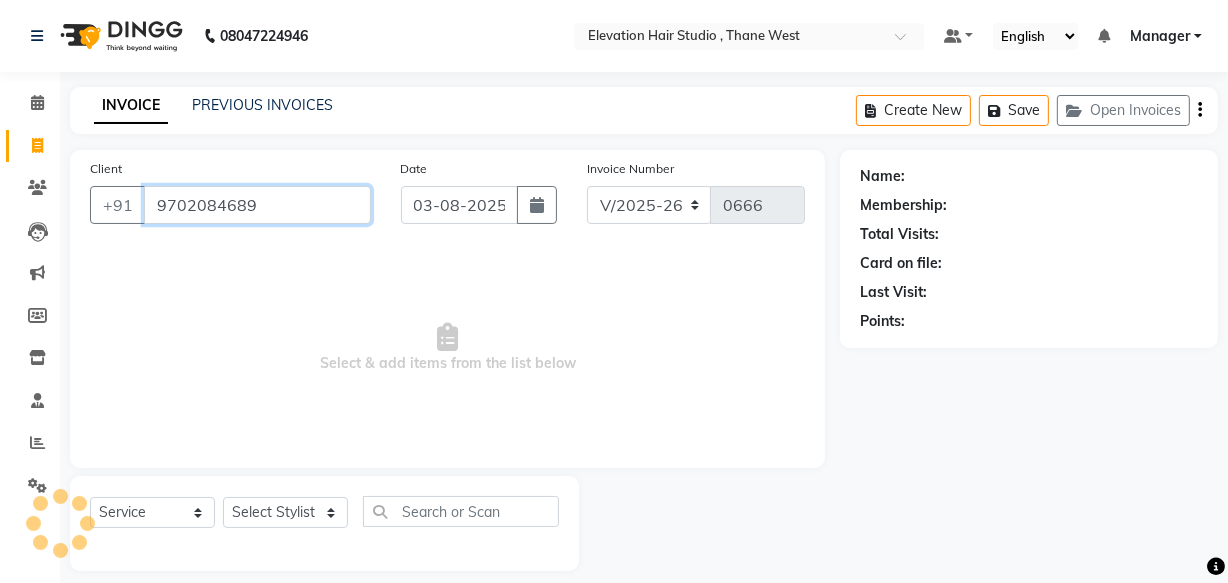 type on "9702084689" 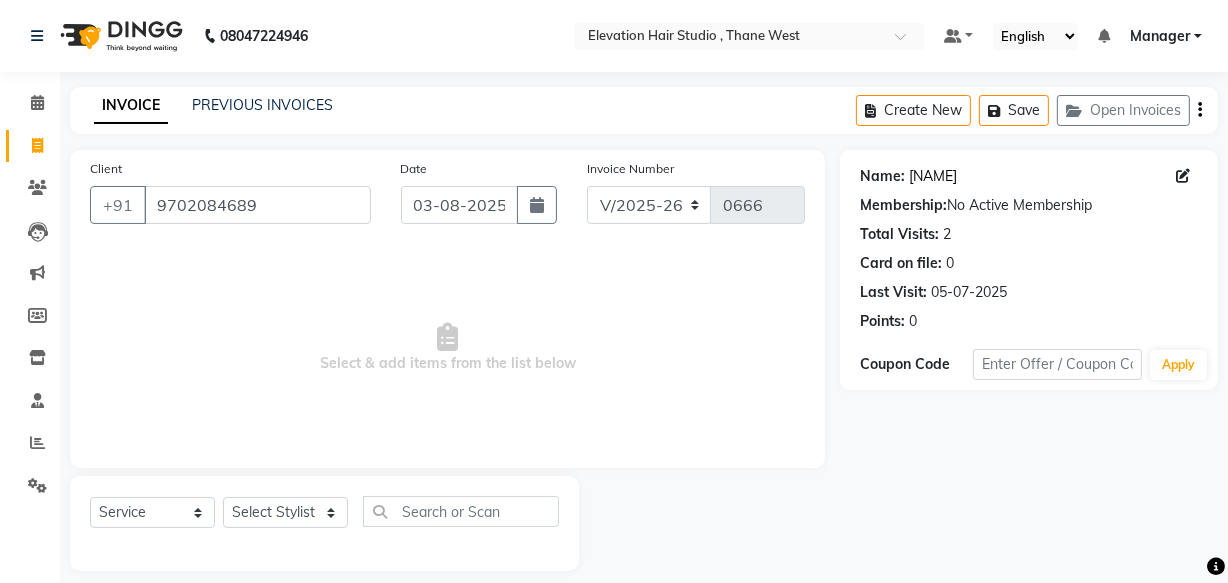 click on "Rahul Wasnik" 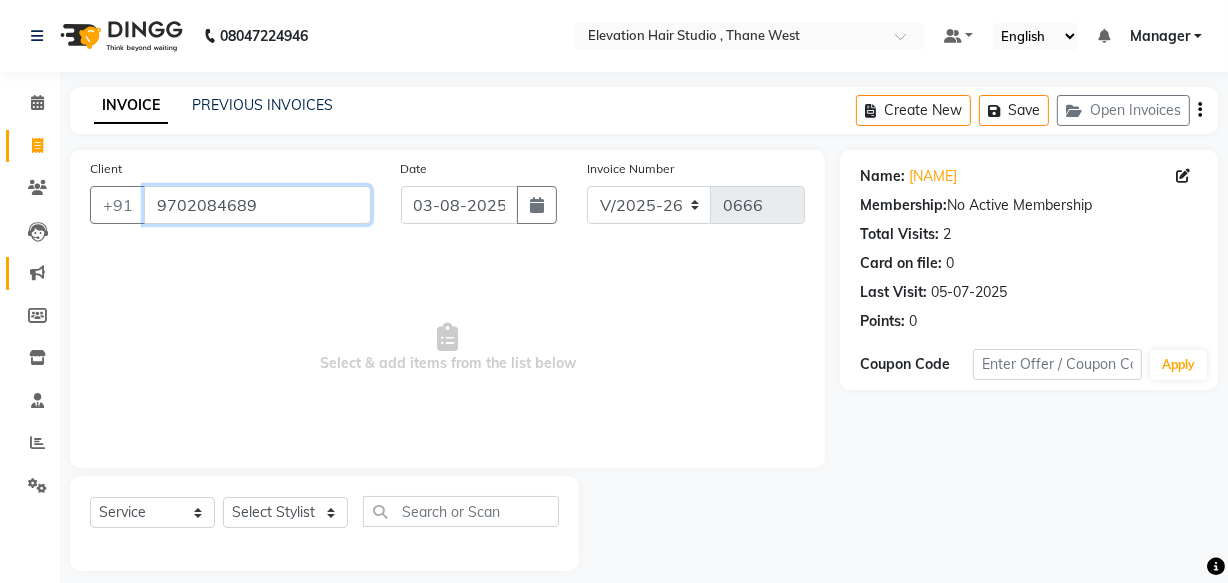 drag, startPoint x: 270, startPoint y: 193, endPoint x: 35, endPoint y: 275, distance: 248.89555 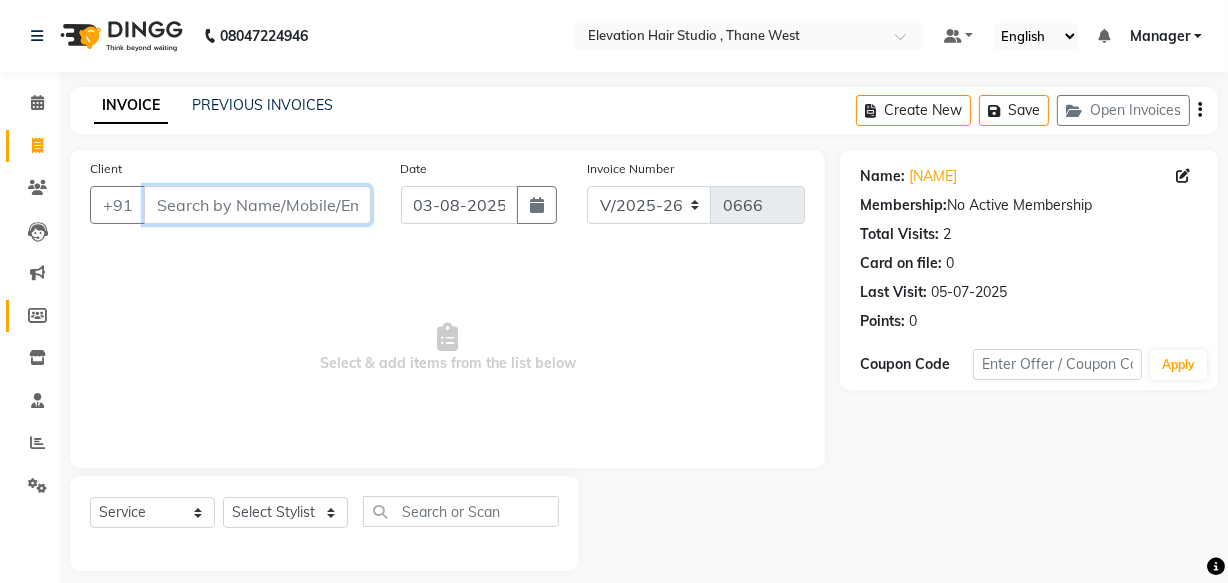 paste on "9594848596" 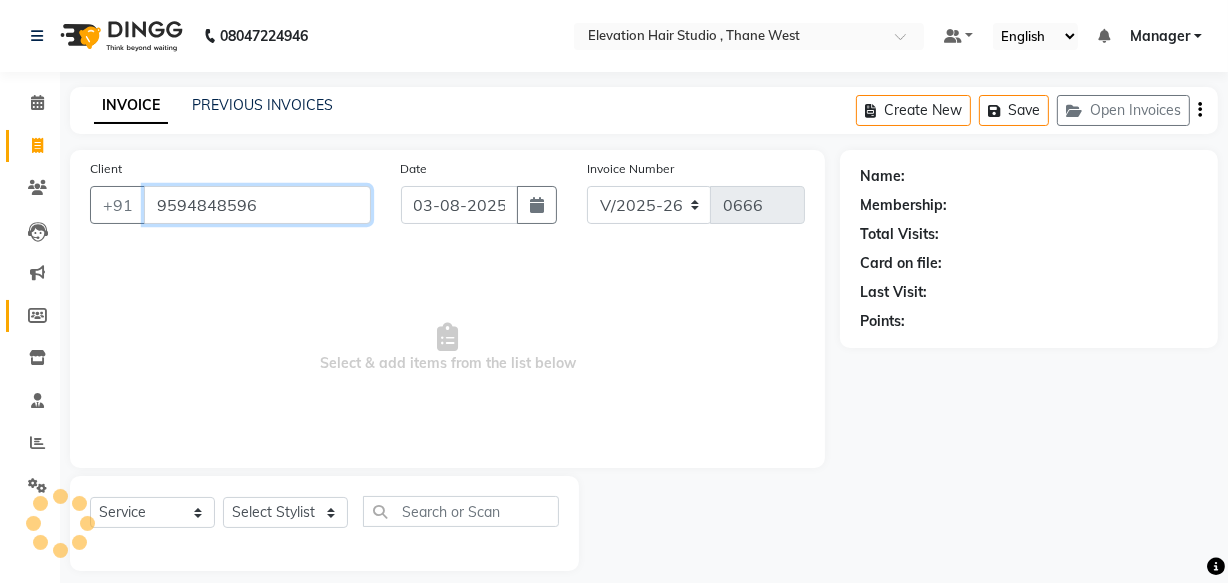 type on "9594848596" 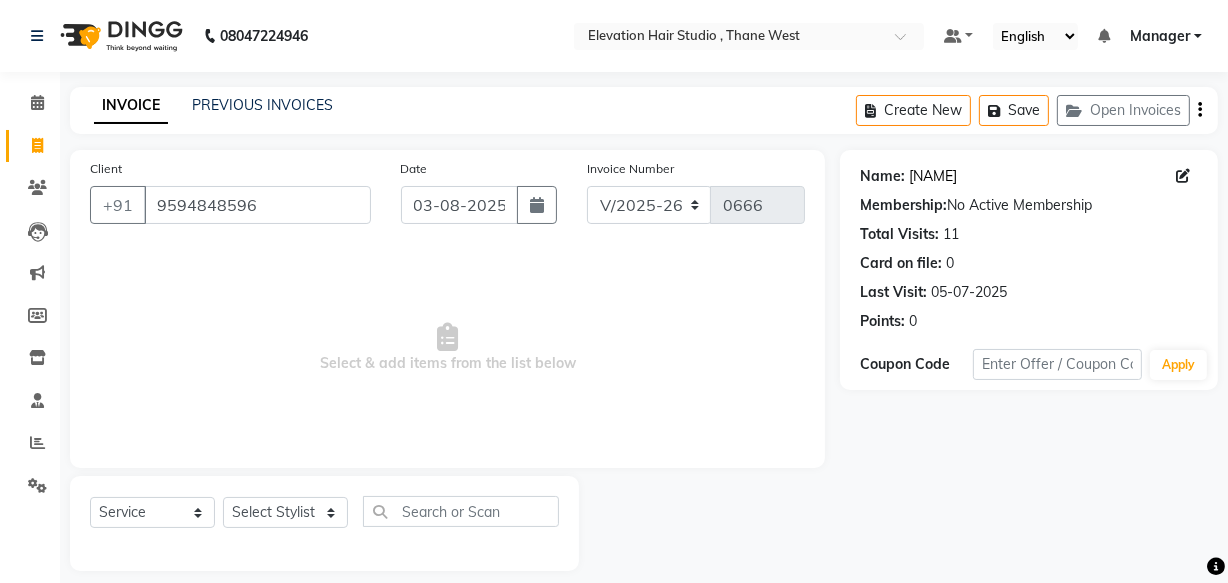 click on "Govind Gajare" 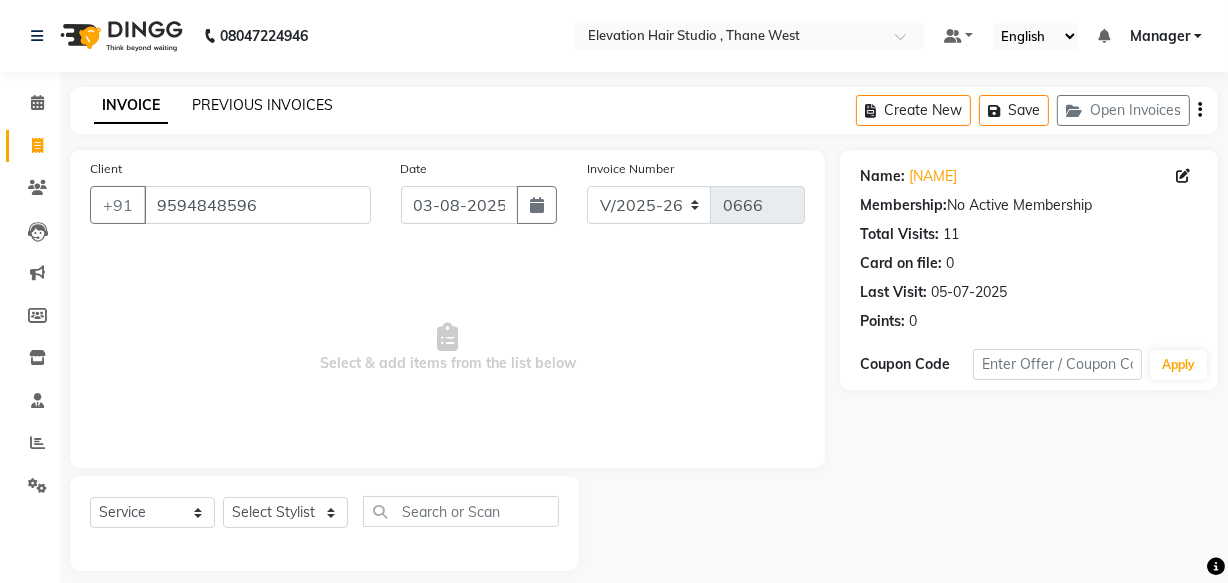 click on "PREVIOUS INVOICES" 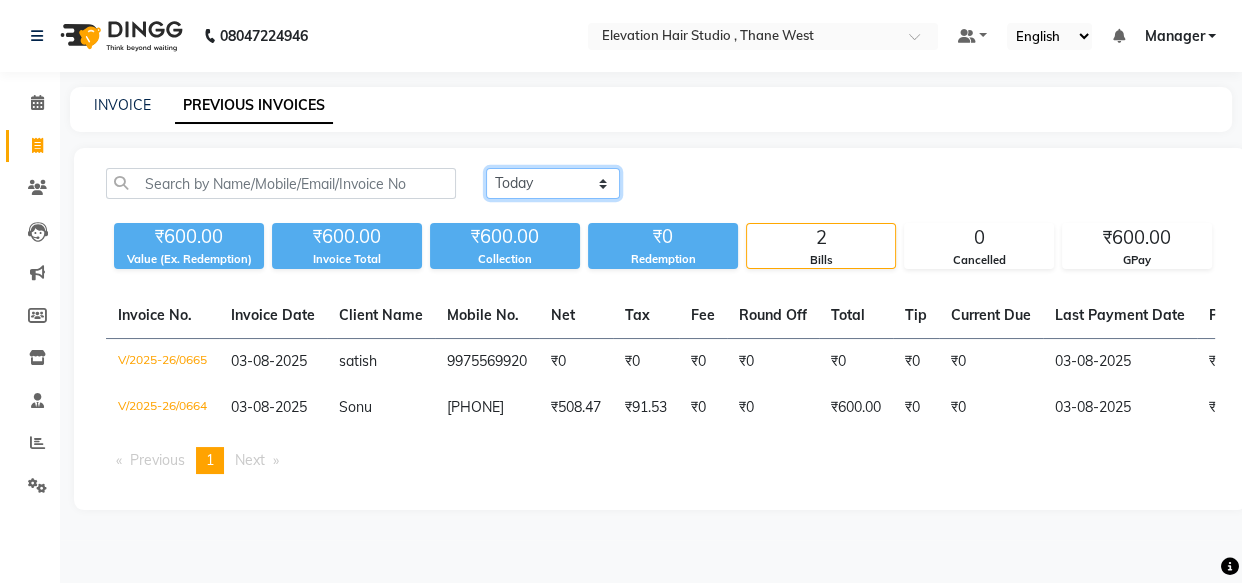 click on "Today Yesterday Custom Range" 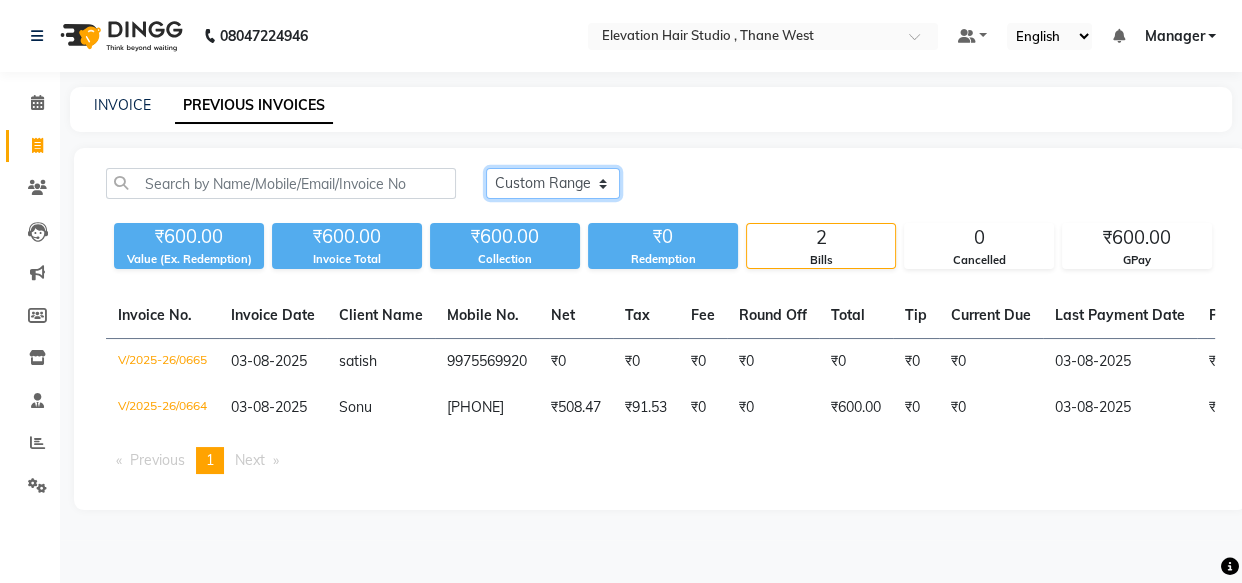 click on "Today Yesterday Custom Range" 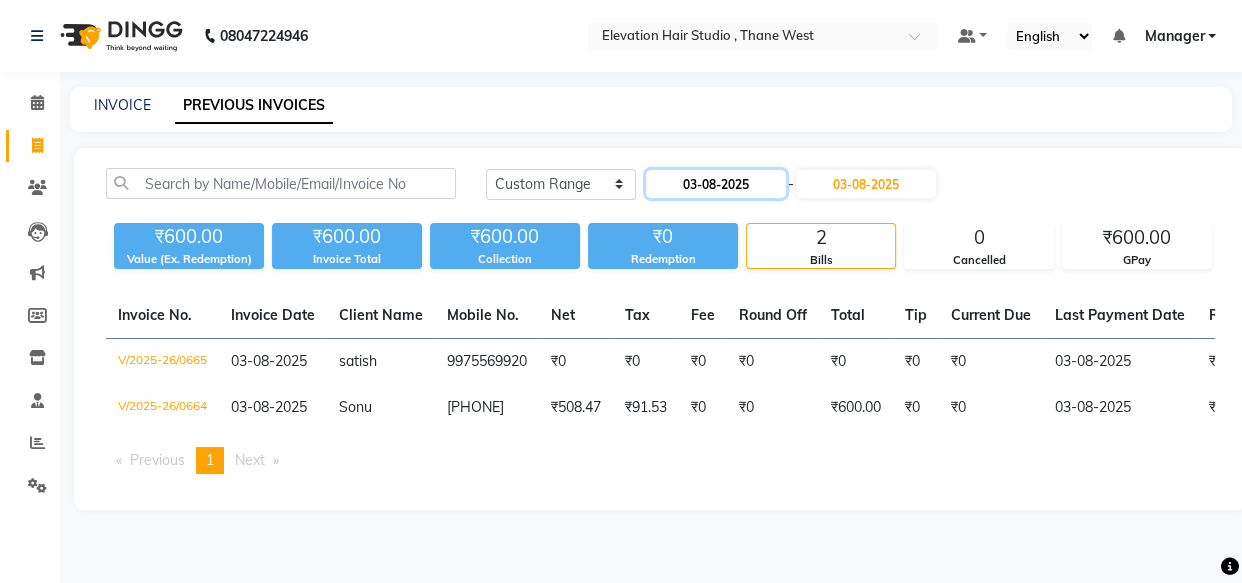 click on "03-08-2025" 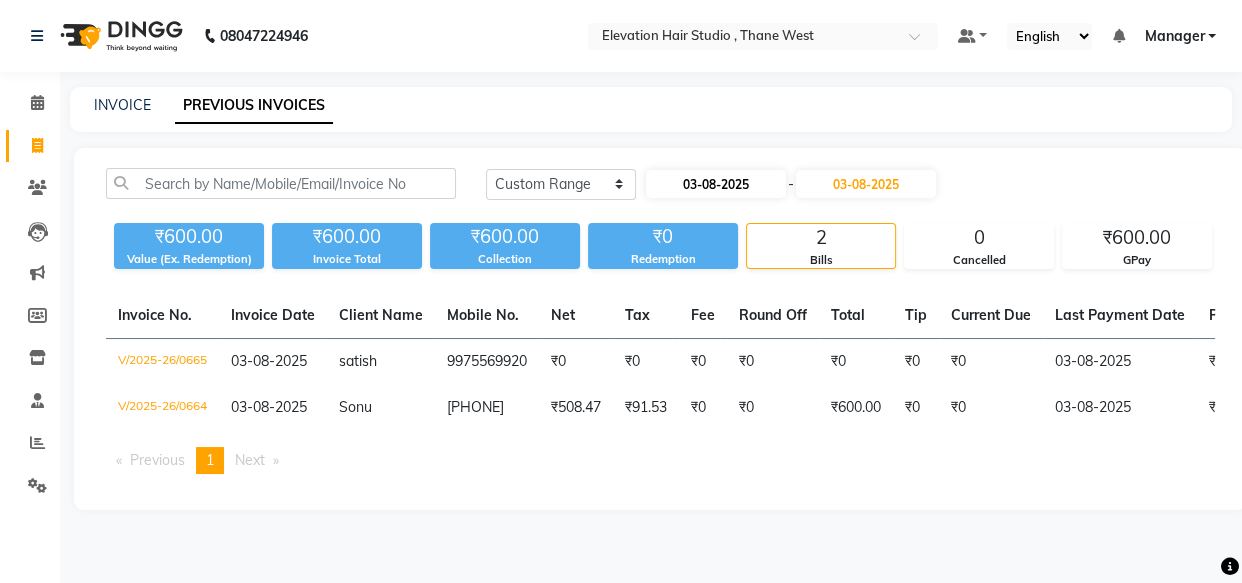 select on "8" 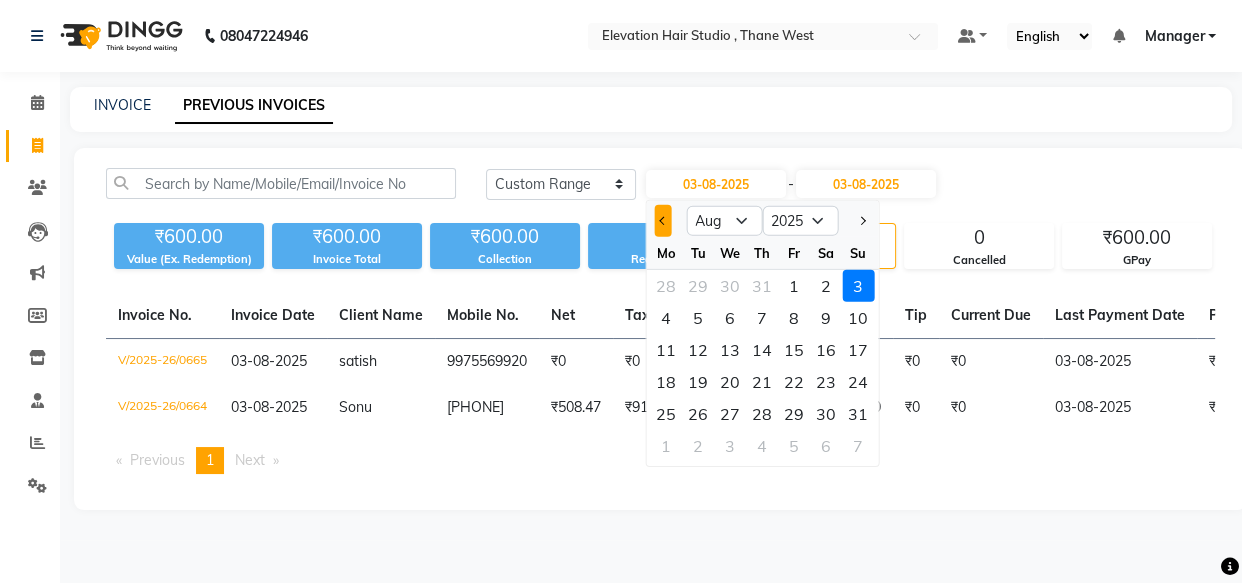 click 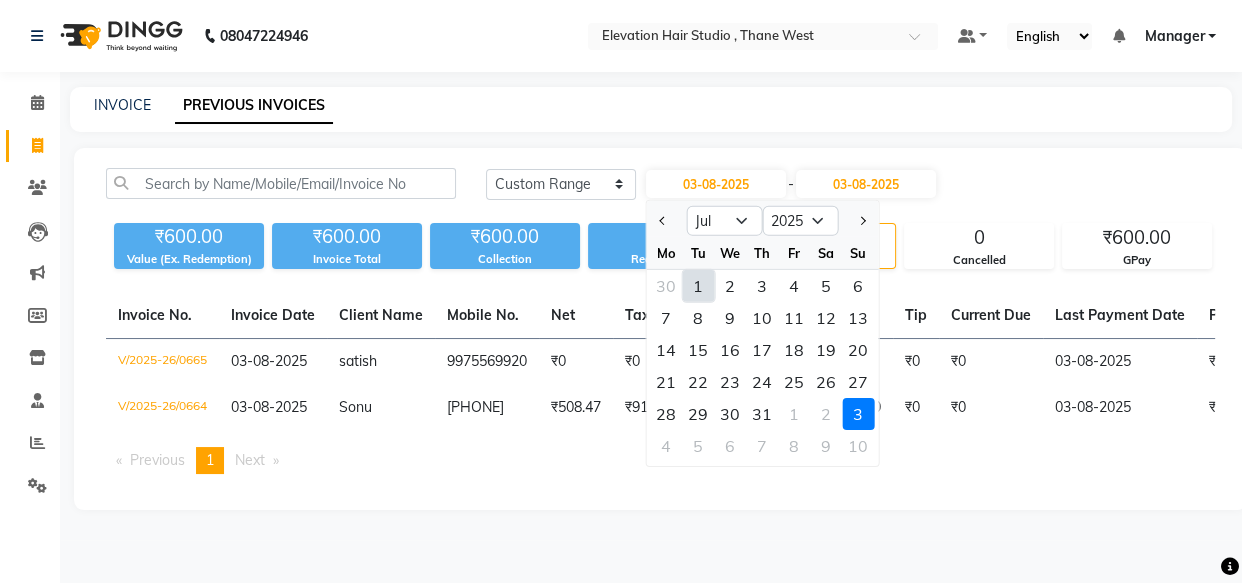 click on "1" 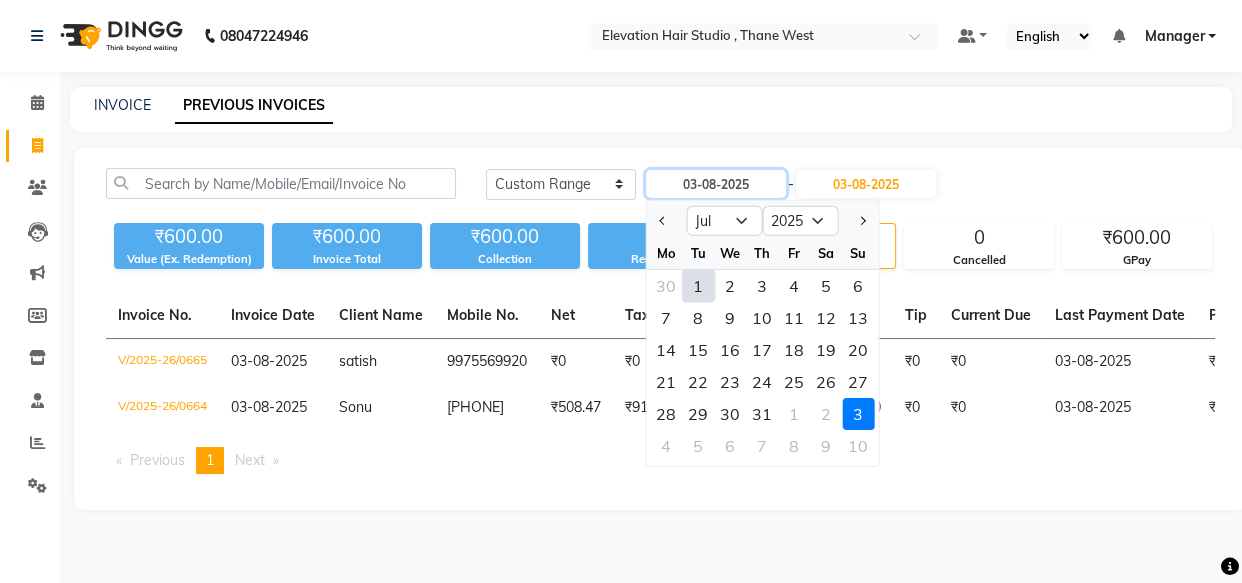 type on "01-07-2025" 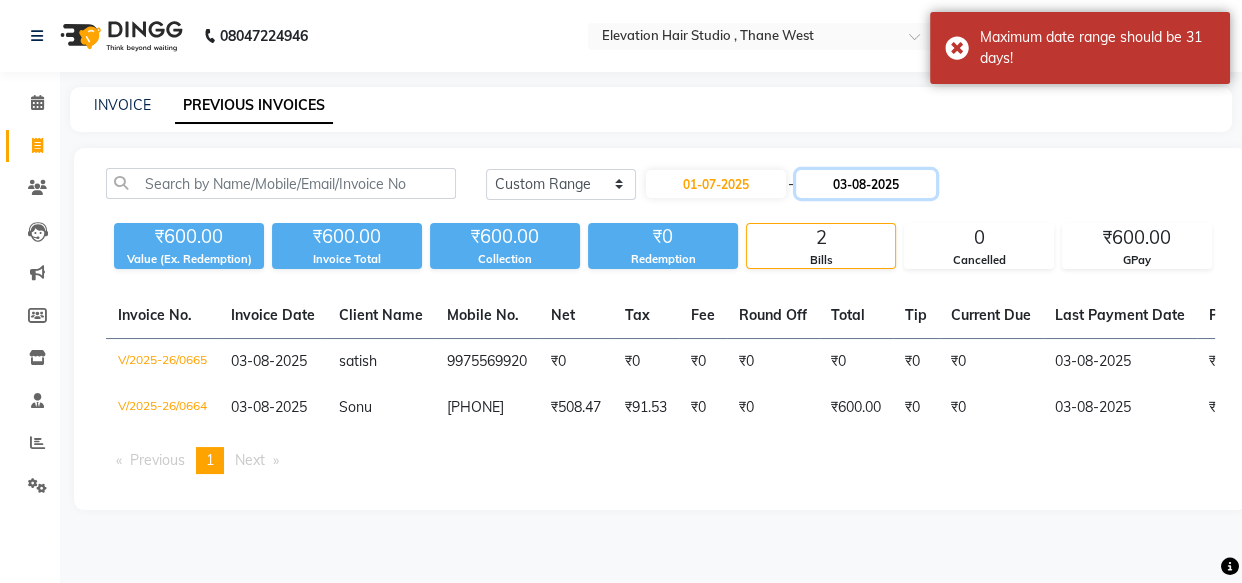 click on "03-08-2025" 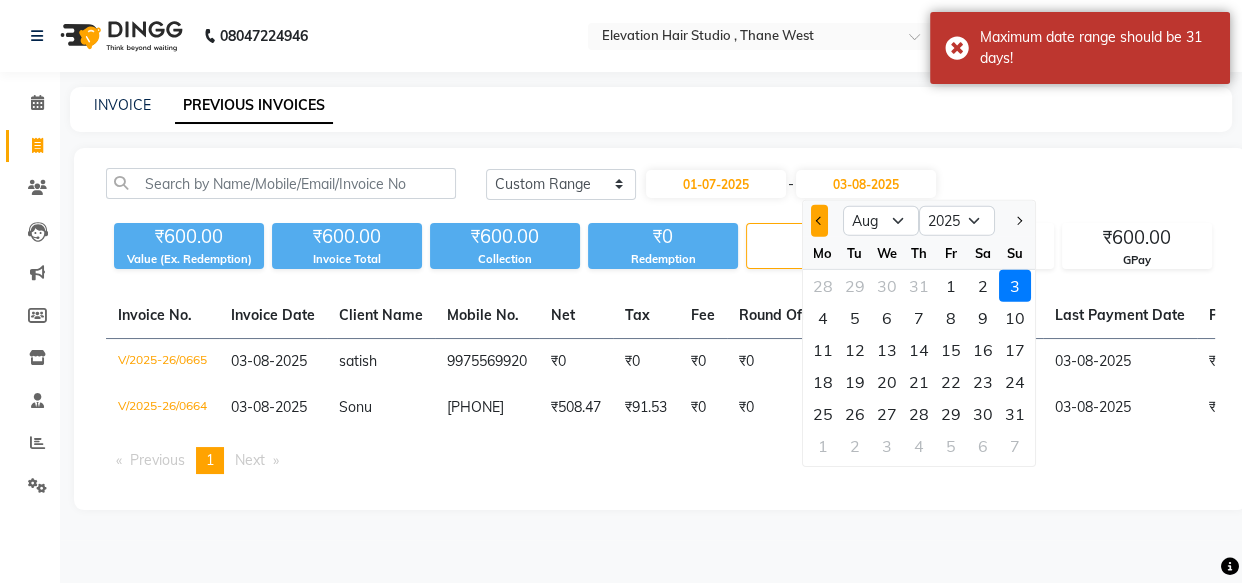 click 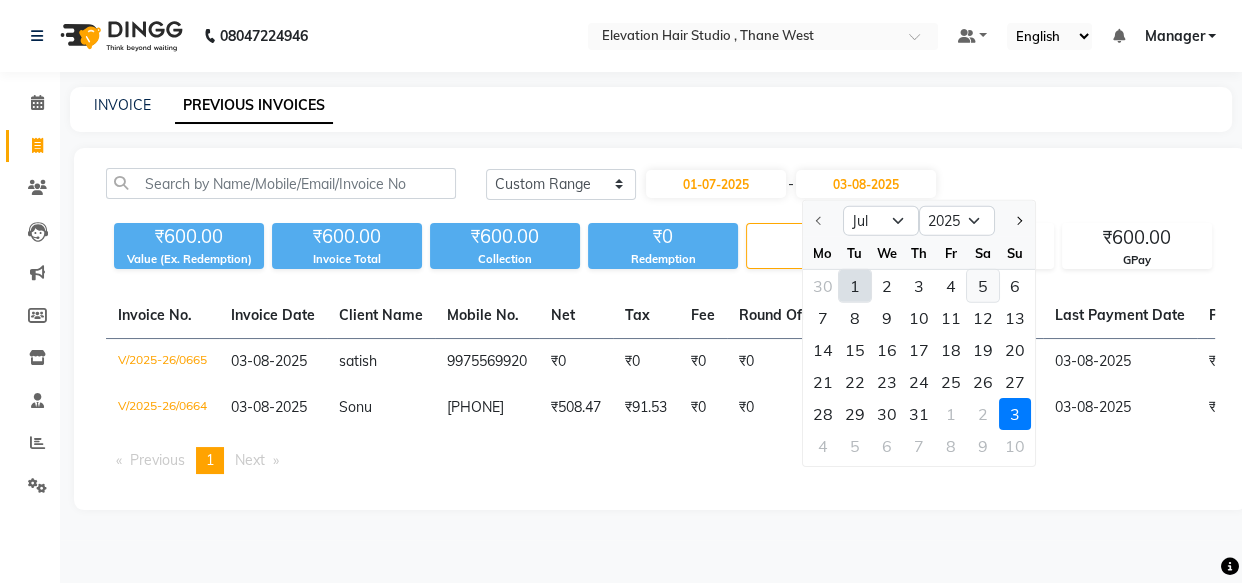 click on "5" 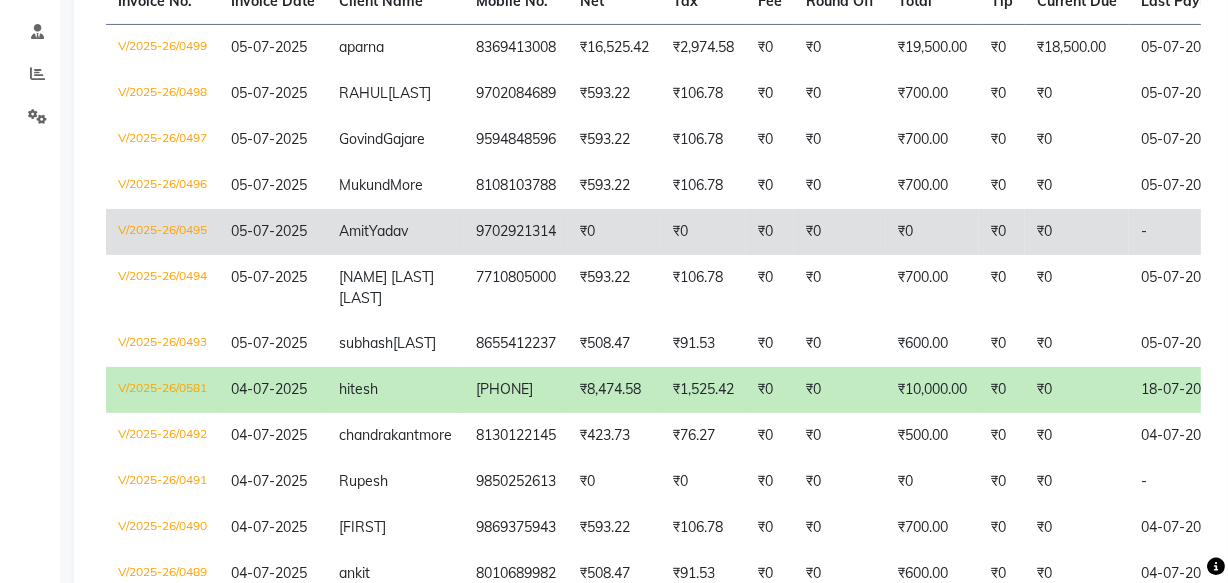 scroll, scrollTop: 454, scrollLeft: 0, axis: vertical 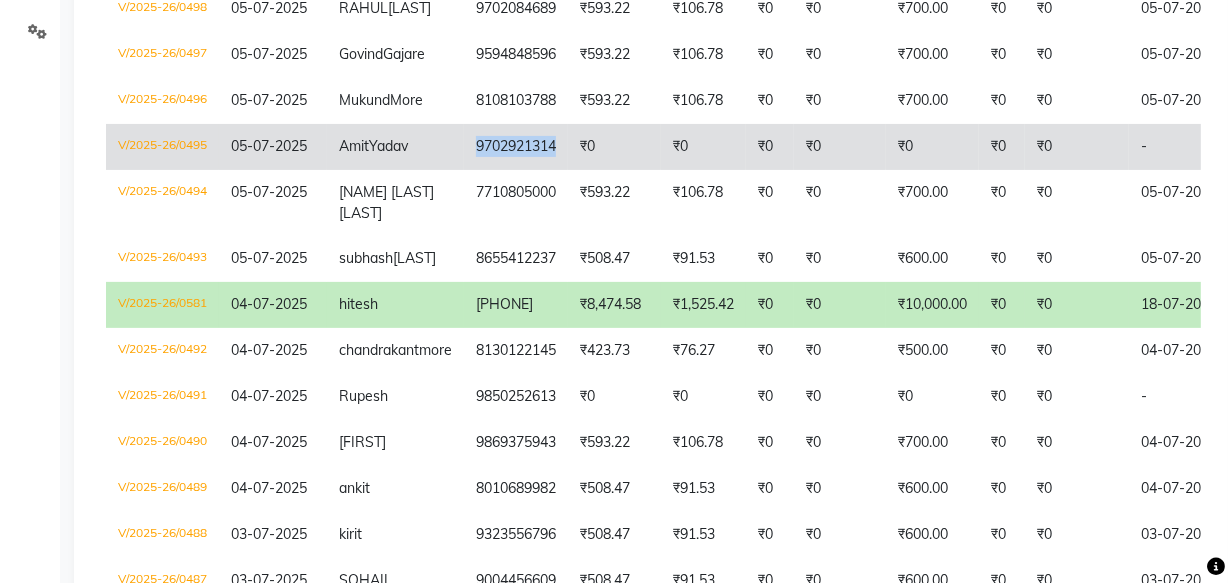 copy on "9702921314" 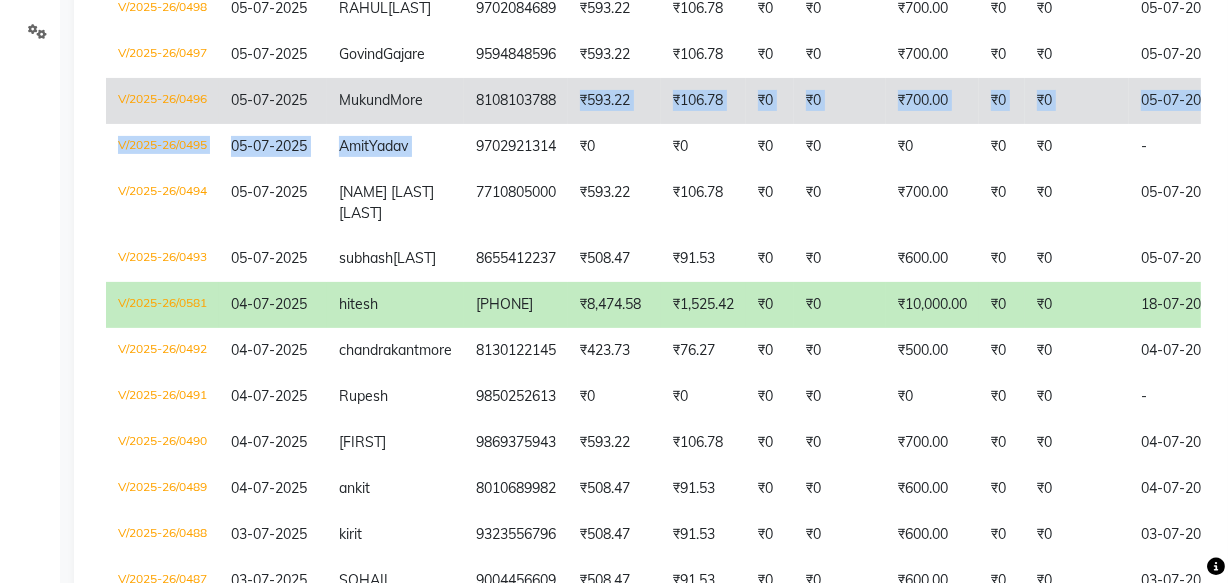 drag, startPoint x: 446, startPoint y: 206, endPoint x: 538, endPoint y: 159, distance: 103.31021 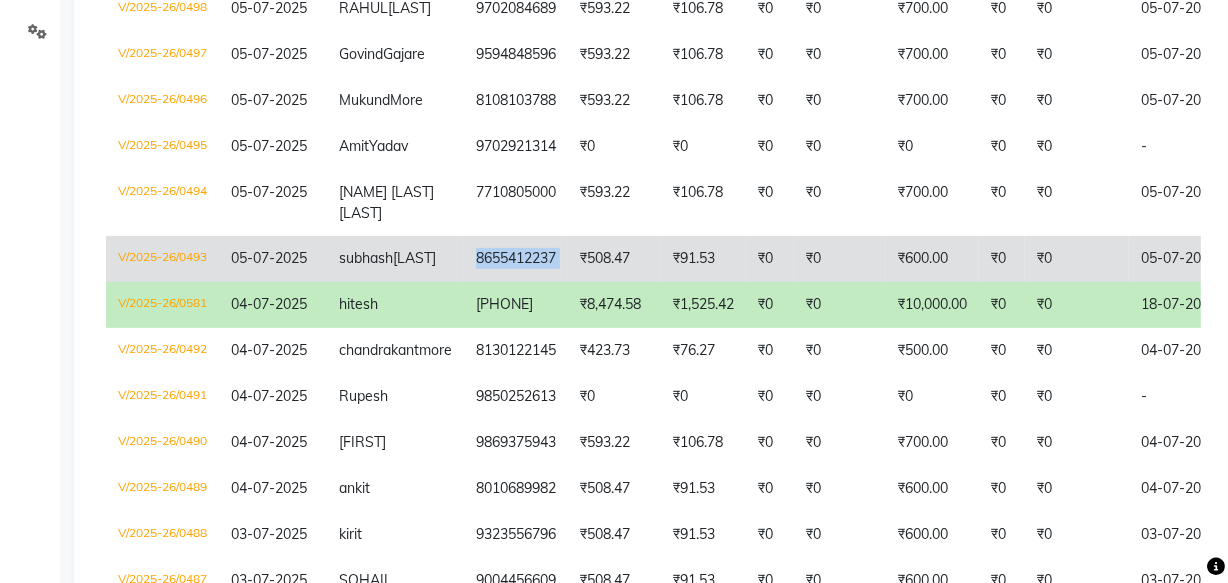 copy on "8655412237" 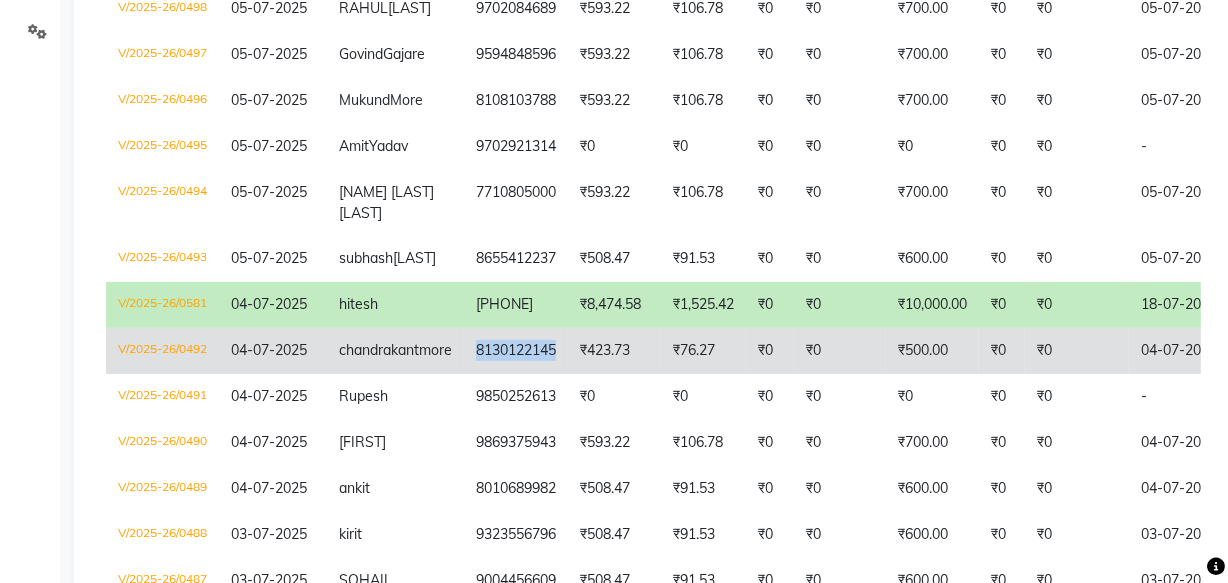 copy on "8130122145" 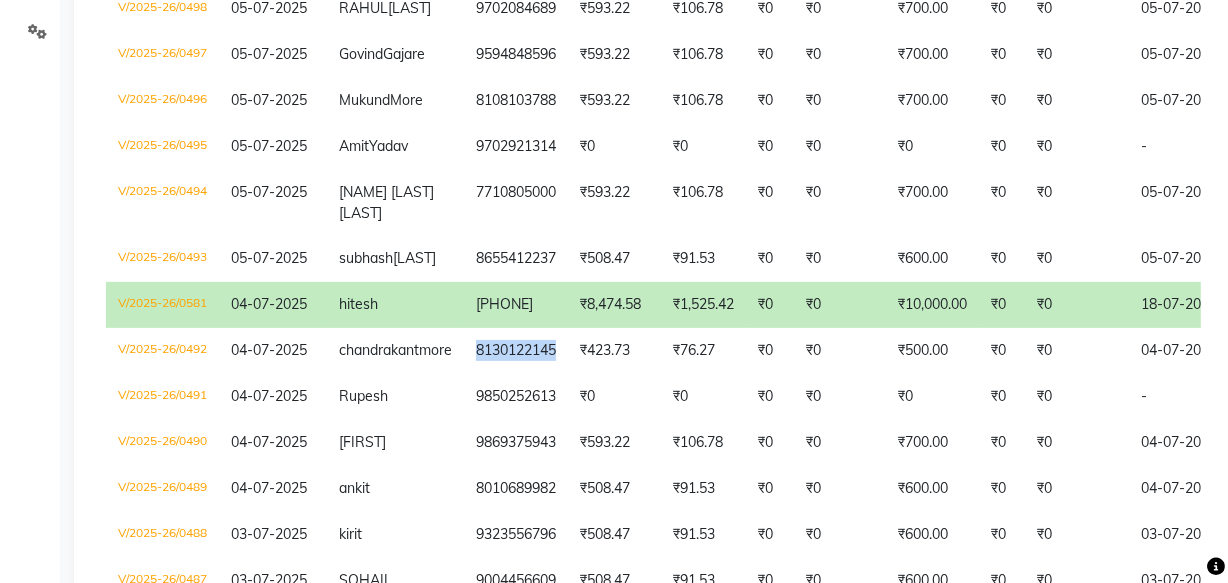 drag, startPoint x: 449, startPoint y: 432, endPoint x: 535, endPoint y: 395, distance: 93.62158 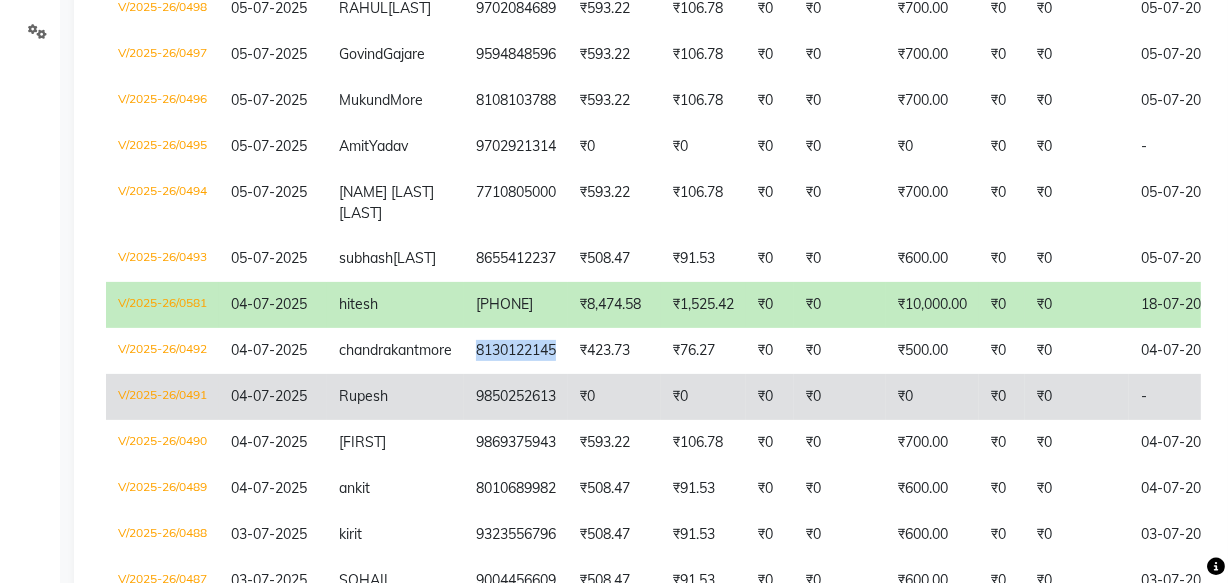 scroll, scrollTop: 636, scrollLeft: 0, axis: vertical 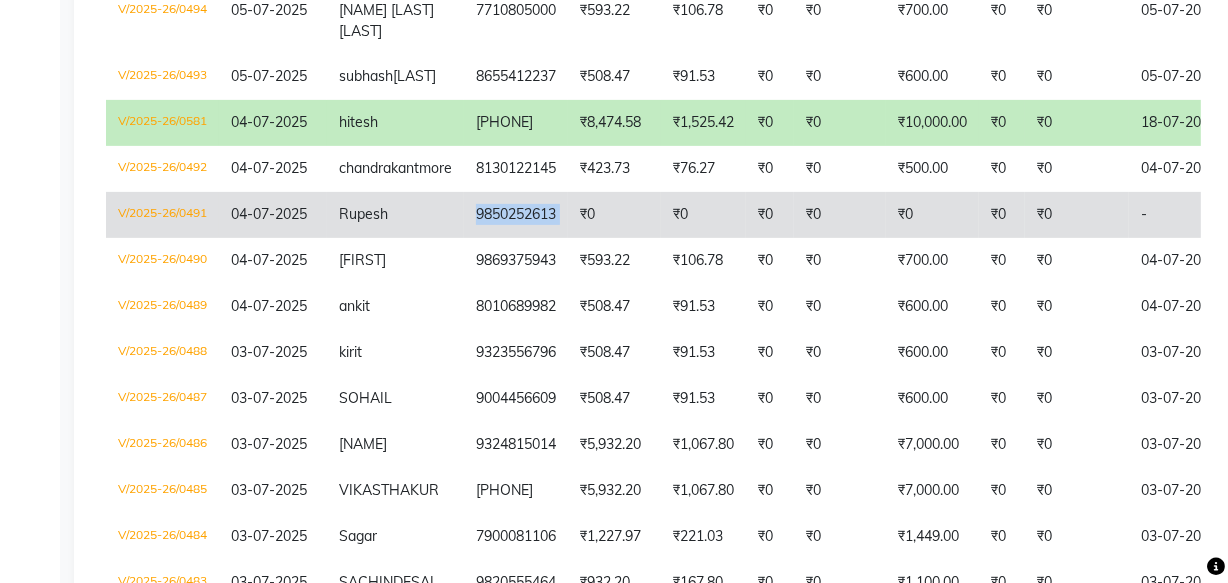 copy on "9850252613" 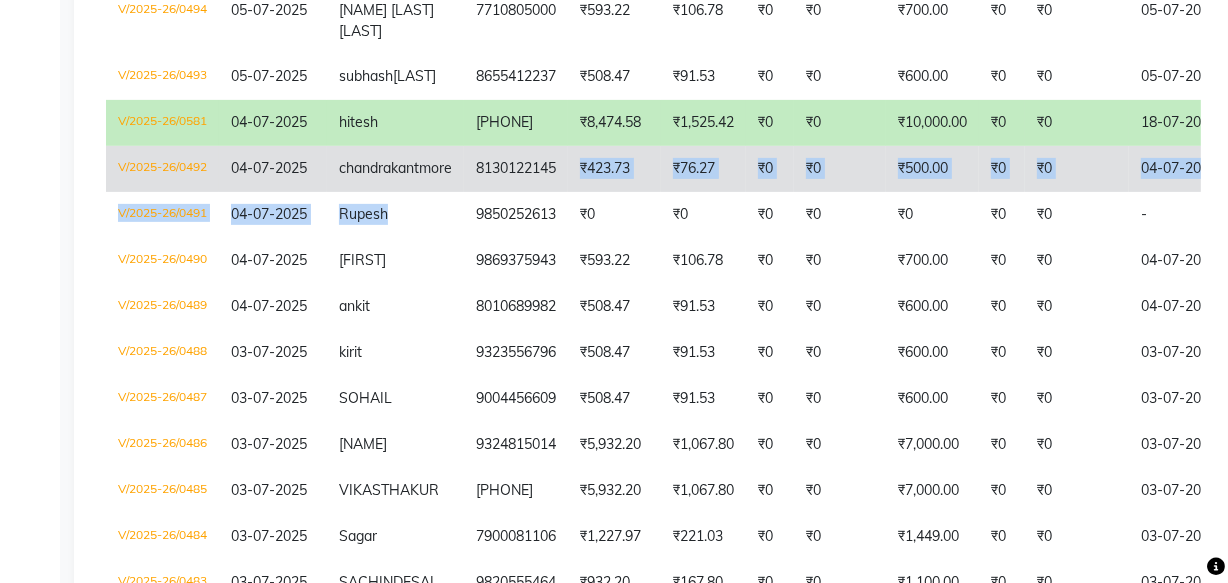 drag, startPoint x: 444, startPoint y: 323, endPoint x: 524, endPoint y: 244, distance: 112.432205 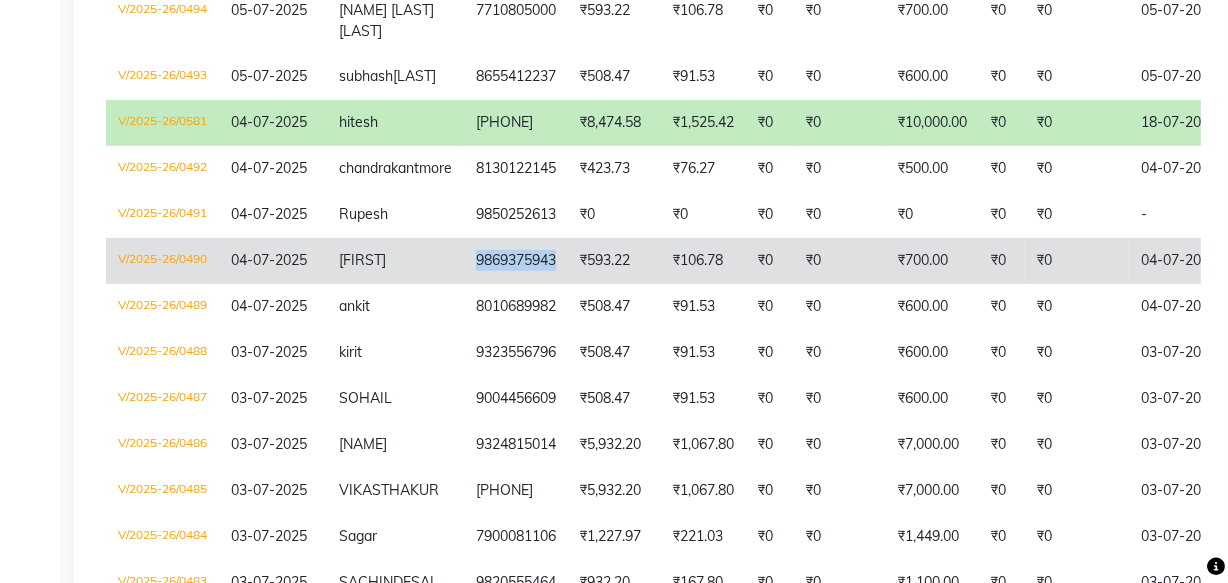 copy on "9869375943" 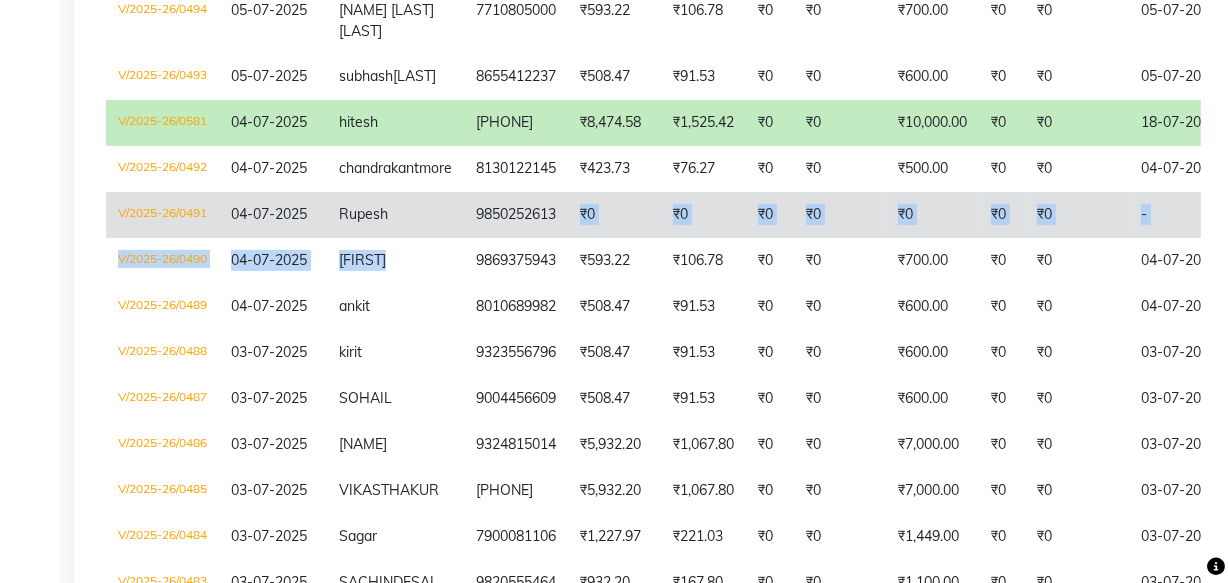 drag, startPoint x: 452, startPoint y: 356, endPoint x: 538, endPoint y: 319, distance: 93.62158 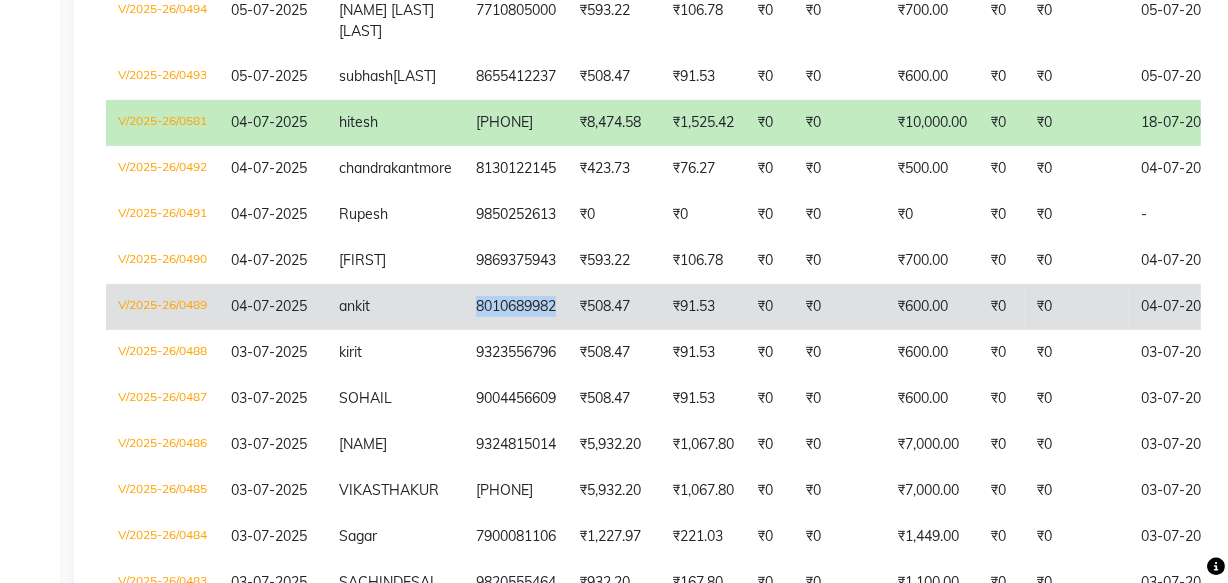 copy on "8010689982" 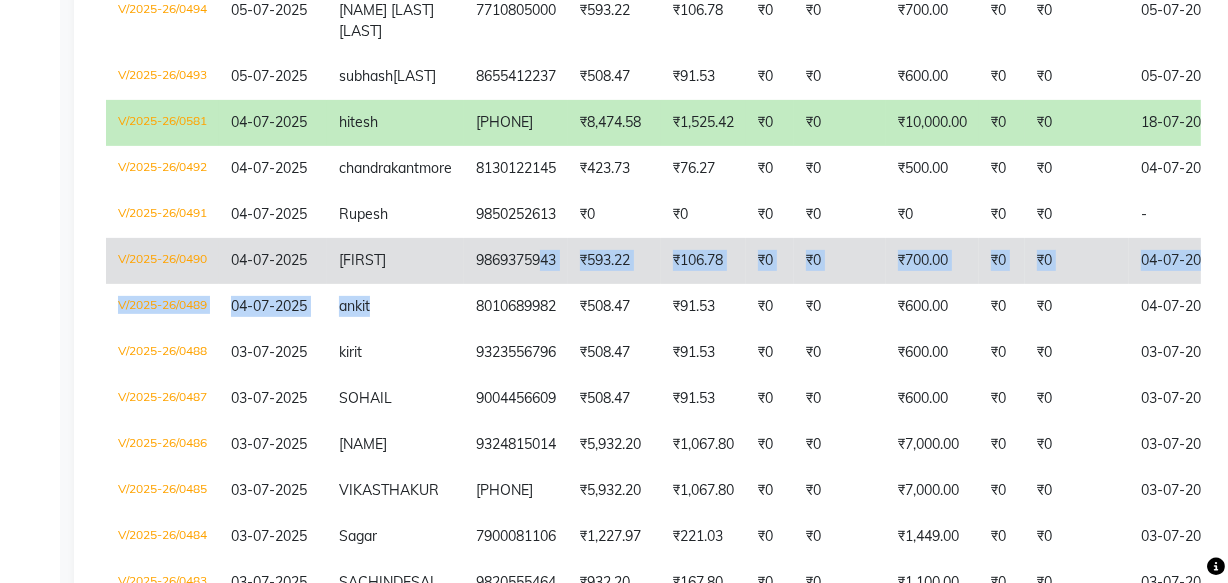 drag, startPoint x: 443, startPoint y: 410, endPoint x: 518, endPoint y: 367, distance: 86.4523 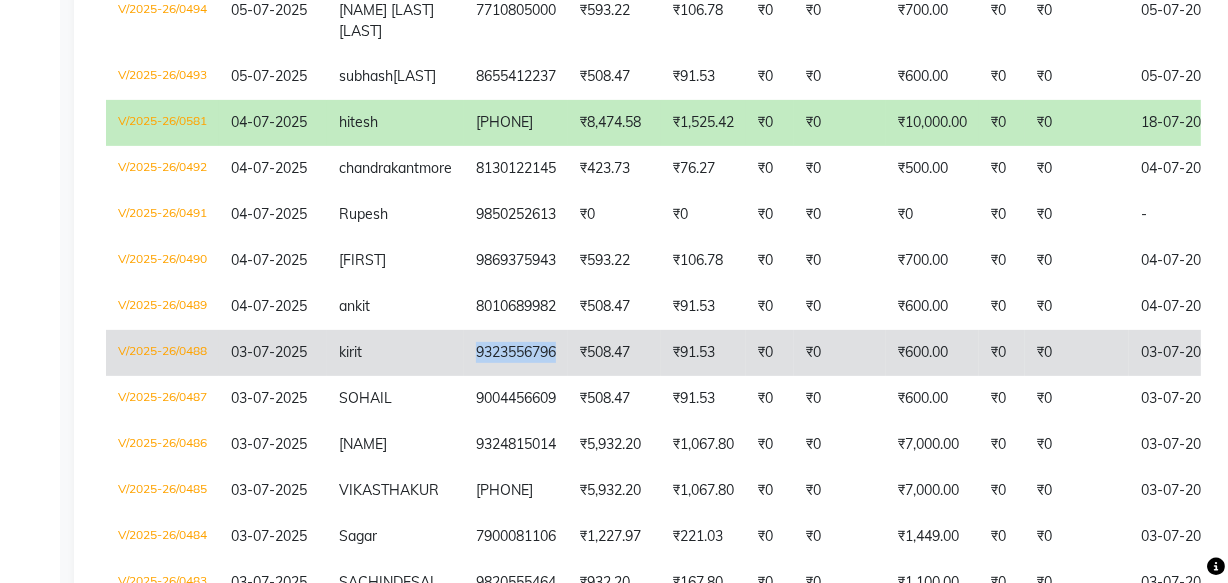 copy on "9323556796" 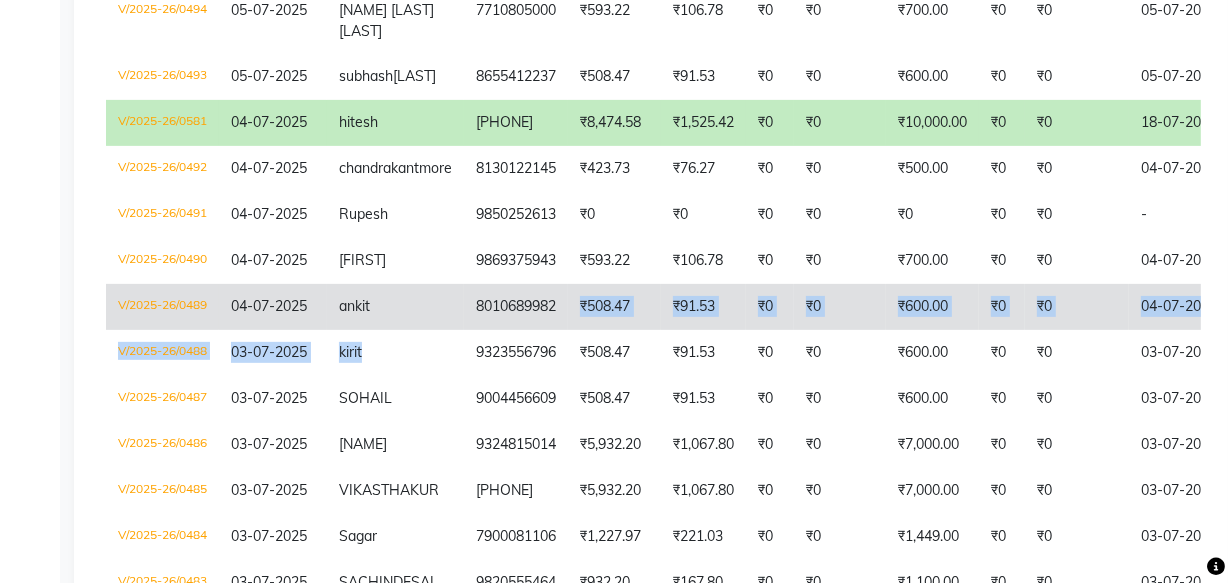 drag, startPoint x: 439, startPoint y: 453, endPoint x: 531, endPoint y: 406, distance: 103.31021 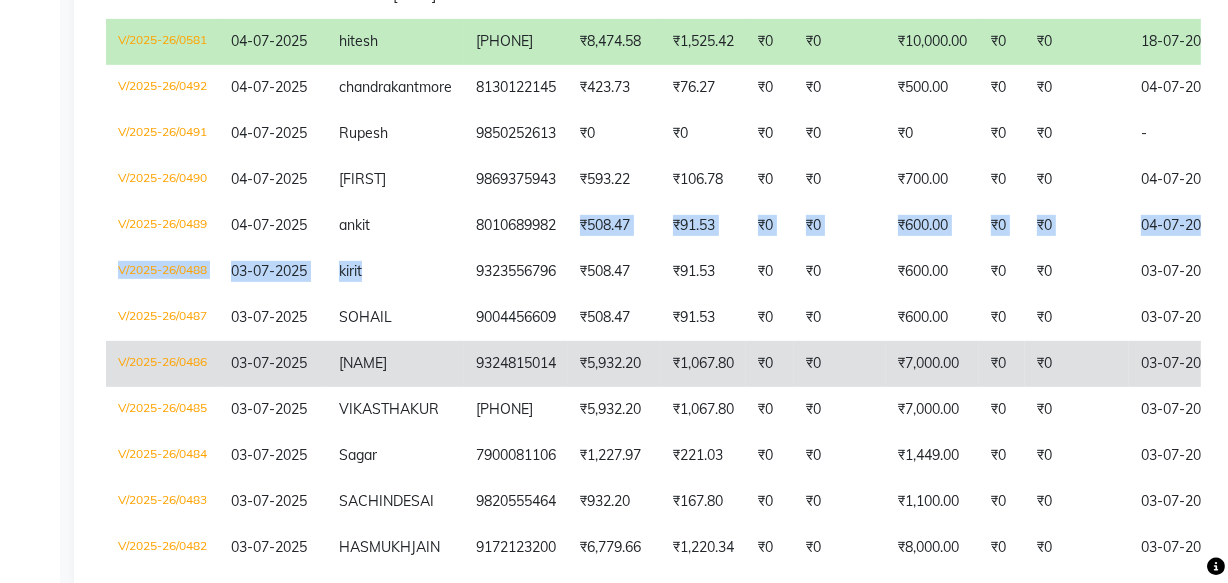 scroll, scrollTop: 818, scrollLeft: 0, axis: vertical 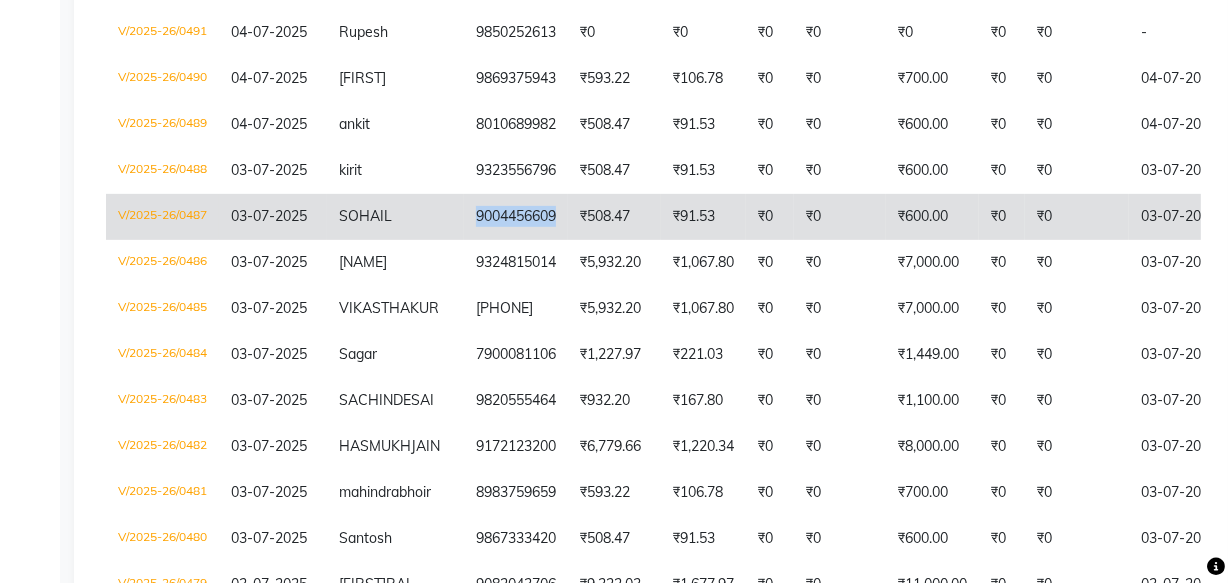 copy on "9004456609" 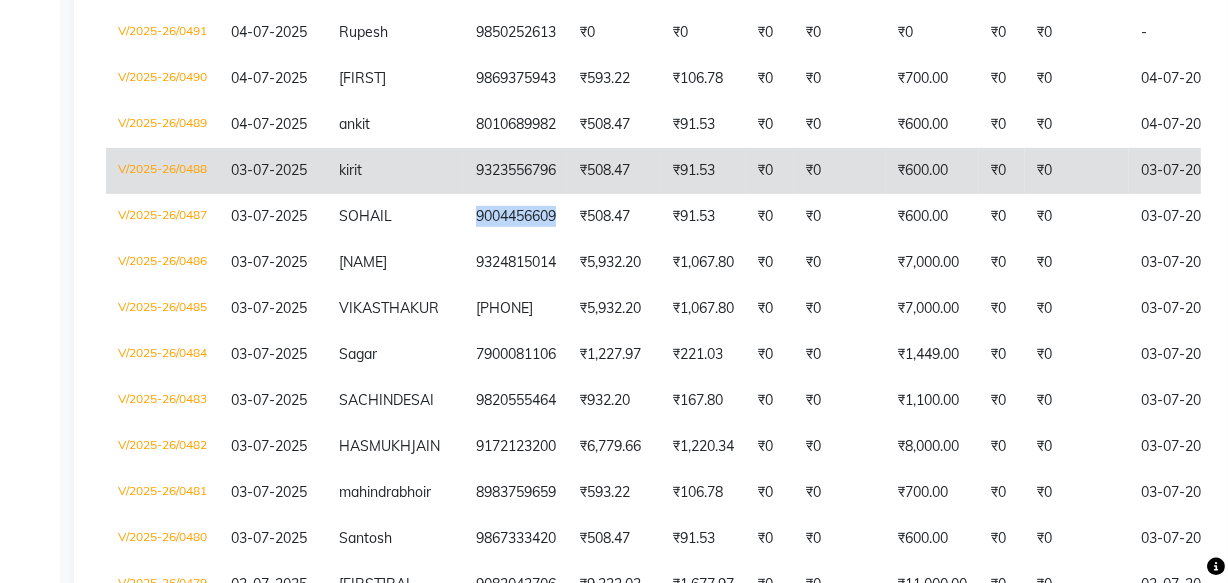 drag, startPoint x: 440, startPoint y: 319, endPoint x: 530, endPoint y: 292, distance: 93.96276 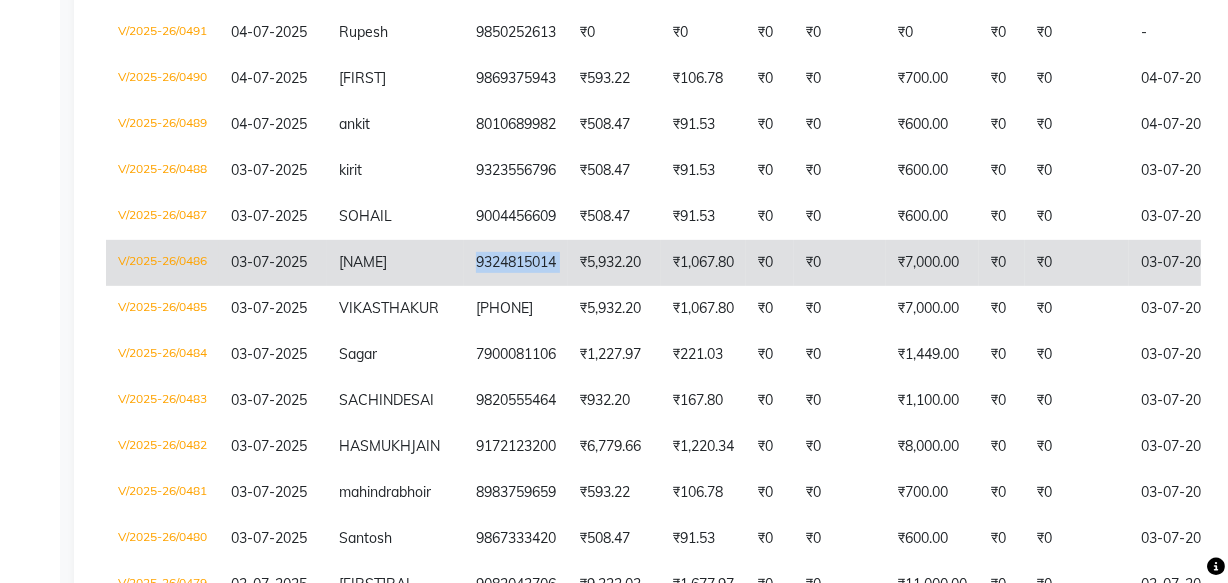 copy on "9324815014" 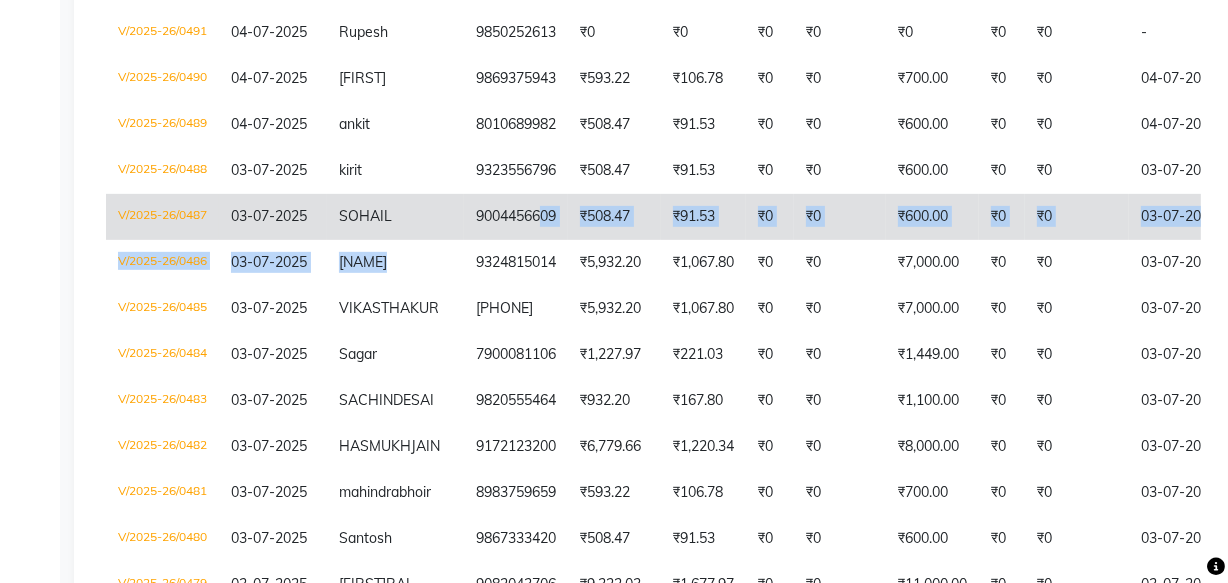 drag, startPoint x: 441, startPoint y: 364, endPoint x: 515, endPoint y: 300, distance: 97.8366 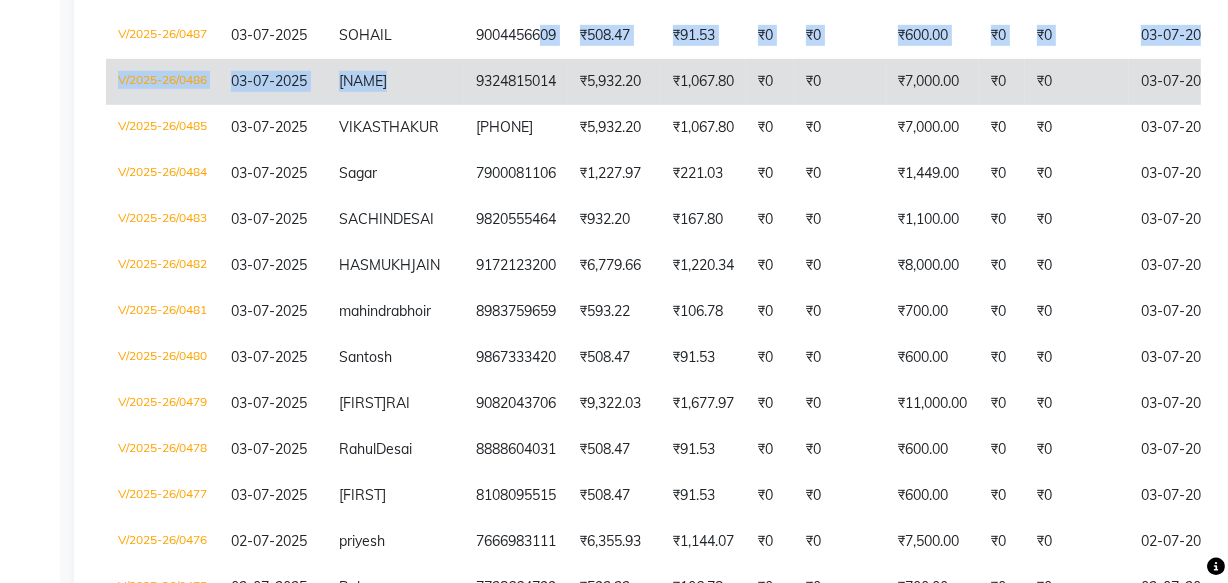 scroll, scrollTop: 1000, scrollLeft: 0, axis: vertical 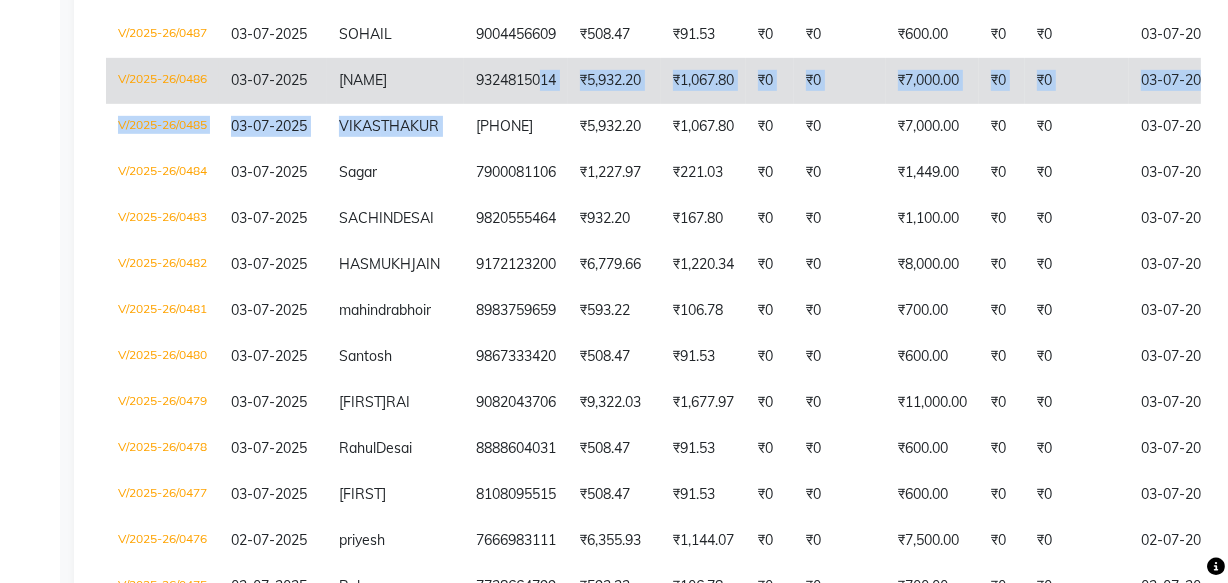 drag, startPoint x: 439, startPoint y: 230, endPoint x: 518, endPoint y: 192, distance: 87.66413 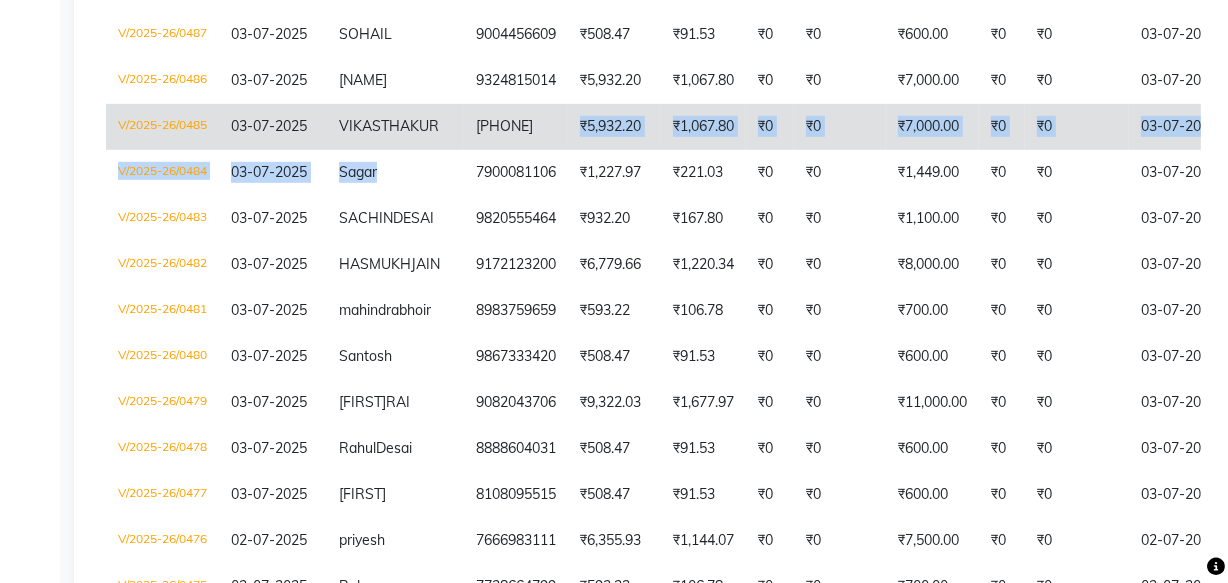 drag, startPoint x: 444, startPoint y: 293, endPoint x: 509, endPoint y: 249, distance: 78.492035 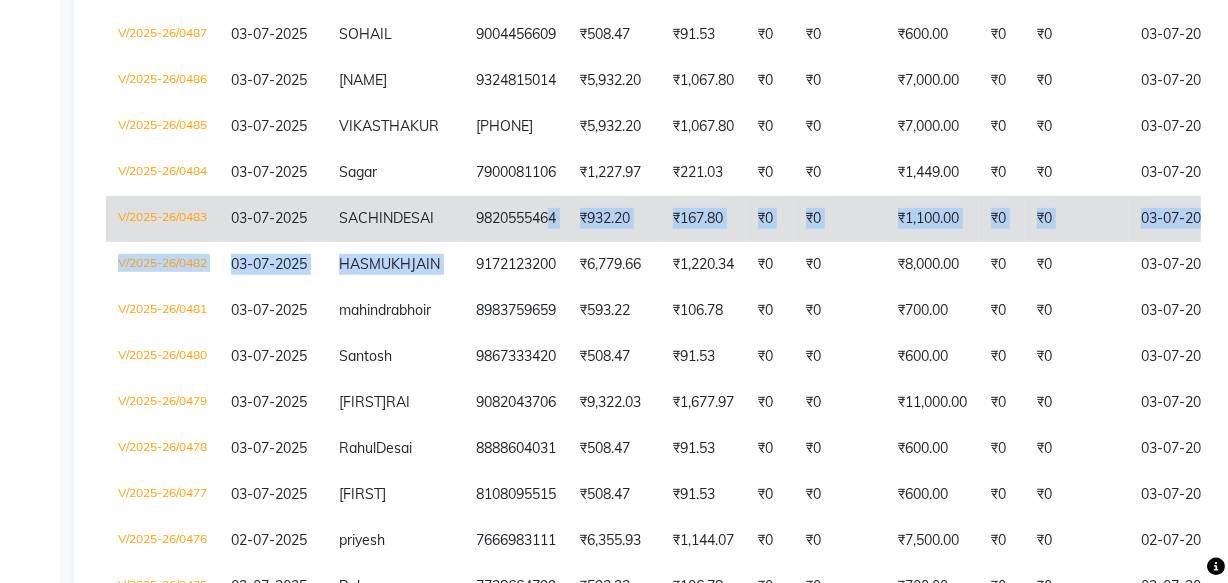 drag, startPoint x: 438, startPoint y: 399, endPoint x: 520, endPoint y: 352, distance: 94.51455 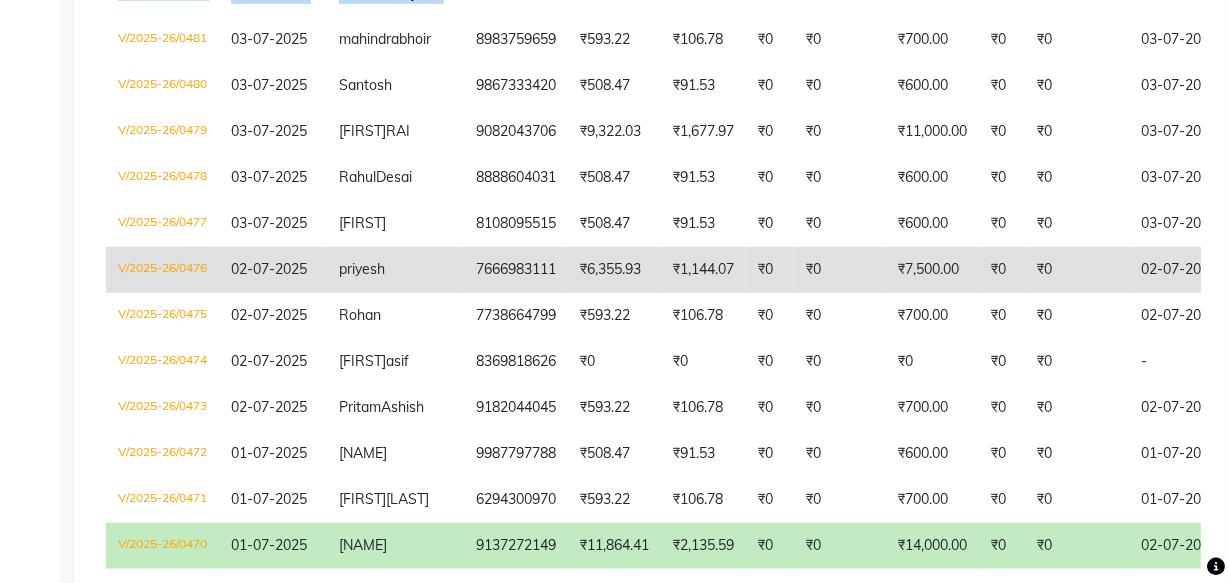 scroll, scrollTop: 1272, scrollLeft: 0, axis: vertical 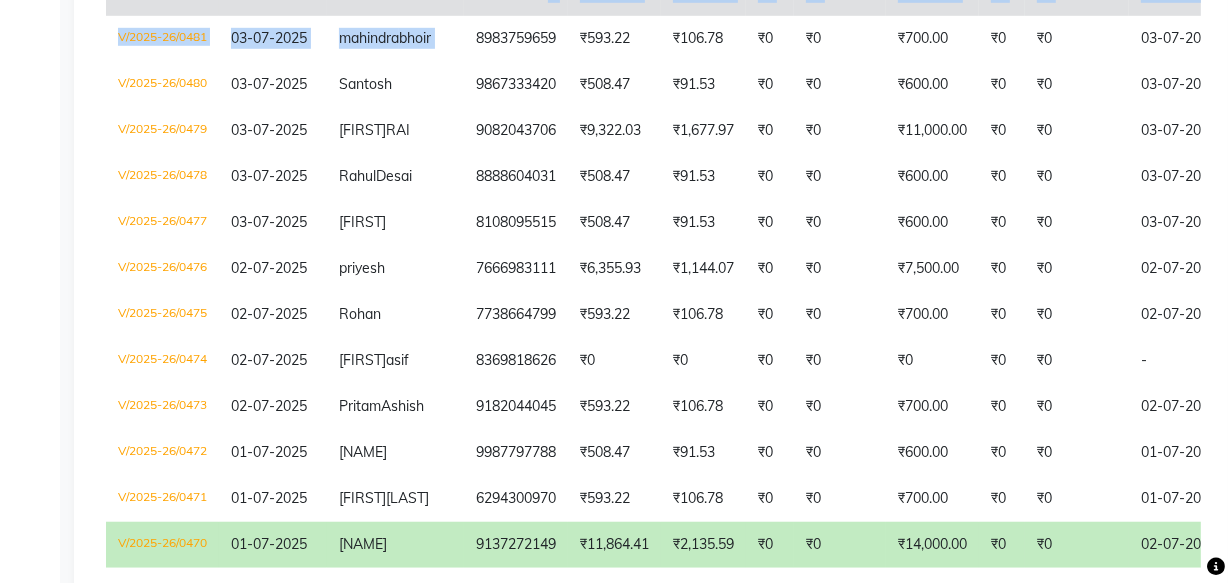 drag, startPoint x: 449, startPoint y: 202, endPoint x: 523, endPoint y: 147, distance: 92.20087 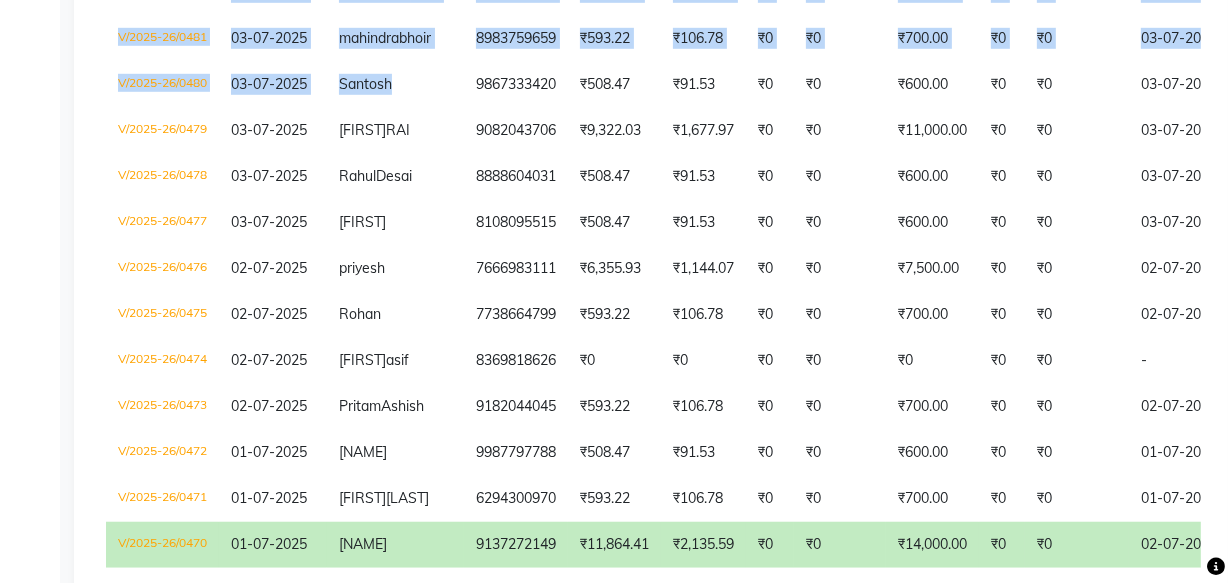 drag, startPoint x: 443, startPoint y: 262, endPoint x: 6, endPoint y: 292, distance: 438.02853 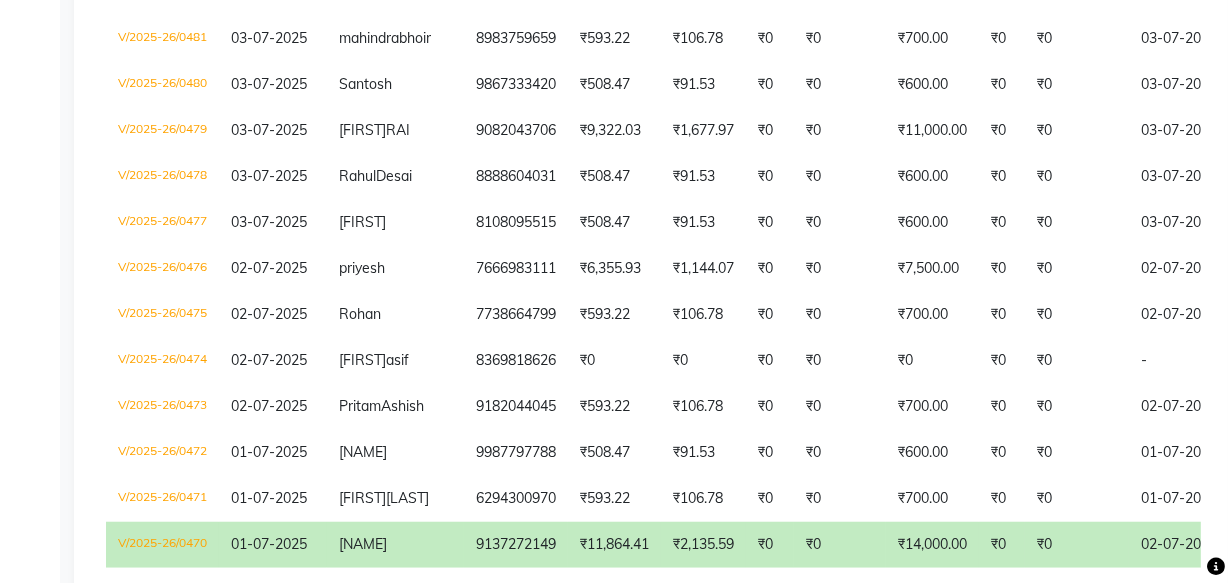 click on "Calendar  Invoice  Clients  Leads   Marketing  Members  Inventory  Staff  Reports  Settings Completed InProgress Upcoming Dropped Tentative Check-In Confirm Bookings Generate Report Segments Page Builder" 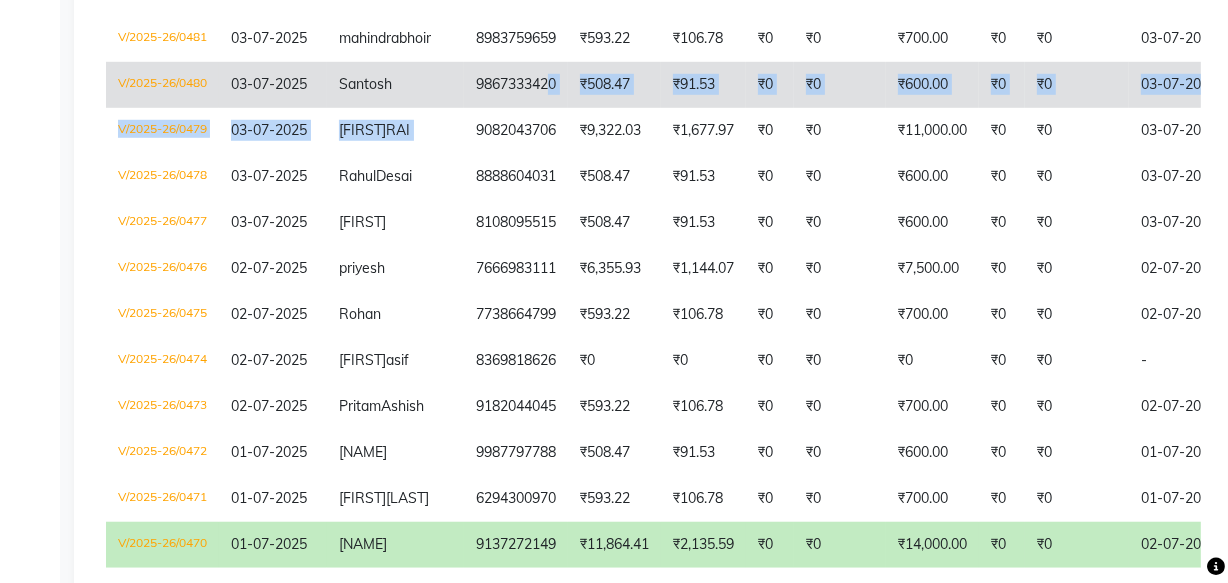 drag, startPoint x: 447, startPoint y: 309, endPoint x: 523, endPoint y: 271, distance: 84.97058 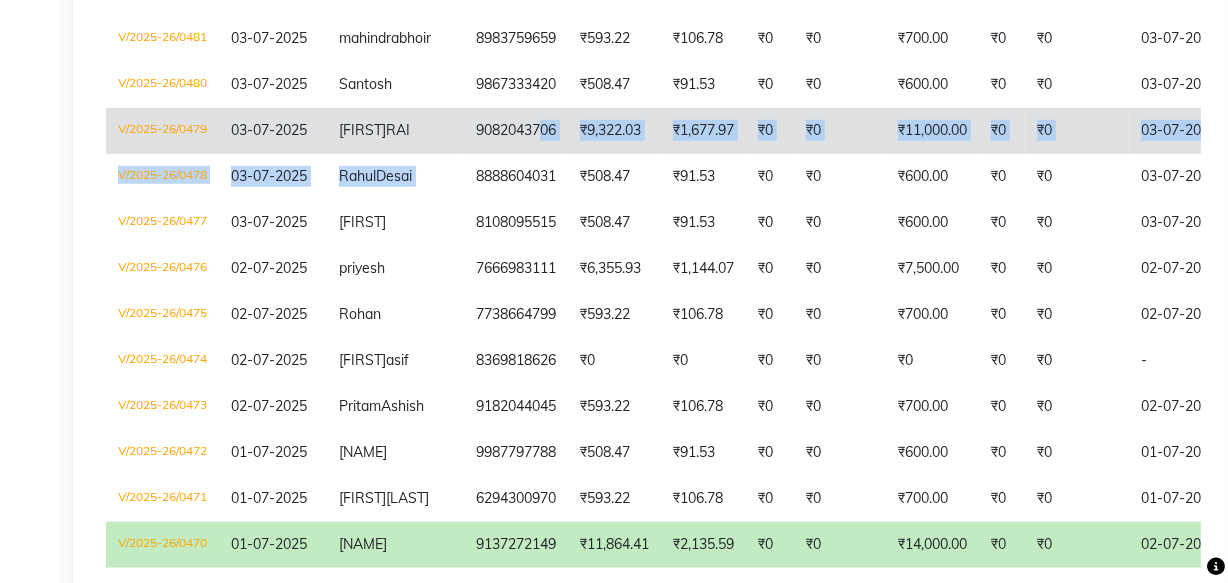 drag, startPoint x: 442, startPoint y: 380, endPoint x: 519, endPoint y: 300, distance: 111.03603 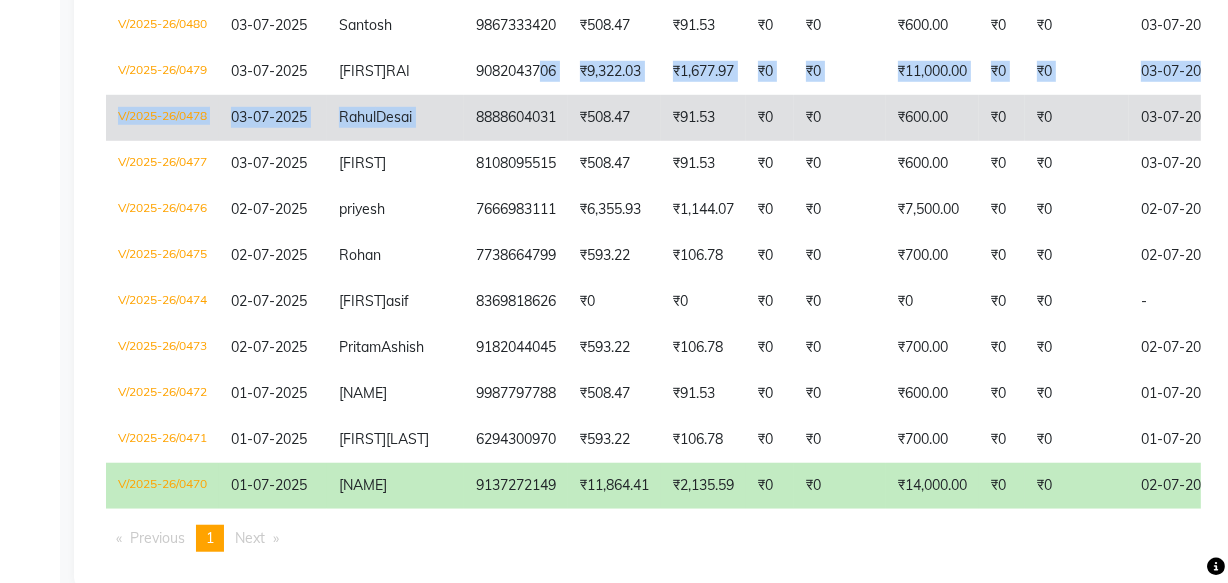 scroll, scrollTop: 1363, scrollLeft: 0, axis: vertical 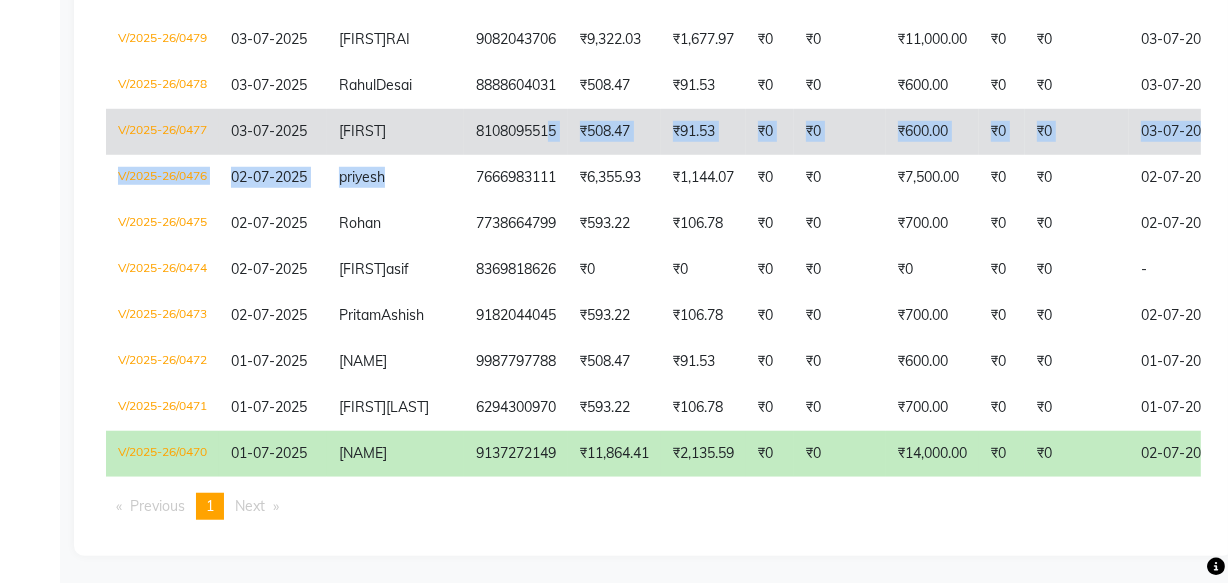 drag, startPoint x: 447, startPoint y: 383, endPoint x: 528, endPoint y: 335, distance: 94.15413 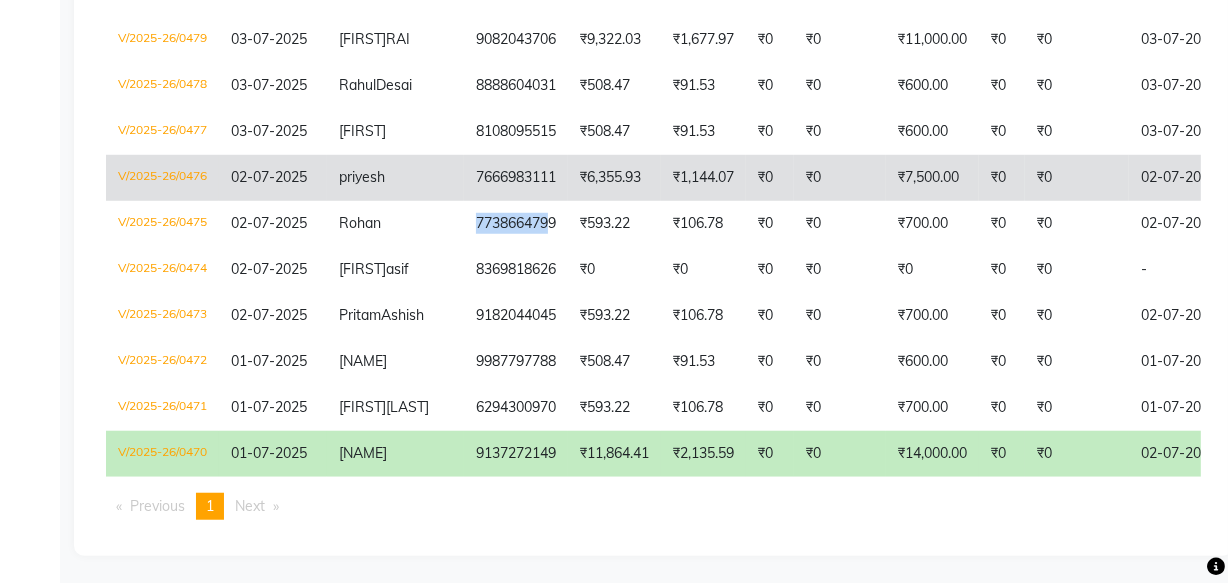 drag, startPoint x: 448, startPoint y: 423, endPoint x: 513, endPoint y: 388, distance: 73.82411 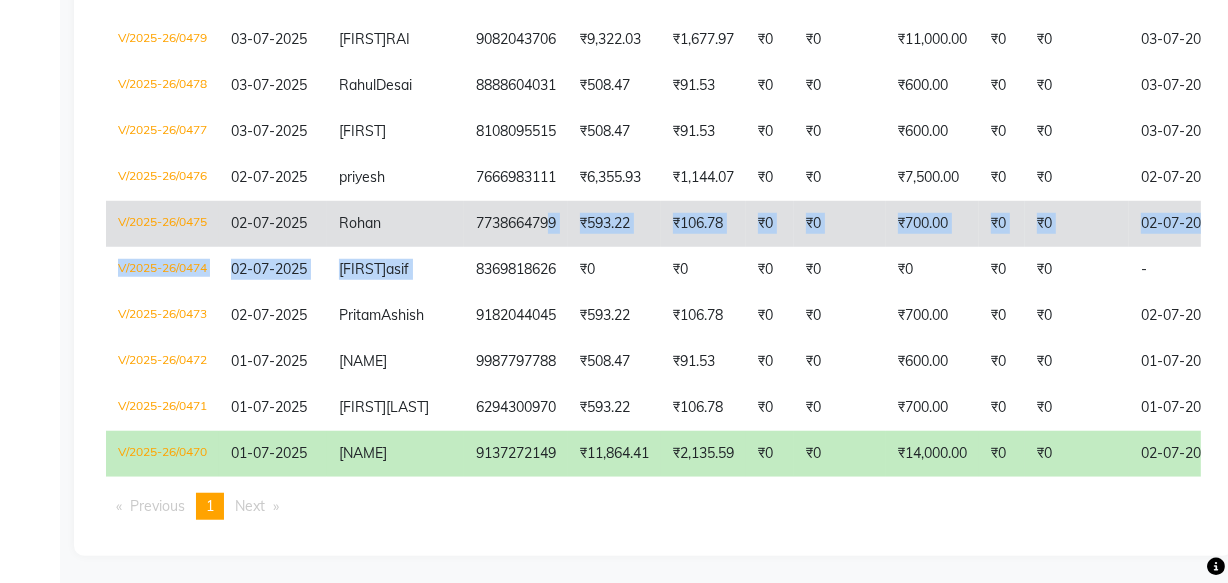 drag, startPoint x: 444, startPoint y: 466, endPoint x: 522, endPoint y: 428, distance: 86.764046 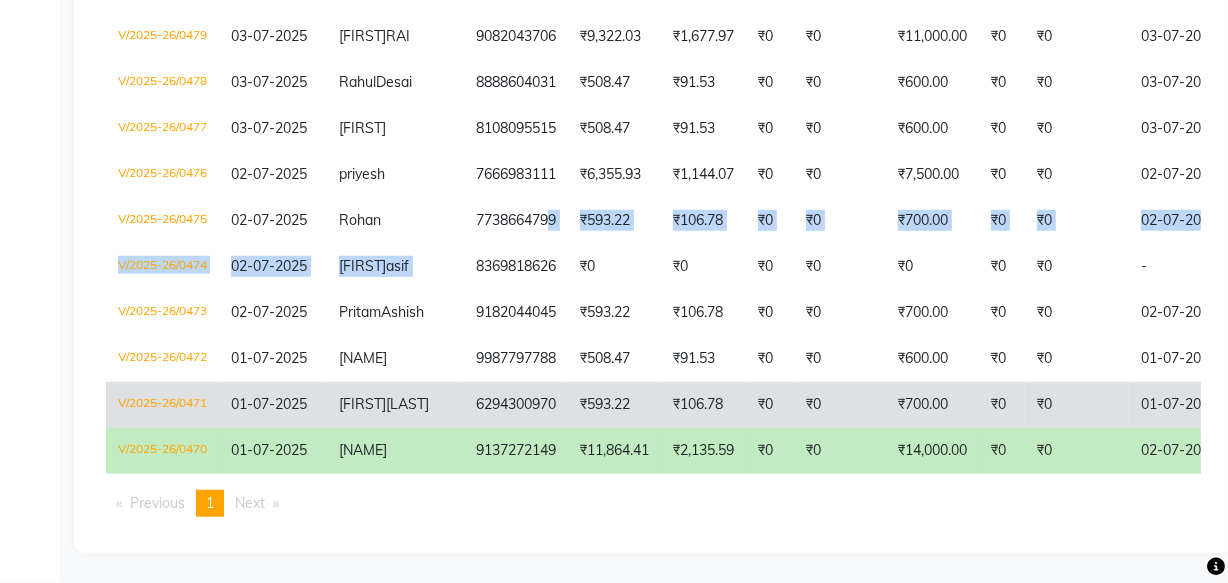 scroll, scrollTop: 1545, scrollLeft: 0, axis: vertical 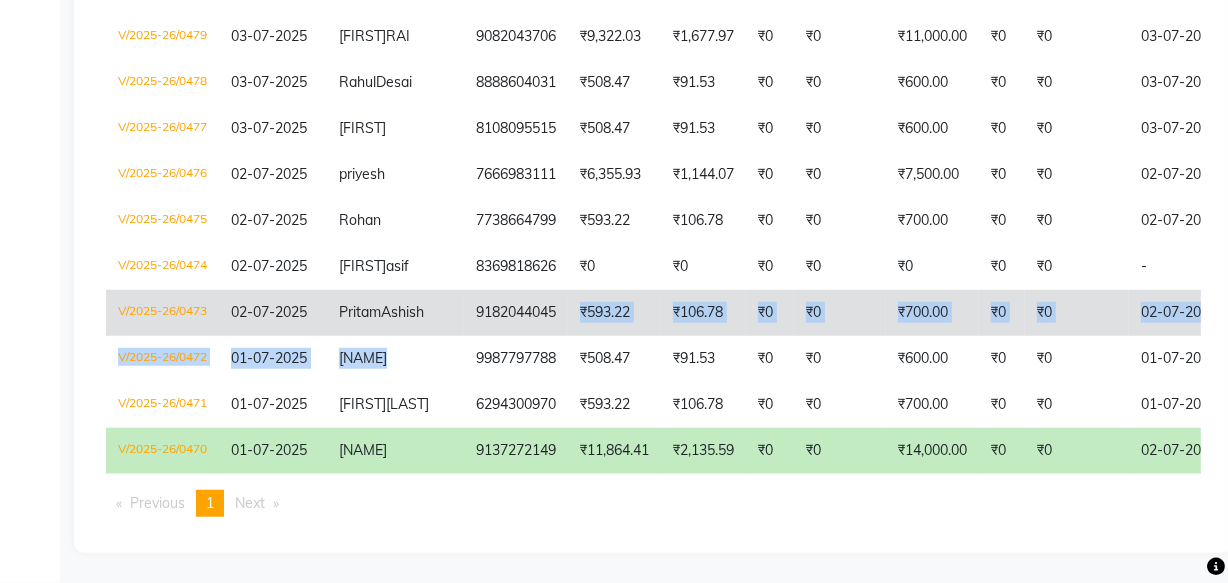 drag, startPoint x: 447, startPoint y: 409, endPoint x: 537, endPoint y: 363, distance: 101.07423 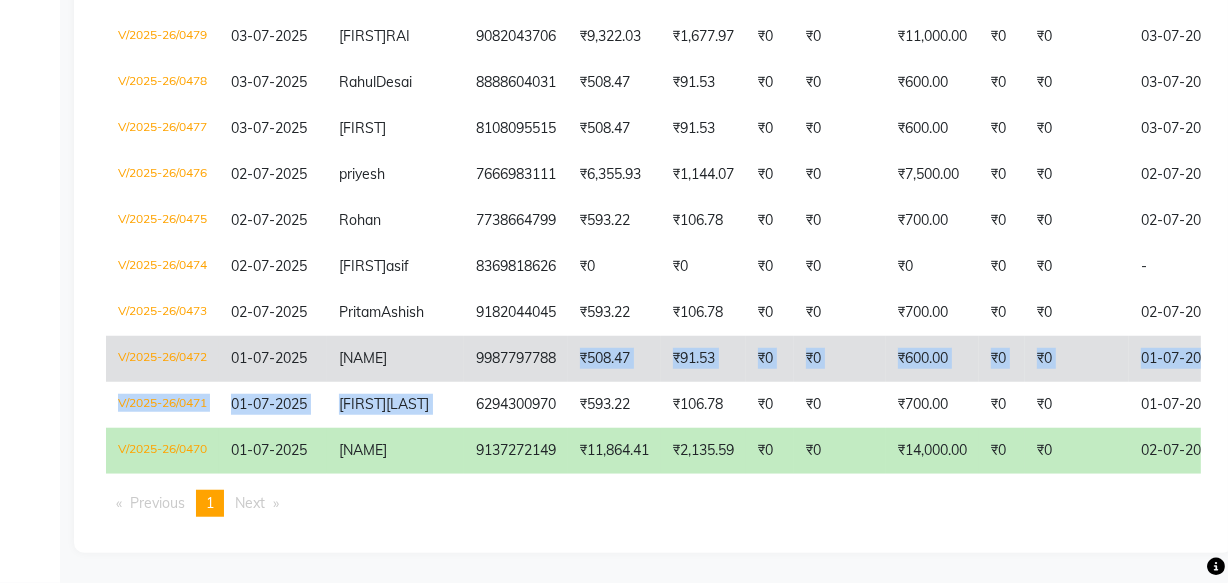 drag, startPoint x: 445, startPoint y: 372, endPoint x: 548, endPoint y: 332, distance: 110.49435 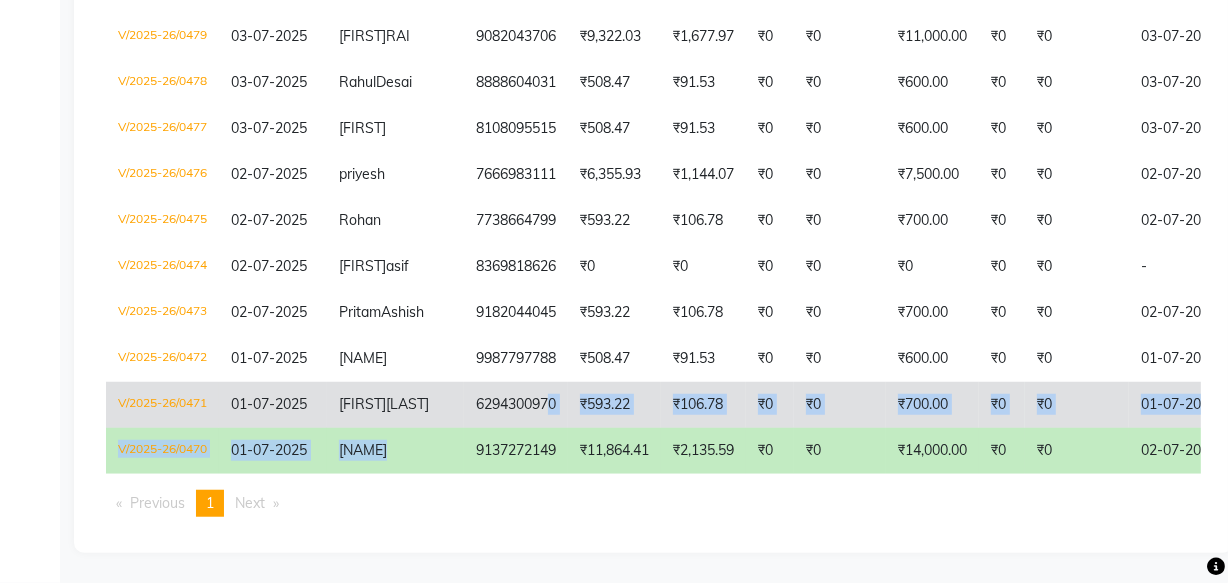 drag, startPoint x: 447, startPoint y: 439, endPoint x: 527, endPoint y: 403, distance: 87.72685 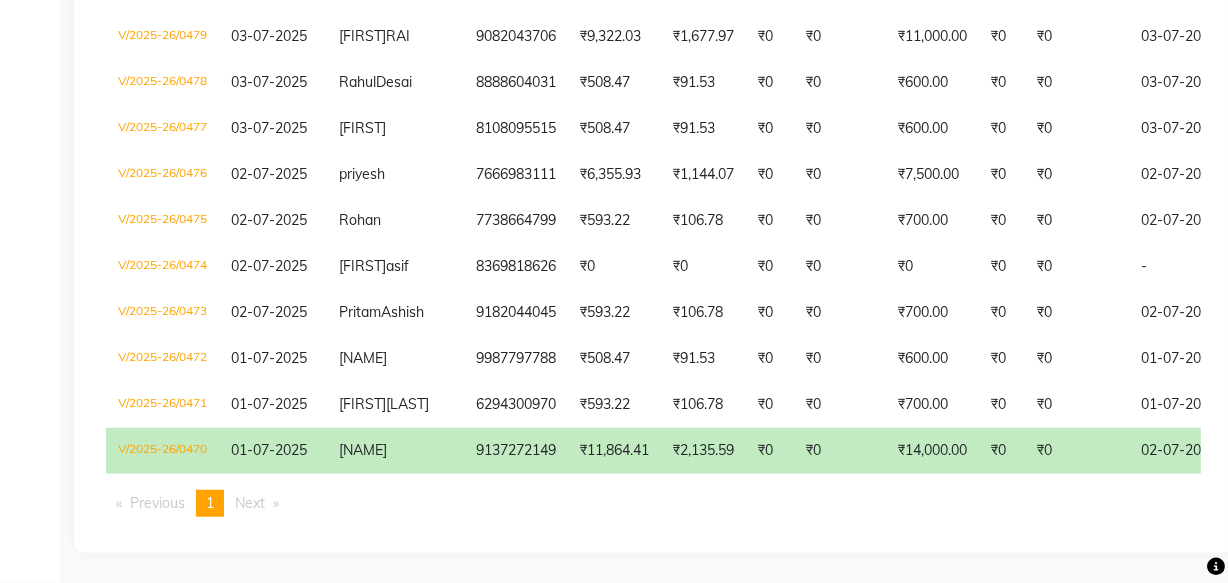 click on "Calendar  Invoice  Clients  Leads   Marketing  Members  Inventory  Staff  Reports  Settings Completed InProgress Upcoming Dropped Tentative Check-In Confirm Bookings Generate Report Segments Page Builder" 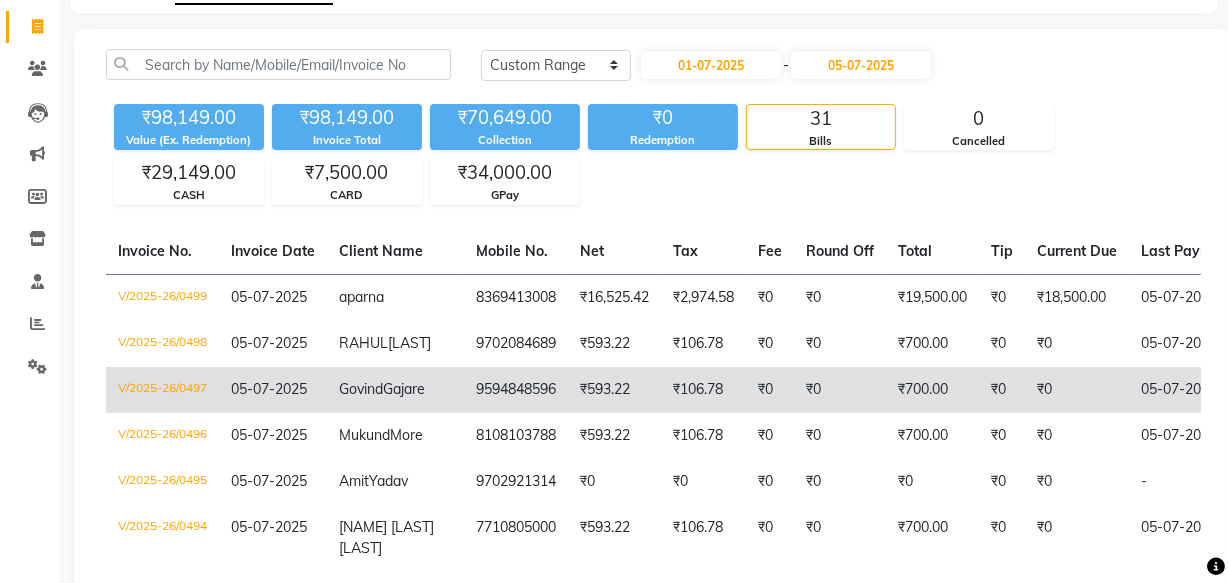 scroll, scrollTop: 78, scrollLeft: 0, axis: vertical 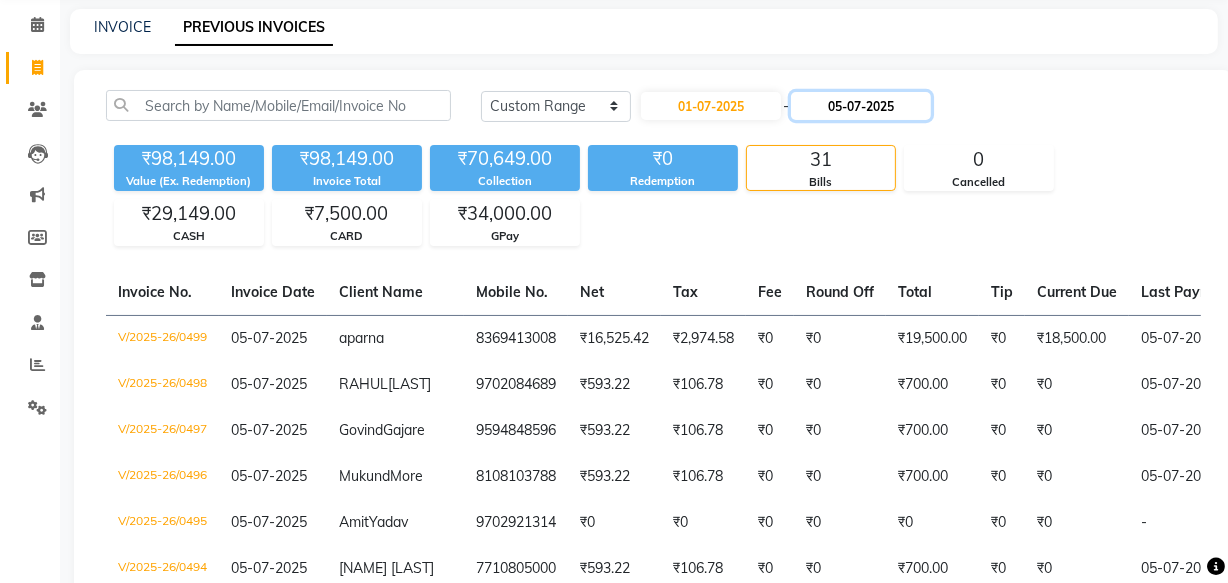 click on "05-07-2025" 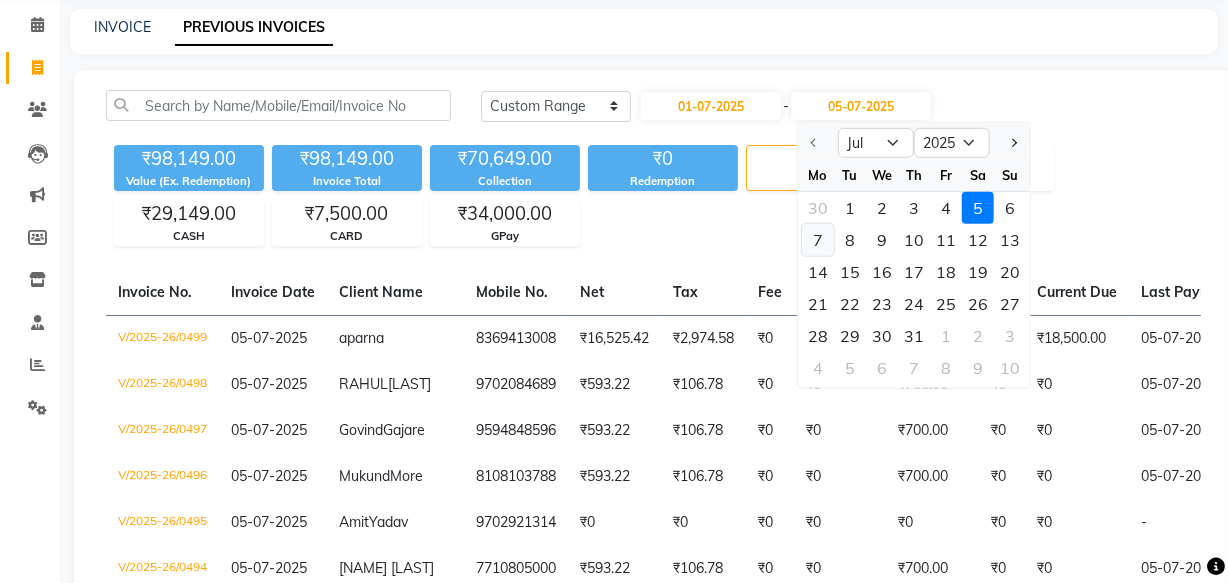 click on "7" 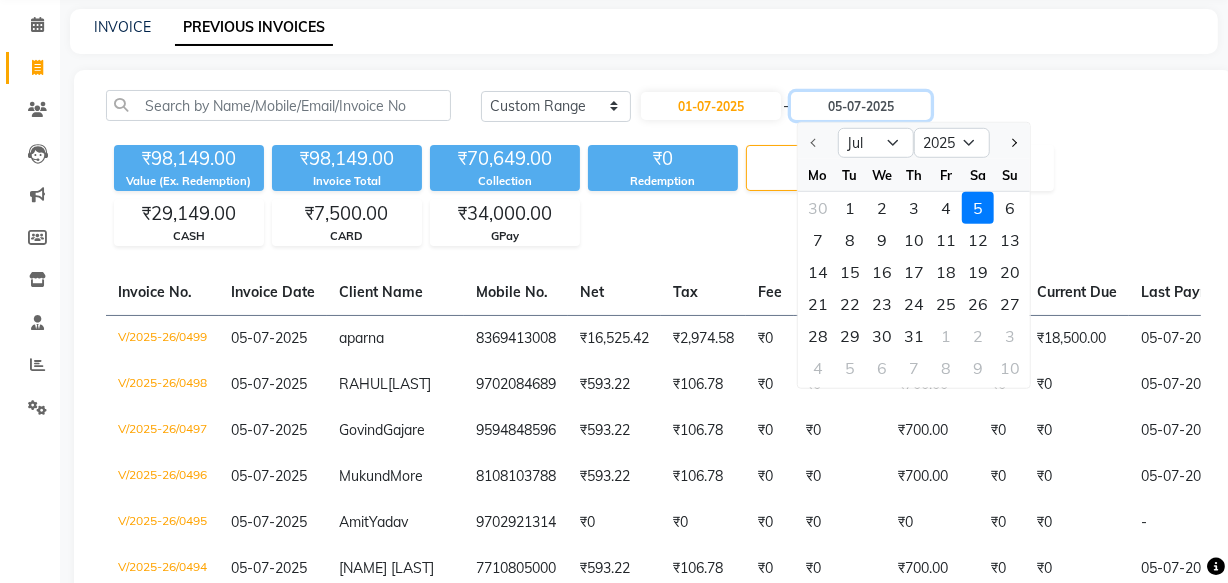 type on "07-07-2025" 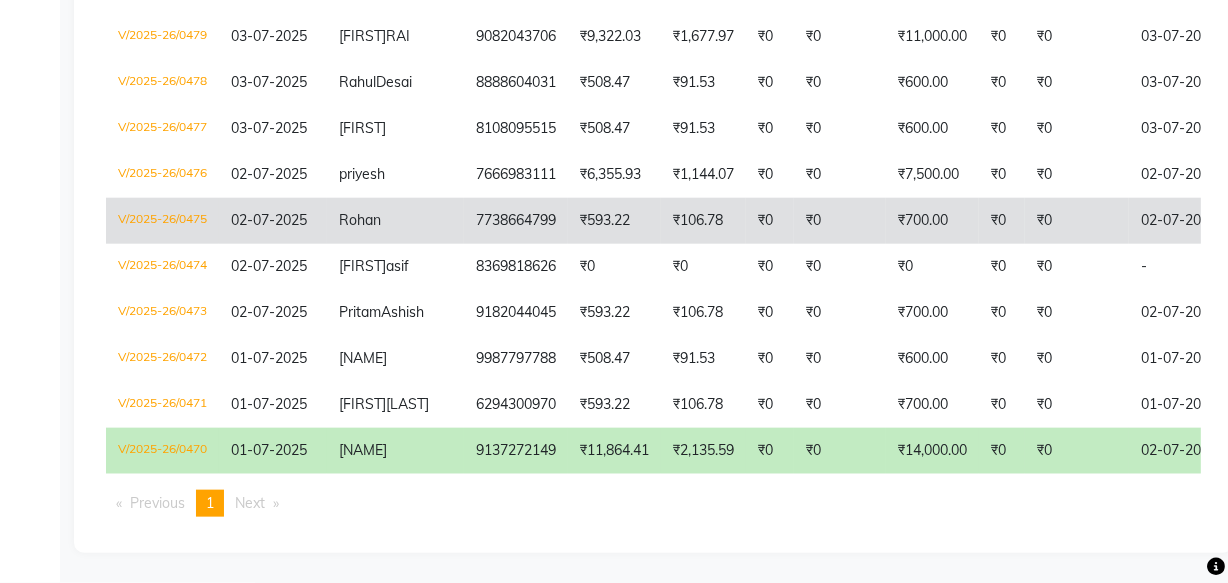 scroll, scrollTop: 2323, scrollLeft: 0, axis: vertical 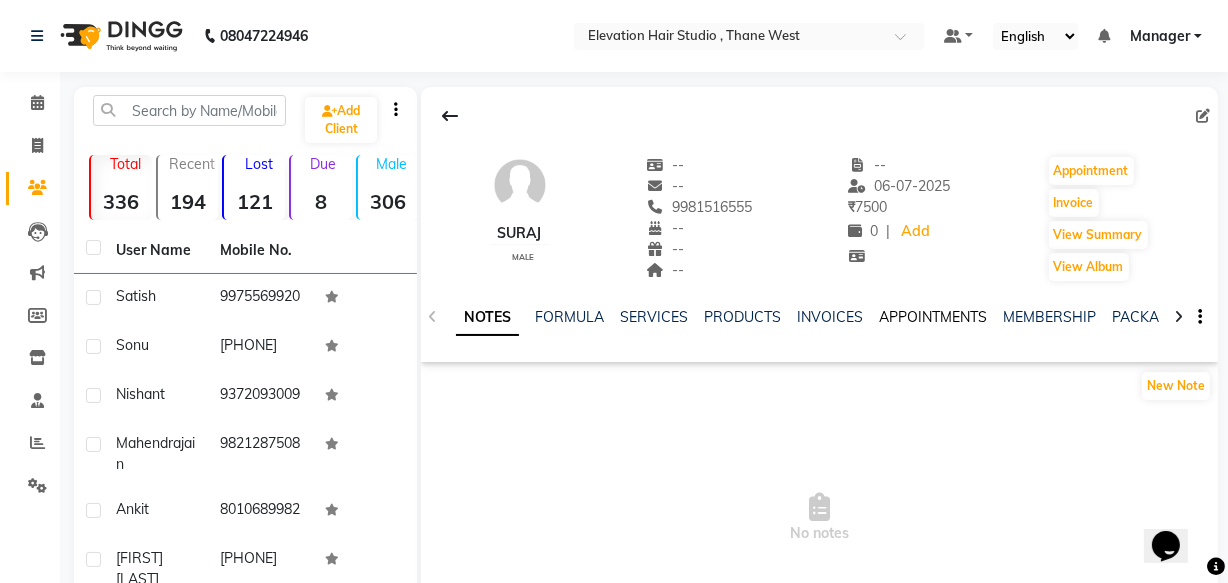 click on "APPOINTMENTS" 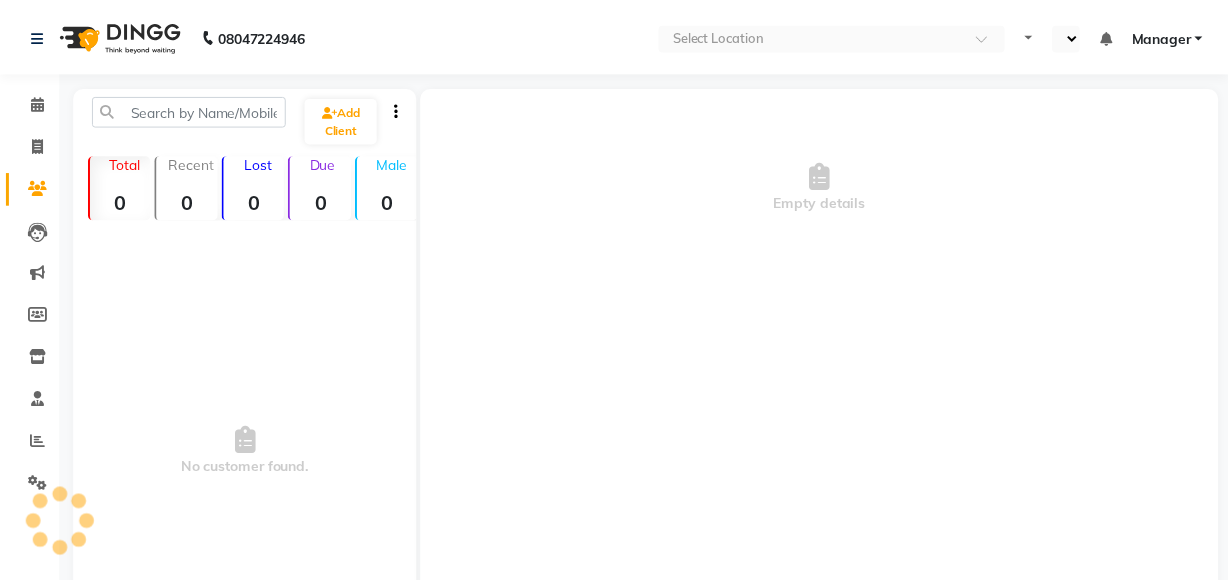 scroll, scrollTop: 0, scrollLeft: 0, axis: both 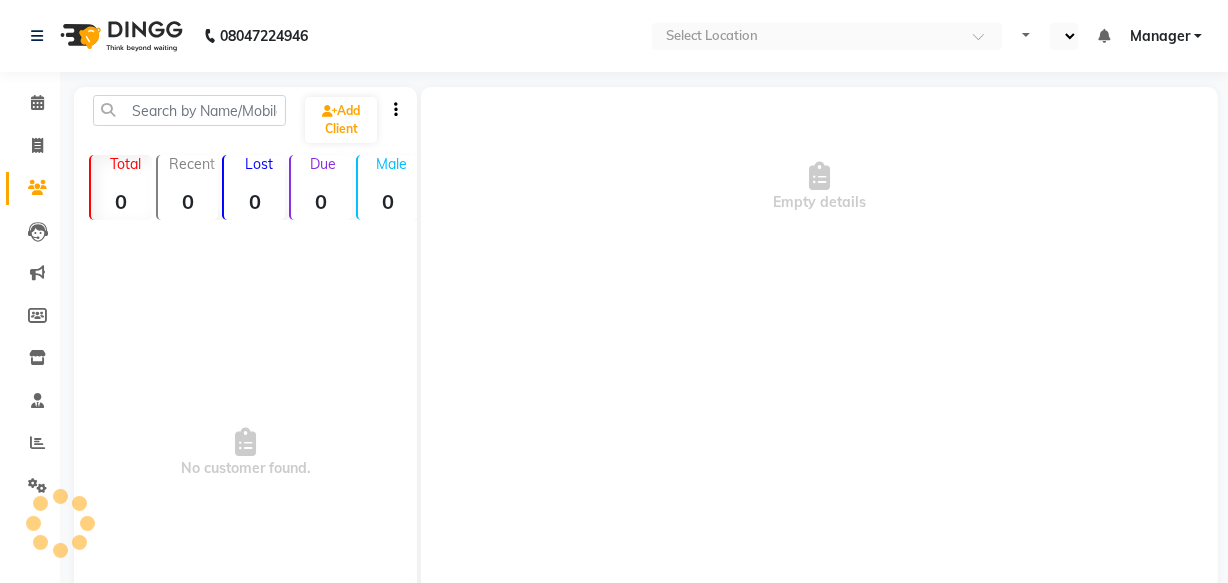 select on "en" 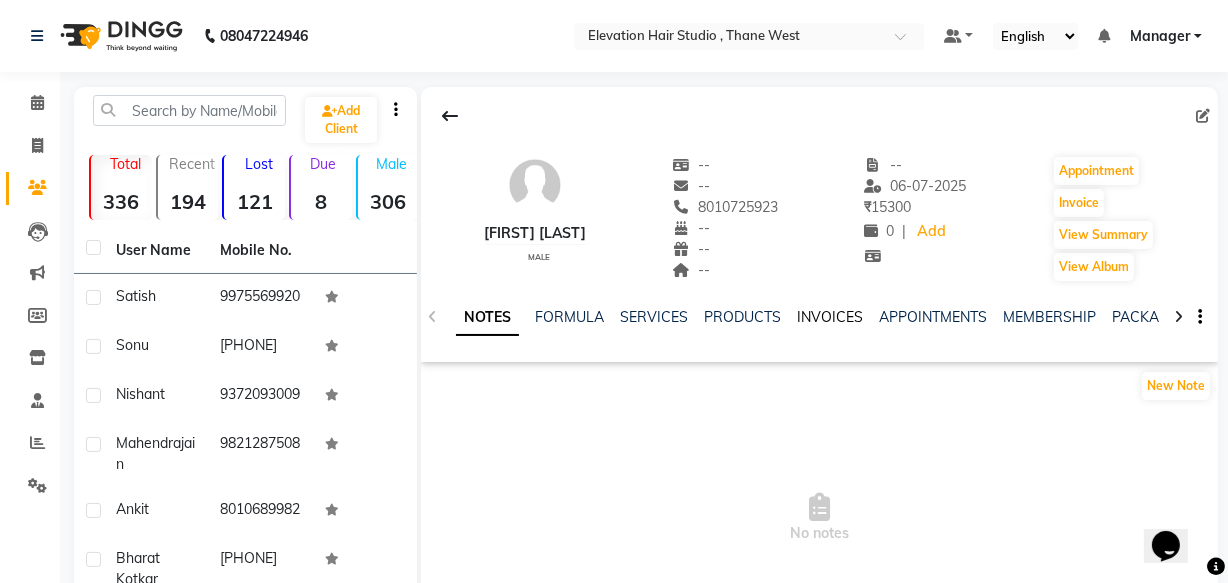 scroll, scrollTop: 0, scrollLeft: 0, axis: both 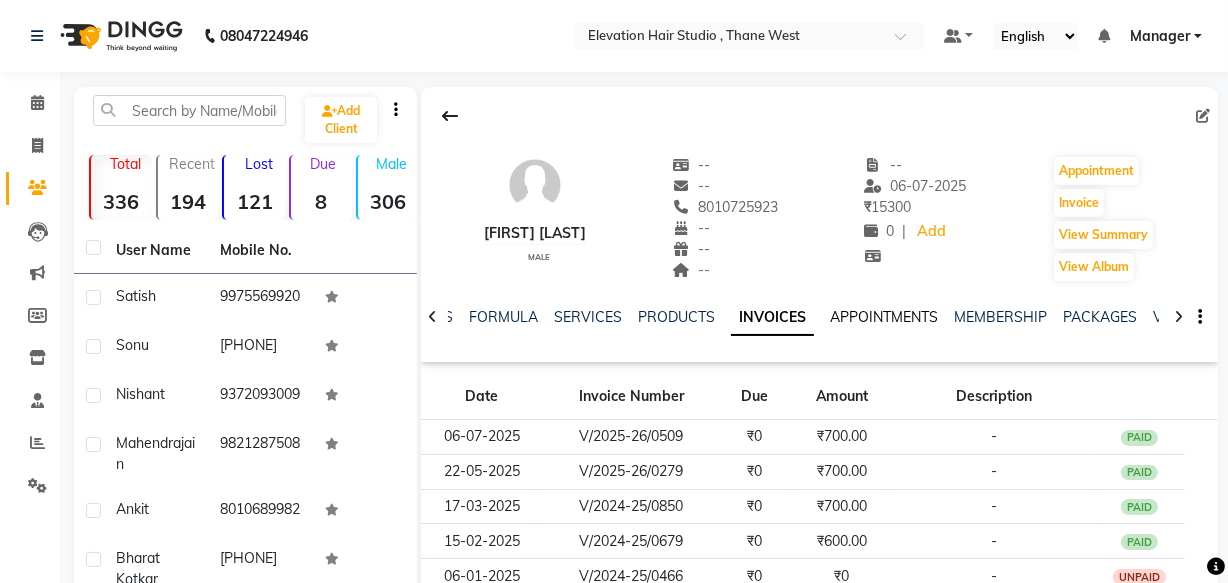 click on "APPOINTMENTS" 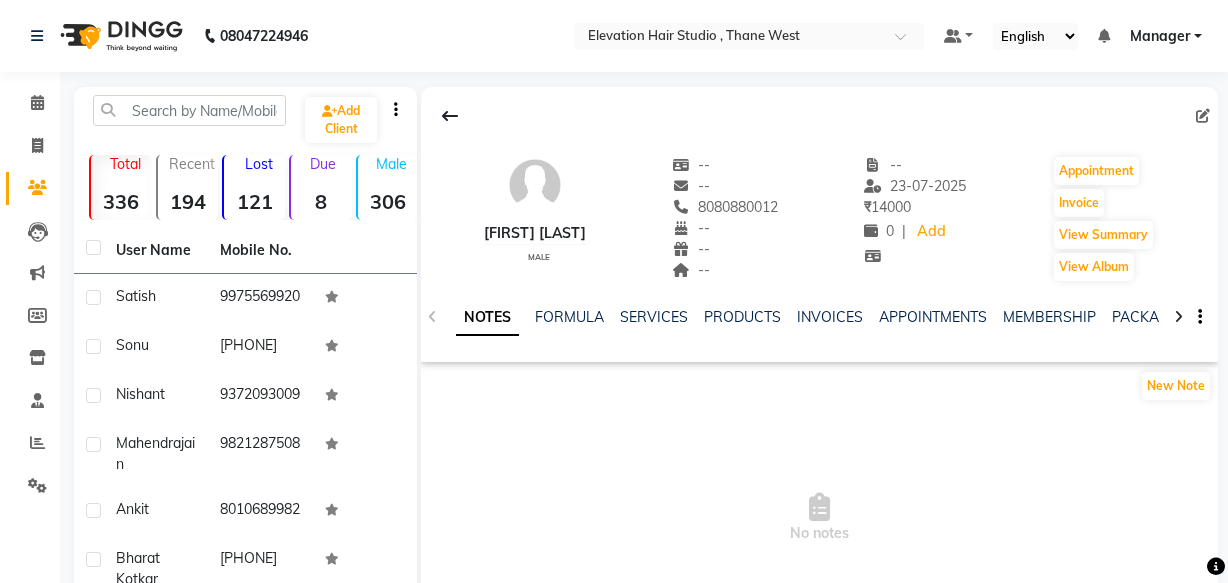 scroll, scrollTop: 0, scrollLeft: 0, axis: both 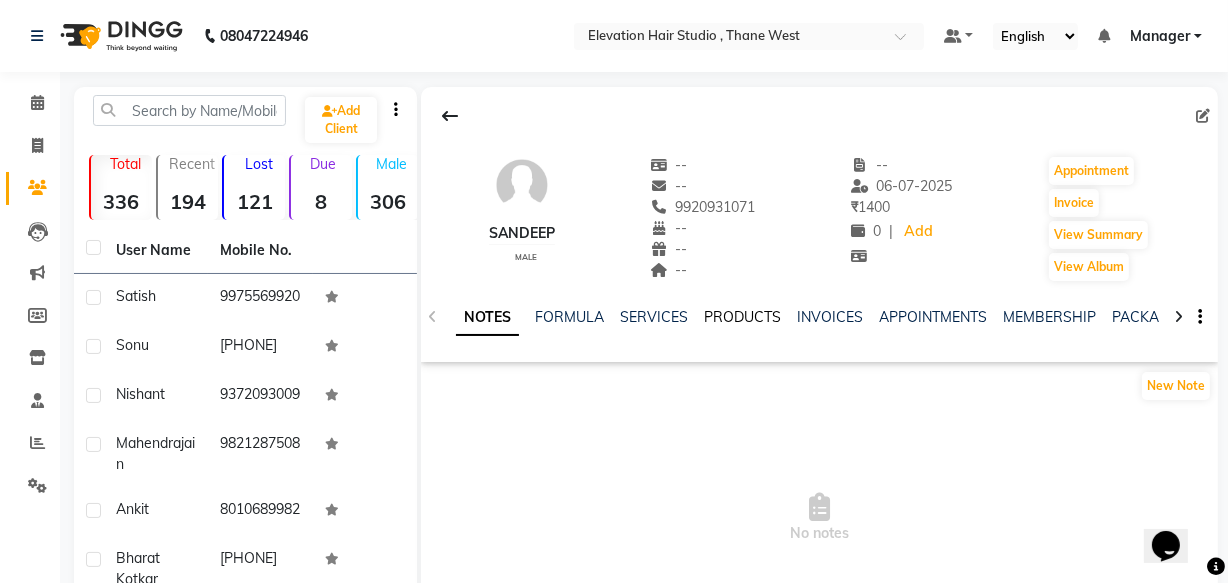 click on "PRODUCTS" 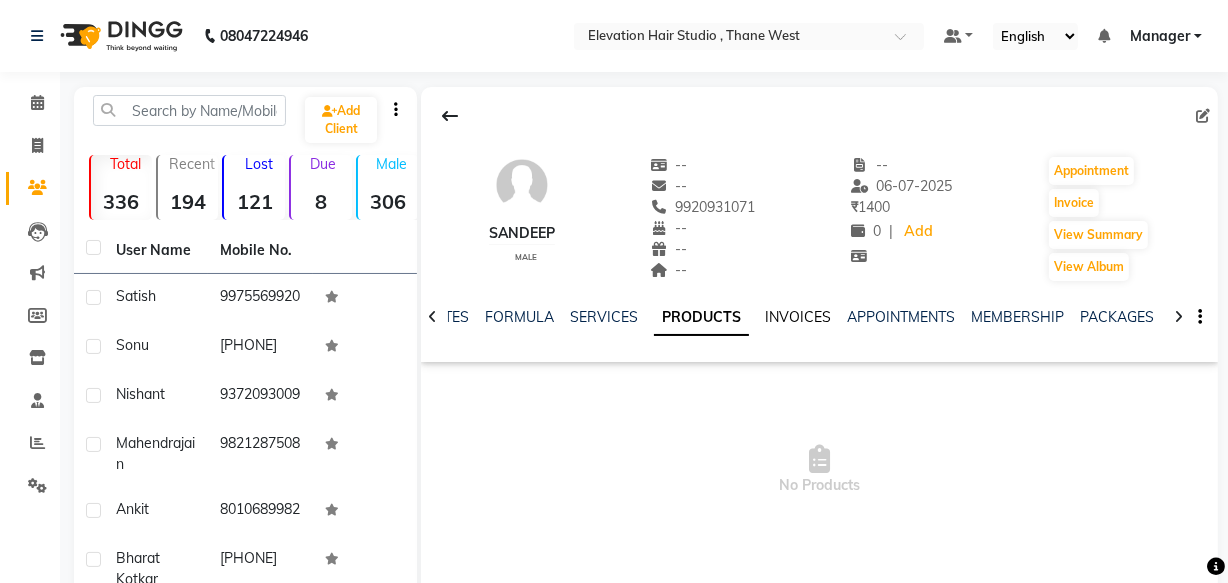 click on "INVOICES" 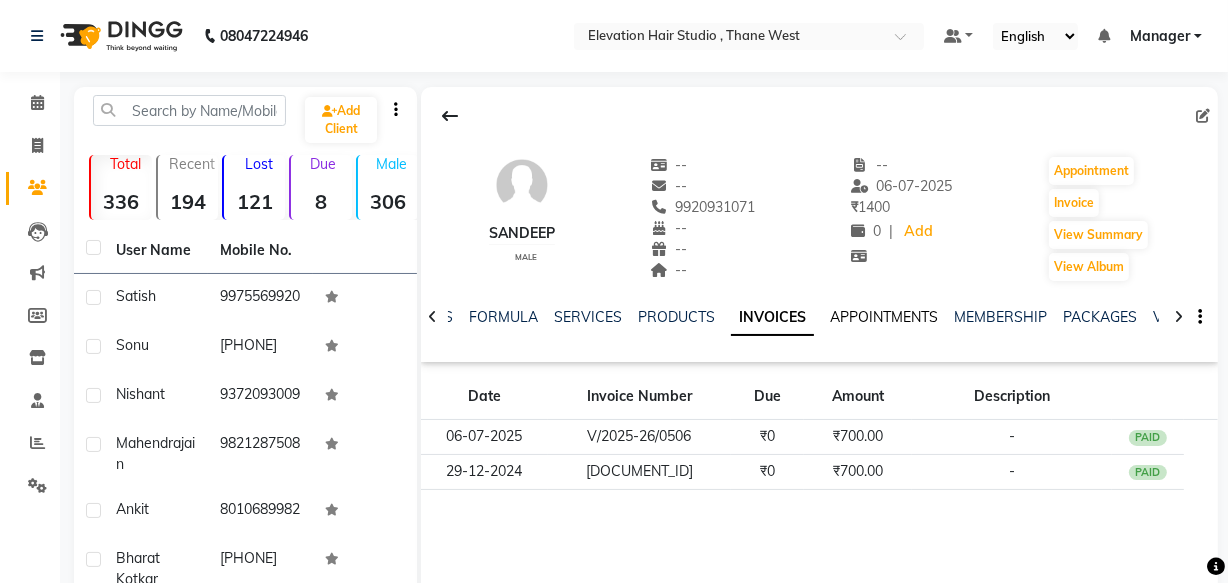 click on "APPOINTMENTS" 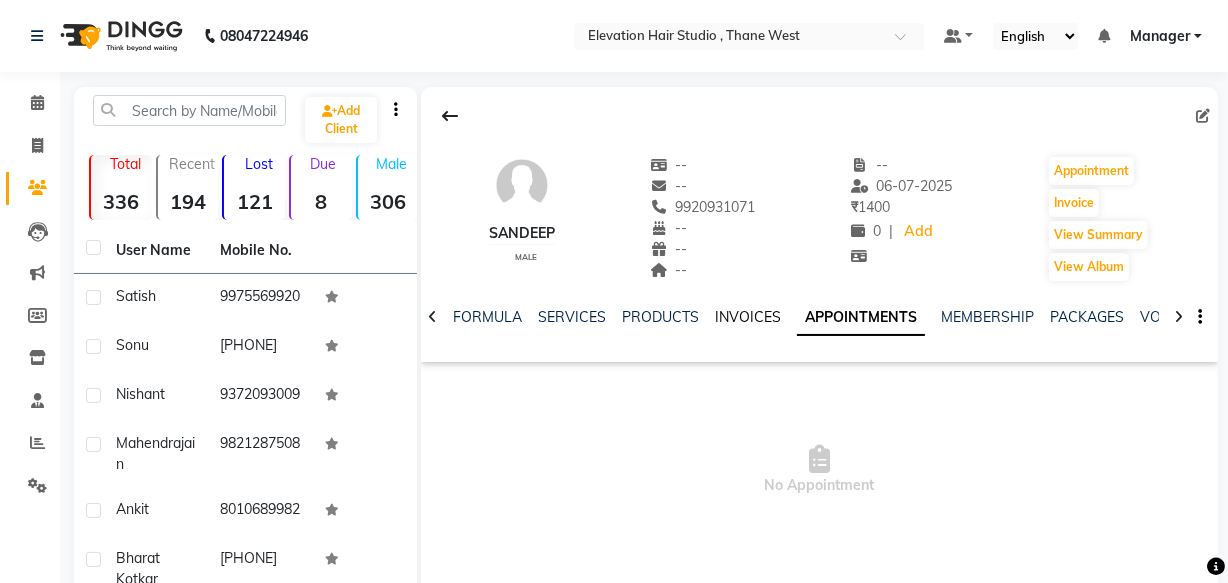 click on "INVOICES" 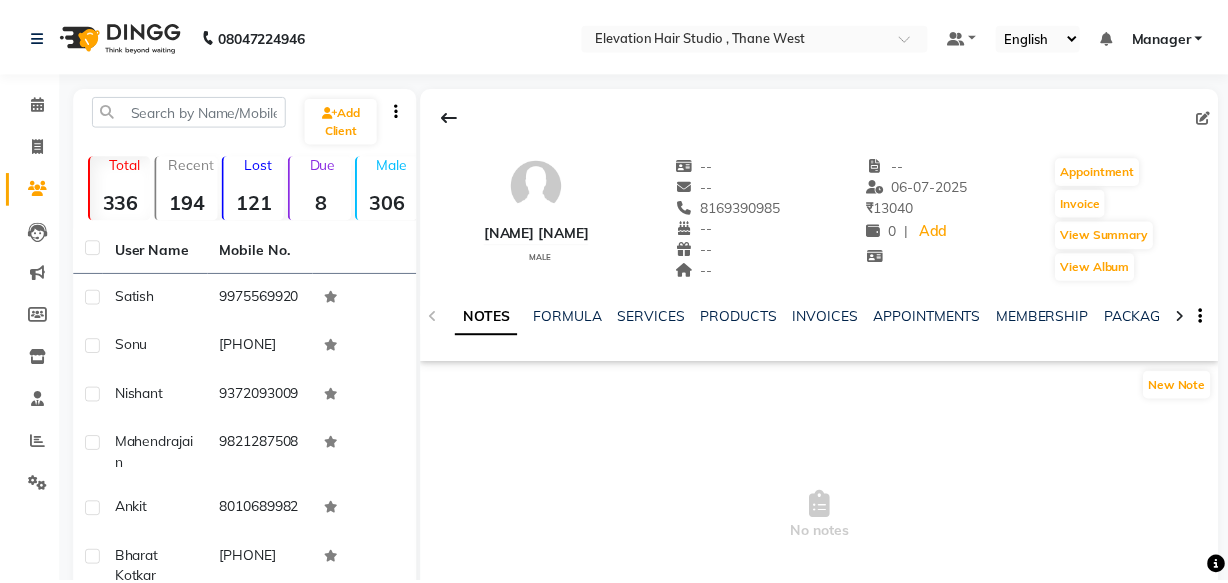 scroll, scrollTop: 0, scrollLeft: 0, axis: both 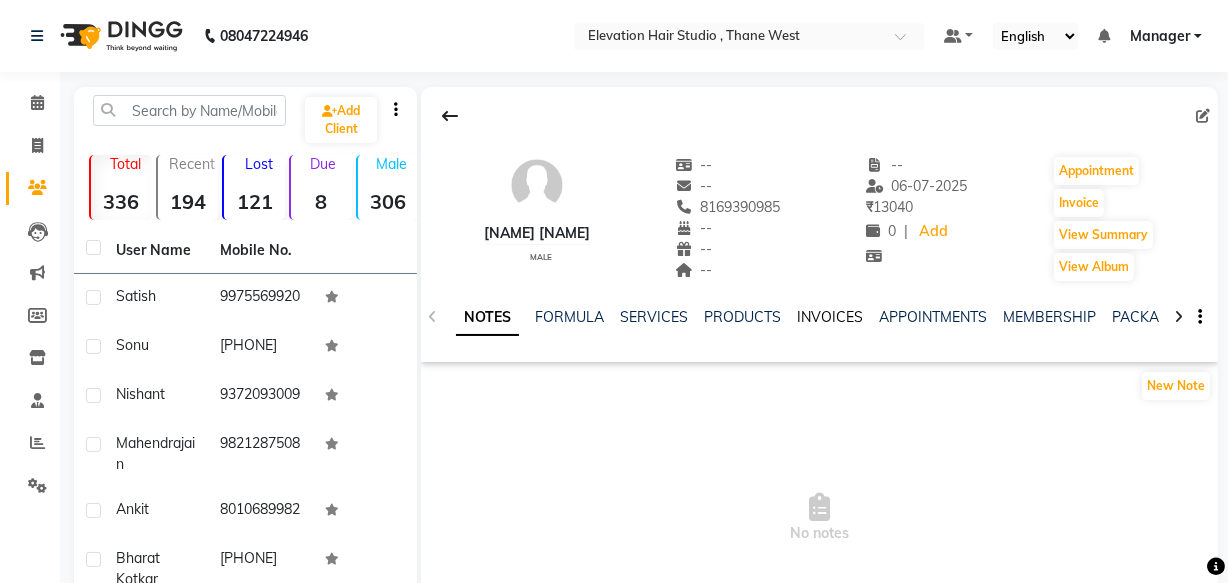 click on "INVOICES" 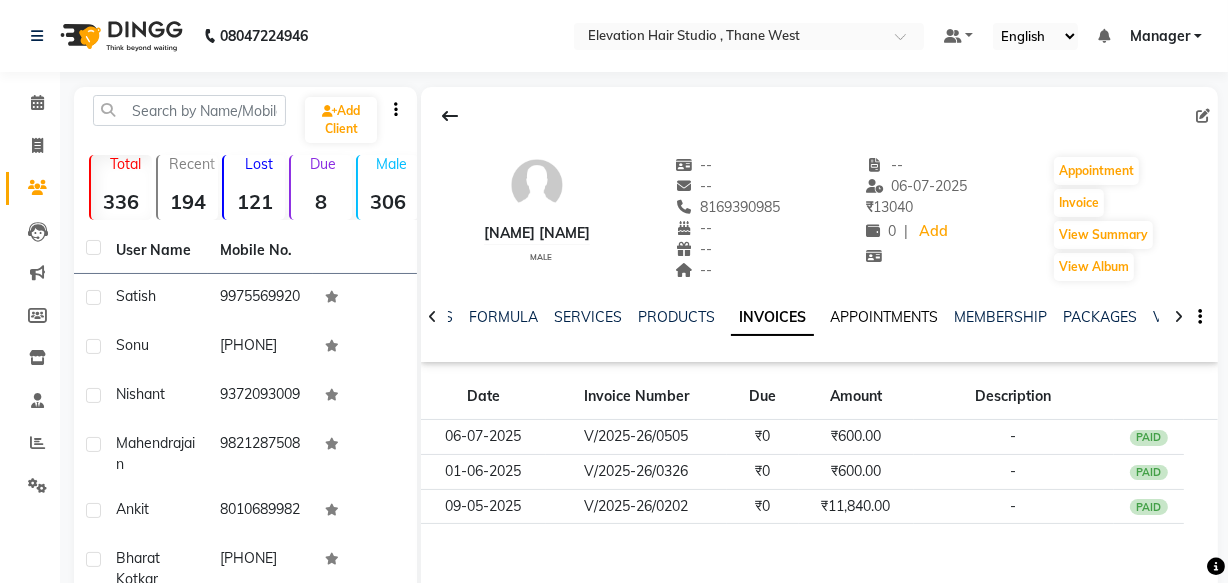 click on "APPOINTMENTS" 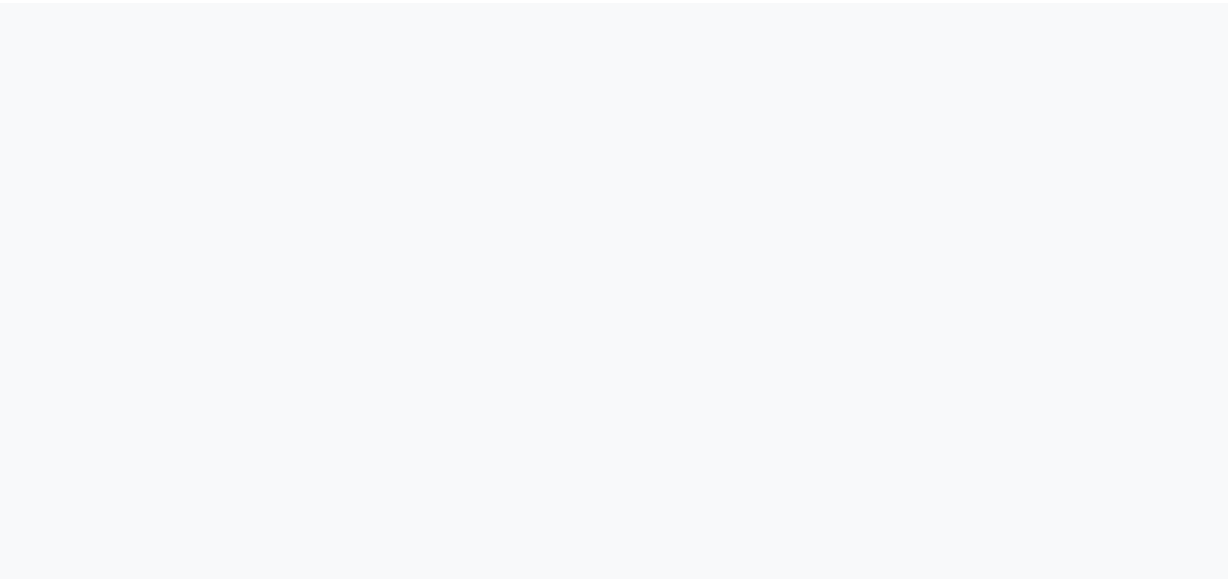 scroll, scrollTop: 0, scrollLeft: 0, axis: both 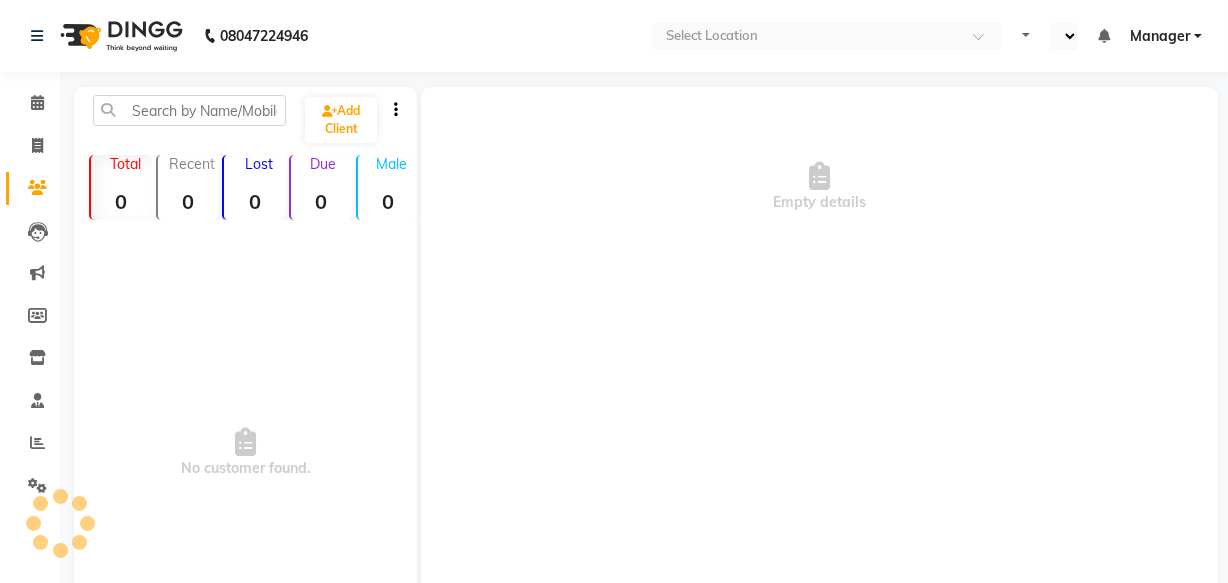 select on "en" 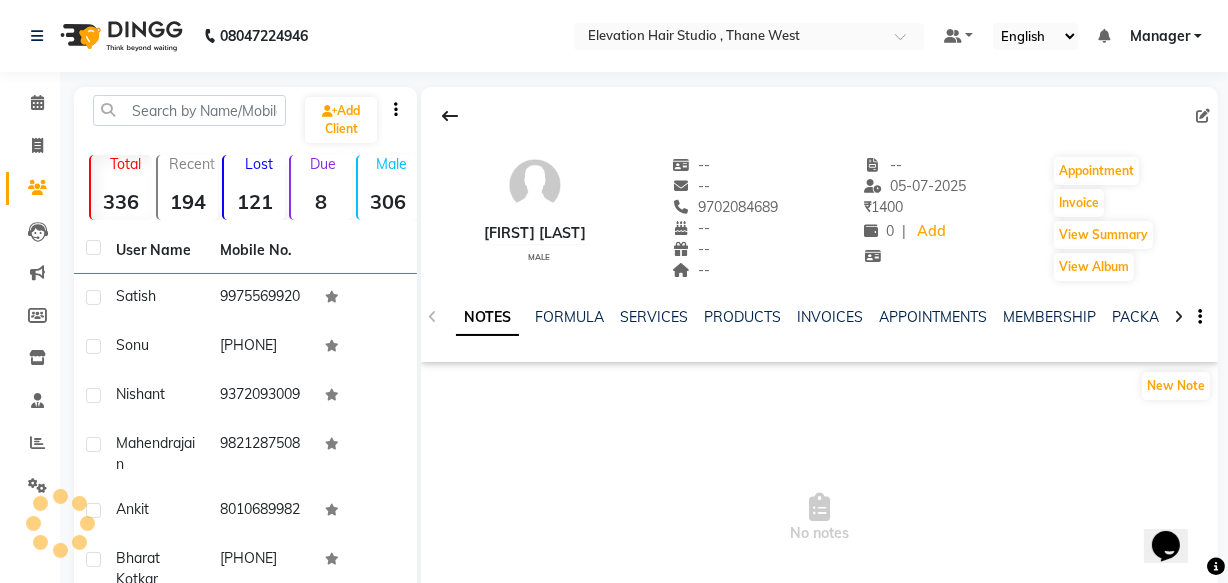 scroll, scrollTop: 0, scrollLeft: 0, axis: both 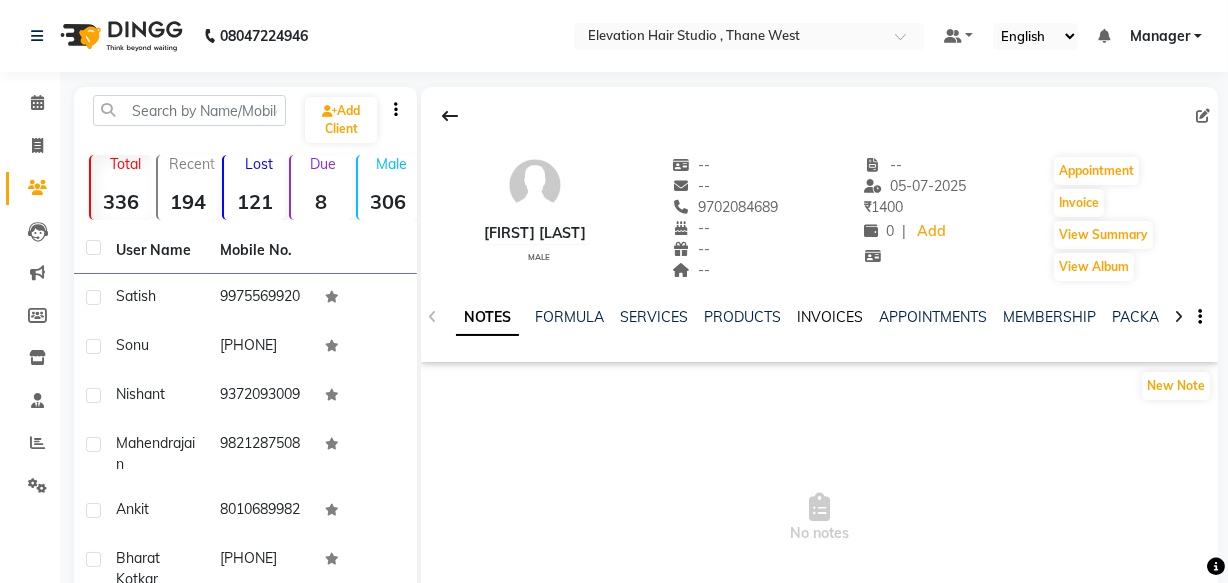 click on "INVOICES" 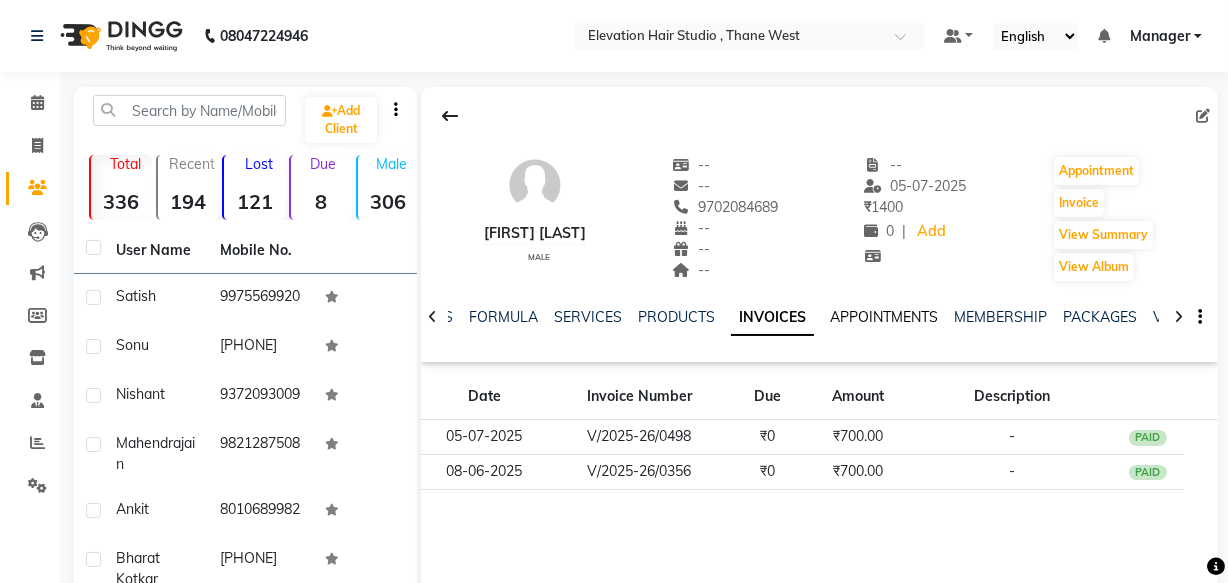 click on "APPOINTMENTS" 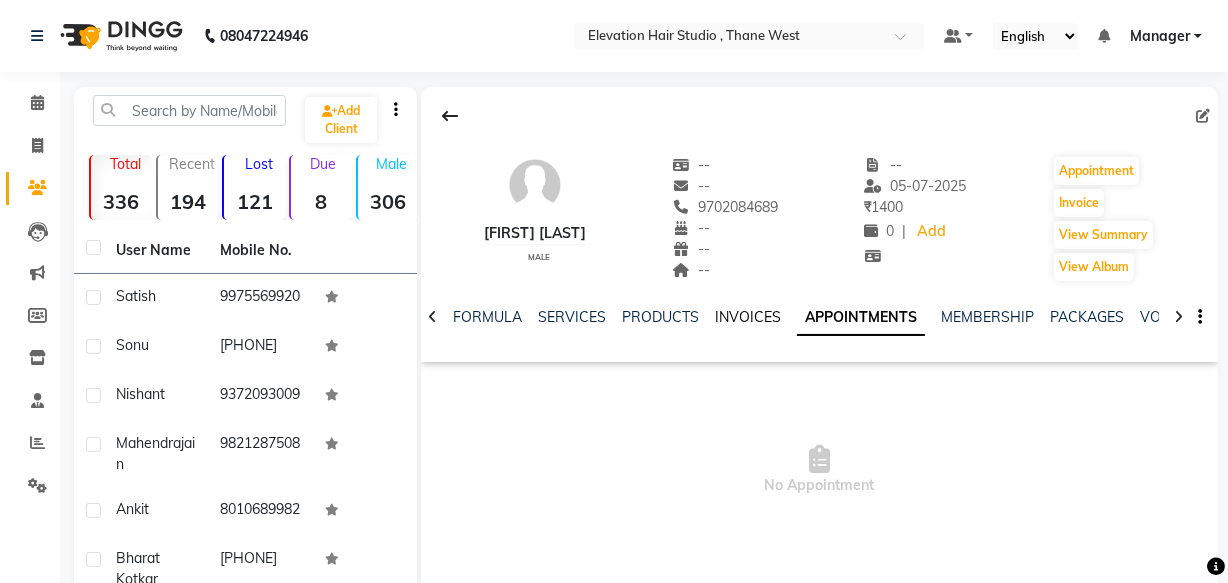 click on "INVOICES" 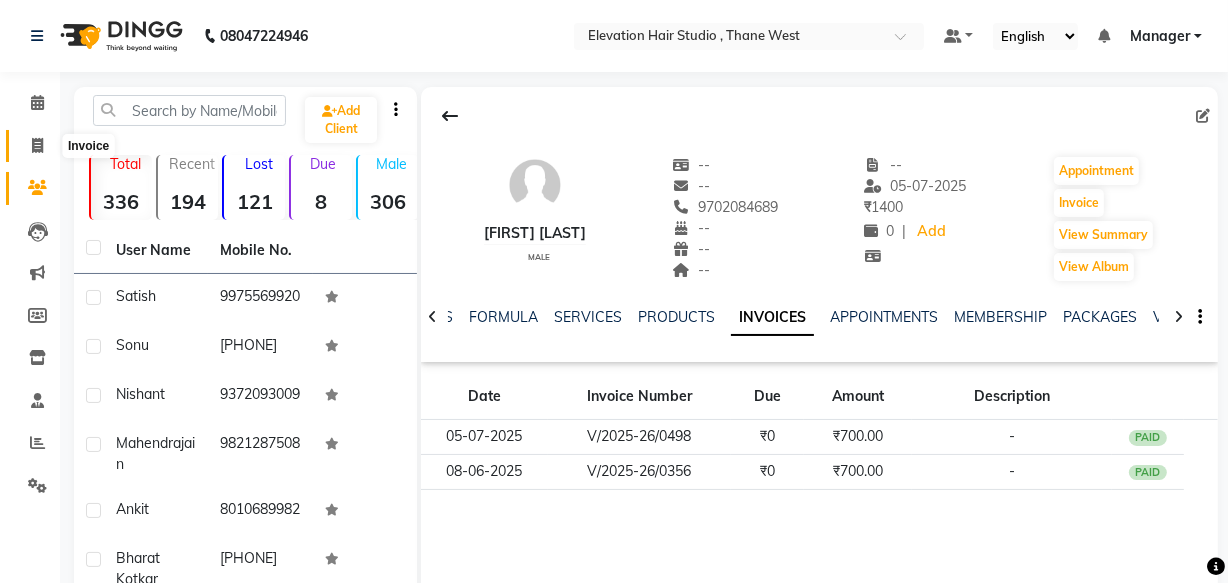 click 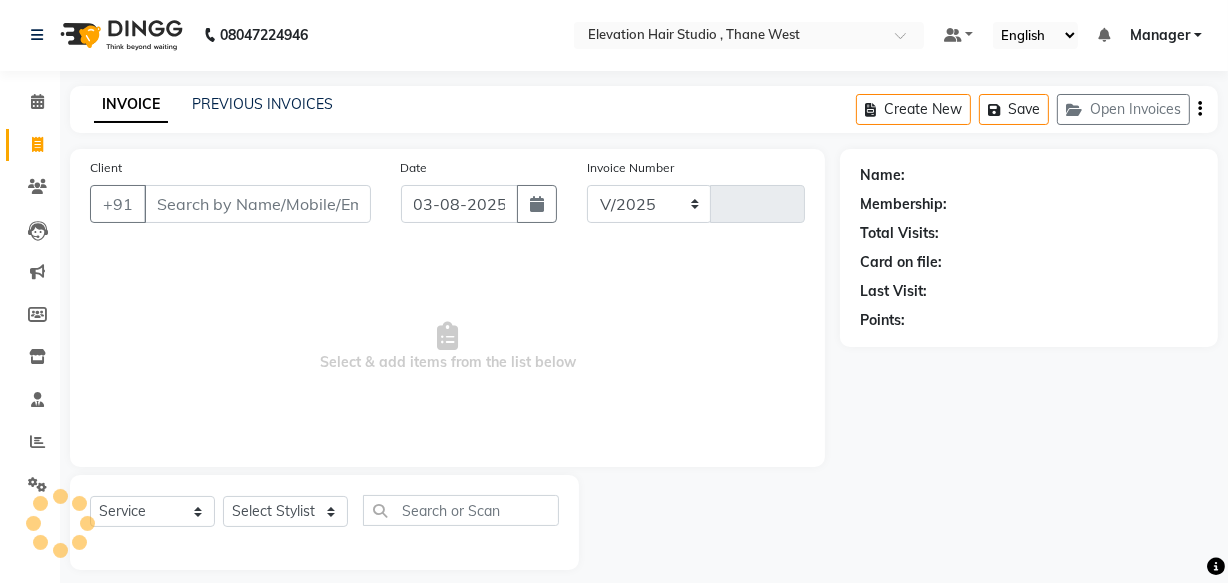 select on "6886" 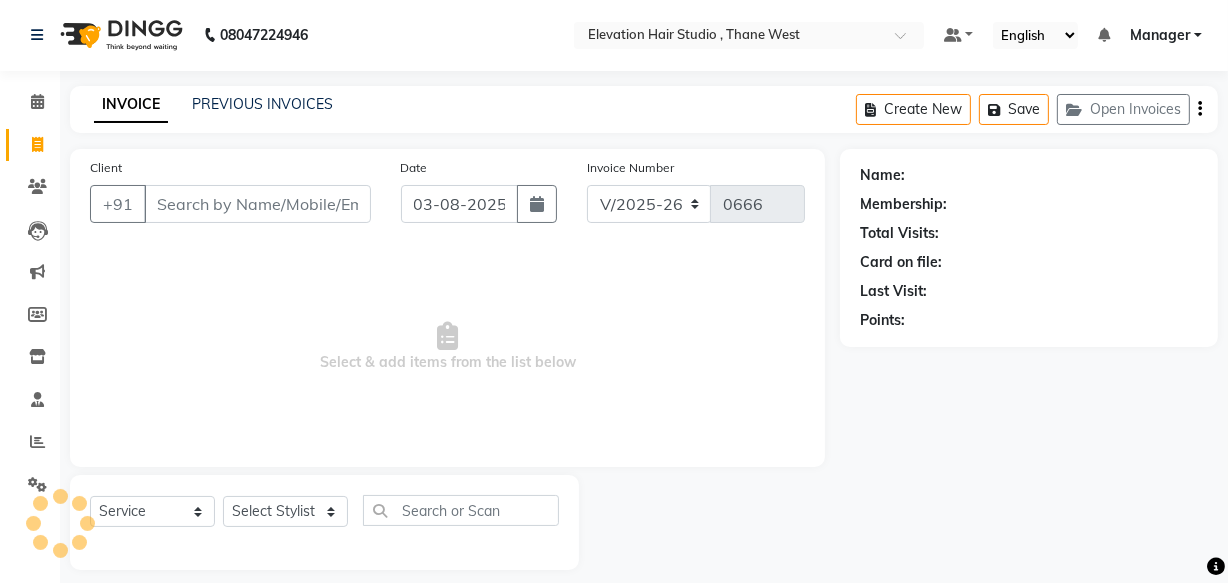 scroll, scrollTop: 19, scrollLeft: 0, axis: vertical 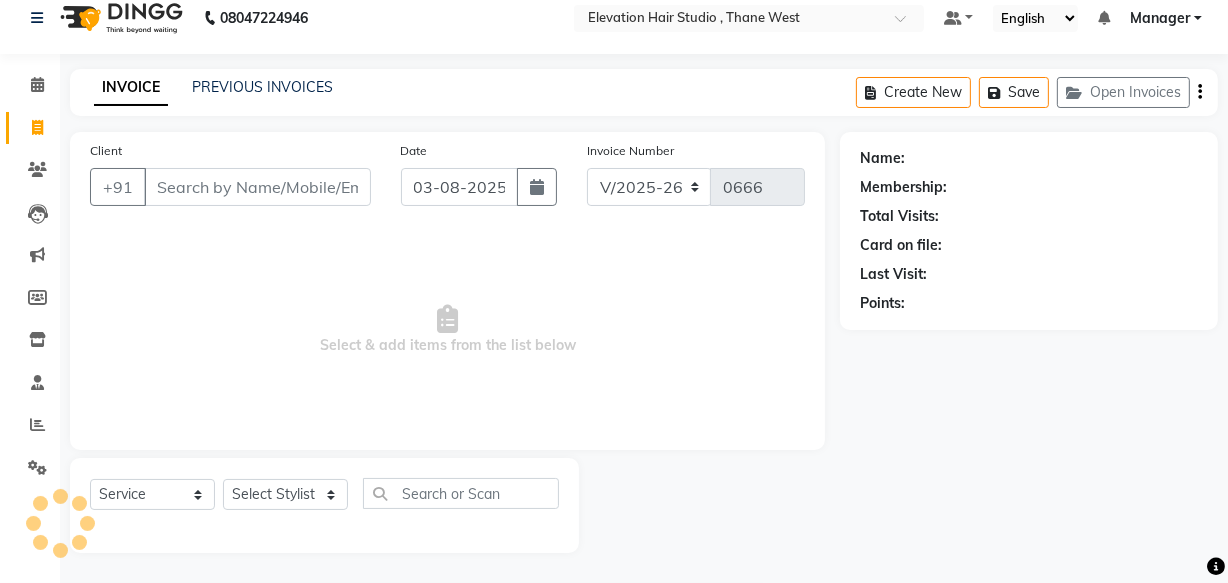 click on "Client" at bounding box center (257, 187) 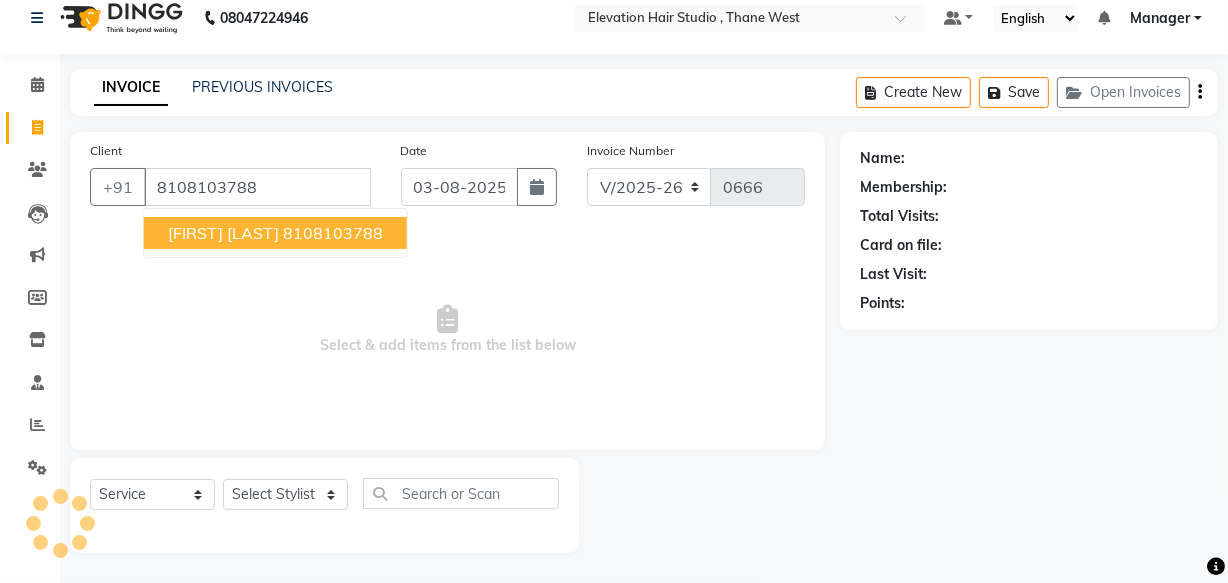 type on "8108103788" 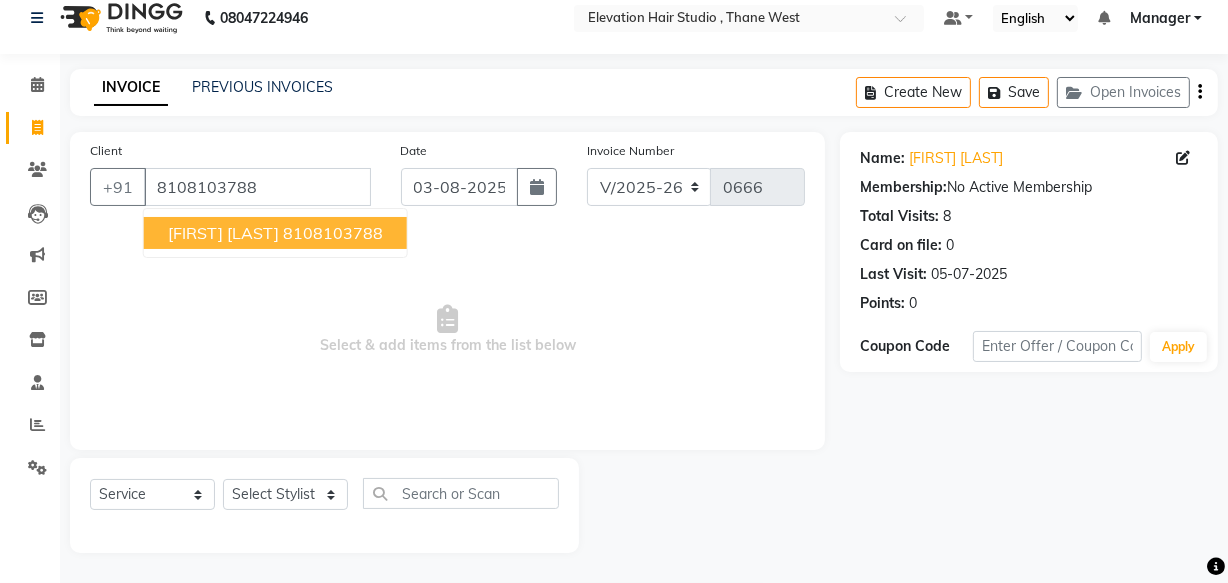 click on "8108103788" at bounding box center (333, 233) 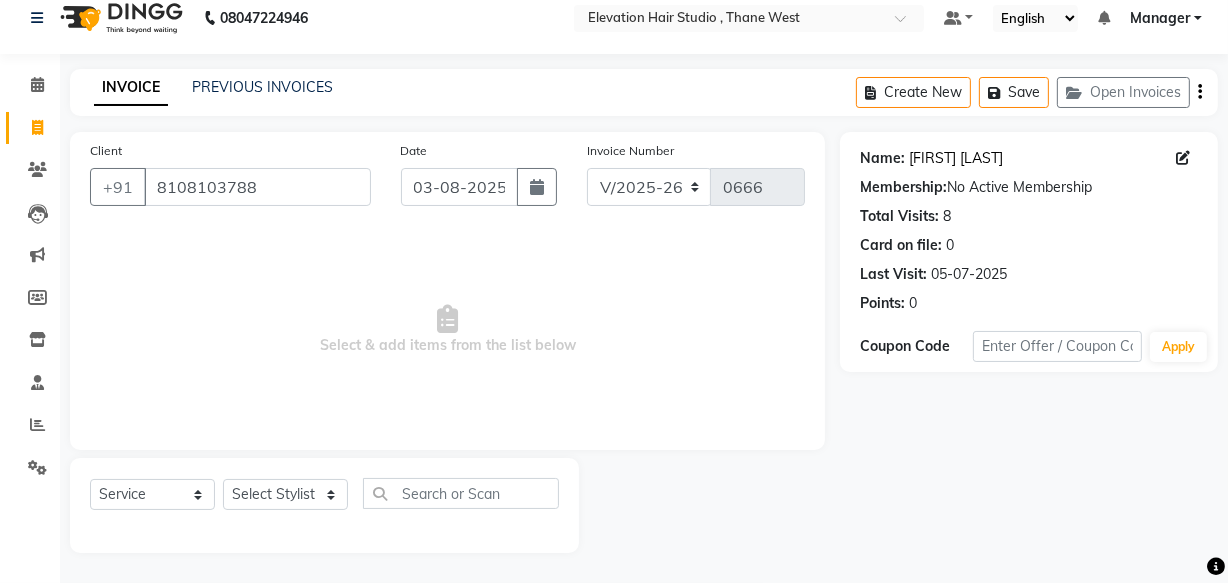 click on "[FIRST] [LAST]" 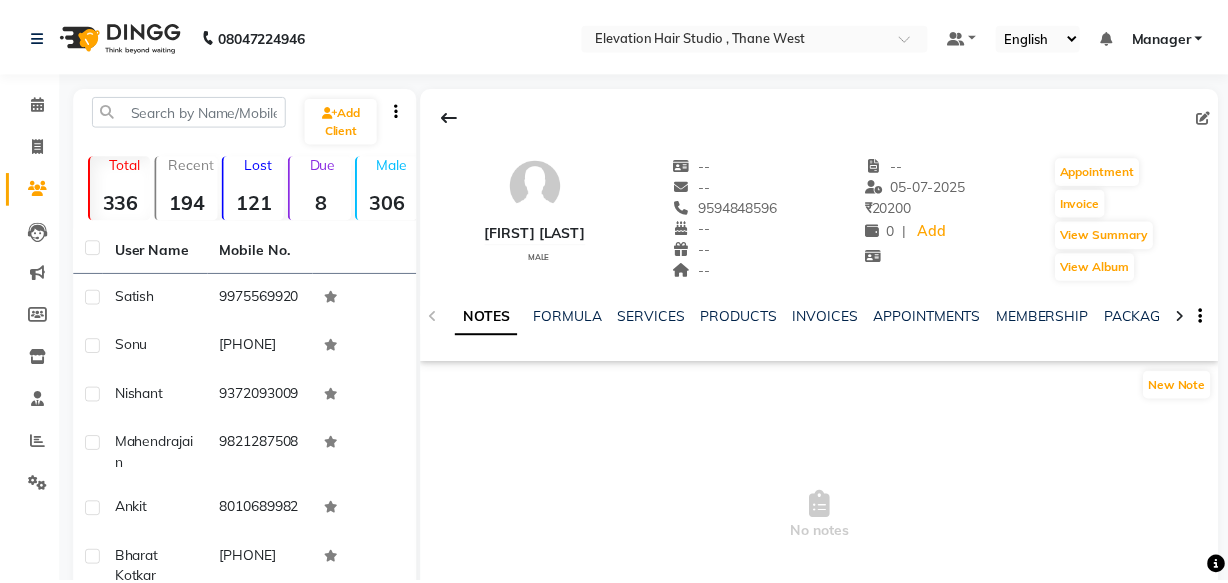 scroll, scrollTop: 0, scrollLeft: 0, axis: both 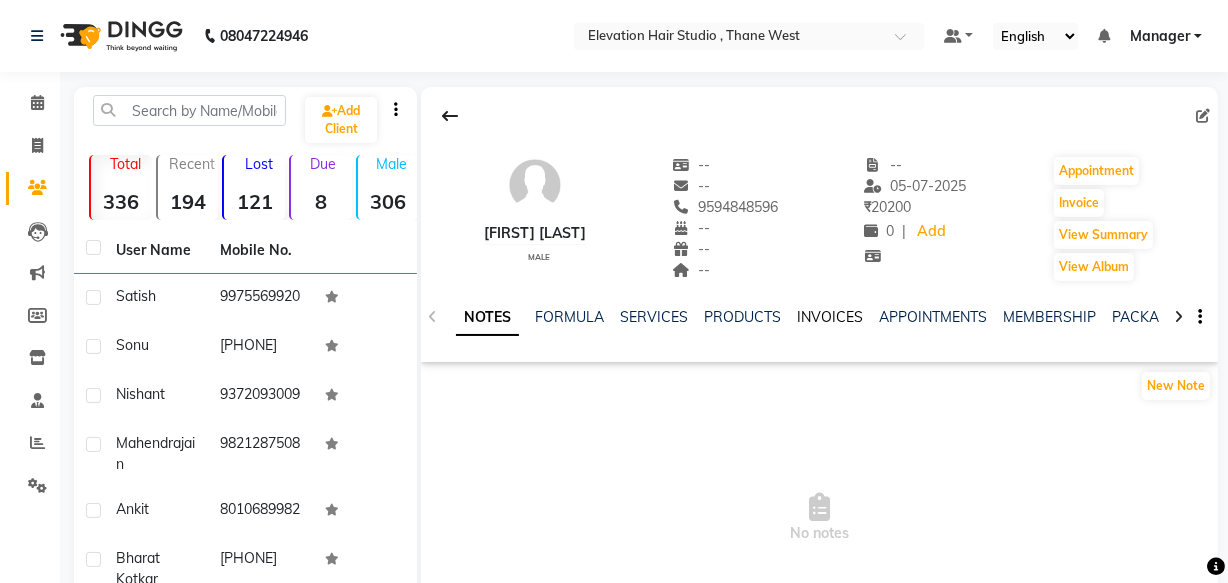 click on "INVOICES" 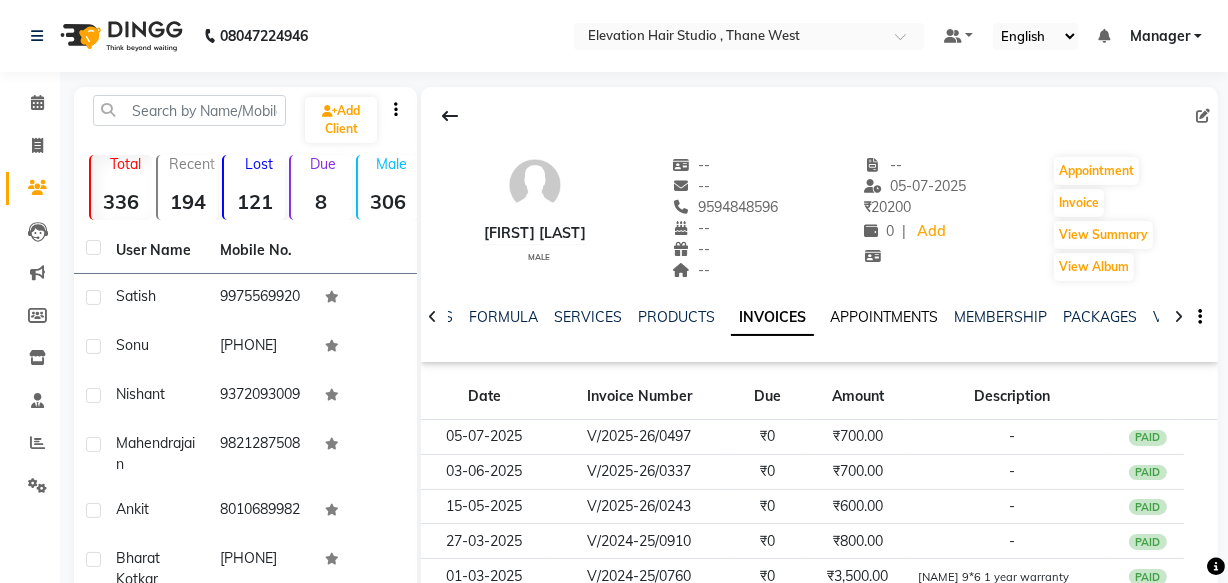 click on "APPOINTMENTS" 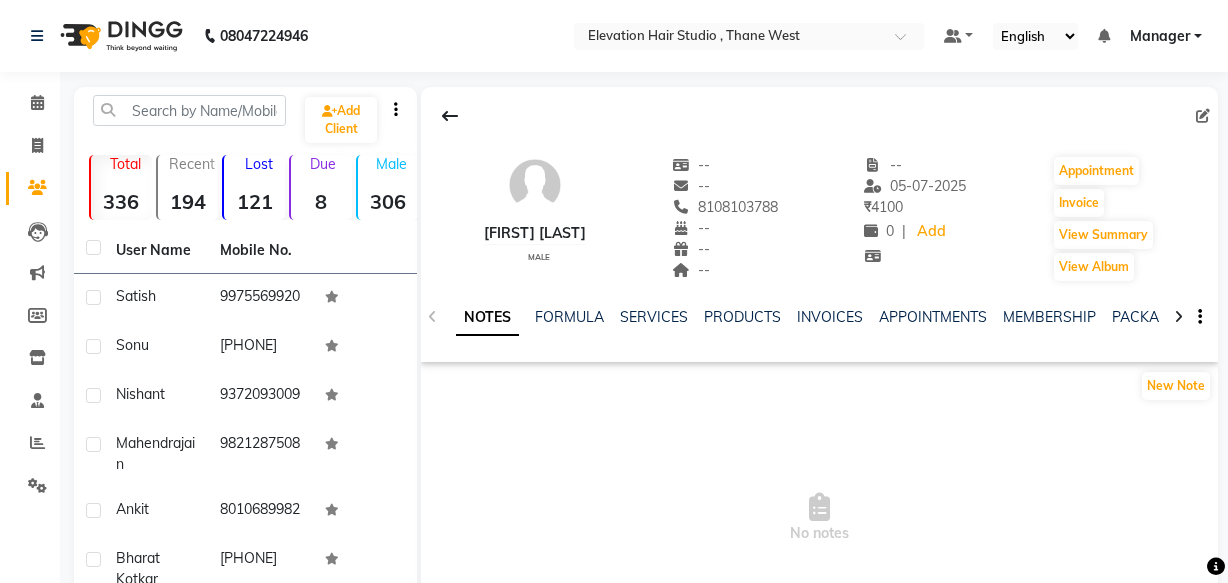 scroll, scrollTop: 0, scrollLeft: 0, axis: both 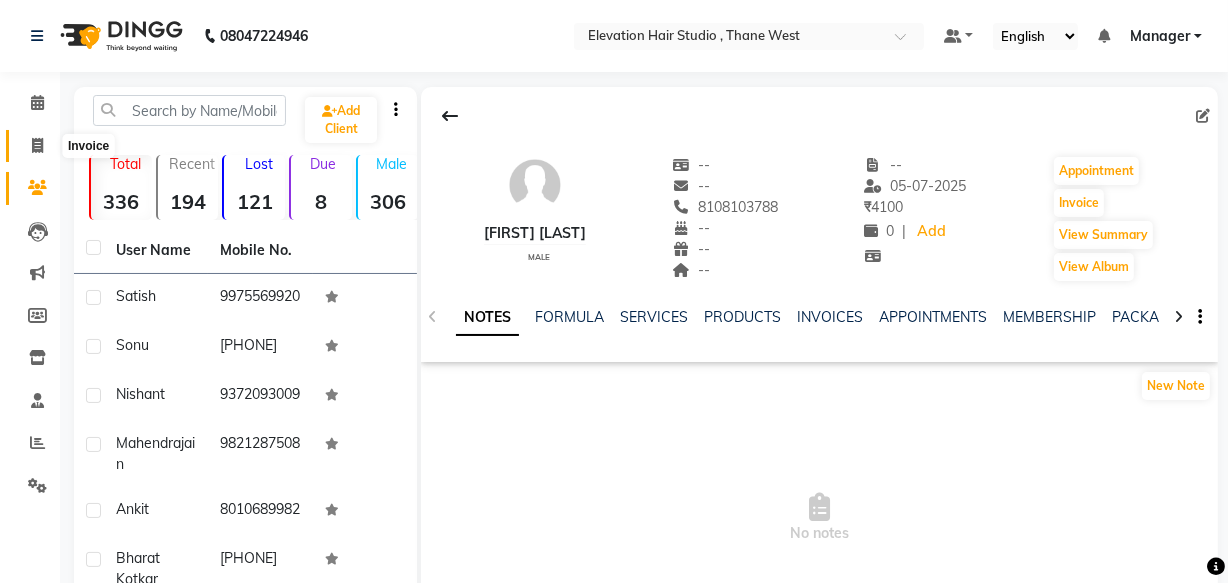 click 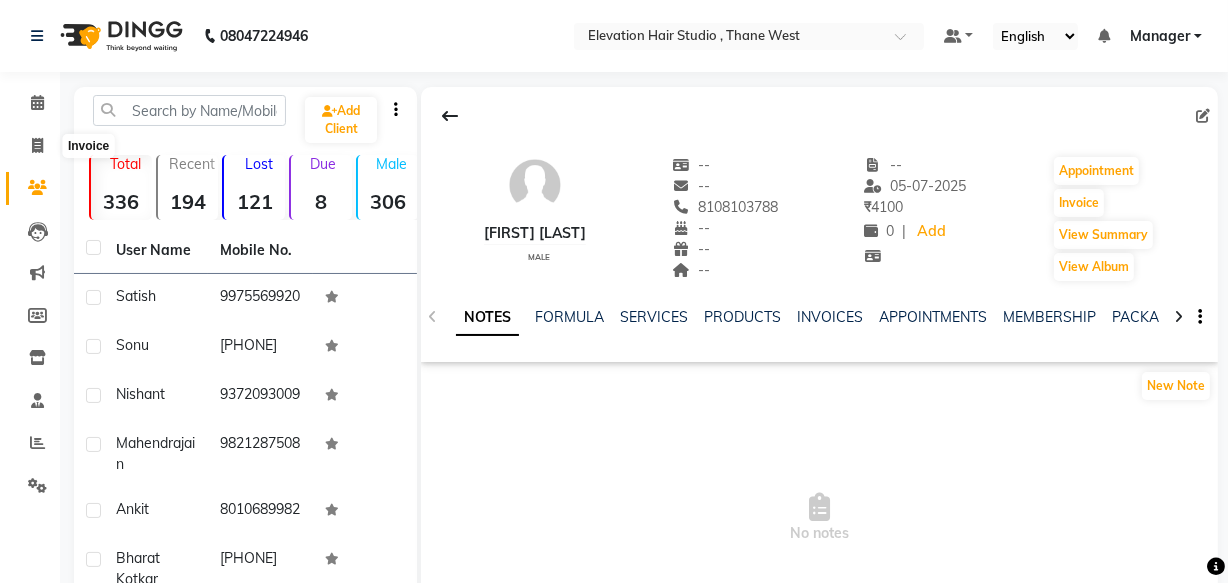 select on "service" 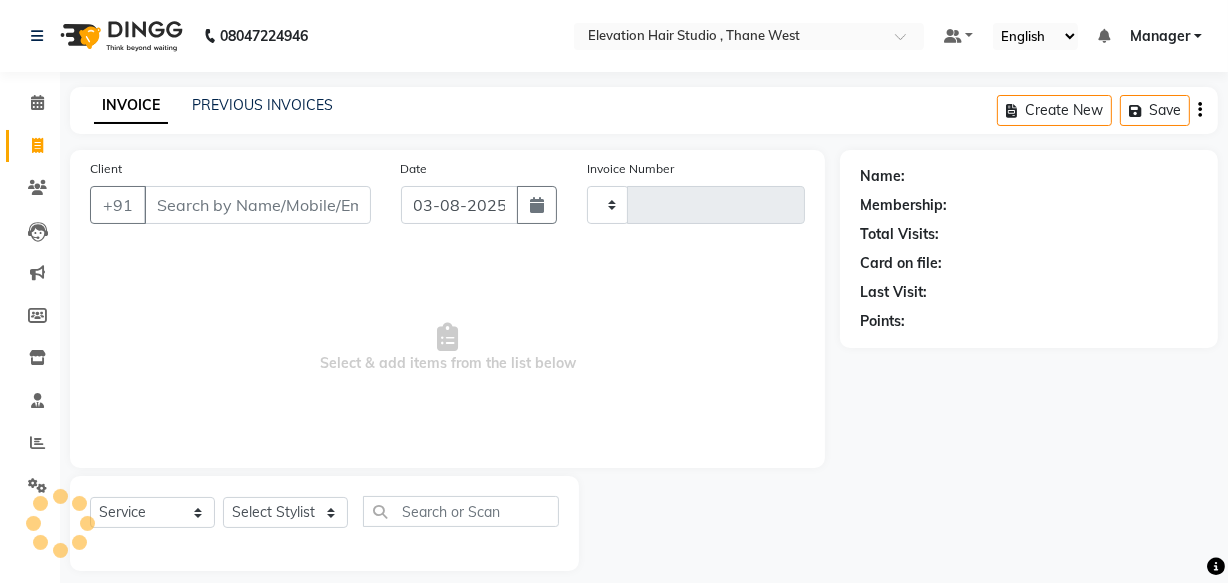 scroll, scrollTop: 19, scrollLeft: 0, axis: vertical 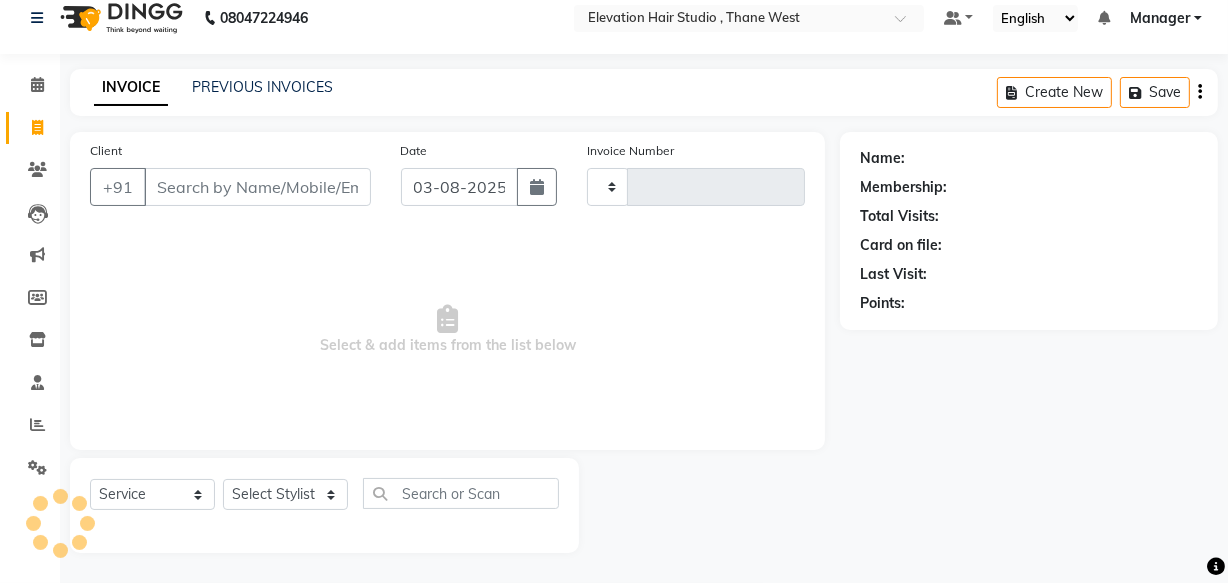 type on "0666" 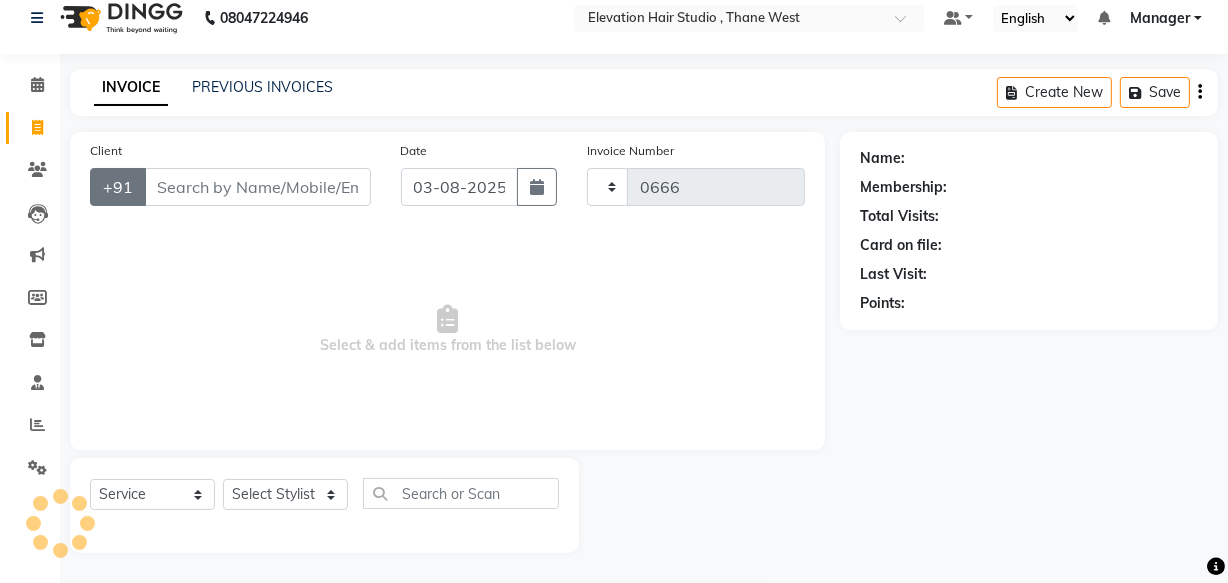 select on "6886" 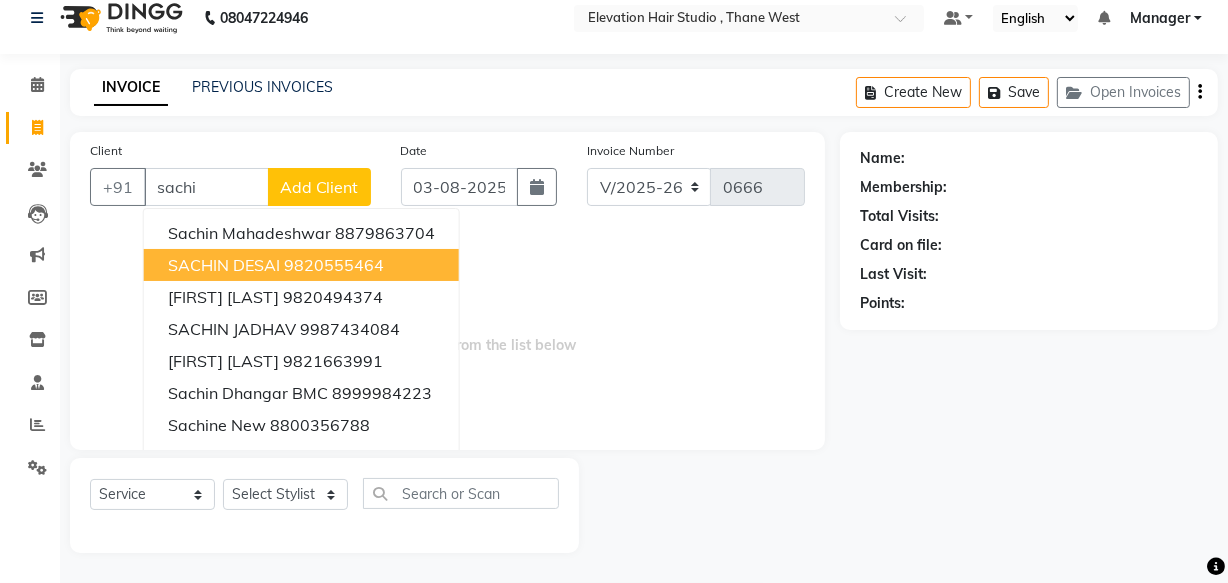 click on "SACHIN DESAI" at bounding box center (224, 265) 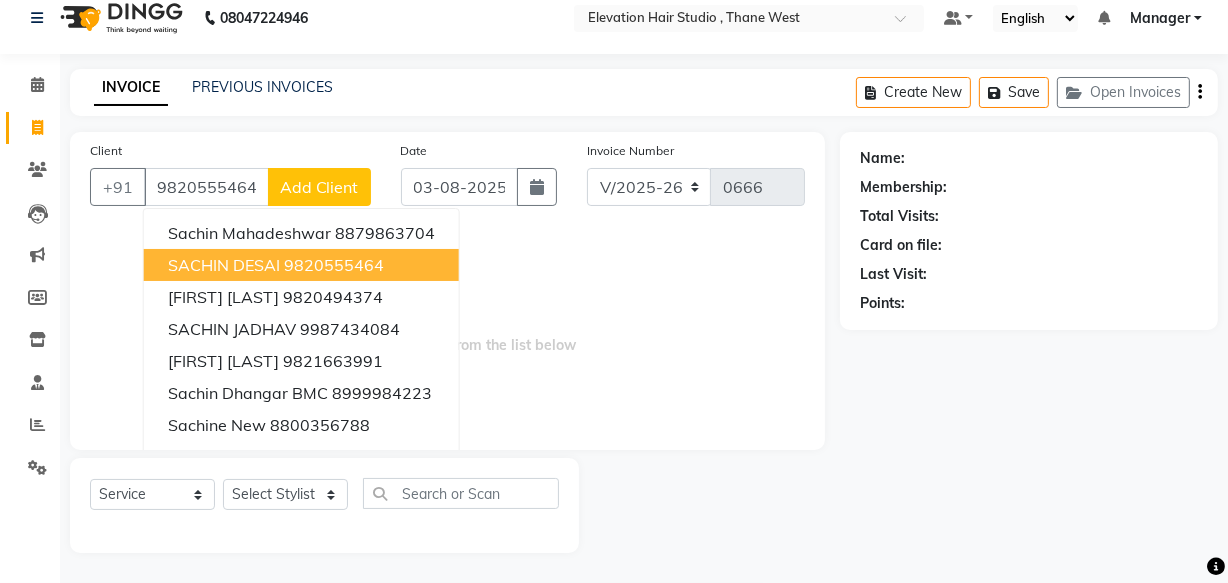 type on "9820555464" 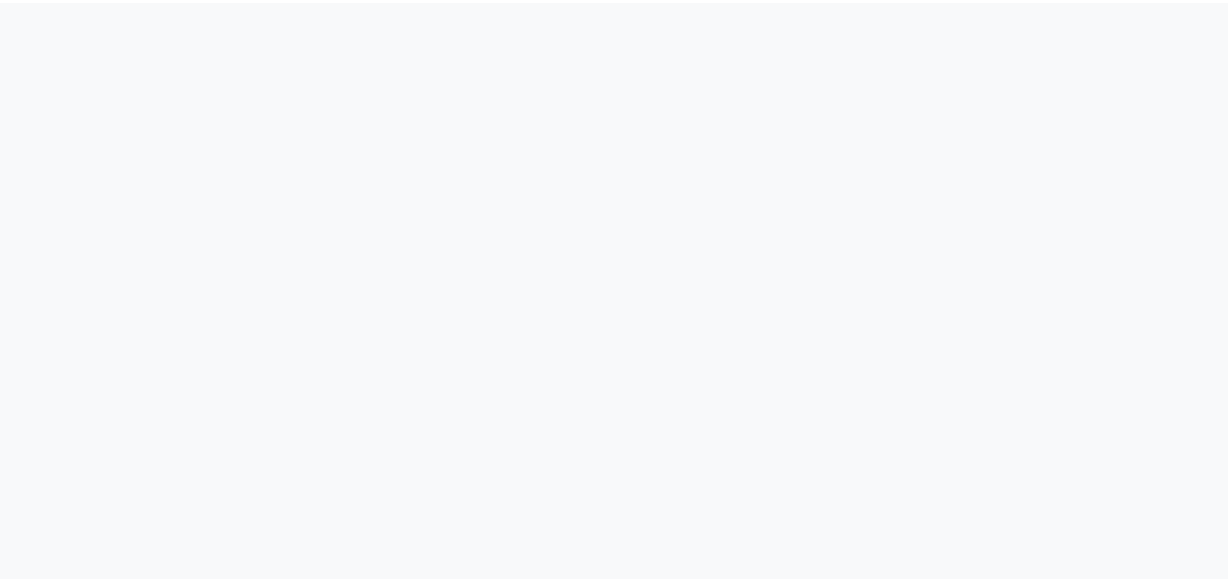 scroll, scrollTop: 0, scrollLeft: 0, axis: both 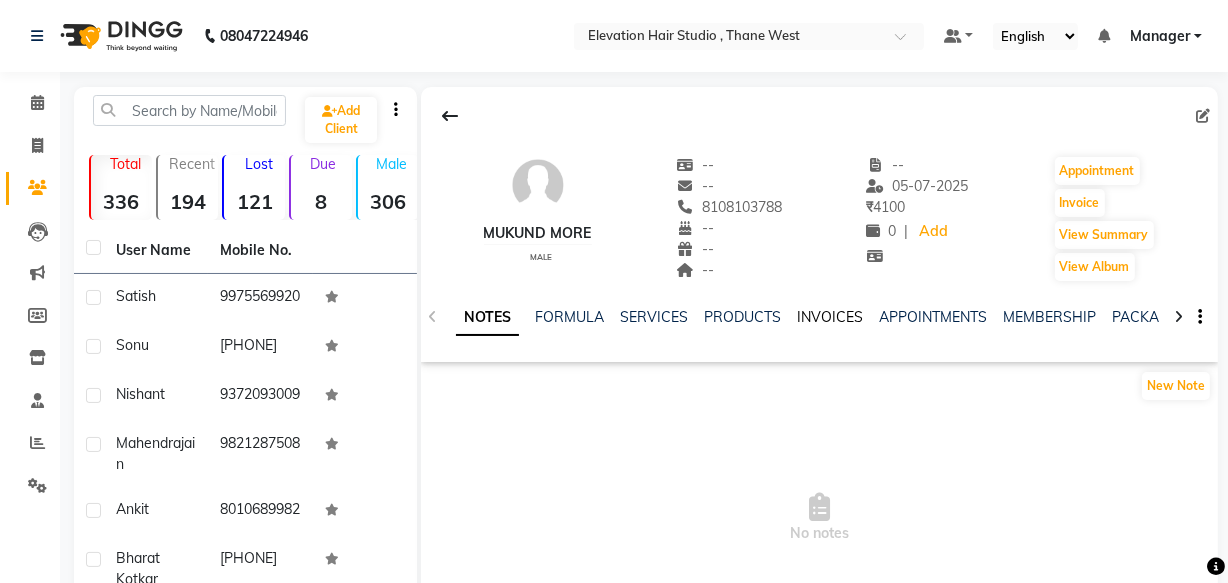 click on "INVOICES" 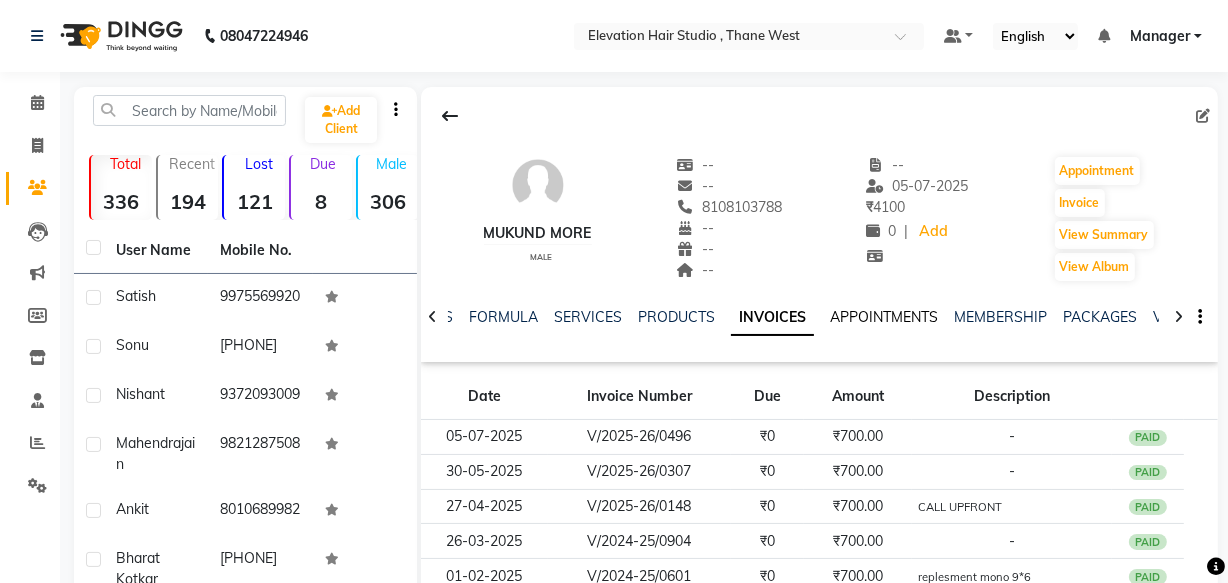 click on "APPOINTMENTS" 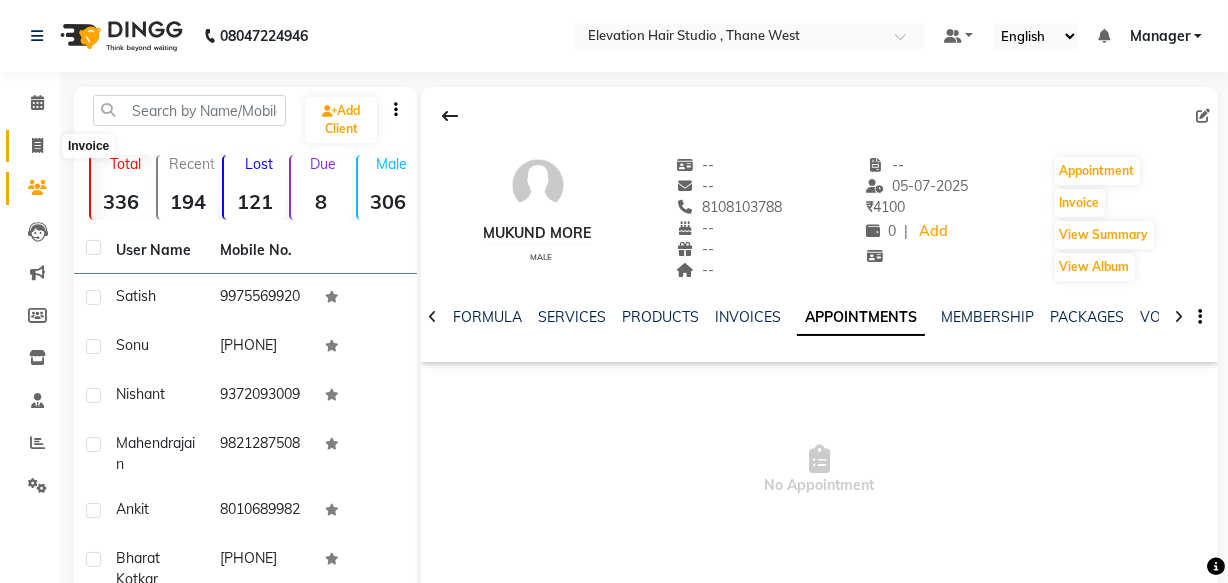 click 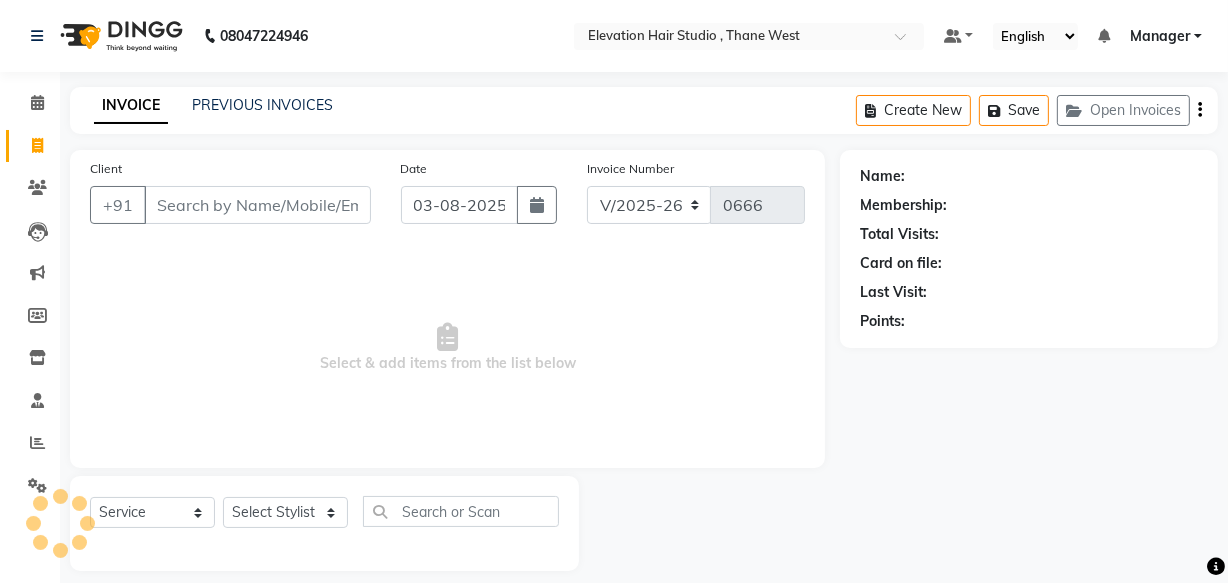 scroll, scrollTop: 19, scrollLeft: 0, axis: vertical 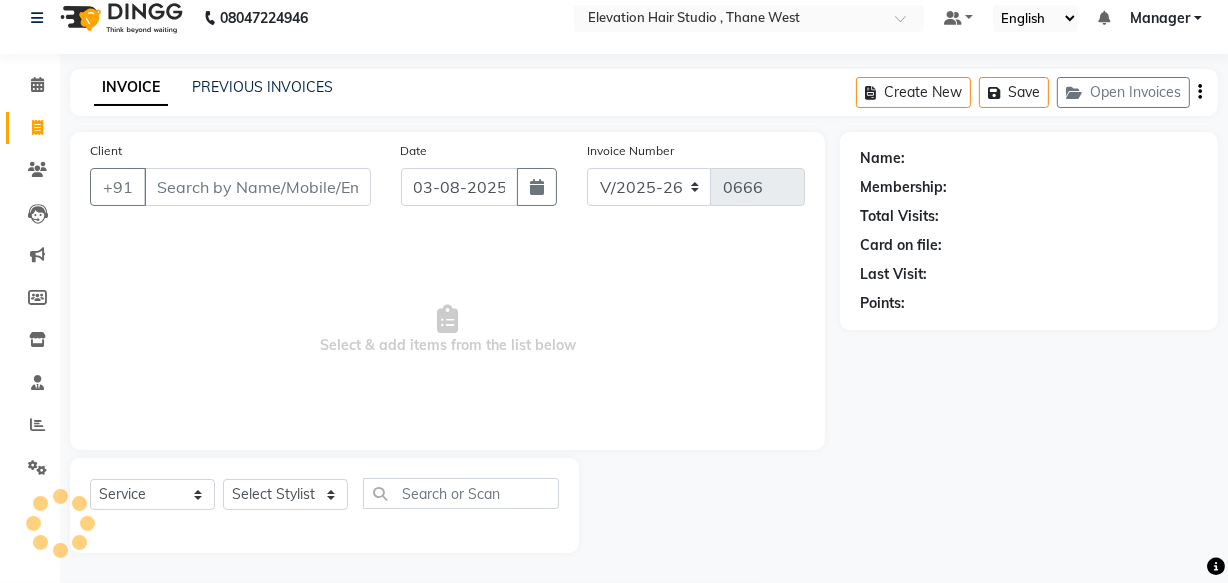 click on "Client" at bounding box center (257, 187) 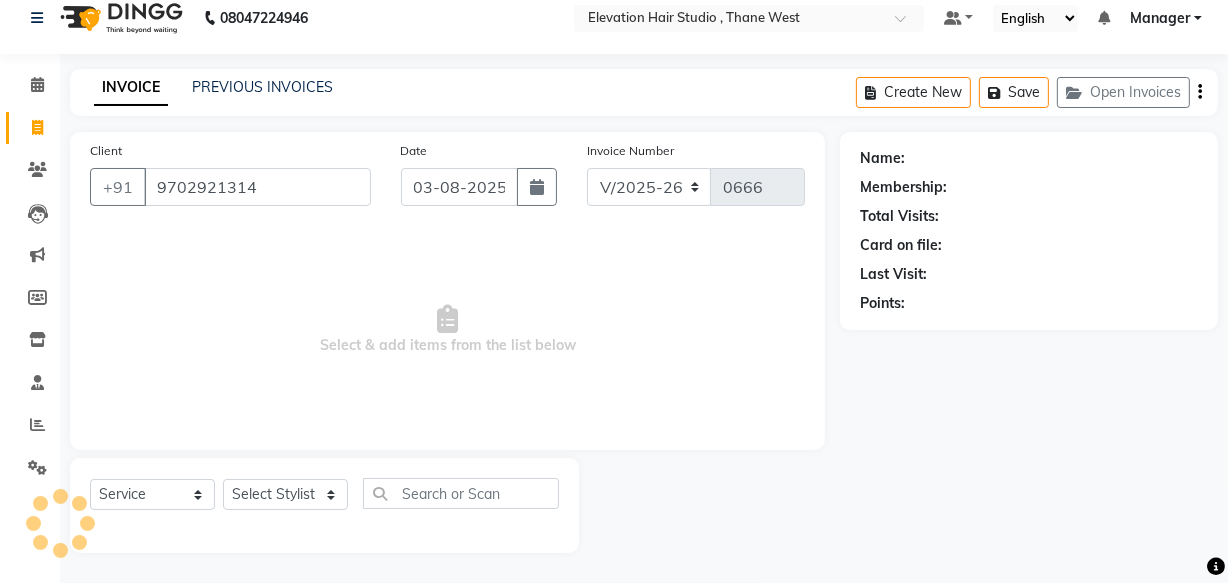 type on "9702921314" 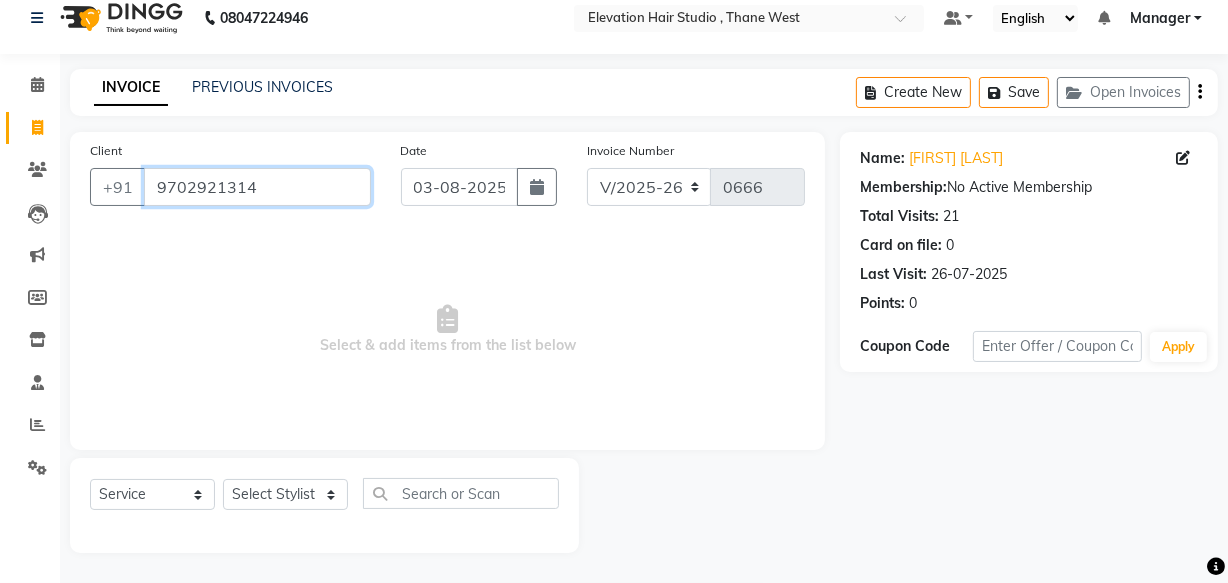 drag, startPoint x: 255, startPoint y: 191, endPoint x: 0, endPoint y: 157, distance: 257.25668 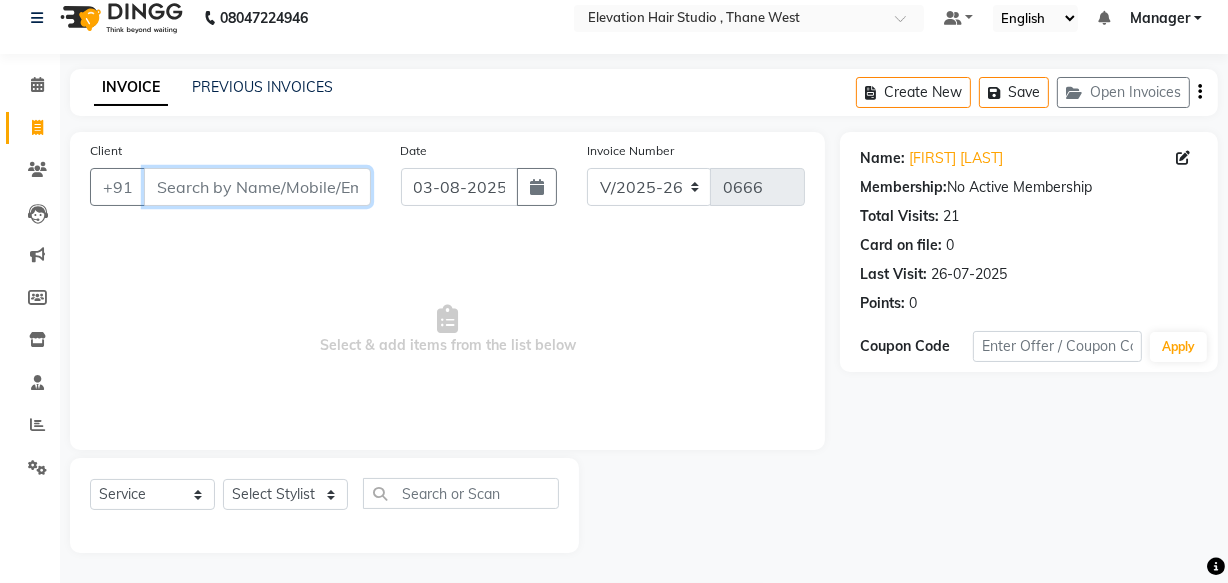 paste on "8655412237" 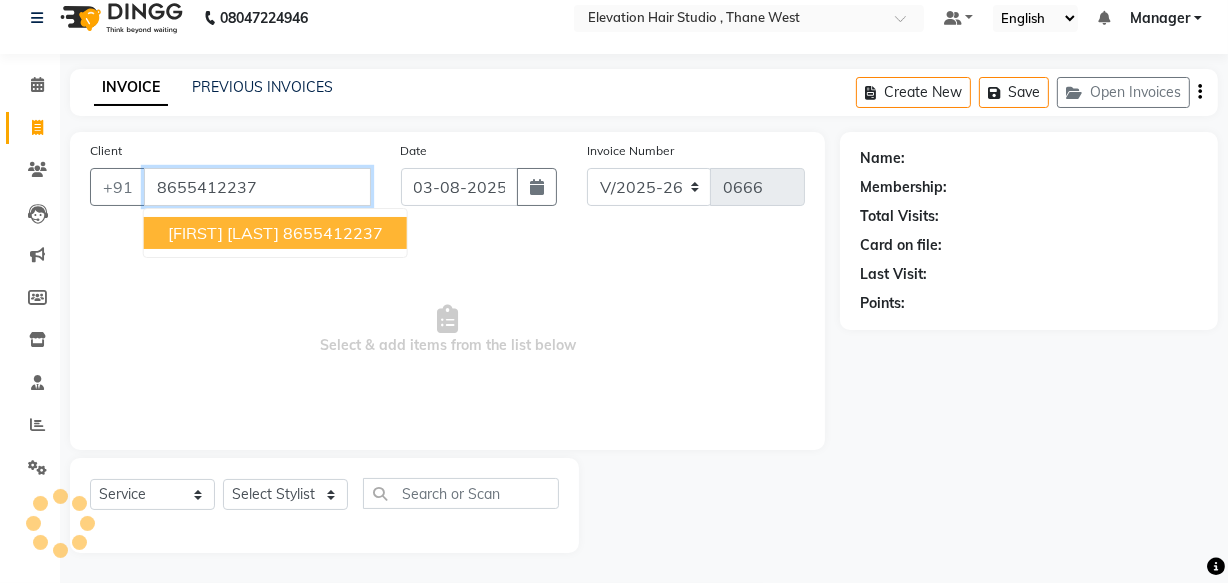 type on "8655412237" 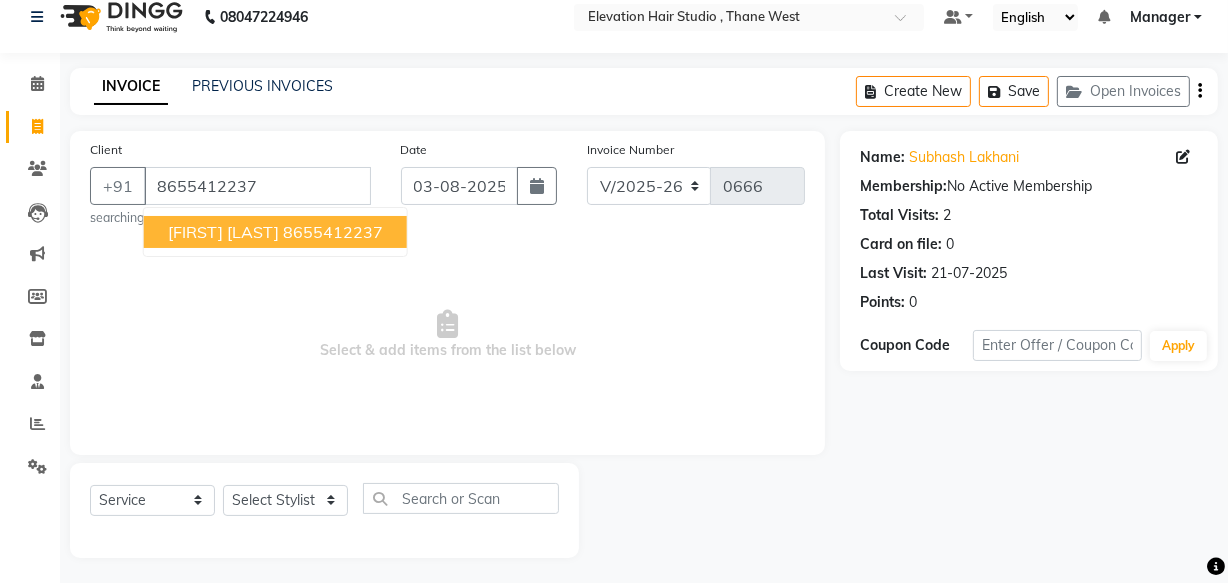 click on "subhash lakhani" at bounding box center (223, 232) 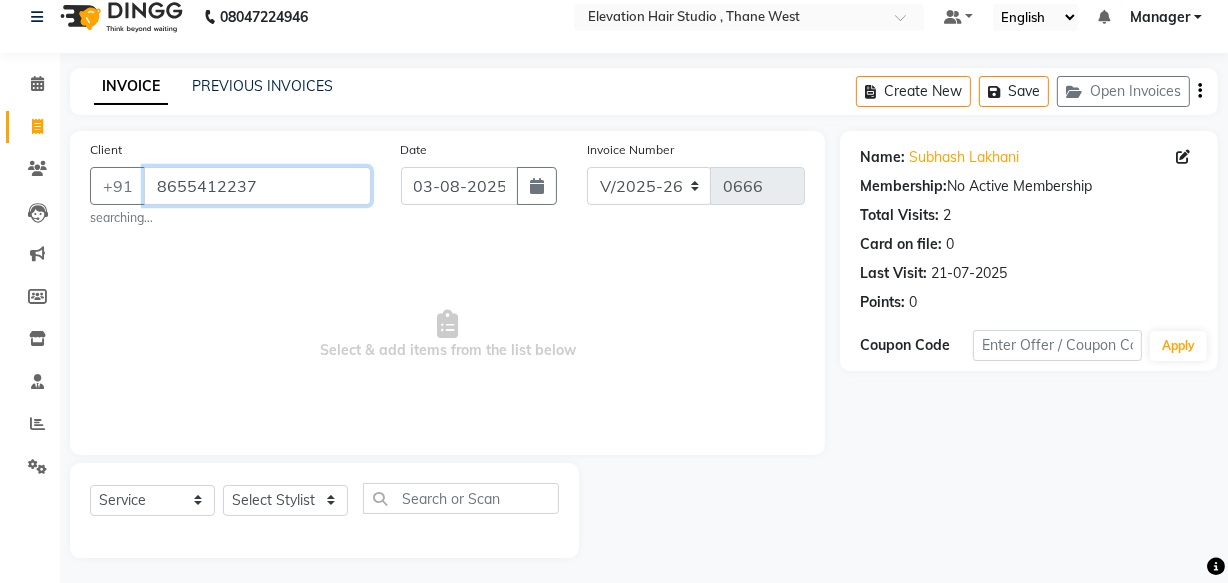drag, startPoint x: 282, startPoint y: 179, endPoint x: 0, endPoint y: 156, distance: 282.9364 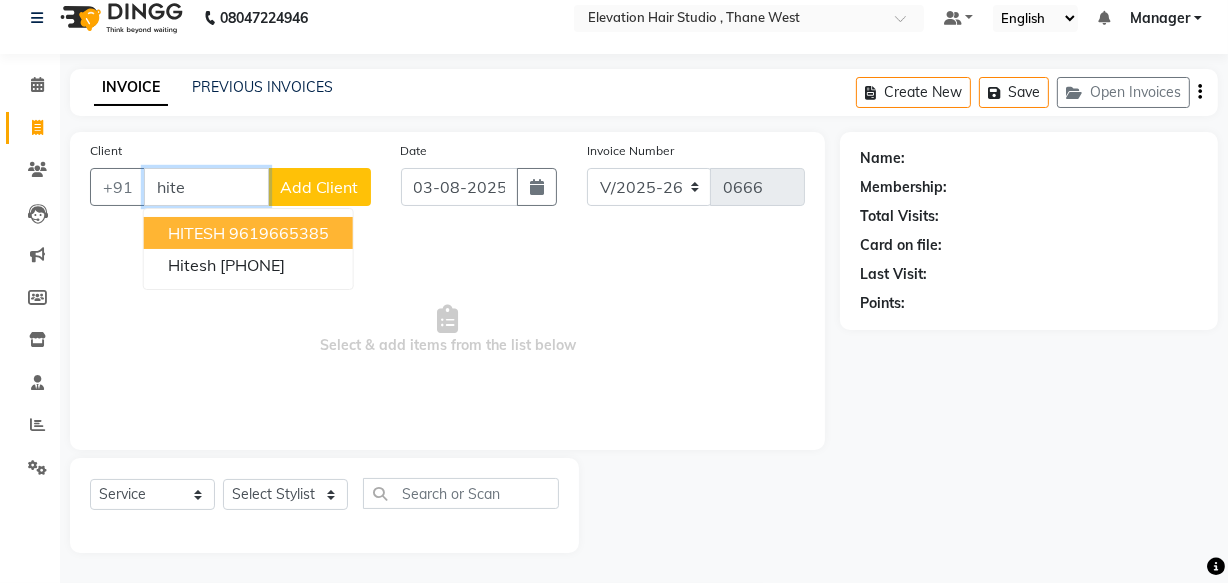 click on "HITESH  9619665385" at bounding box center (248, 233) 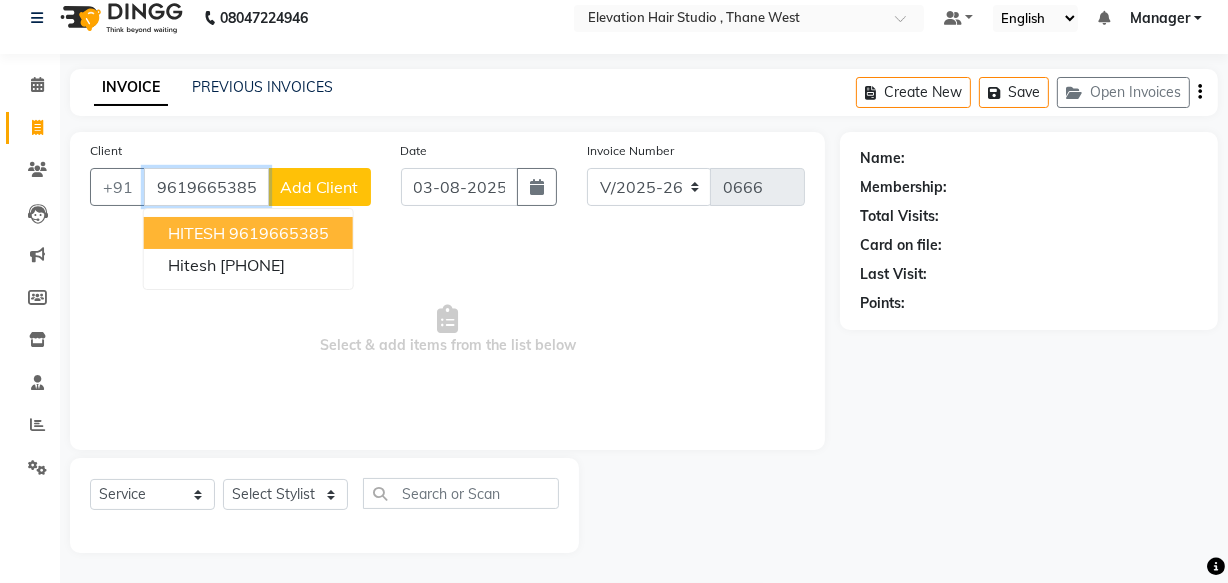 type on "9619665385" 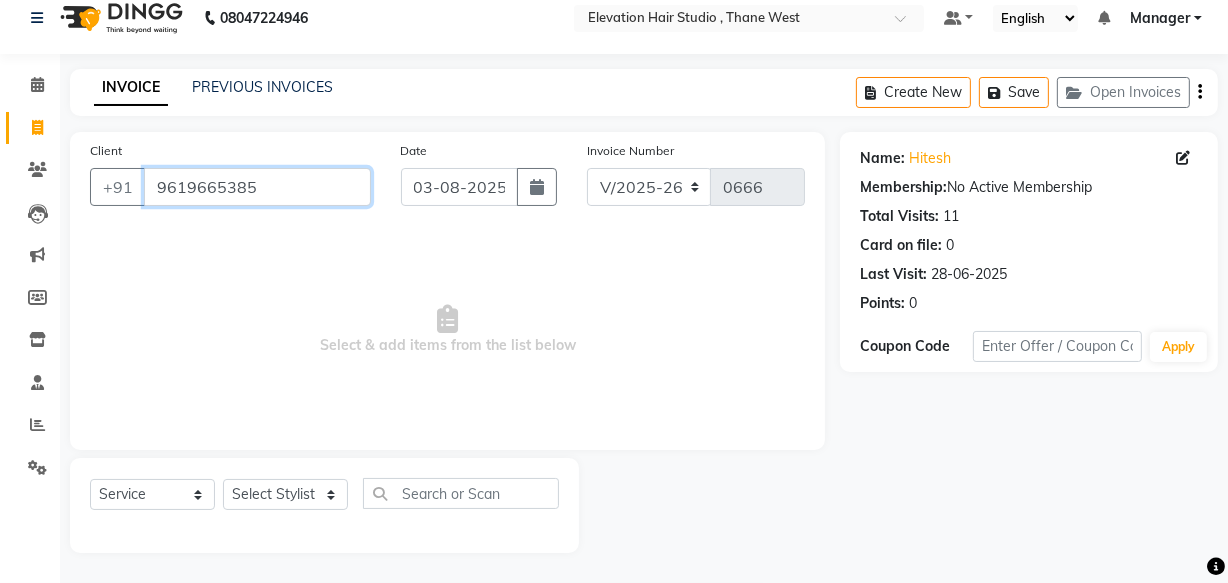 drag, startPoint x: 45, startPoint y: 180, endPoint x: 0, endPoint y: 172, distance: 45.705578 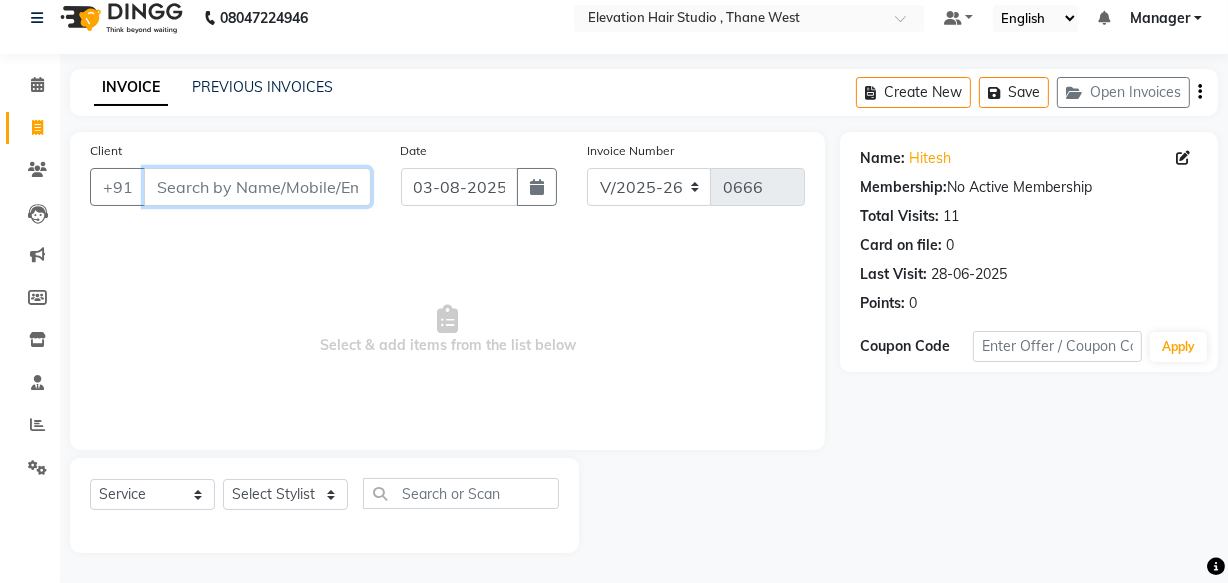 paste on "8130122145" 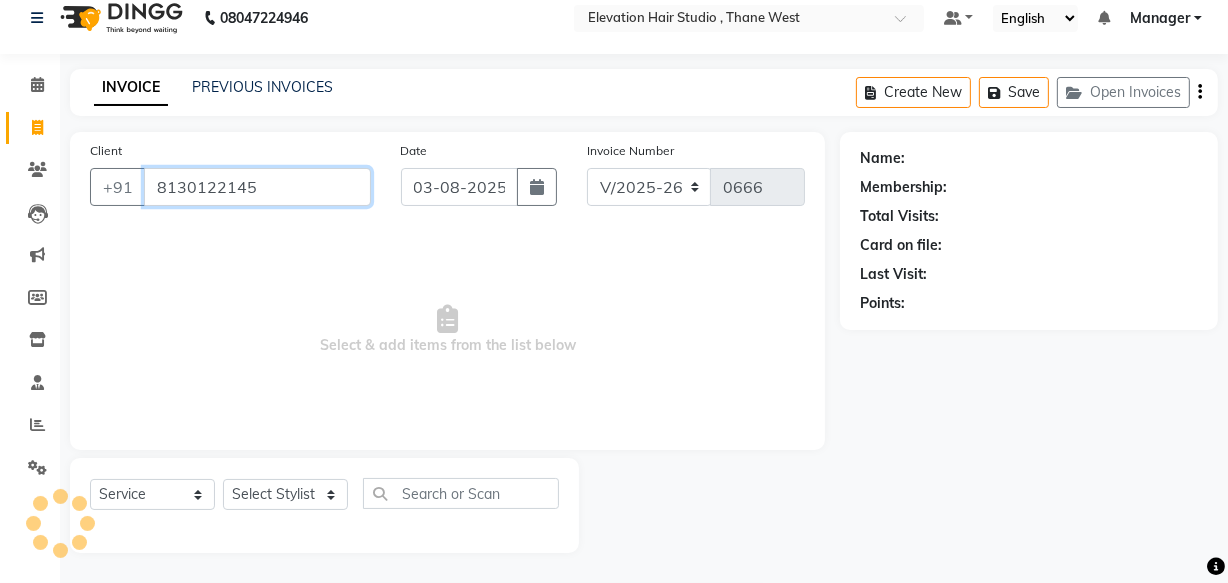 type on "8130122145" 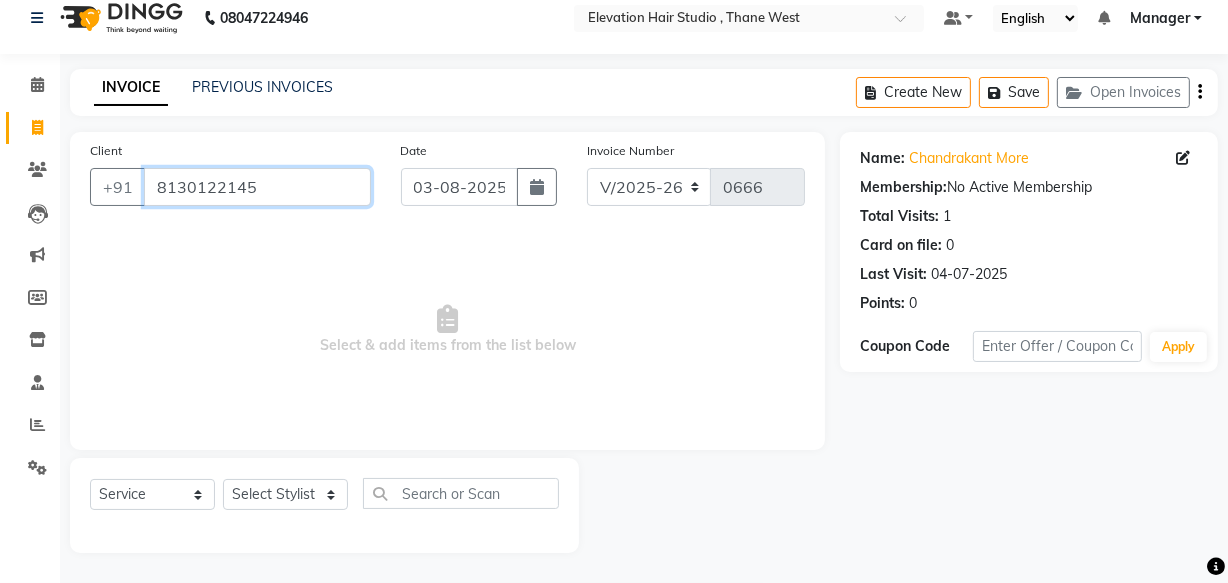 drag, startPoint x: 272, startPoint y: 181, endPoint x: 0, endPoint y: 157, distance: 273.05676 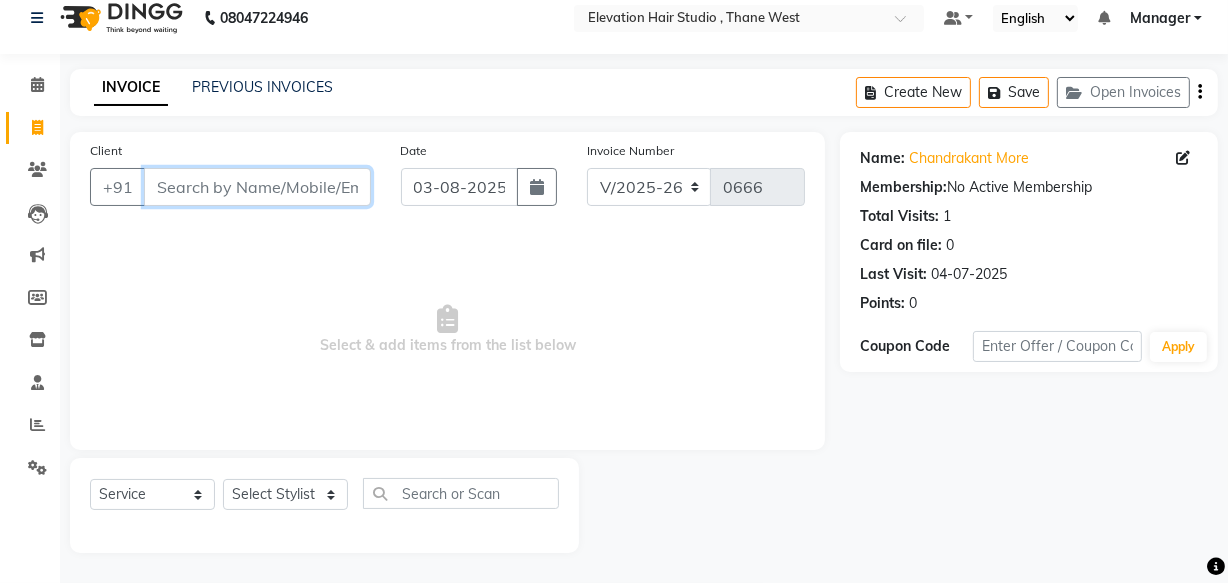 paste on "9850252613" 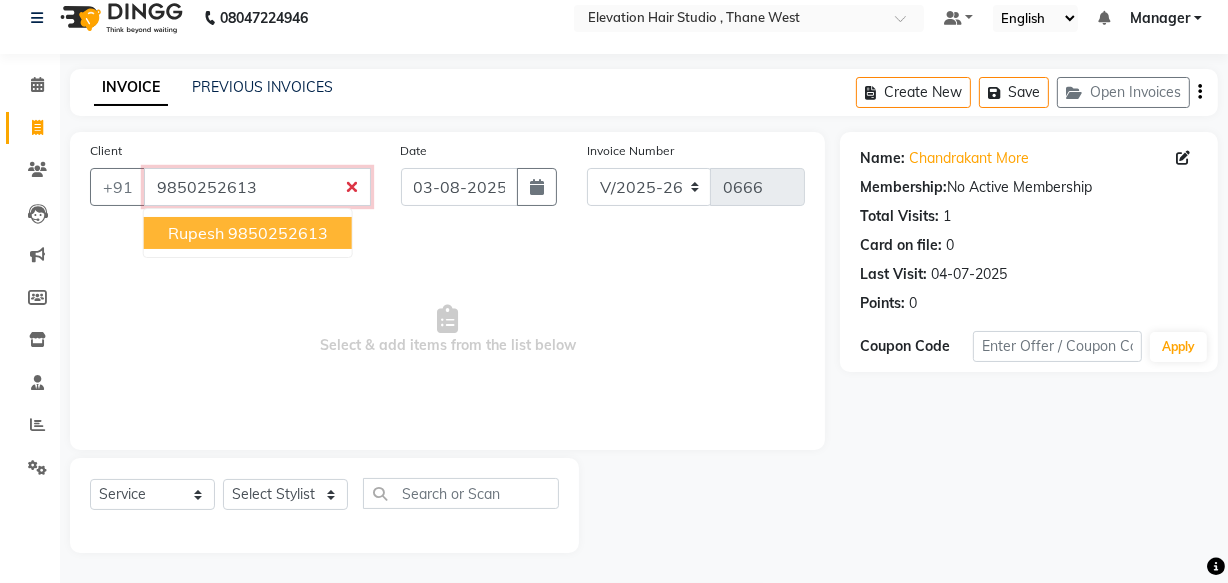 type on "9850252613" 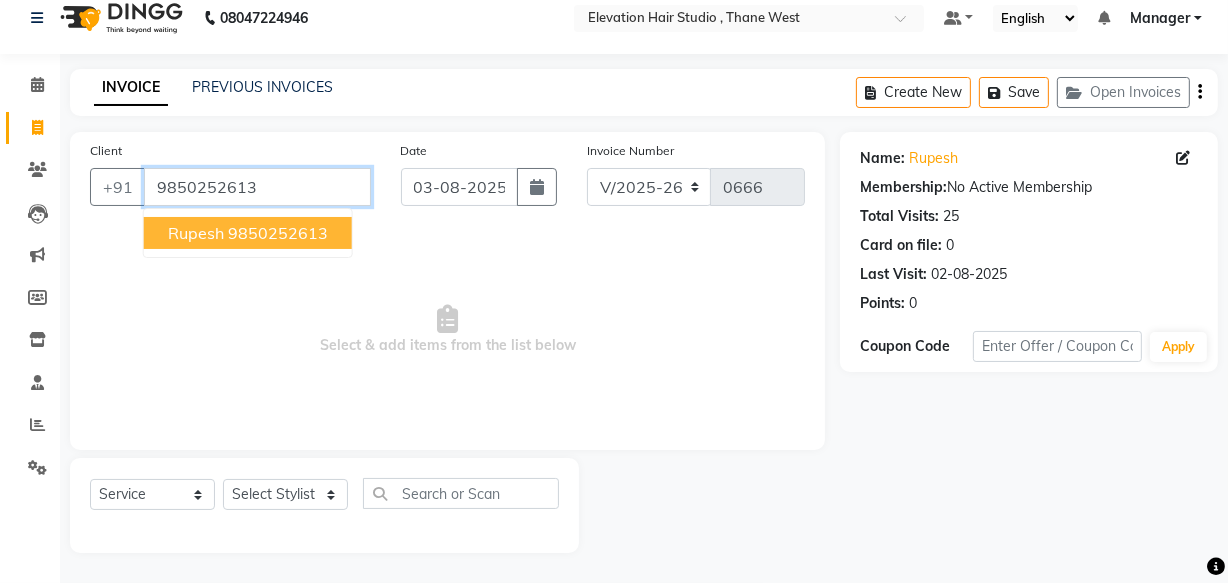 drag, startPoint x: 281, startPoint y: 185, endPoint x: 39, endPoint y: 189, distance: 242.03305 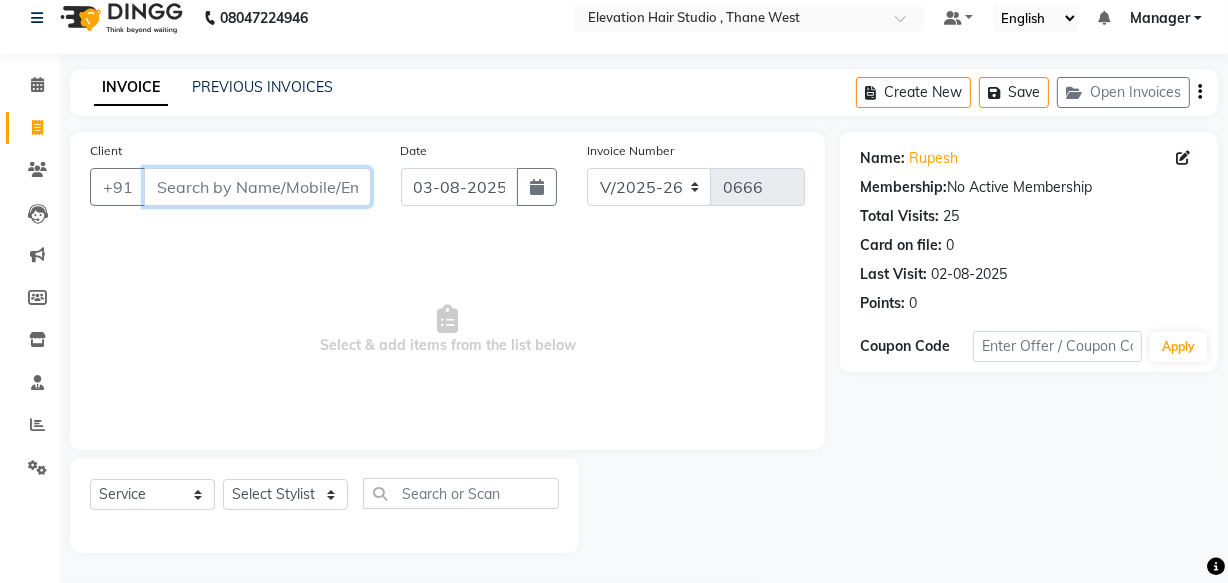 paste on "9869375943" 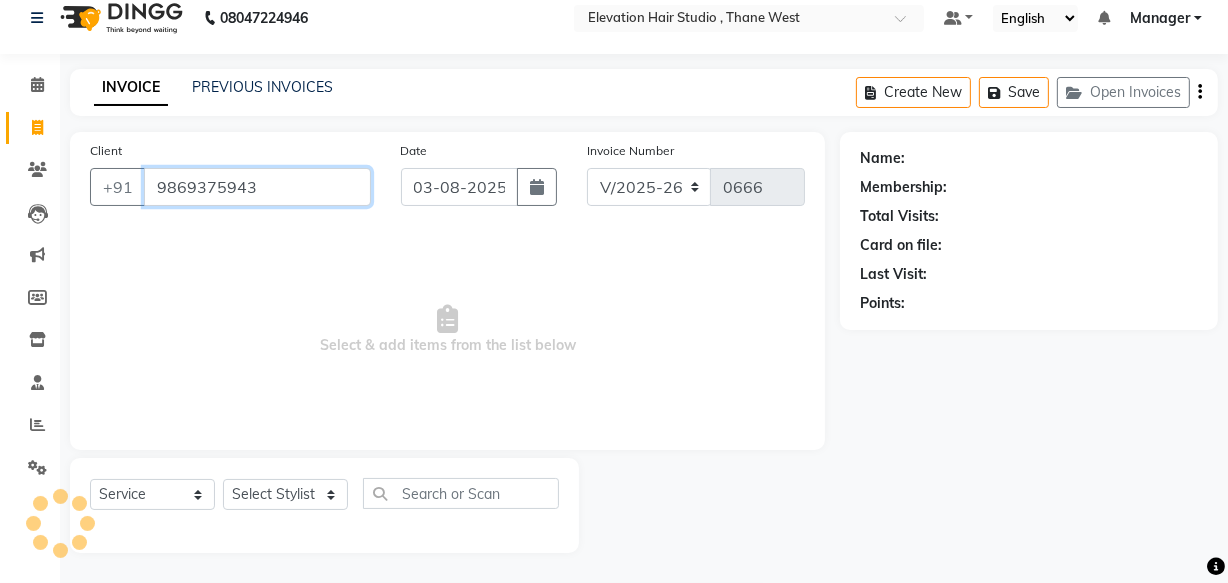 type on "9869375943" 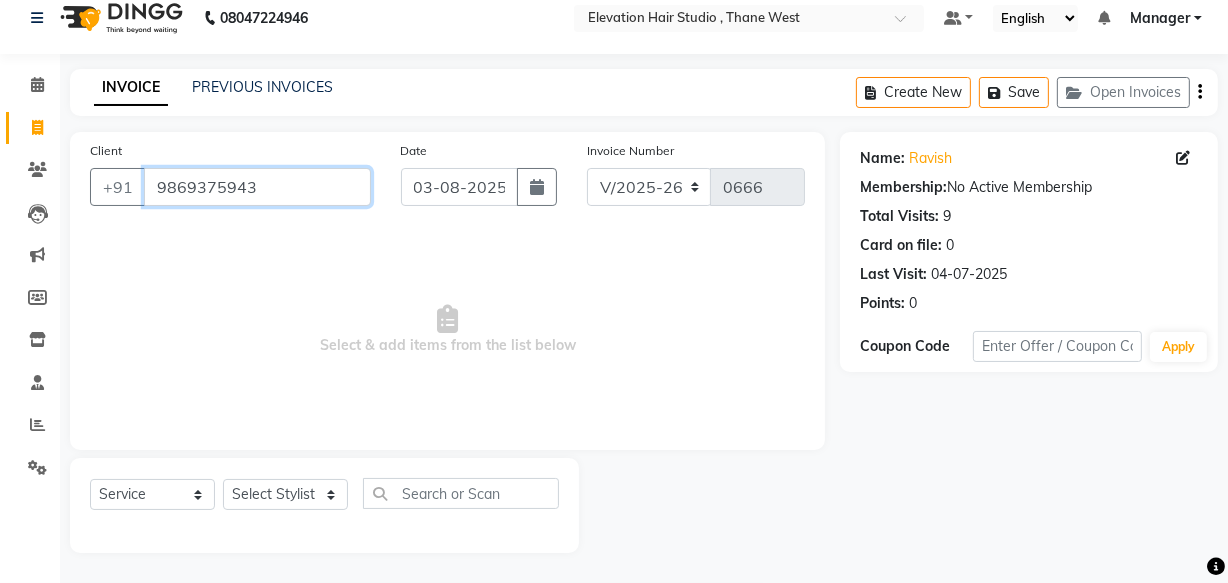 drag, startPoint x: 302, startPoint y: 178, endPoint x: 0, endPoint y: 263, distance: 313.73398 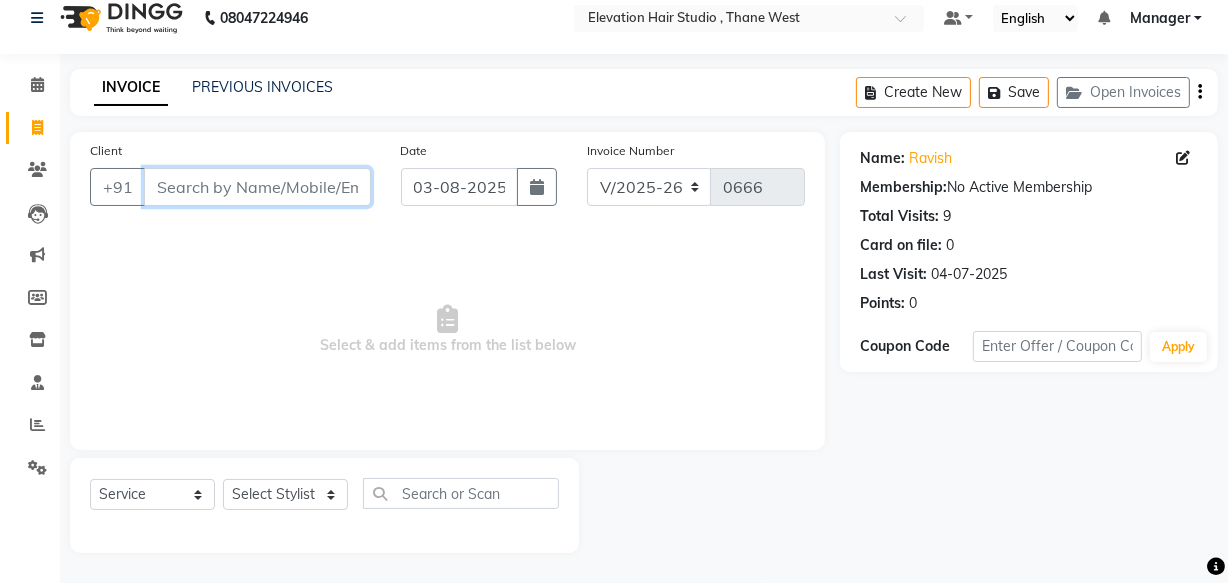 paste on "8010689982" 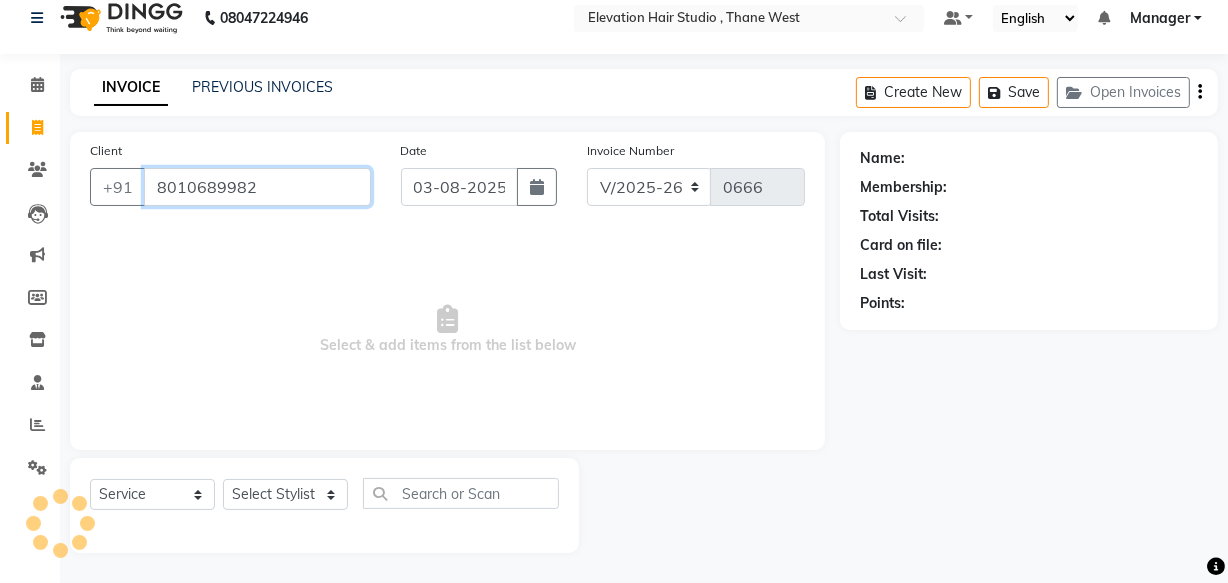 type on "8010689982" 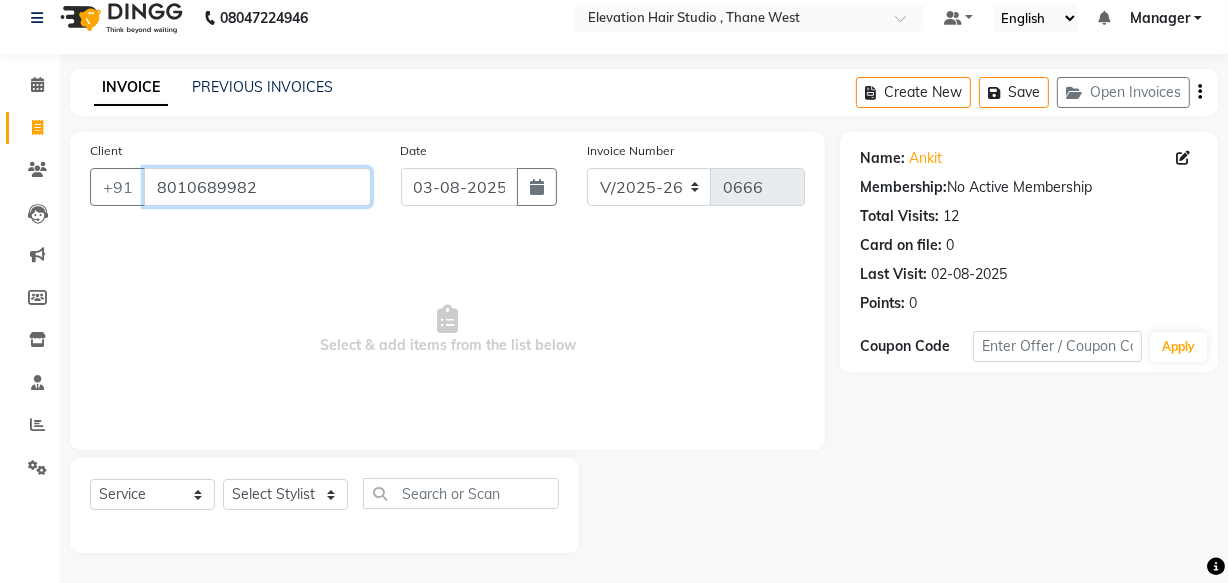 drag, startPoint x: 292, startPoint y: 190, endPoint x: 0, endPoint y: 290, distance: 308.64868 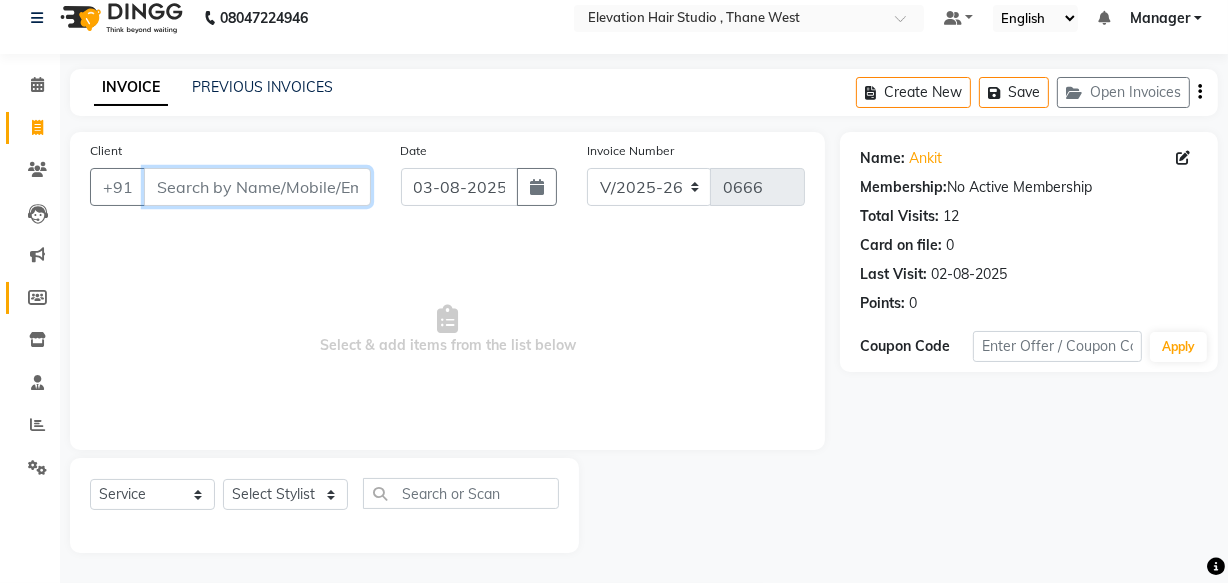 paste on "9323556796" 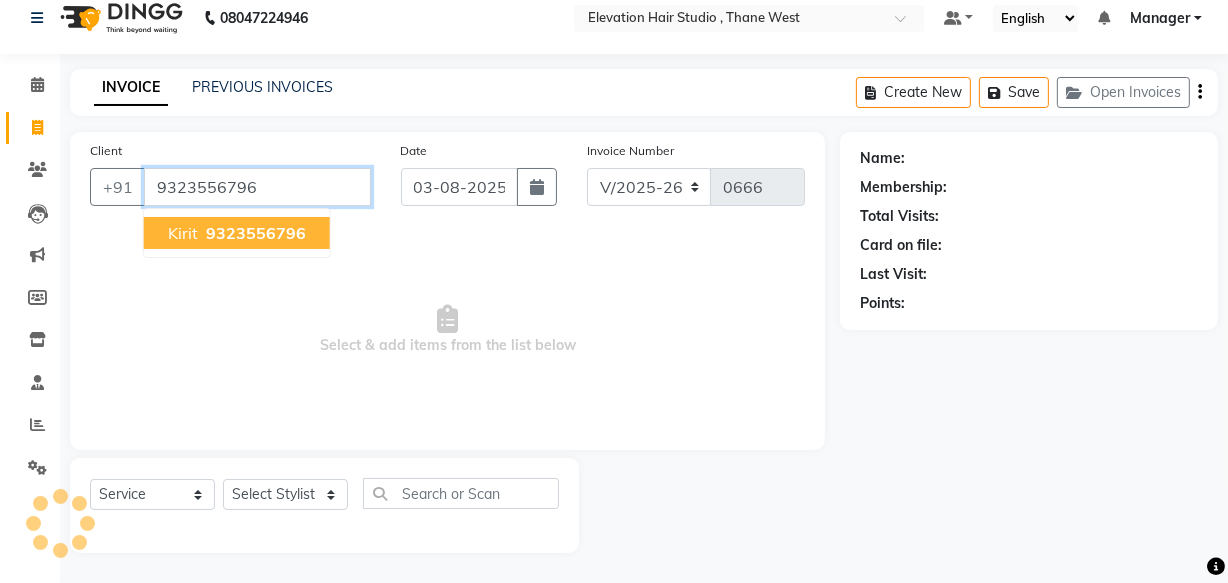 type on "9323556796" 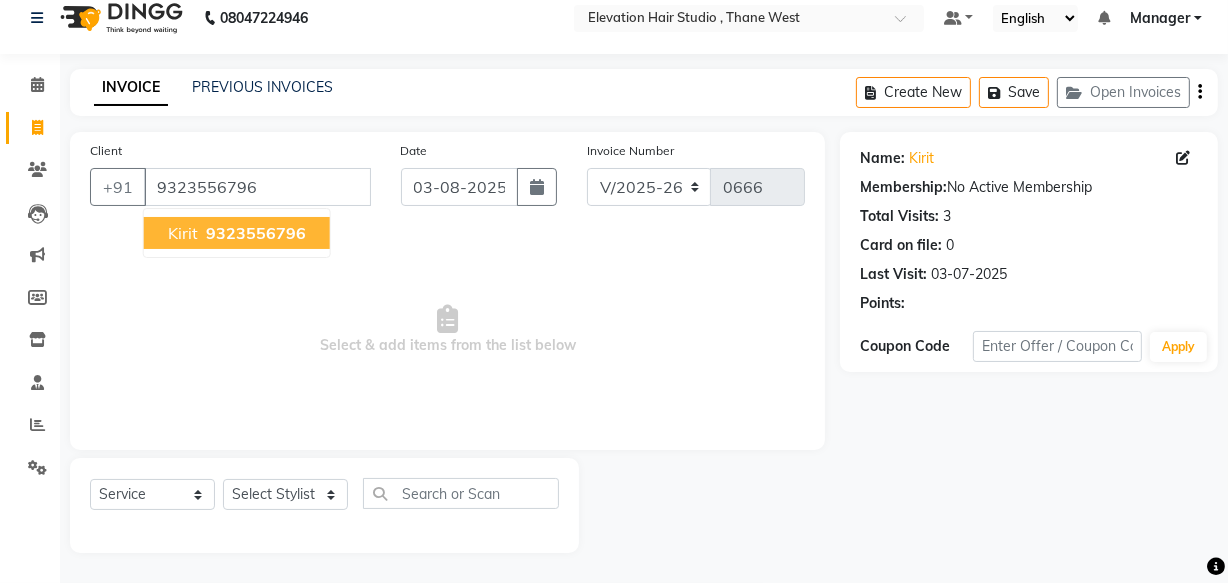 click on "9323556796" at bounding box center (256, 233) 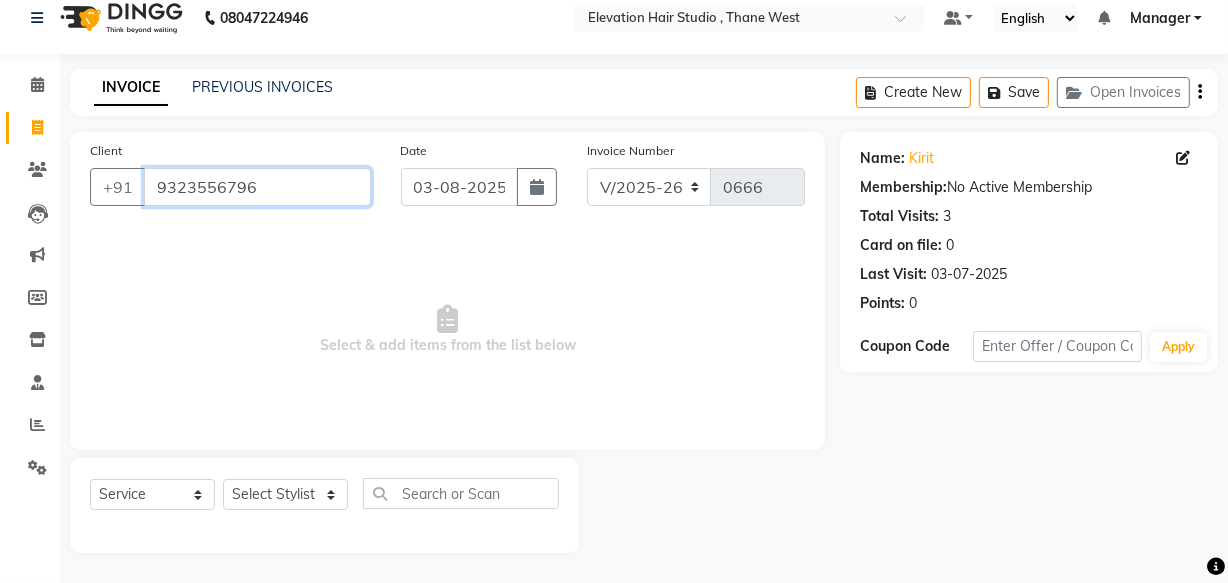 drag, startPoint x: 312, startPoint y: 176, endPoint x: 0, endPoint y: 255, distance: 321.84622 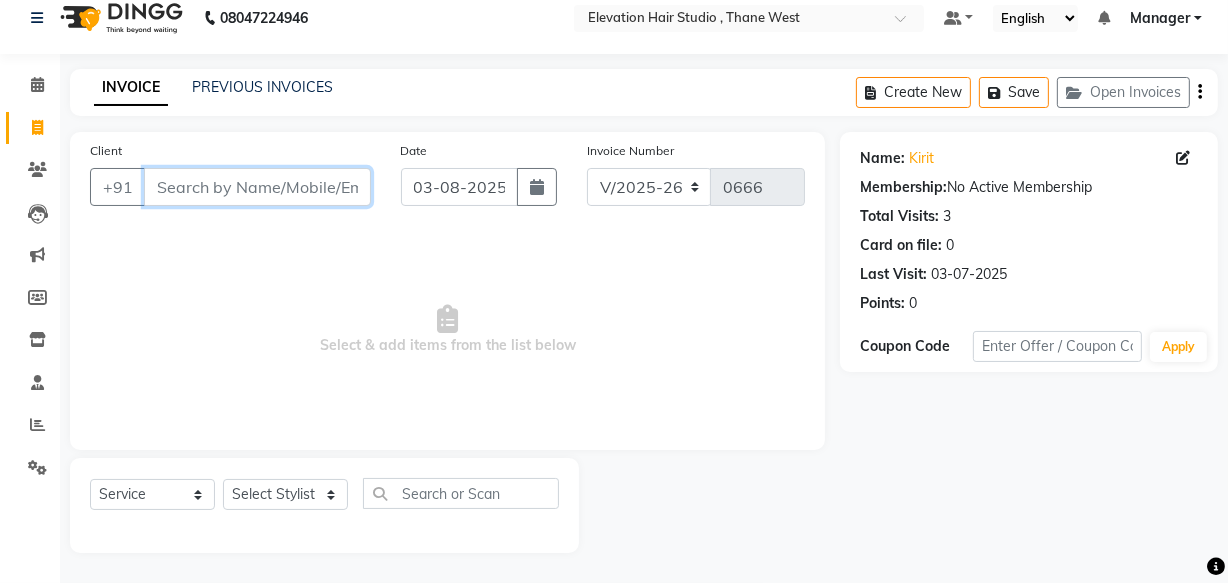 paste on "9004456609" 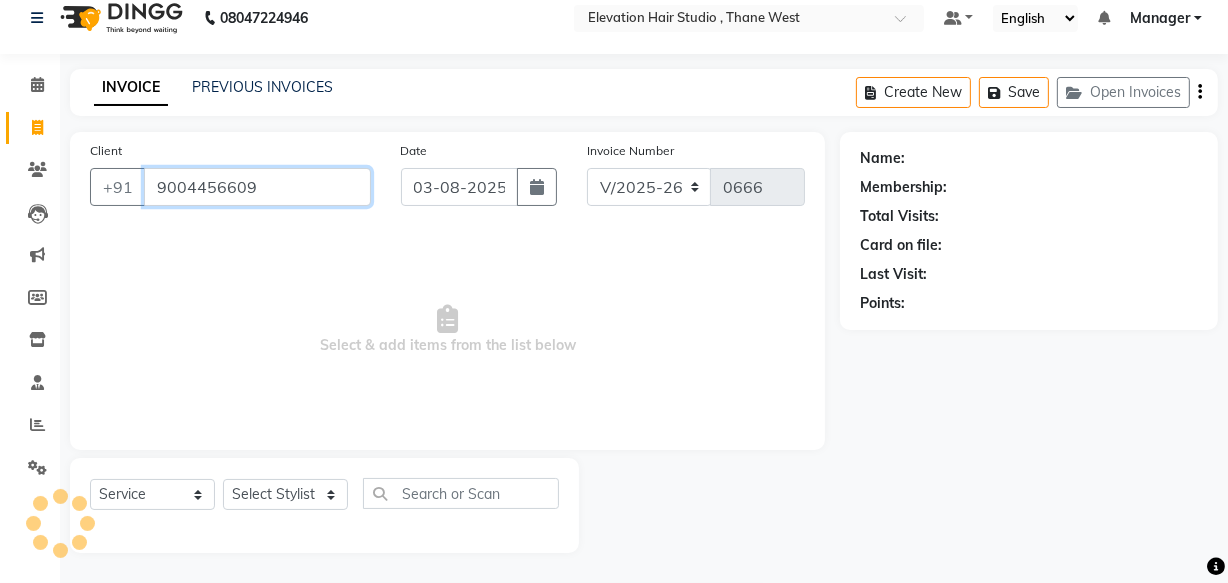 type on "9004456609" 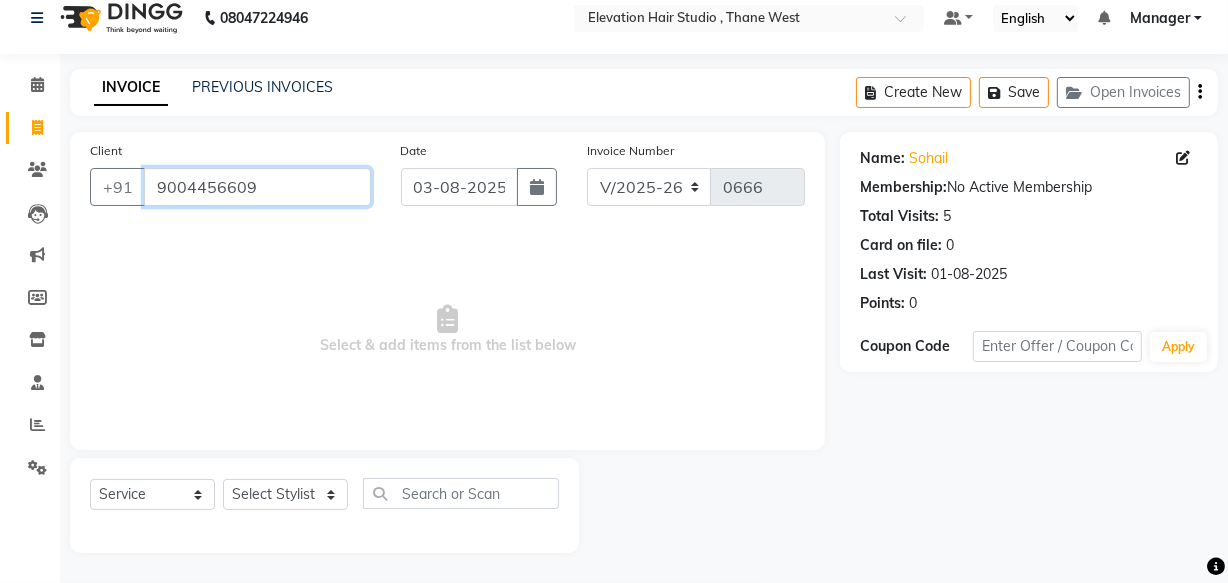 drag, startPoint x: 308, startPoint y: 195, endPoint x: 16, endPoint y: 145, distance: 296.2499 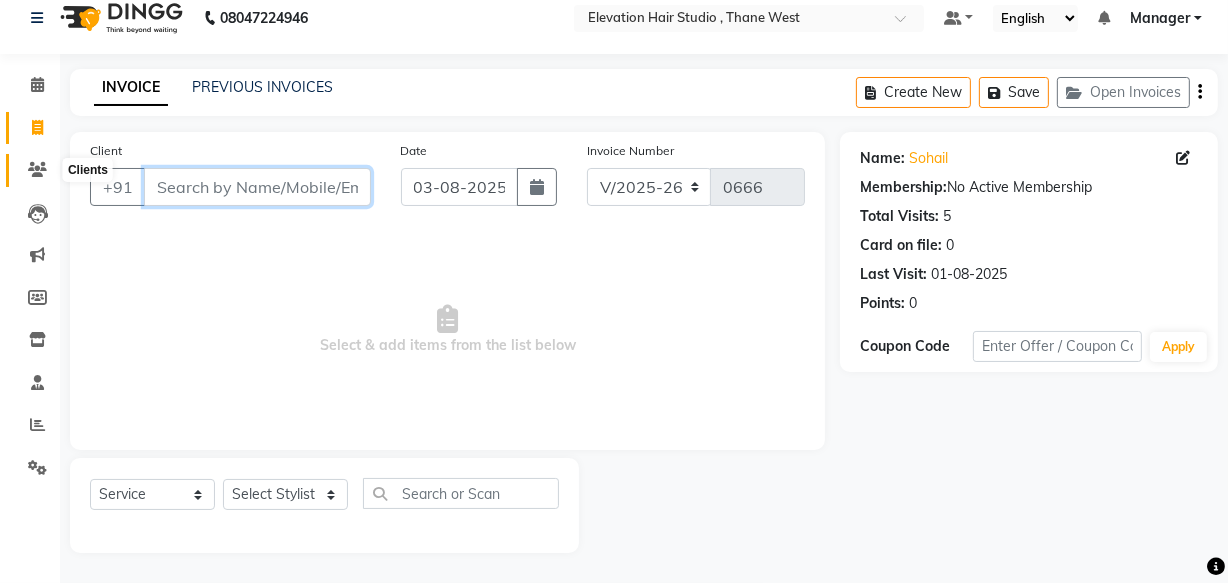paste on "9004456609" 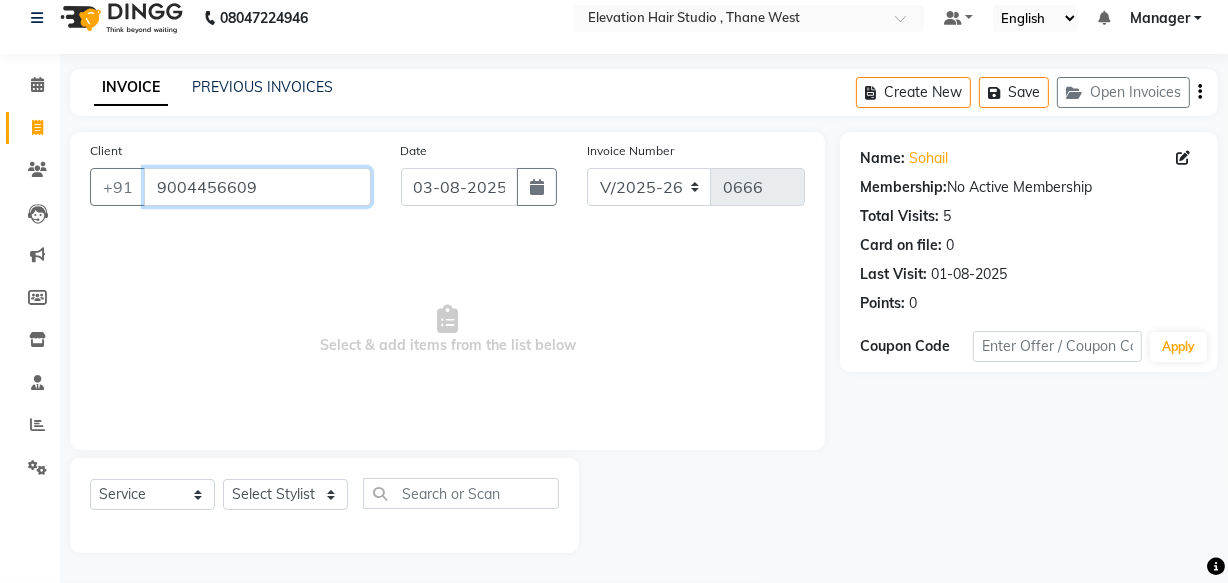 drag, startPoint x: 314, startPoint y: 189, endPoint x: 0, endPoint y: 325, distance: 342.18707 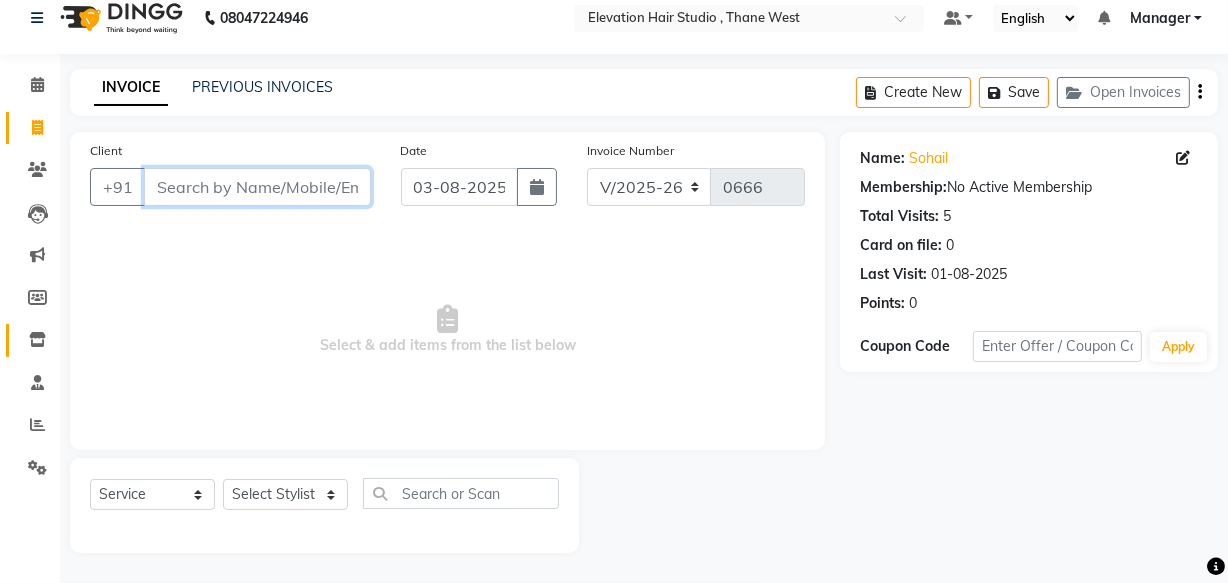 paste on "9819573741" 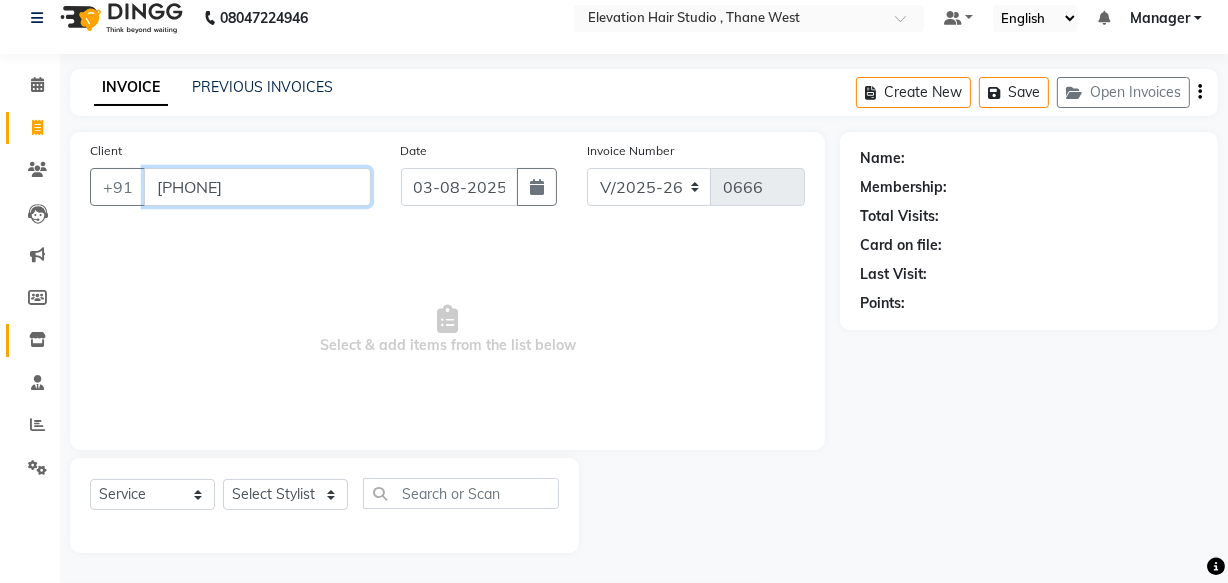 type on "9819573741" 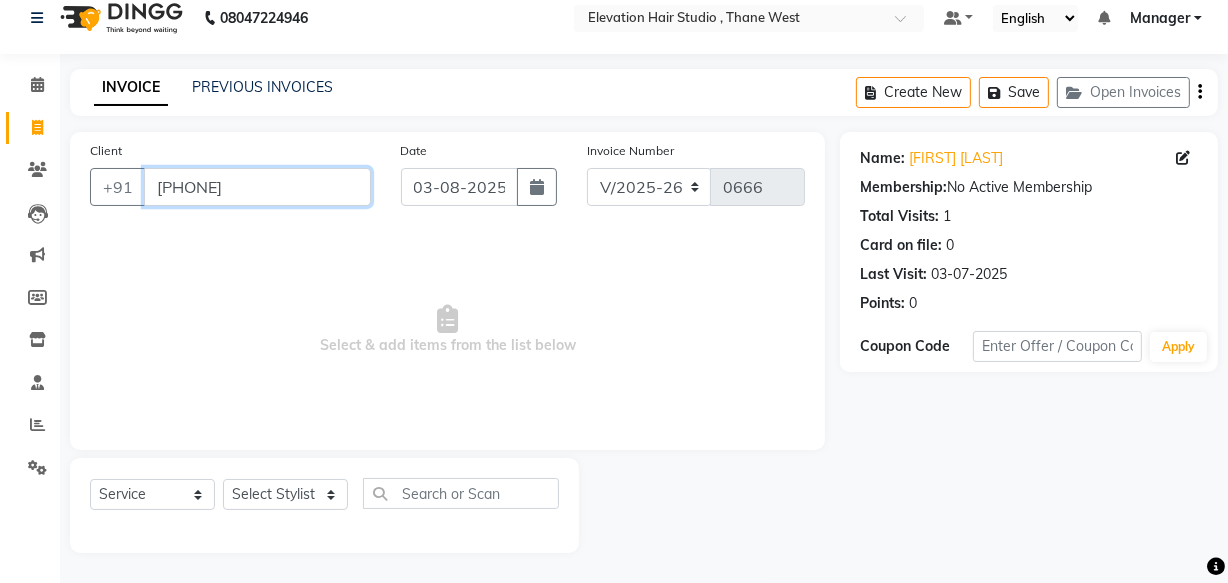drag, startPoint x: 305, startPoint y: 170, endPoint x: 0, endPoint y: 254, distance: 316.3558 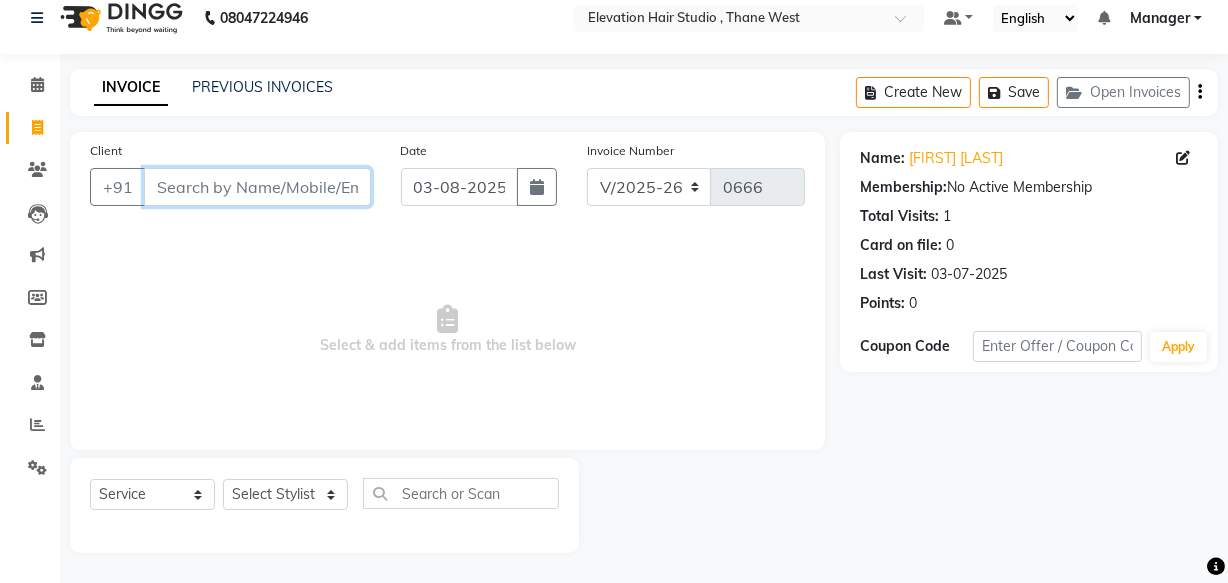 paste on "7900081106" 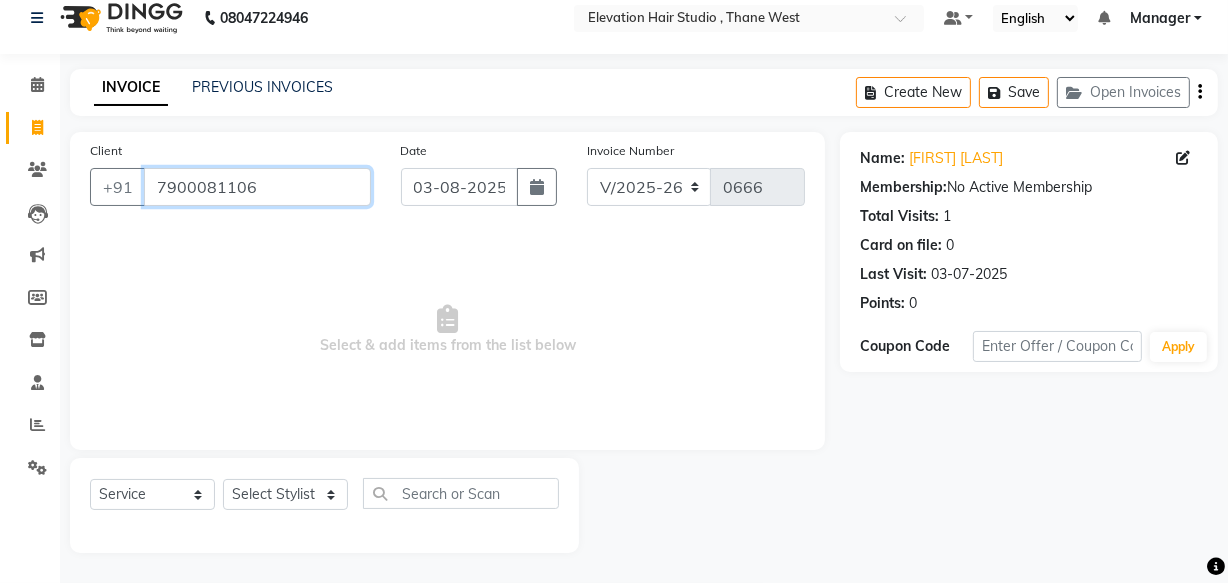 type on "7900081106" 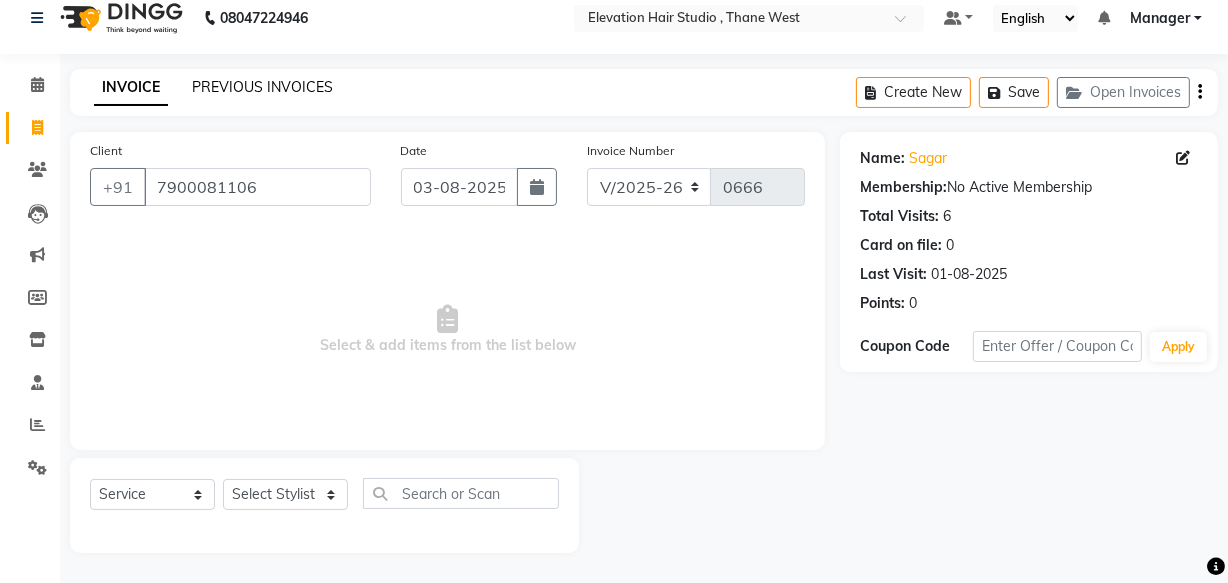 click on "PREVIOUS INVOICES" 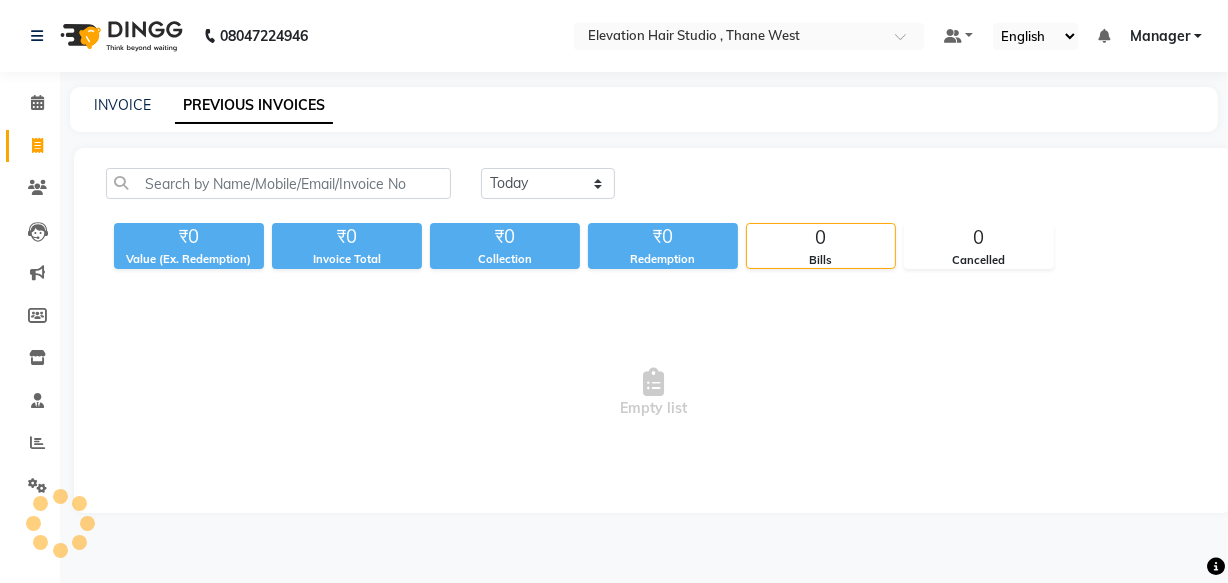 scroll, scrollTop: 0, scrollLeft: 0, axis: both 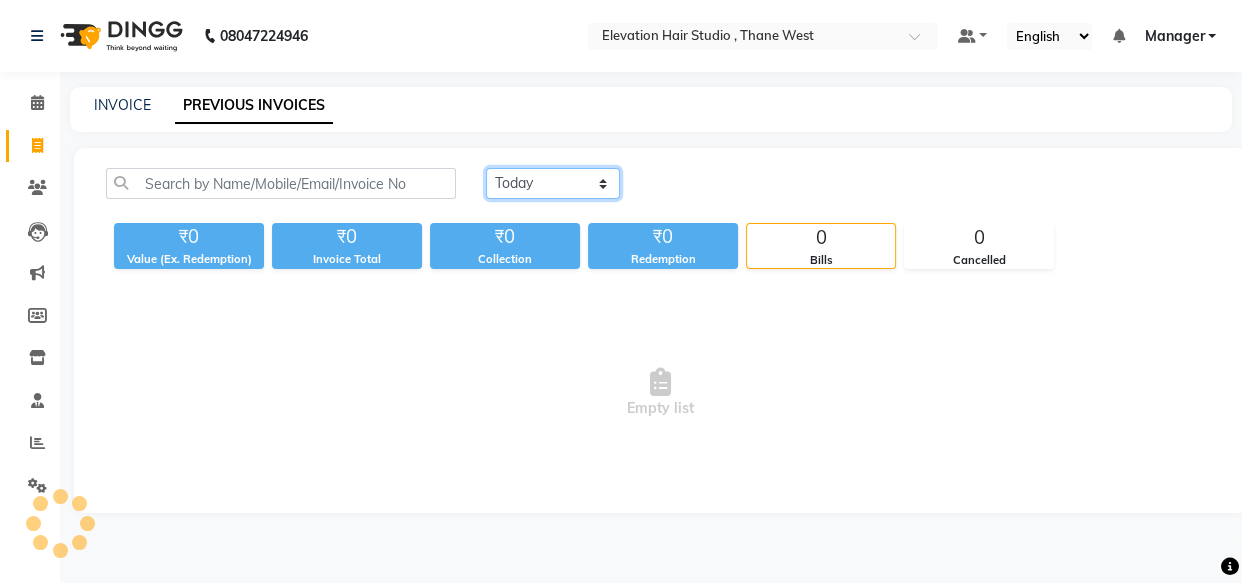 click on "Today Yesterday Custom Range" 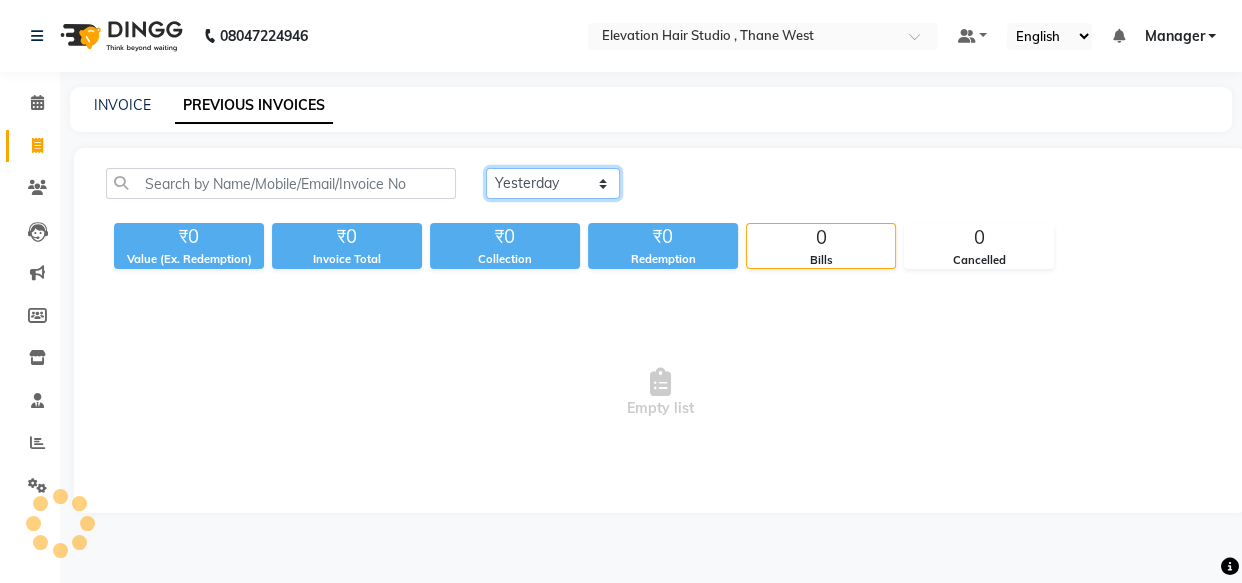 click on "Today Yesterday Custom Range" 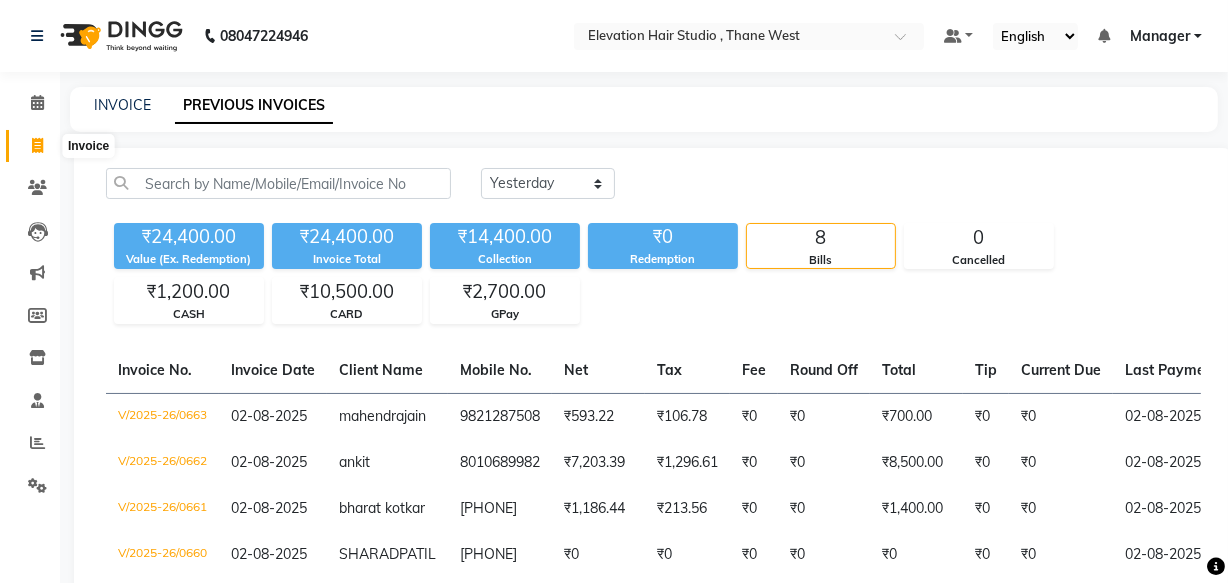 click 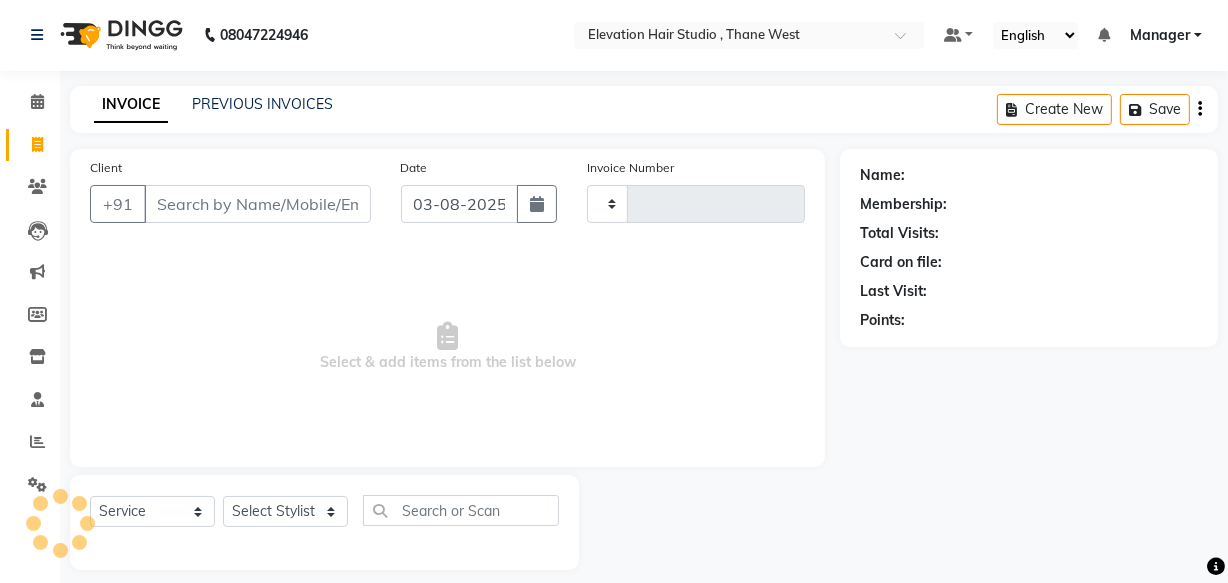 type on "0666" 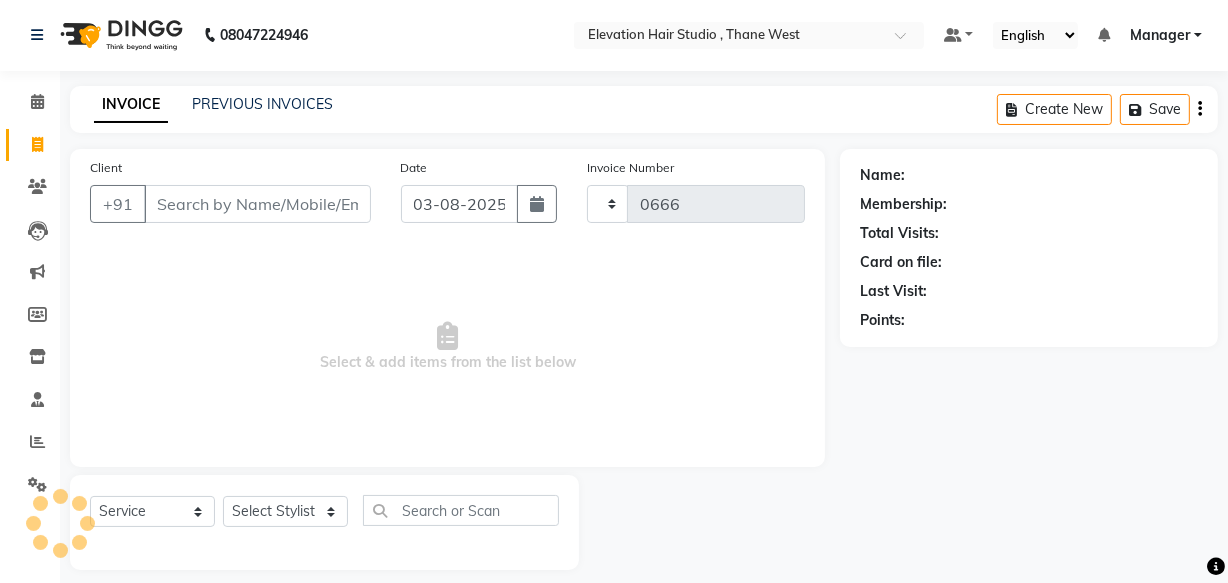 select on "6886" 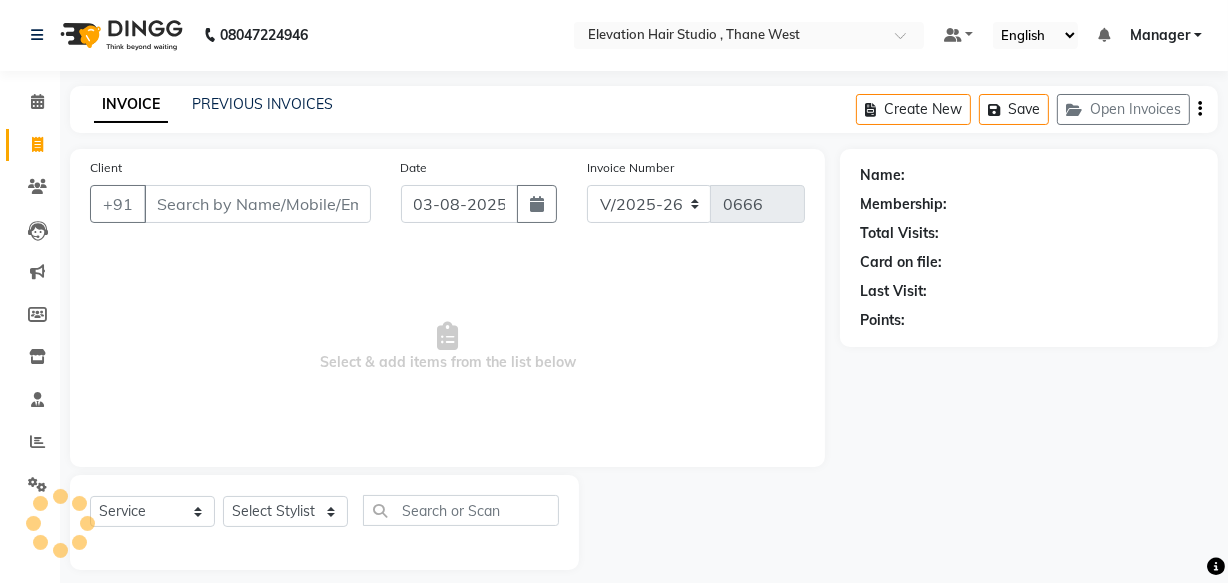 scroll, scrollTop: 19, scrollLeft: 0, axis: vertical 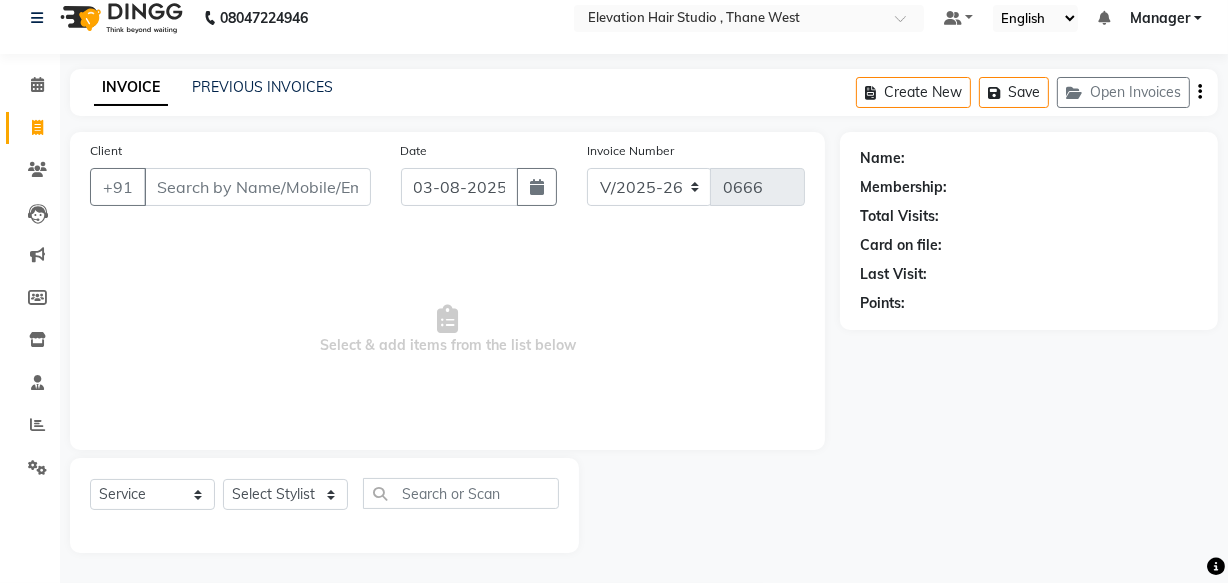 click on "Client" at bounding box center (257, 187) 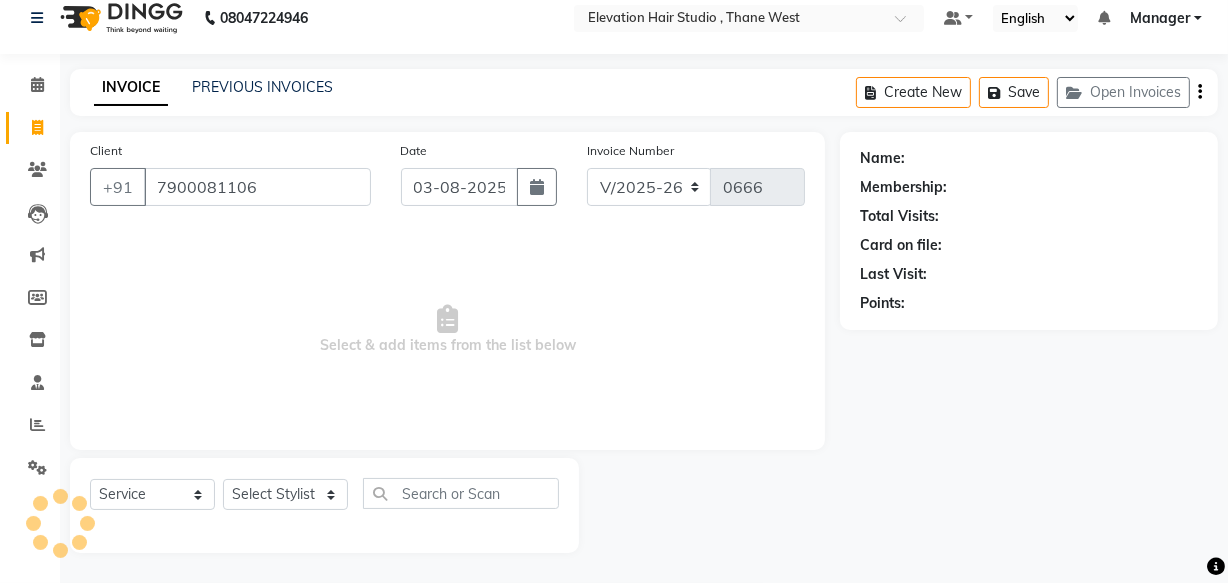 type on "7900081106" 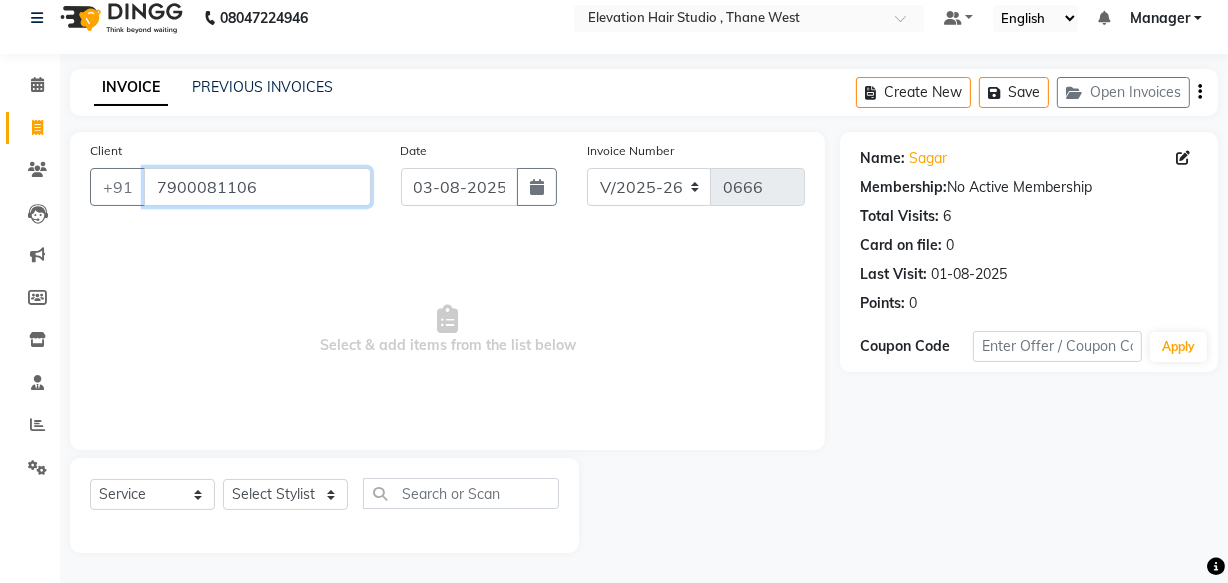 drag, startPoint x: 270, startPoint y: 181, endPoint x: 0, endPoint y: 170, distance: 270.22397 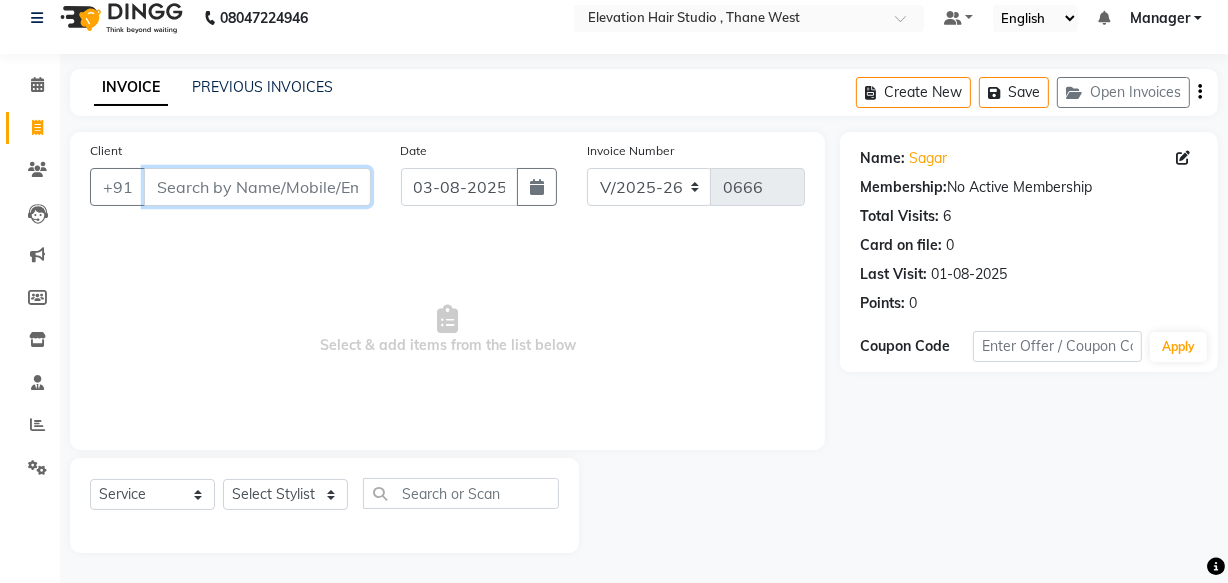 paste on "9172123200" 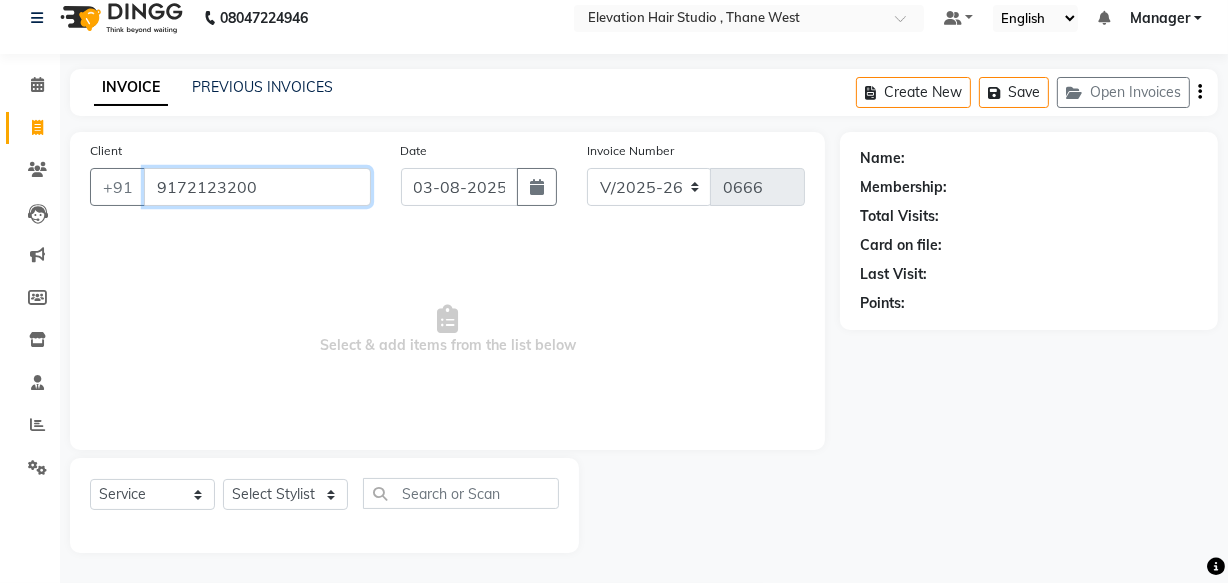 type on "9172123200" 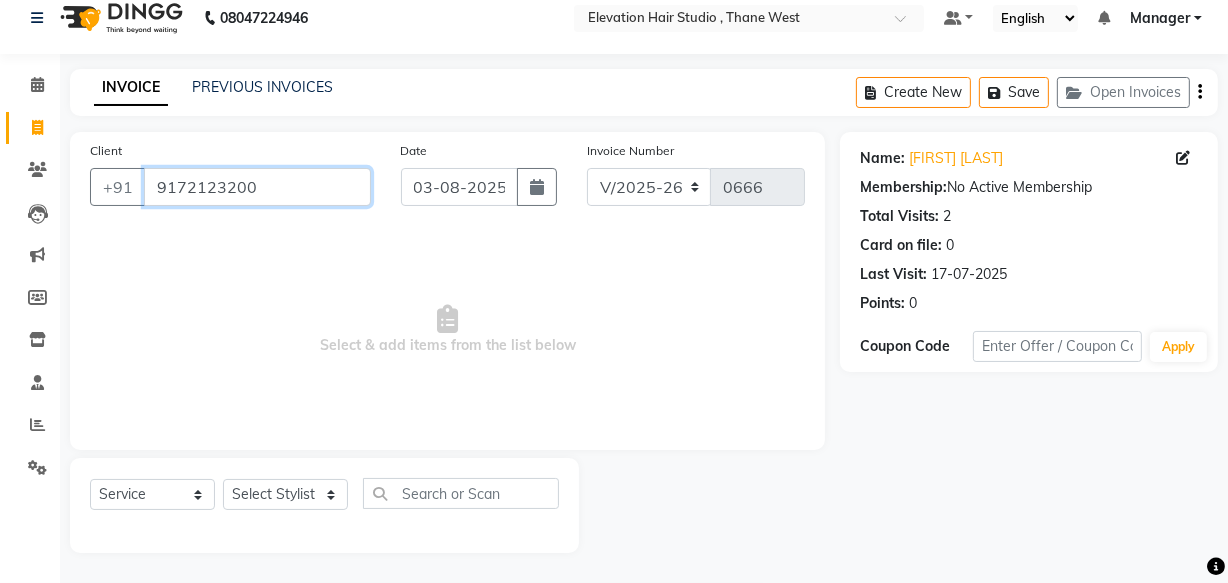 drag, startPoint x: 329, startPoint y: 169, endPoint x: 0, endPoint y: 286, distance: 349.18475 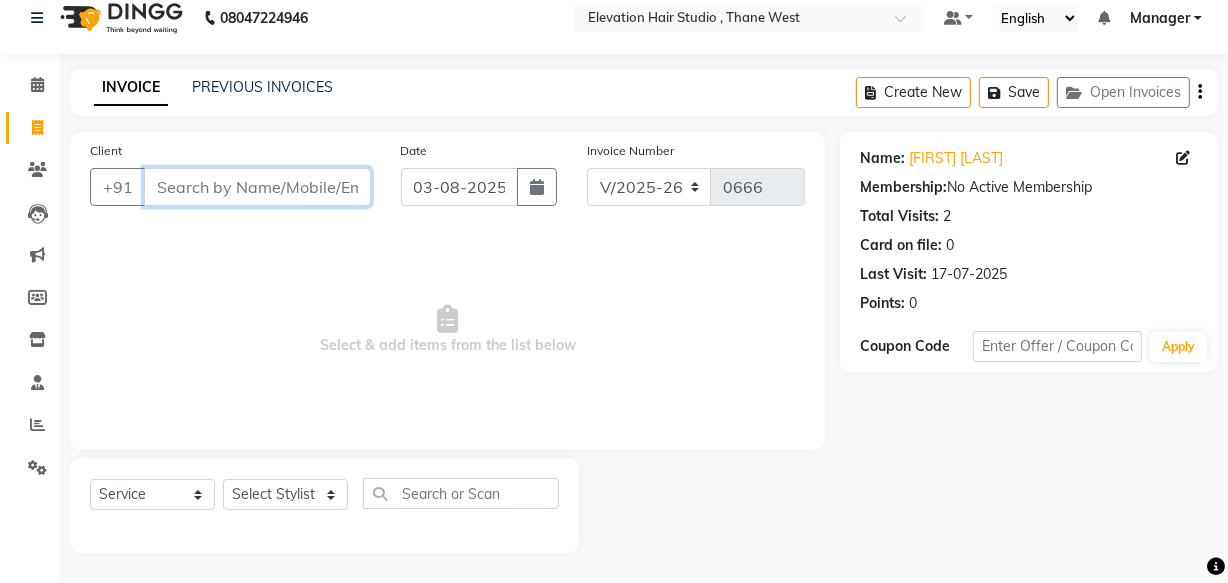 paste on "8983759659" 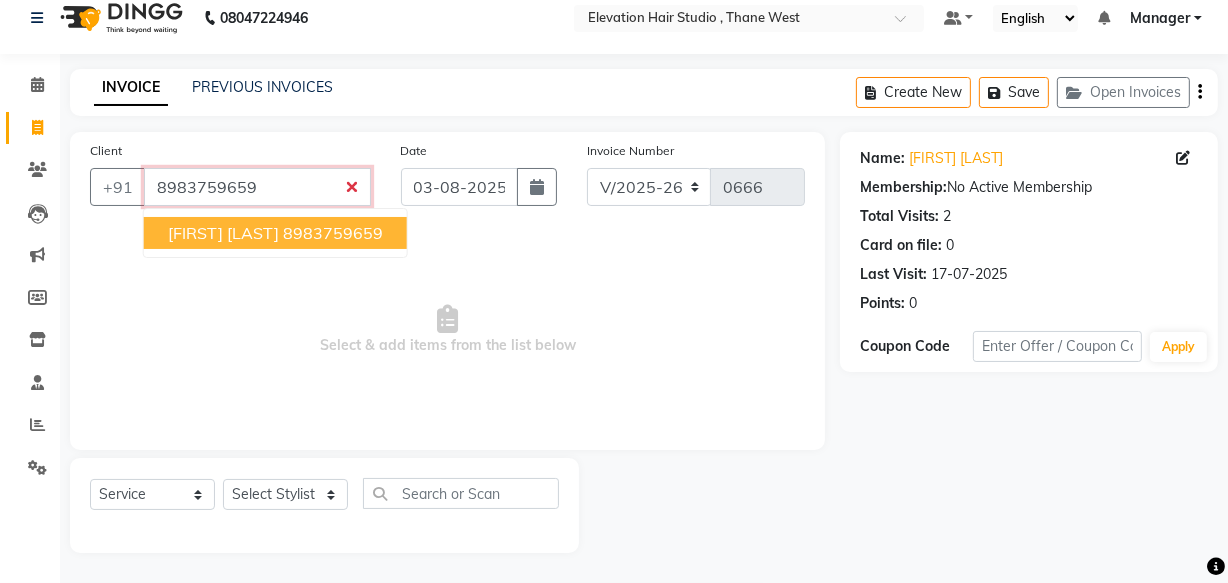 click on "mahindra bhoir" at bounding box center (223, 233) 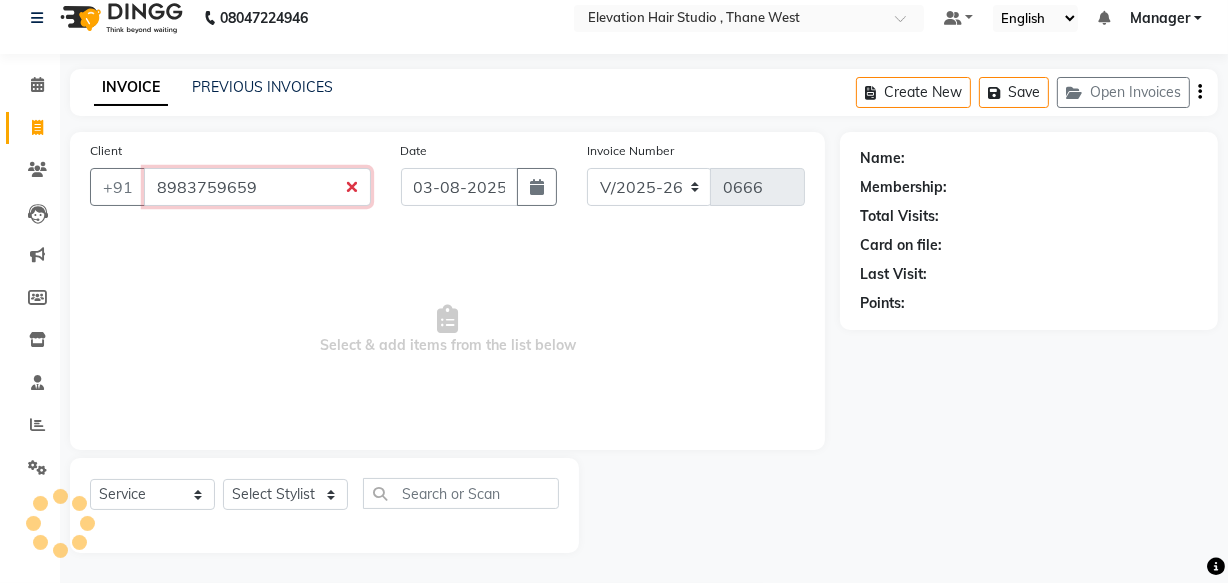 type on "8983759659" 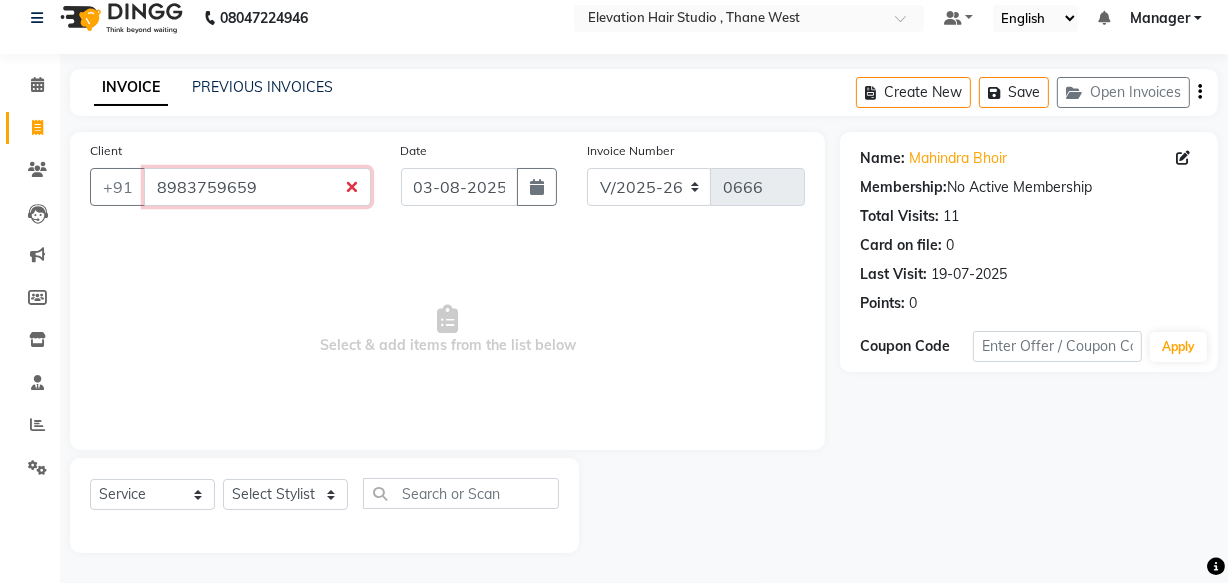 drag, startPoint x: 308, startPoint y: 170, endPoint x: 0, endPoint y: 260, distance: 320.88004 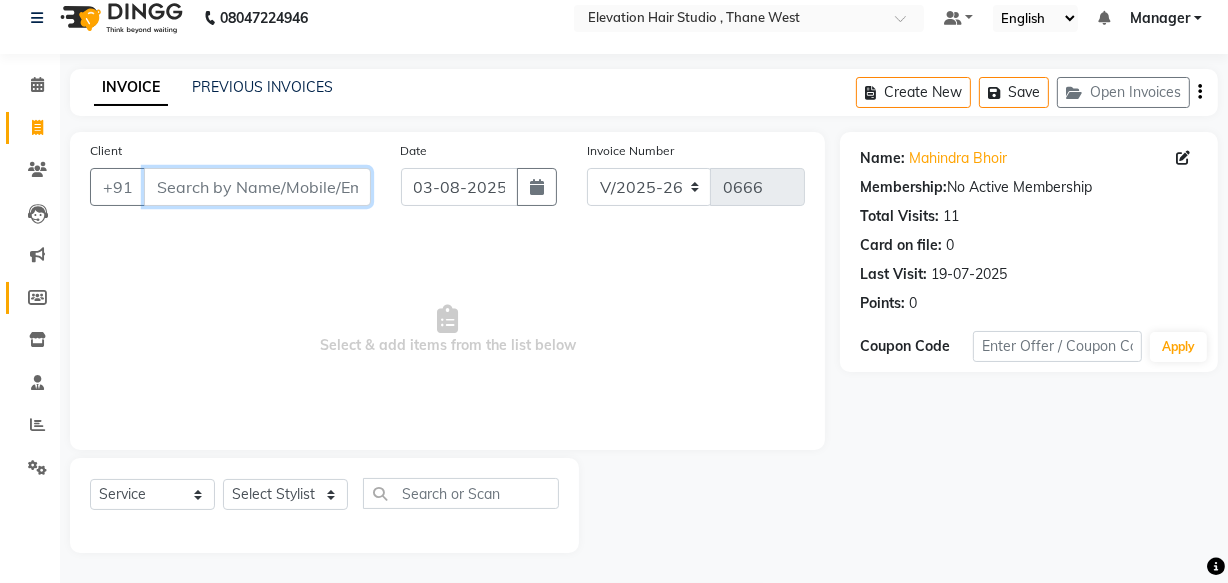 paste on "9082043706" 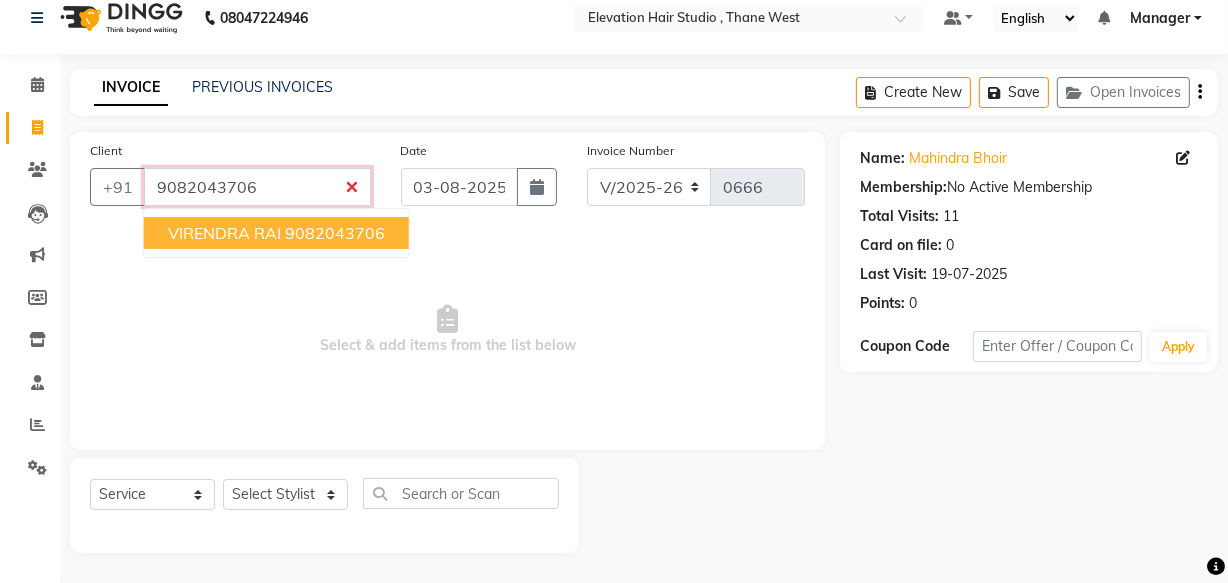 click on "VIRENDRA RAI" at bounding box center [224, 233] 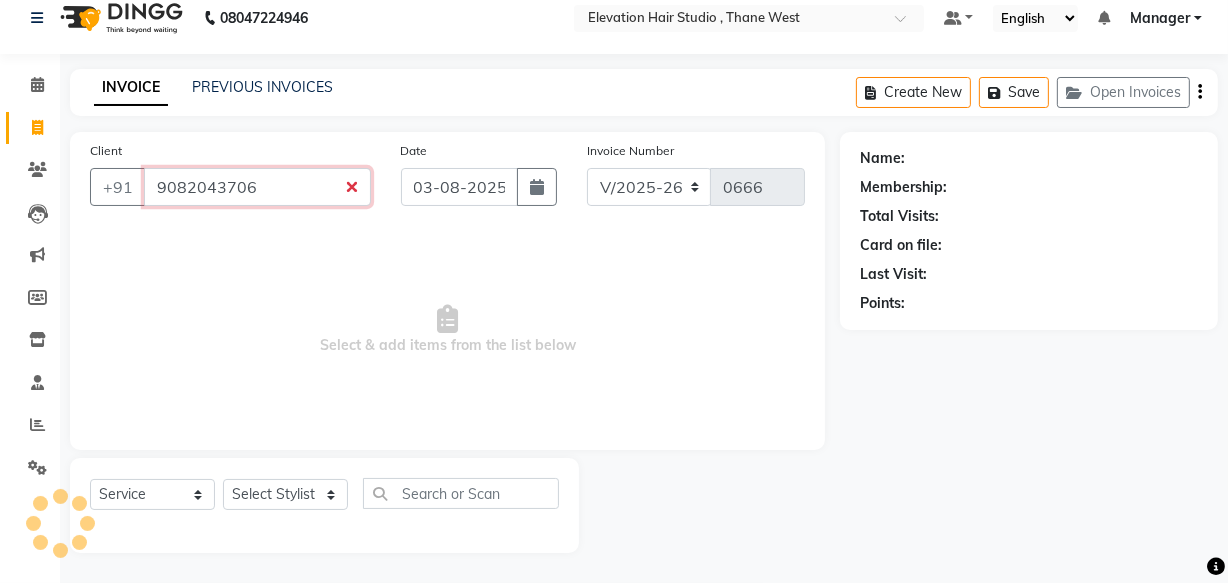 type on "9082043706" 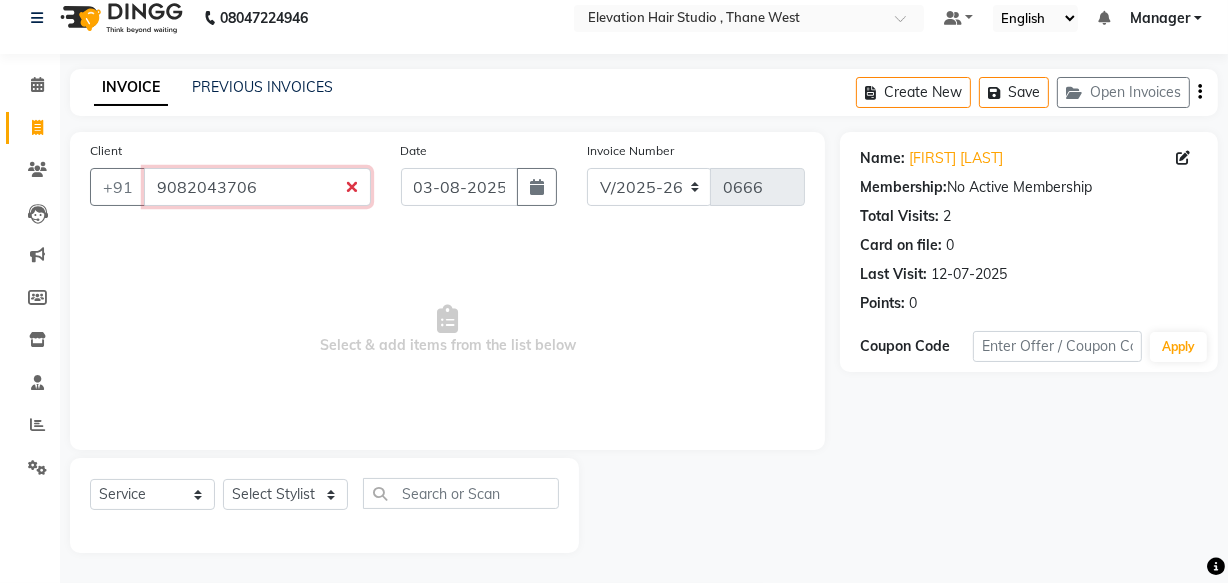drag, startPoint x: 307, startPoint y: 179, endPoint x: 0, endPoint y: 235, distance: 312.0657 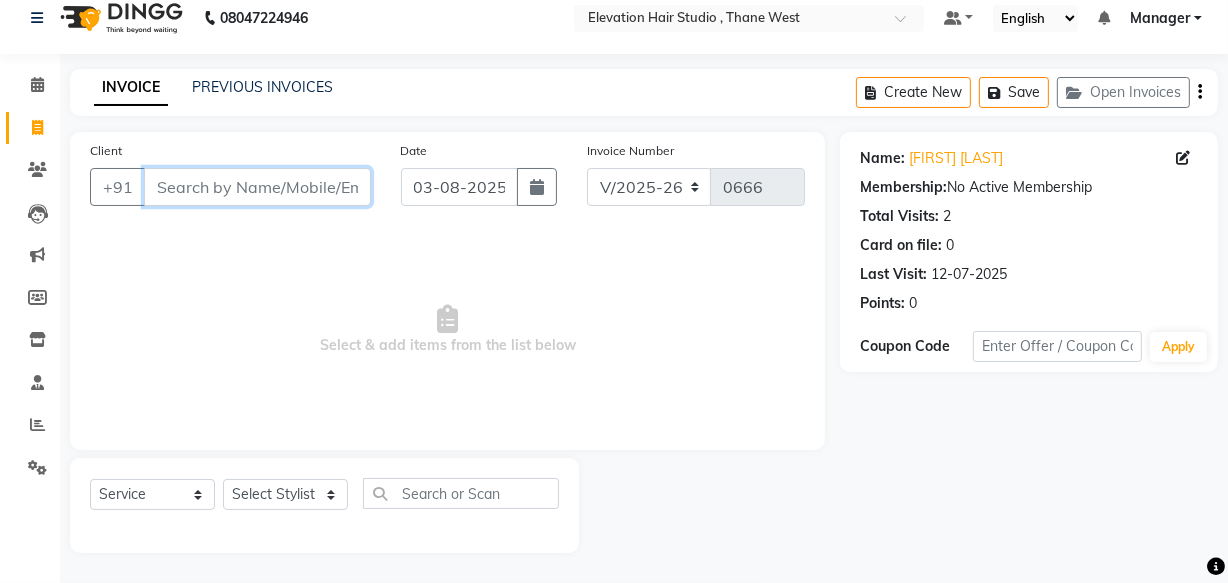 paste on "8888604031" 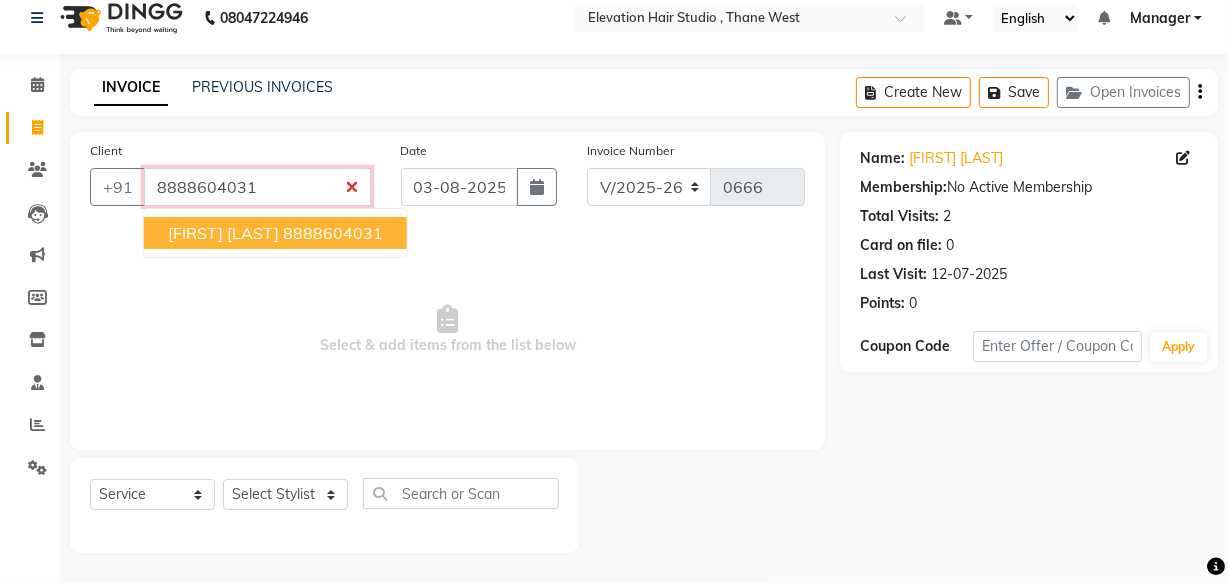 click on "Rahul Desai" at bounding box center (223, 233) 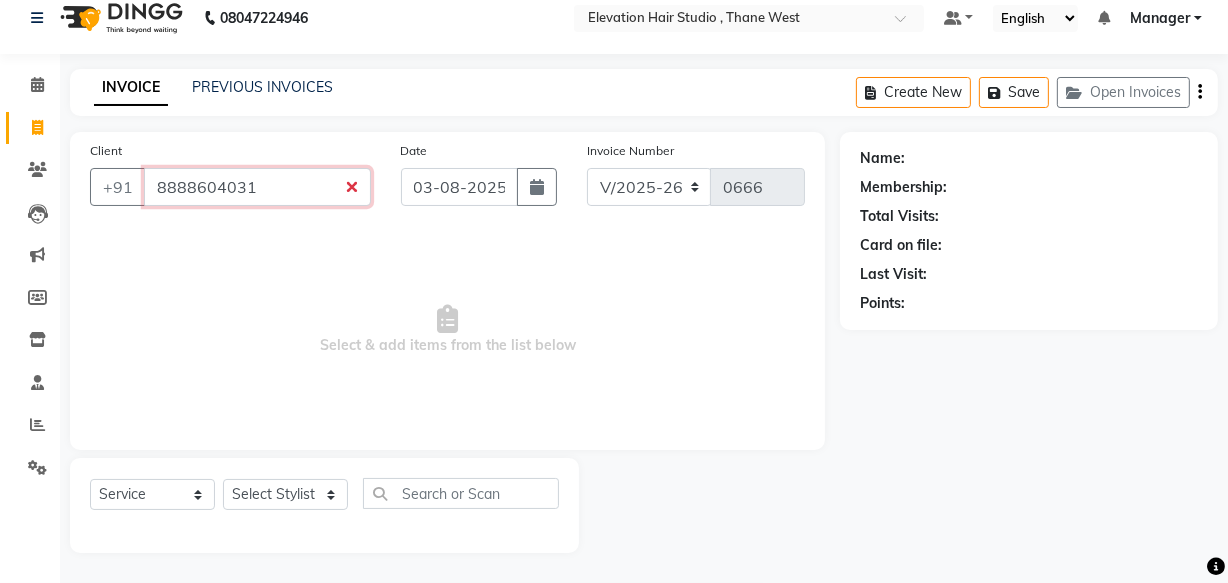 type on "8888604031" 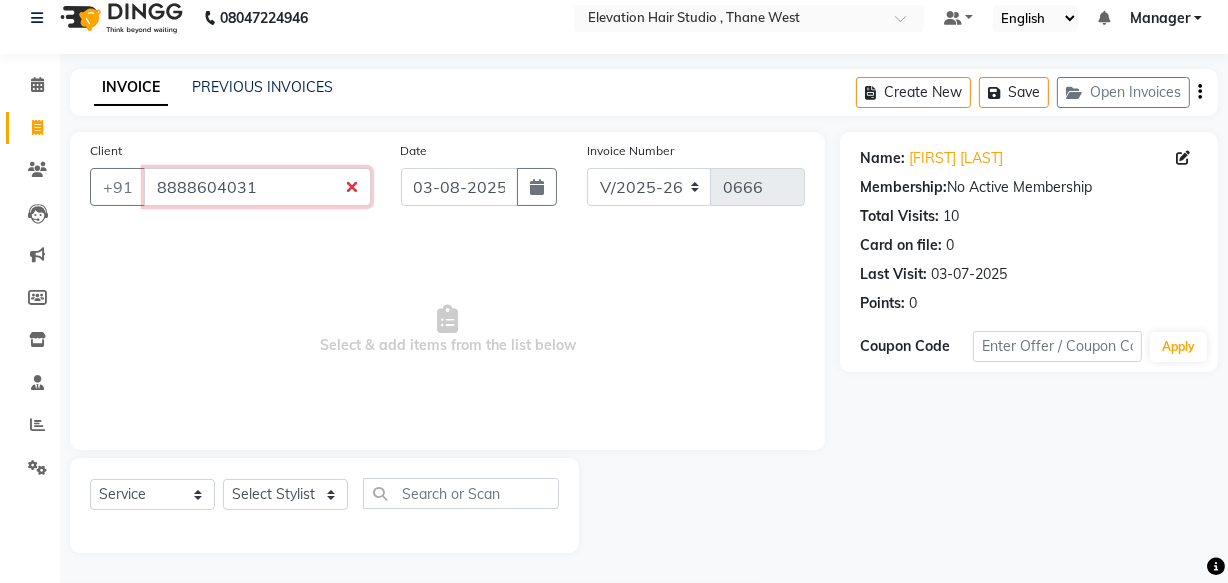 drag, startPoint x: 279, startPoint y: 176, endPoint x: 130, endPoint y: 531, distance: 385.0013 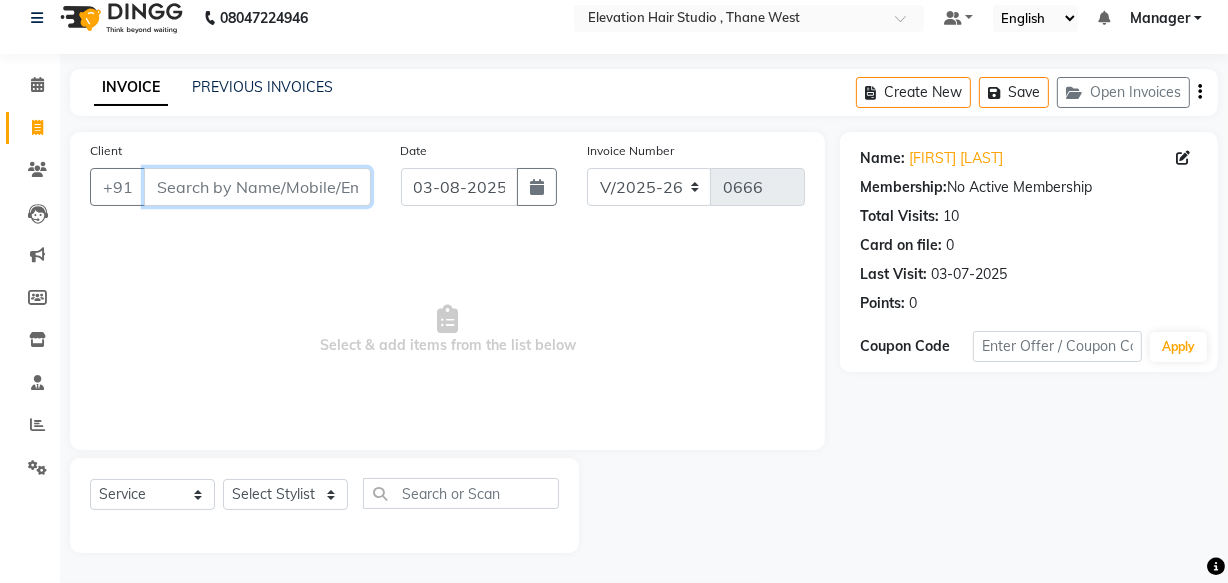 paste on "7666983111" 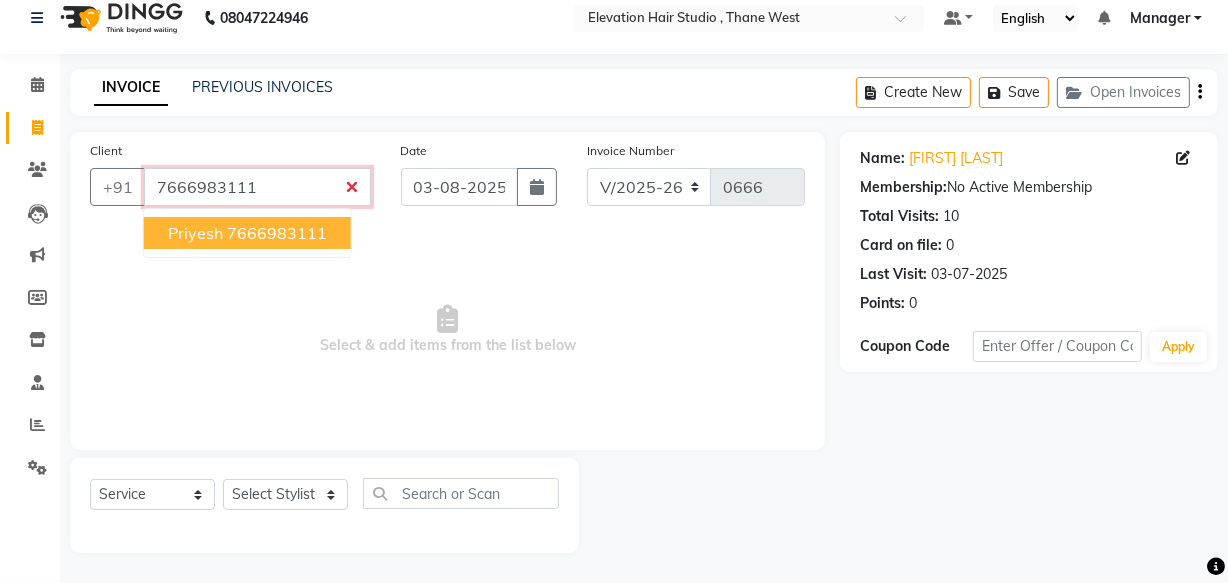 click on "priyesh  7666983111" at bounding box center (247, 233) 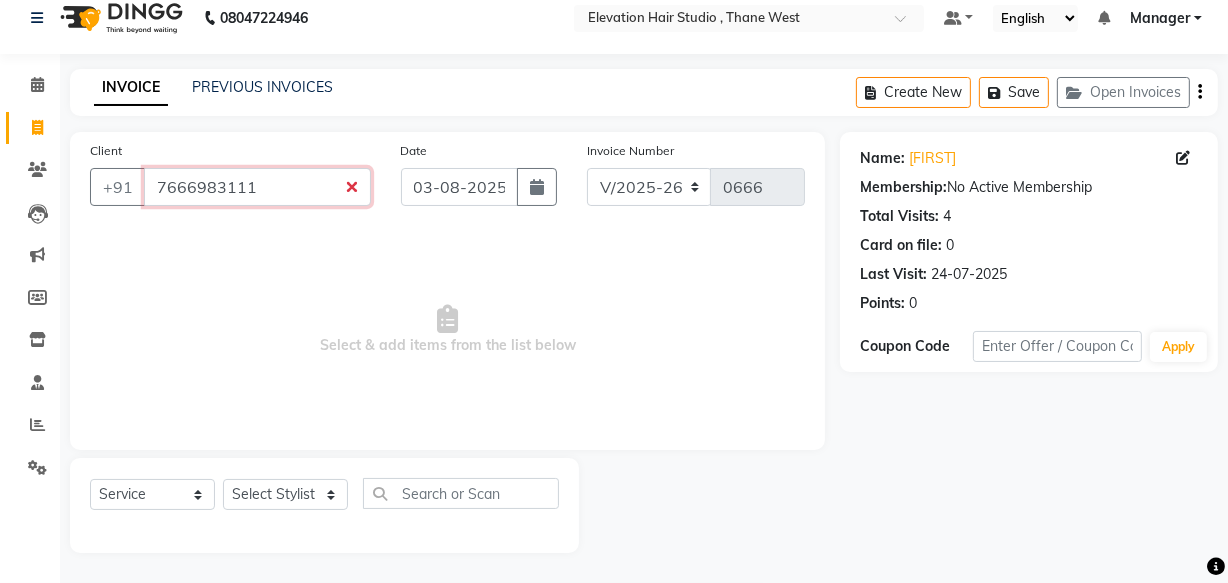 drag, startPoint x: 295, startPoint y: 170, endPoint x: 0, endPoint y: 295, distance: 320.39038 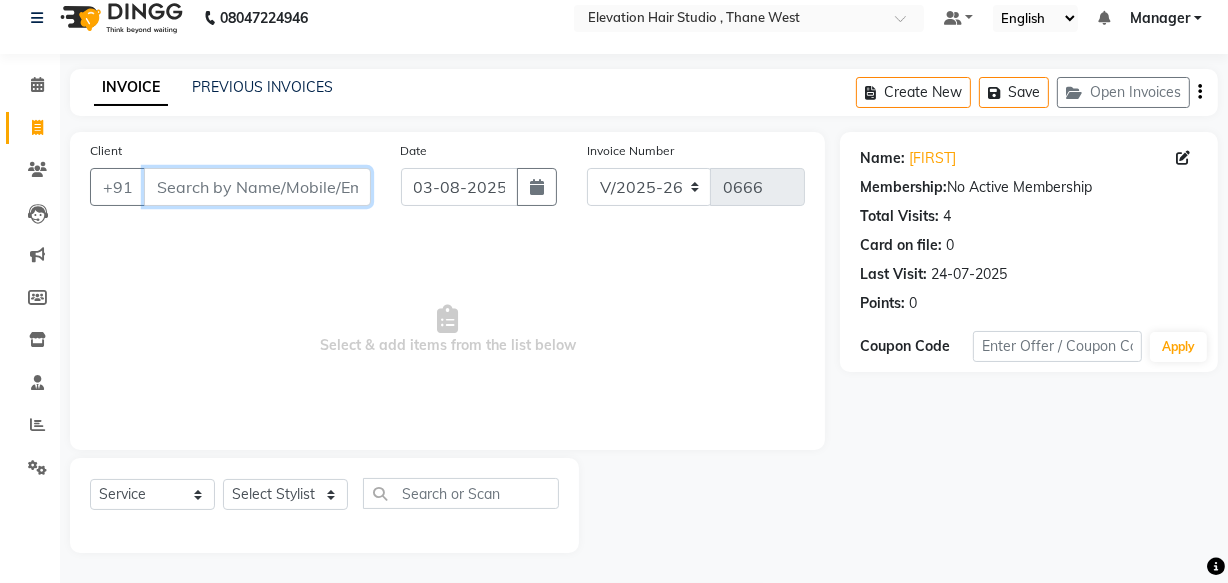 paste on "7738664799" 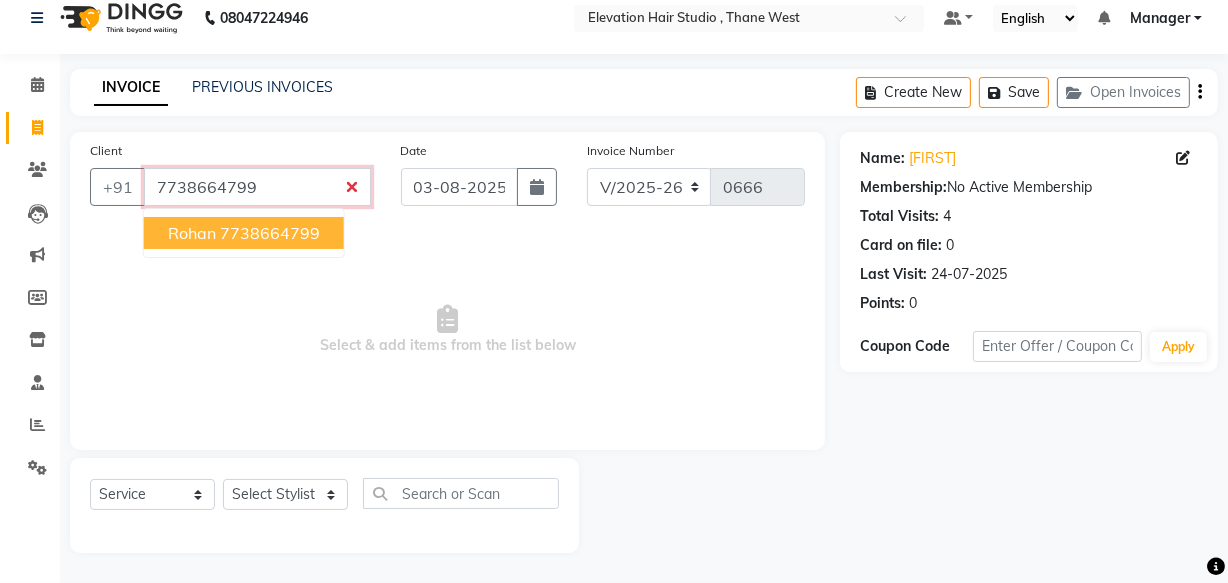 click on "7738664799" at bounding box center (270, 233) 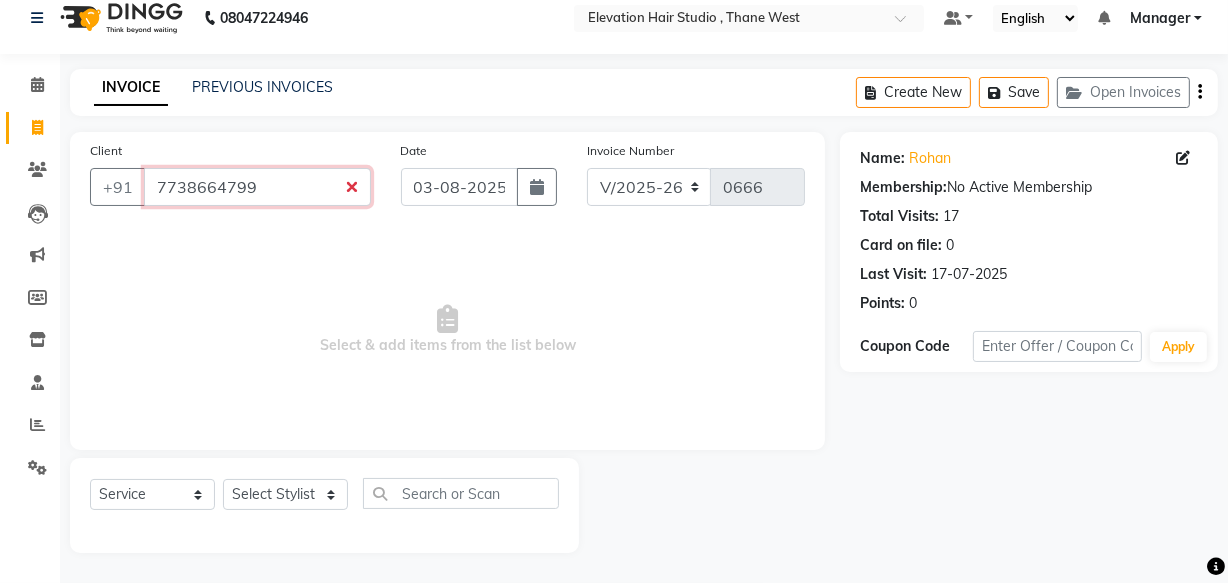 drag, startPoint x: 284, startPoint y: 187, endPoint x: 0, endPoint y: 221, distance: 286.02798 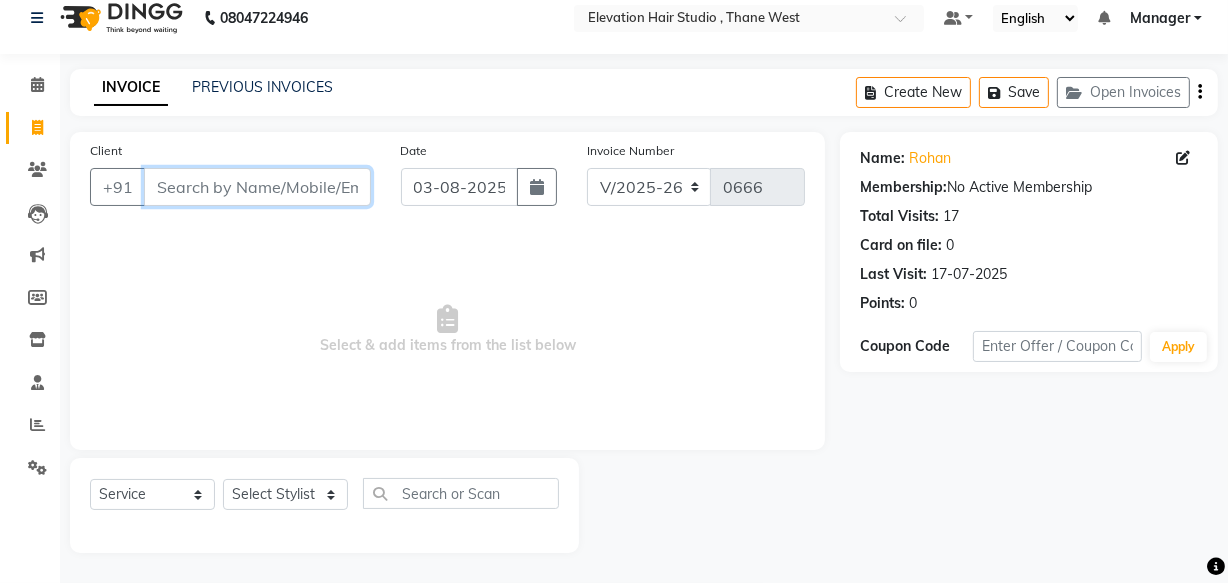 paste on "8369818626" 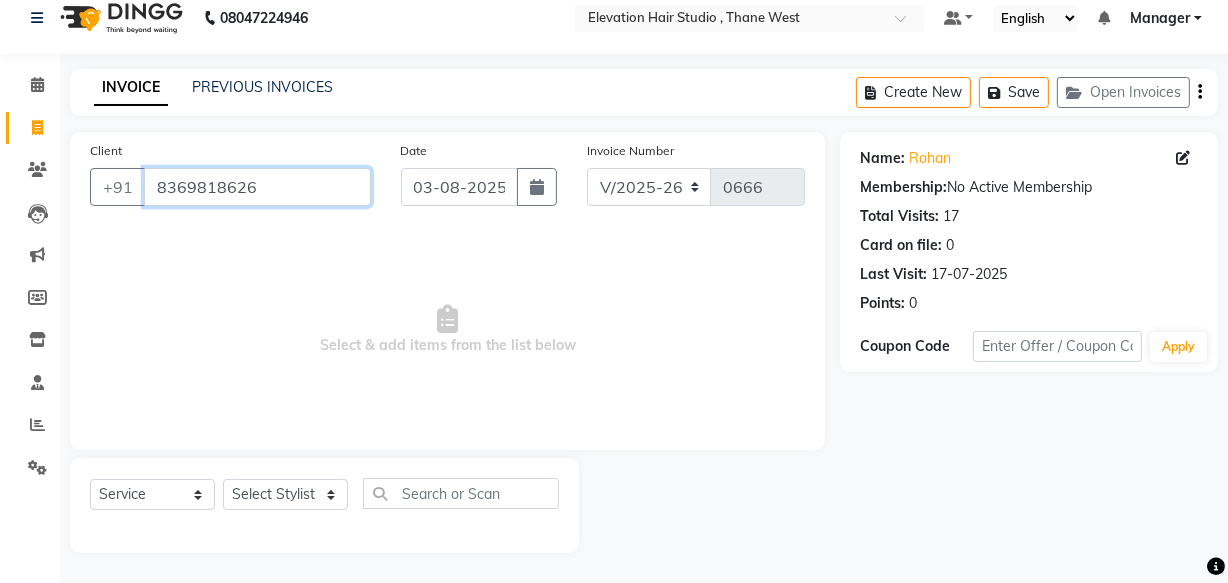 type on "8369818626" 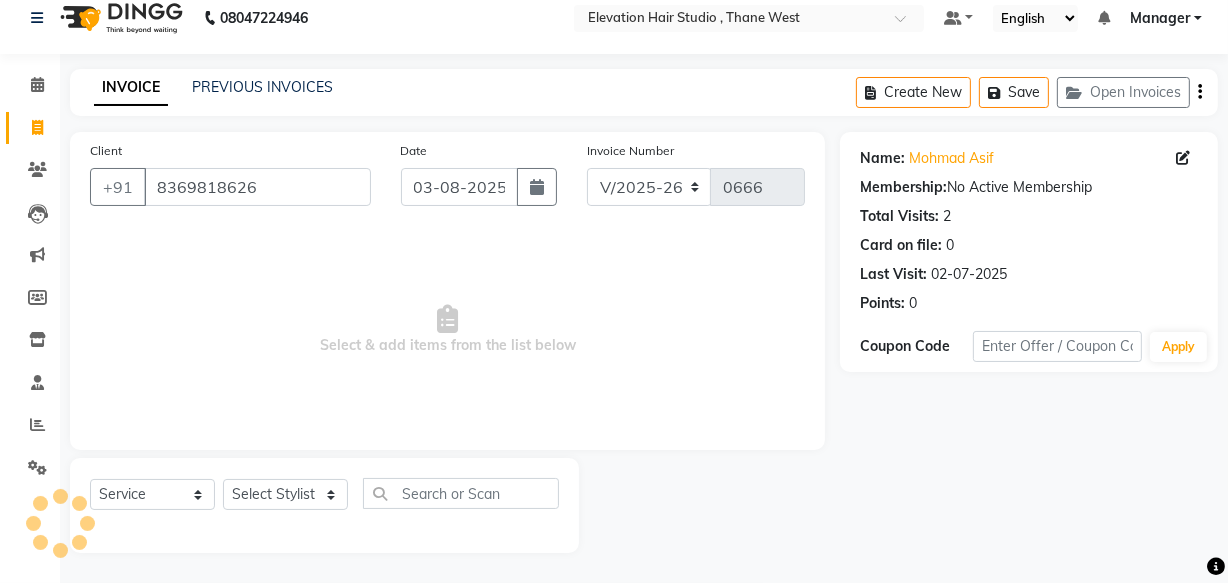 scroll, scrollTop: 0, scrollLeft: 0, axis: both 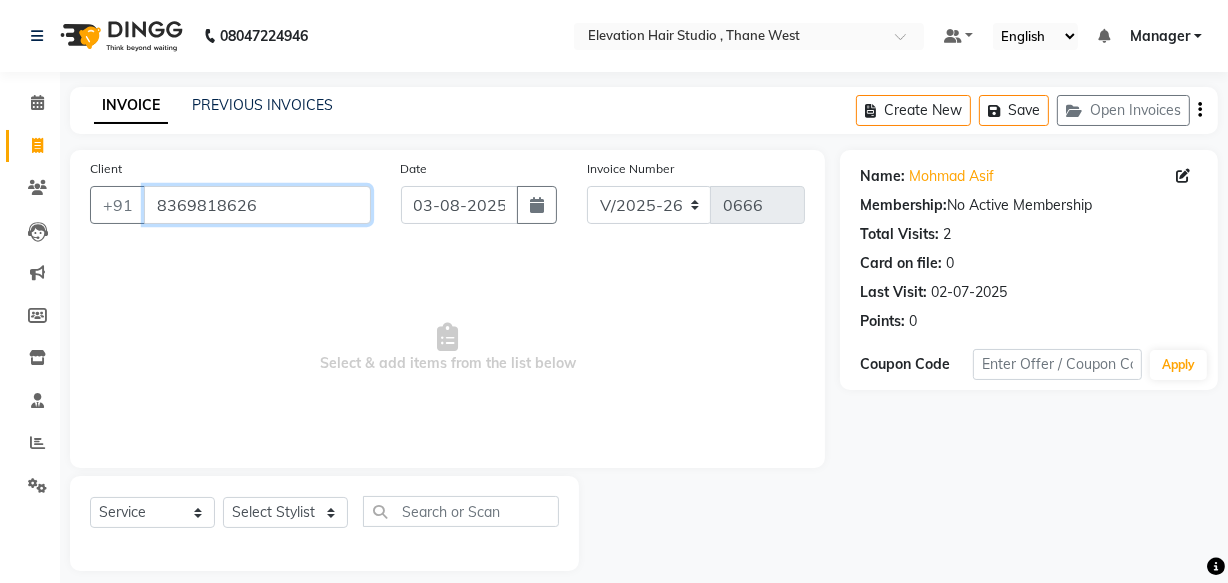 drag, startPoint x: 289, startPoint y: 200, endPoint x: 79, endPoint y: 190, distance: 210.23796 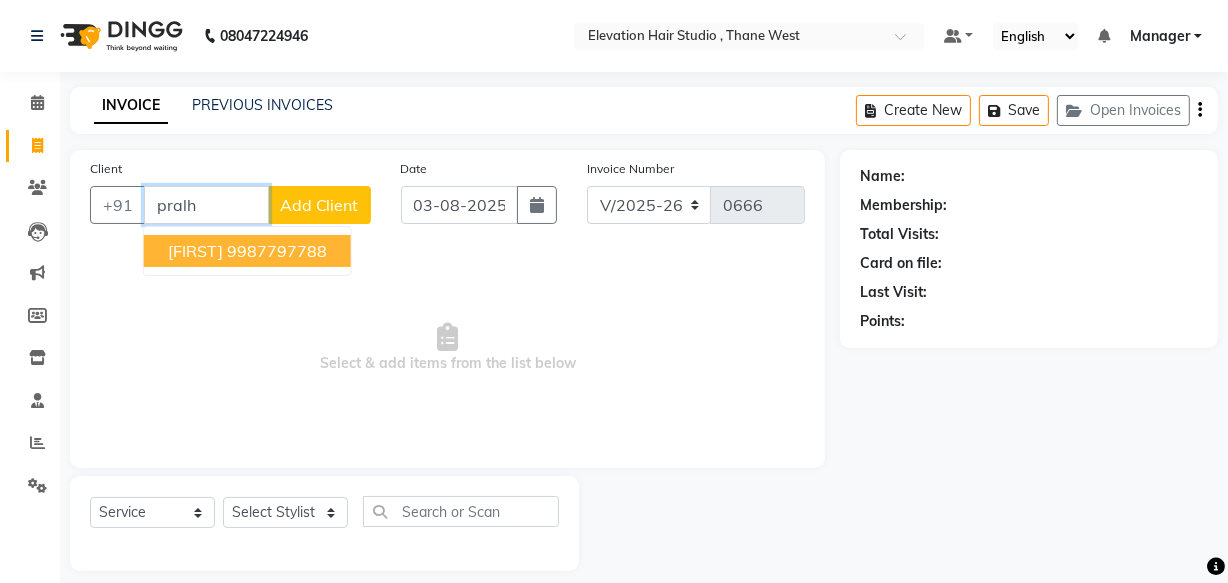 click on "9987797788" at bounding box center [277, 251] 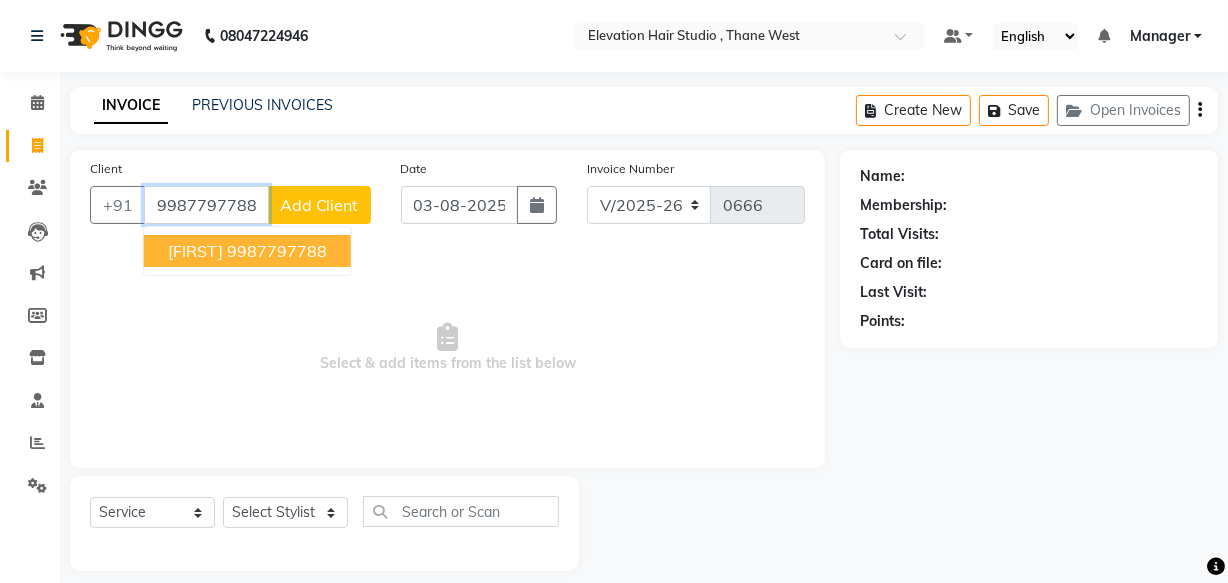type on "9987797788" 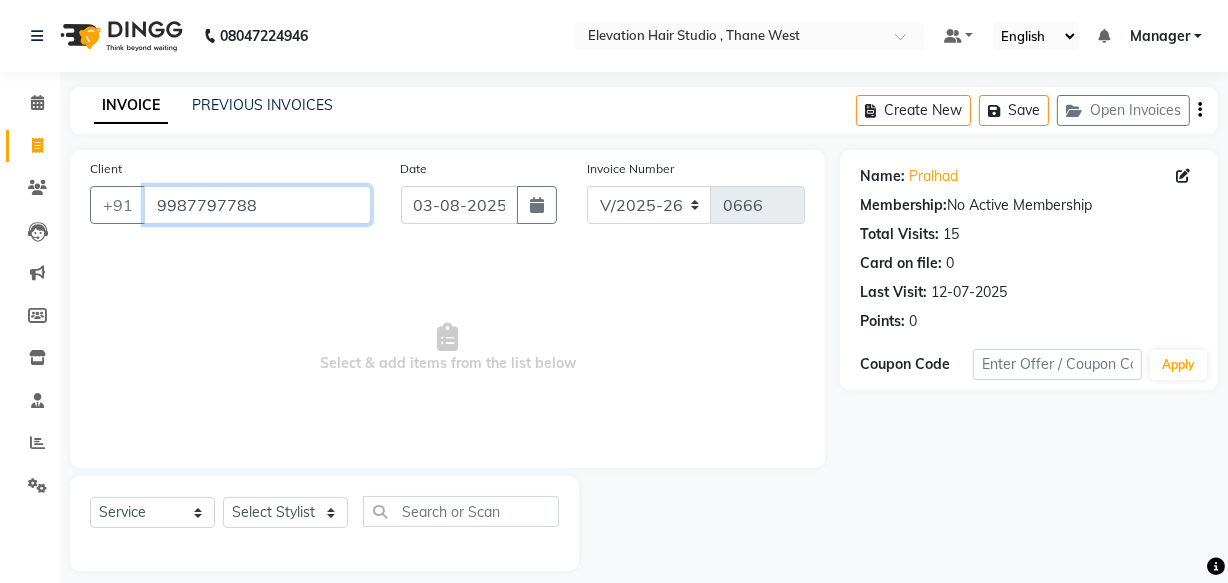 drag, startPoint x: 275, startPoint y: 208, endPoint x: 271, endPoint y: 135, distance: 73.109505 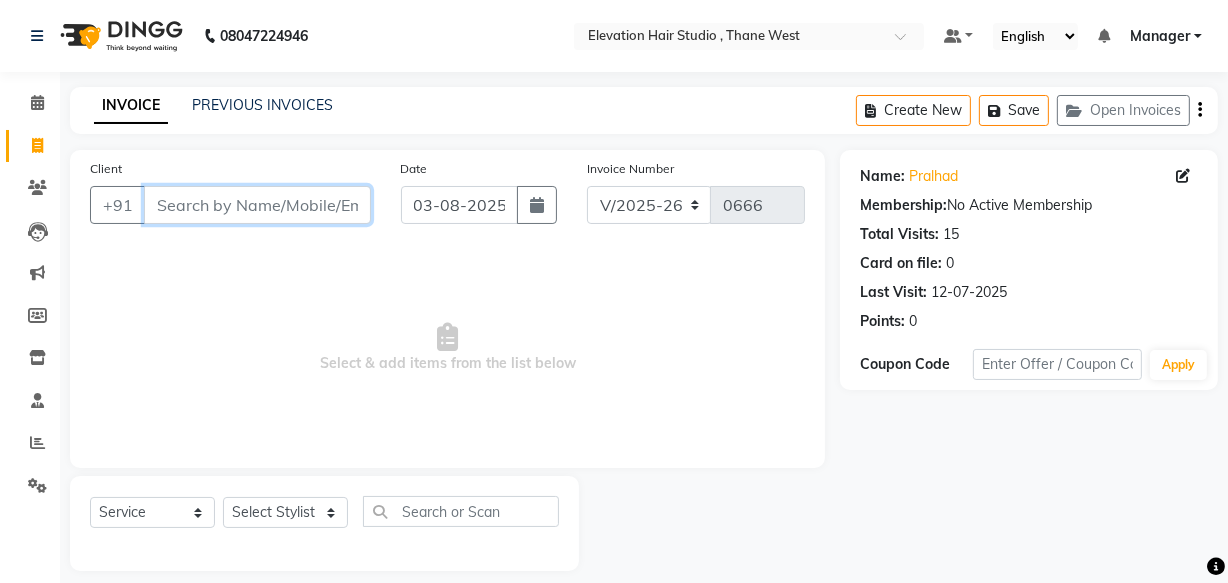 paste on "6294300970" 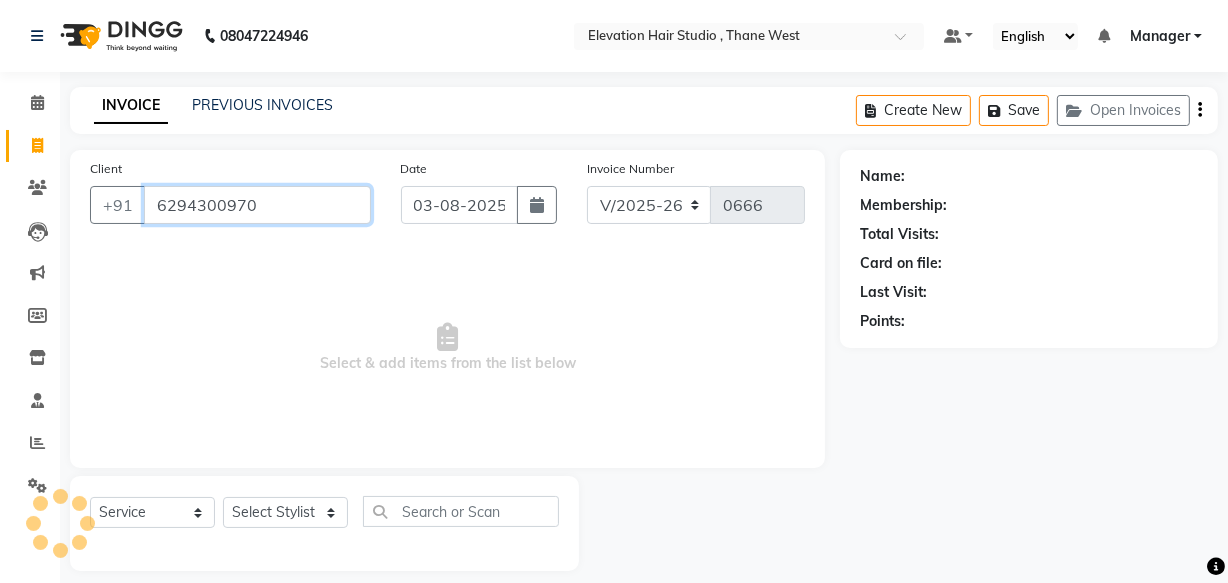 type on "6294300970" 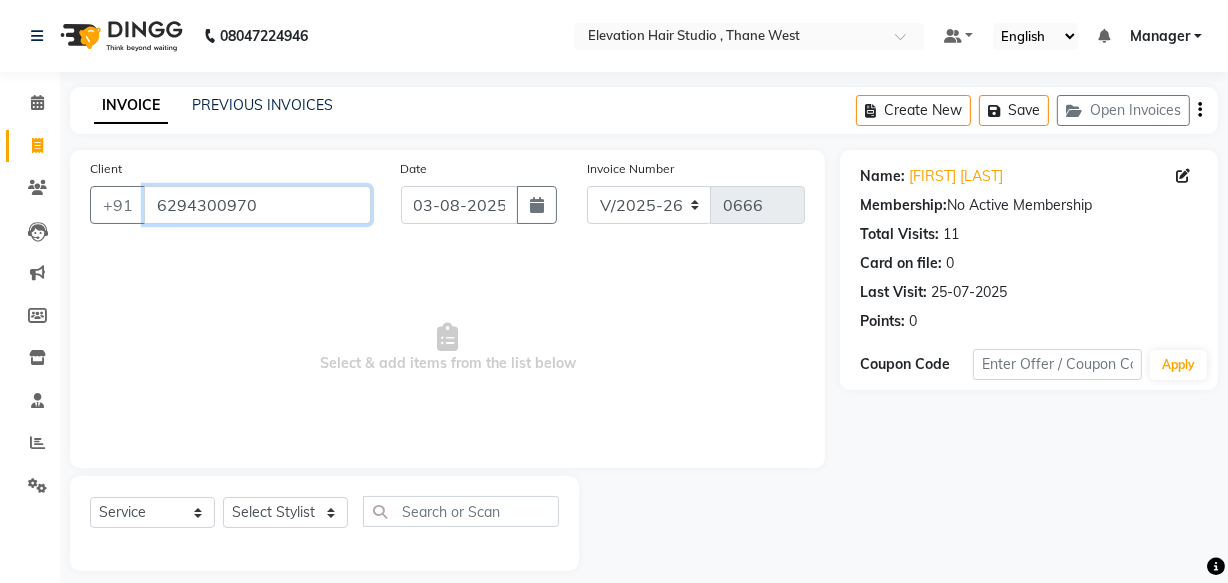 drag, startPoint x: 265, startPoint y: 221, endPoint x: 0, endPoint y: 169, distance: 270.0537 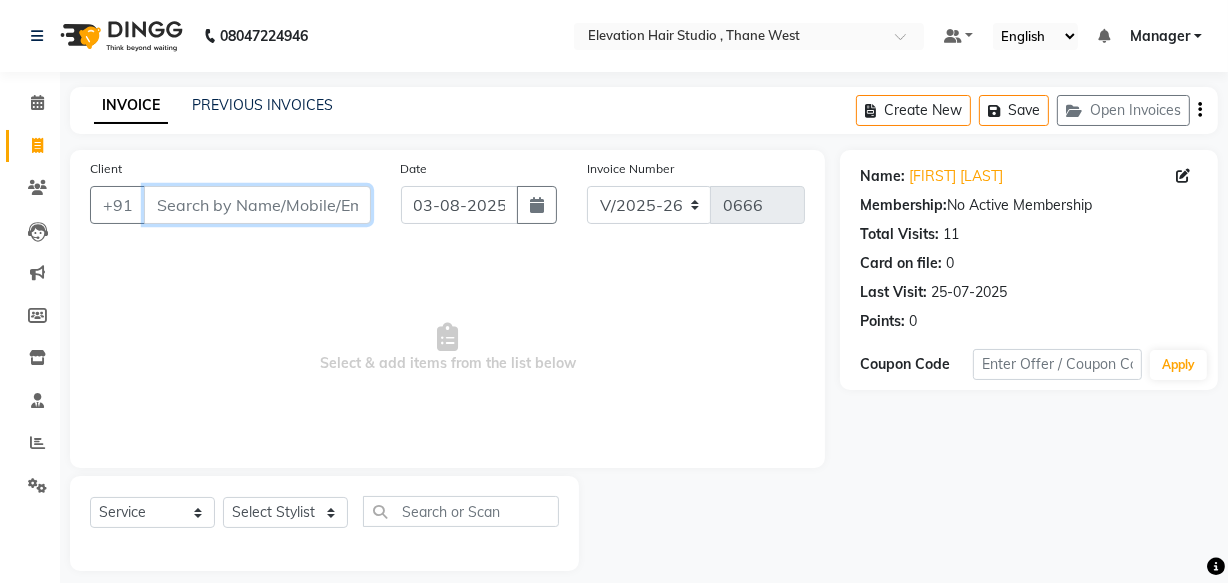 paste on "9137272149" 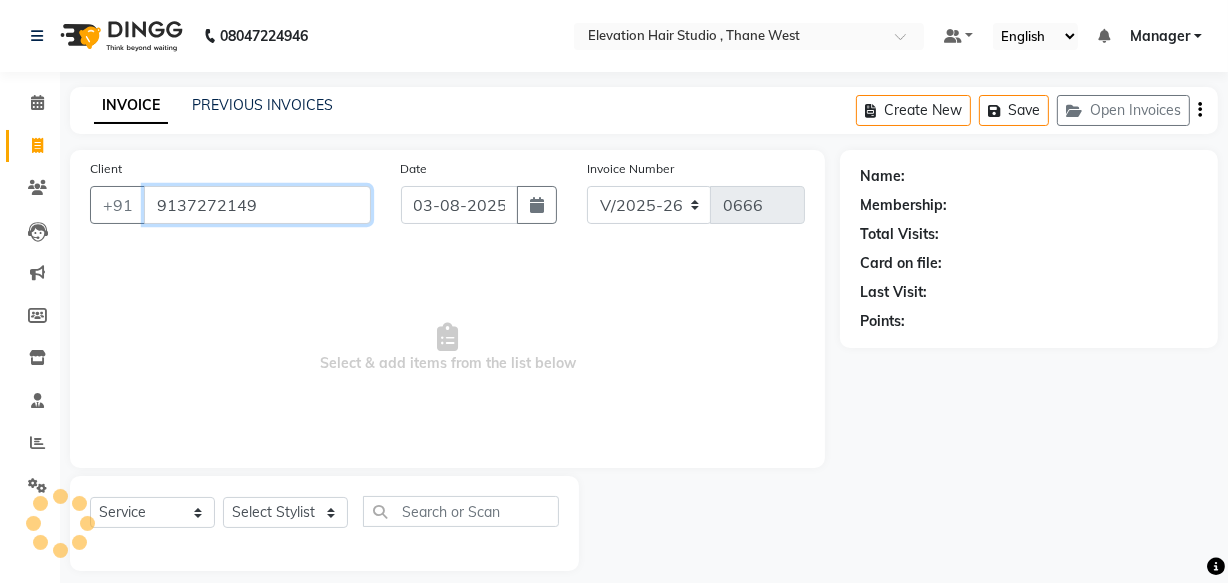 type on "9137272149" 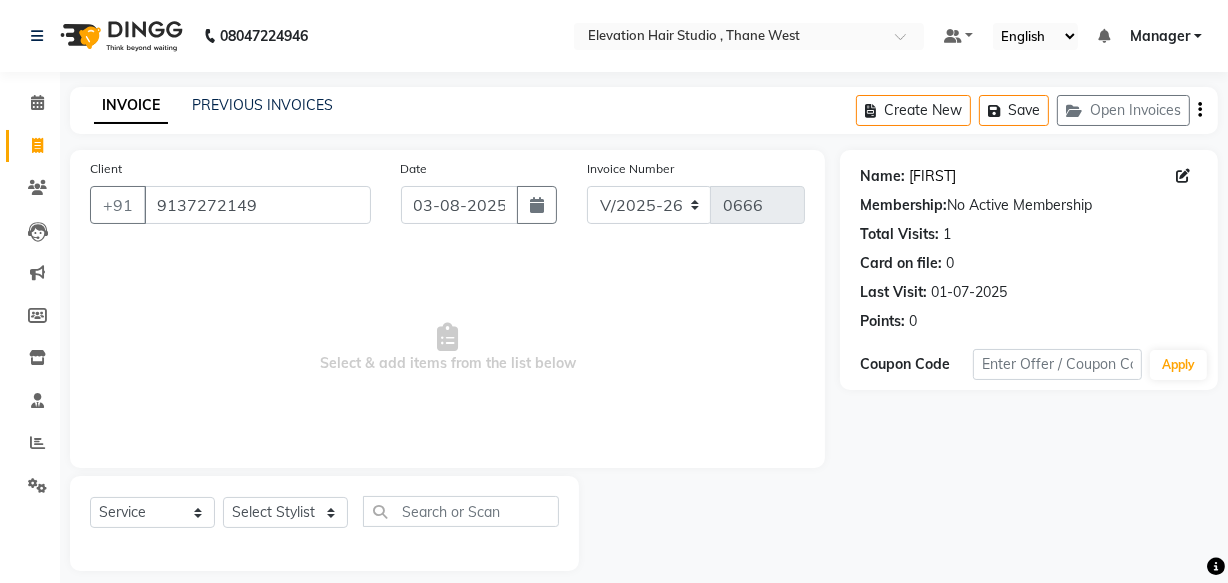 click on "Baburajan" 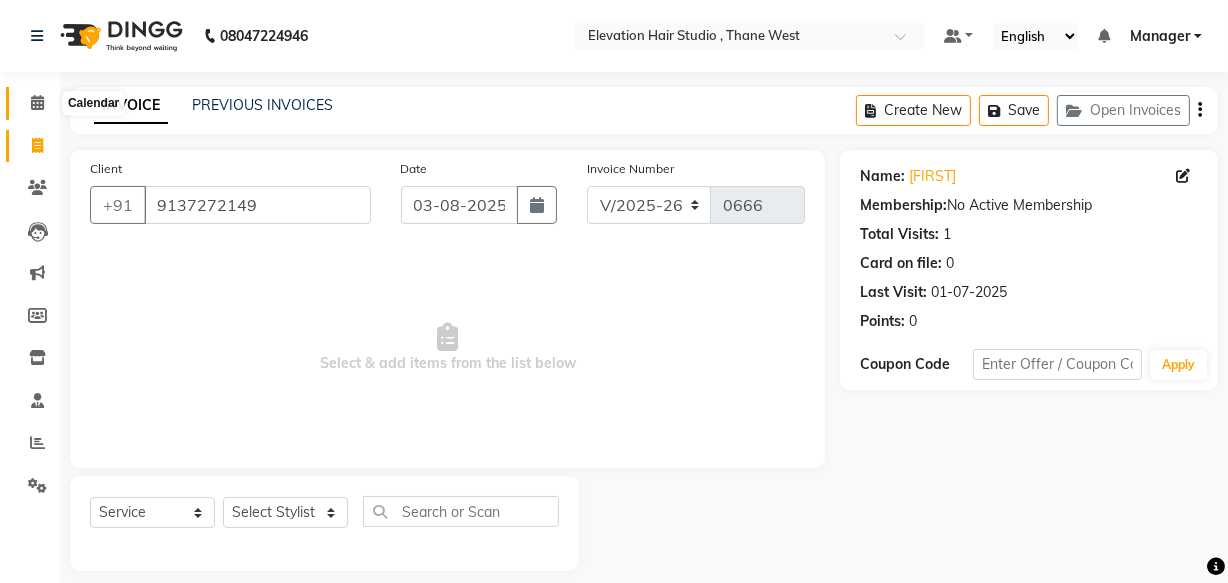 click 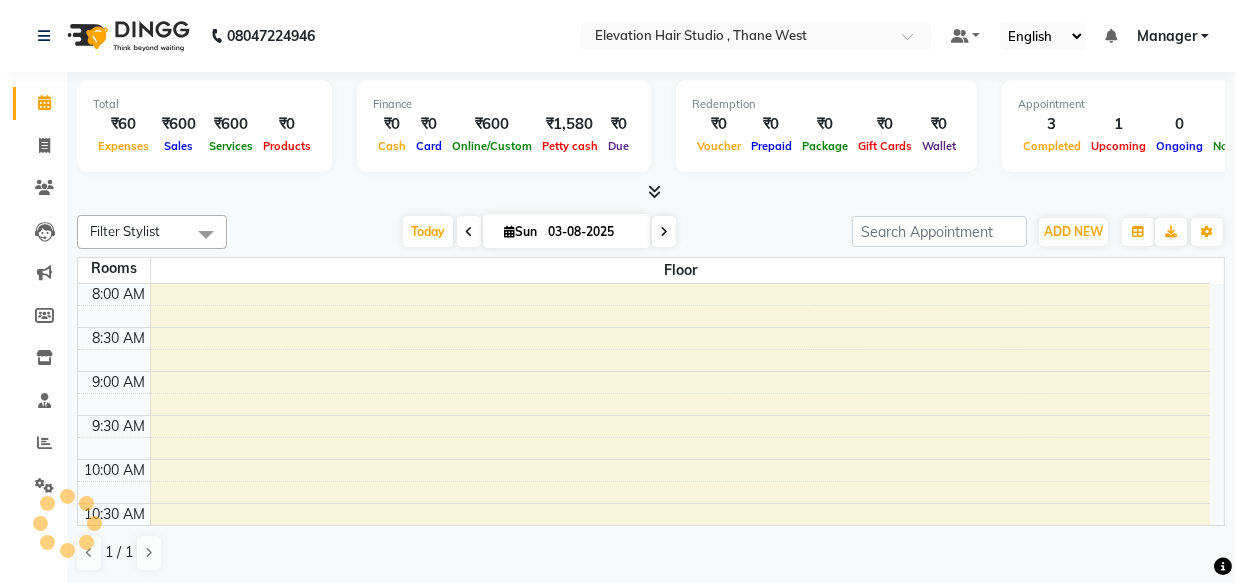 scroll, scrollTop: 0, scrollLeft: 0, axis: both 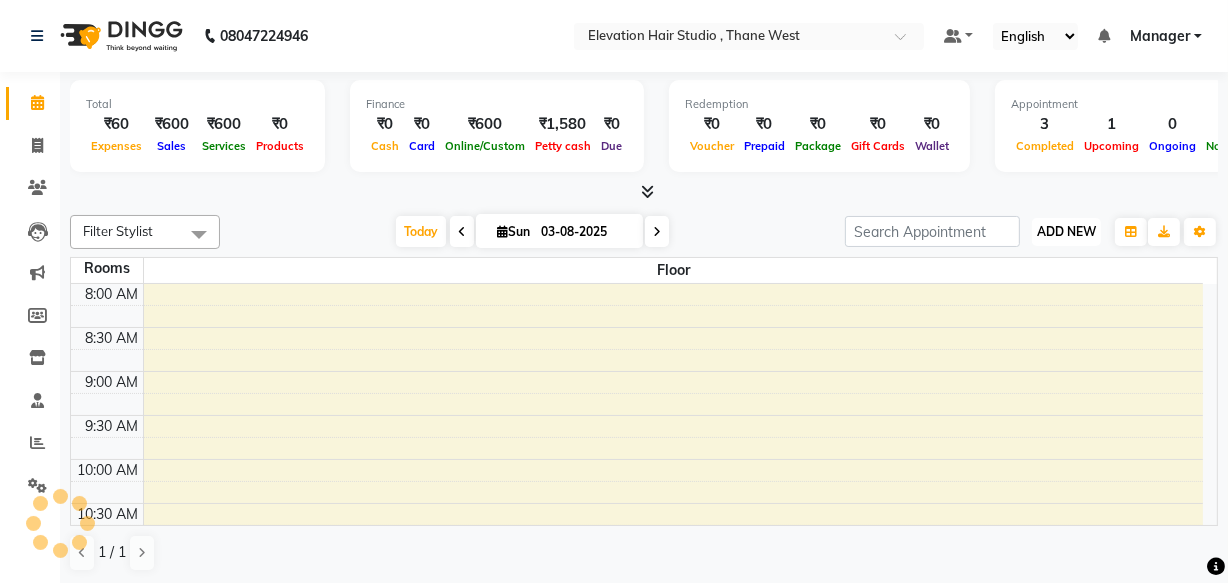 click on "ADD NEW" at bounding box center [1066, 231] 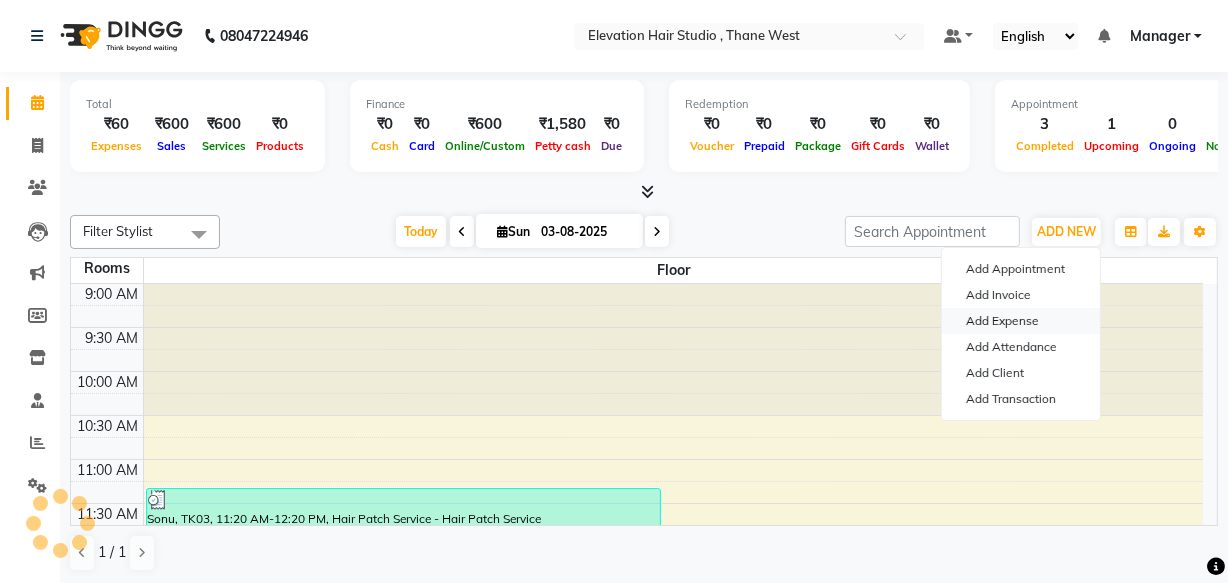 click on "Add Expense" at bounding box center [1021, 321] 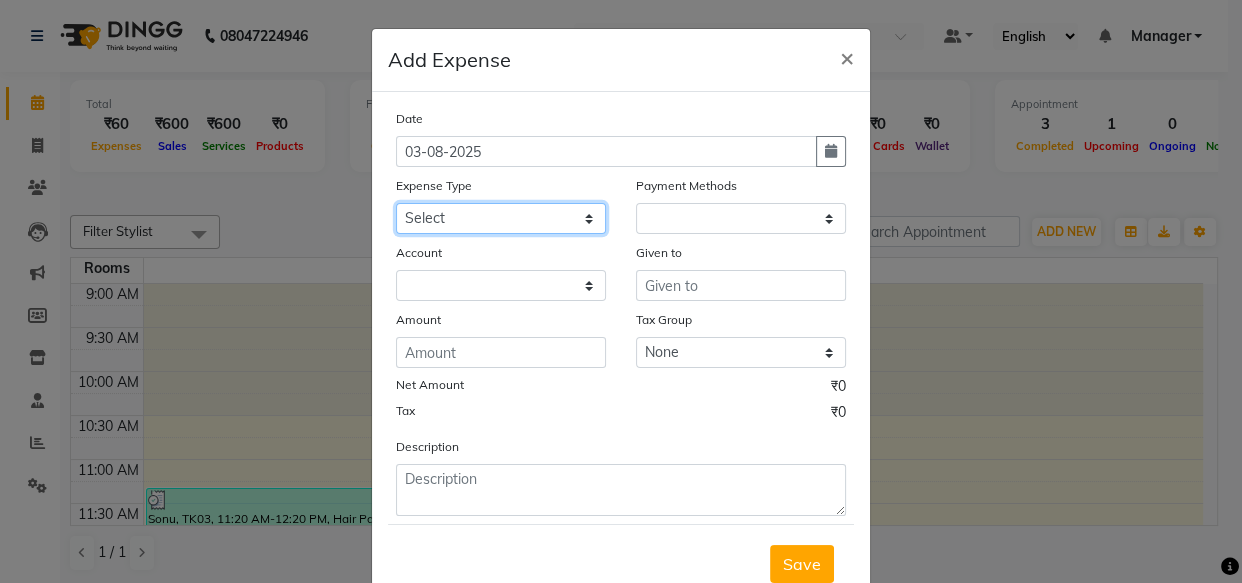 click on "Select AC Adrak Advance Salary agarbatti anees Appron asmoul advance salary Bank charges Car maintenance  CARPENTER Cash Deposited to bank Cash Handed over to Owner cellphone Client Snacks Clinical charges coffee conditioner courier diliptip dustbinplatebottle Equipment extrastuff fridge Fuel glue Govt fee greaser hairpatch hardware Incentive Insurance International purchase israil key lead light bill Loan Repayment Maintenance Marketing medicine milk Miscellaneous MRA ola Other paddlebrush PAINTER Pantry plumber Product product recharge rehman Rent Salary salary salary sandwich shampoo Staff Snacks sugar TAPE Tax Tea & Refreshment tissue towel trolly Utilities velocity VIDEO water web side WEFAST wireboard xerox" 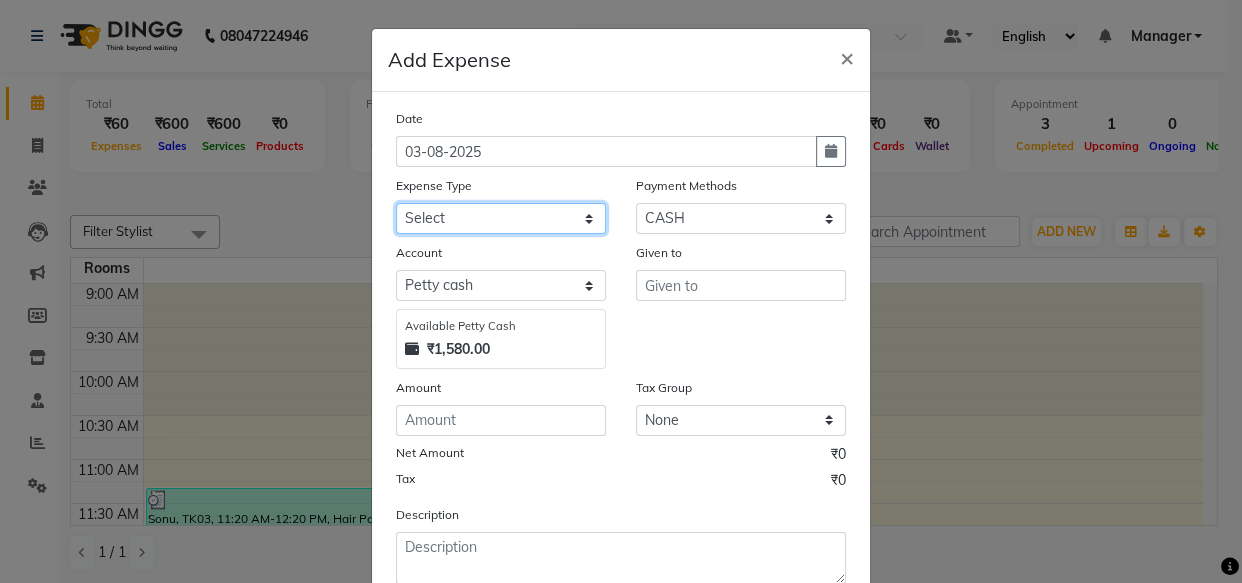 select on "8341" 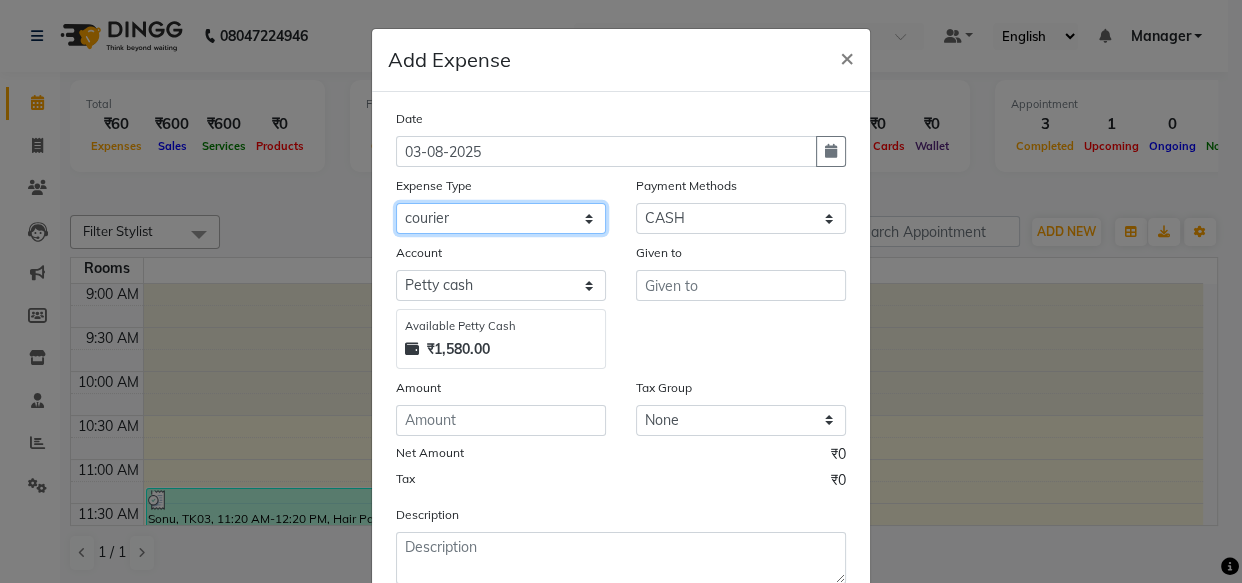 click on "Select AC Adrak Advance Salary agarbatti anees Appron asmoul advance salary Bank charges Car maintenance  CARPENTER Cash Deposited to bank Cash Handed over to Owner cellphone Client Snacks Clinical charges coffee conditioner courier diliptip dustbinplatebottle Equipment extrastuff fridge Fuel glue Govt fee greaser hairpatch hardware Incentive Insurance International purchase israil key lead light bill Loan Repayment Maintenance Marketing medicine milk Miscellaneous MRA ola Other paddlebrush PAINTER Pantry plumber Product product recharge rehman Rent Salary salary salary sandwich shampoo Staff Snacks sugar TAPE Tax Tea & Refreshment tissue towel trolly Utilities velocity VIDEO water web side WEFAST wireboard xerox" 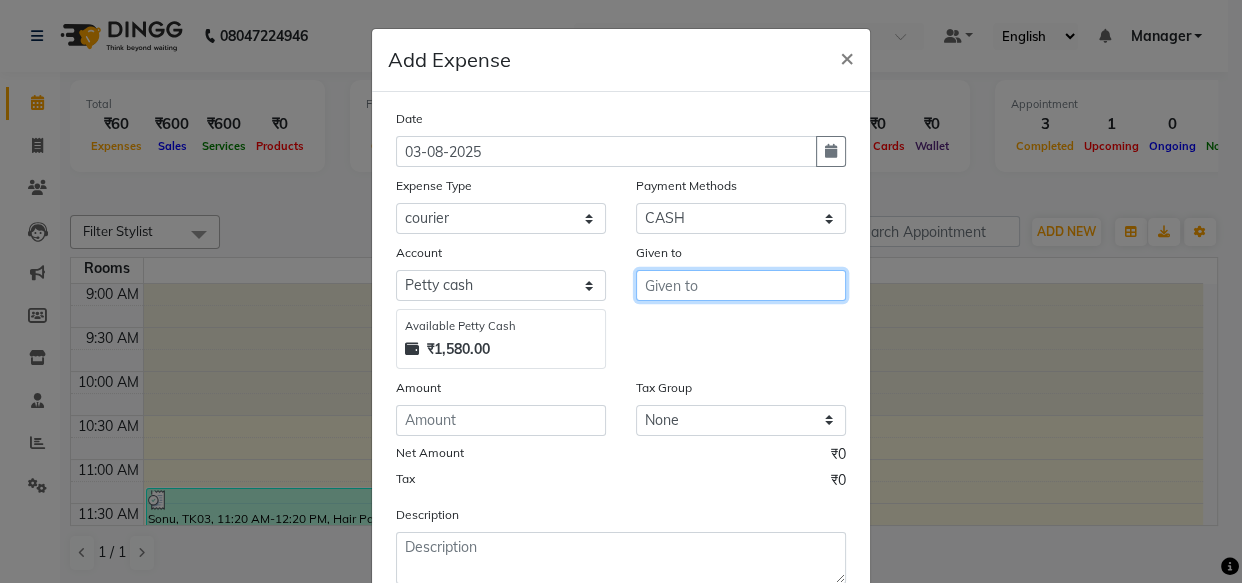 click at bounding box center [741, 285] 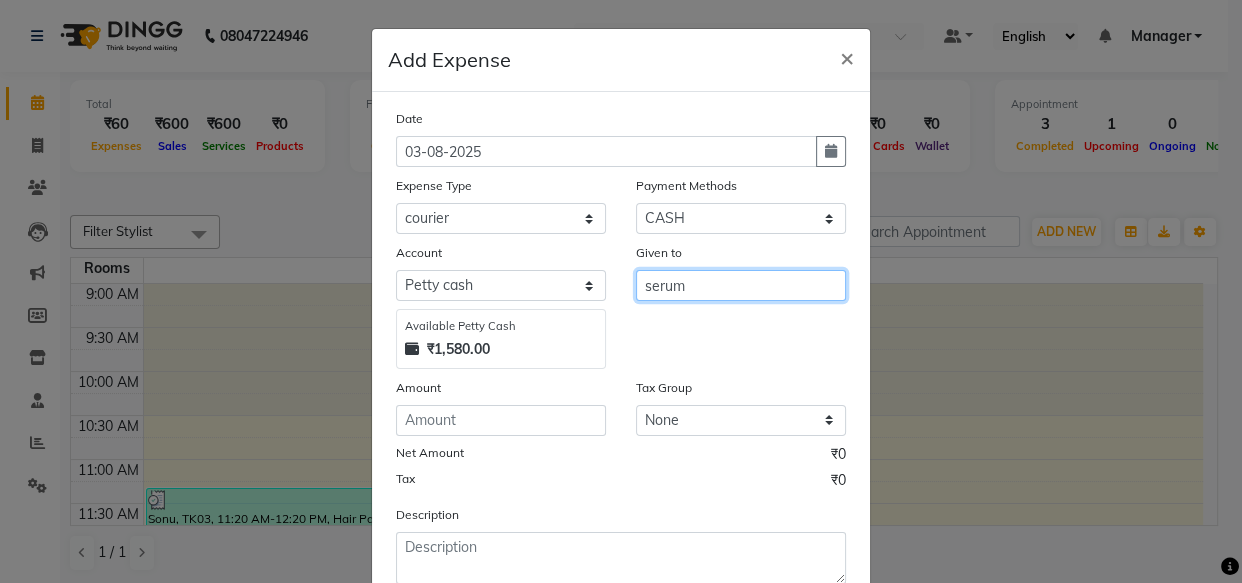 type on "serum" 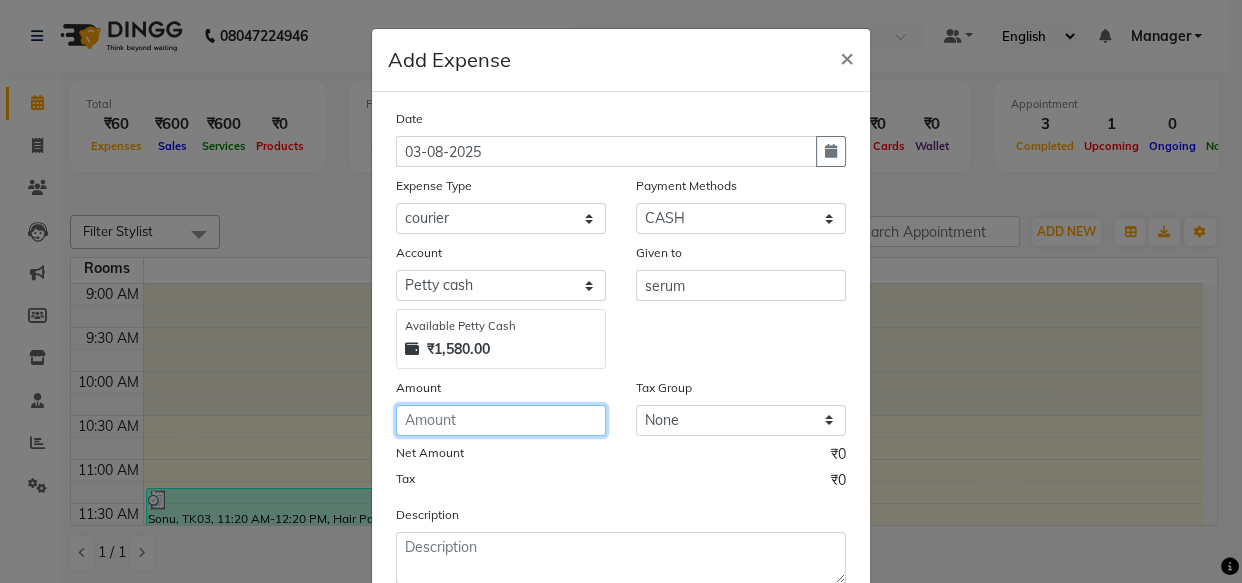 drag, startPoint x: 536, startPoint y: 416, endPoint x: 636, endPoint y: 400, distance: 101.27191 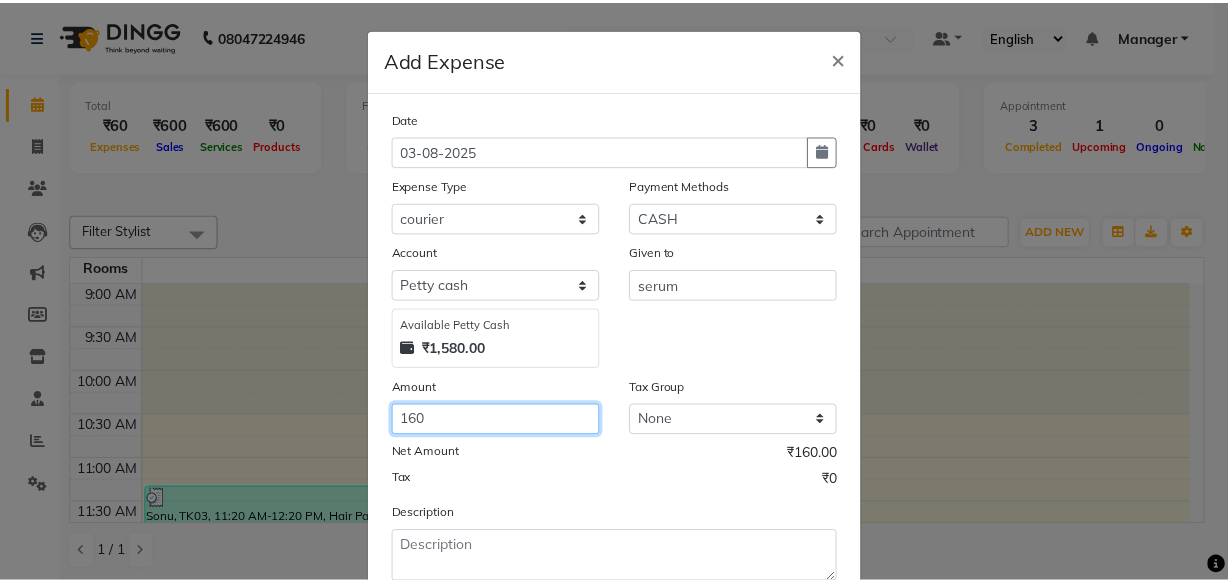 scroll, scrollTop: 135, scrollLeft: 0, axis: vertical 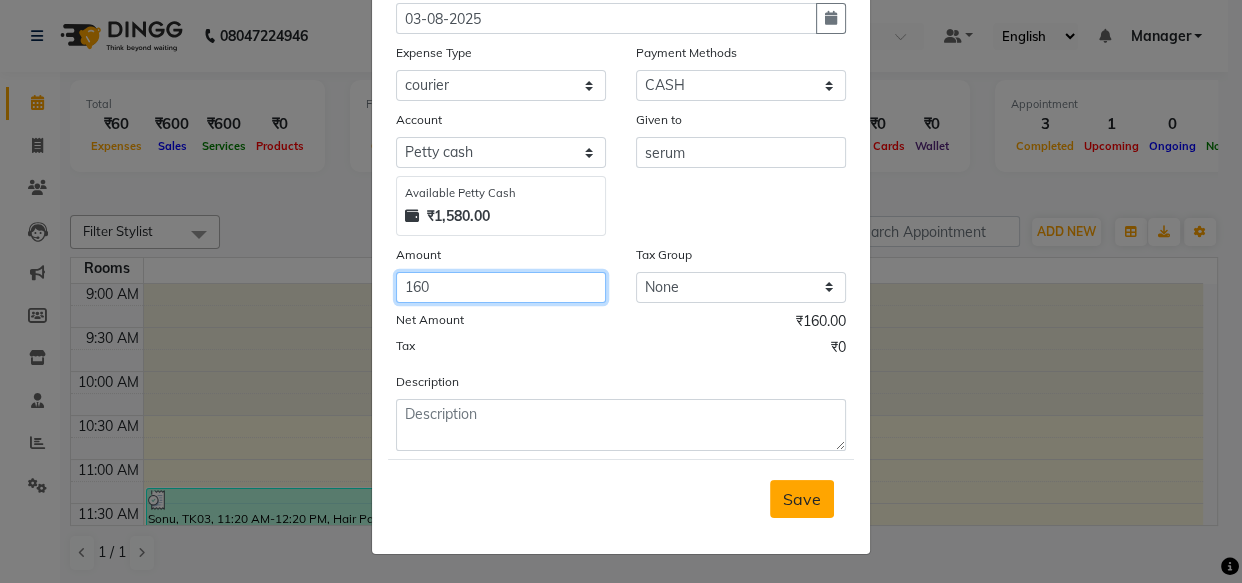 type on "160" 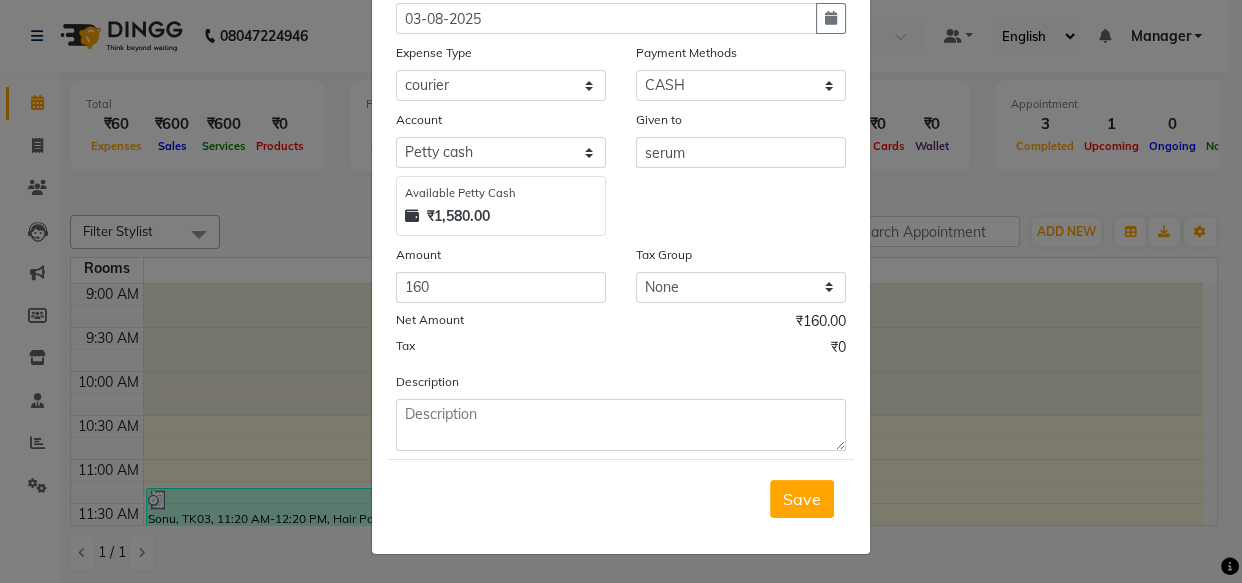 click on "Save" at bounding box center [802, 499] 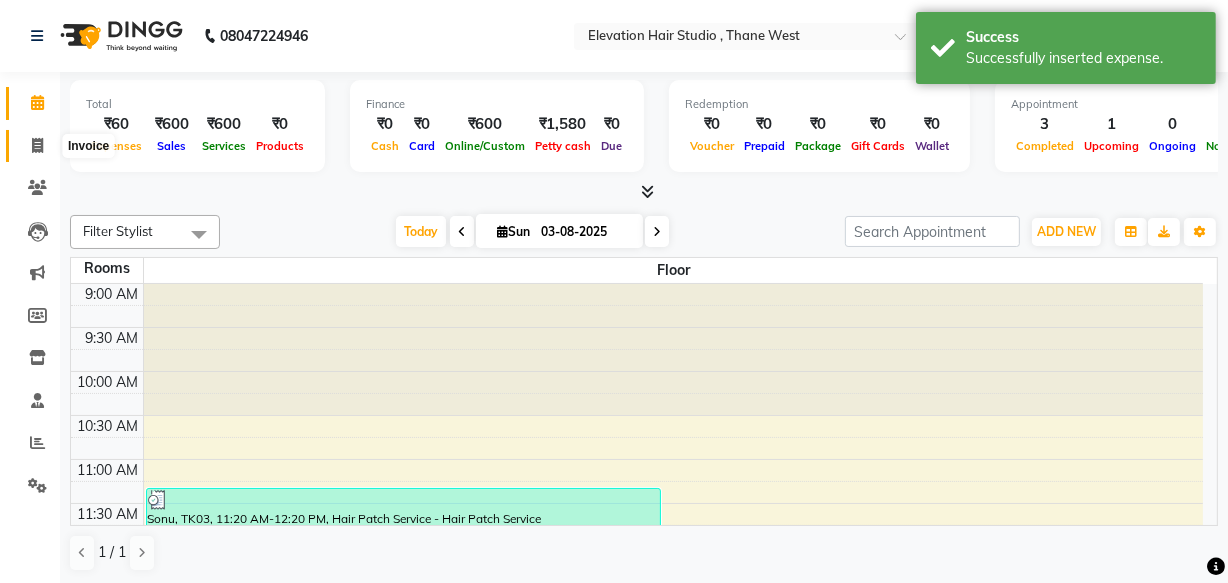 click 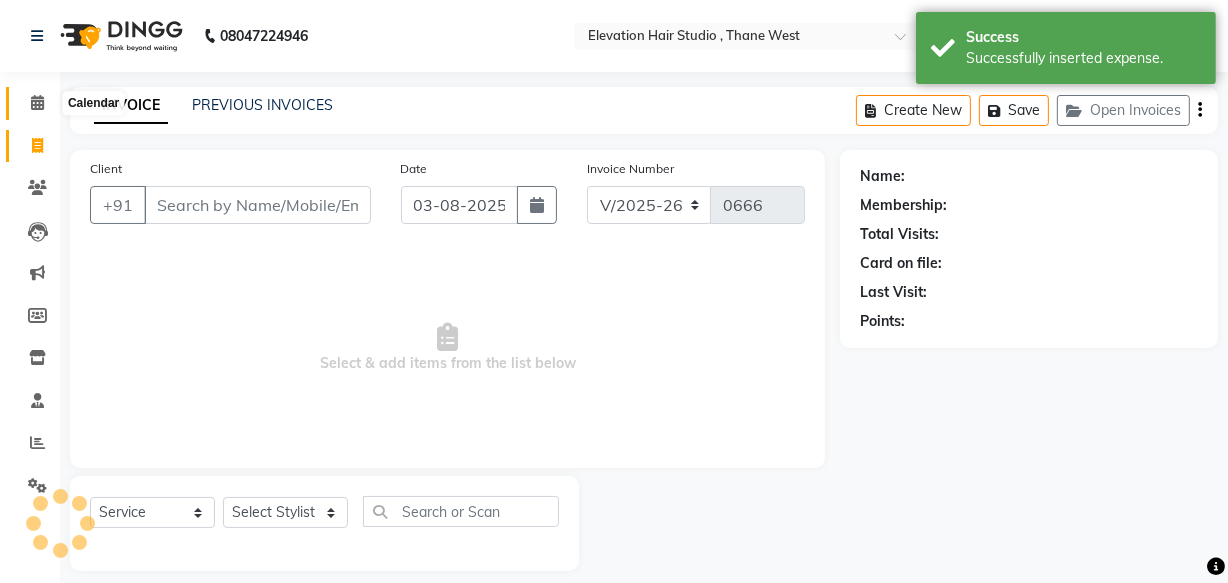 click 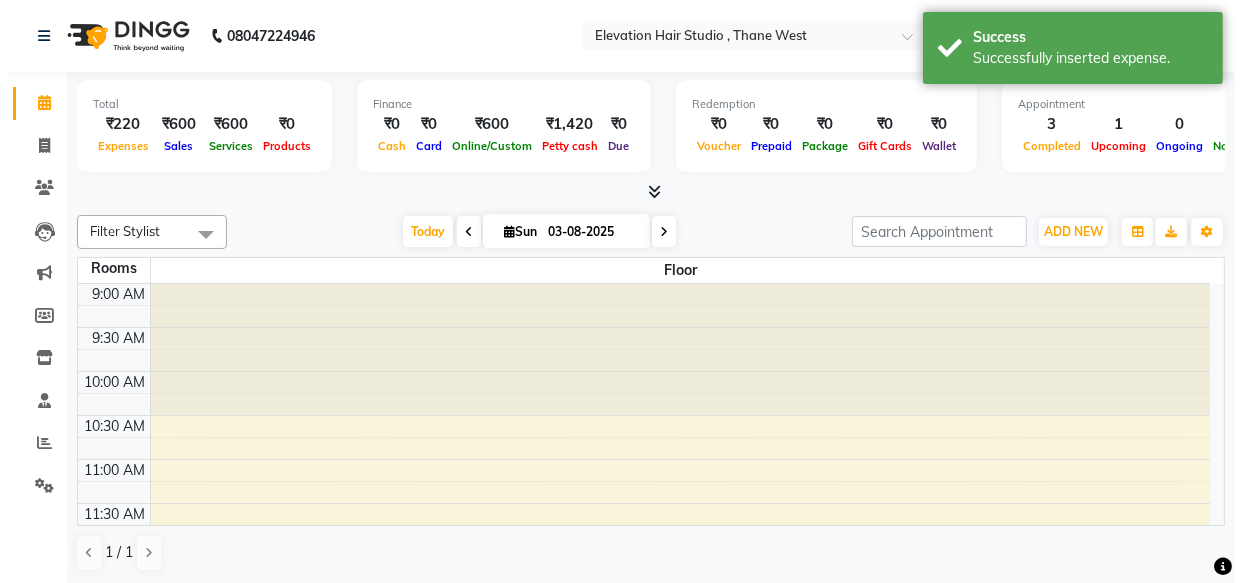 scroll, scrollTop: 0, scrollLeft: 0, axis: both 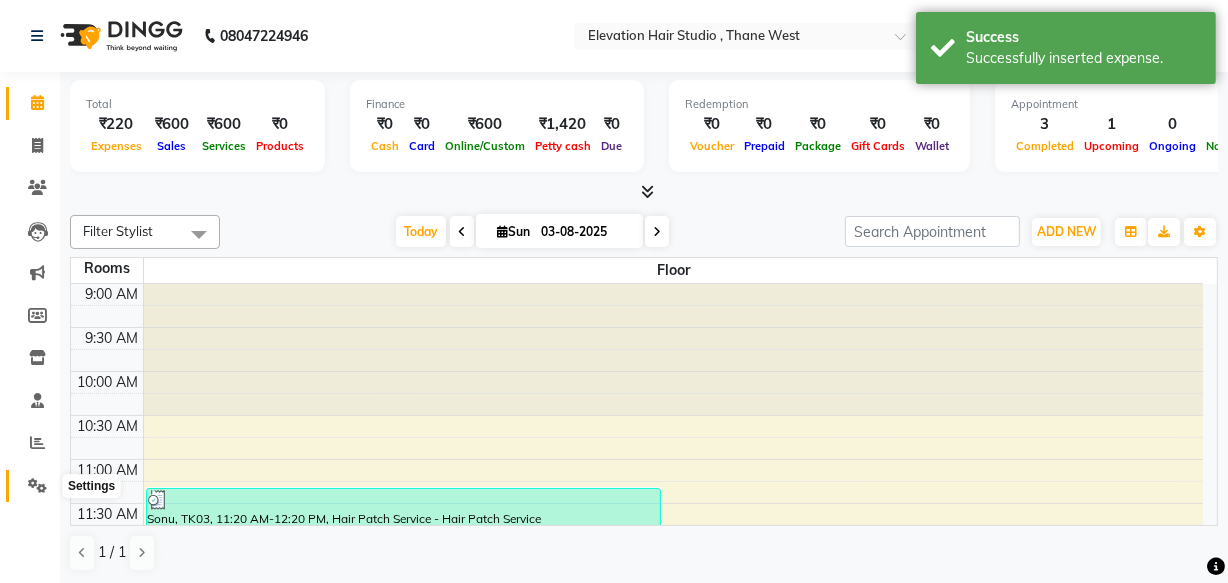 click 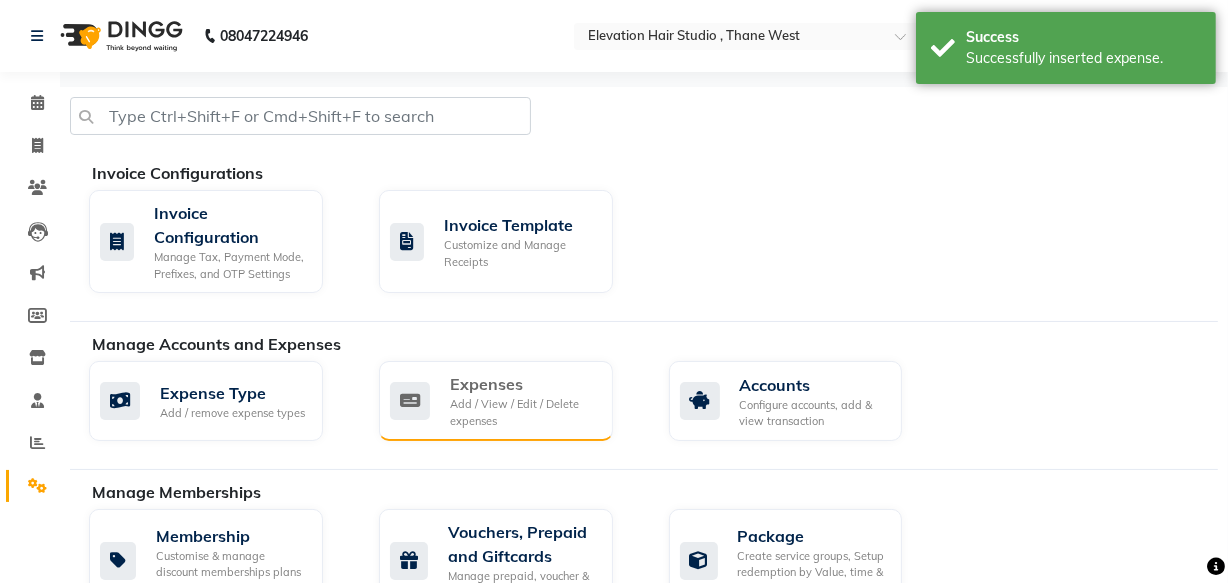 click on "Add / View / Edit / Delete expenses" 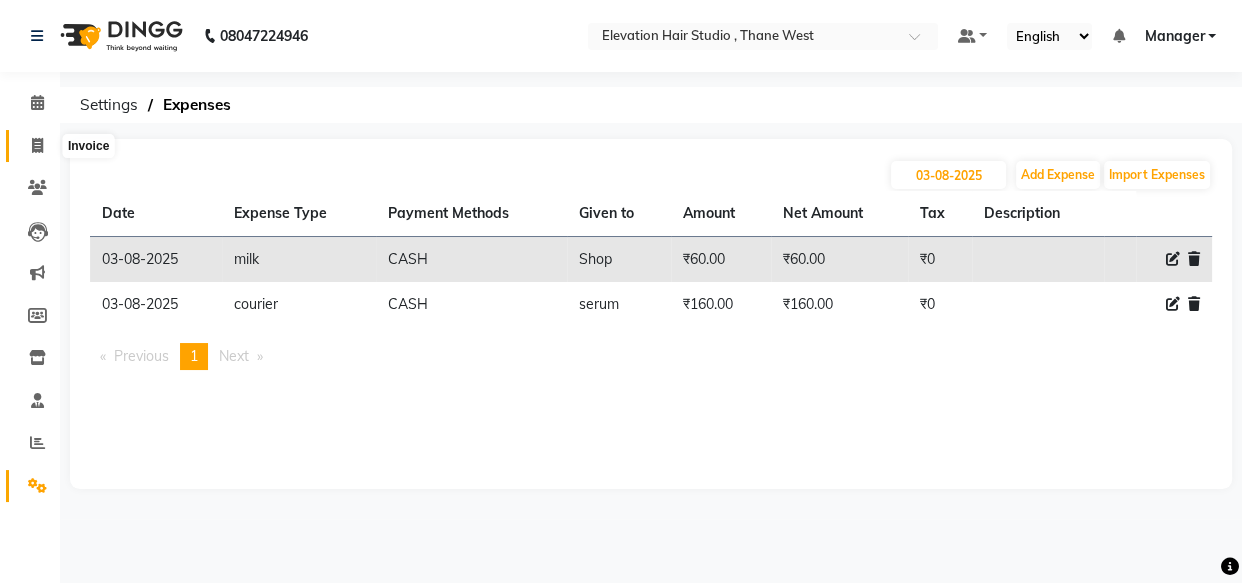 click 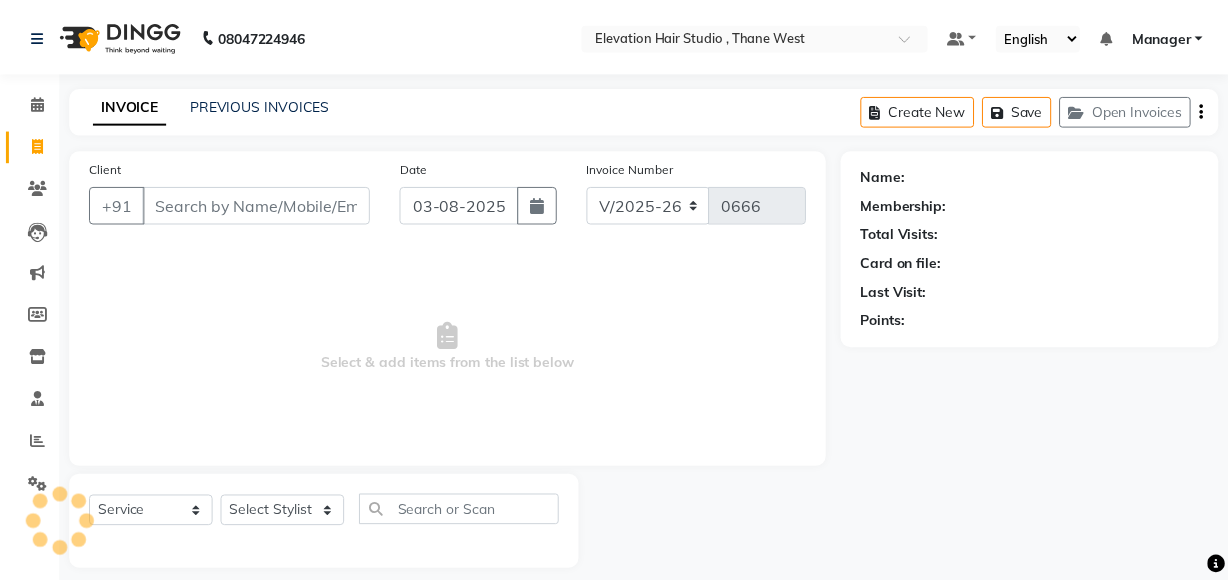 scroll, scrollTop: 19, scrollLeft: 0, axis: vertical 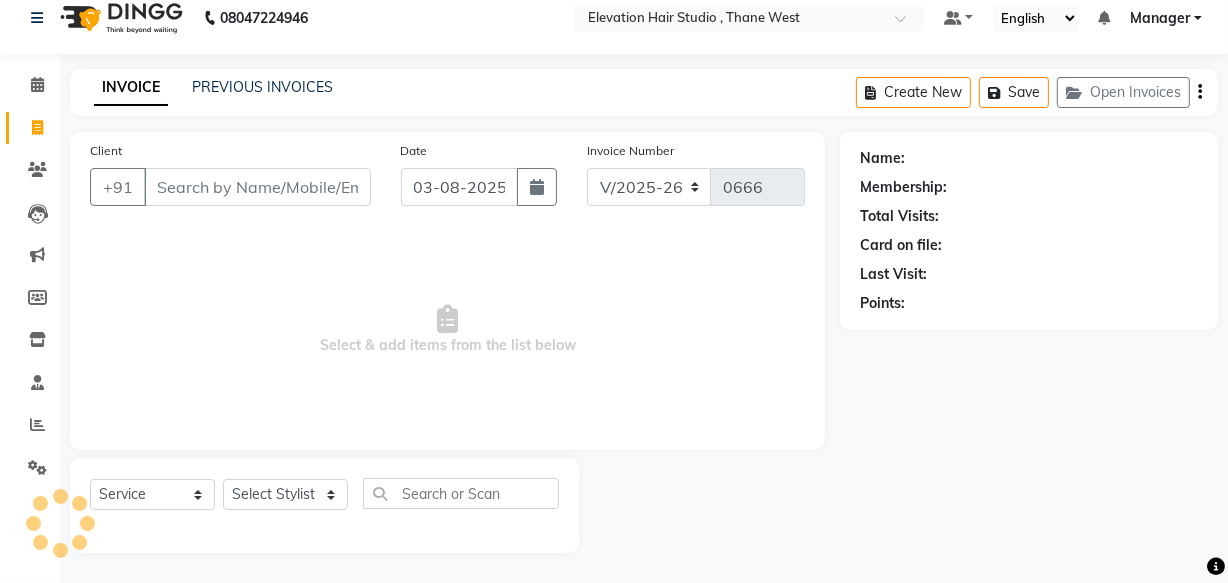 click on "Client" at bounding box center (257, 187) 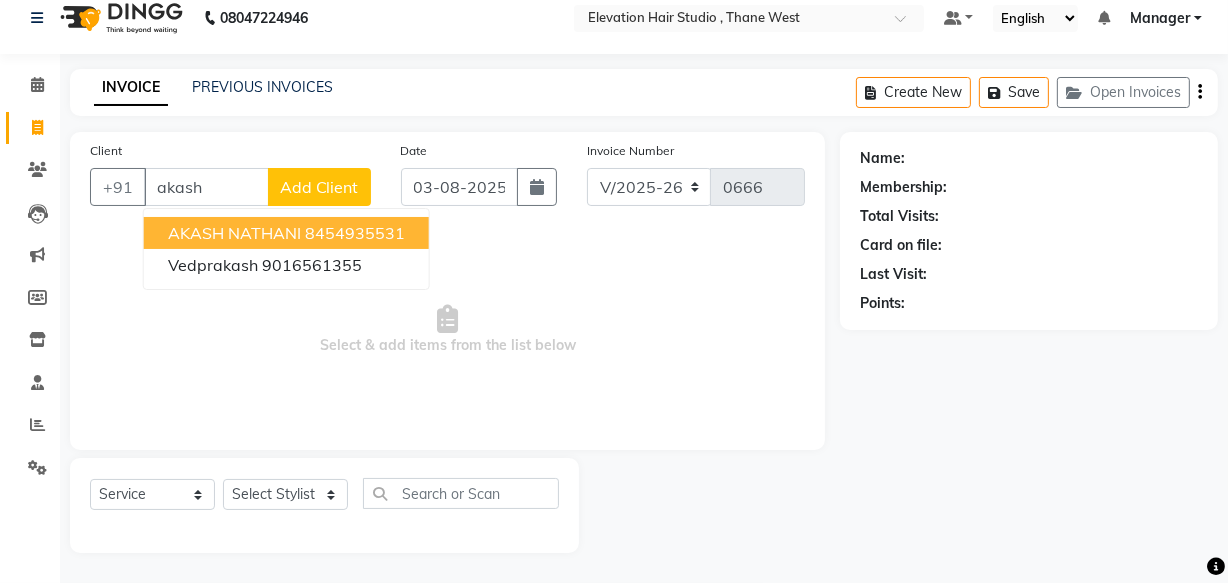 click on "AKASH NATHANI  8454935531" at bounding box center (286, 233) 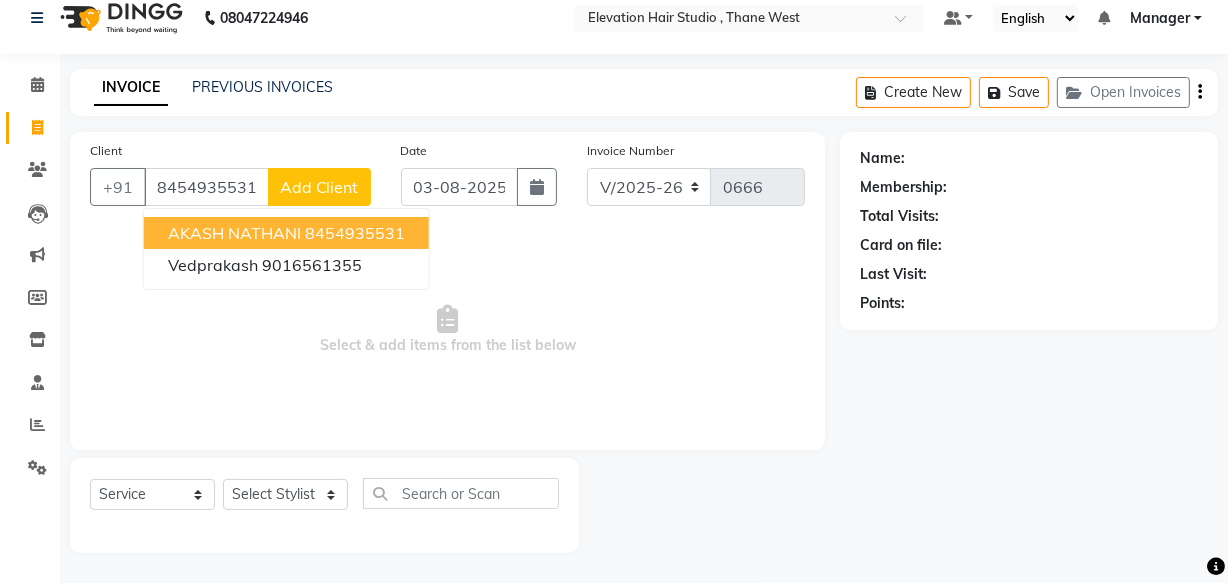 type on "8454935531" 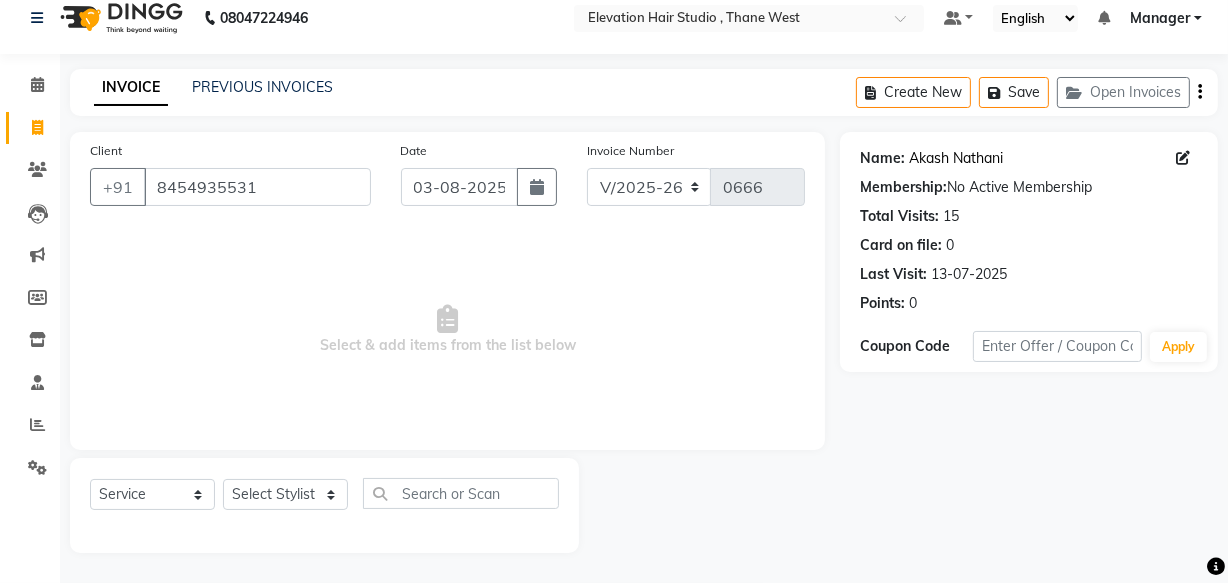 click on "Akash Nathani" 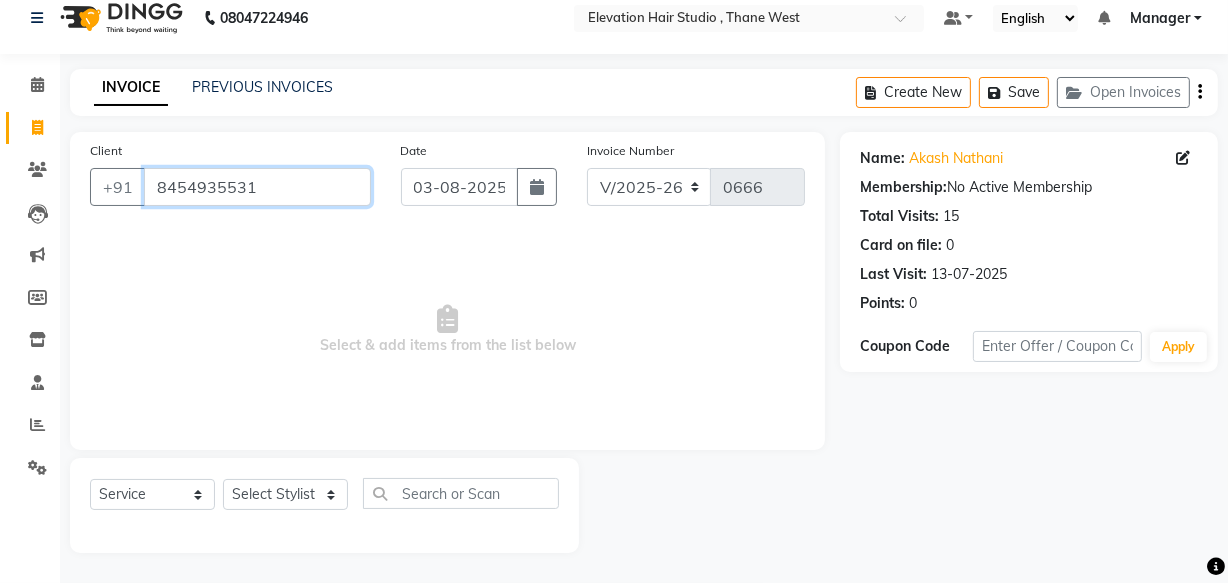 drag, startPoint x: 328, startPoint y: 199, endPoint x: 0, endPoint y: 165, distance: 329.75748 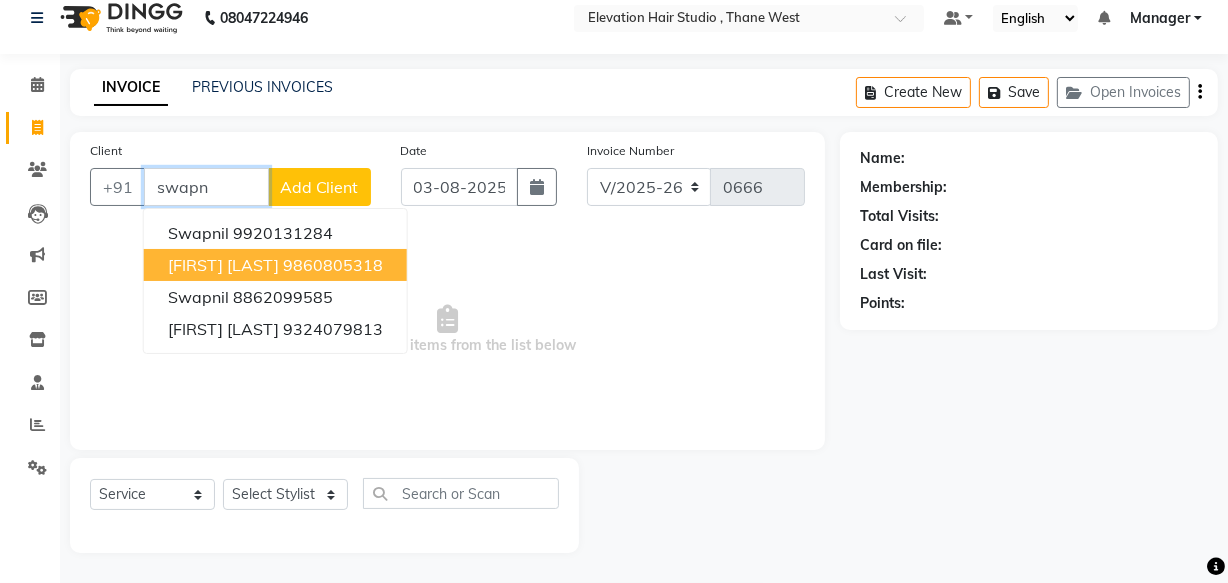 click on "9860805318" at bounding box center (333, 265) 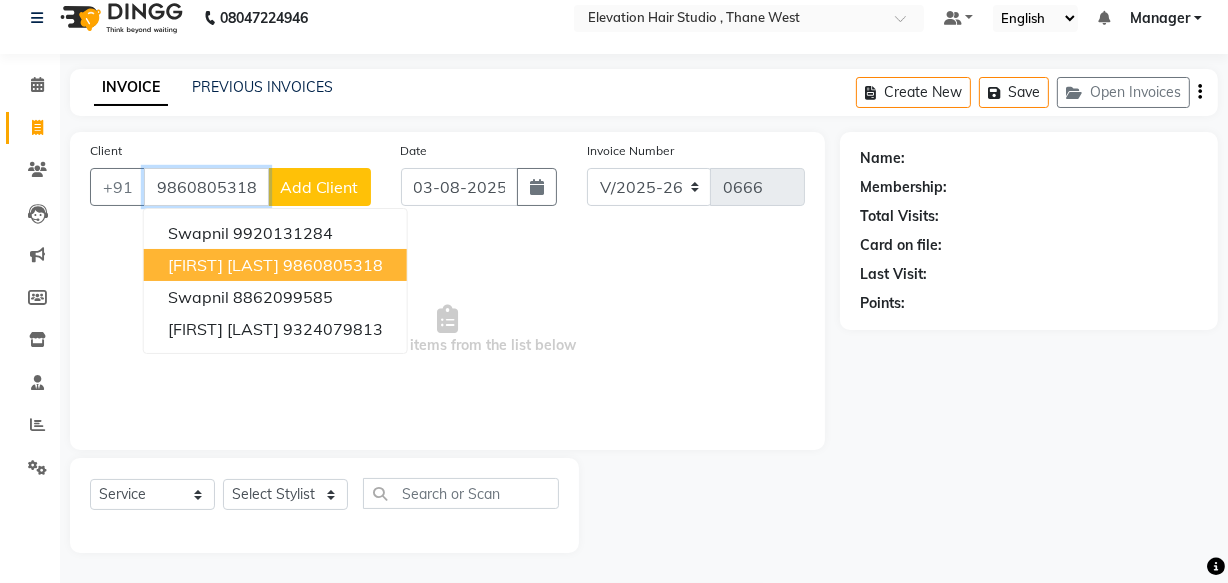 type on "9860805318" 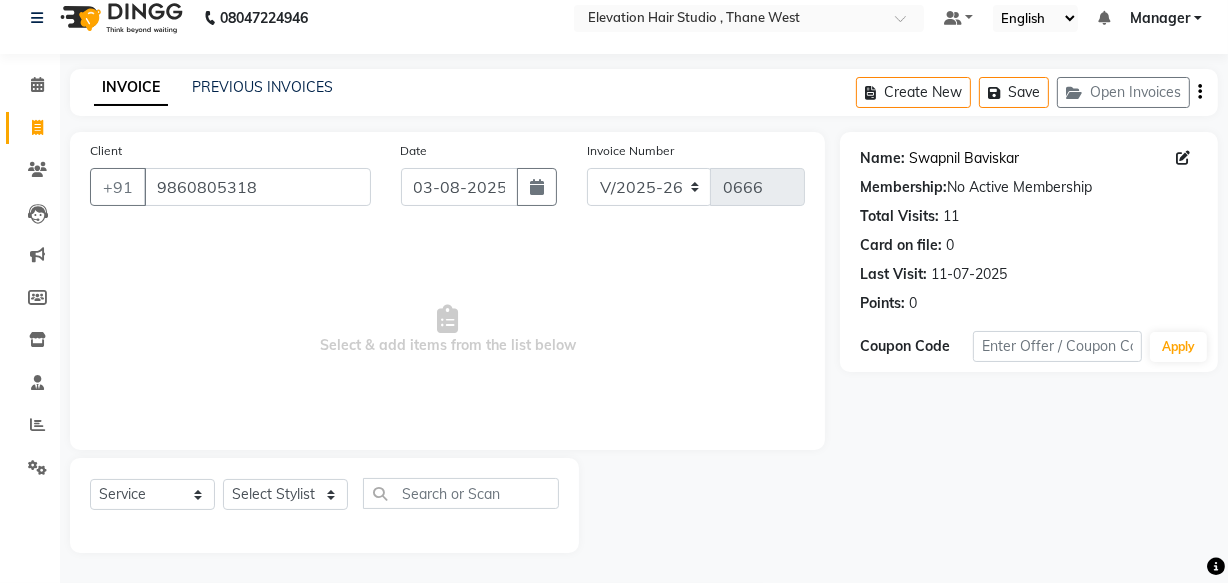 click on "Swapnil Baviskar" 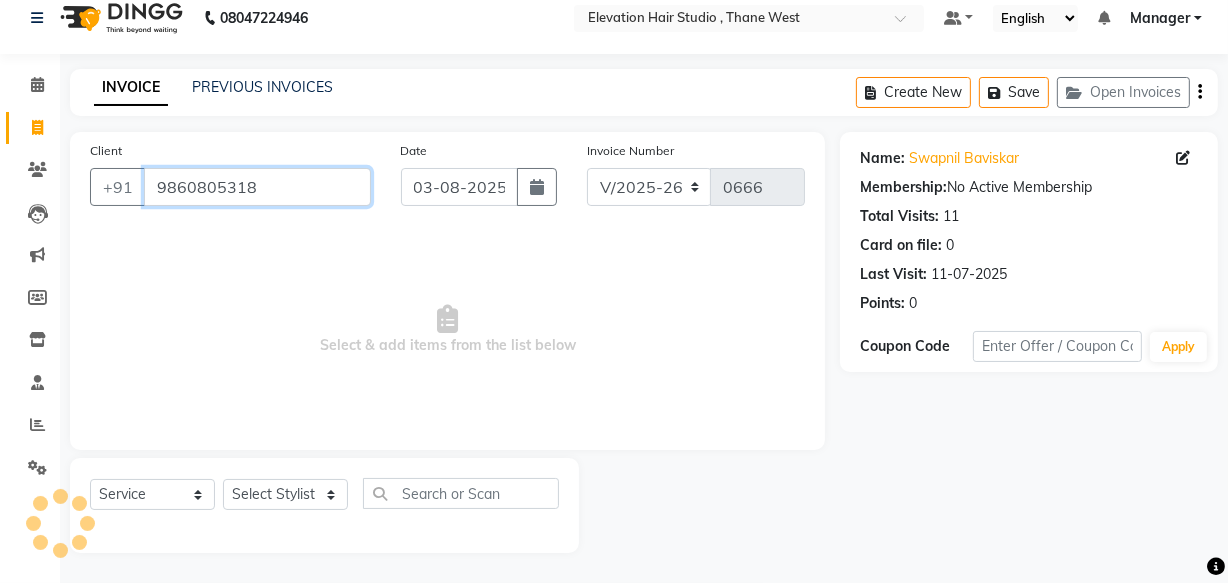 drag, startPoint x: 275, startPoint y: 180, endPoint x: 0, endPoint y: 201, distance: 275.80066 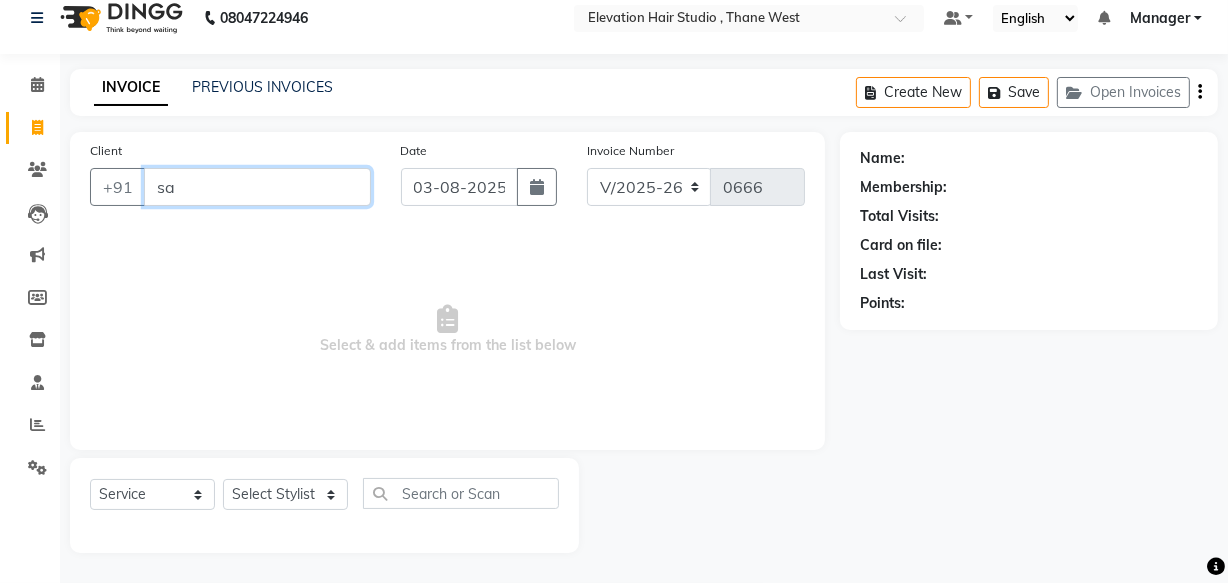 type on "s" 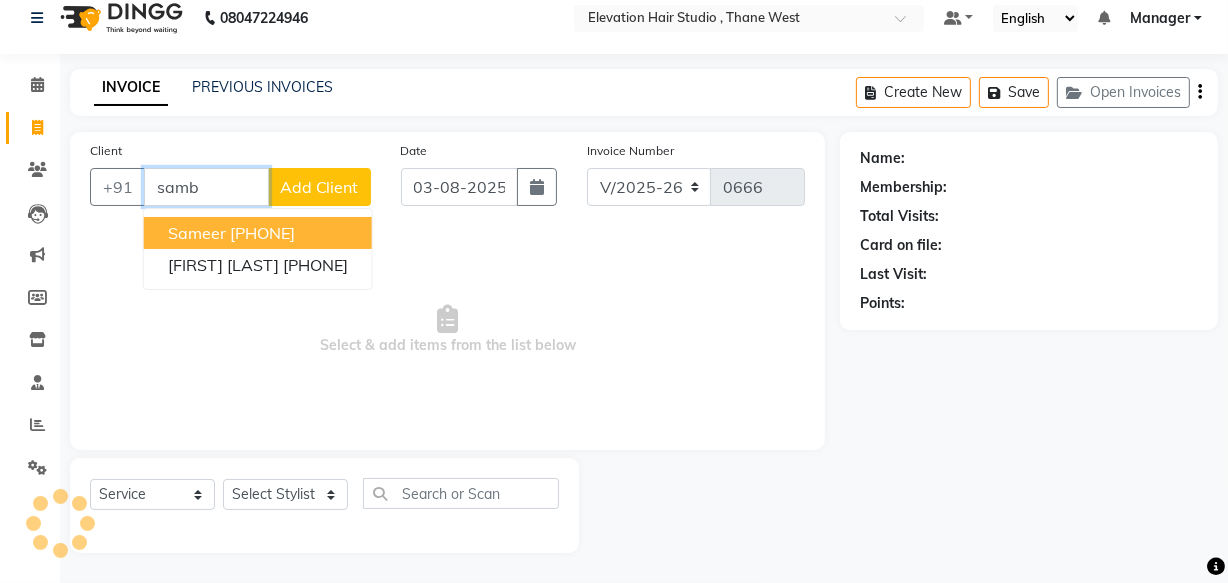 type on "sambh" 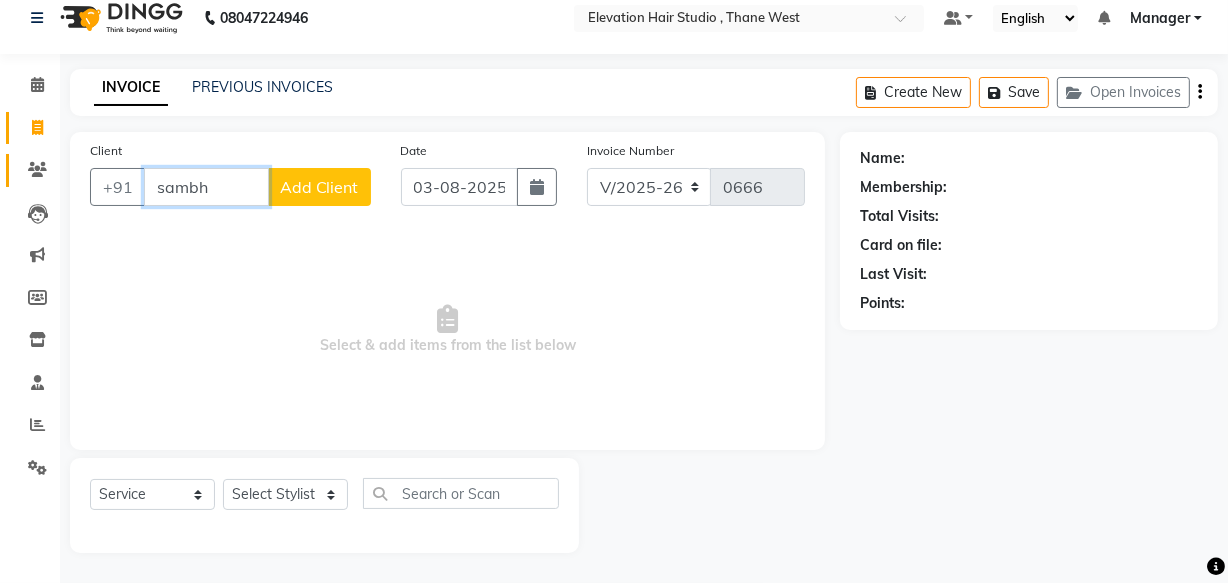 drag, startPoint x: 226, startPoint y: 177, endPoint x: 12, endPoint y: 173, distance: 214.03738 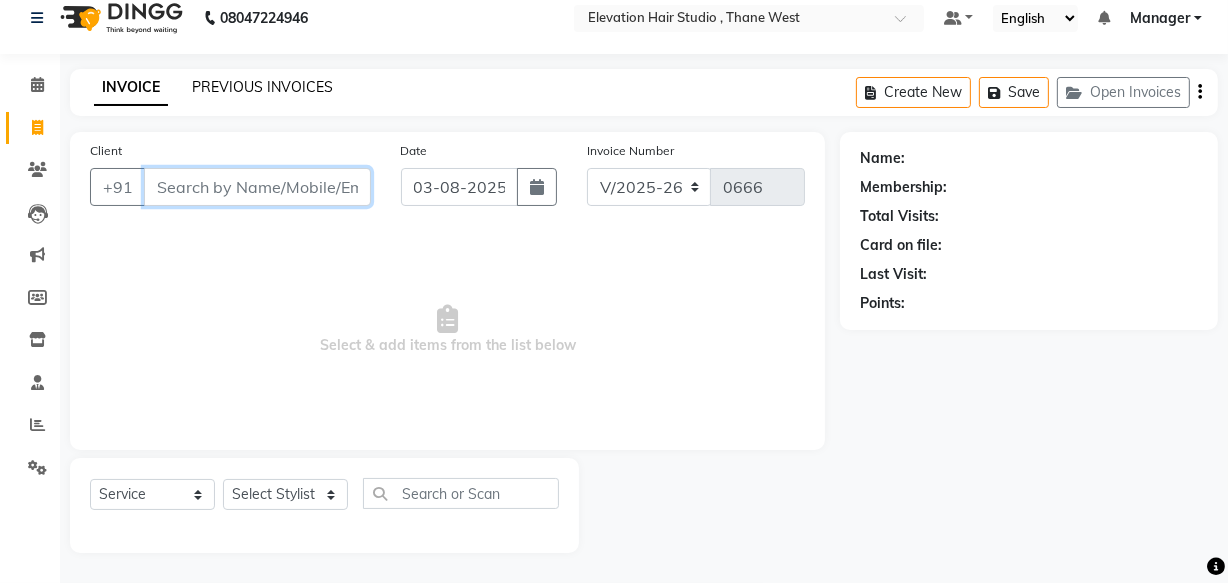 type 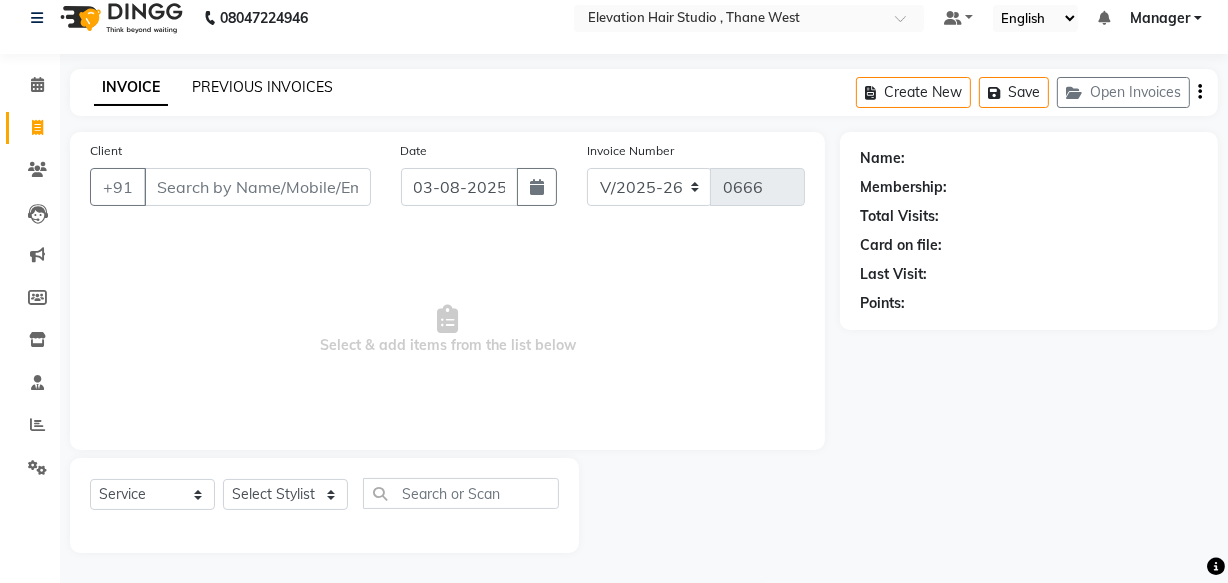 click on "PREVIOUS INVOICES" 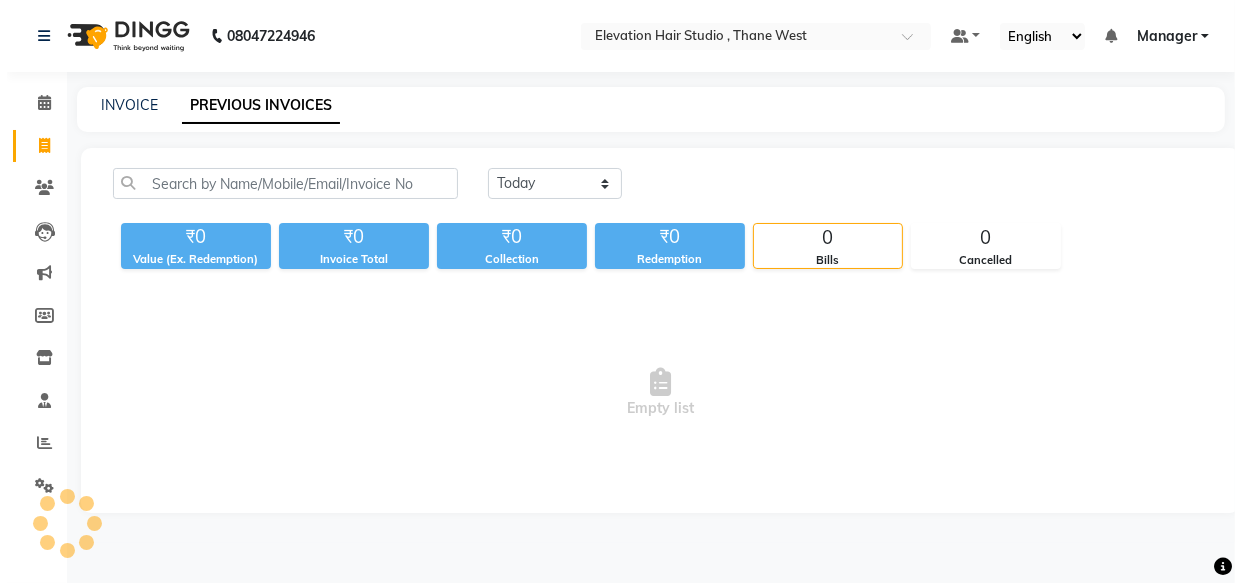 scroll, scrollTop: 0, scrollLeft: 0, axis: both 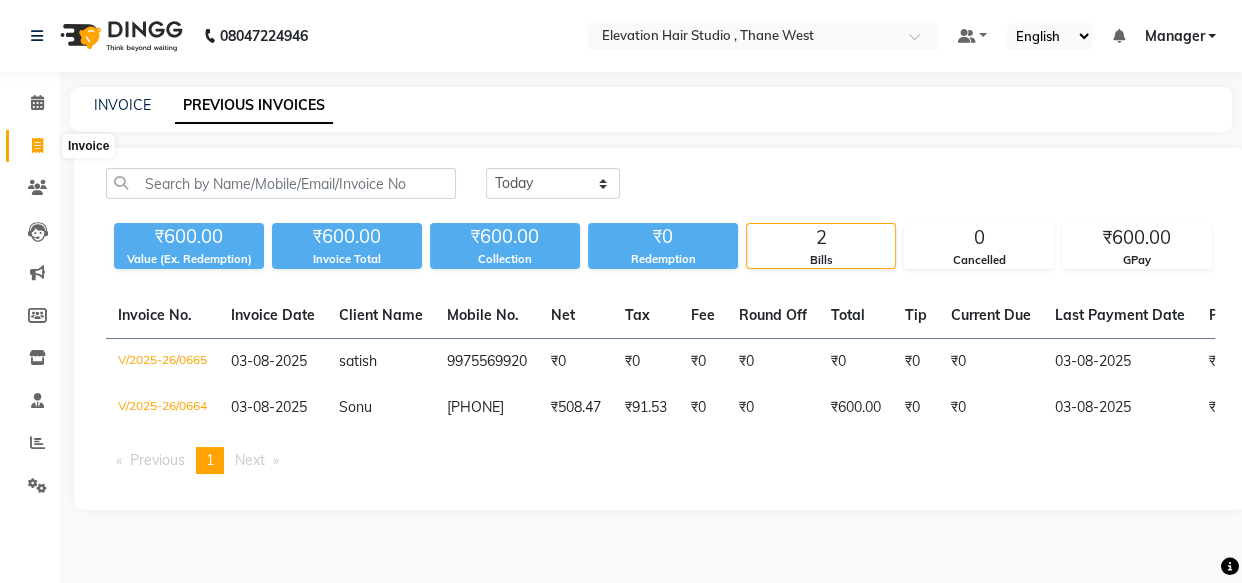 click 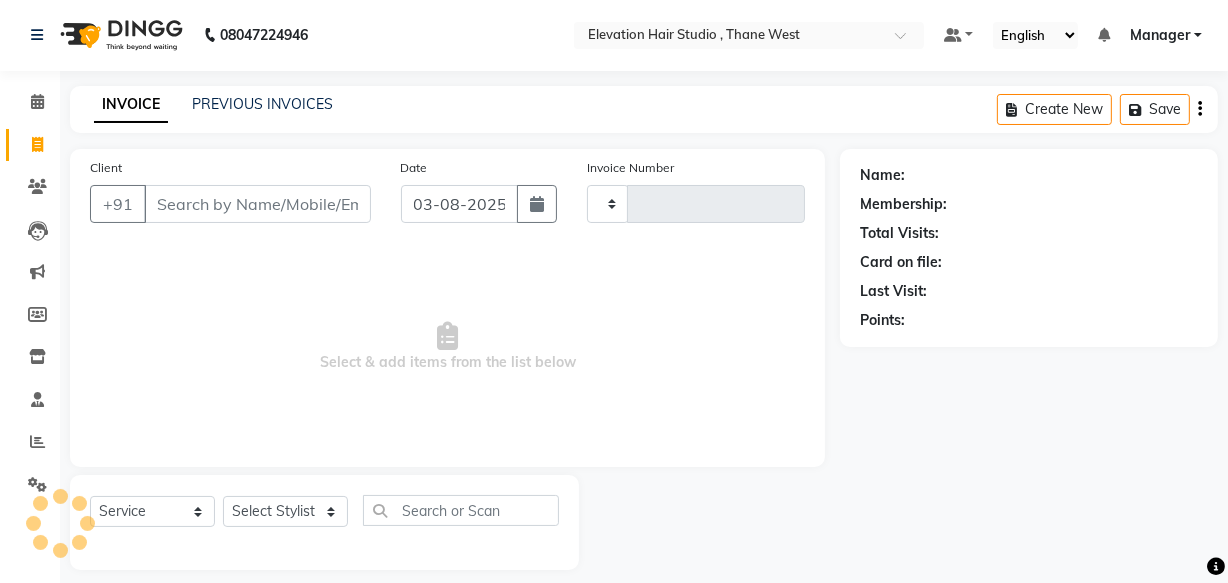 scroll, scrollTop: 19, scrollLeft: 0, axis: vertical 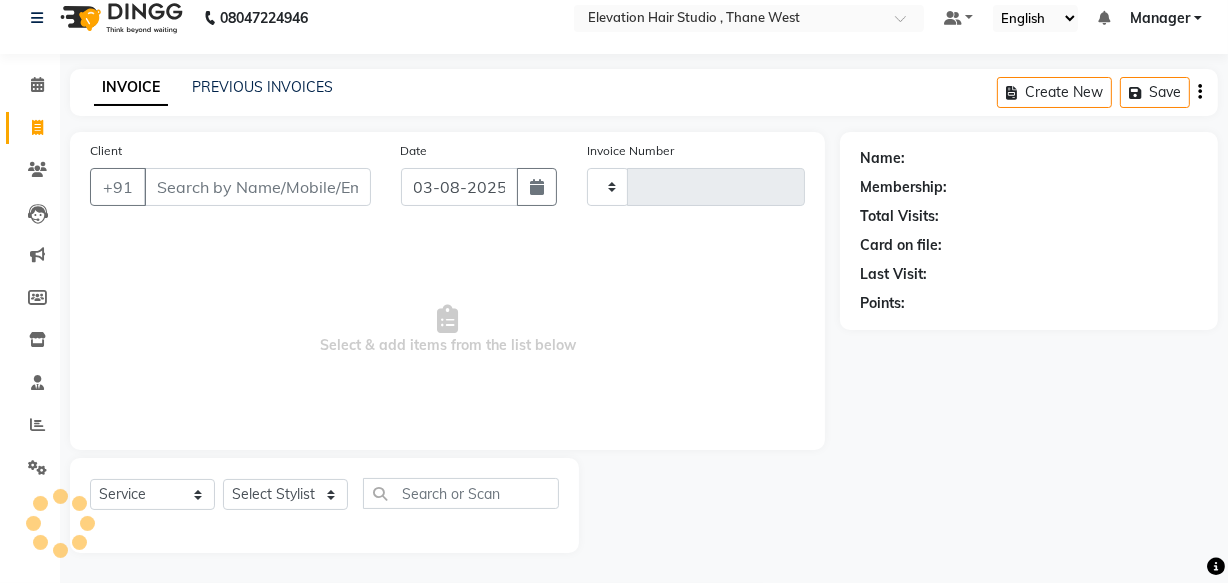 type on "0666" 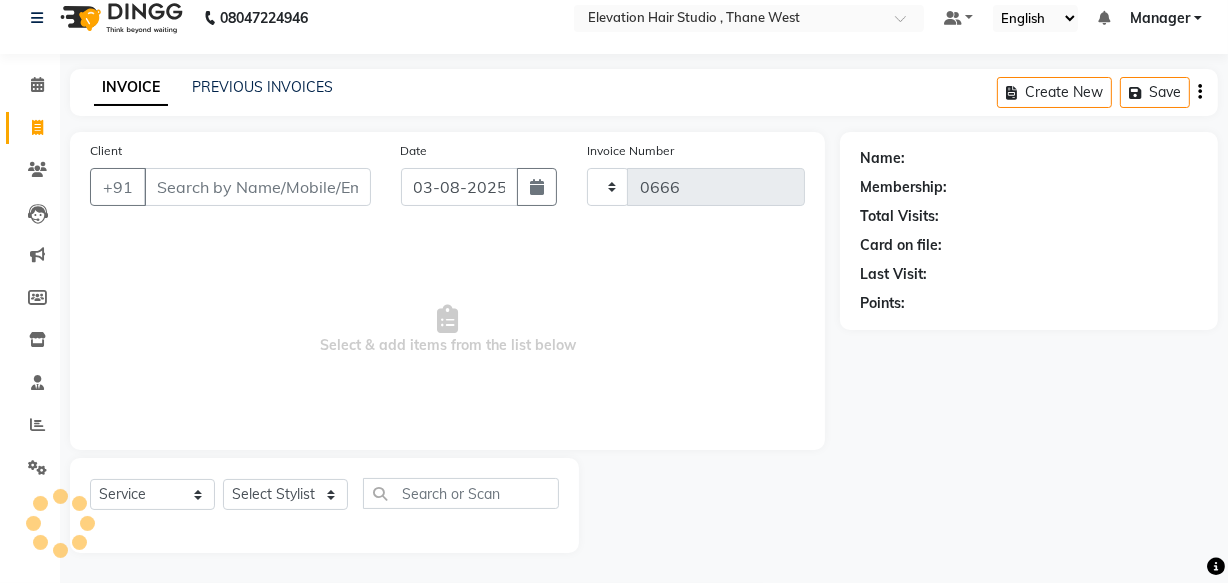 select on "6886" 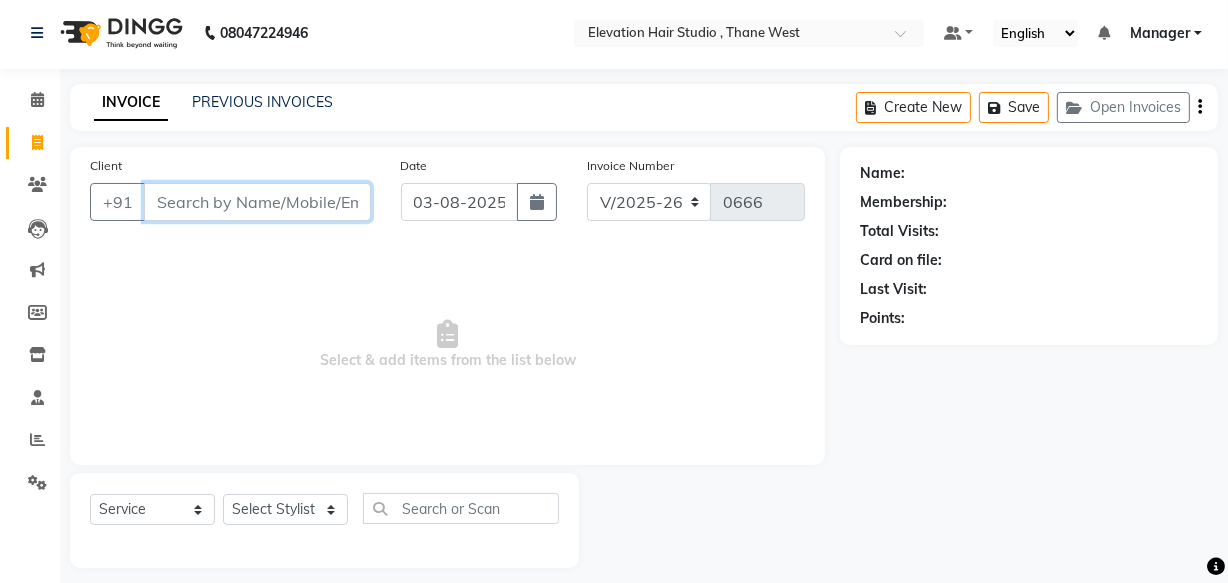 scroll, scrollTop: 0, scrollLeft: 0, axis: both 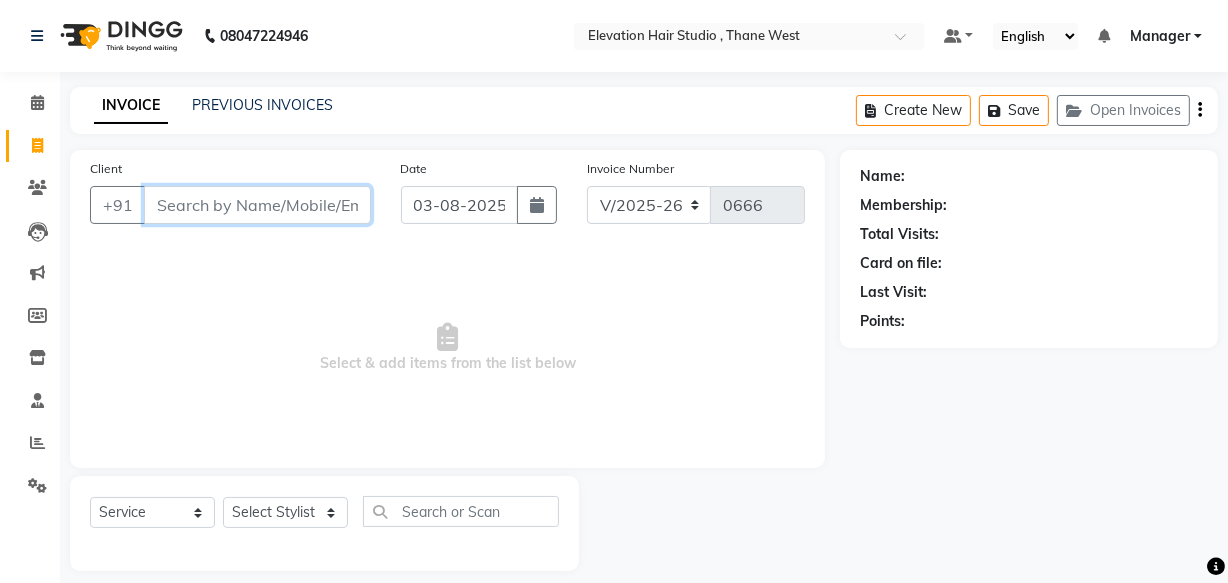 click on "Client" at bounding box center [257, 205] 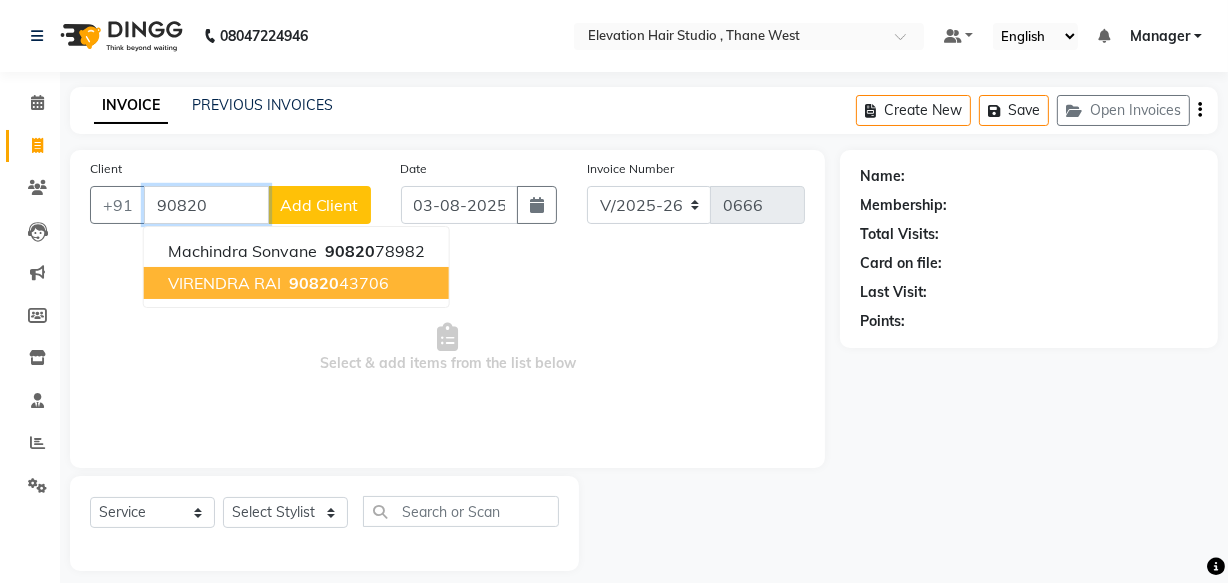 click on "90820 43706" at bounding box center [337, 283] 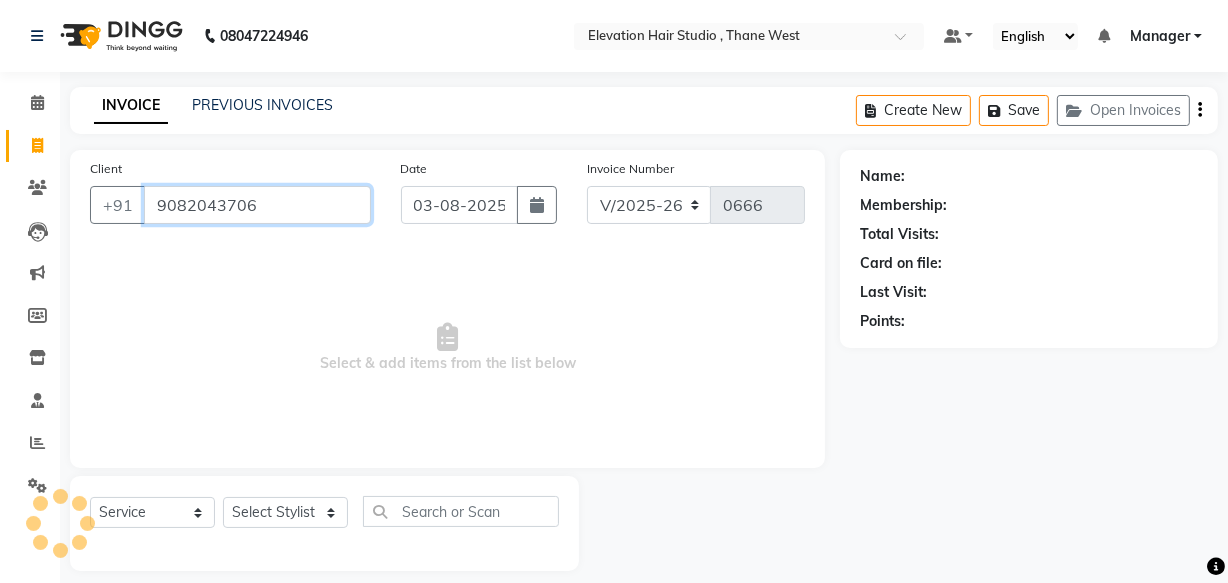 type on "9082043706" 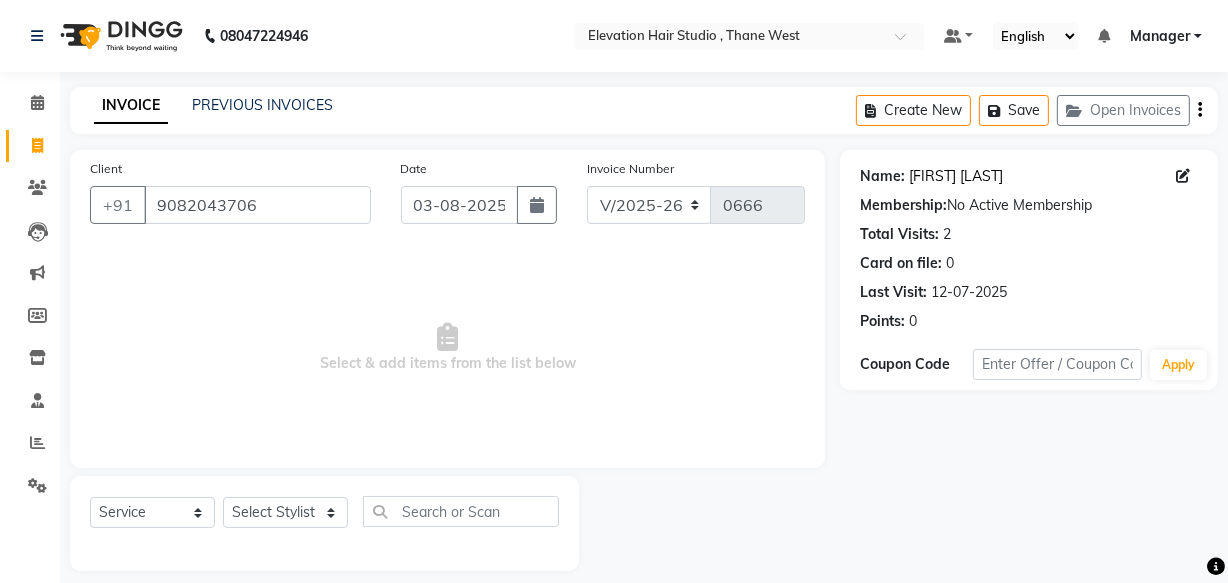 click on "Virendra Rai" 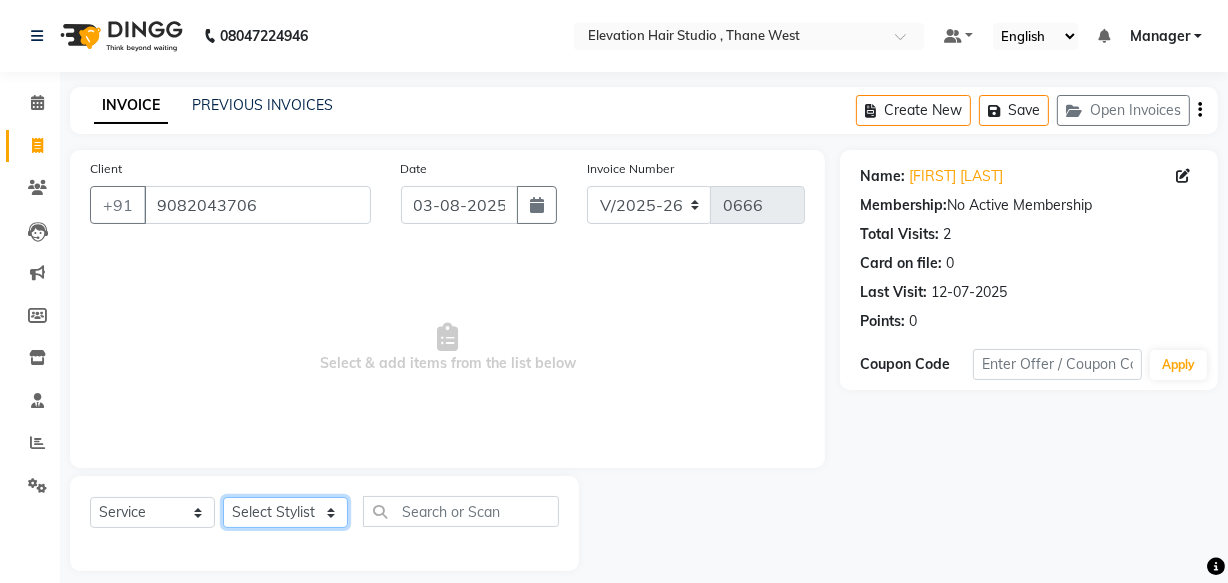 click on "Select Stylist Anish shaikh Dilip Manager mehboob  PARVEEN sahil  SAKSHI sameer Sanjay Sarfaraz" 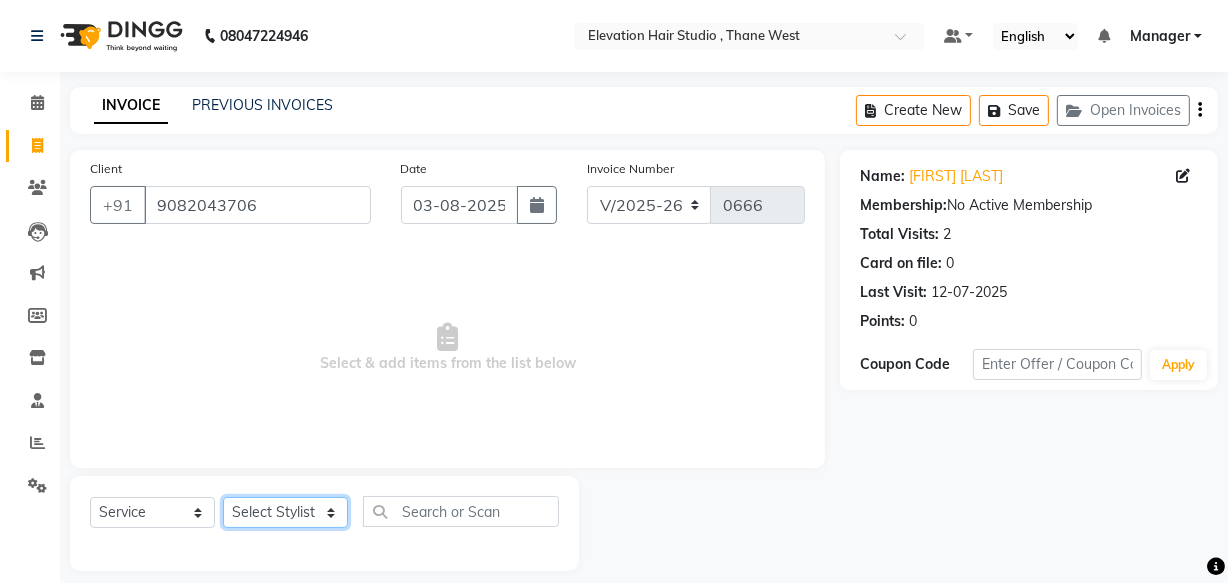 select on "54147" 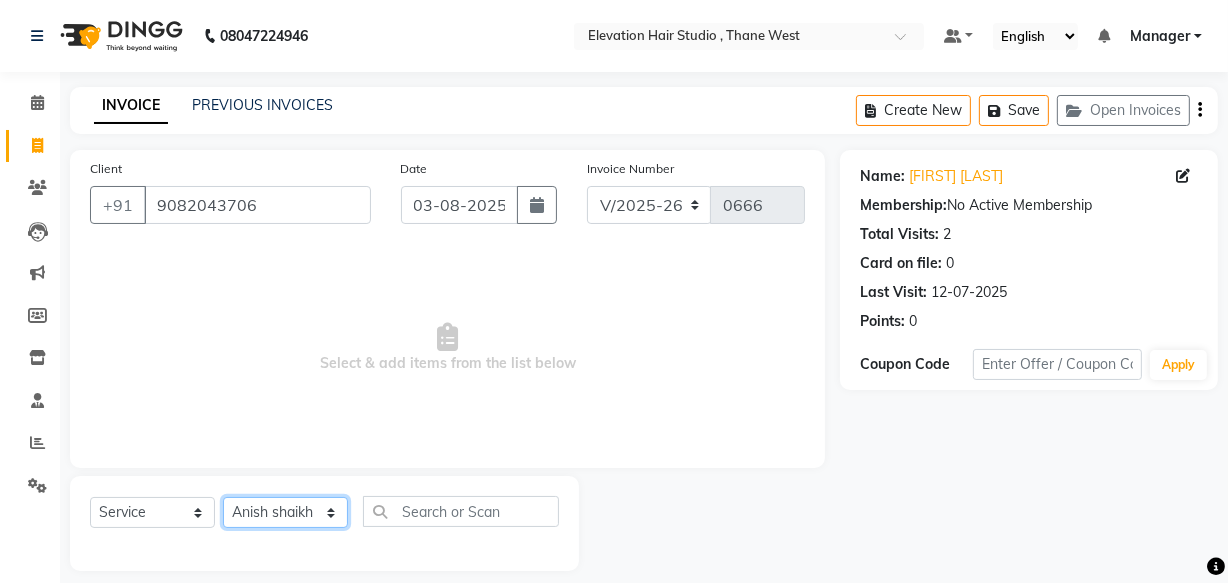 click on "Select Stylist Anish shaikh Dilip Manager mehboob  PARVEEN sahil  SAKSHI sameer Sanjay Sarfaraz" 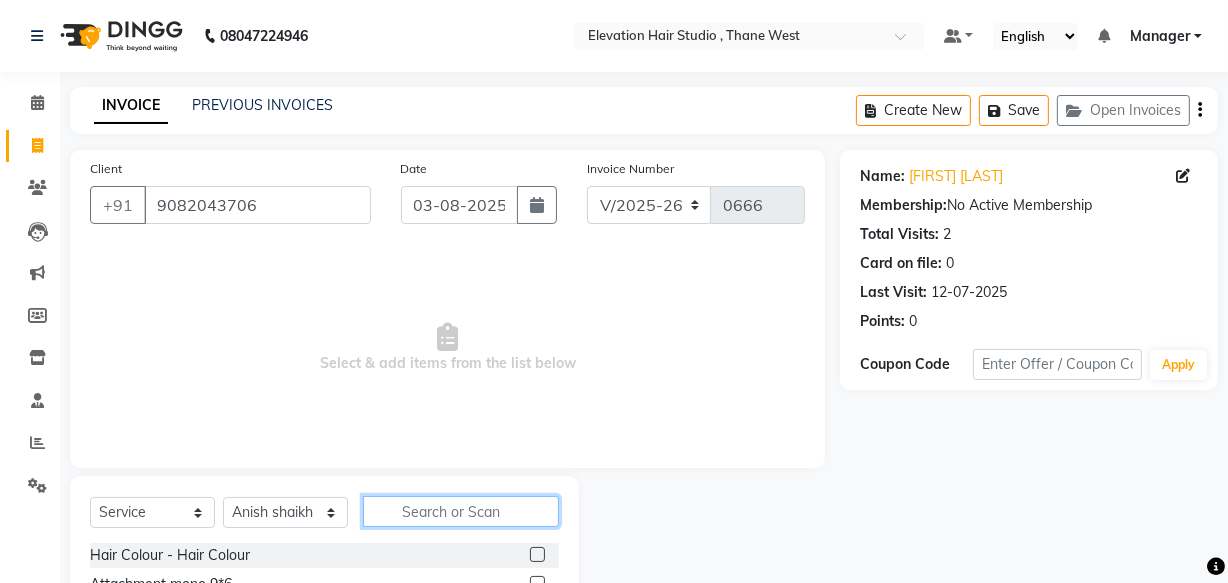 click 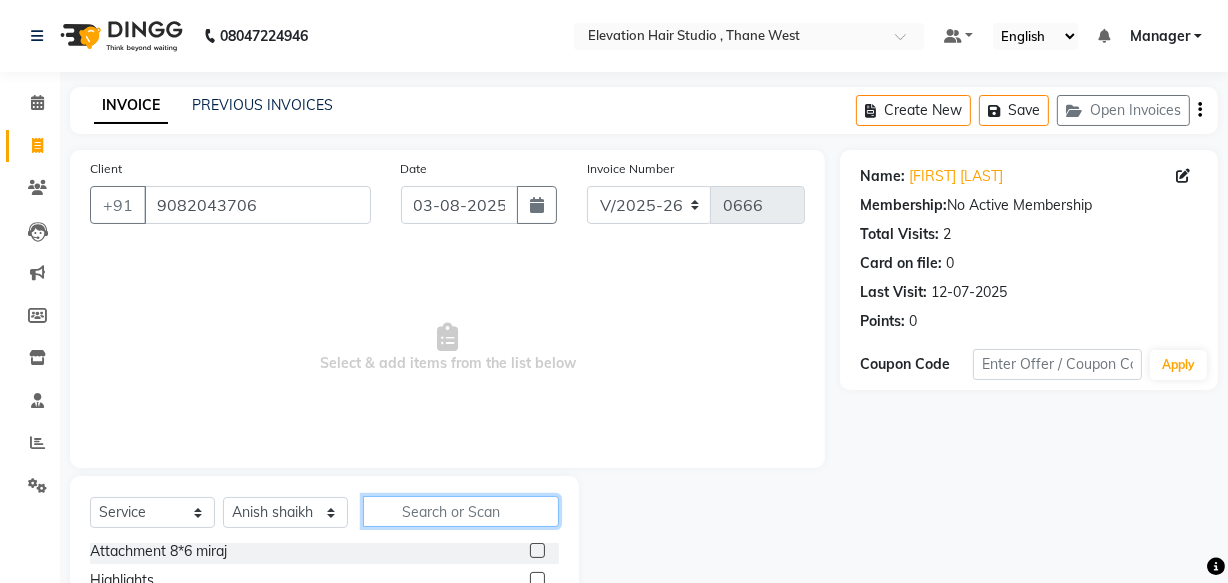 scroll, scrollTop: 181, scrollLeft: 0, axis: vertical 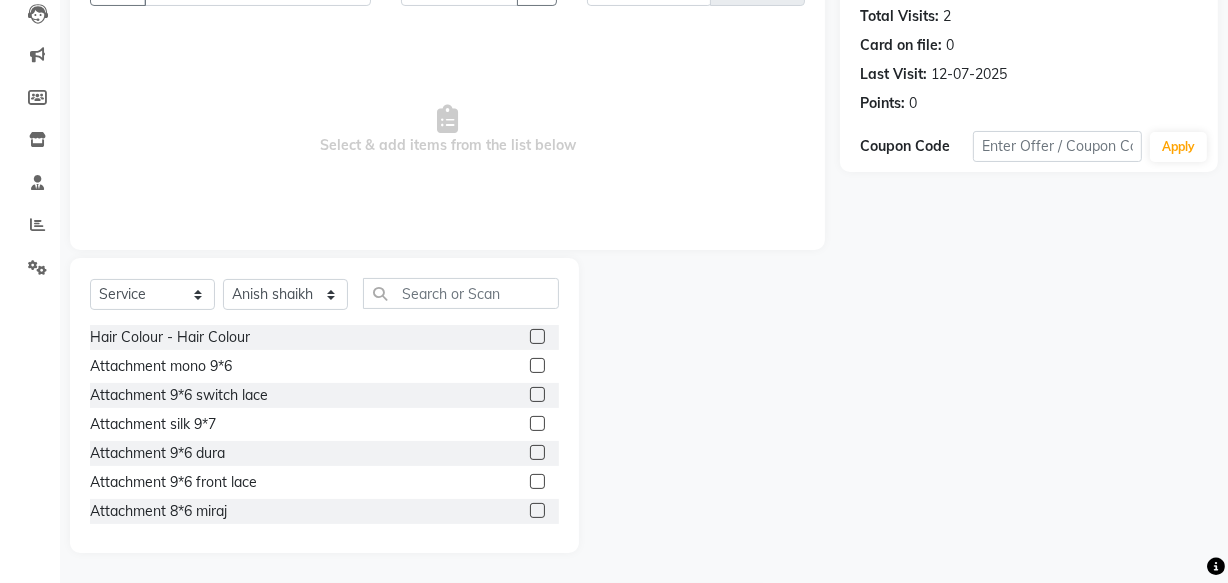 click 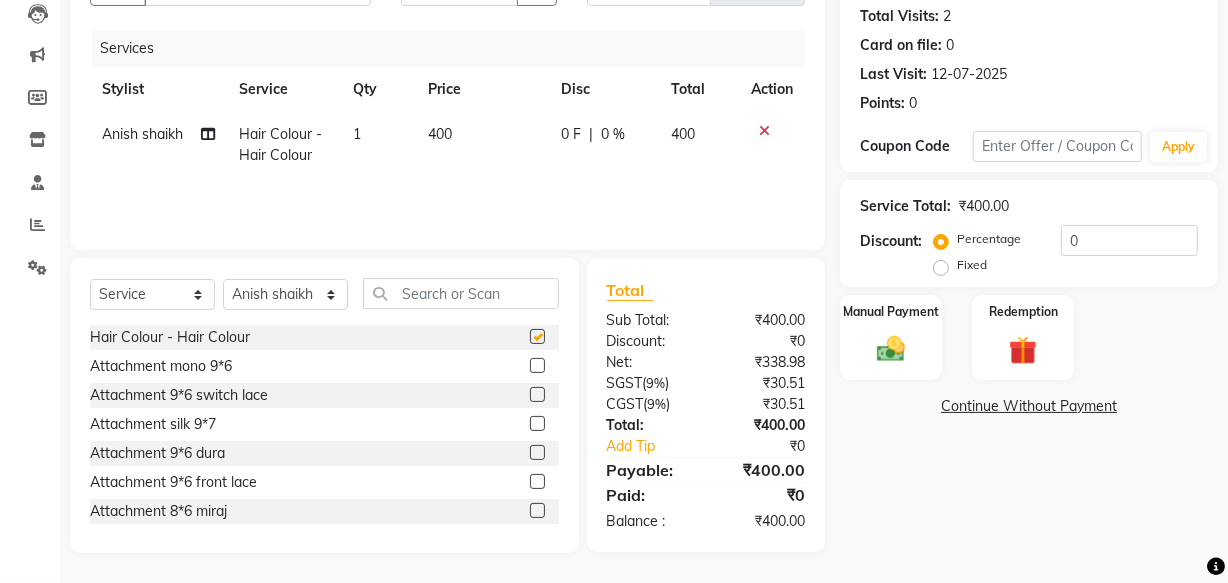 checkbox on "false" 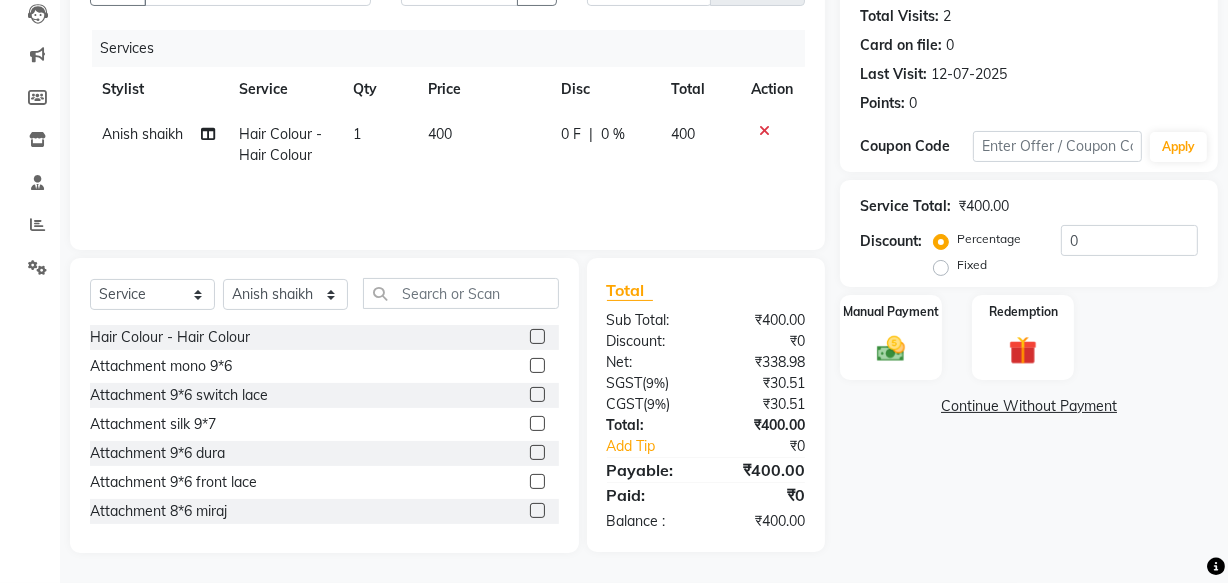 click on "400" 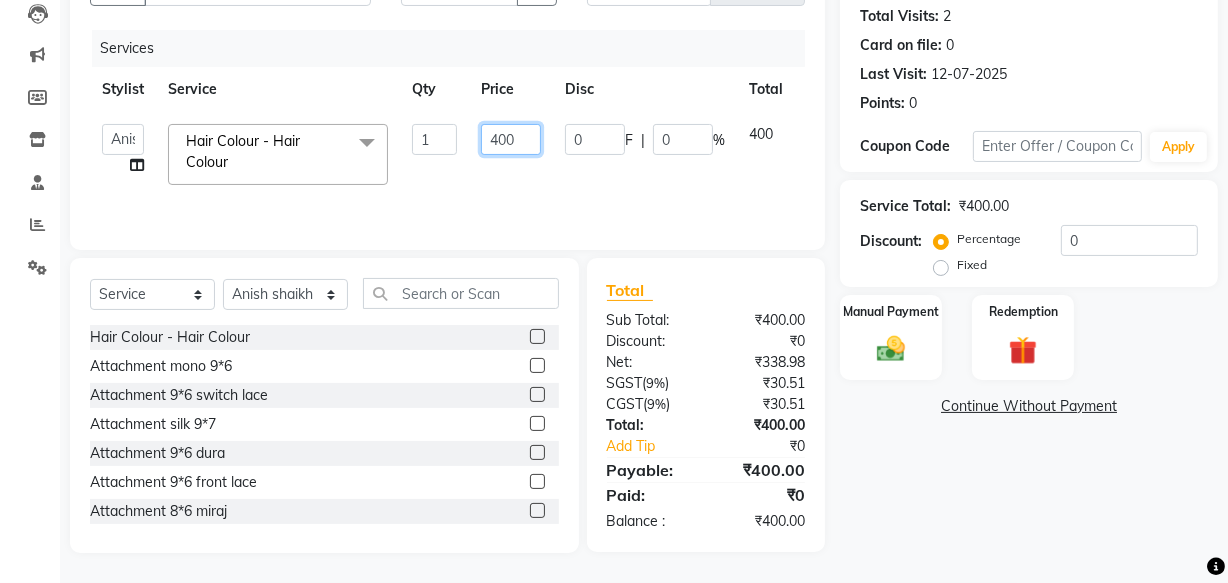 click on "400" 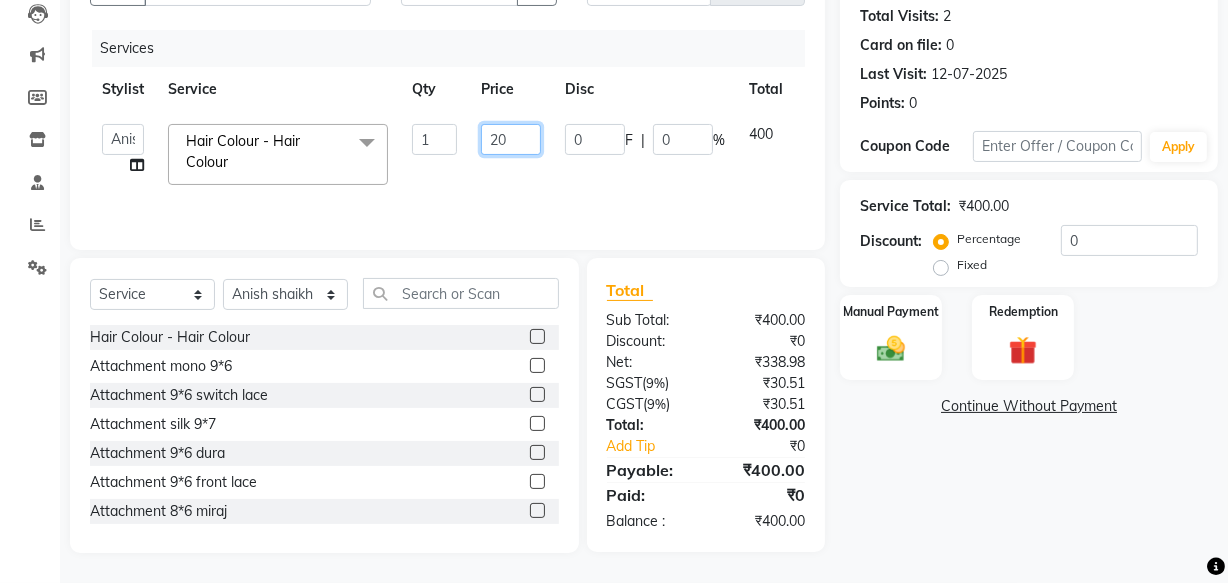 type on "200" 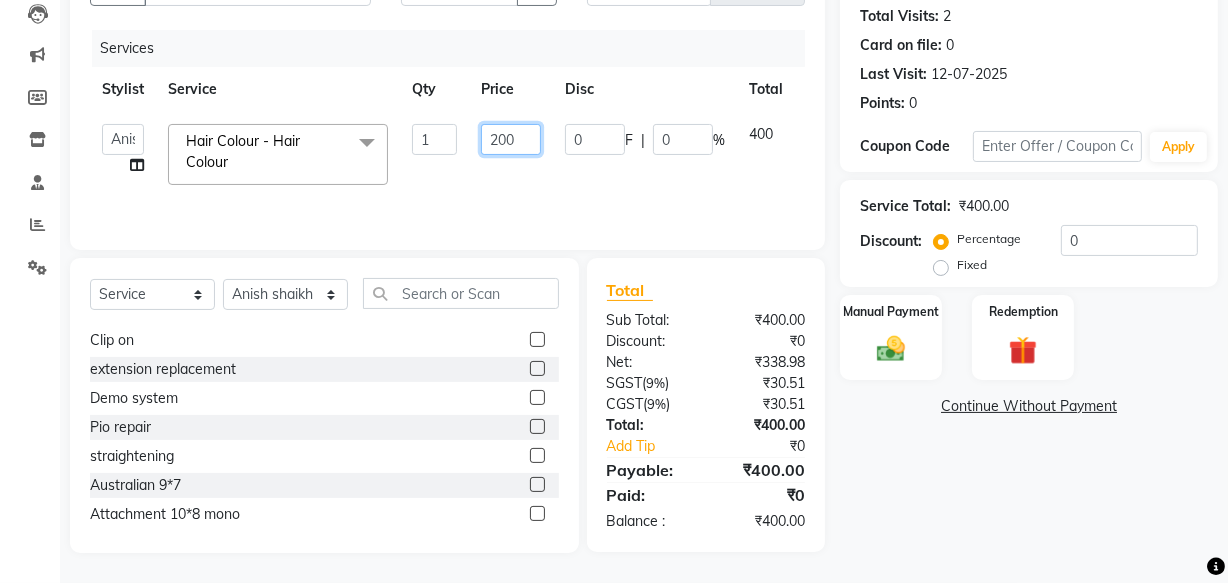 scroll, scrollTop: 1272, scrollLeft: 0, axis: vertical 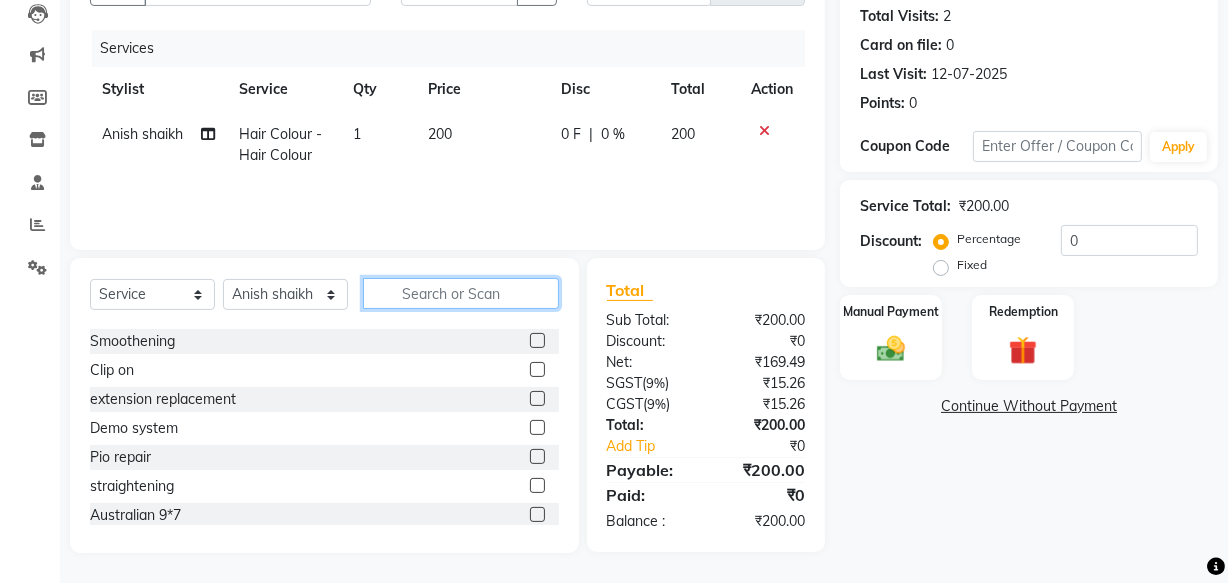 click 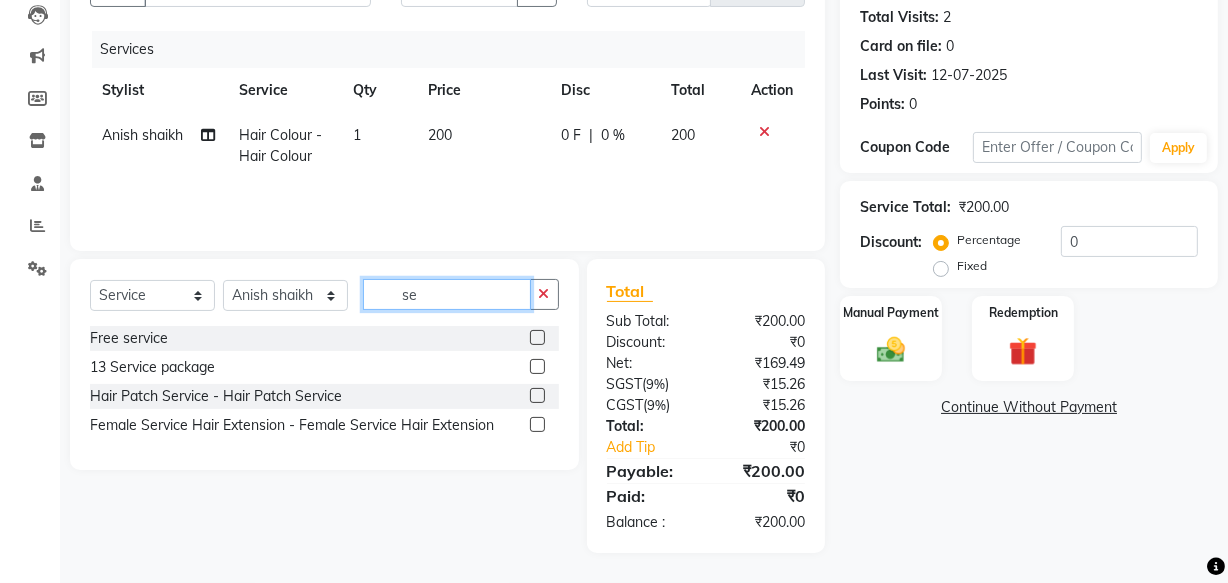 scroll, scrollTop: 0, scrollLeft: 0, axis: both 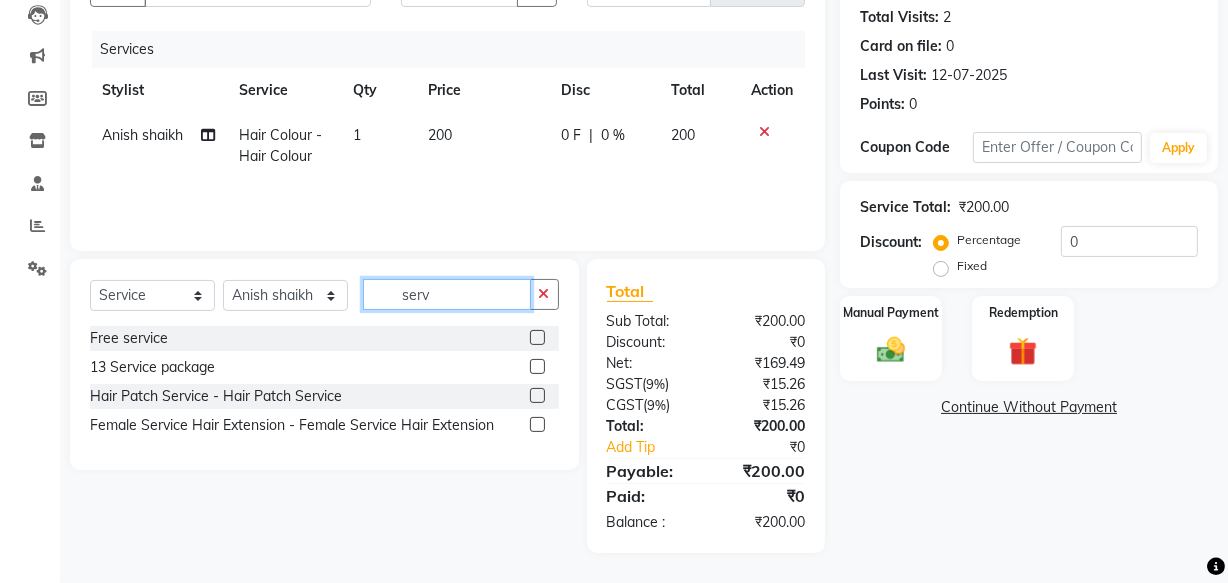 type on "serv" 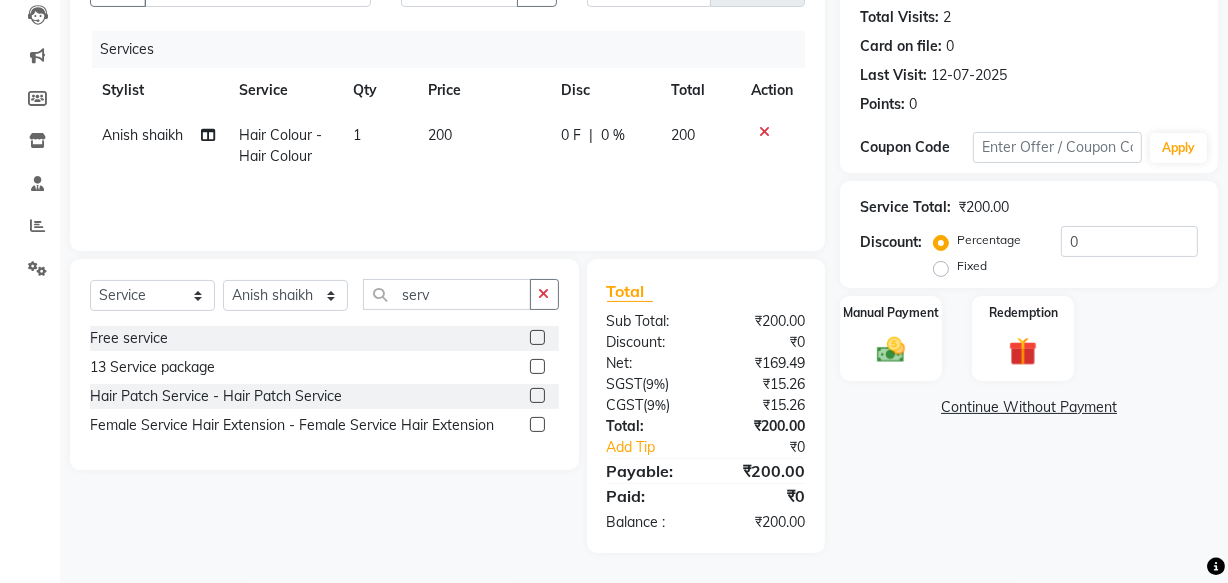 click 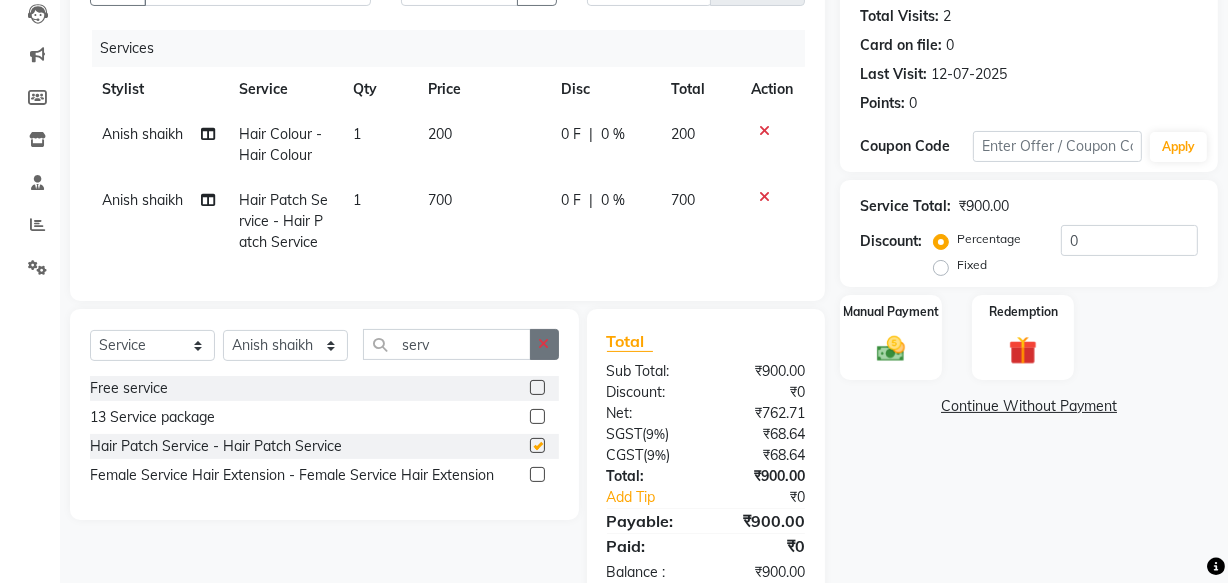 checkbox on "false" 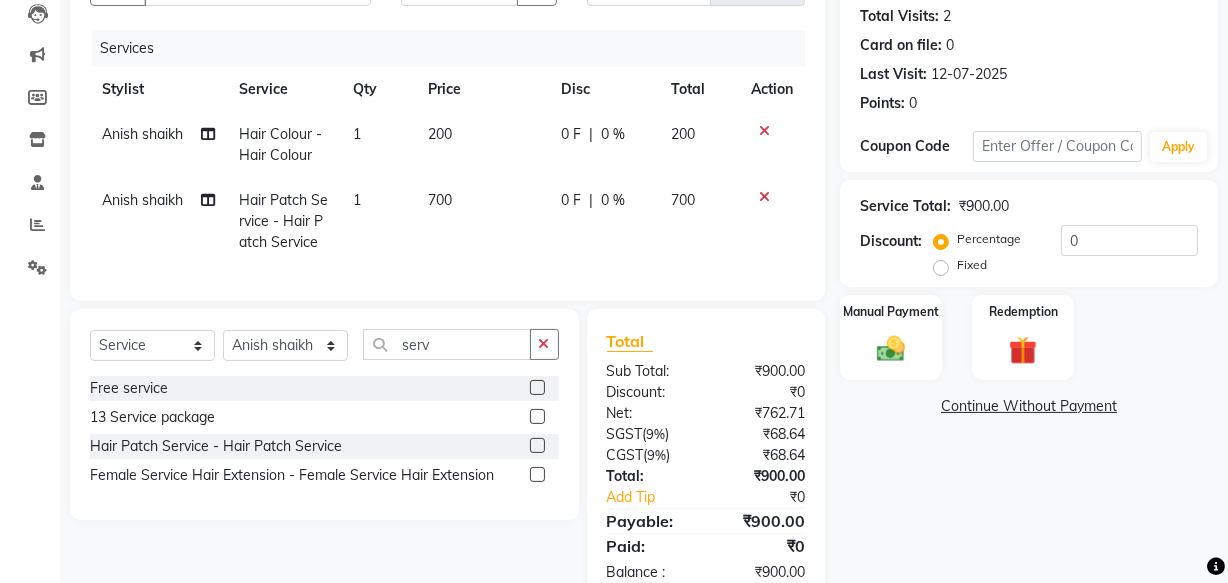 click on "700" 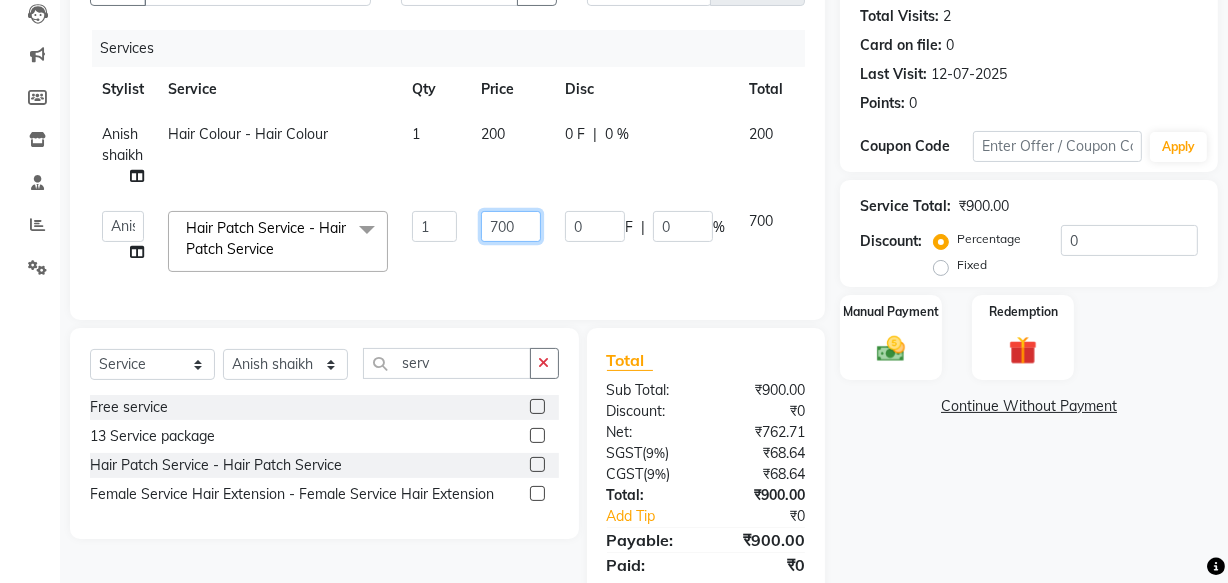 click on "700" 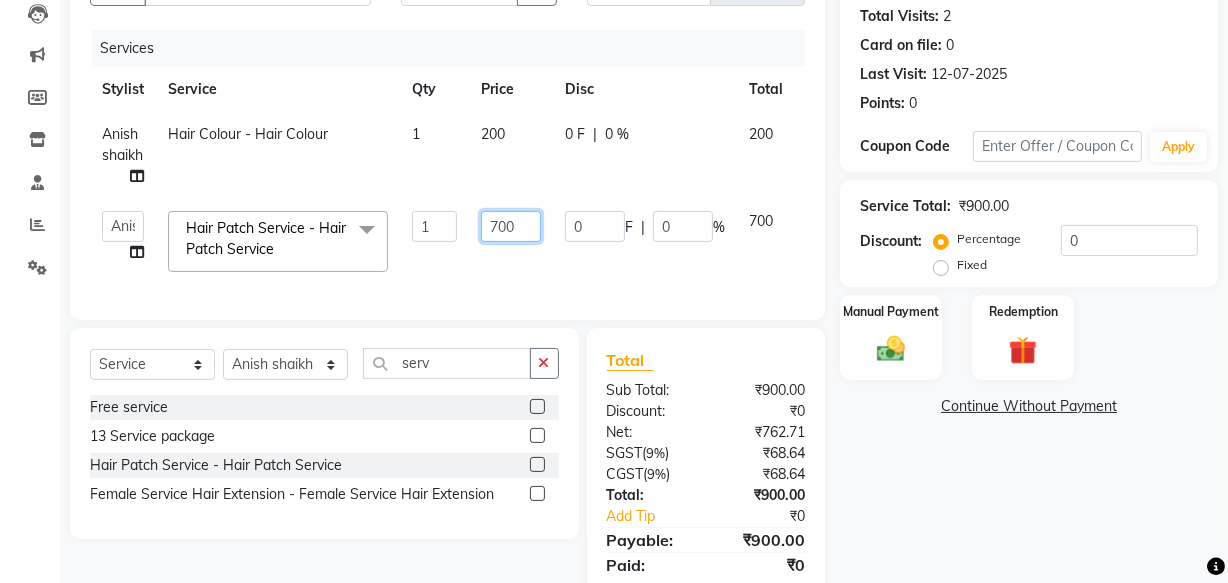 type on "00" 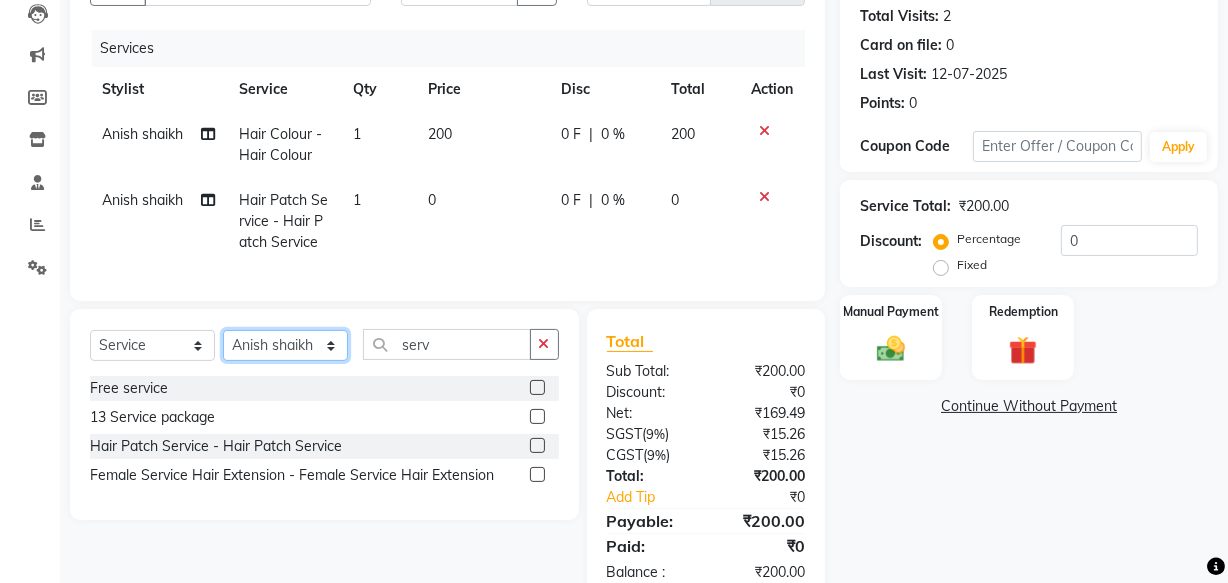 click on "Select  Service  Product  Membership  Package Voucher Prepaid Gift Card  Select Stylist Anish shaikh Dilip Manager mehboob  PARVEEN sahil  SAKSHI sameer Sanjay Sarfaraz  serv" 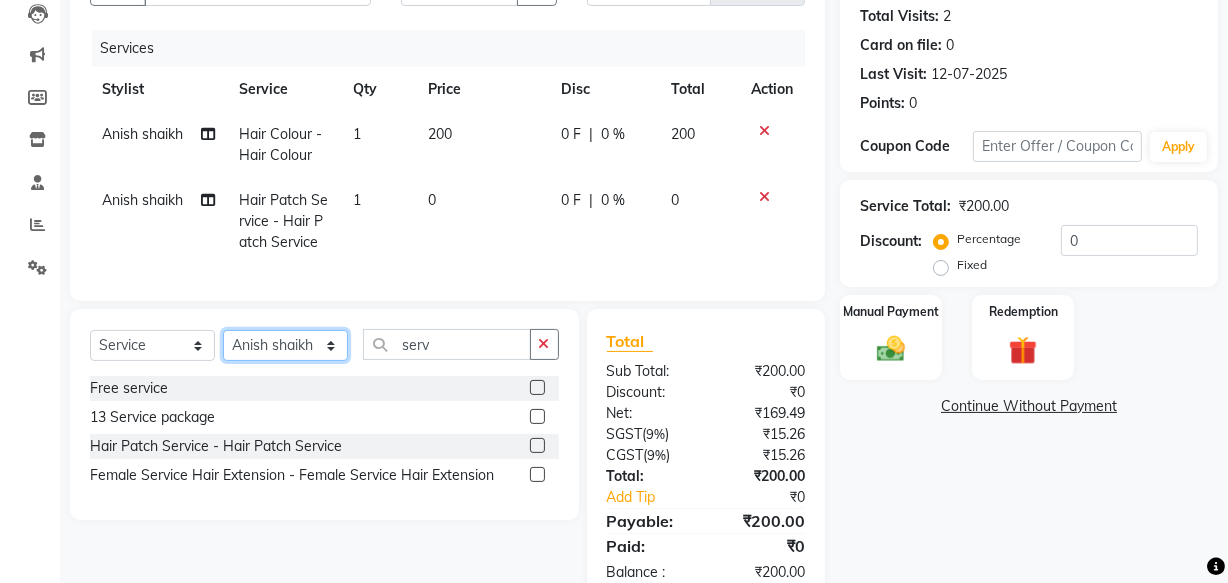 select on "62586" 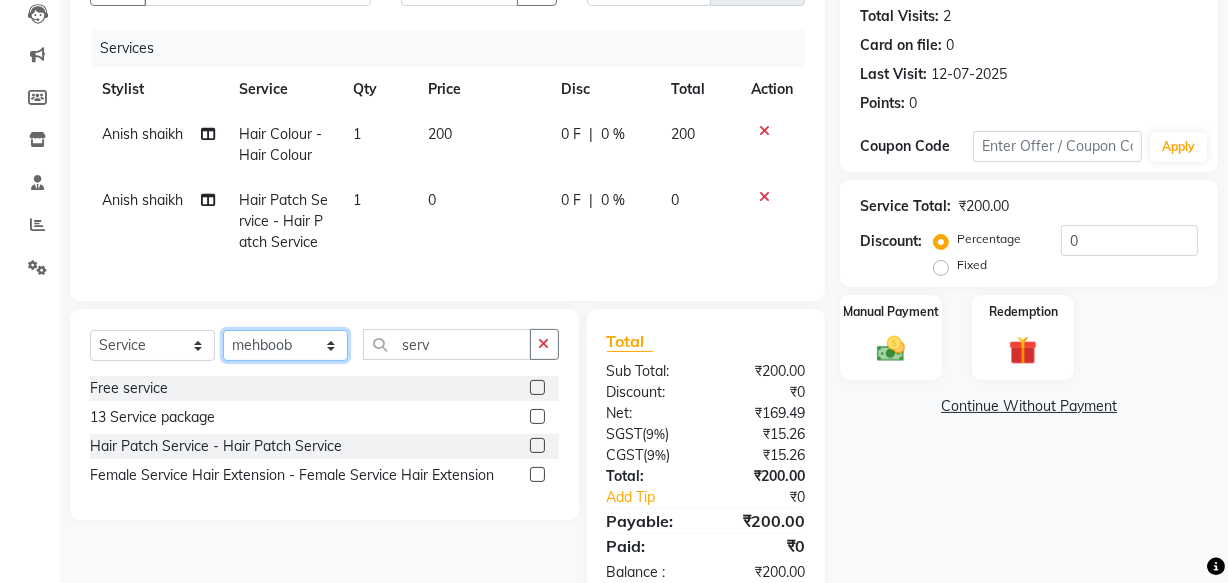 click on "Select Stylist Anish shaikh Dilip Manager mehboob  PARVEEN sahil  SAKSHI sameer Sanjay Sarfaraz" 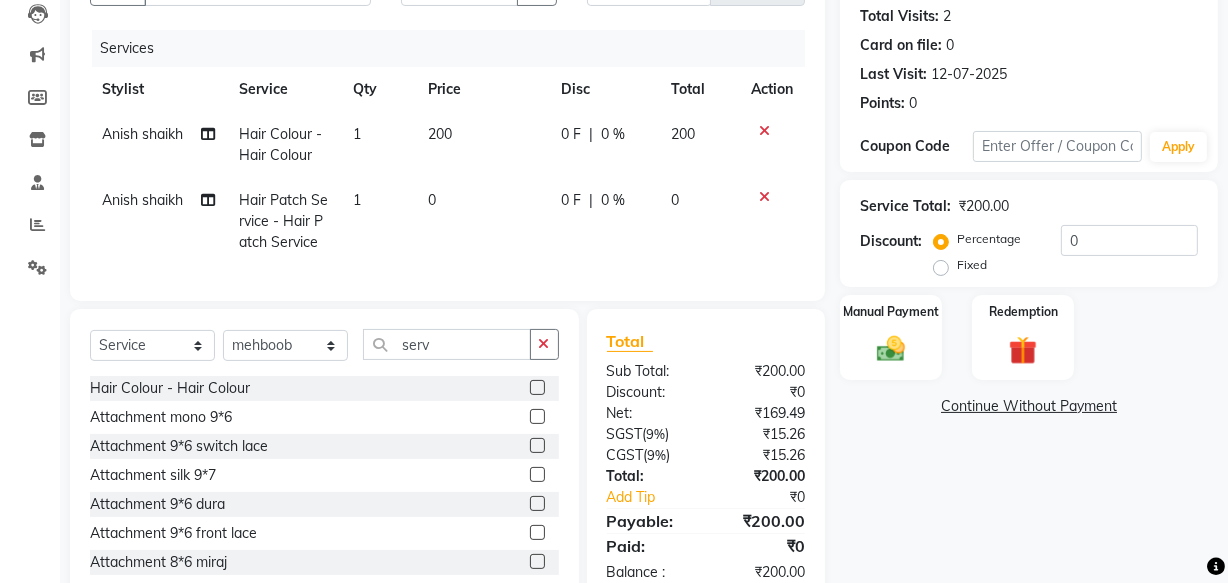 click 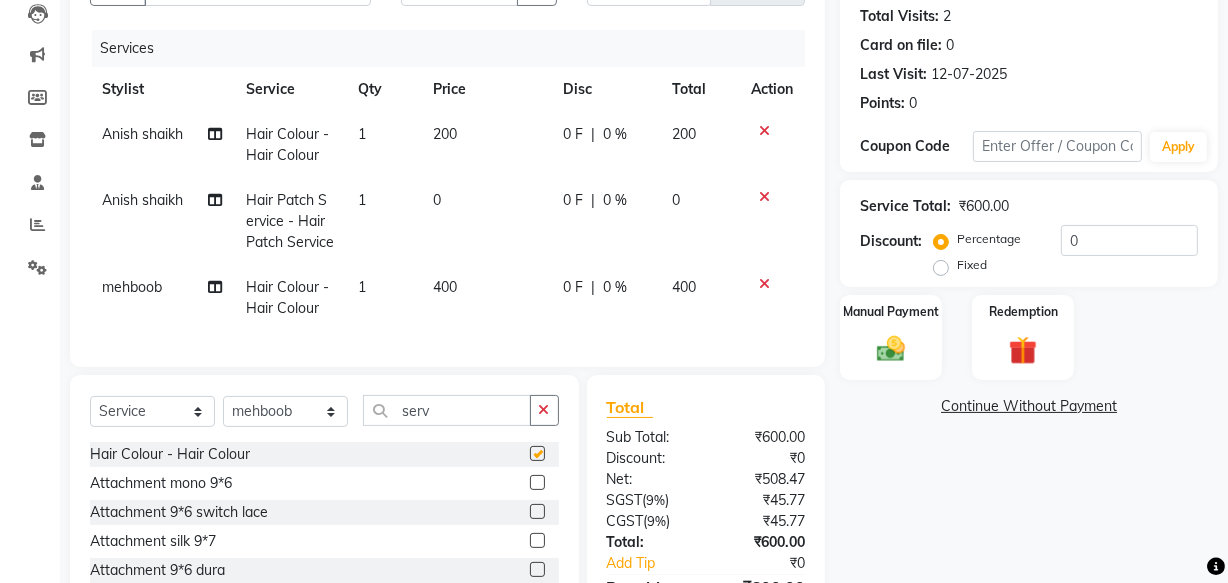 checkbox on "false" 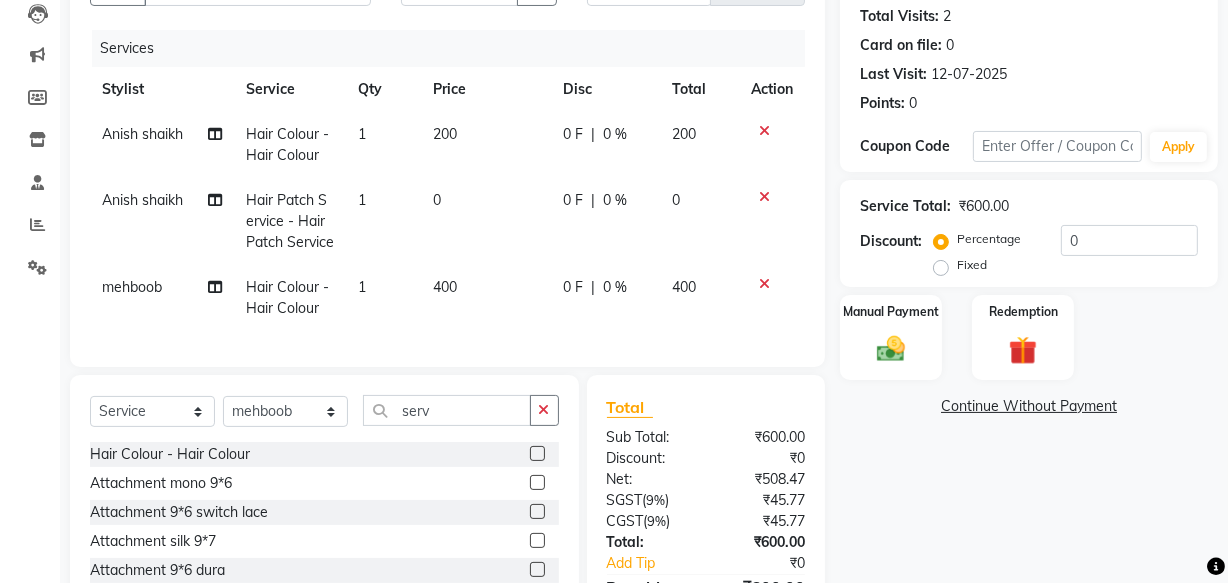 click 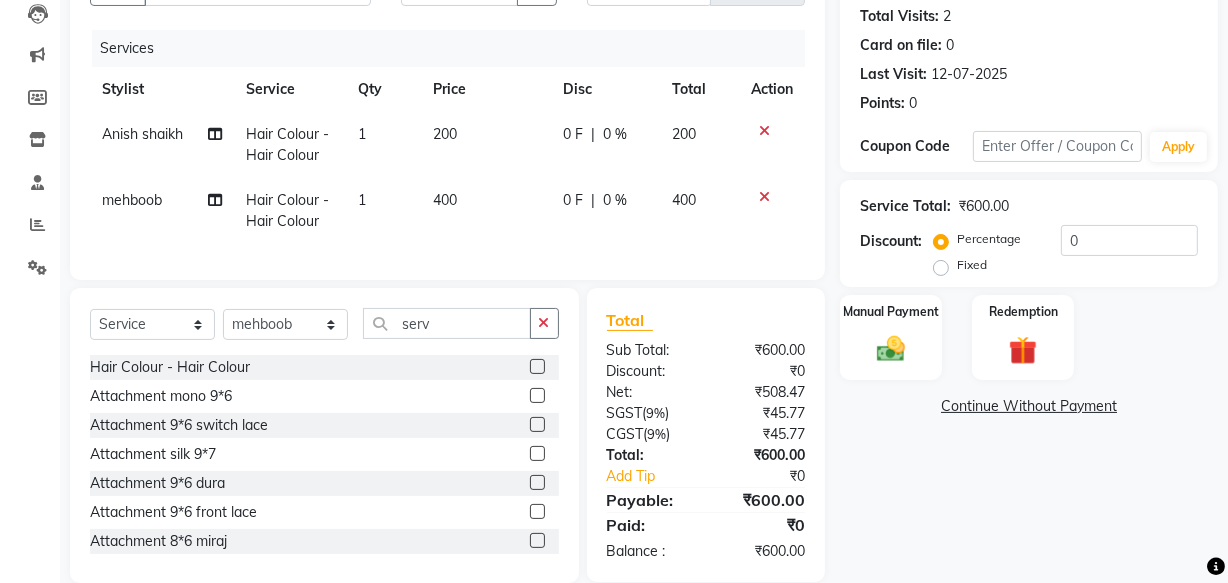 click 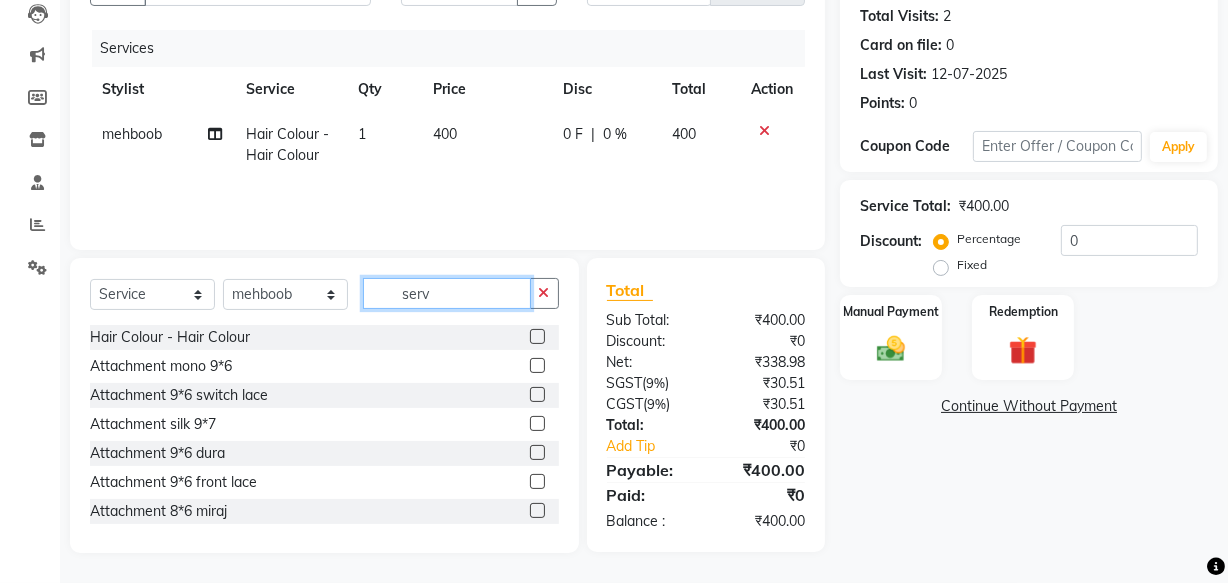 click on "serv" 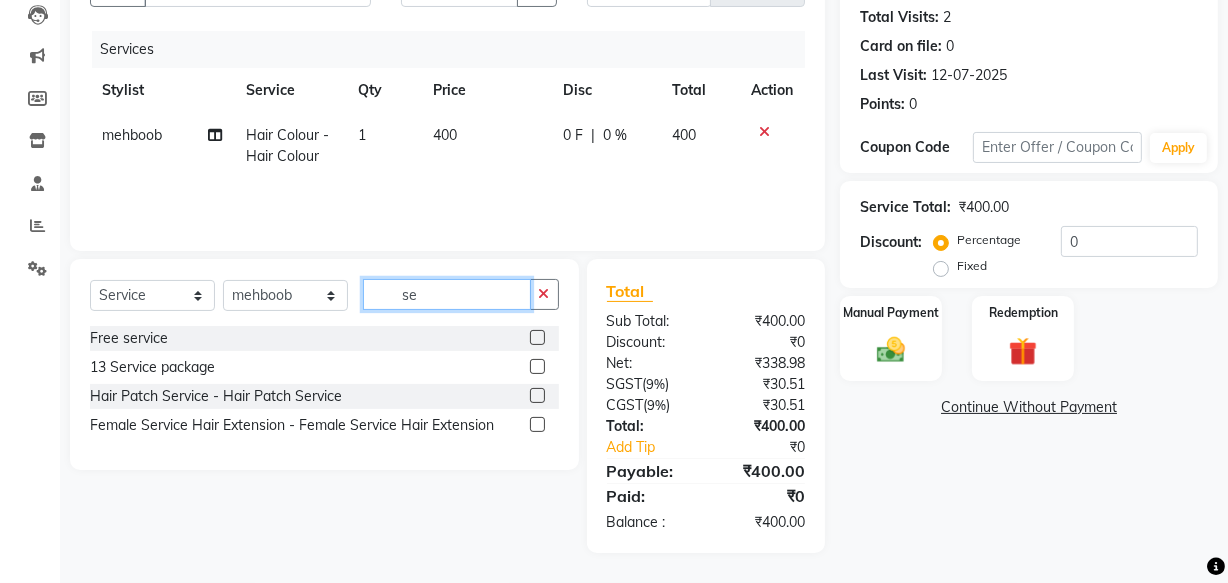 type on "s" 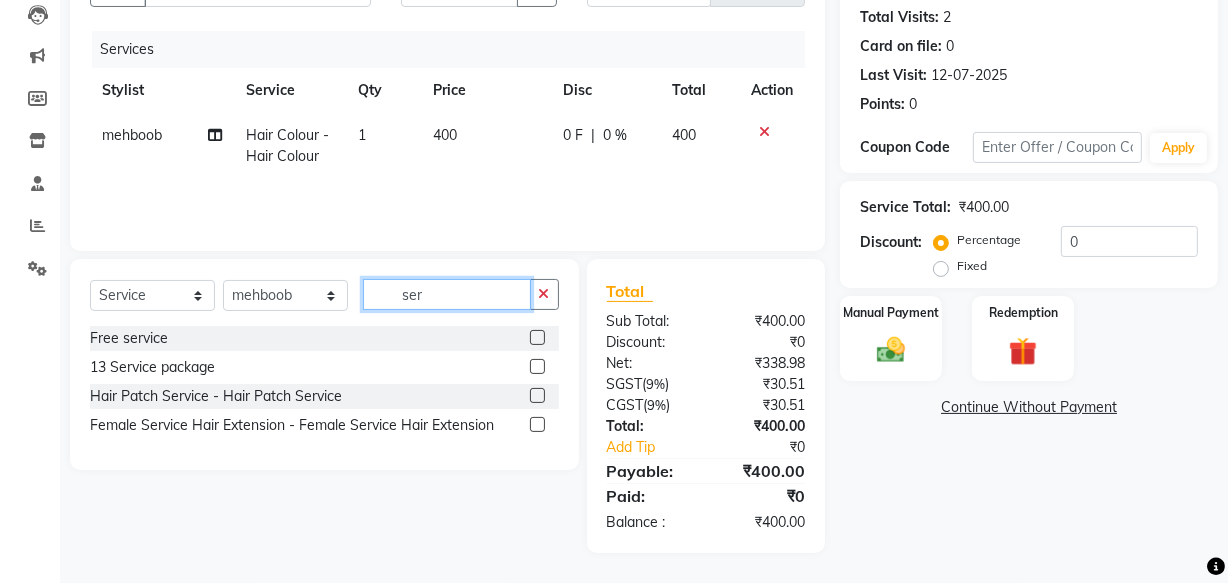 type on "ser" 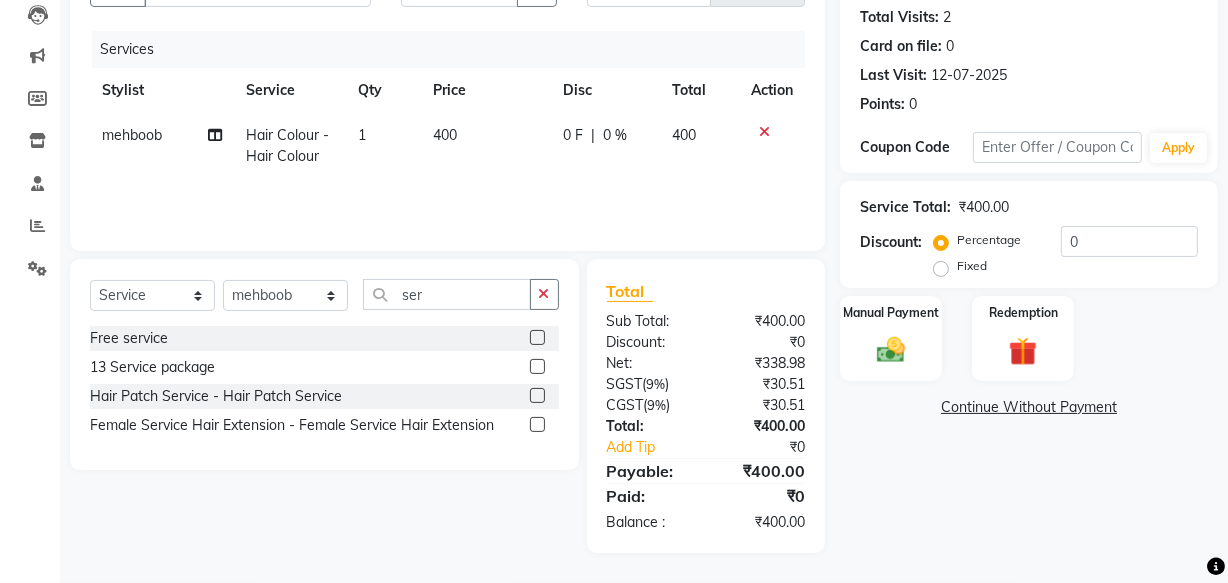 click 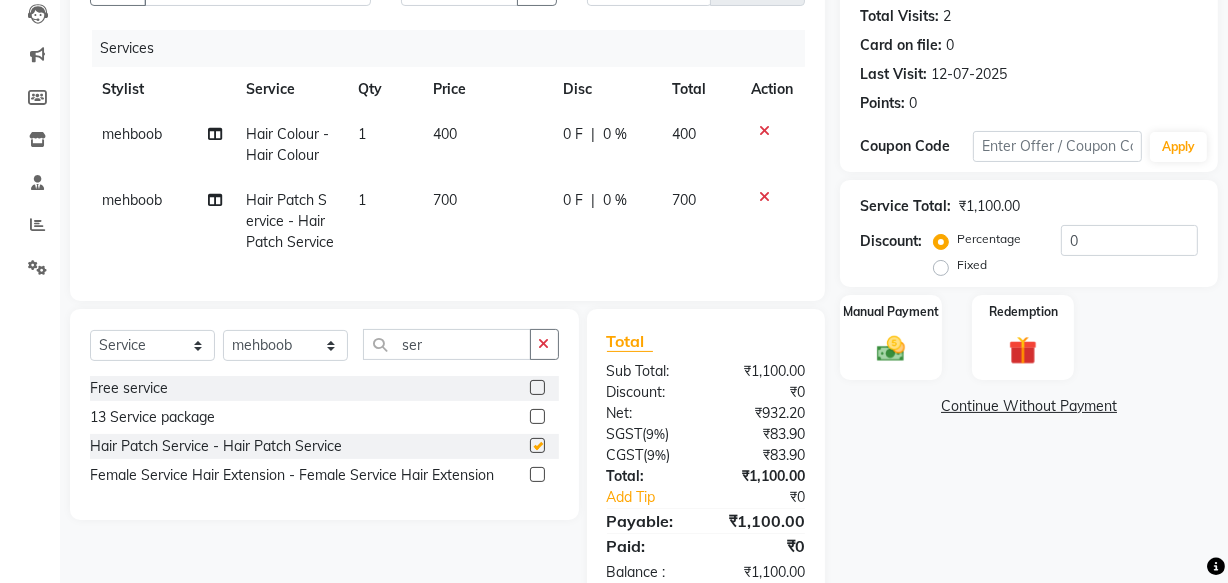 checkbox on "false" 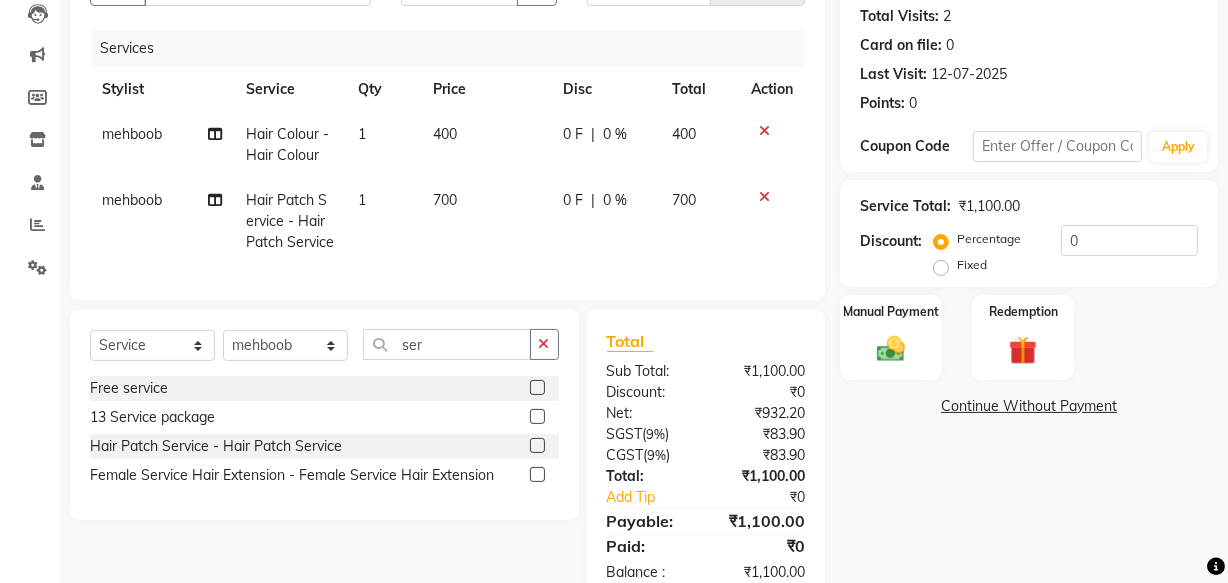 click on "700" 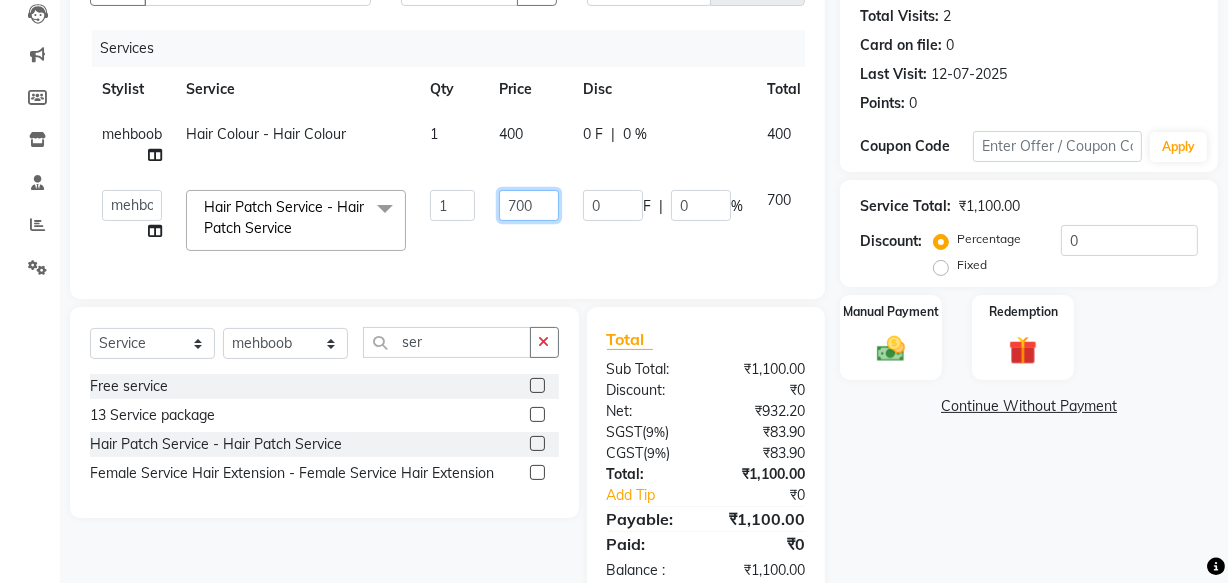 drag, startPoint x: 509, startPoint y: 202, endPoint x: 536, endPoint y: 190, distance: 29.546574 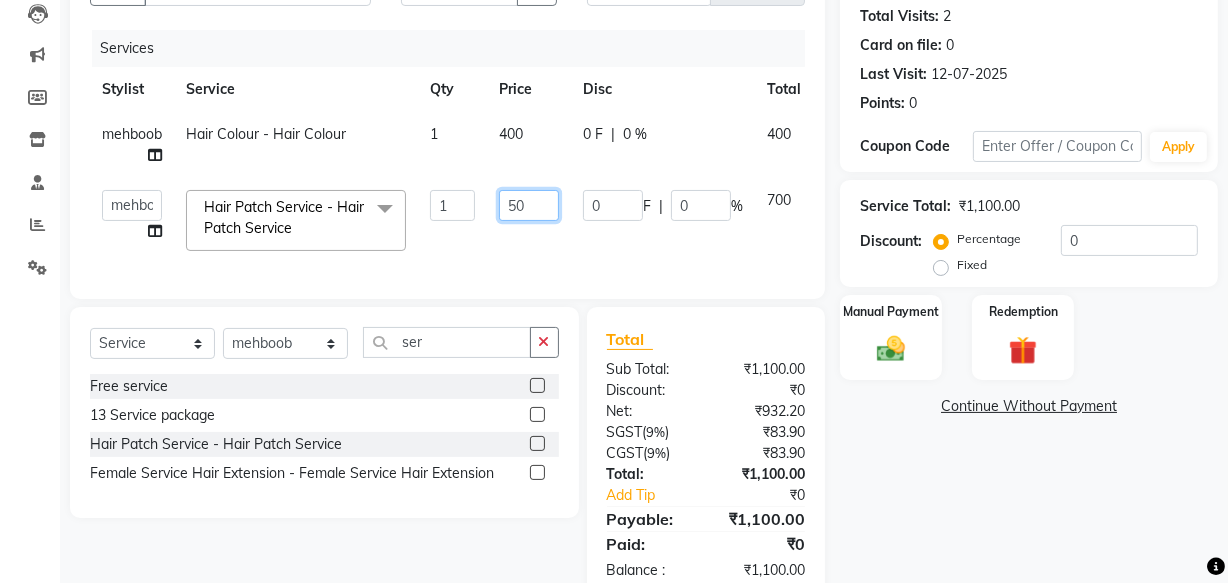 type on "500" 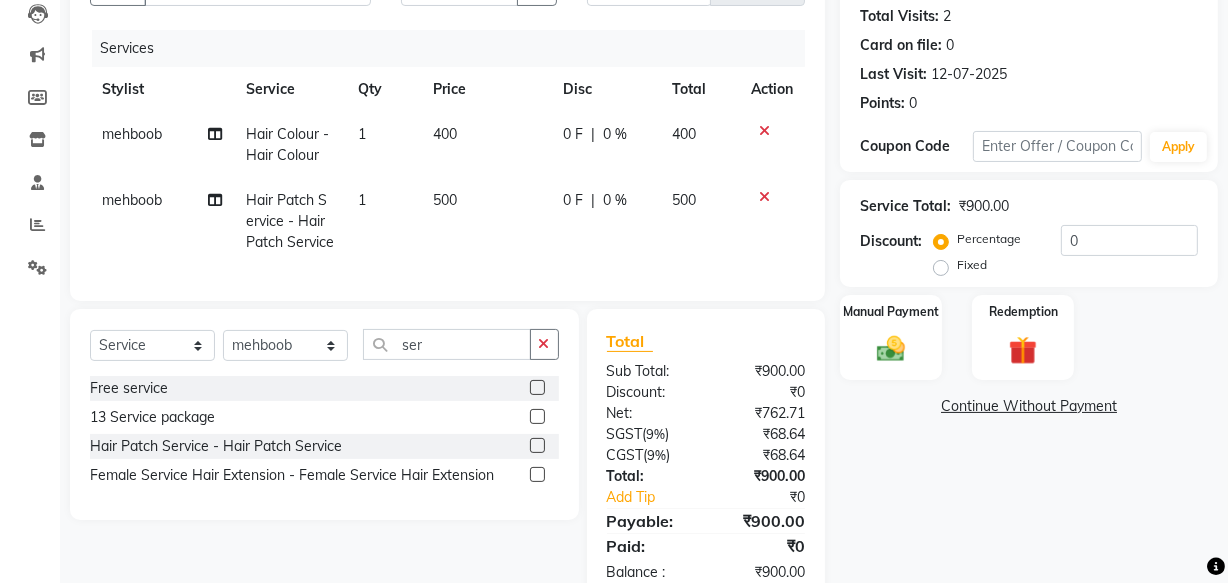 click on "400" 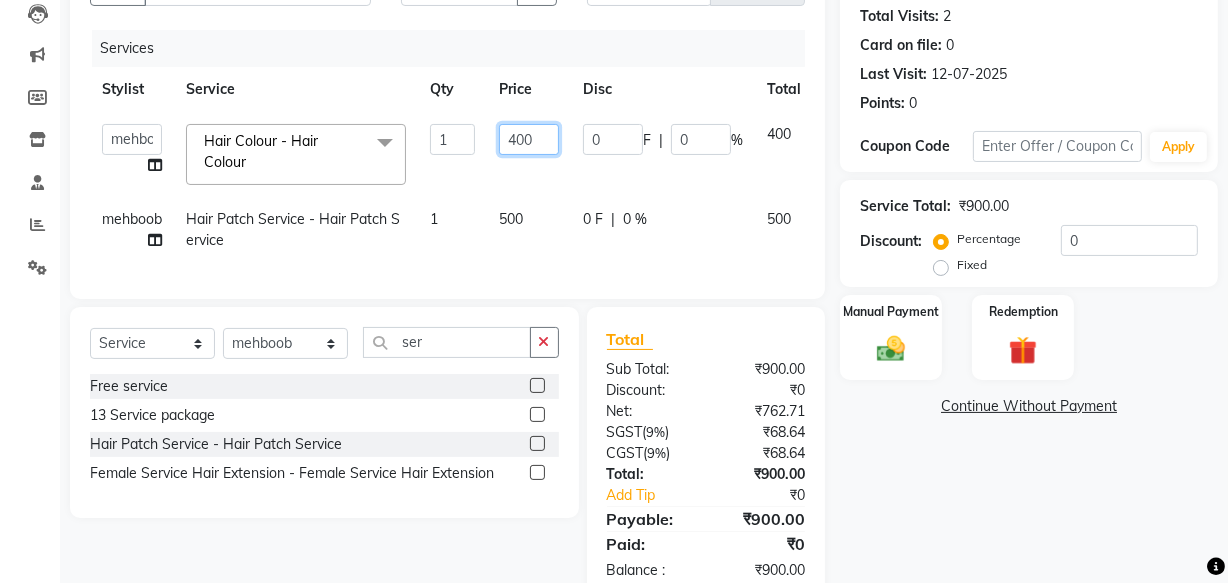 click on "400" 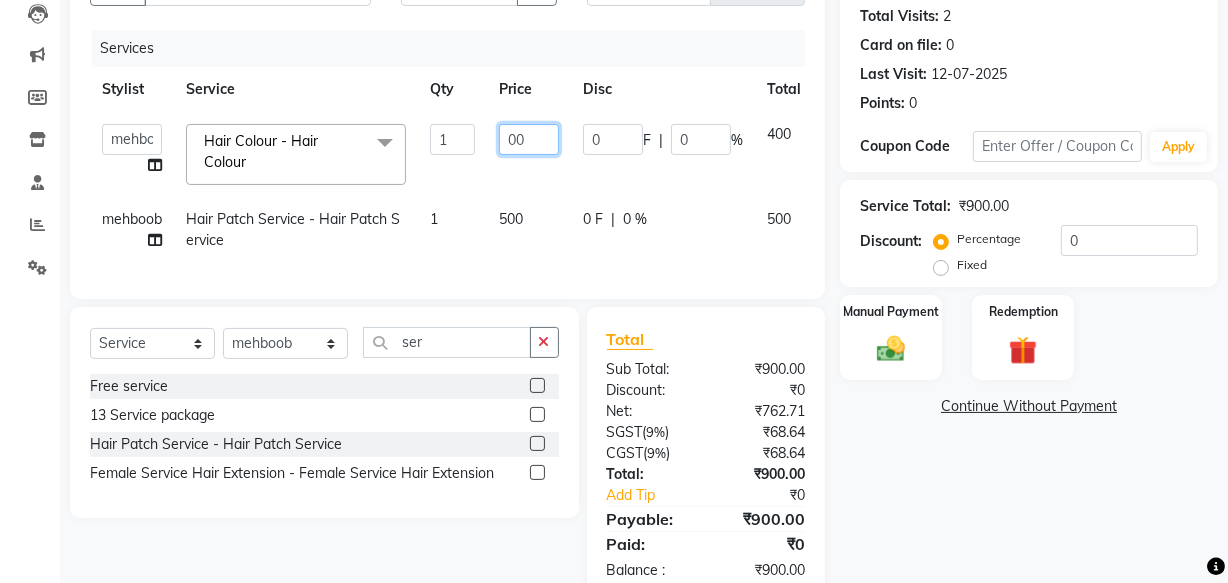 type on "200" 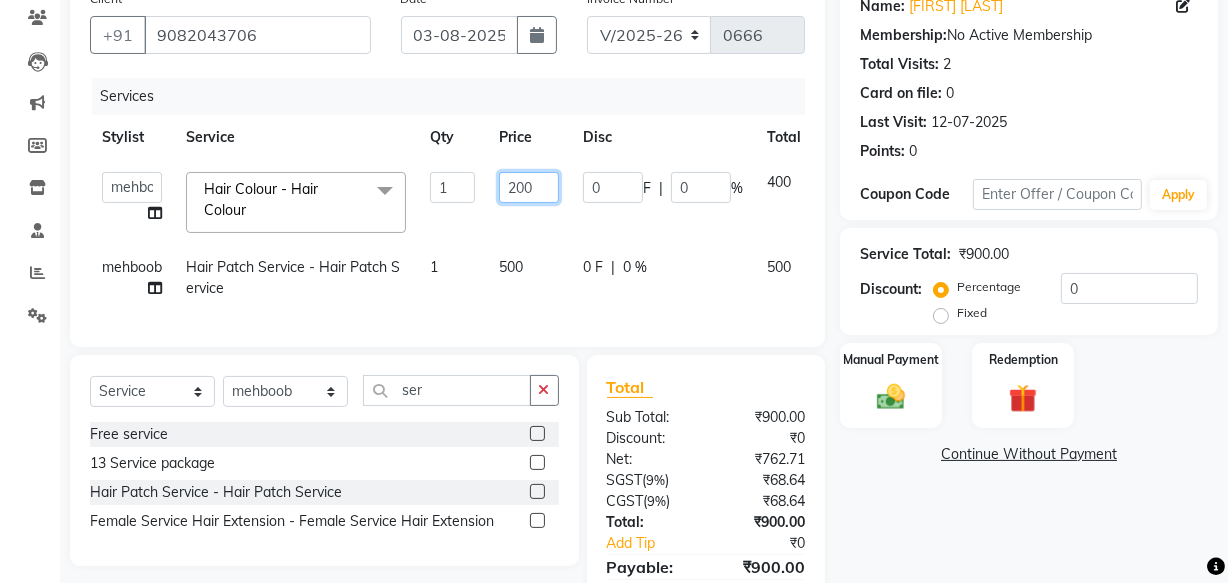 scroll, scrollTop: 181, scrollLeft: 0, axis: vertical 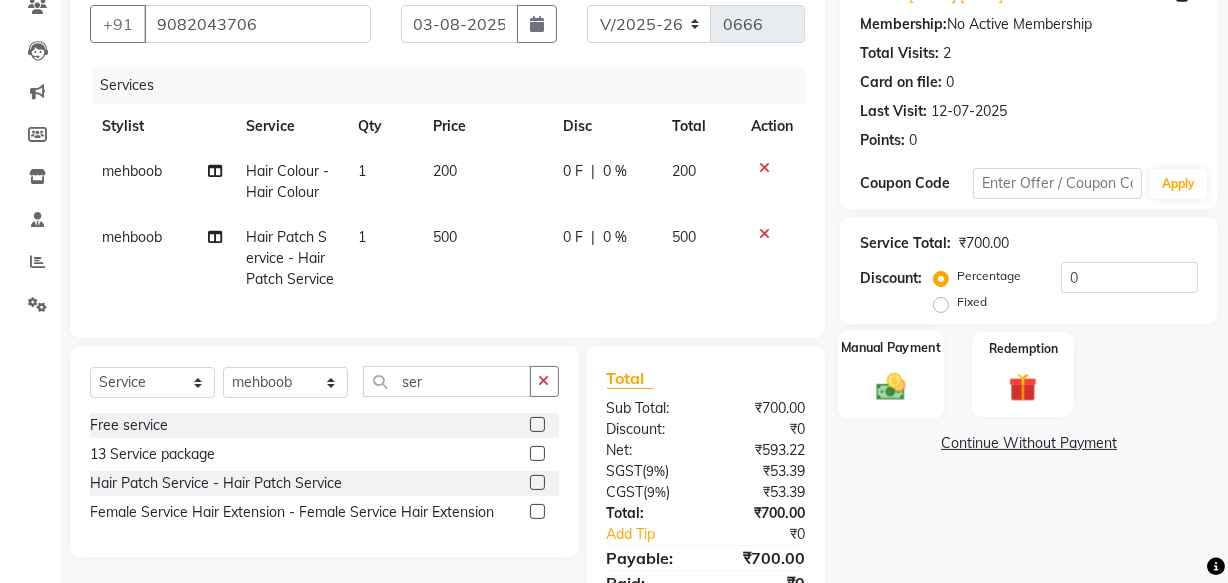 click on "Manual Payment" 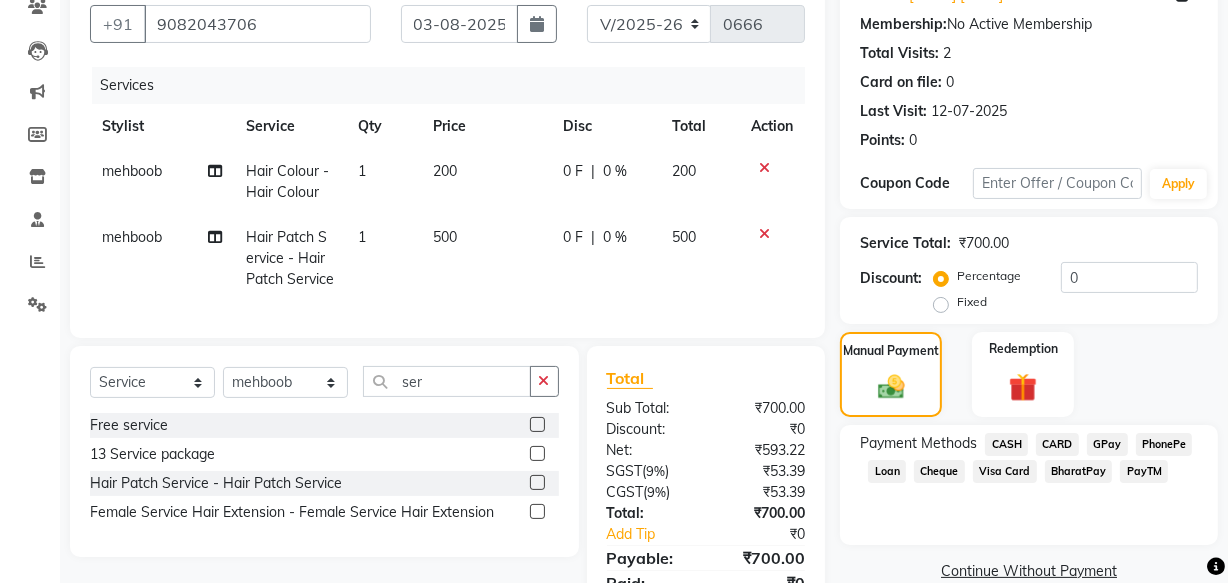 click on "GPay" 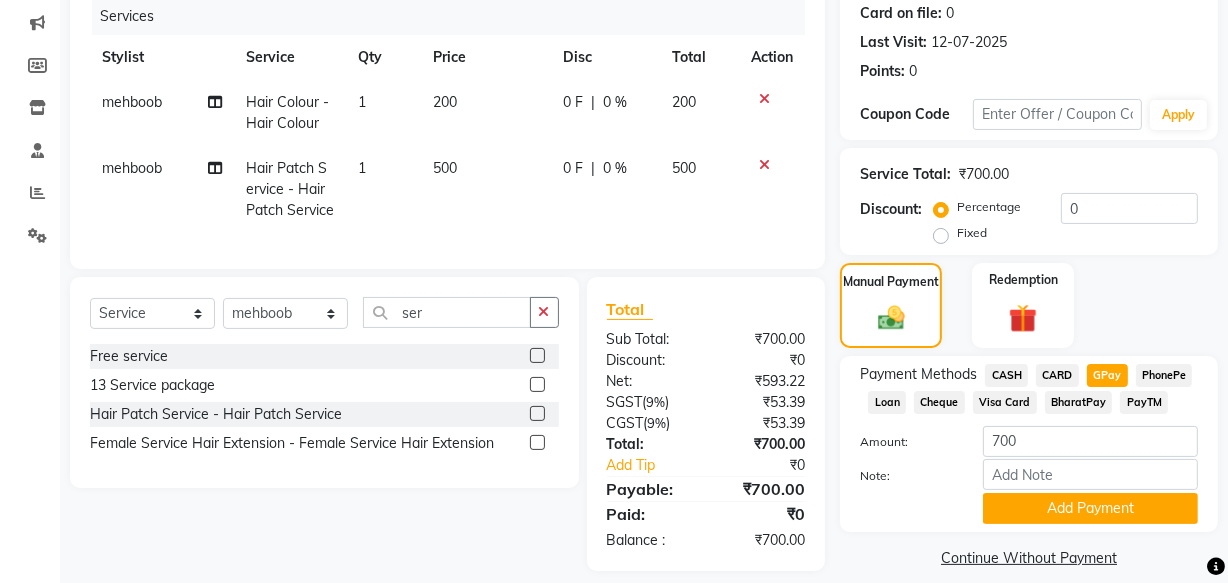 scroll, scrollTop: 282, scrollLeft: 0, axis: vertical 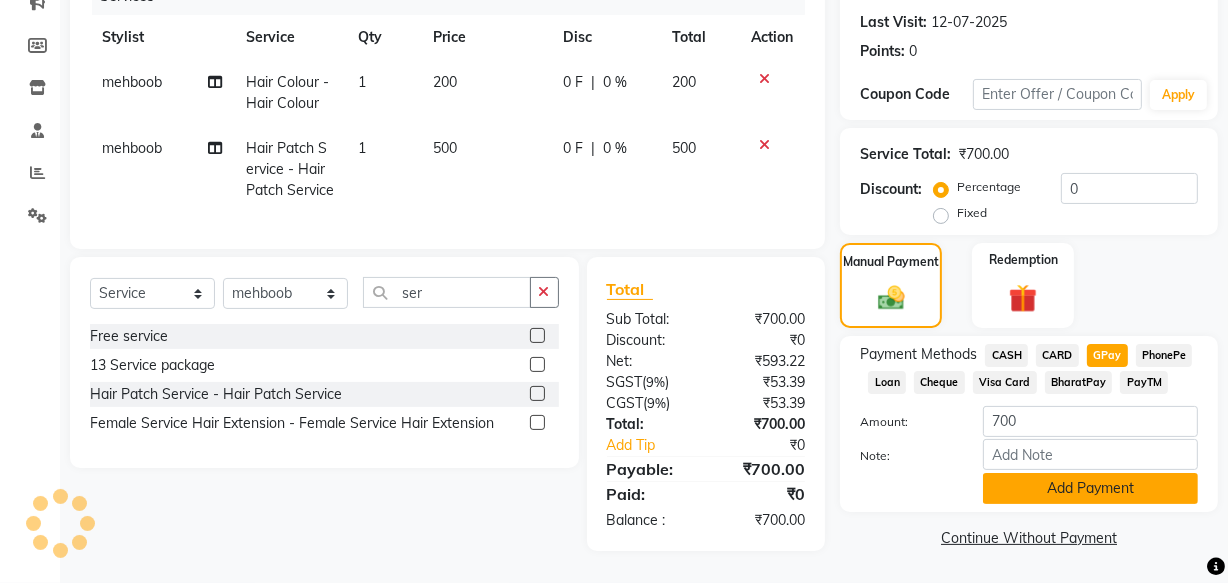 click on "Add Payment" 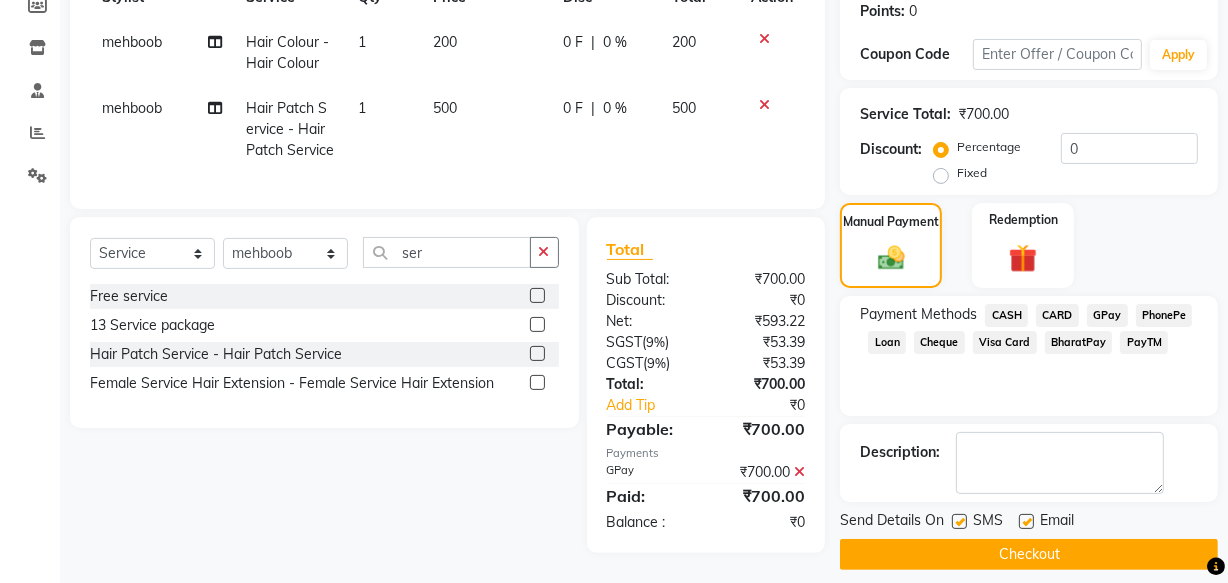 scroll, scrollTop: 326, scrollLeft: 0, axis: vertical 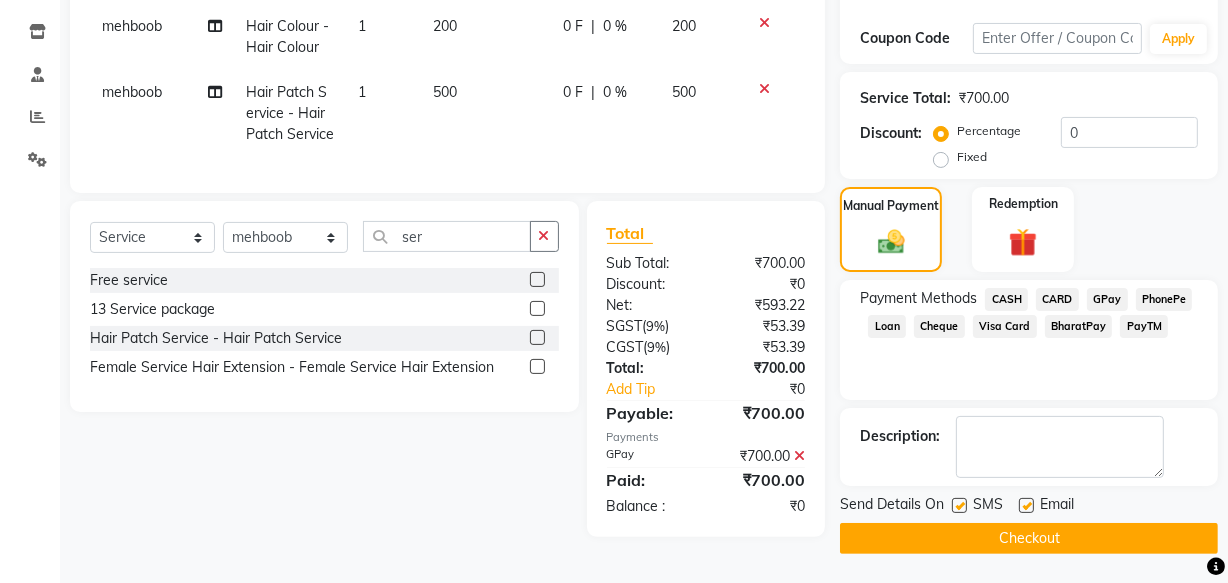 click 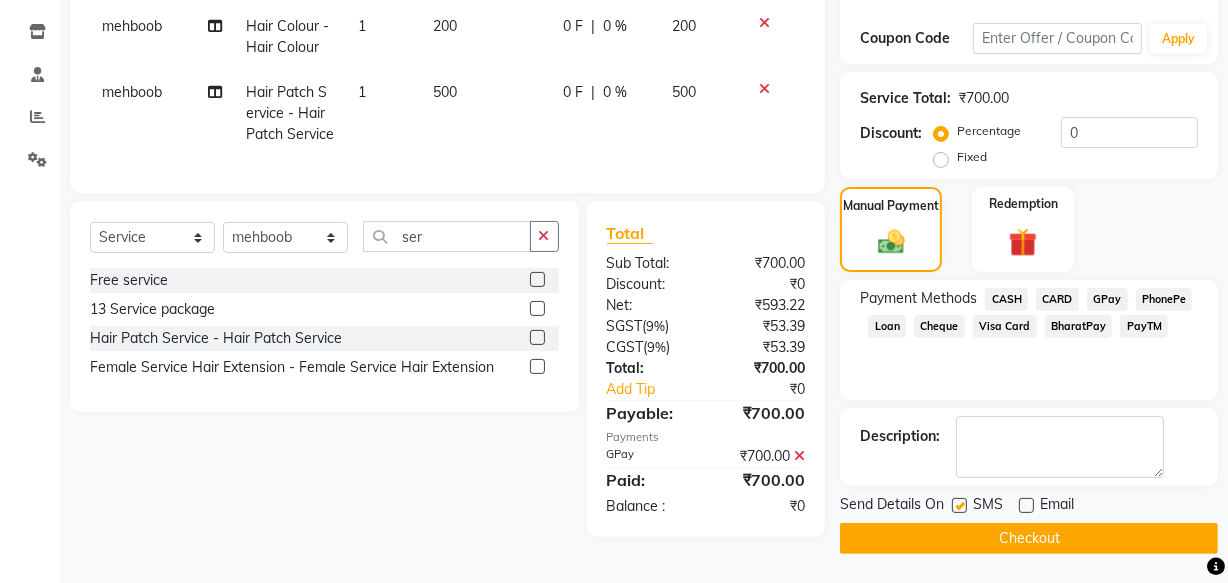 click 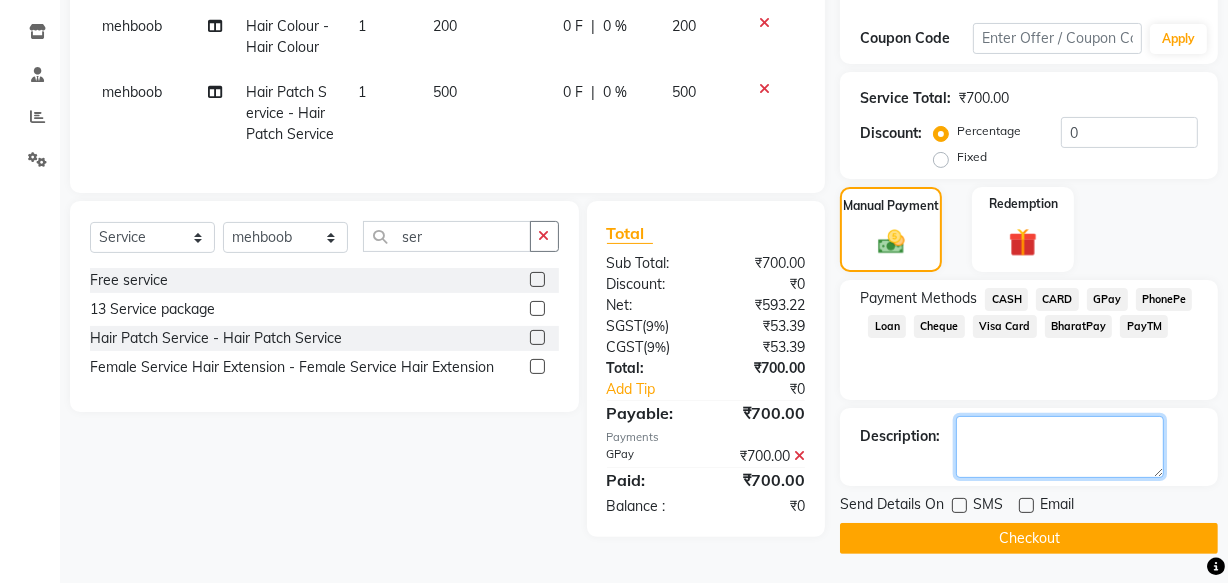drag, startPoint x: 1109, startPoint y: 430, endPoint x: 1092, endPoint y: 431, distance: 17.029387 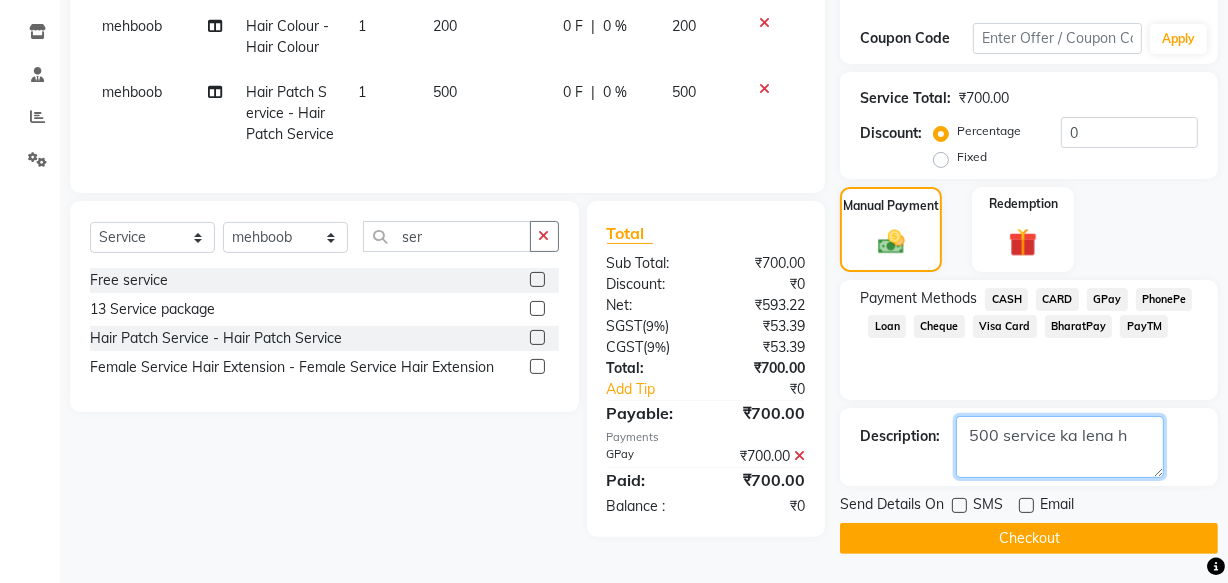 type on "500 service ka lena h" 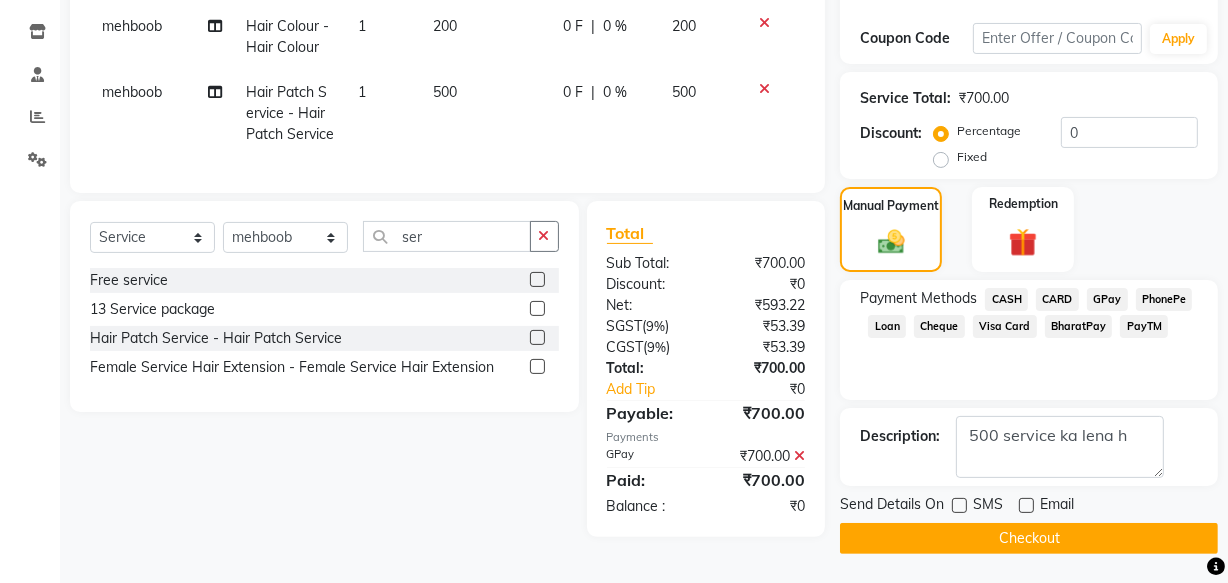 click on "Checkout" 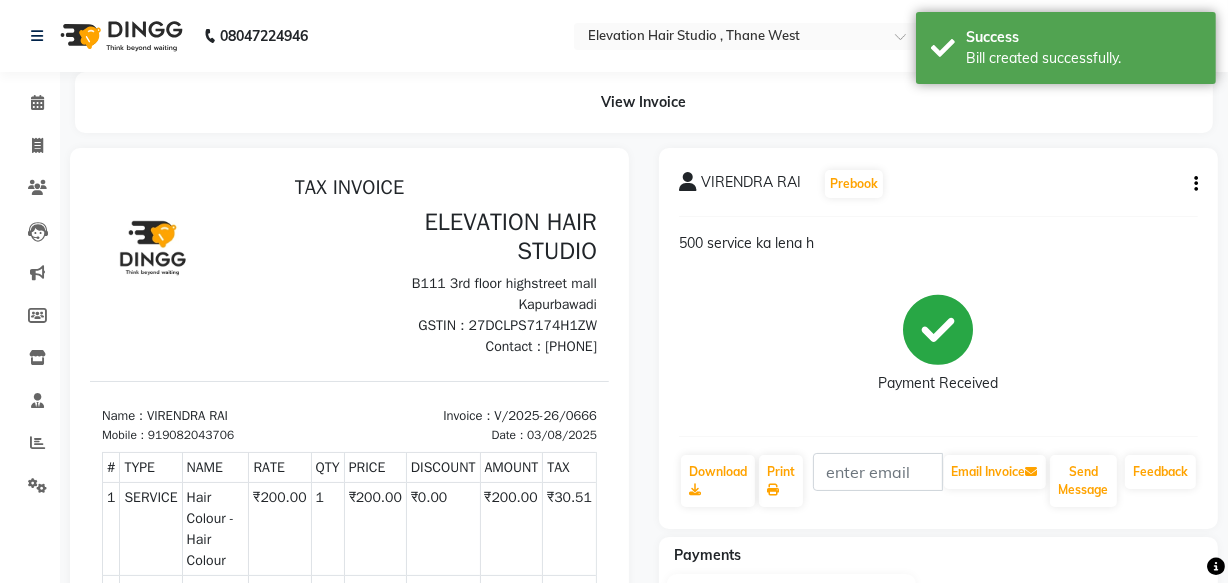 scroll, scrollTop: 0, scrollLeft: 0, axis: both 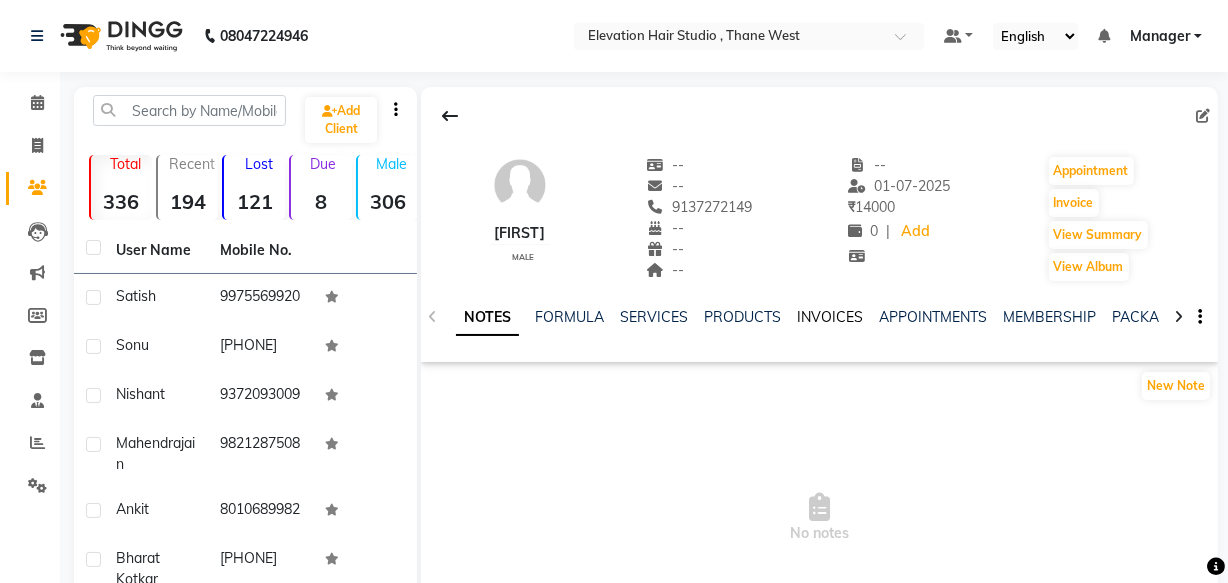 click on "INVOICES" 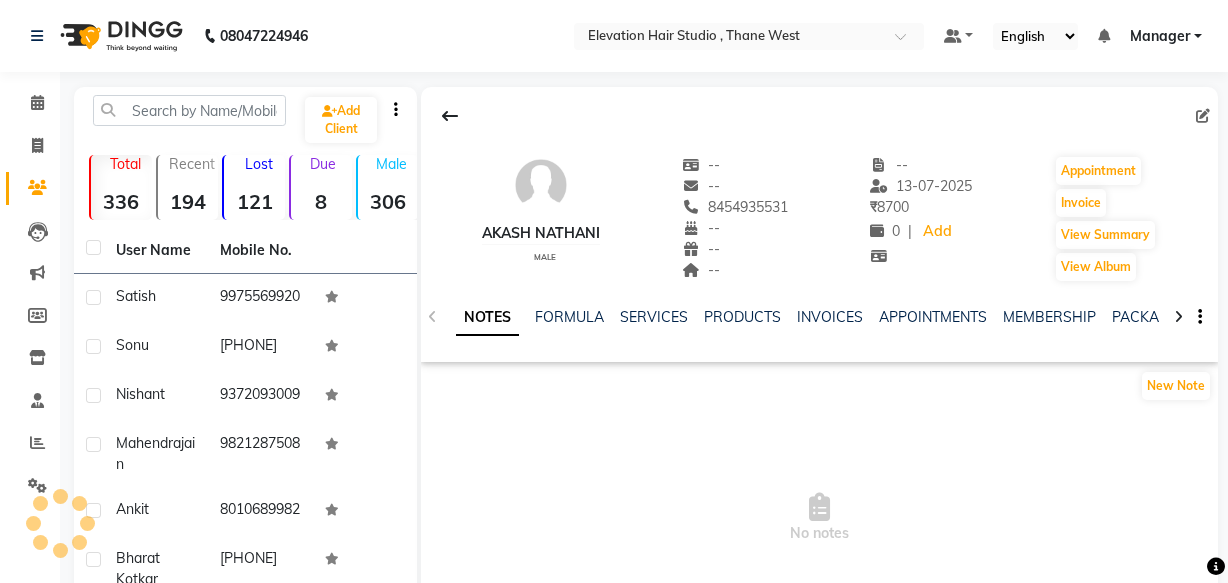 scroll, scrollTop: 0, scrollLeft: 0, axis: both 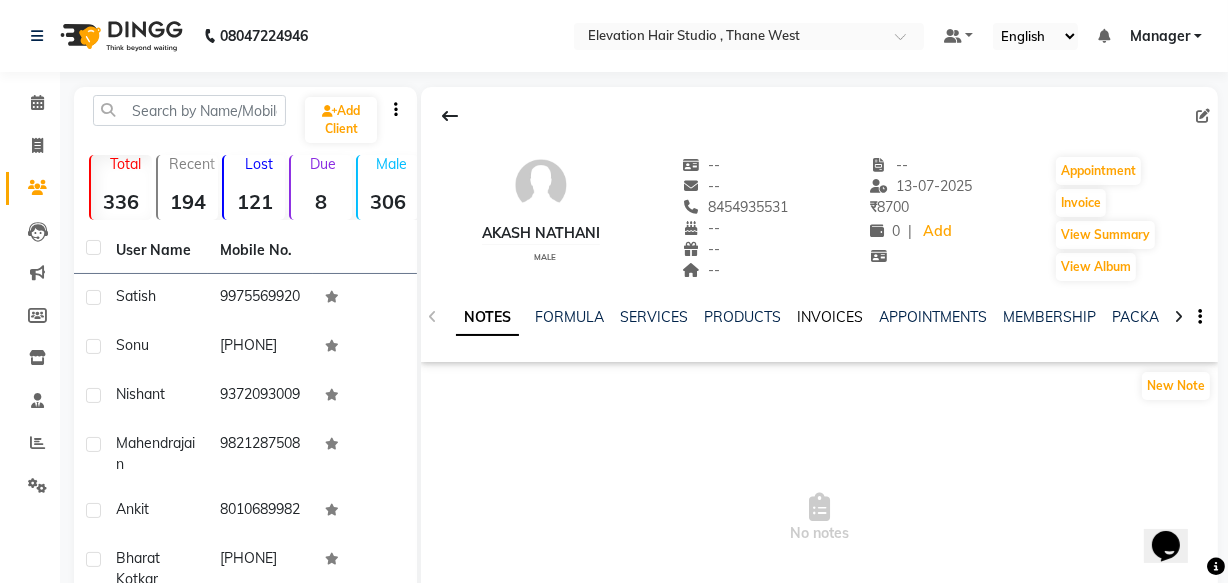 click on "INVOICES" 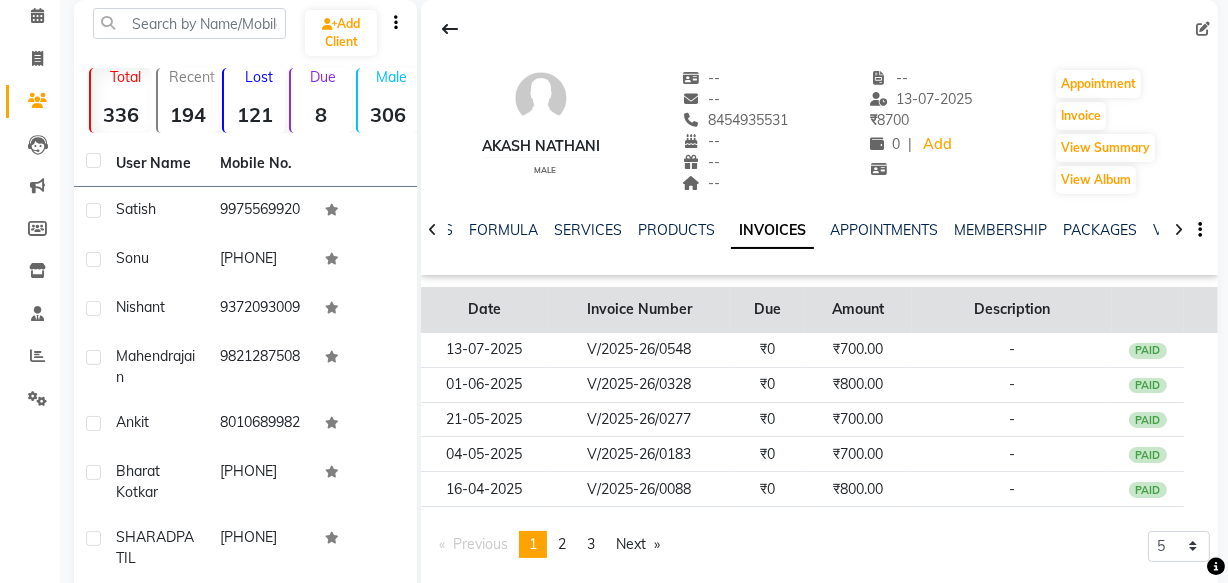 scroll, scrollTop: 360, scrollLeft: 0, axis: vertical 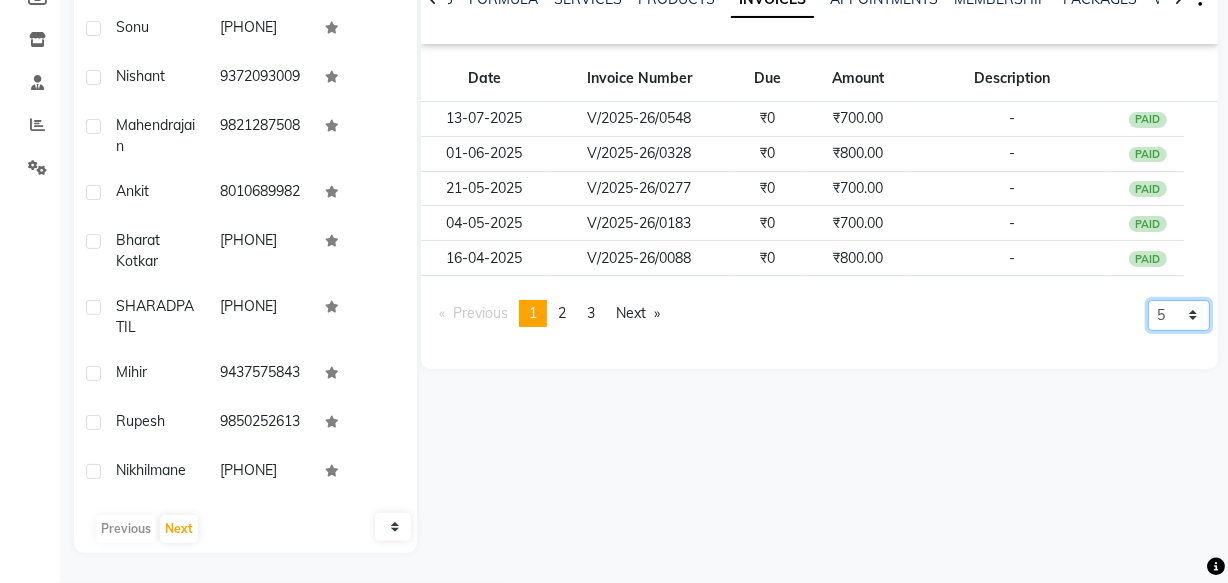 click on "5 10 50 100 500" 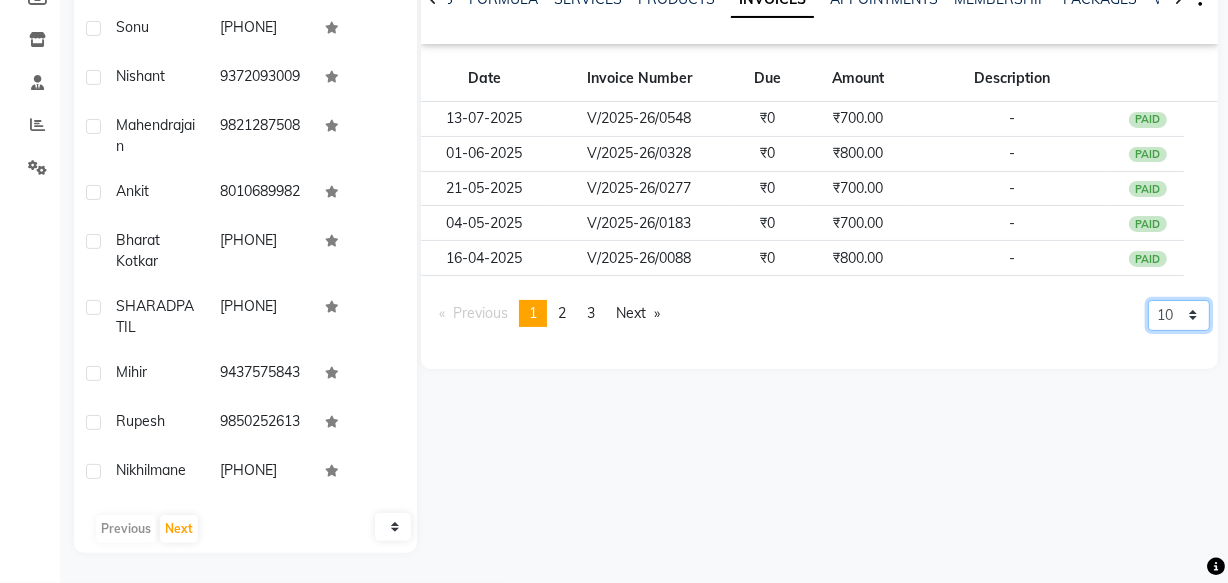 click on "5 10 50 100 500" 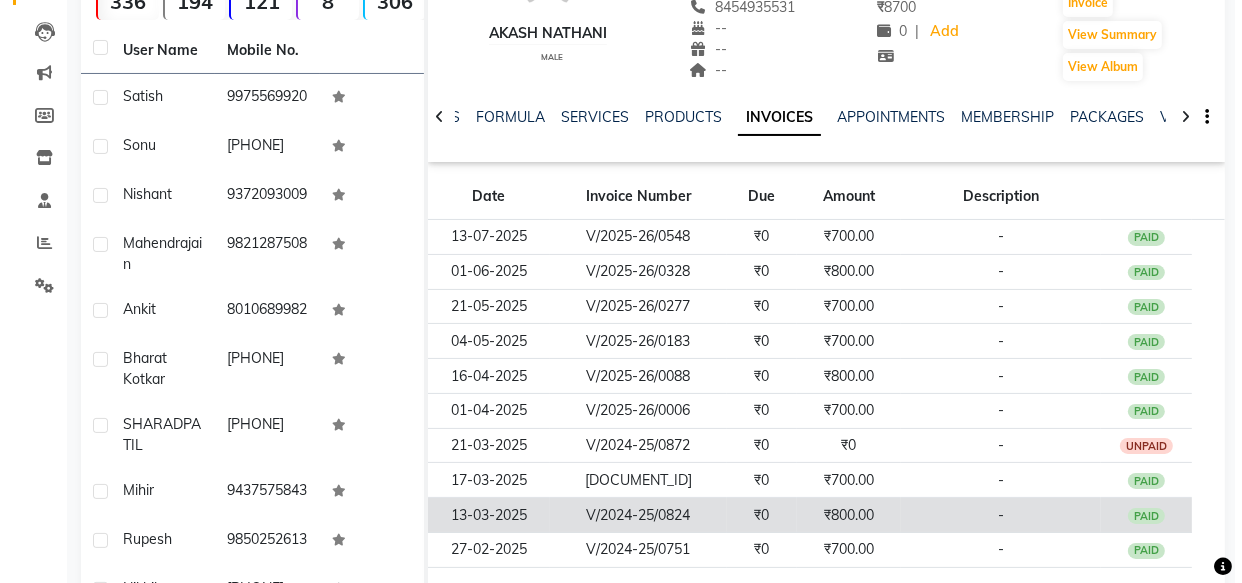 scroll, scrollTop: 178, scrollLeft: 0, axis: vertical 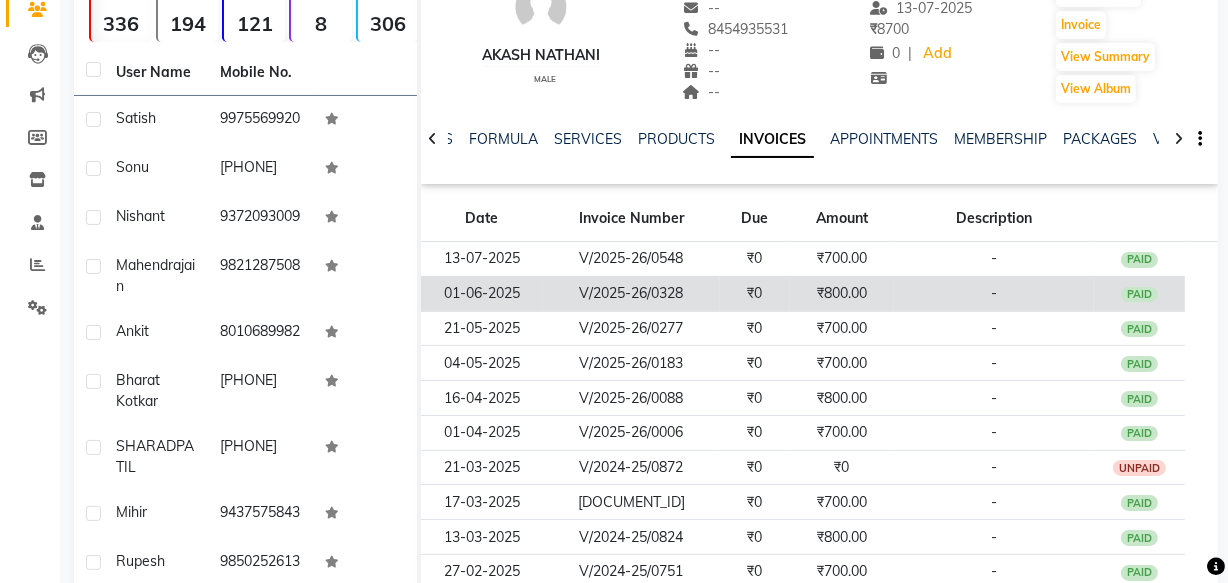 click on "₹800.00" 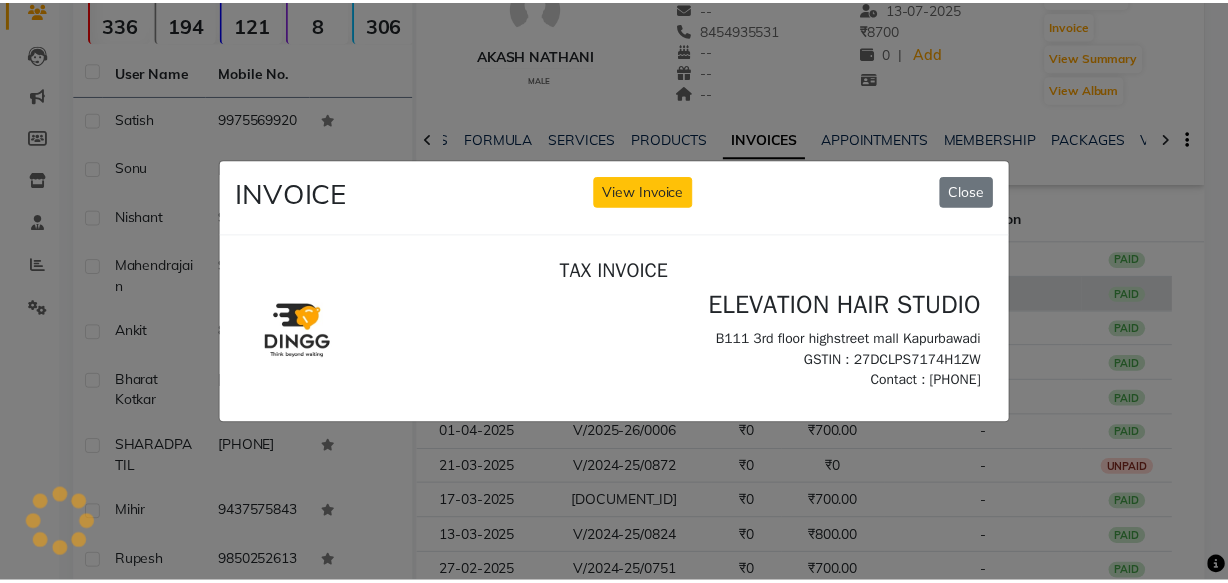 scroll, scrollTop: 0, scrollLeft: 0, axis: both 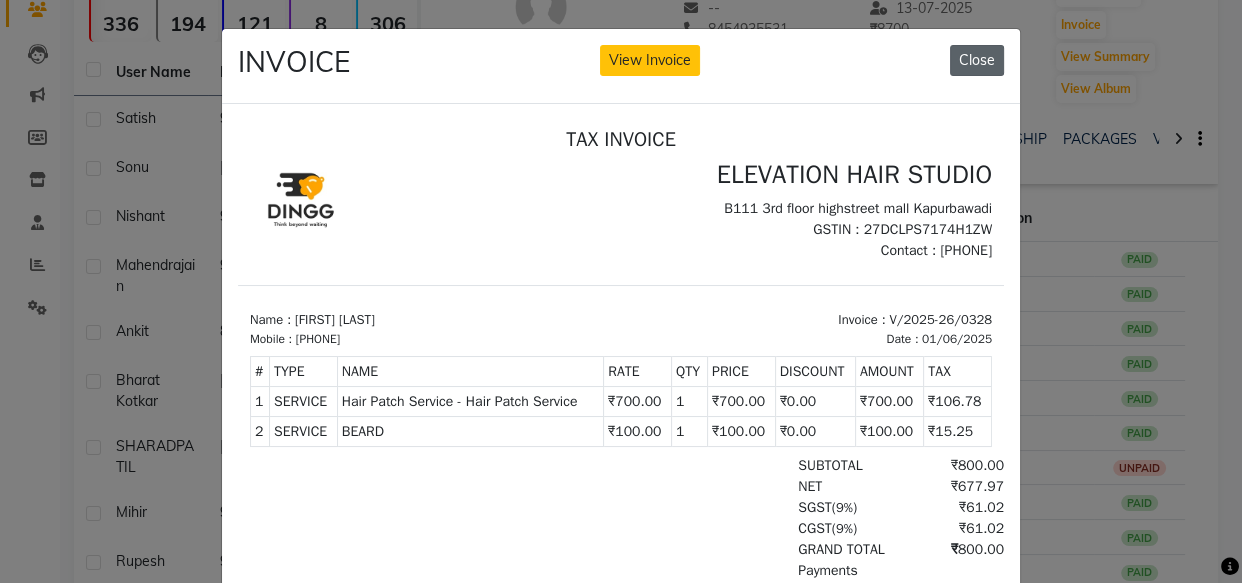 click on "Close" 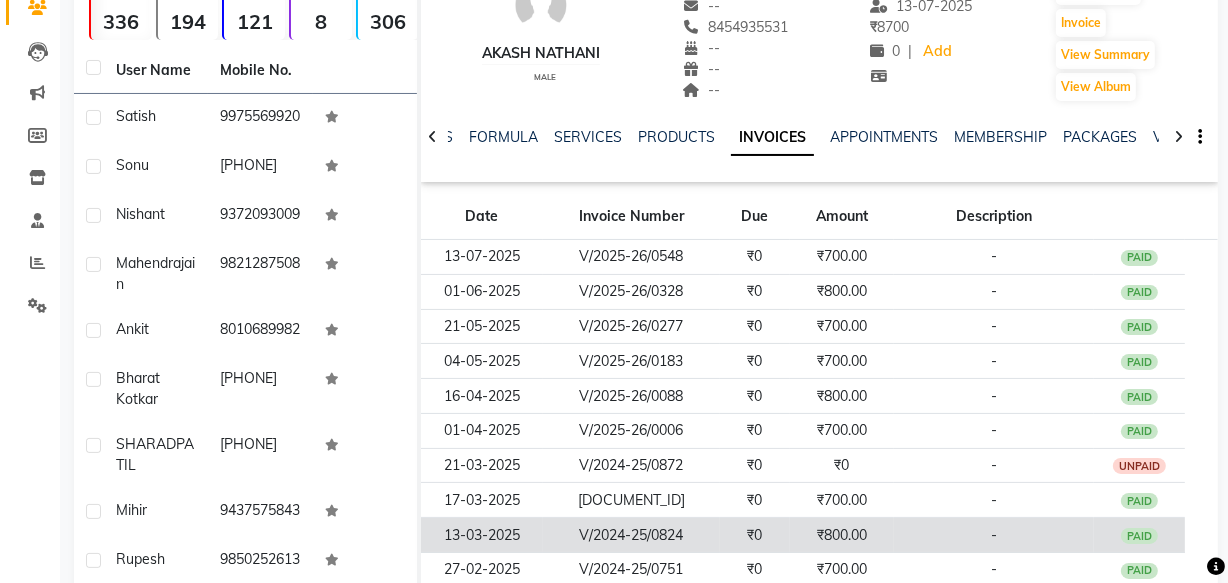 scroll, scrollTop: 360, scrollLeft: 0, axis: vertical 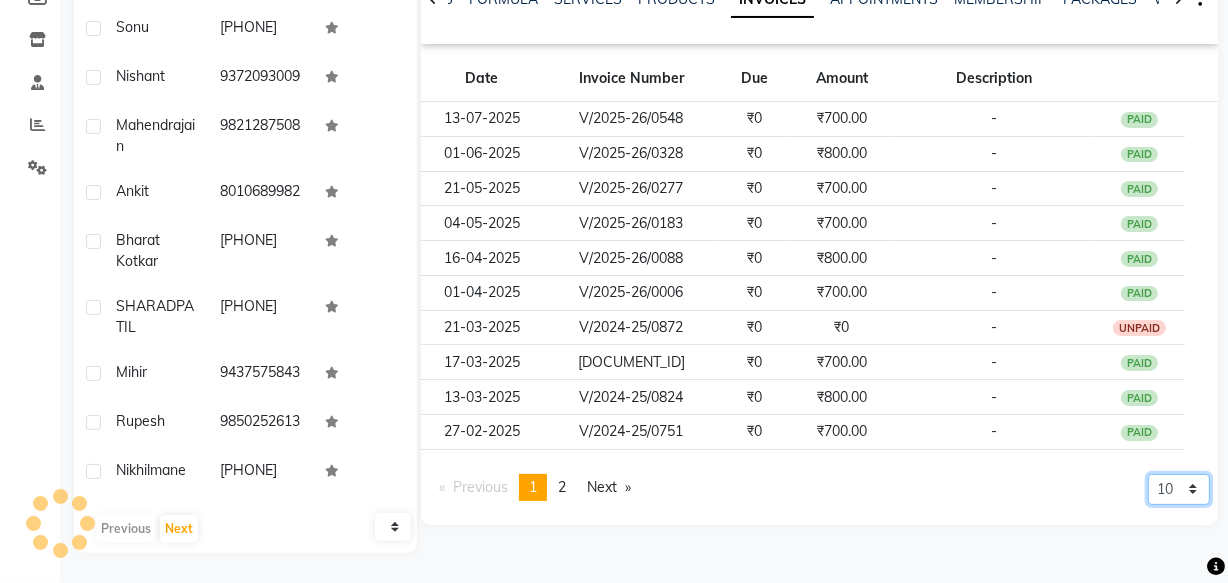 click on "5 10 50 100 500" 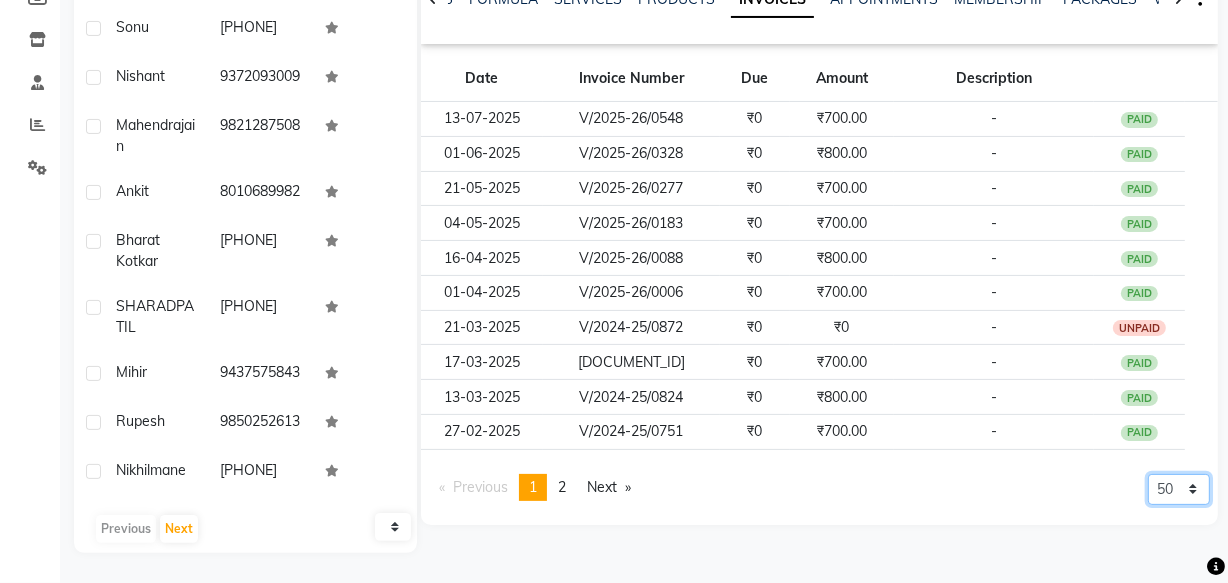 click on "5 10 50 100 500" 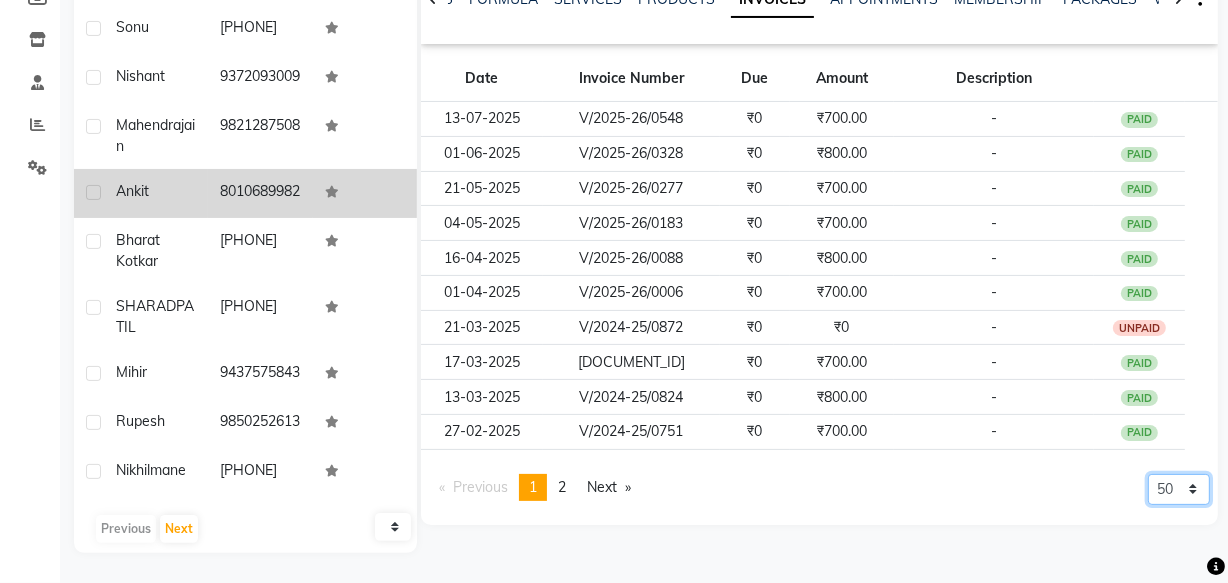 scroll, scrollTop: 427, scrollLeft: 0, axis: vertical 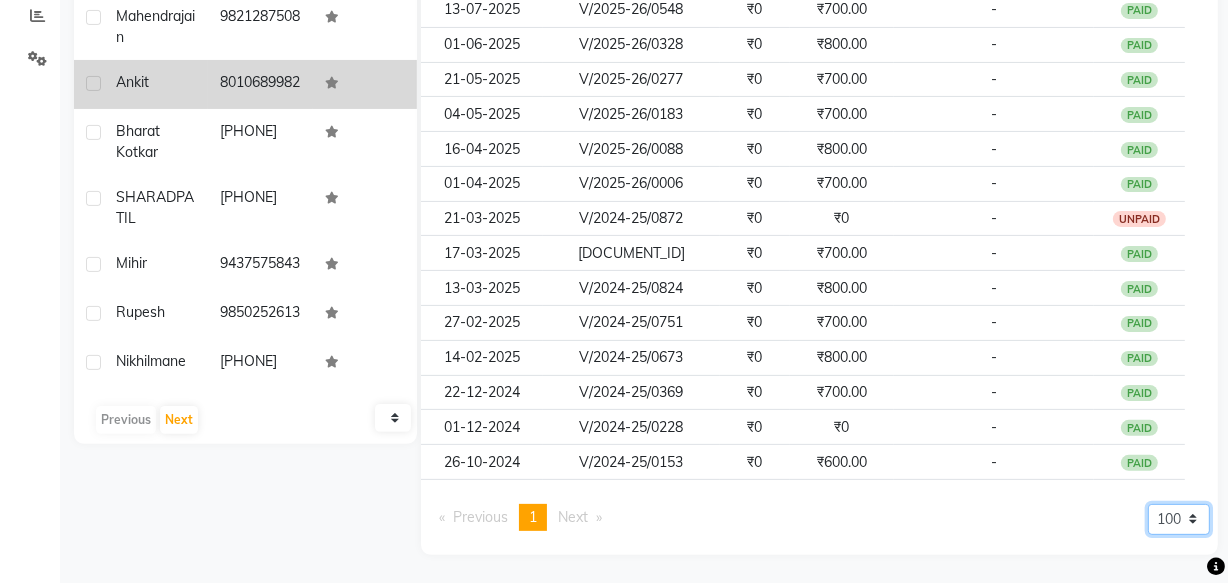 select on "500" 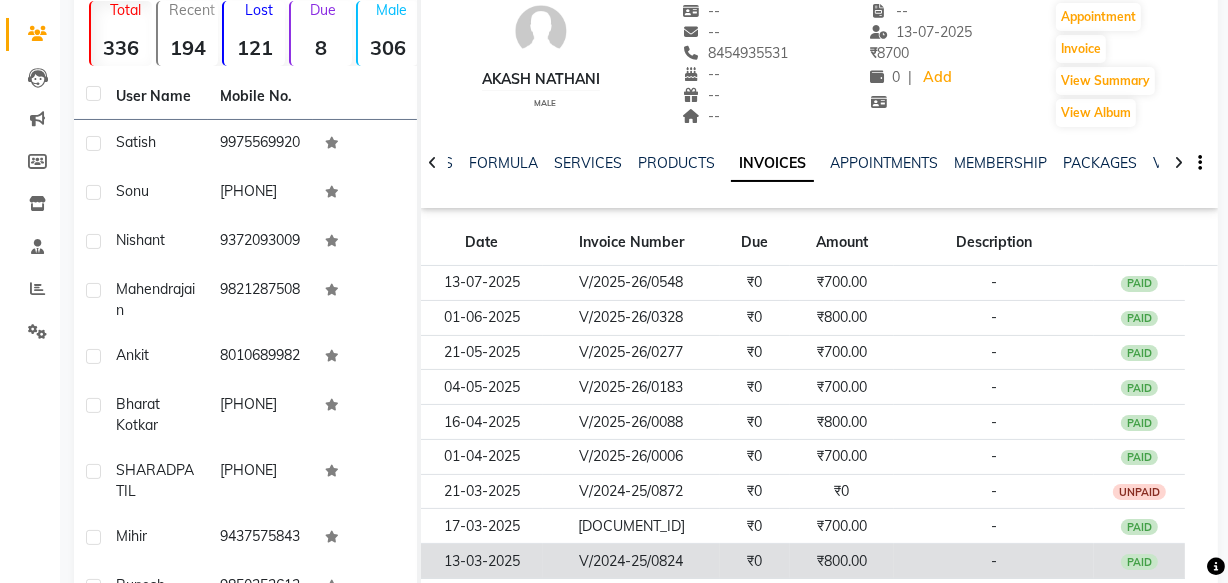 scroll, scrollTop: 0, scrollLeft: 0, axis: both 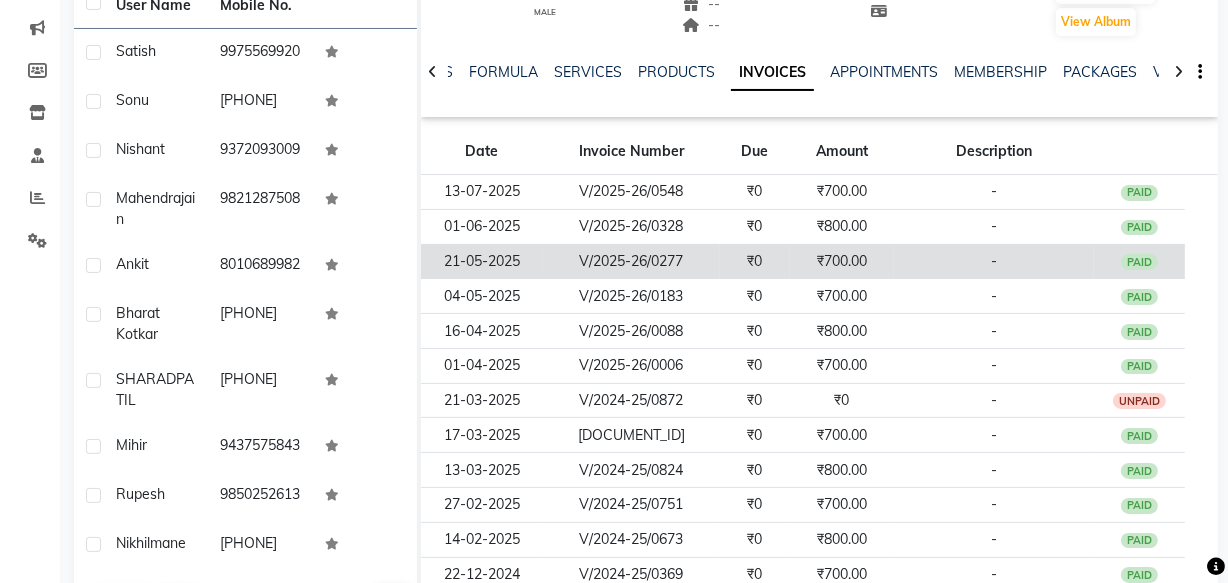 click on "₹700.00" 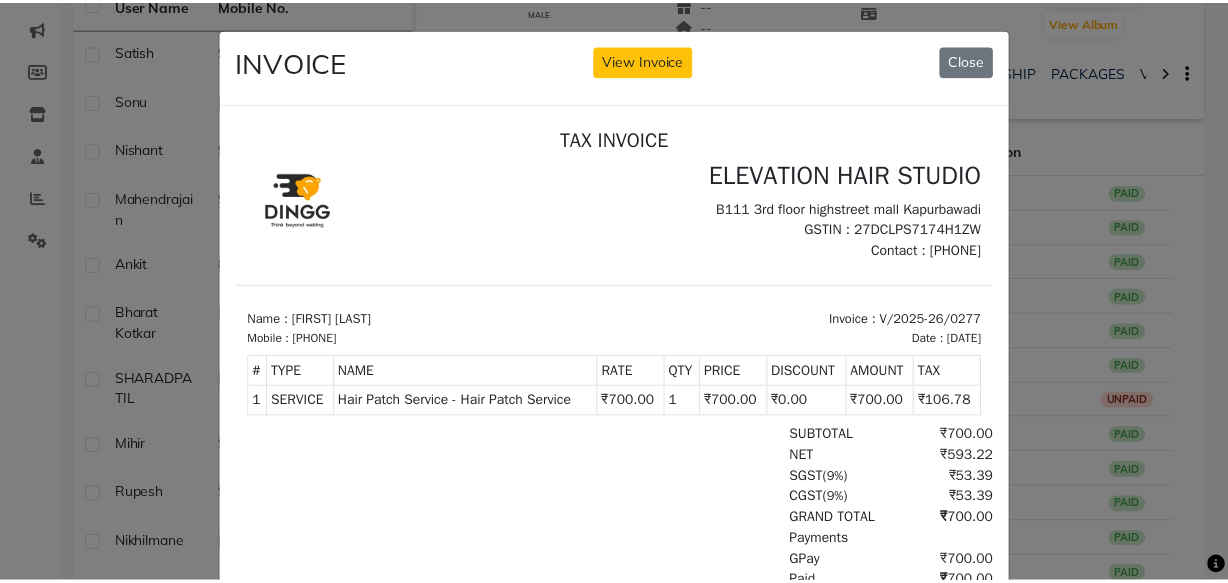 scroll, scrollTop: 0, scrollLeft: 0, axis: both 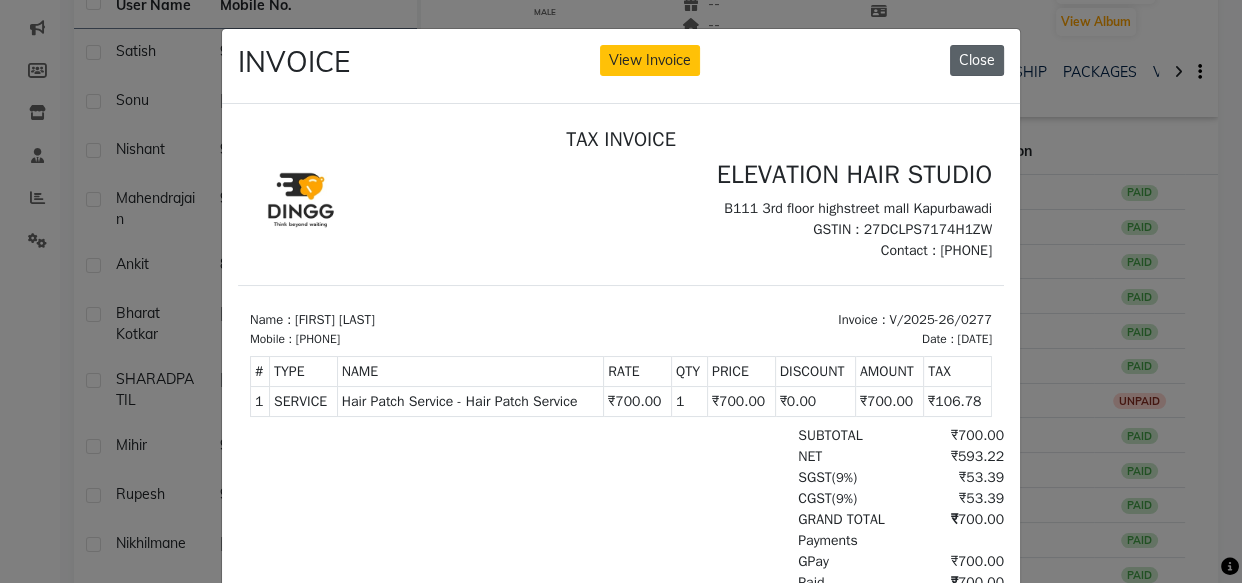 click on "Close" 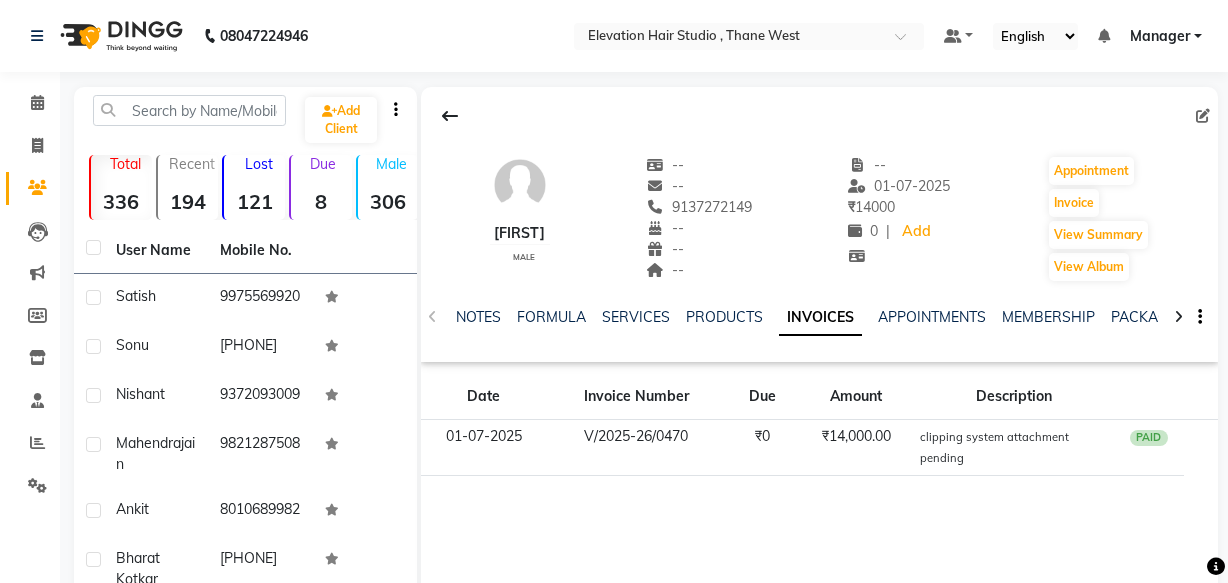scroll, scrollTop: 0, scrollLeft: 0, axis: both 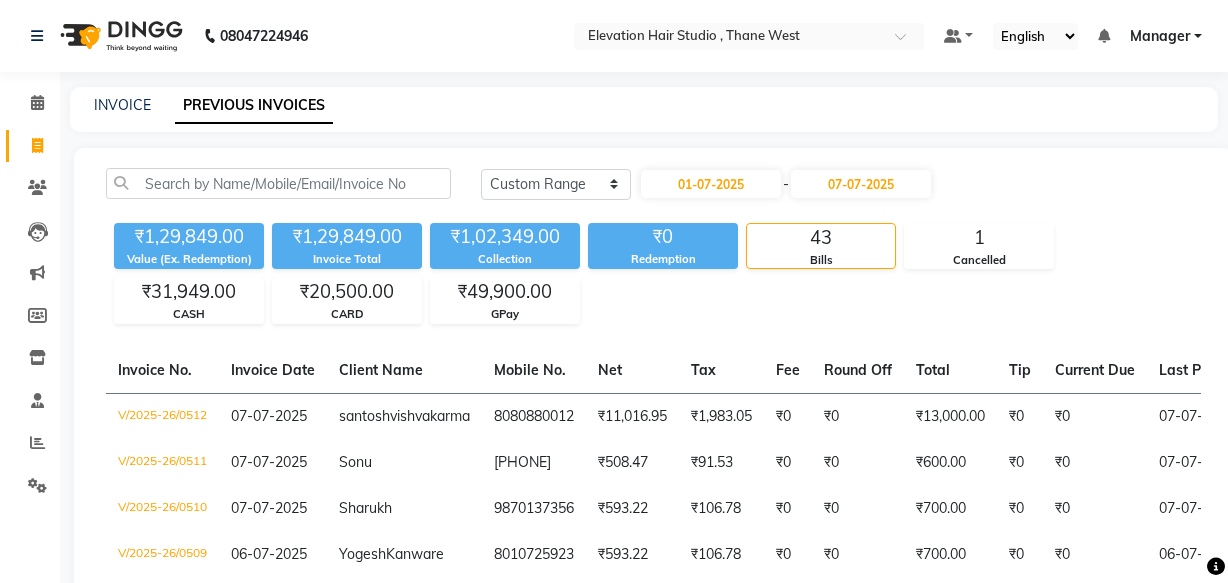 select on "range" 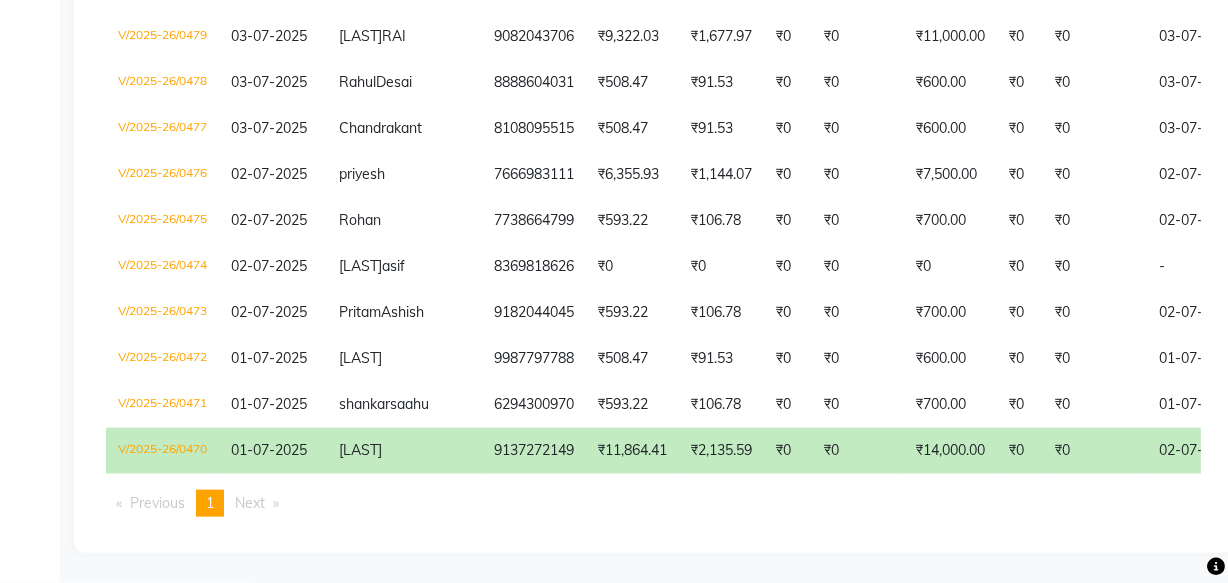 scroll, scrollTop: 0, scrollLeft: 0, axis: both 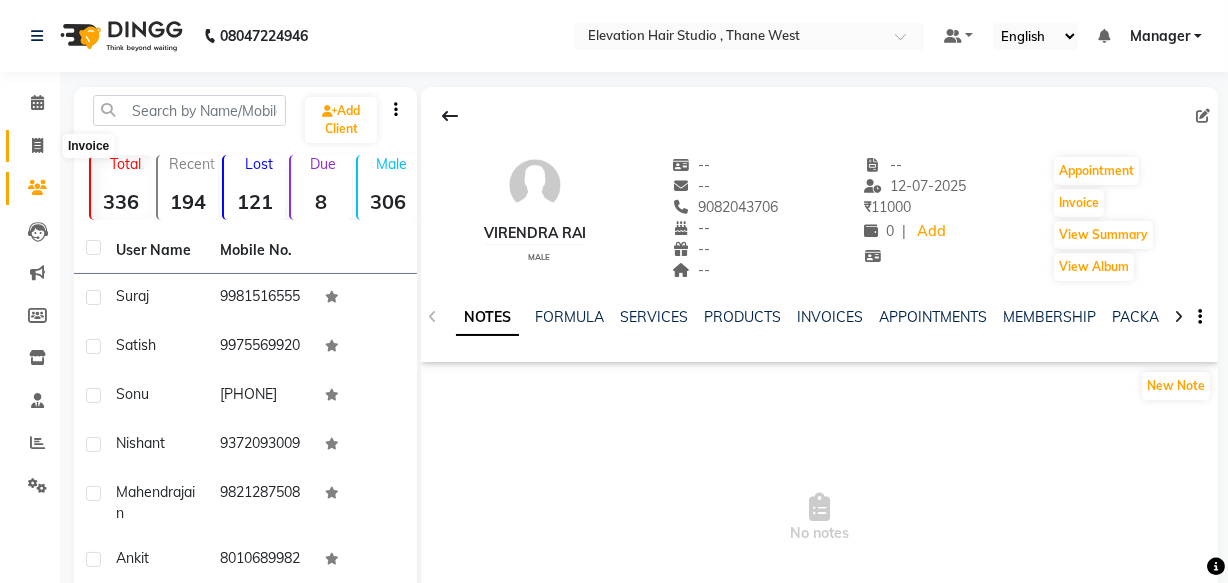 click 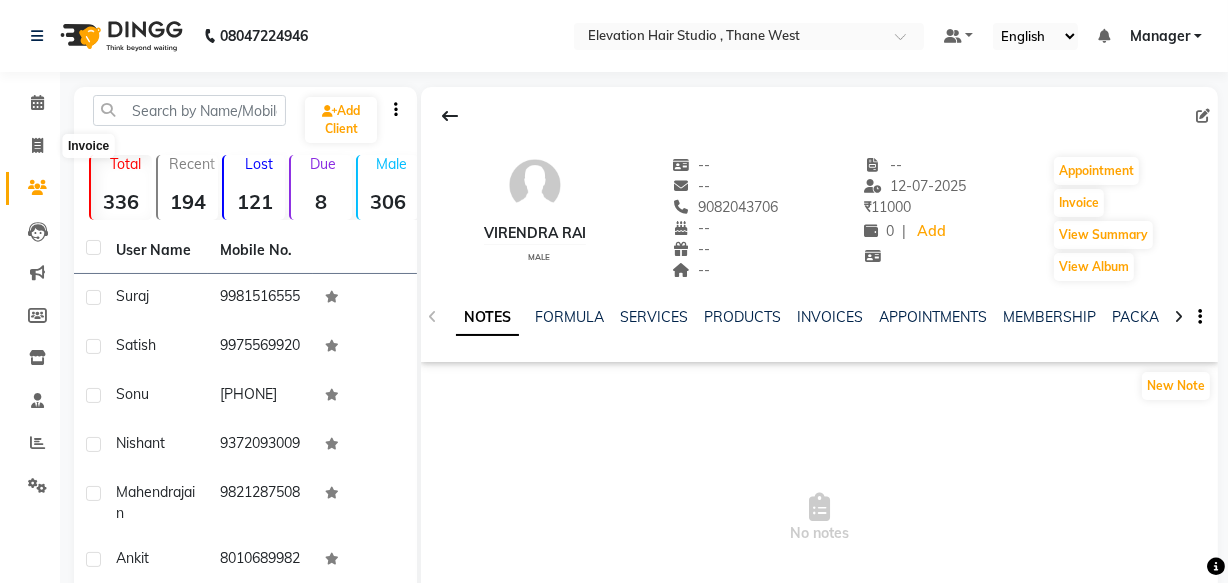 select on "6886" 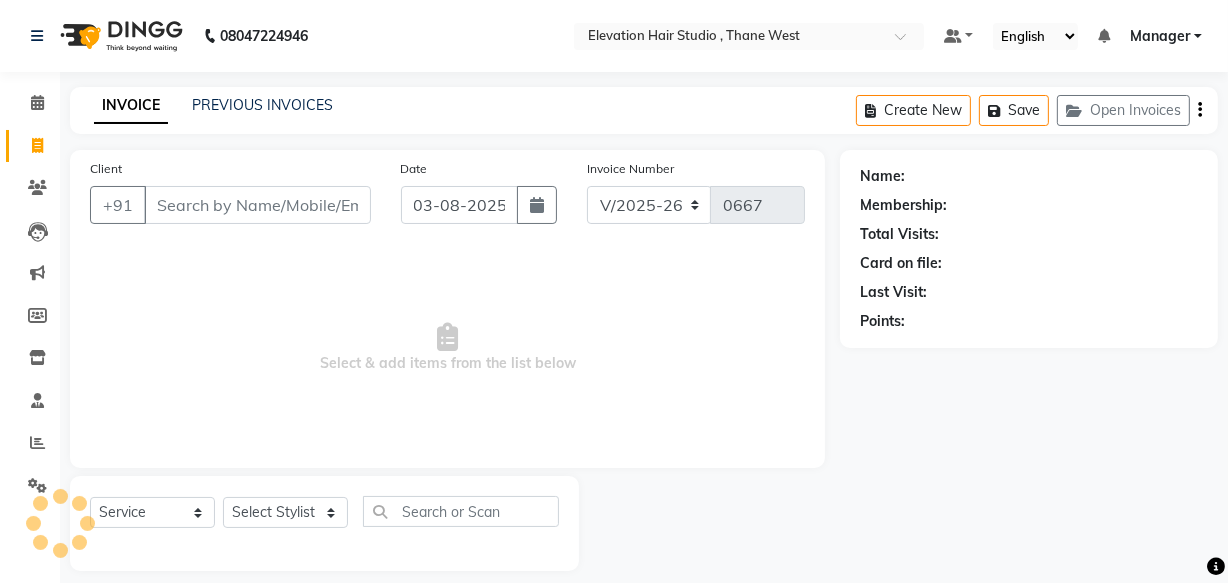 scroll, scrollTop: 19, scrollLeft: 0, axis: vertical 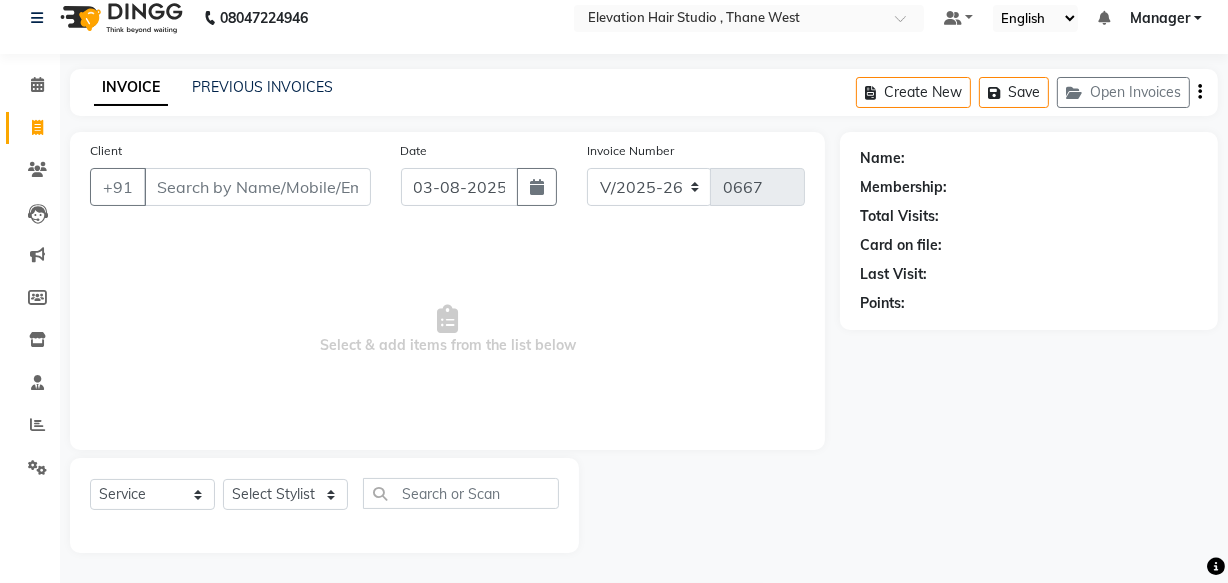 click on "Client" at bounding box center (257, 187) 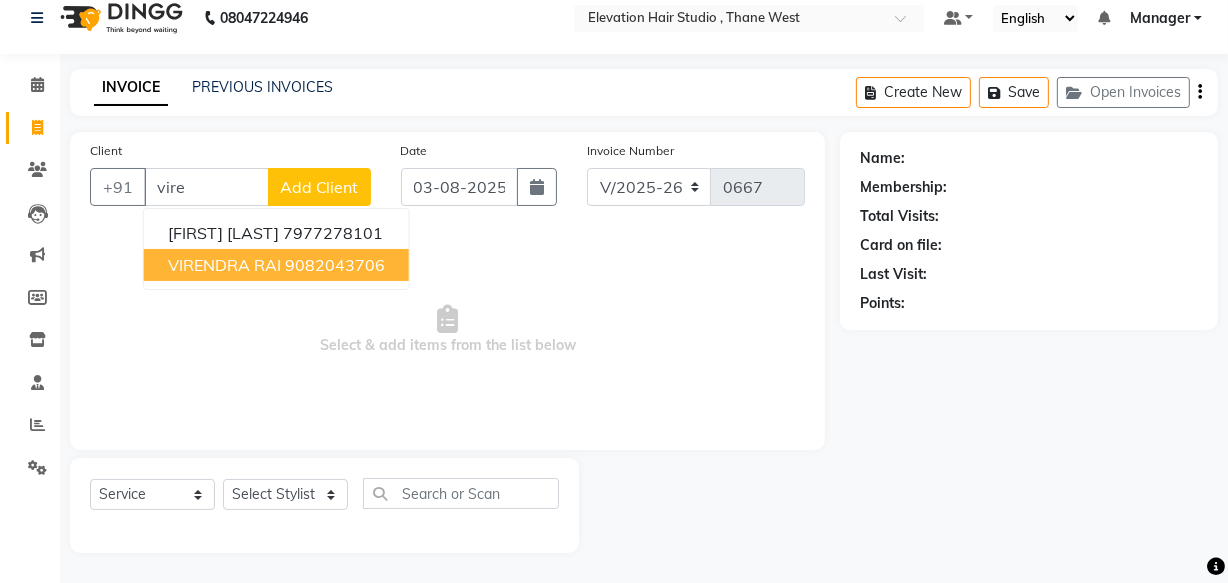 click on "[FIRST] [LAST] [PHONE]" at bounding box center (276, 265) 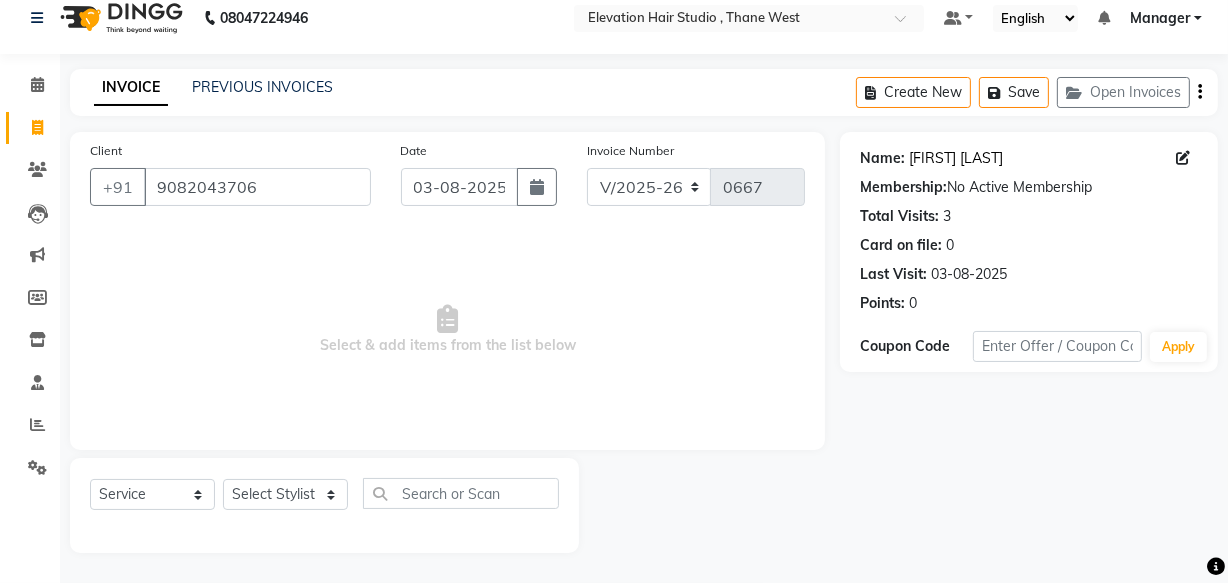 click on "[FIRST] [LAST]" 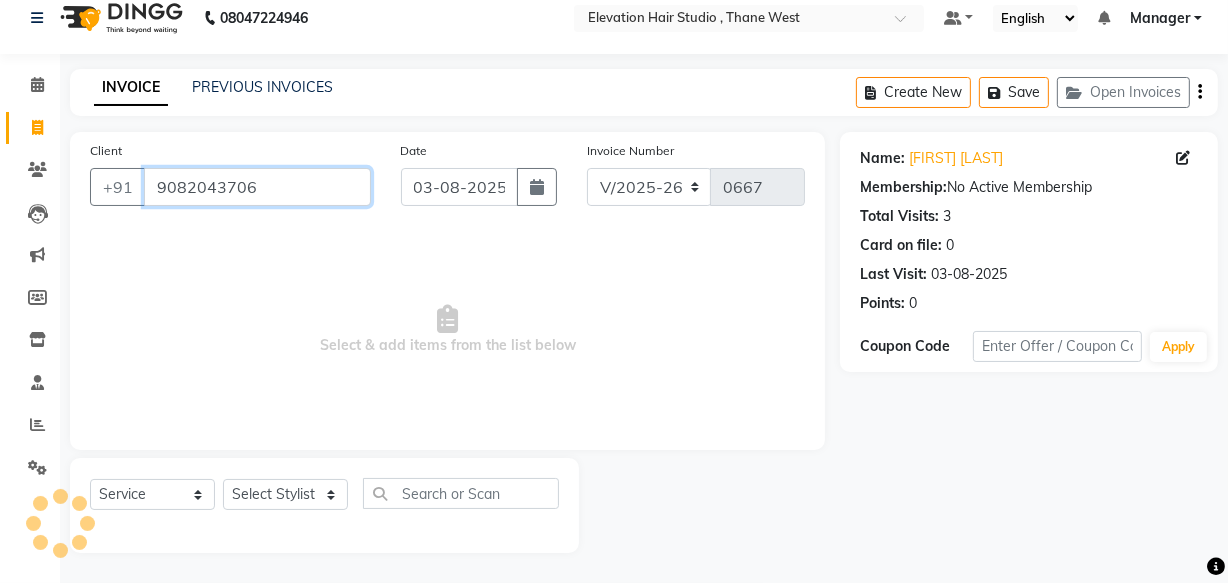 click on "9082043706" at bounding box center (257, 187) 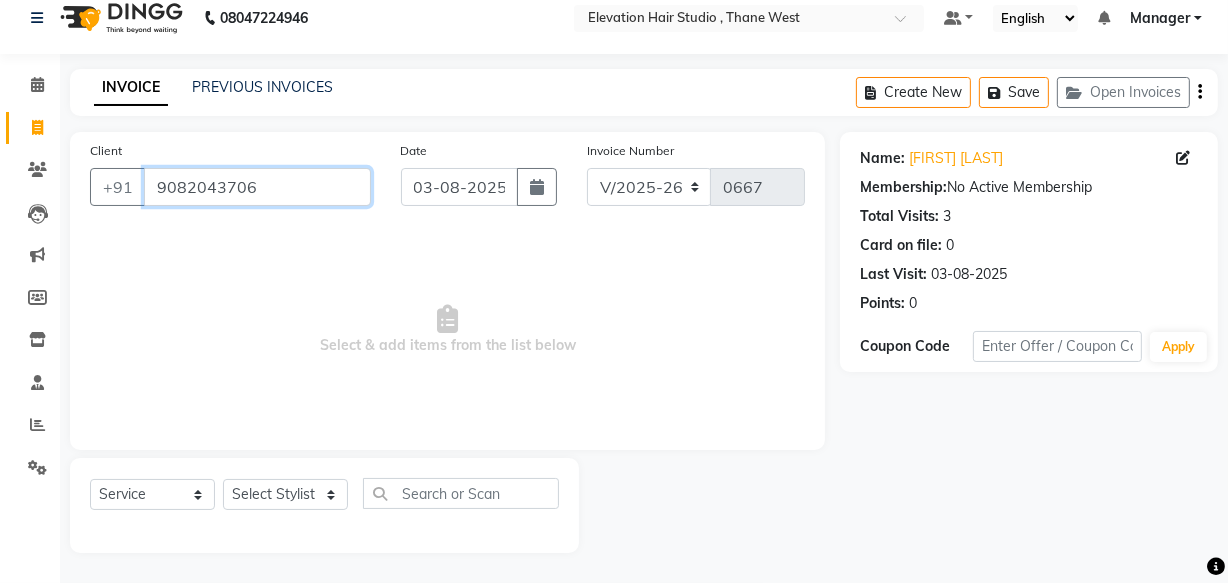 click on "9082043706" at bounding box center (257, 187) 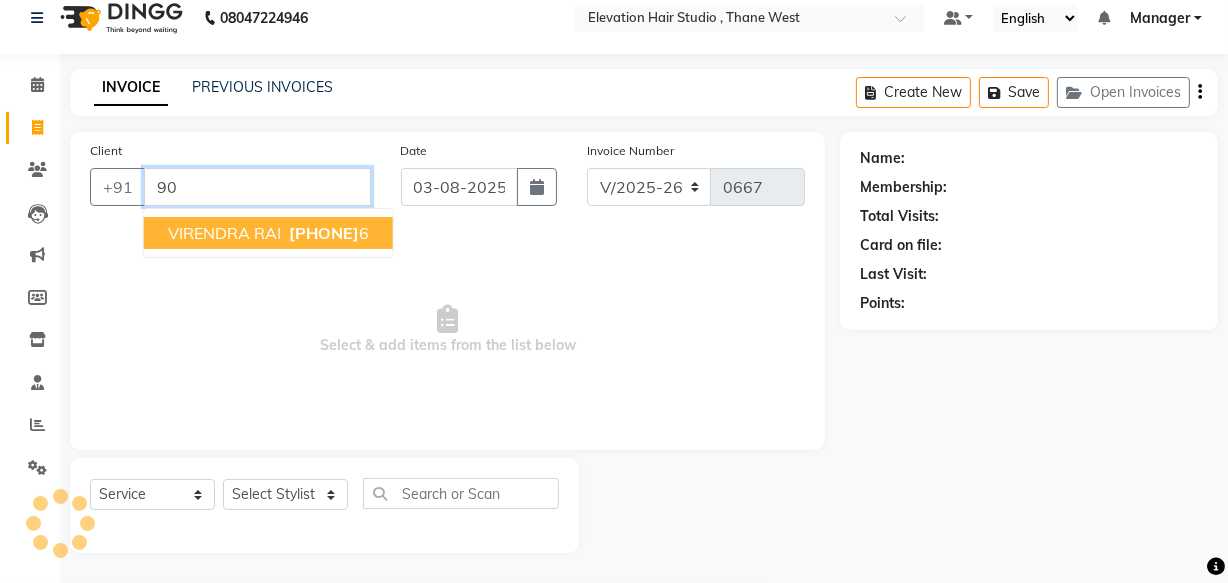 type on "9" 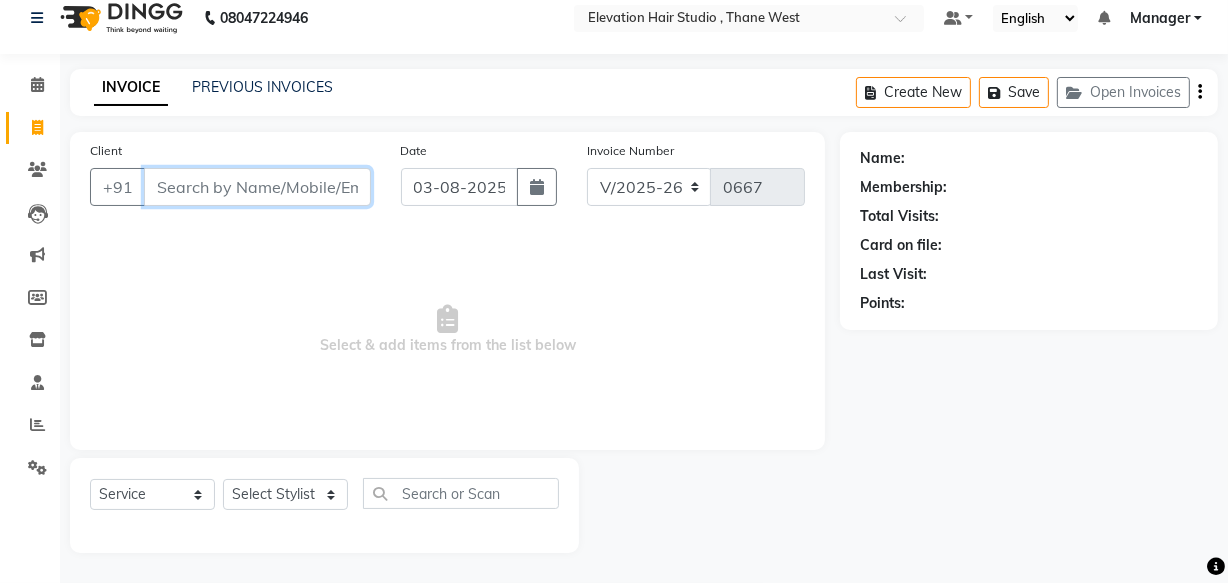 click on "Client" at bounding box center [257, 187] 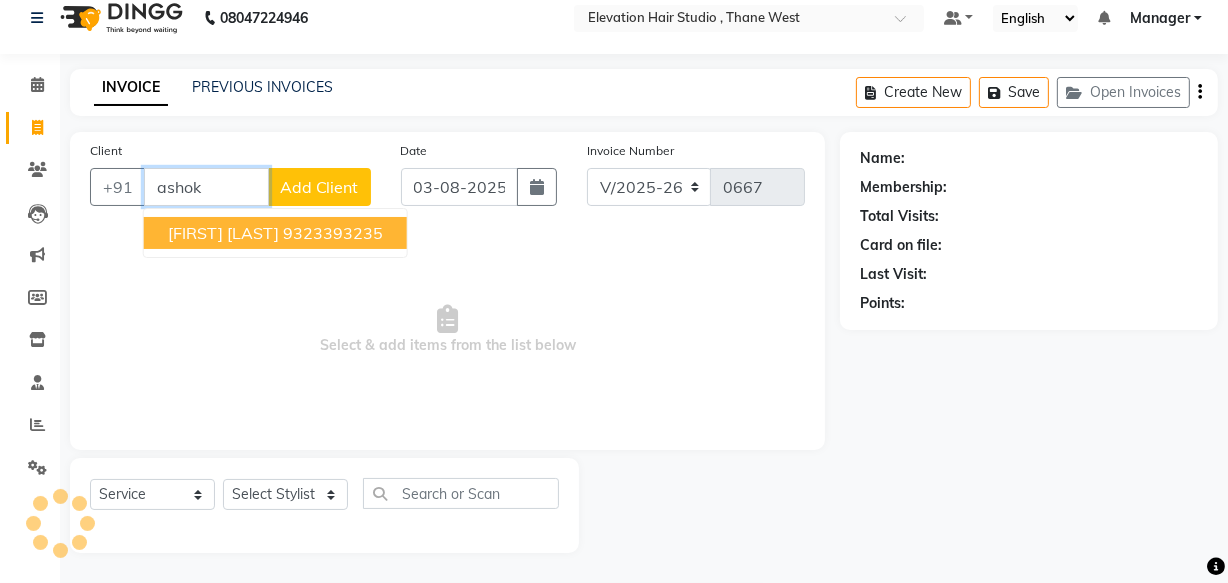click on "9323393235" at bounding box center (333, 233) 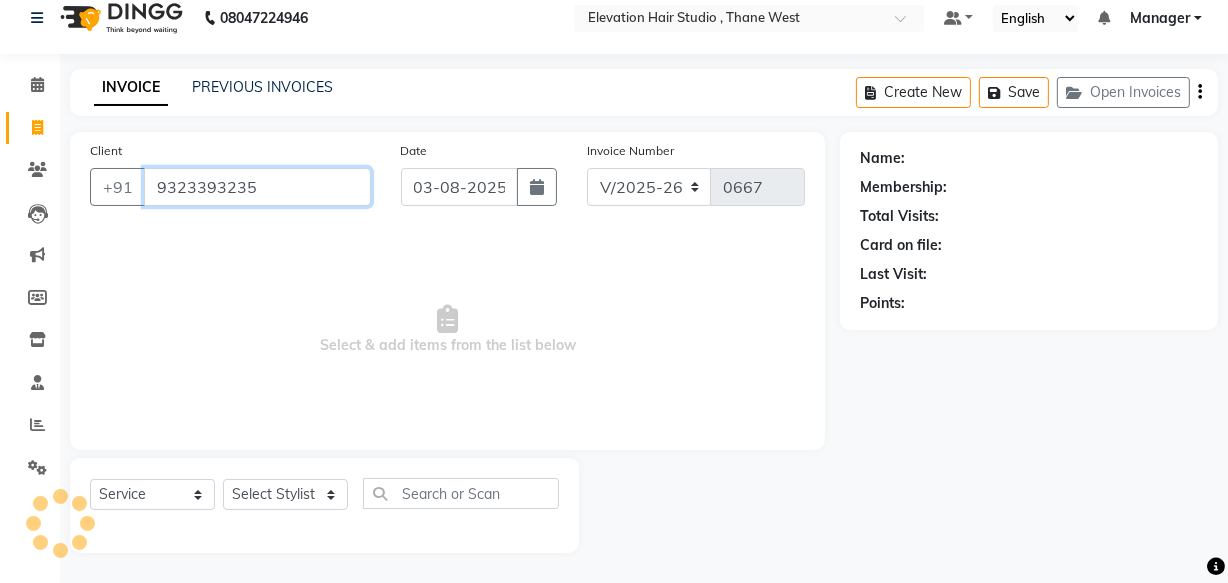 type on "9323393235" 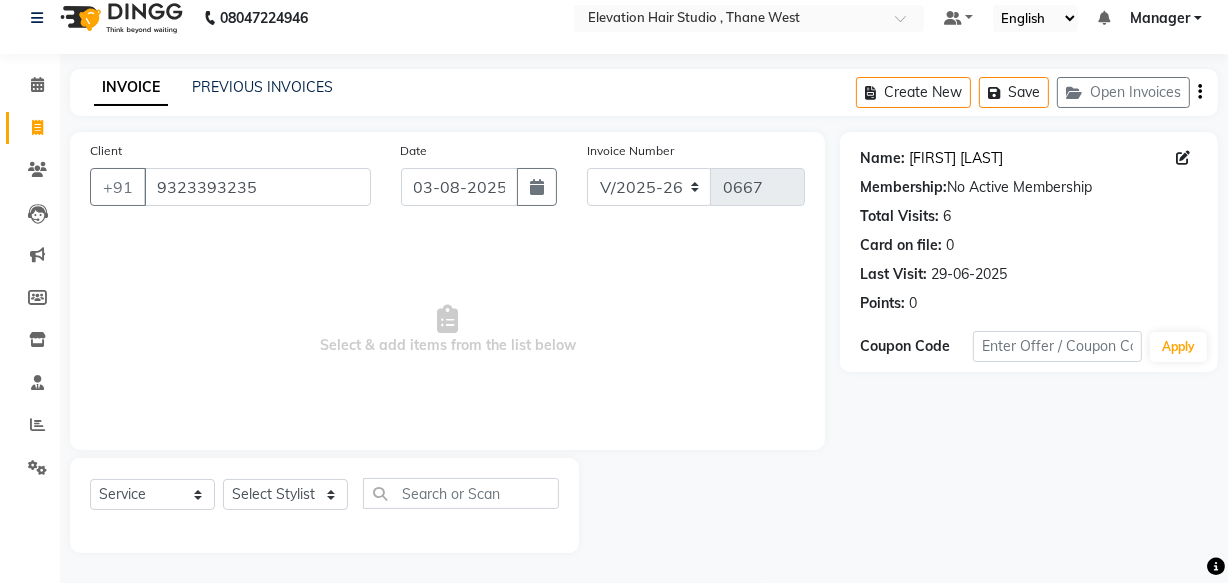 click on "[FIRST] [LAST]" 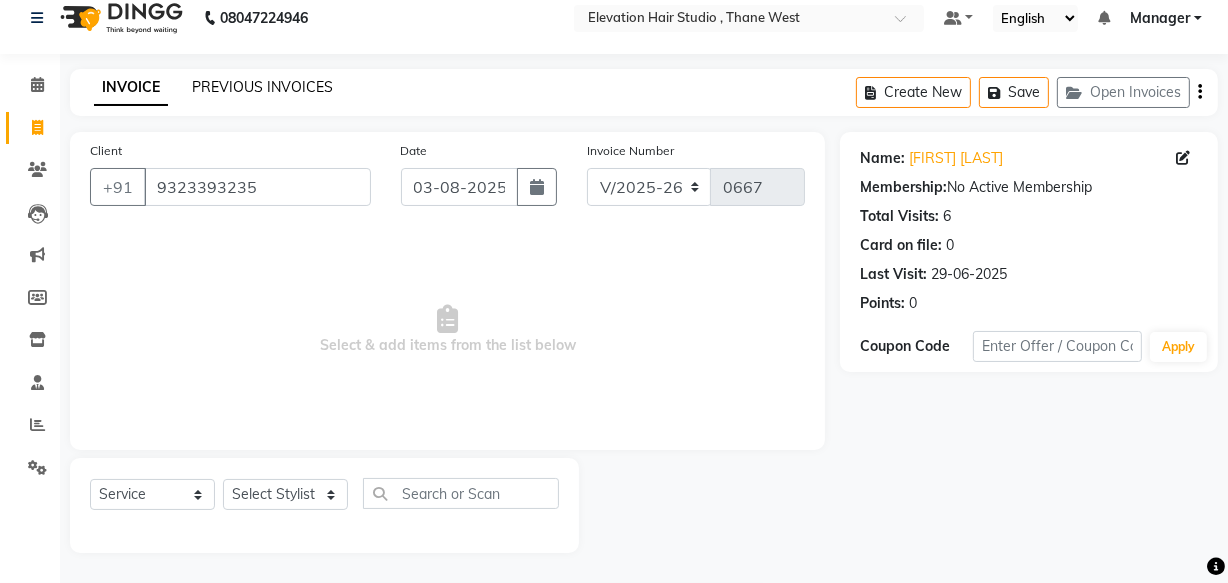 click on "PREVIOUS INVOICES" 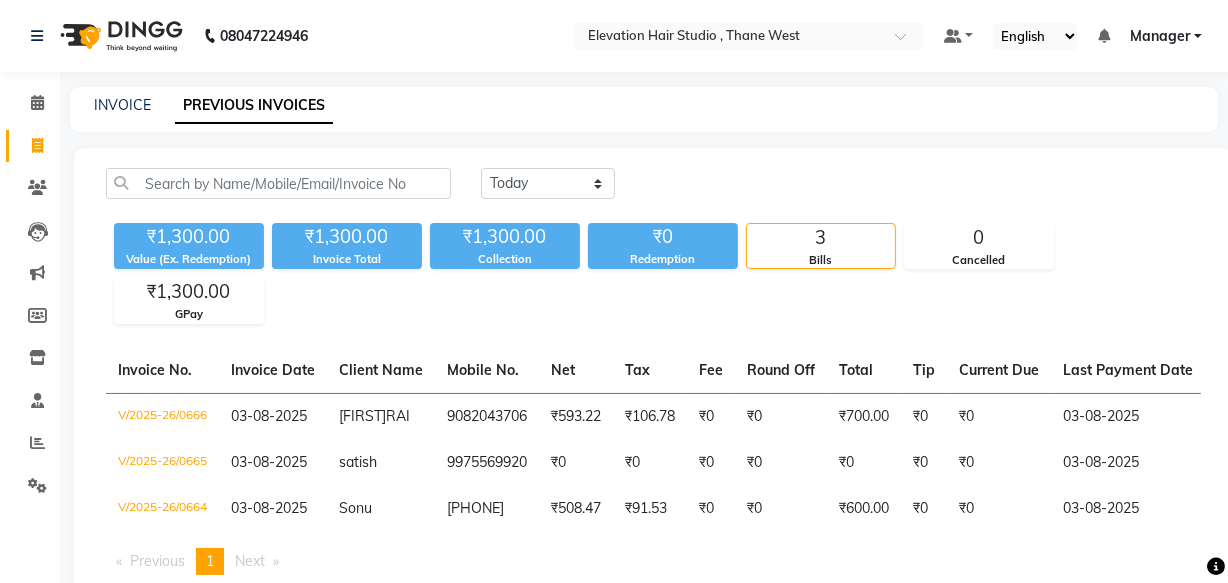 scroll, scrollTop: 91, scrollLeft: 0, axis: vertical 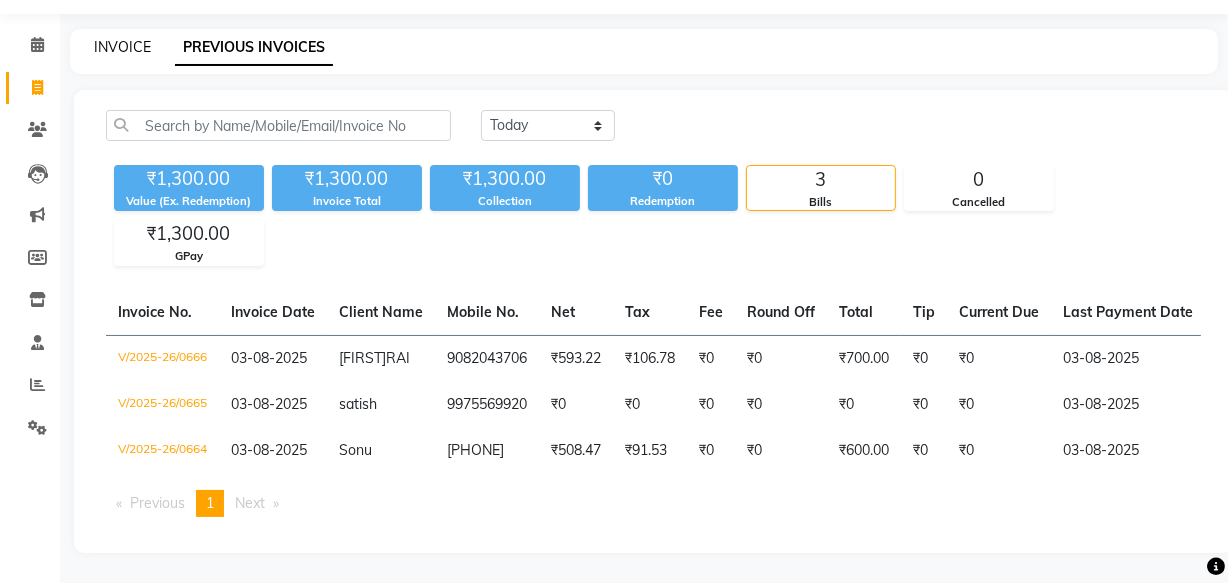 click on "INVOICE" 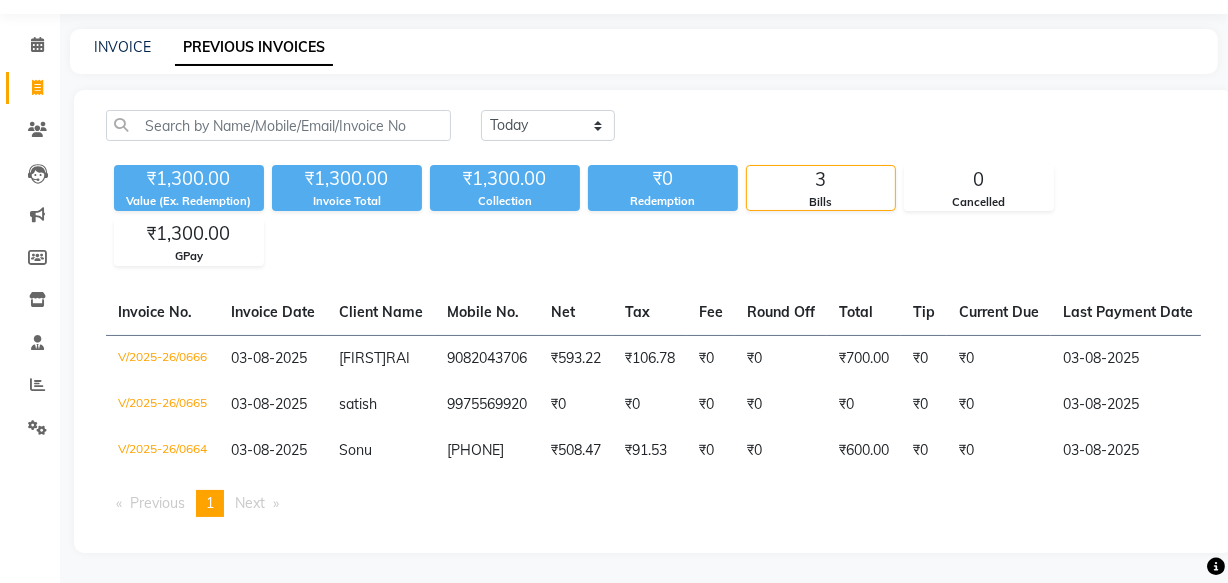 select on "service" 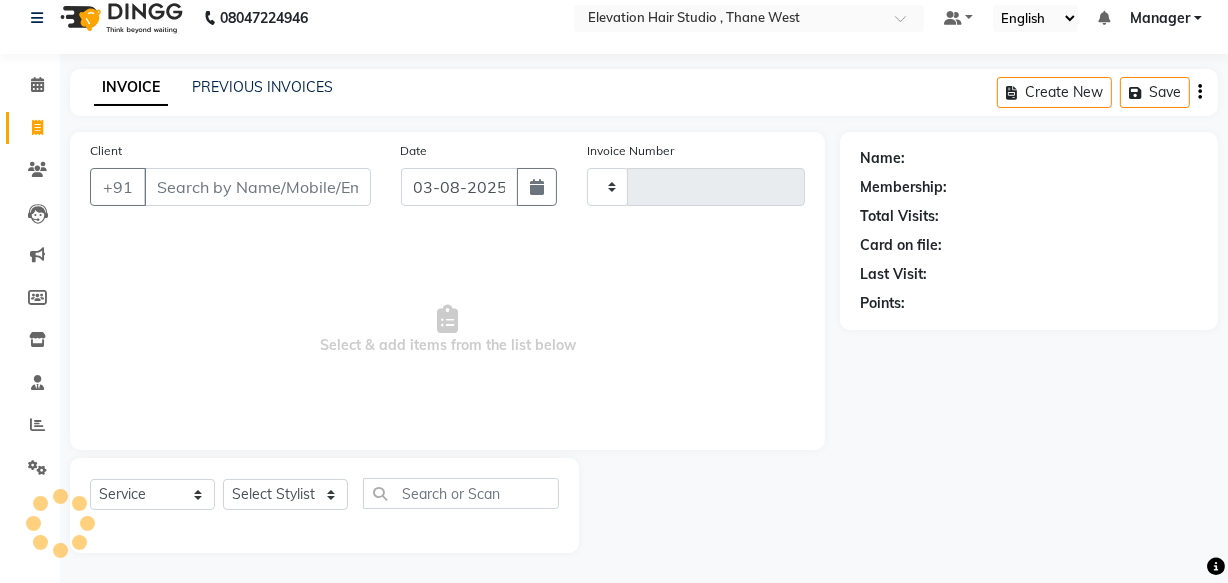 scroll, scrollTop: 19, scrollLeft: 0, axis: vertical 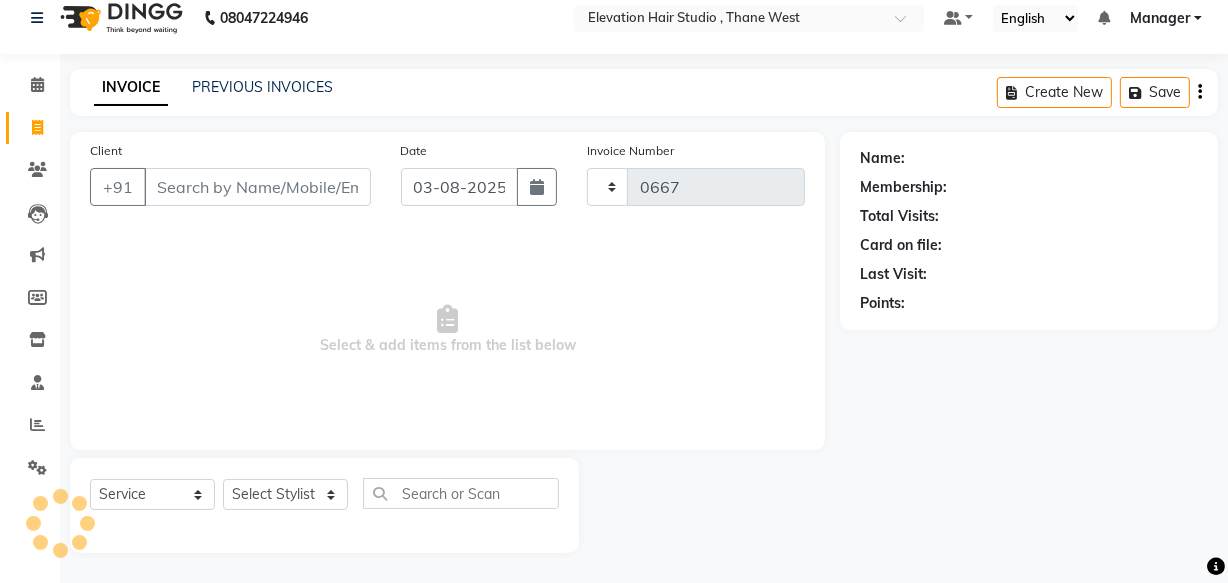 select on "6886" 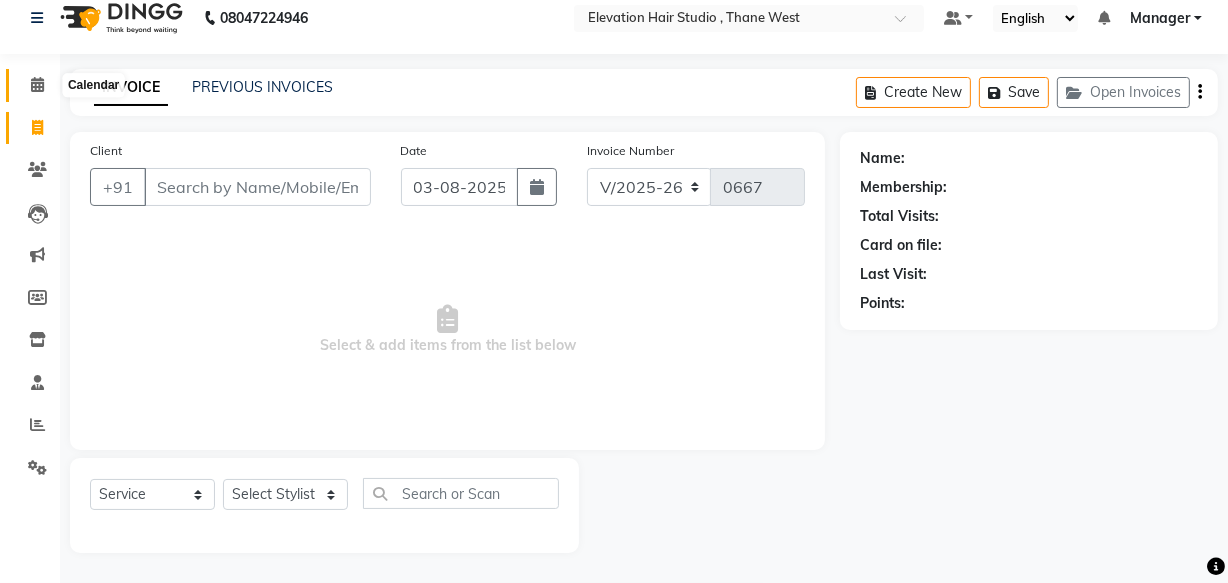 click 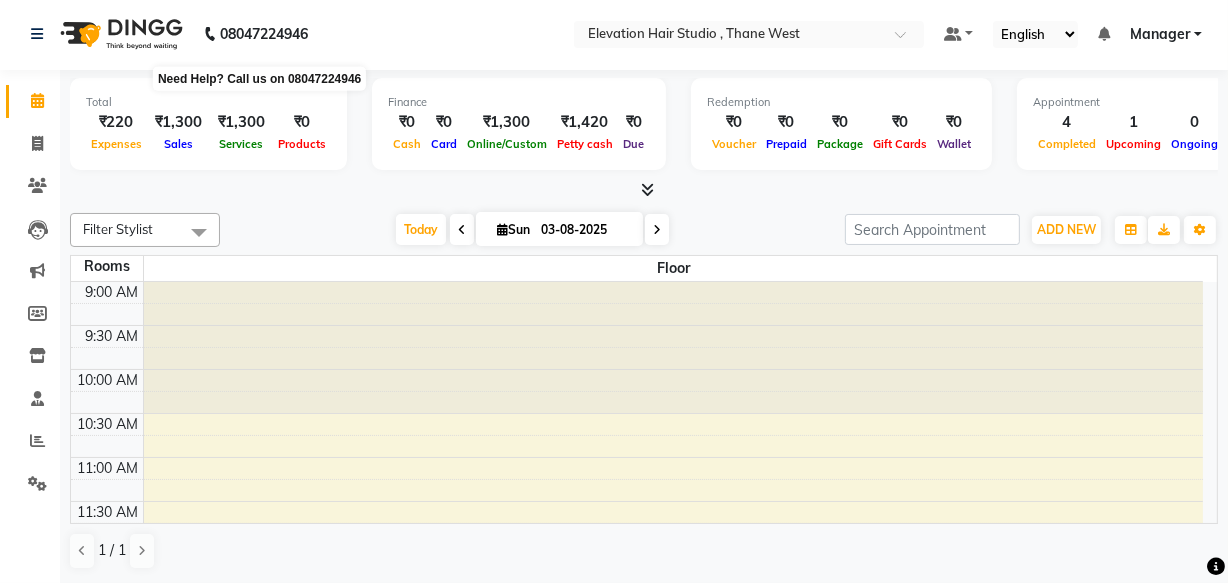 scroll, scrollTop: 0, scrollLeft: 0, axis: both 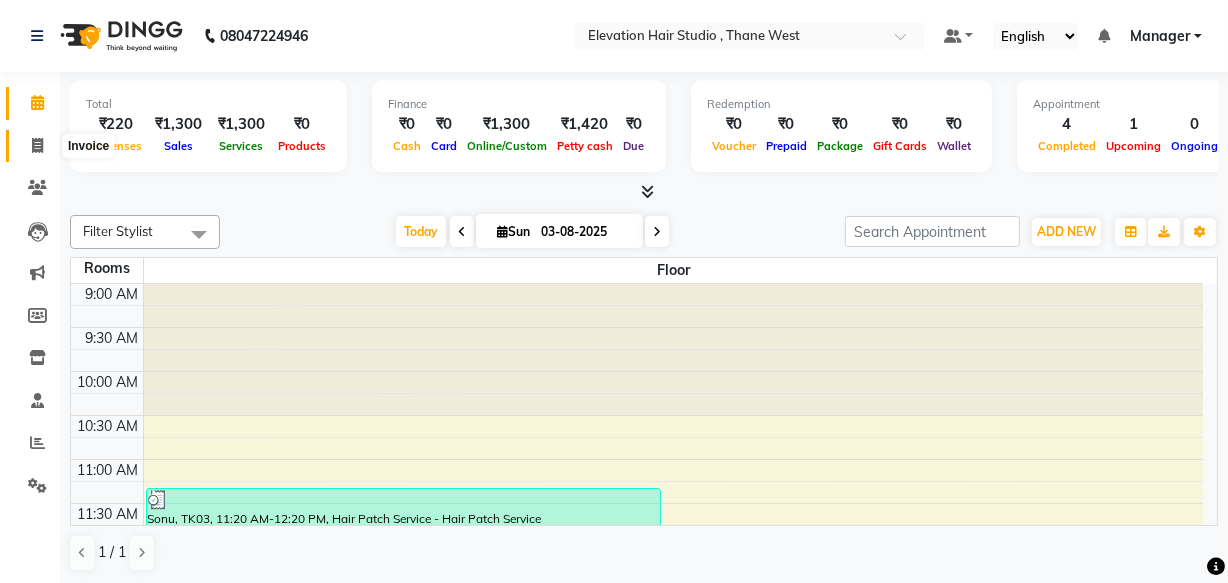click 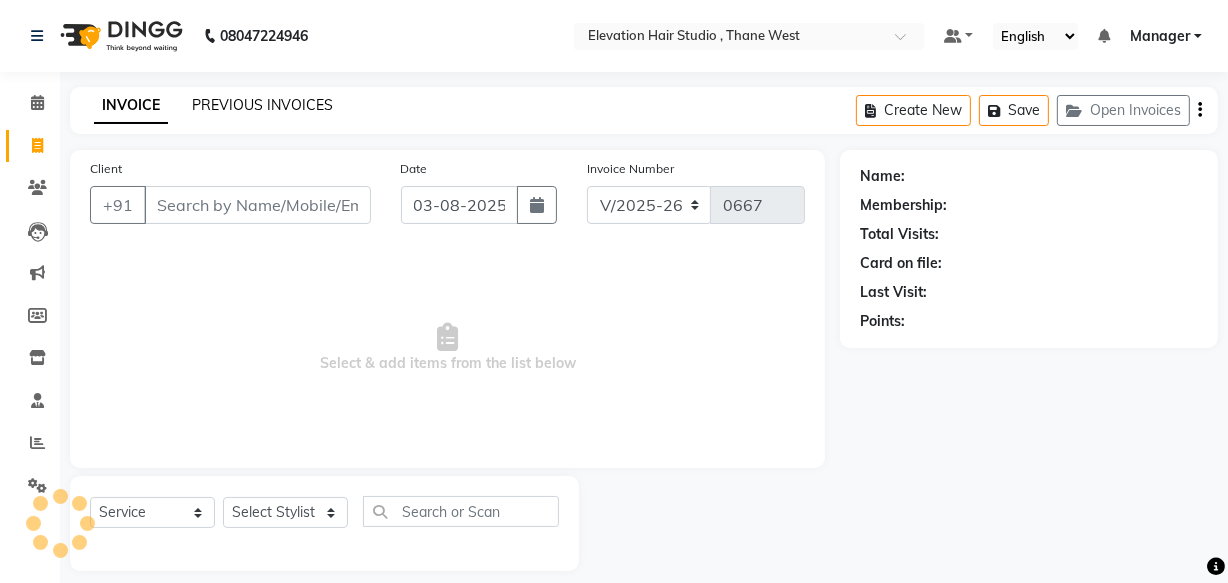 click on "PREVIOUS INVOICES" 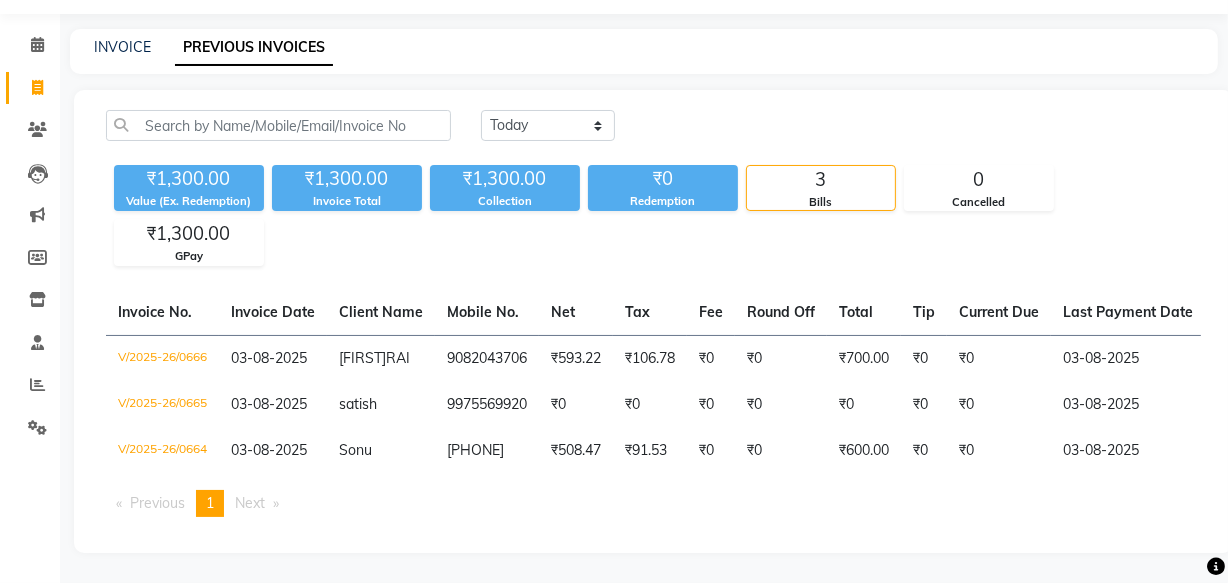 scroll, scrollTop: 91, scrollLeft: 0, axis: vertical 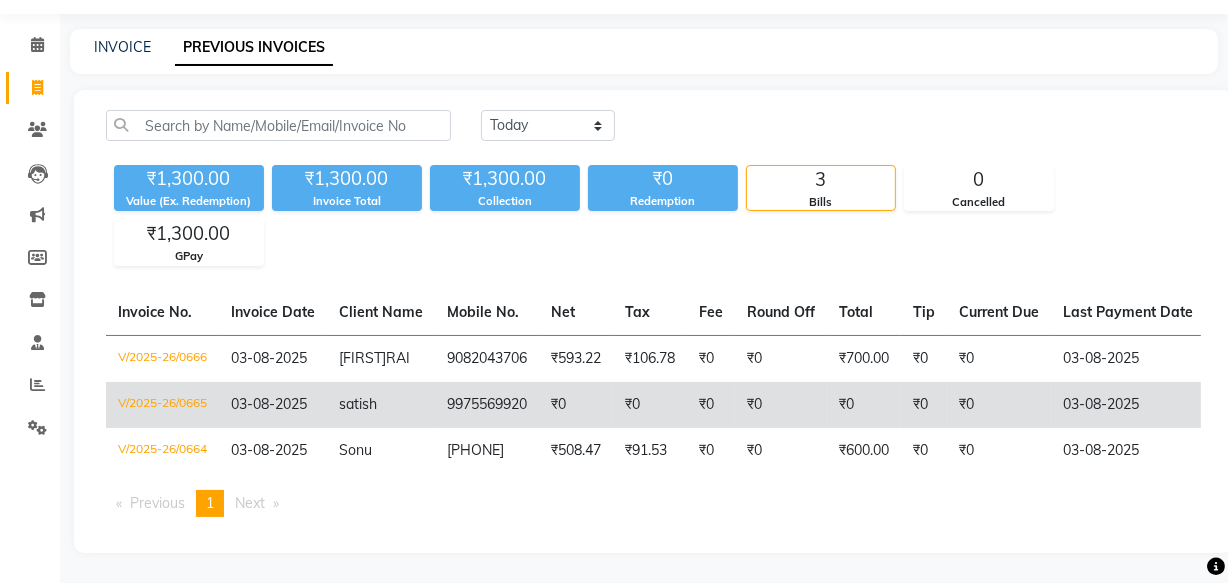 click on "satish" 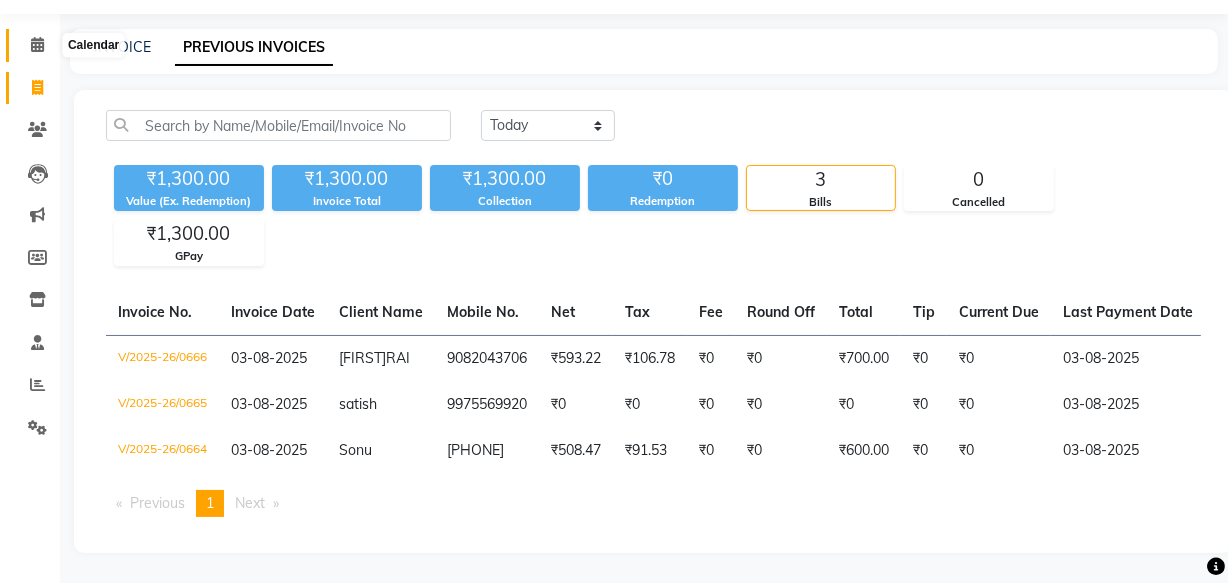 click 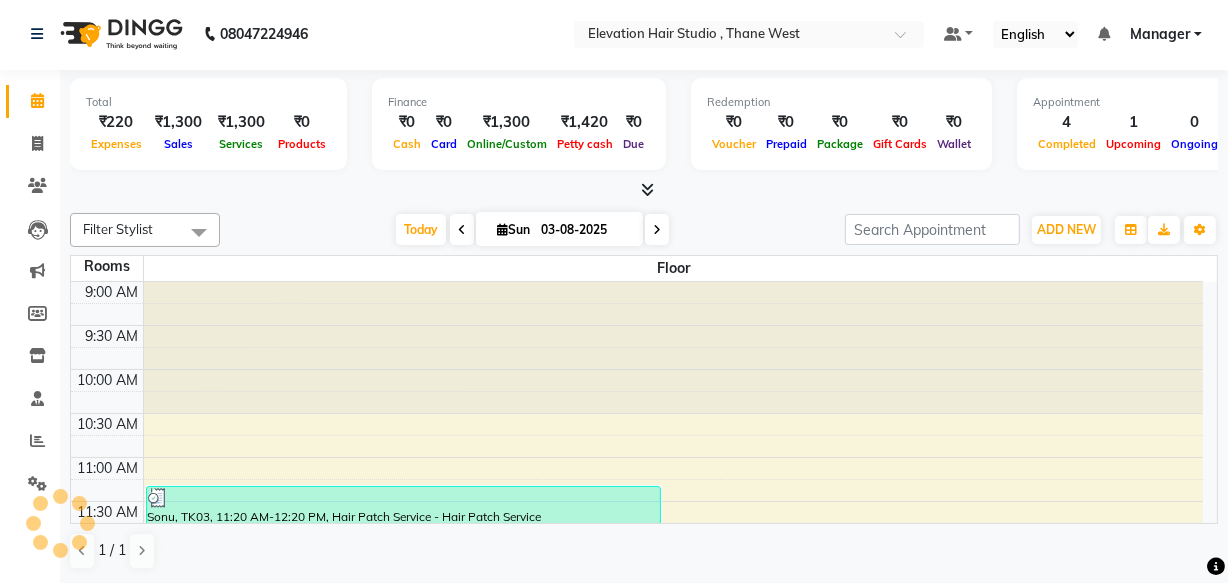 scroll, scrollTop: 0, scrollLeft: 0, axis: both 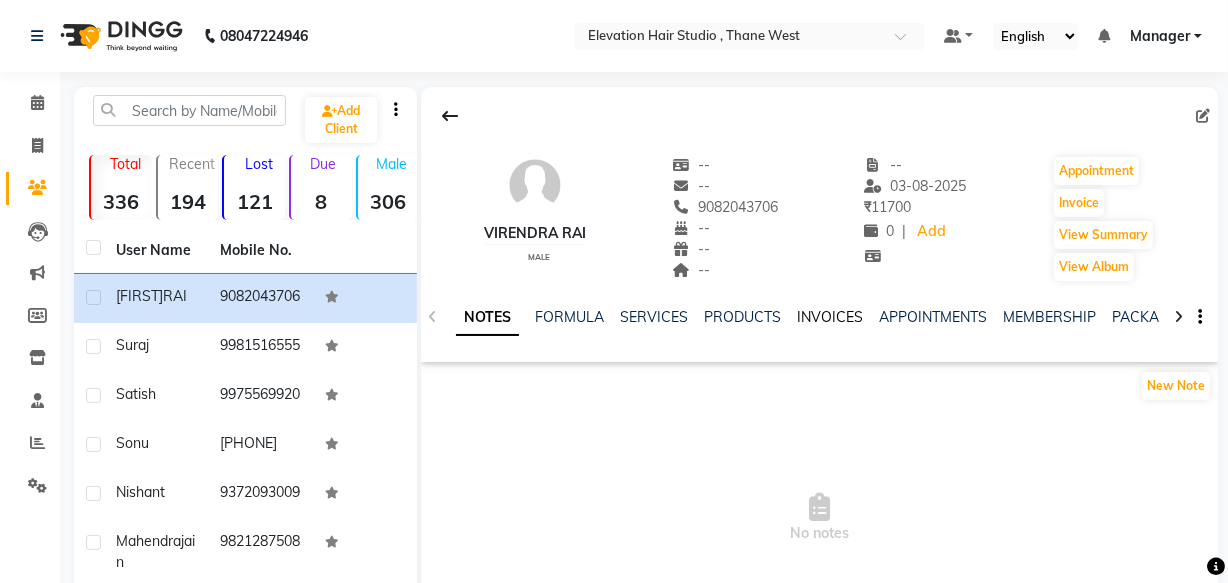 click on "INVOICES" 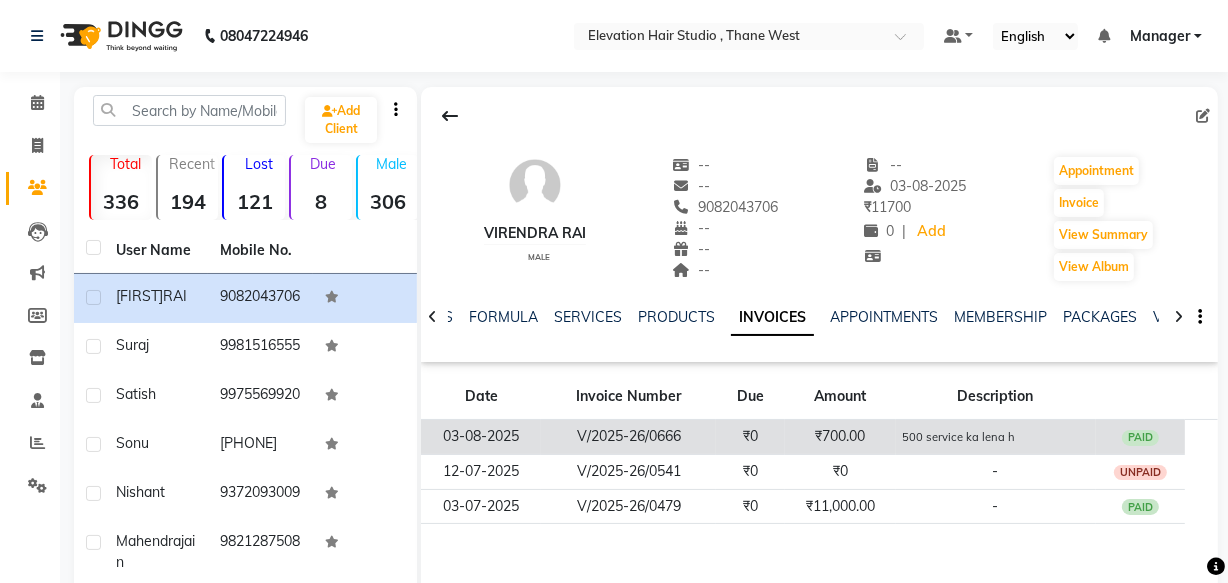 click on "500 service ka lena h" 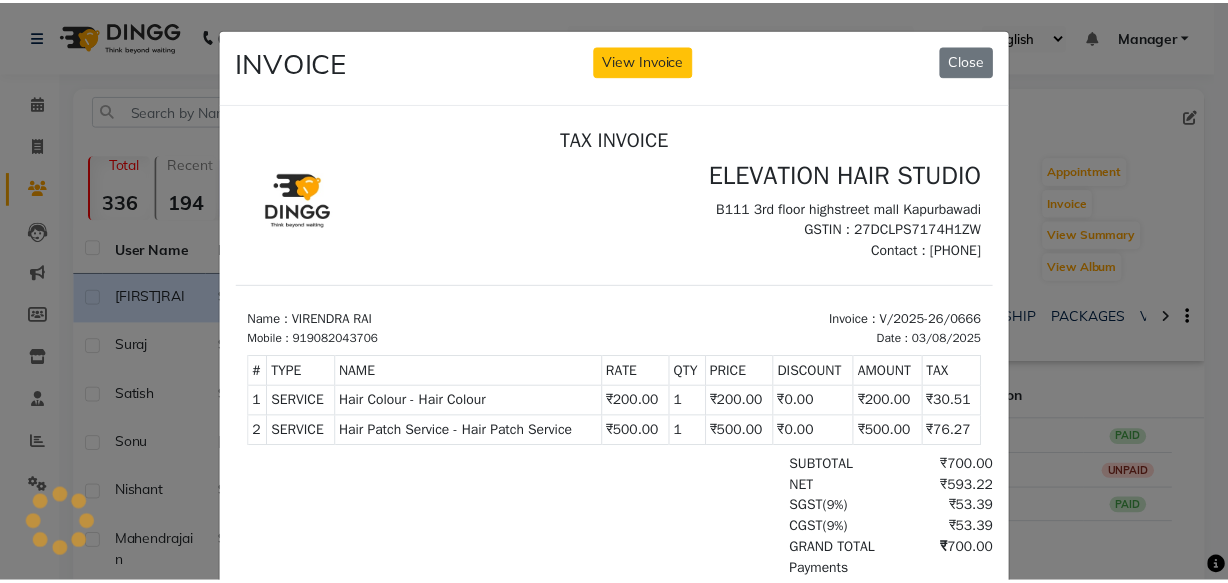scroll, scrollTop: 0, scrollLeft: 0, axis: both 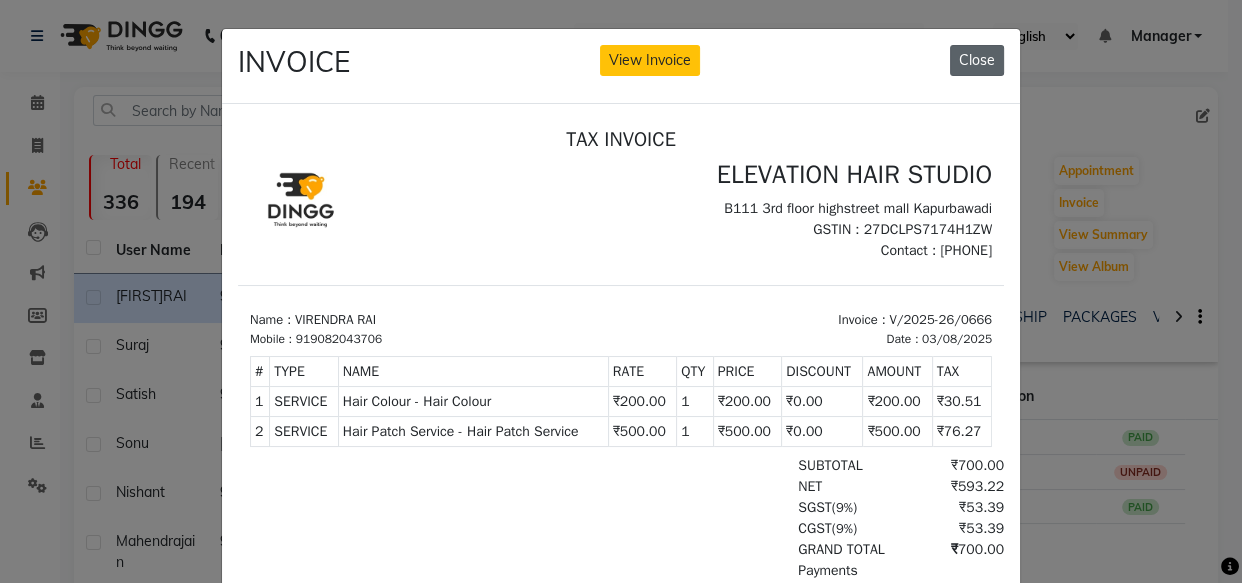 click on "Close" 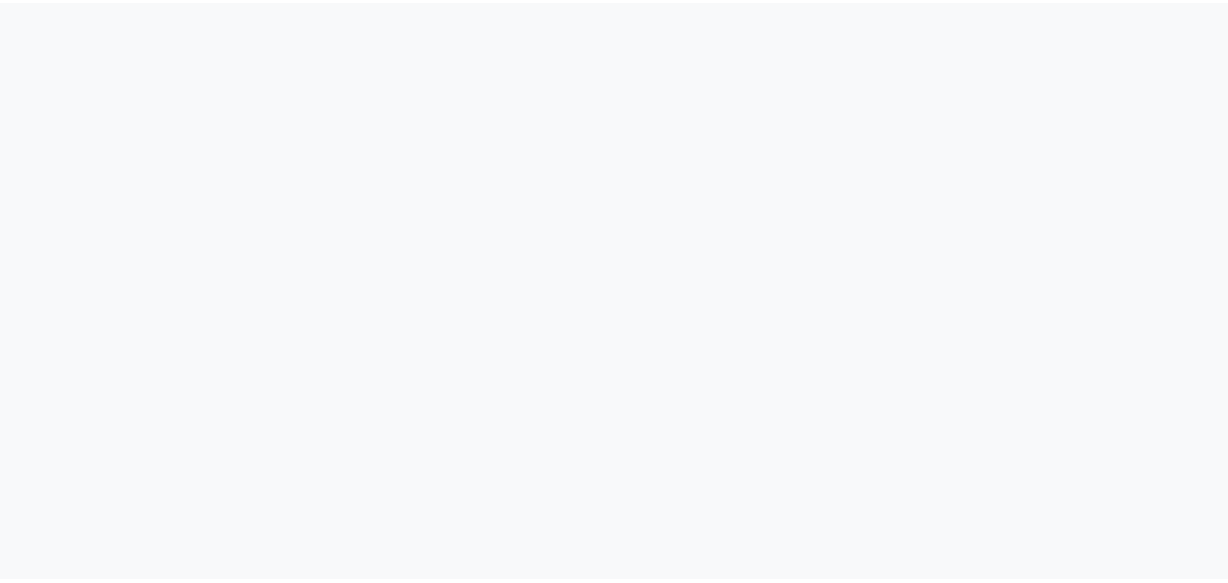 scroll, scrollTop: 0, scrollLeft: 0, axis: both 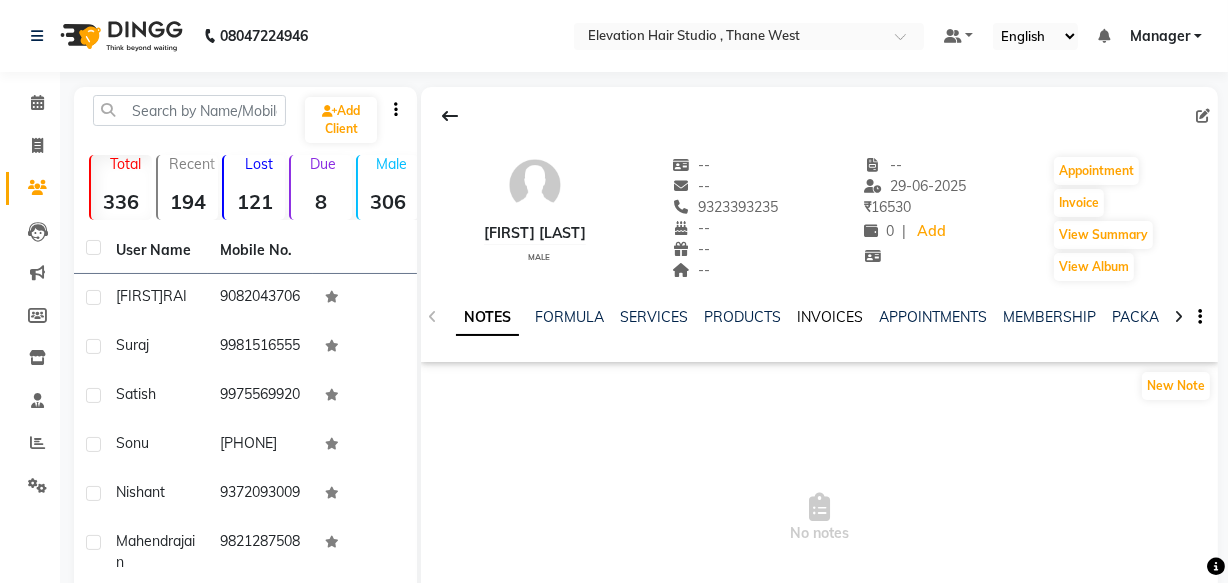 click on "INVOICES" 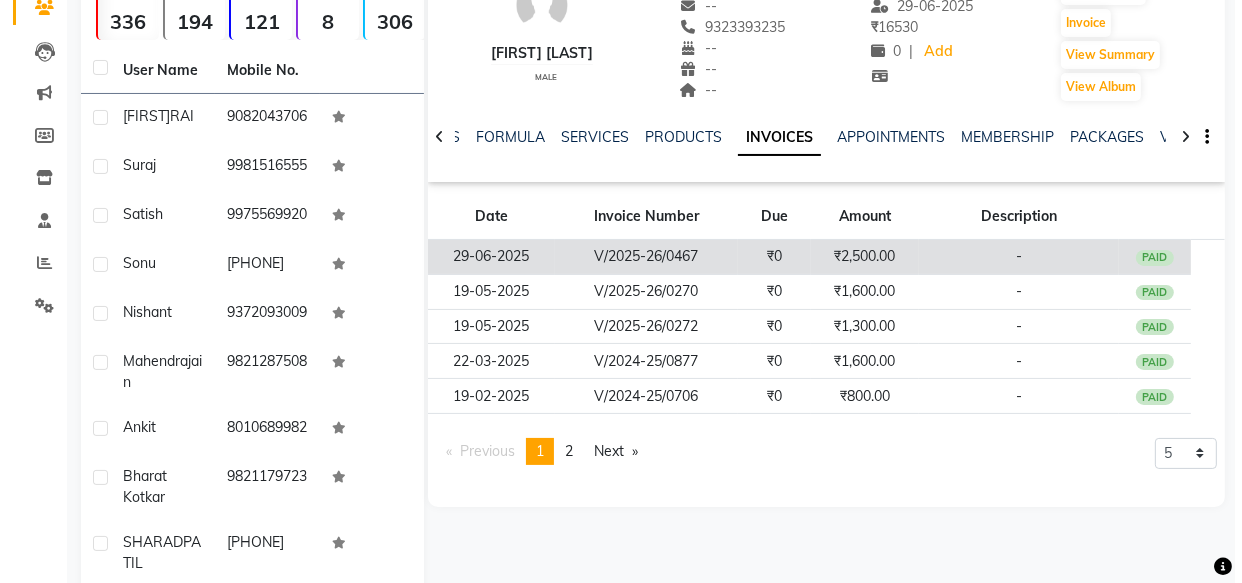scroll, scrollTop: 181, scrollLeft: 0, axis: vertical 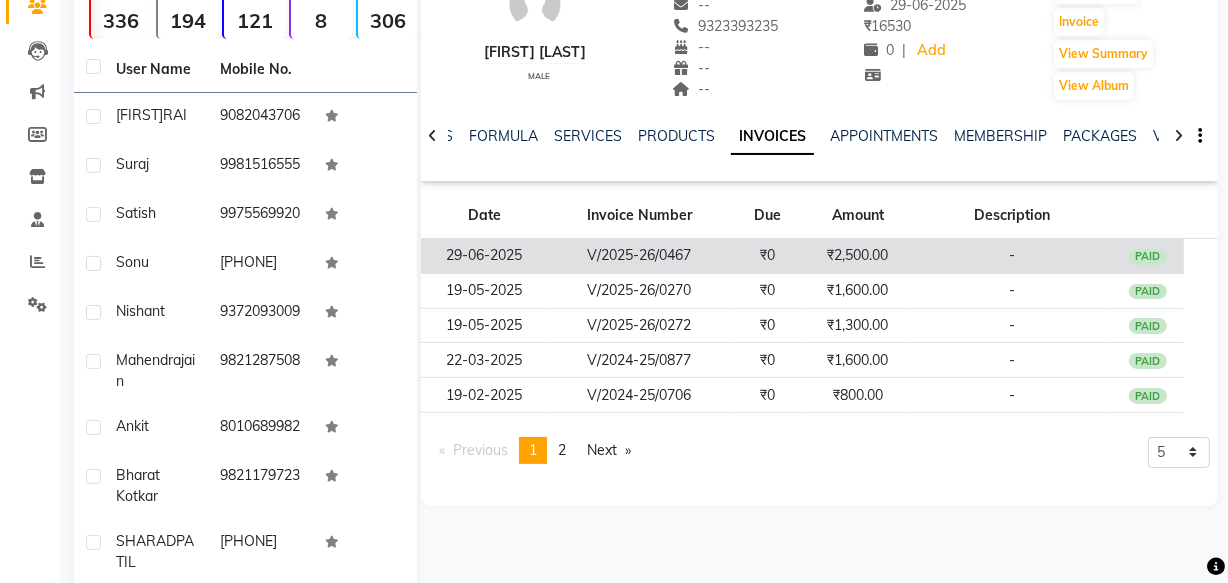 click on "V/2025-26/0467" 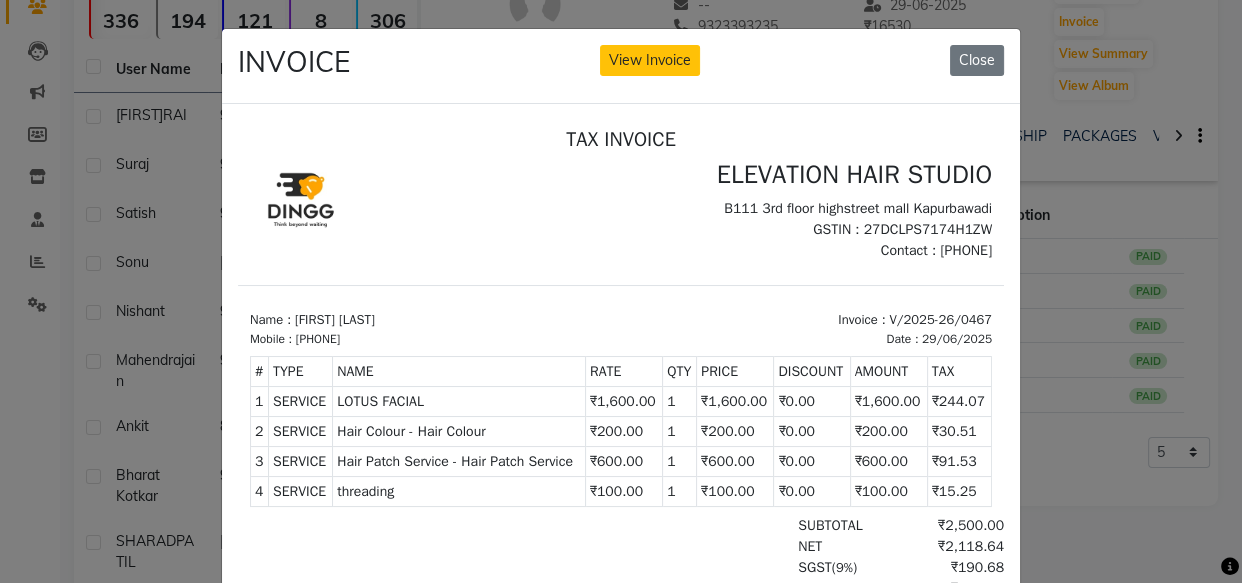 scroll, scrollTop: 15, scrollLeft: 0, axis: vertical 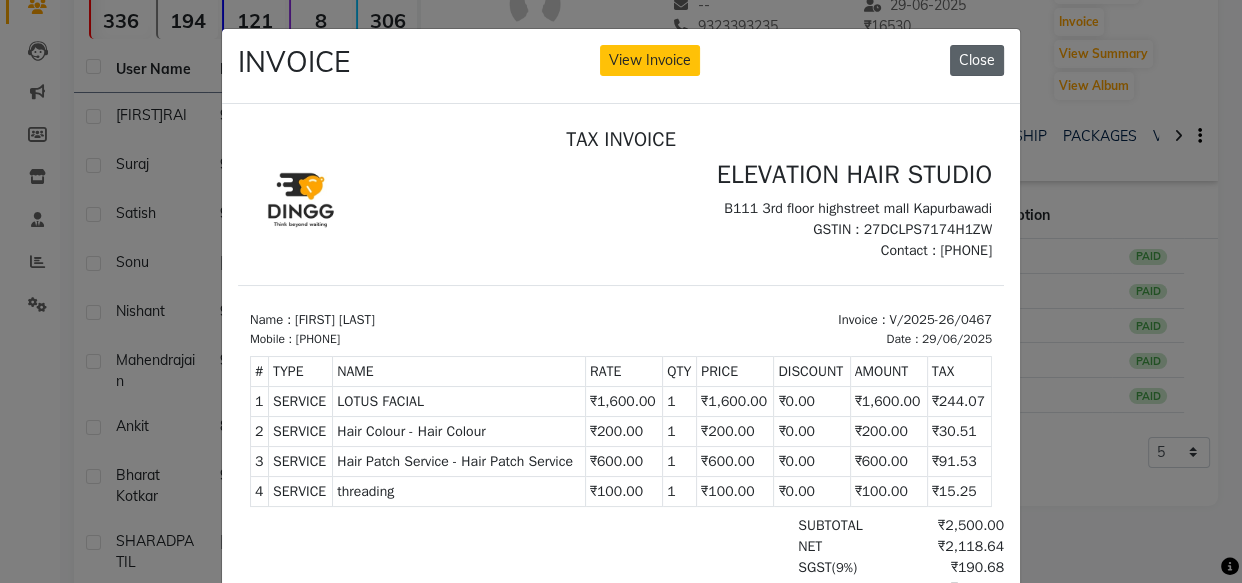 click on "Close" 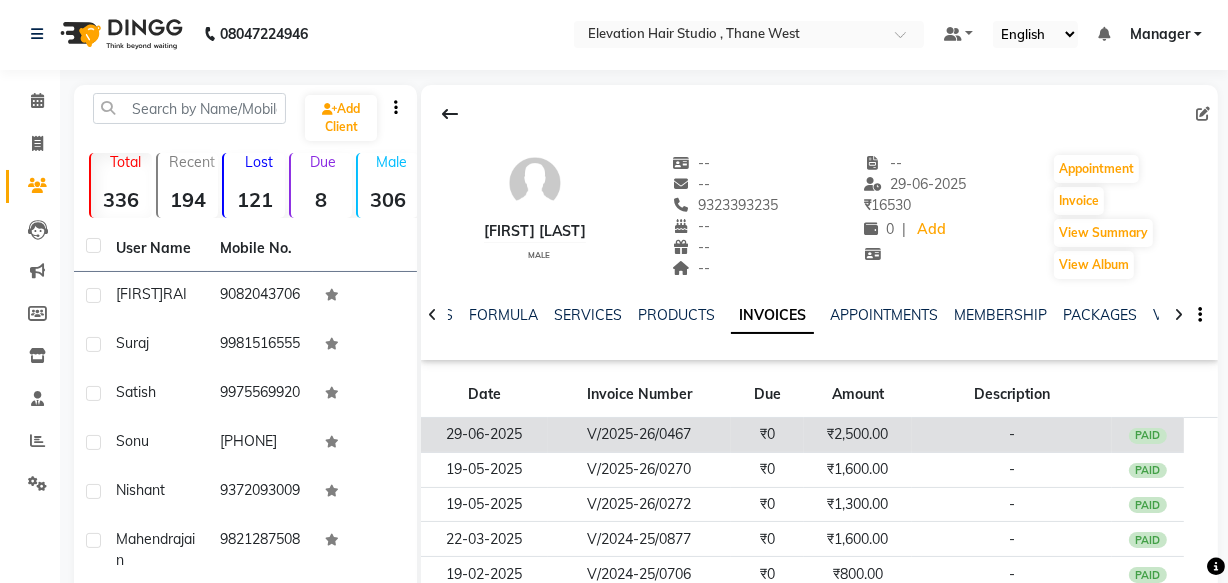 scroll, scrollTop: 0, scrollLeft: 0, axis: both 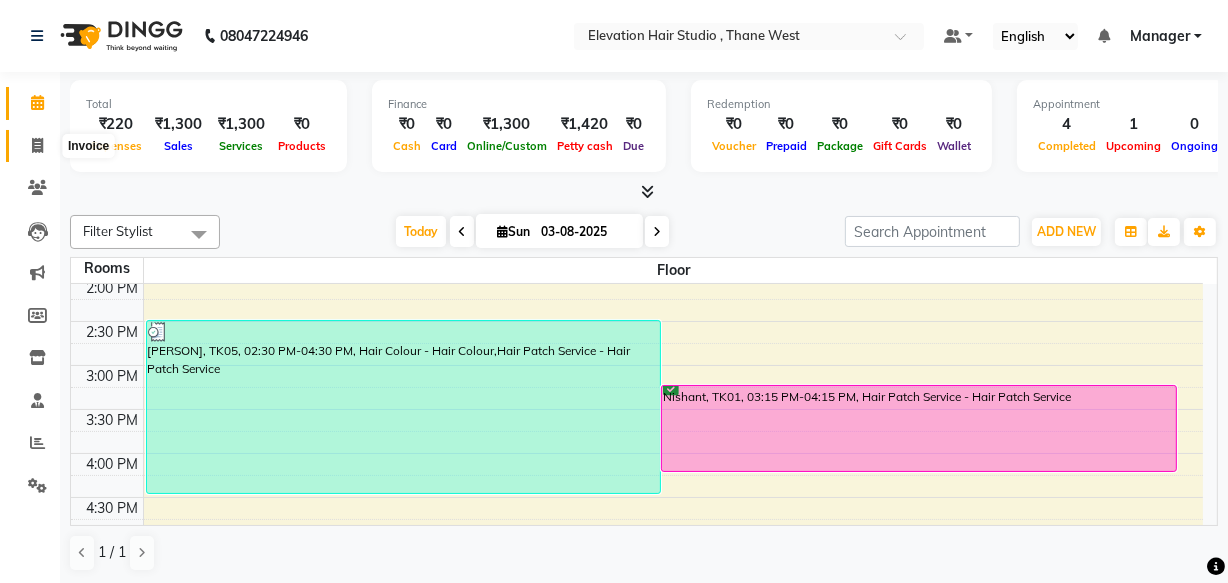 click 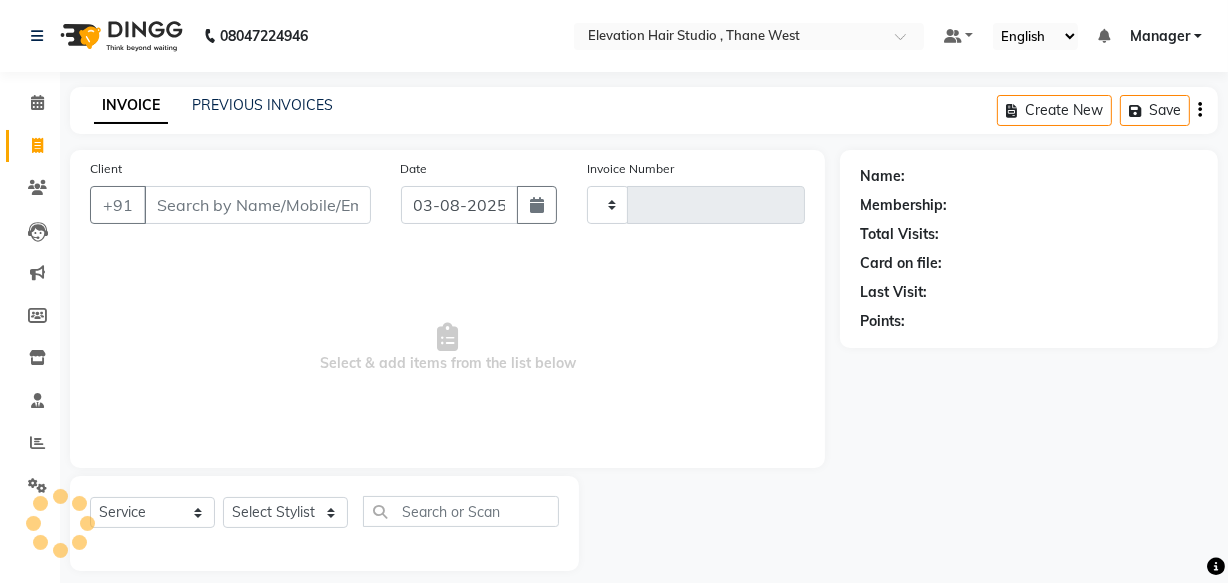 type on "0667" 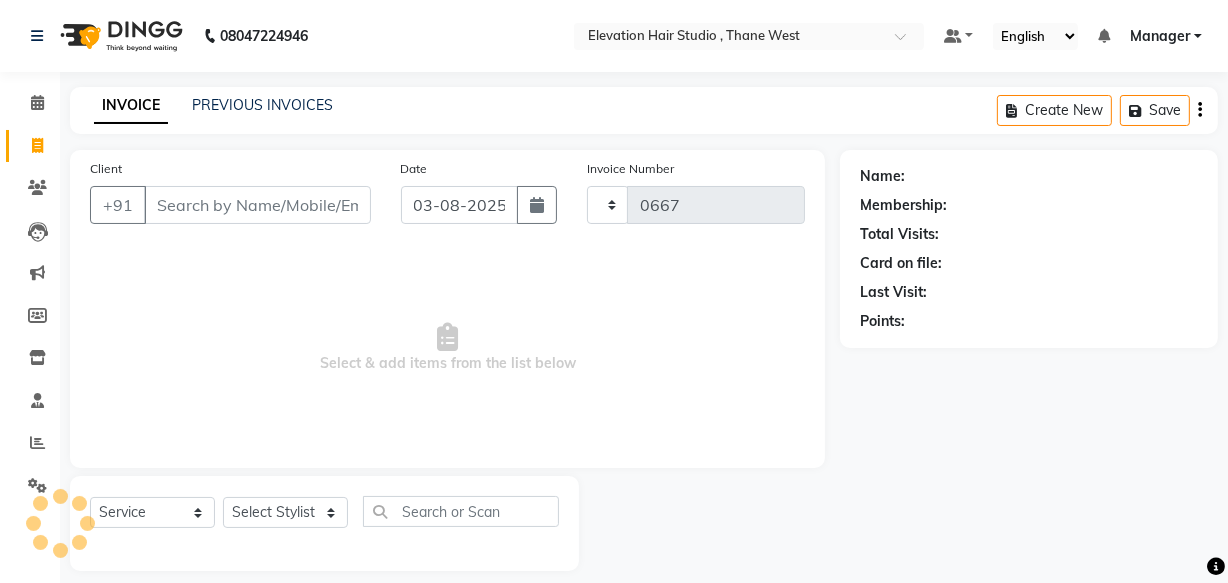 select on "6886" 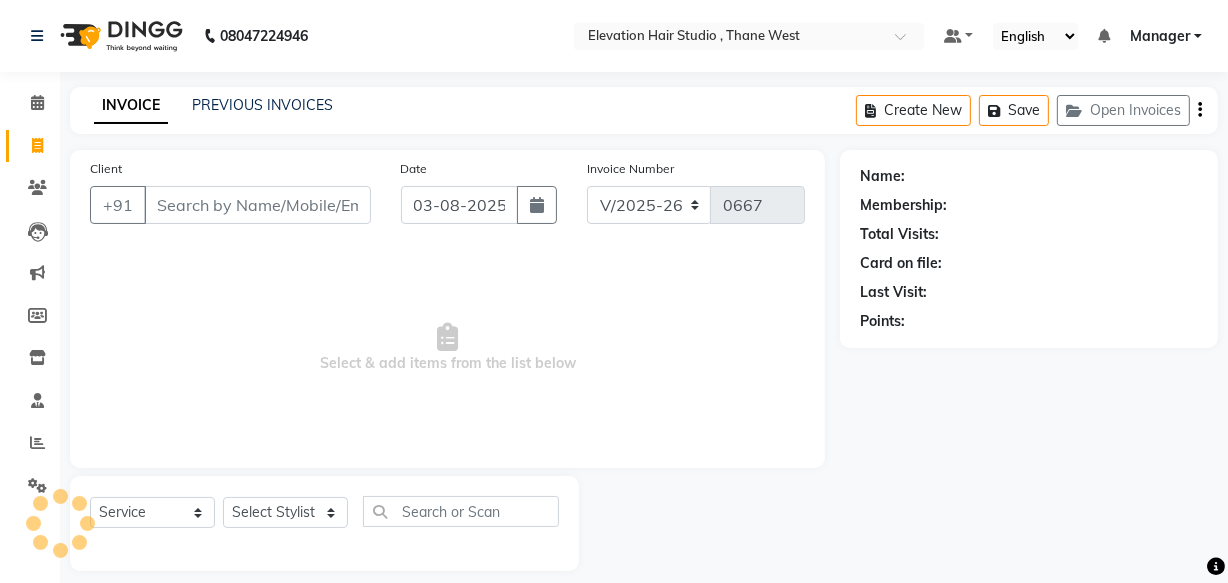 drag, startPoint x: 174, startPoint y: 200, endPoint x: 205, endPoint y: 165, distance: 46.75468 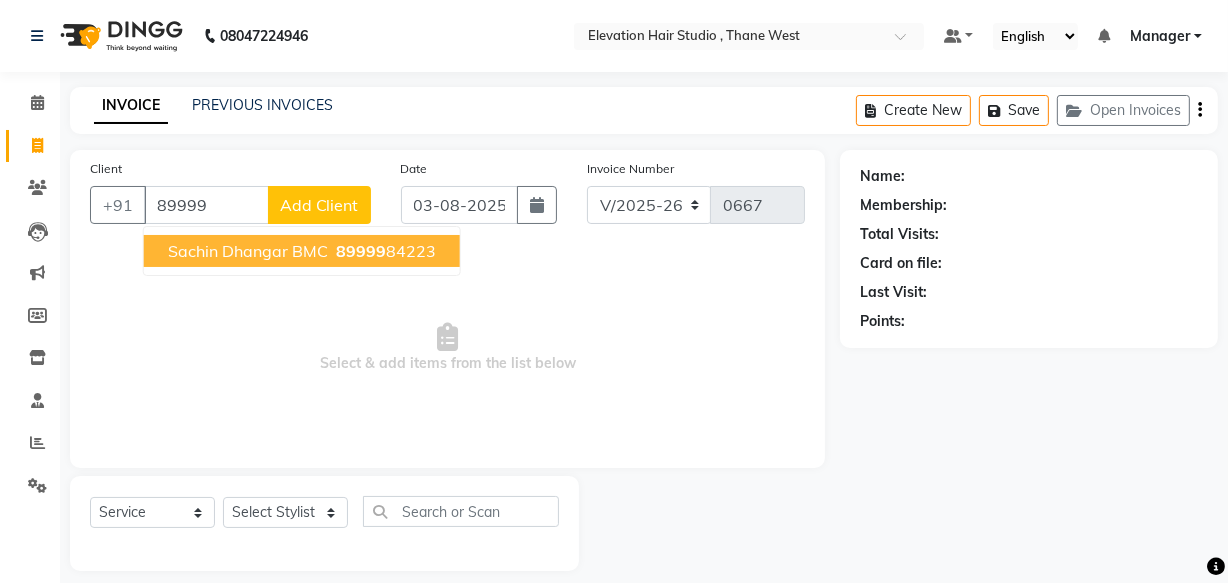 click on "89999" at bounding box center (361, 251) 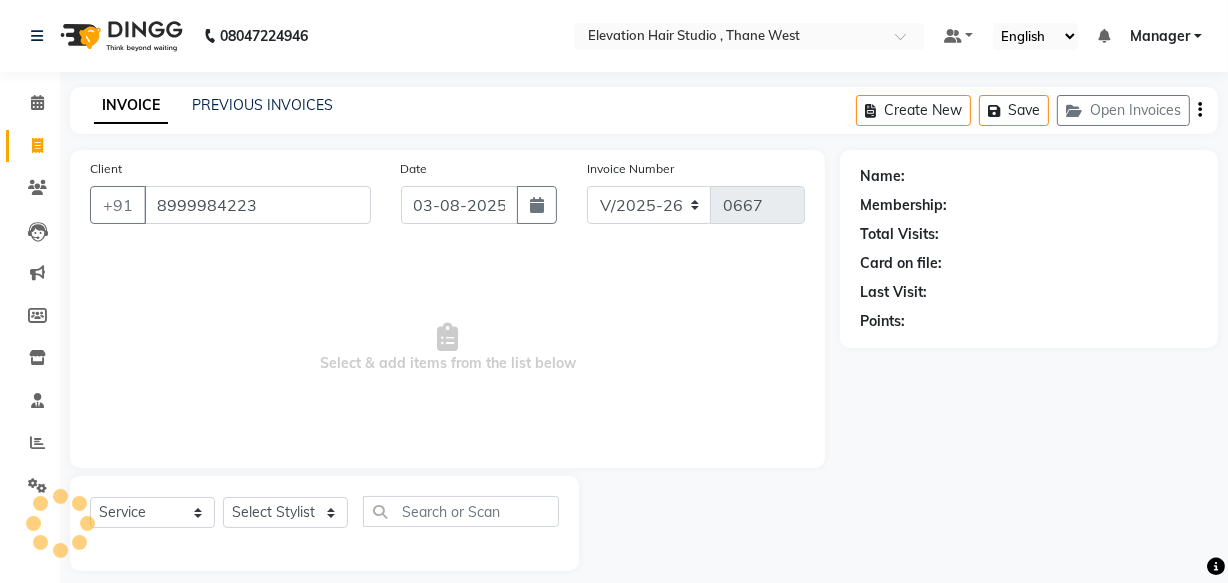 type on "8999984223" 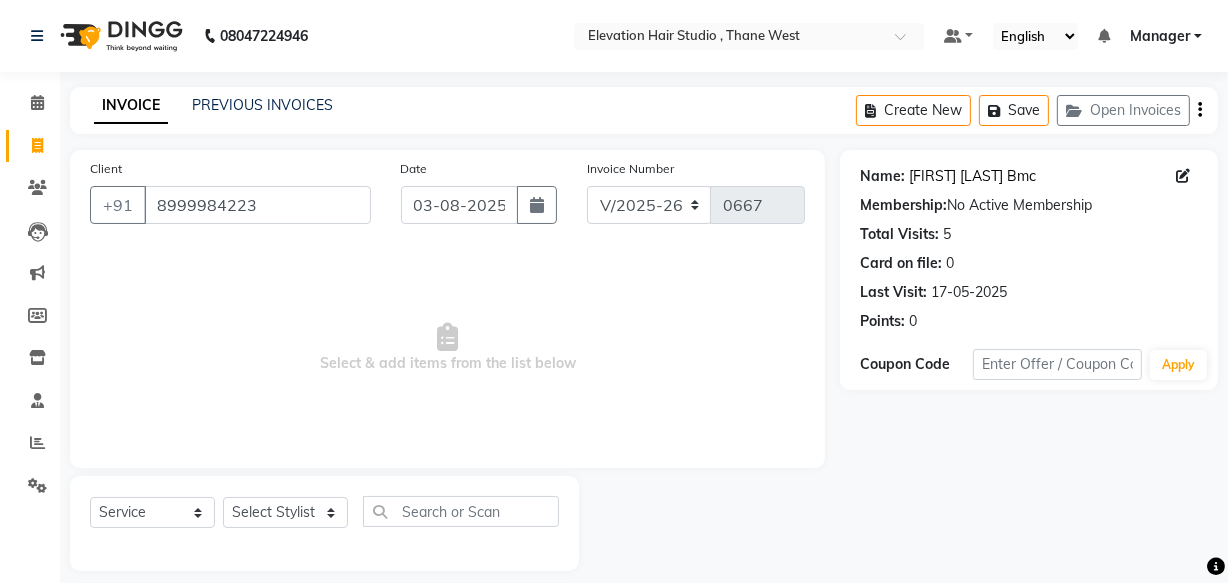 click on "[FIRST] [LAST] Bmc" 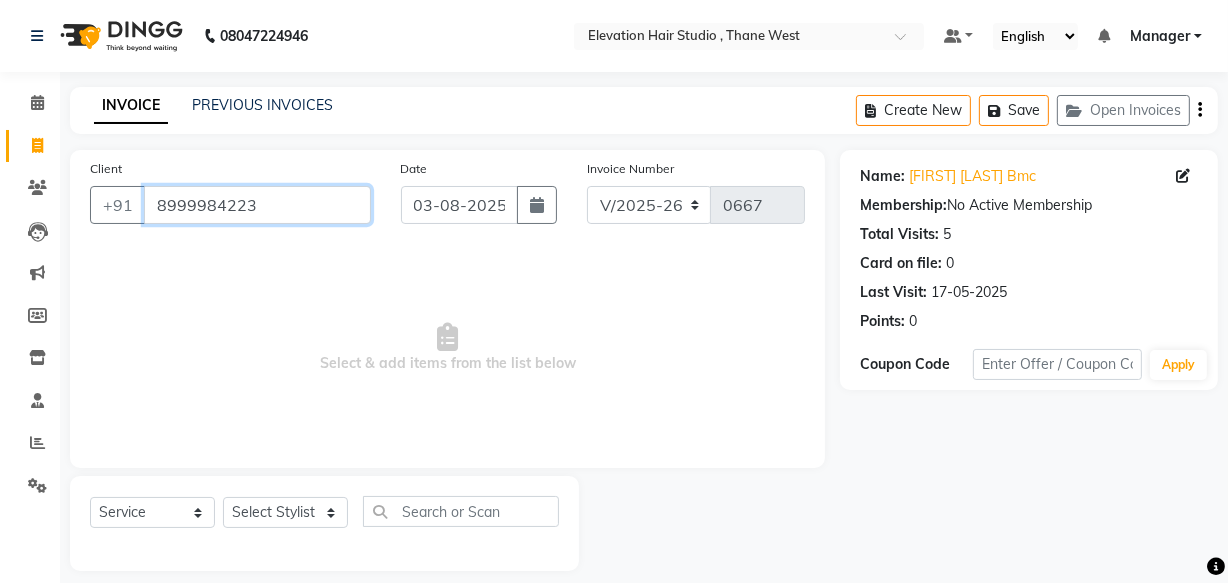 click on "8999984223" at bounding box center [257, 205] 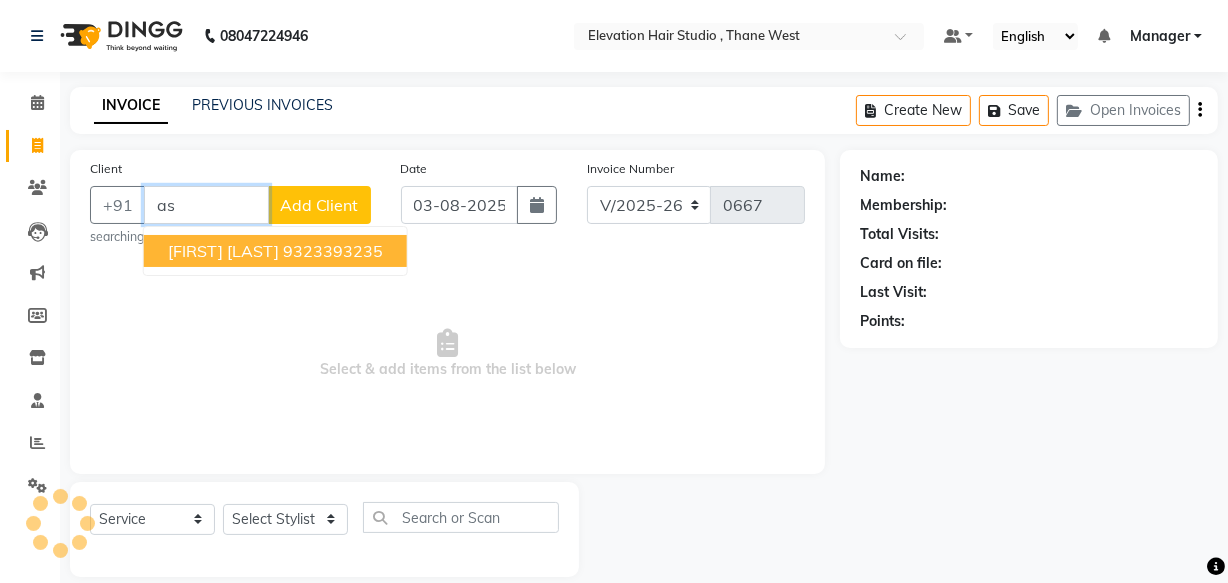 type on "a" 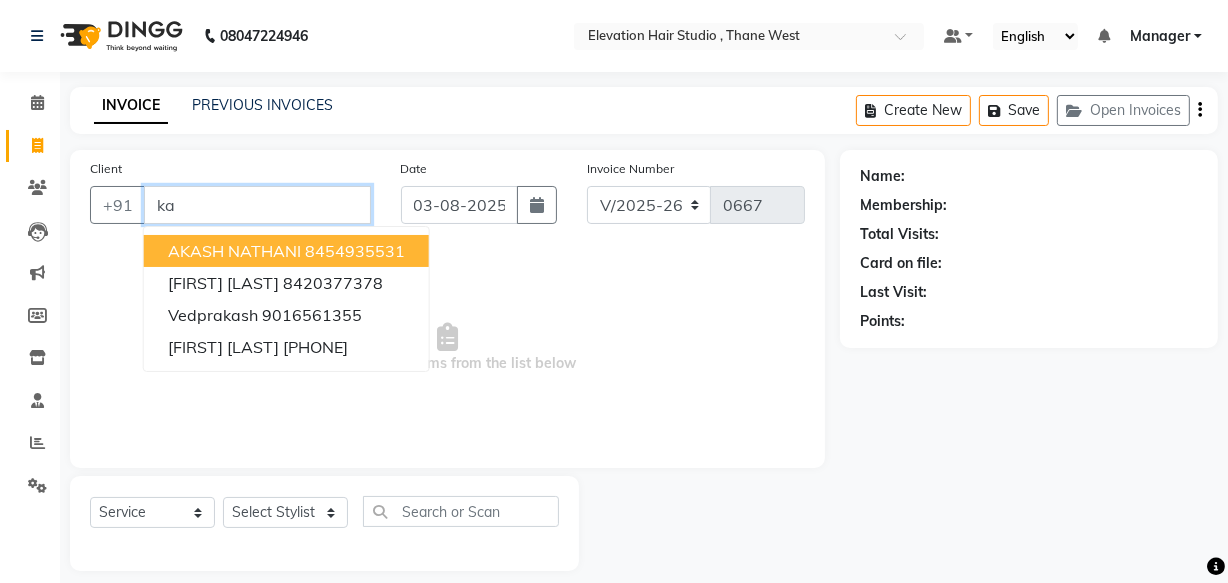 type on "k" 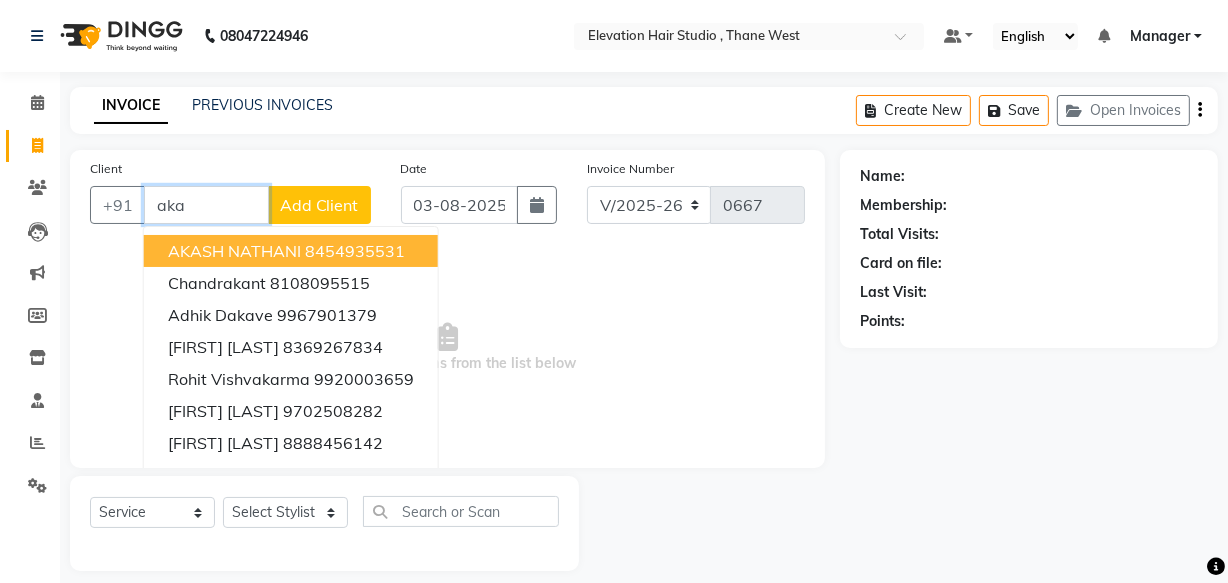 click on "8454935531" at bounding box center (355, 251) 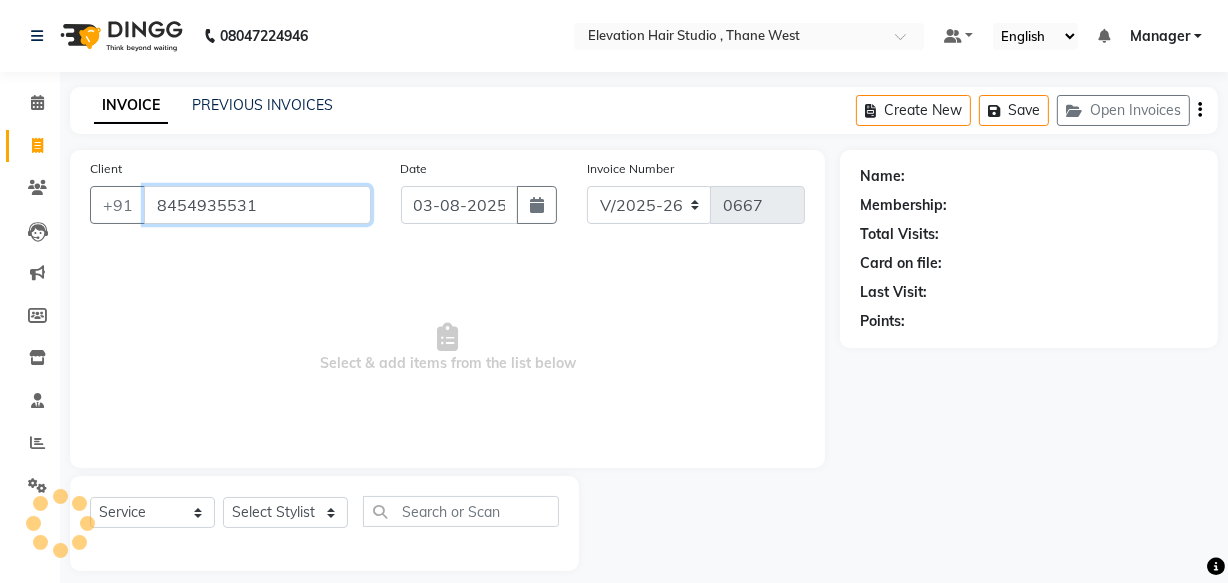 type on "8454935531" 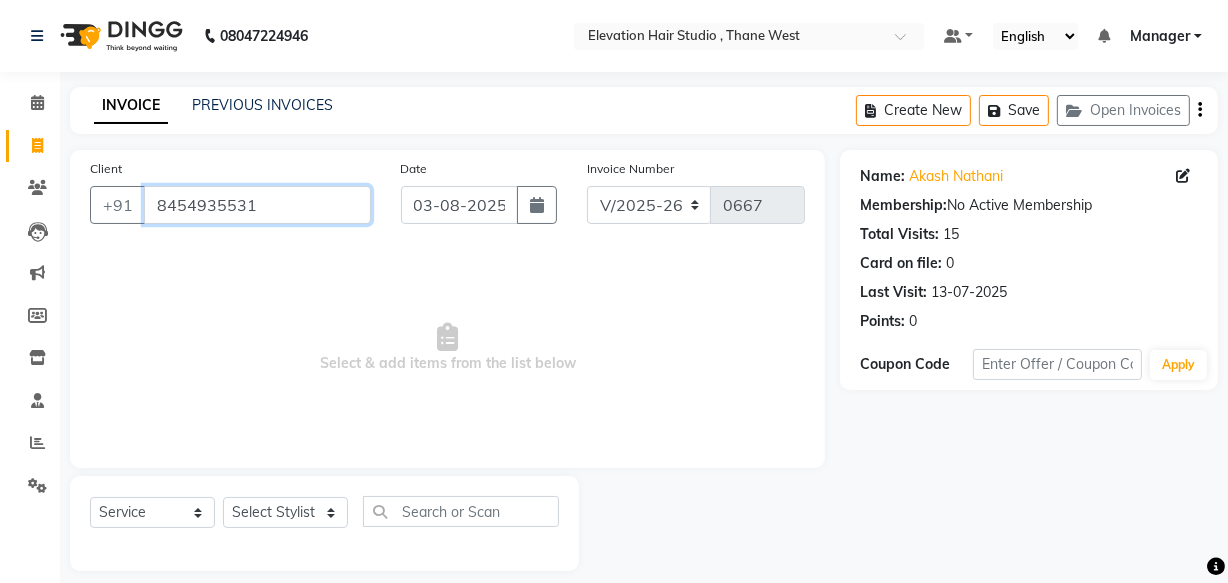 drag, startPoint x: 258, startPoint y: 201, endPoint x: 254, endPoint y: 218, distance: 17.464249 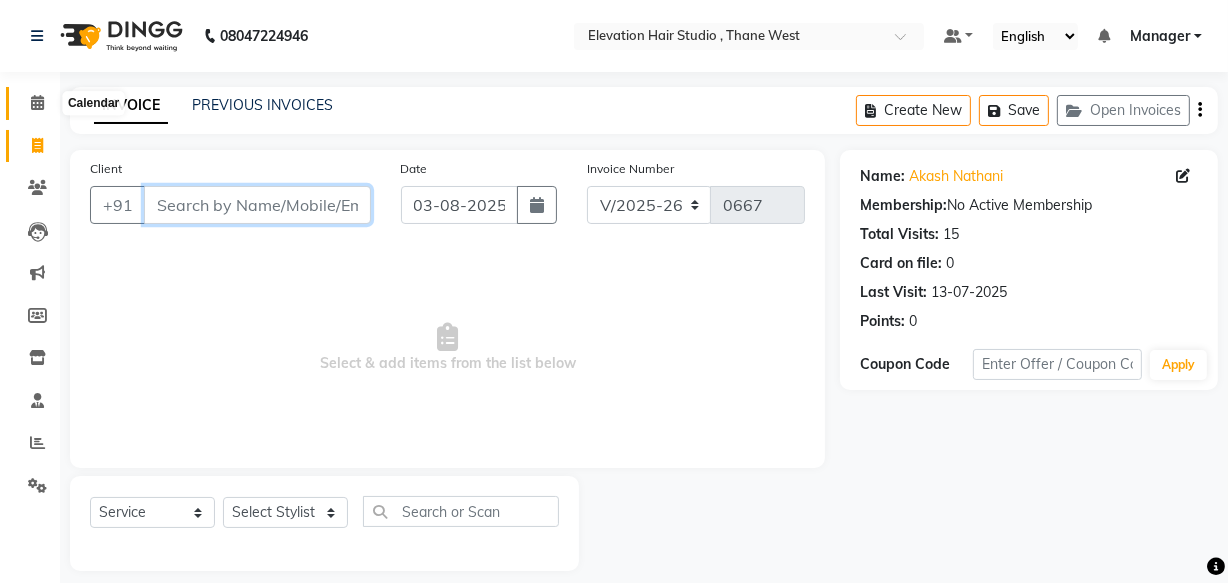 type 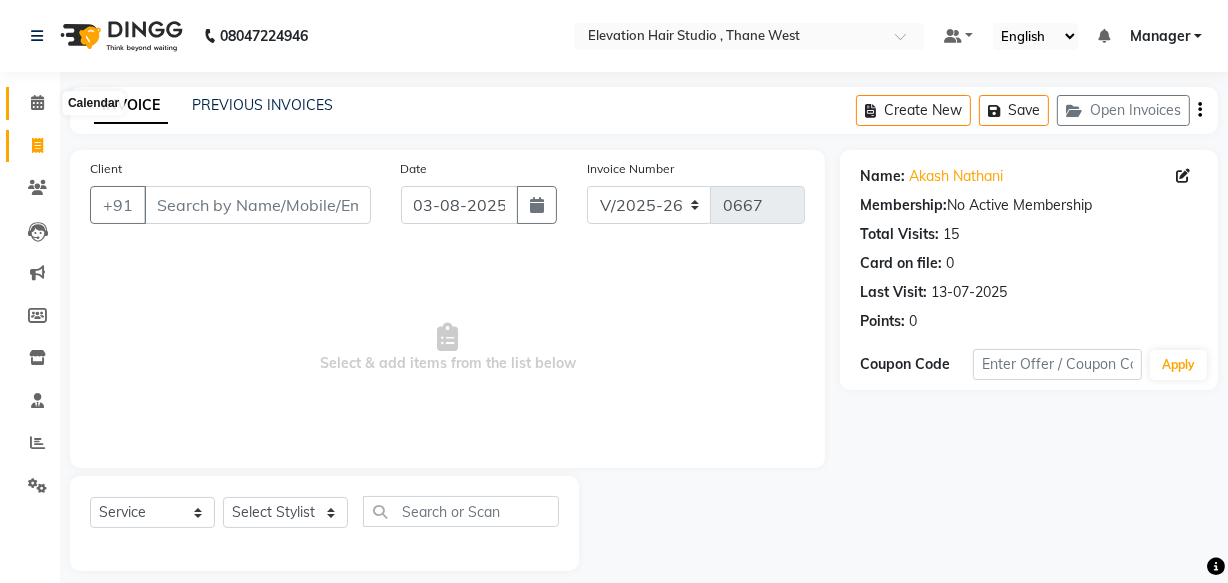 click 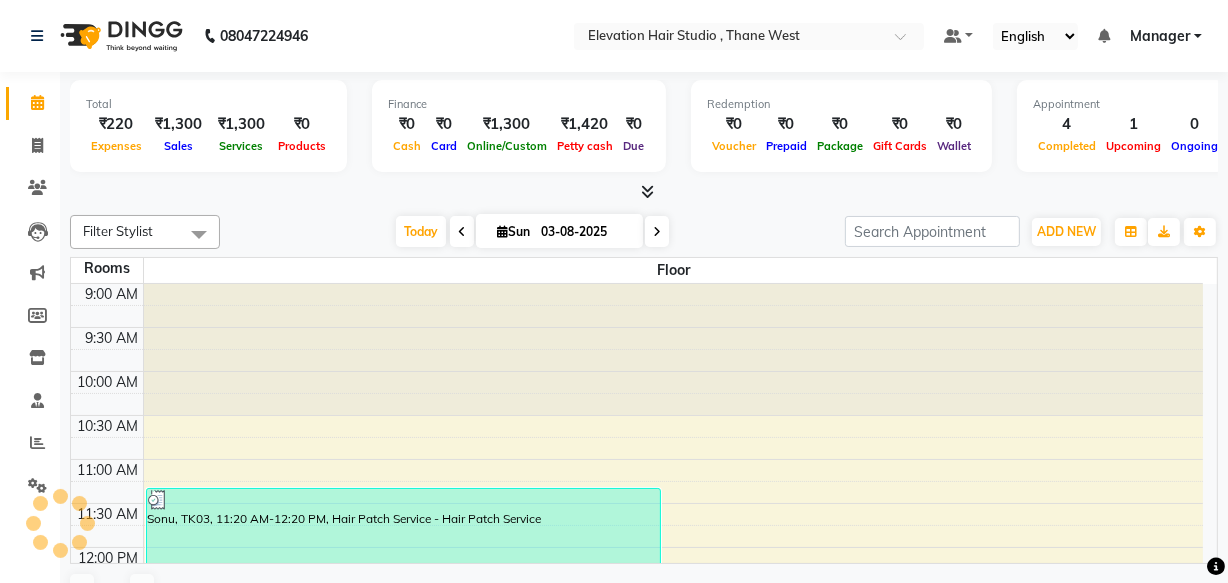 scroll, scrollTop: 0, scrollLeft: 0, axis: both 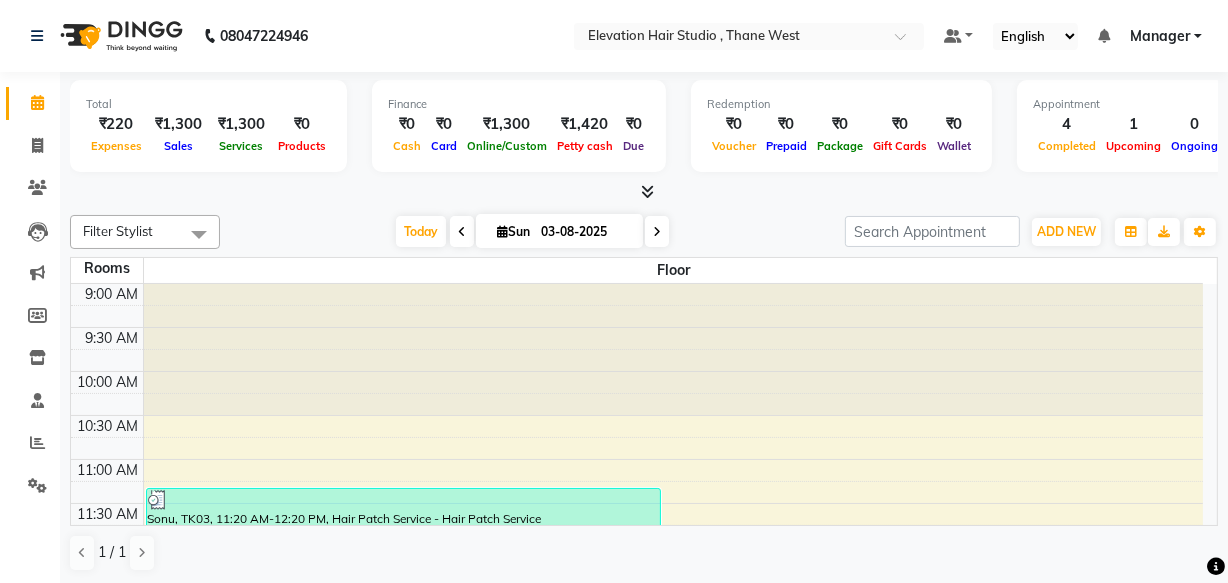 click at bounding box center (657, 232) 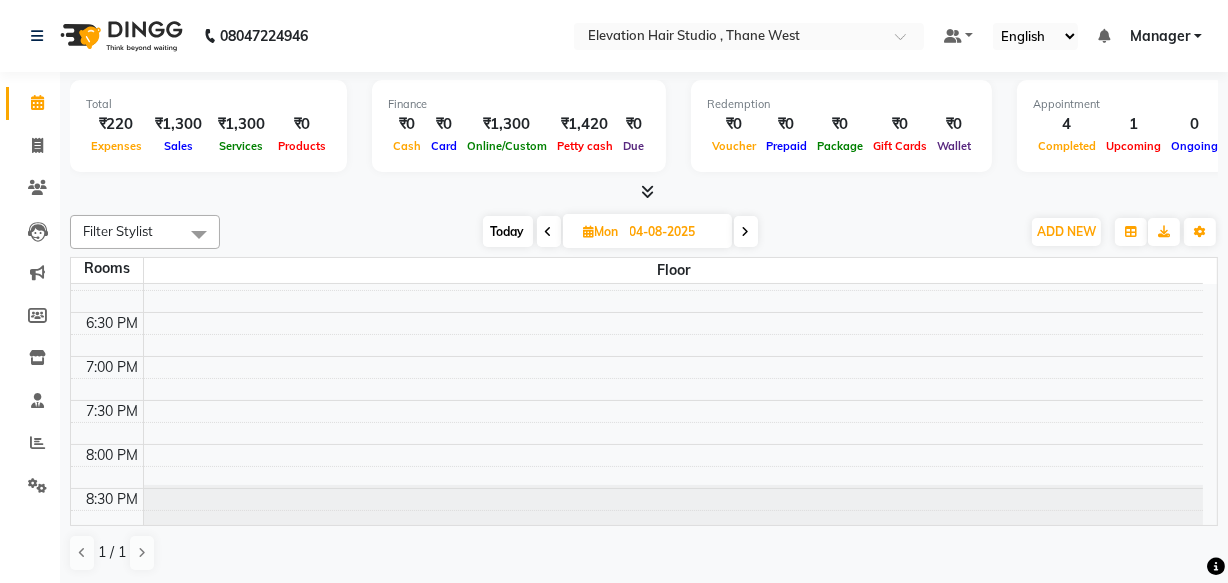 scroll, scrollTop: 810, scrollLeft: 0, axis: vertical 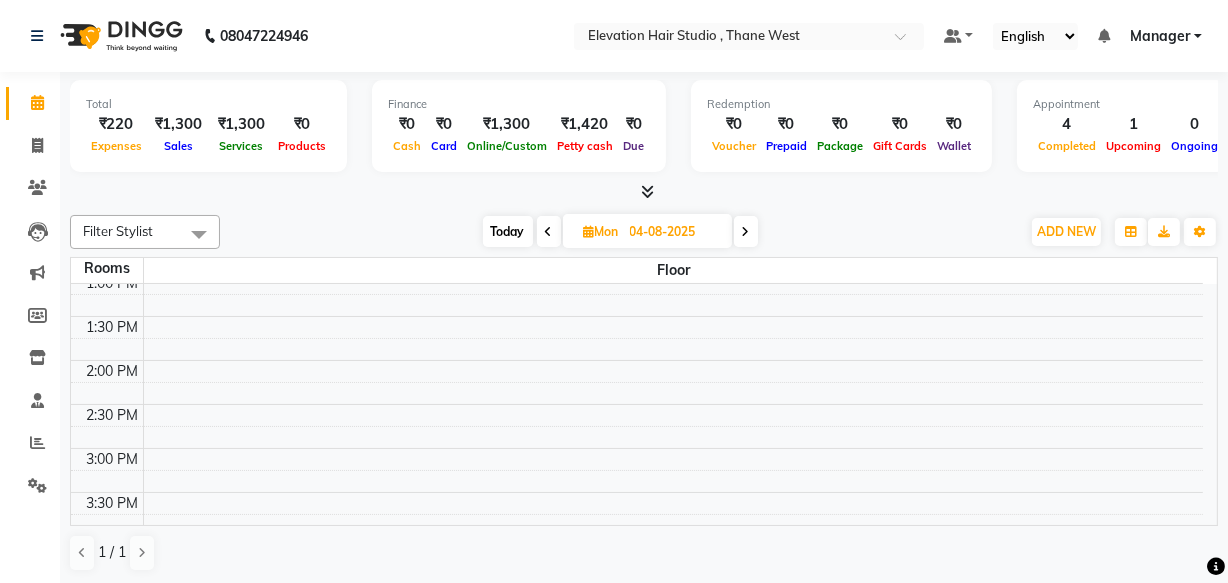 click at bounding box center [746, 231] 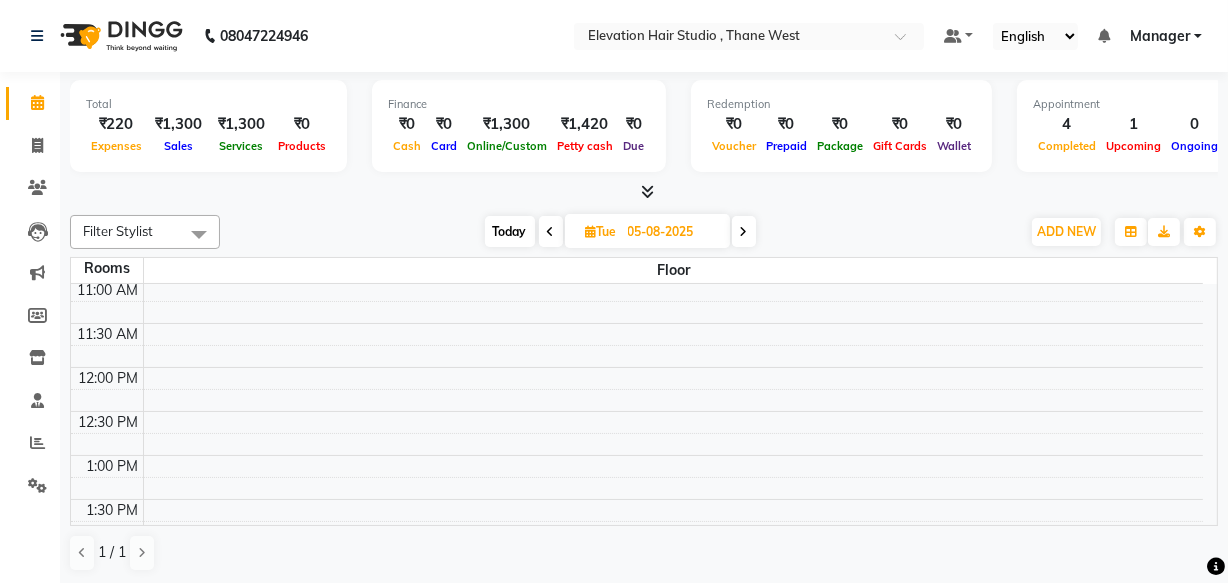 scroll, scrollTop: 0, scrollLeft: 0, axis: both 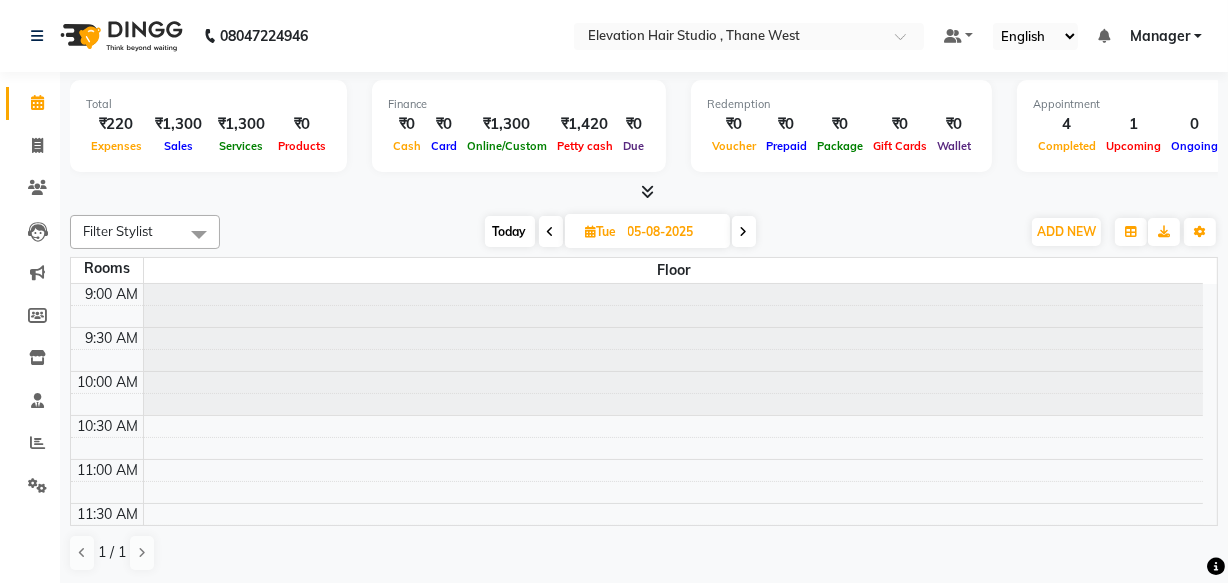 click at bounding box center [551, 232] 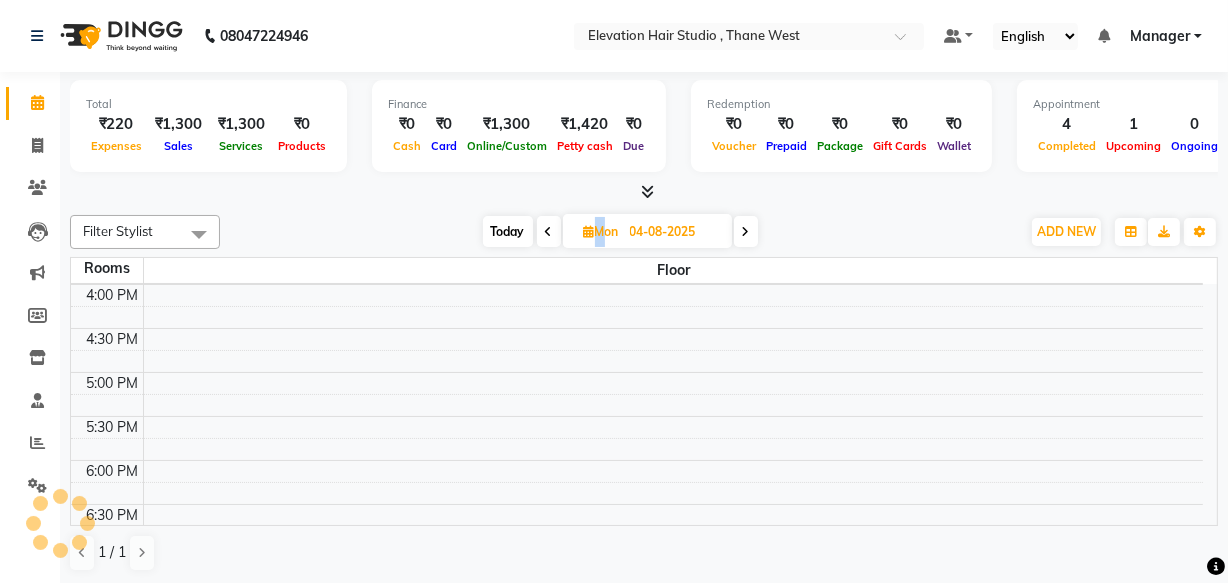 drag, startPoint x: 546, startPoint y: 227, endPoint x: 550, endPoint y: 250, distance: 23.345236 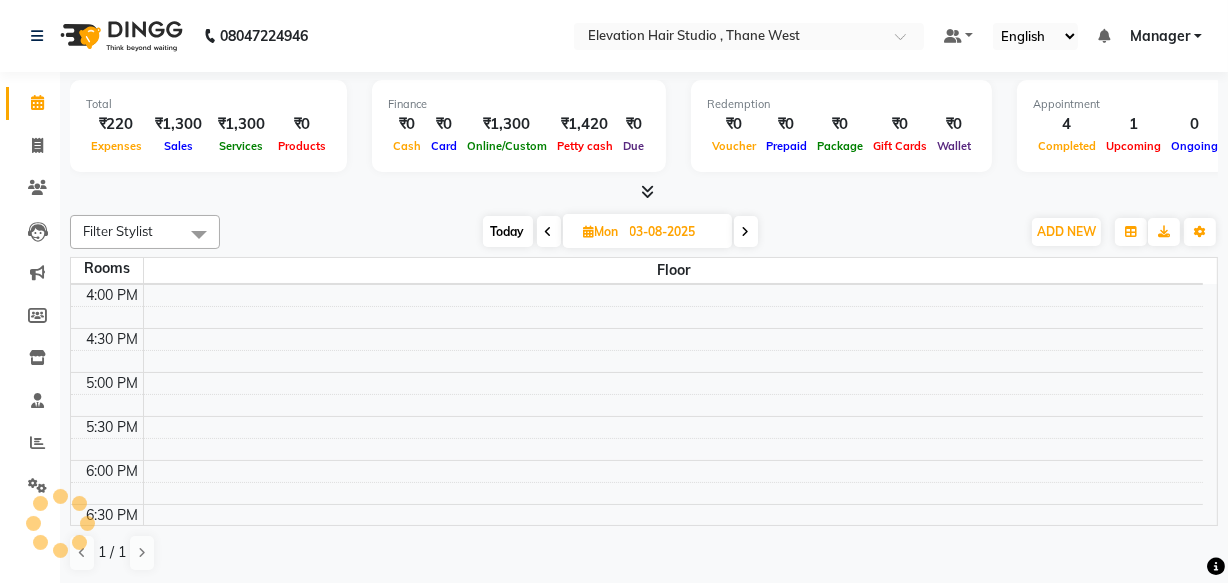 scroll, scrollTop: 615, scrollLeft: 0, axis: vertical 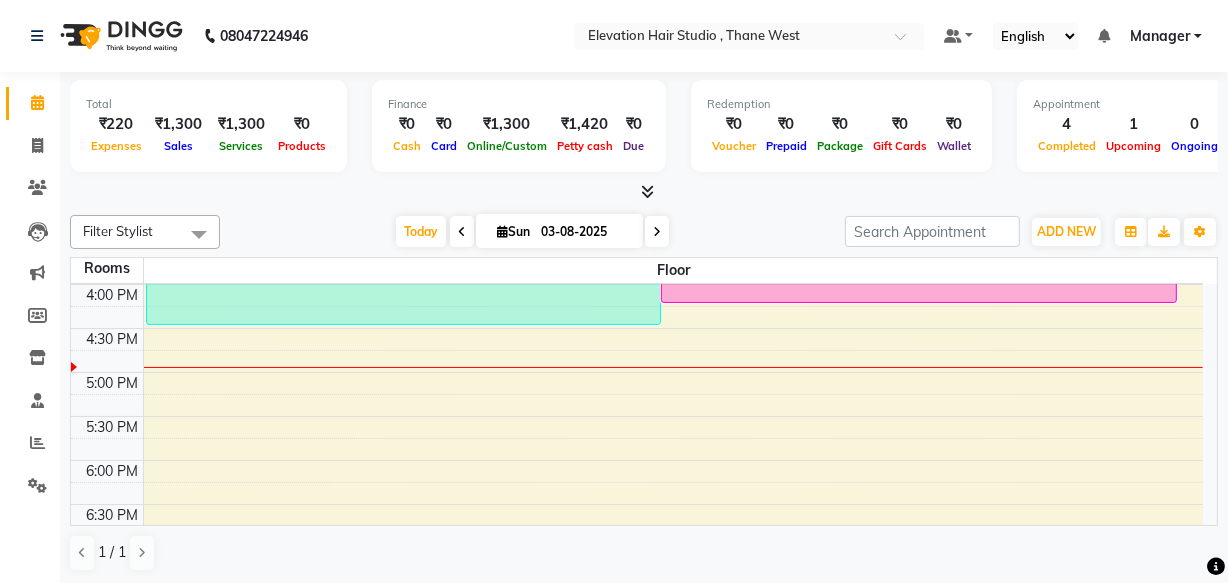 click at bounding box center [462, 231] 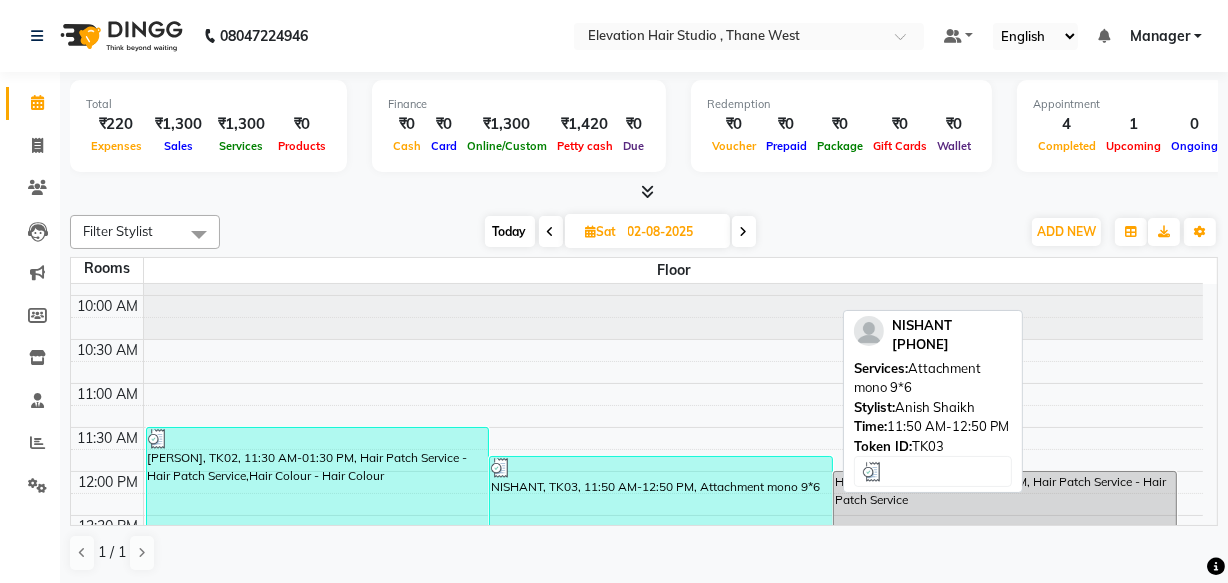 scroll, scrollTop: 0, scrollLeft: 0, axis: both 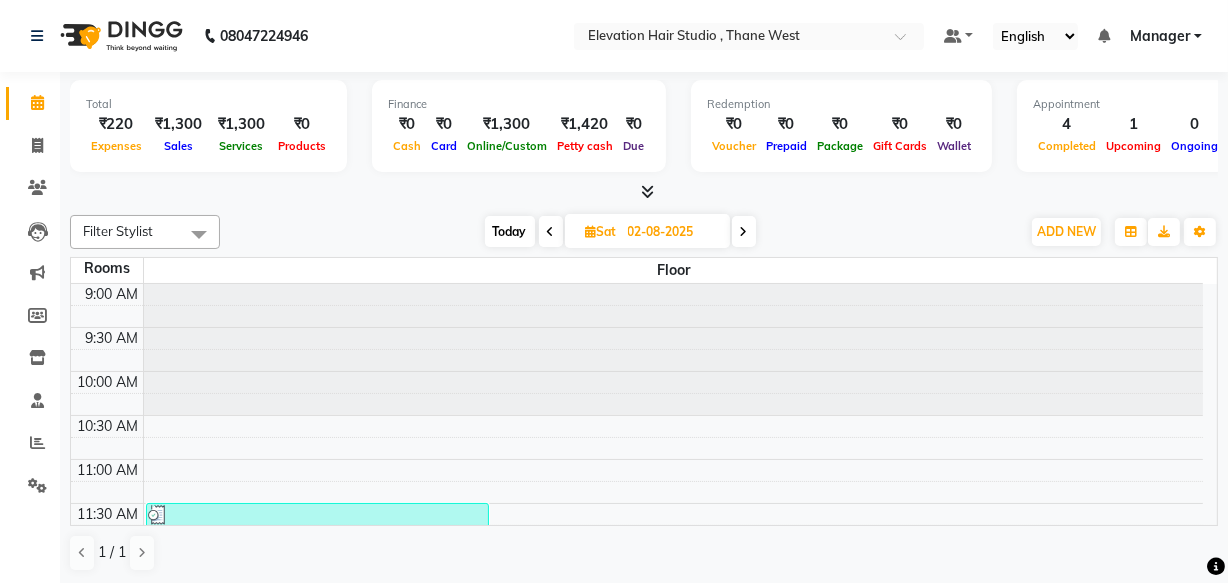 click at bounding box center (551, 231) 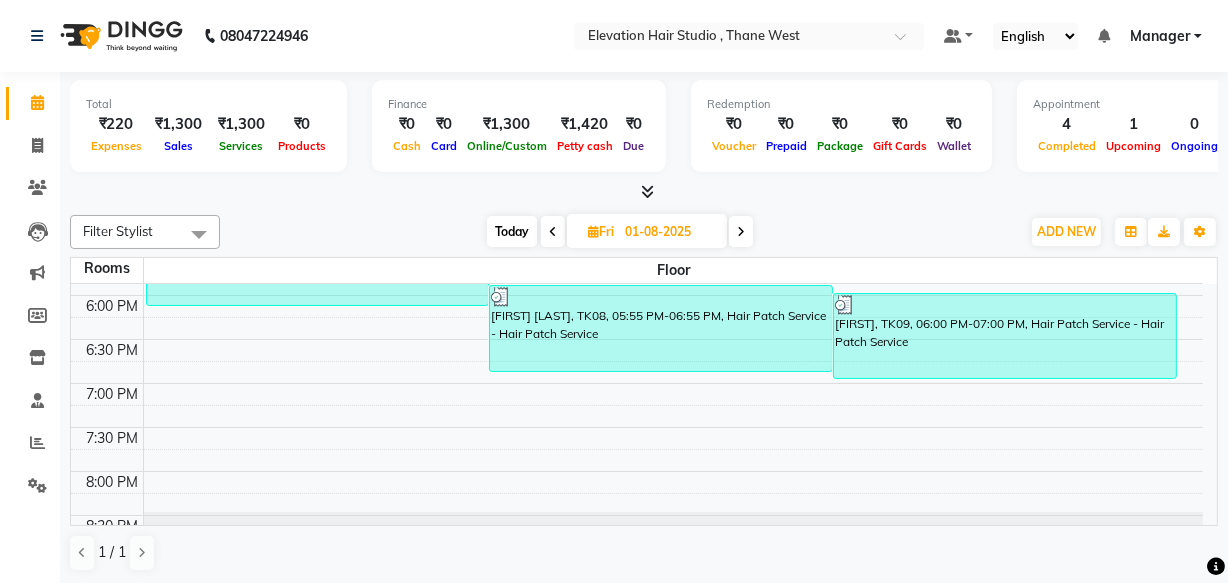 scroll, scrollTop: 810, scrollLeft: 0, axis: vertical 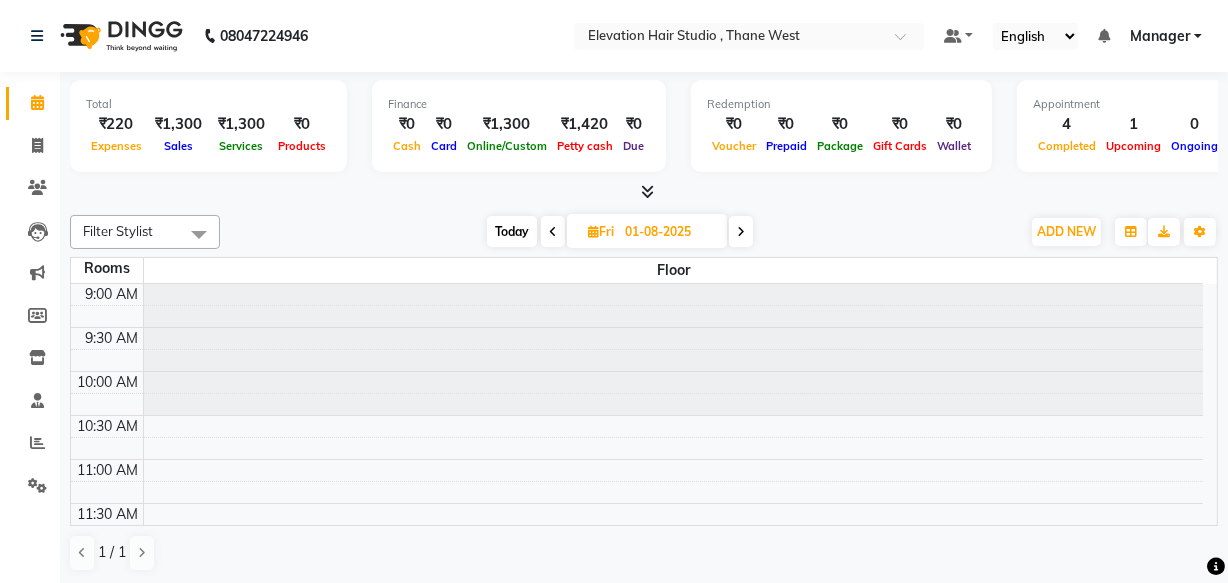 click on "Today  Fri 01-08-2025" at bounding box center [620, 232] 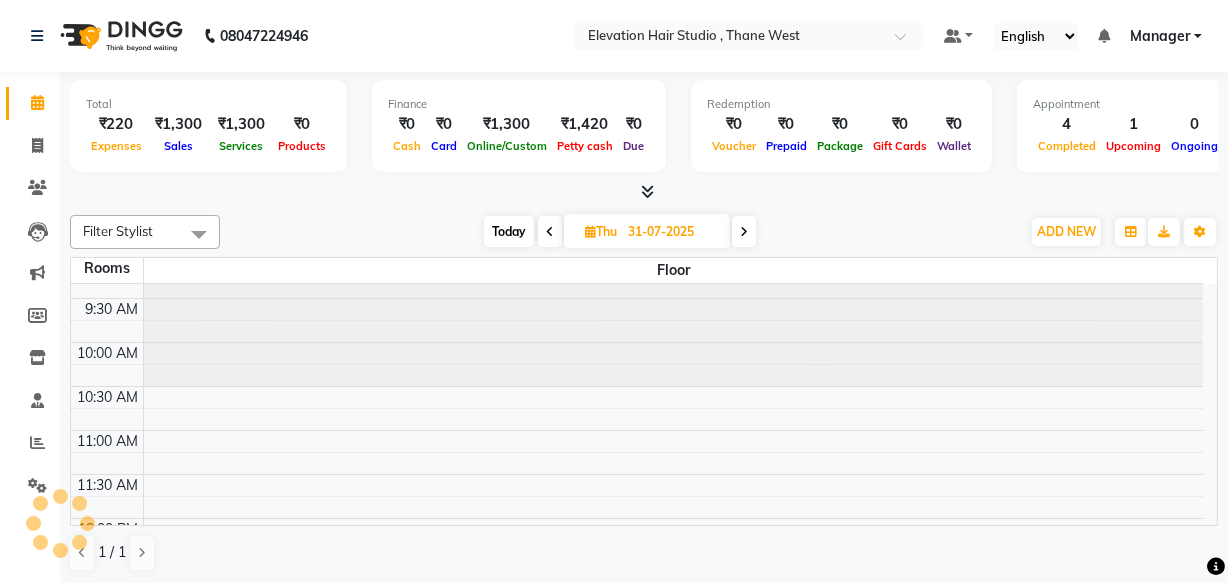 scroll, scrollTop: 0, scrollLeft: 0, axis: both 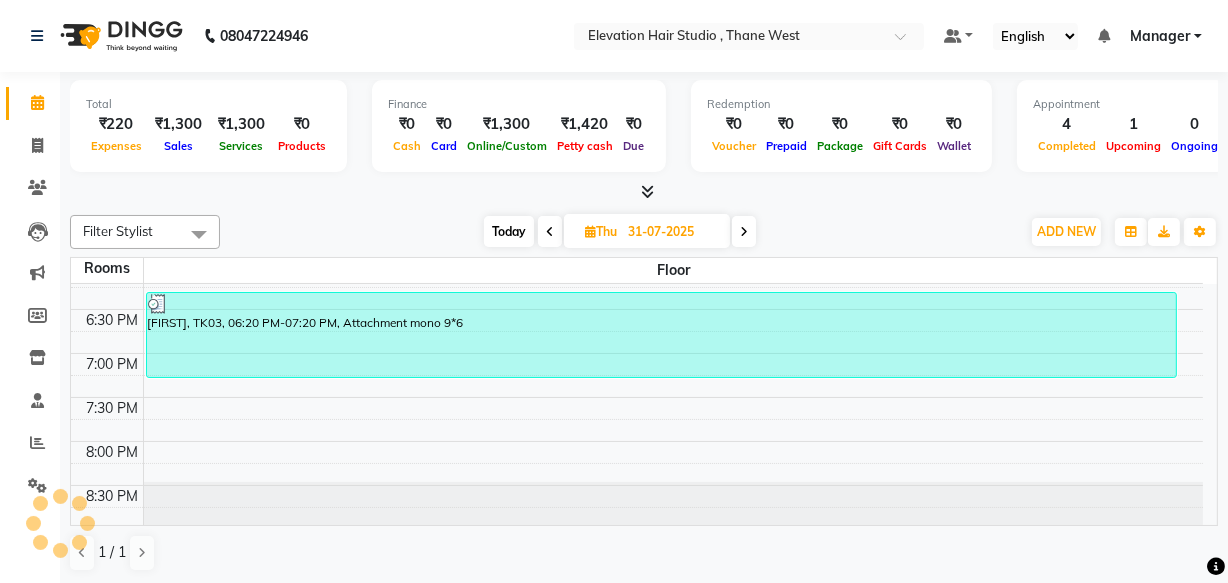 click at bounding box center (550, 231) 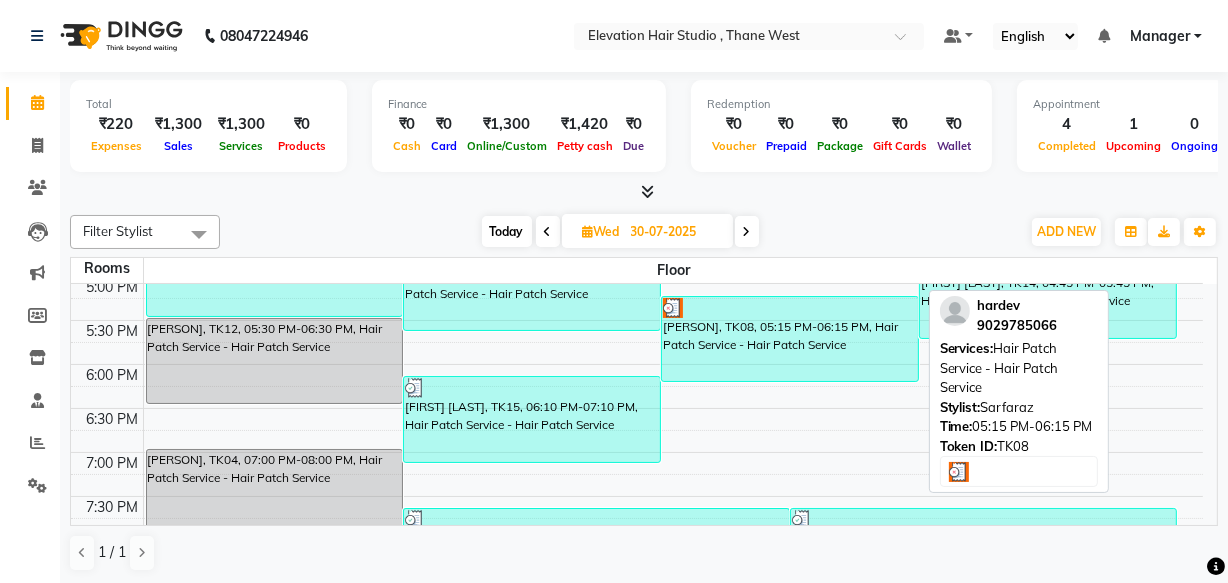 scroll, scrollTop: 810, scrollLeft: 0, axis: vertical 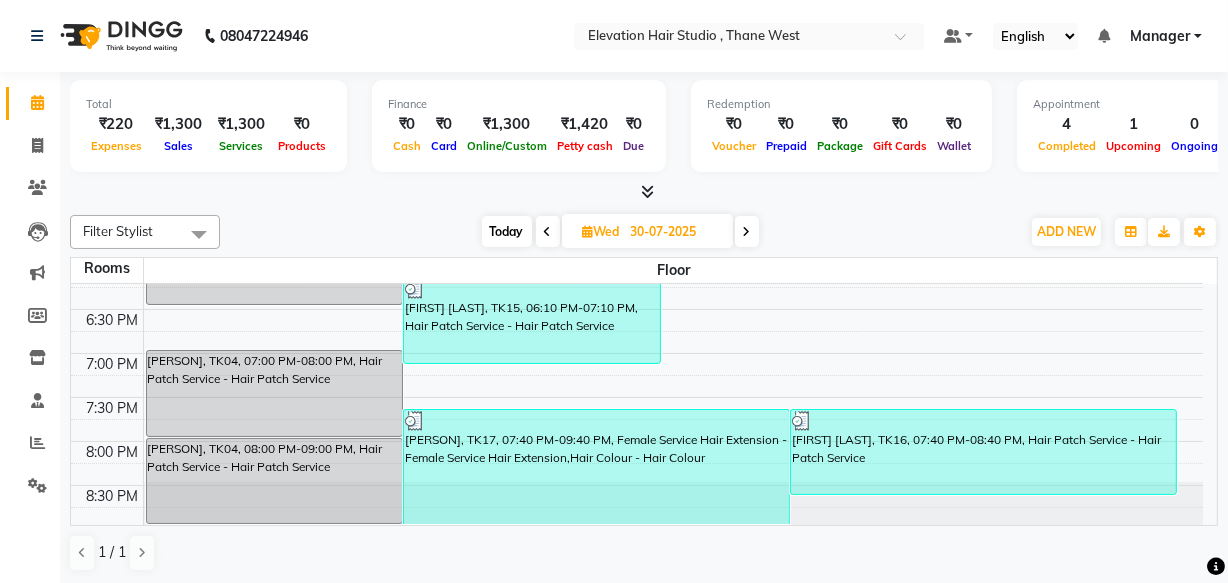 click at bounding box center [548, 231] 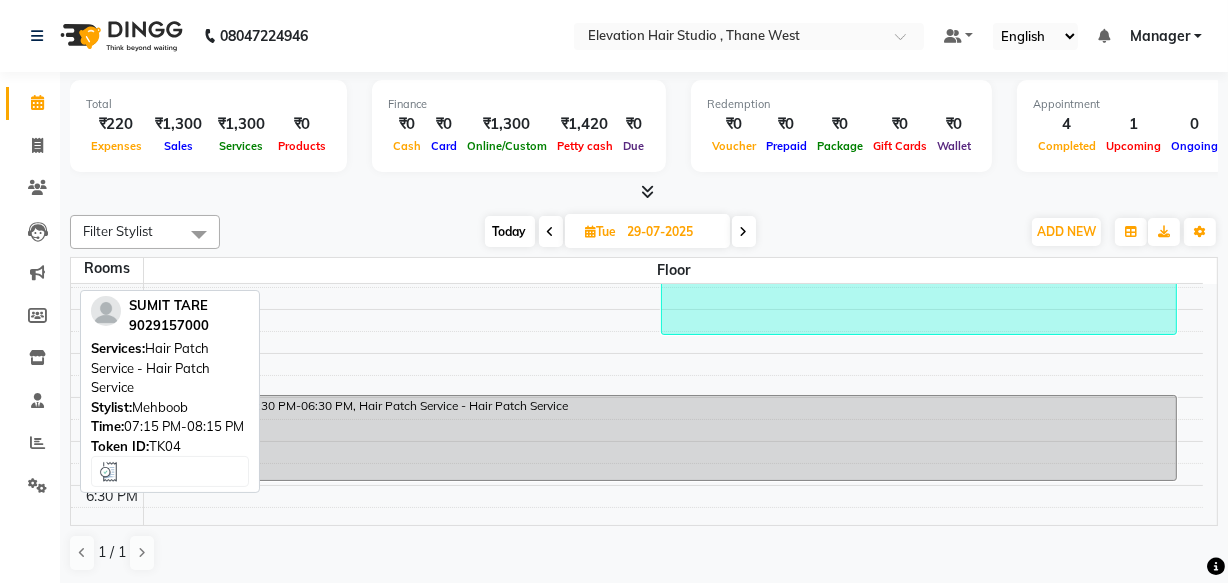 scroll, scrollTop: 628, scrollLeft: 0, axis: vertical 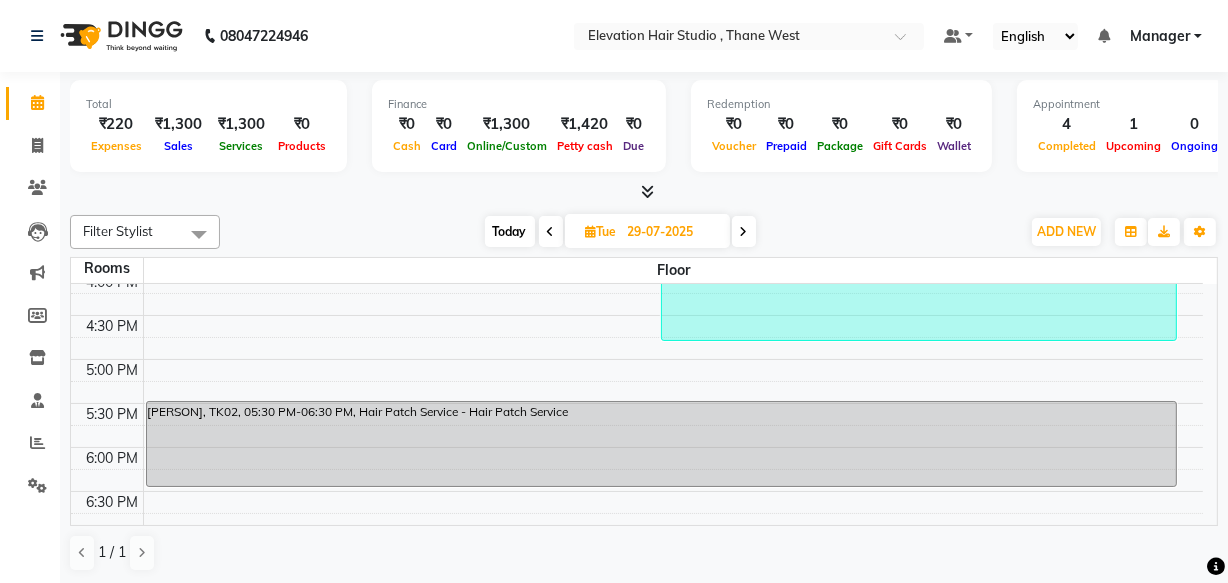 click at bounding box center [551, 232] 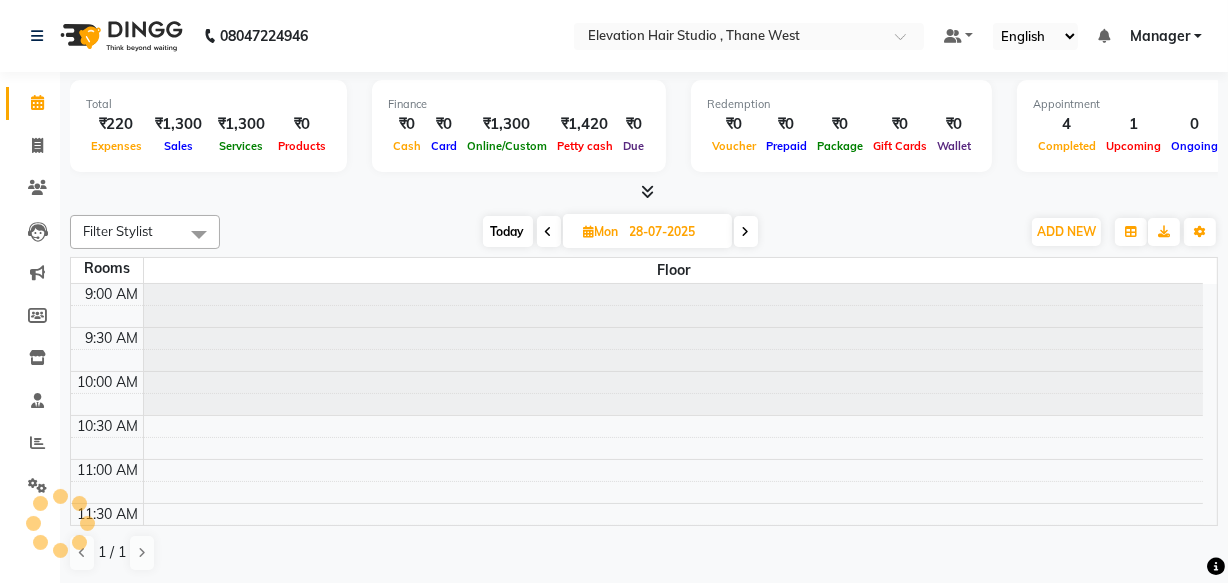 scroll, scrollTop: 701, scrollLeft: 0, axis: vertical 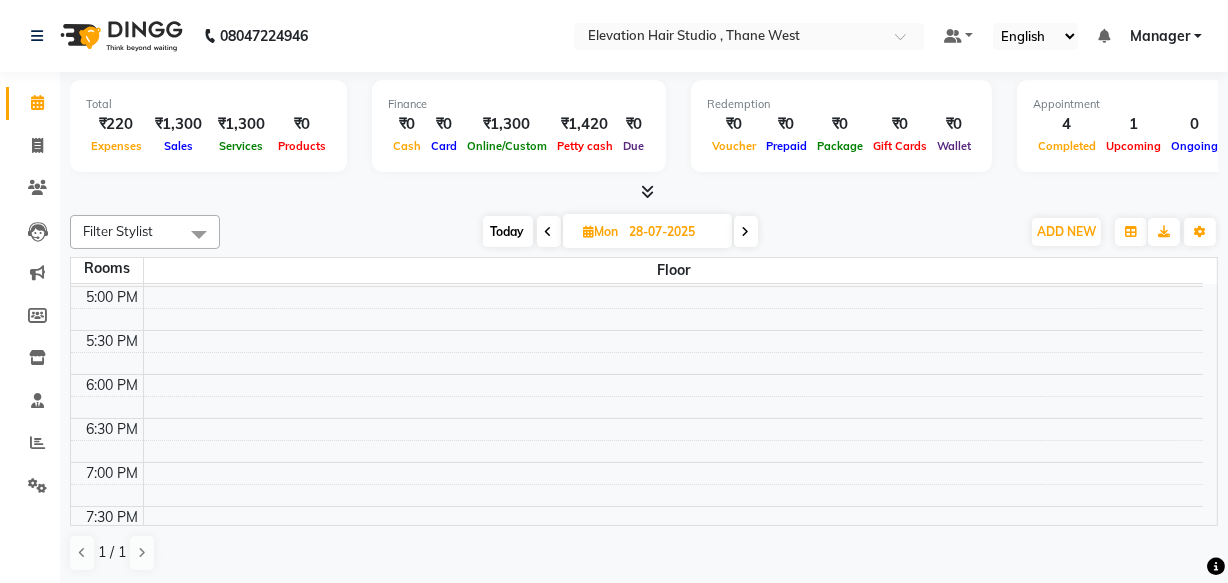 click at bounding box center (746, 232) 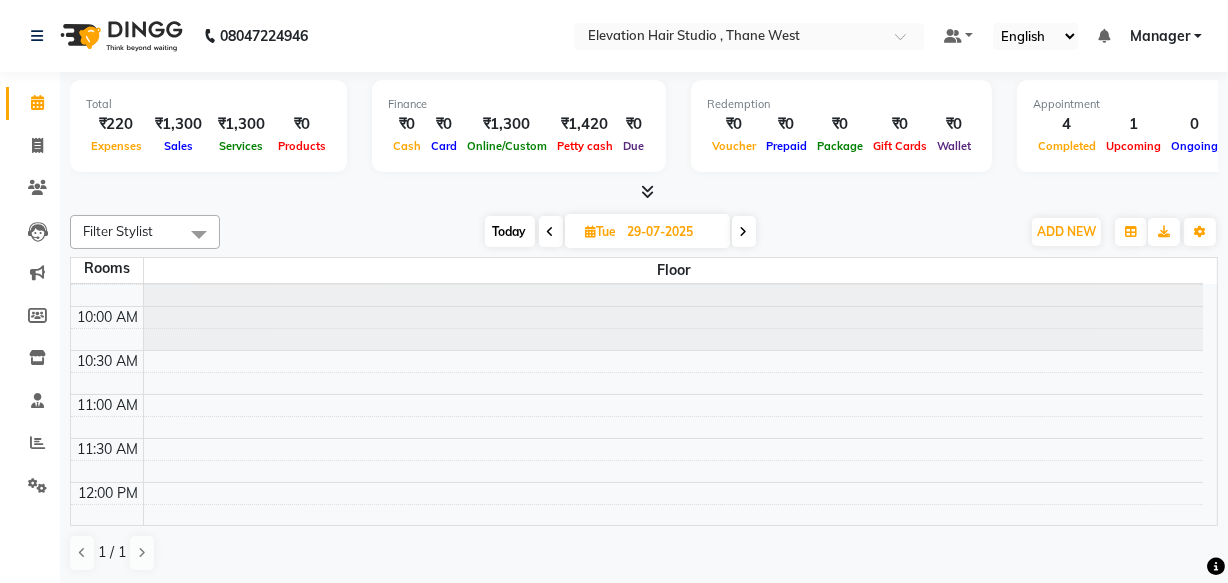 scroll, scrollTop: 0, scrollLeft: 0, axis: both 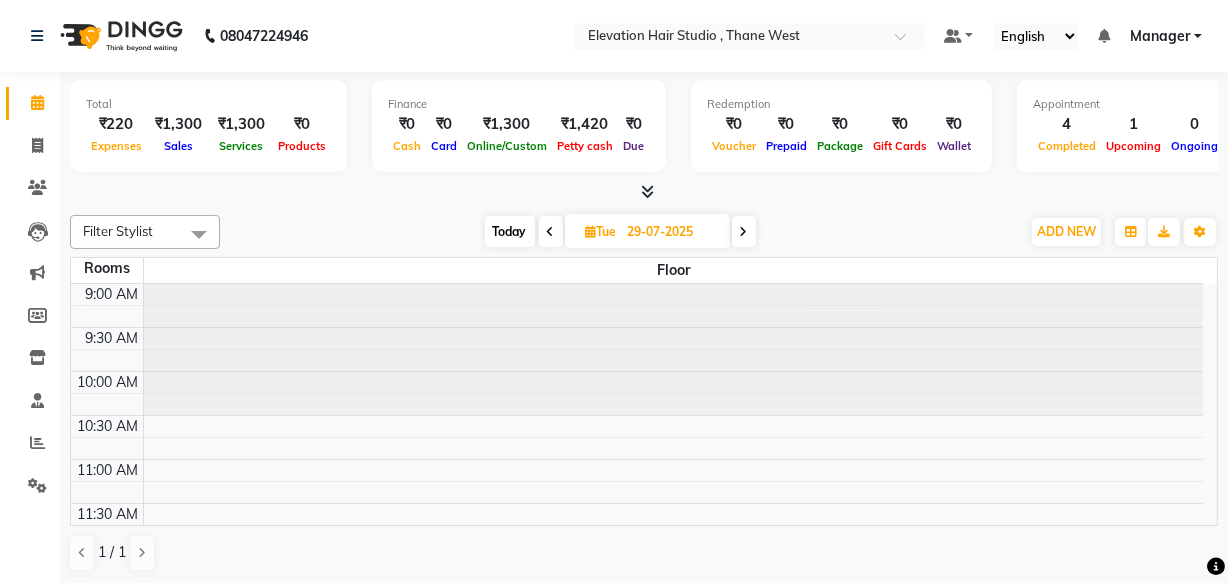 click at bounding box center (551, 231) 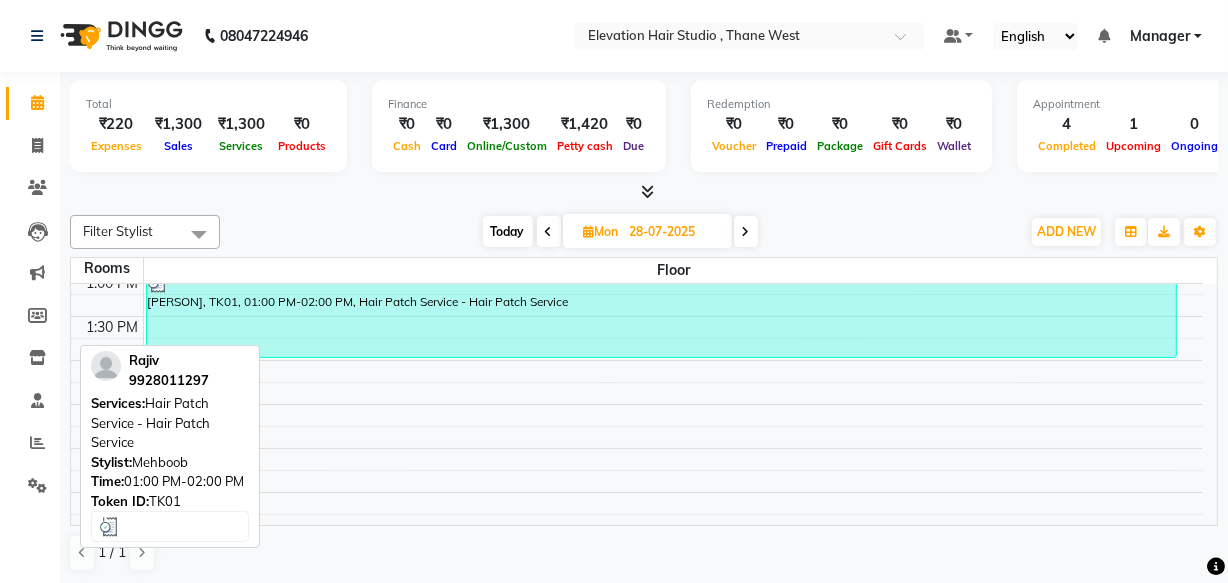 scroll, scrollTop: 272, scrollLeft: 0, axis: vertical 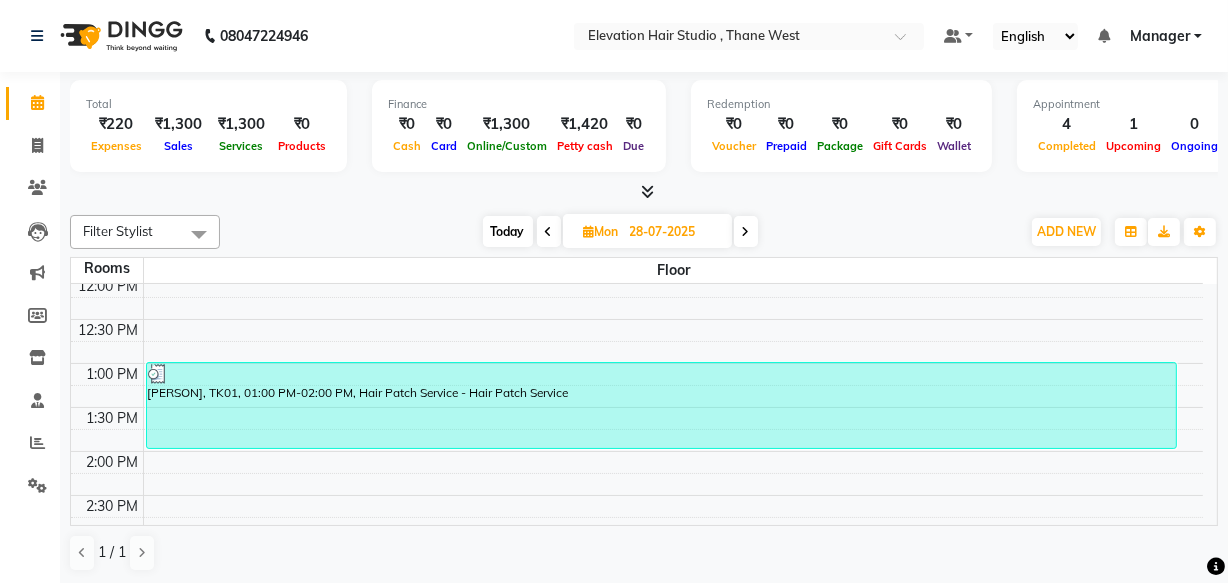 click at bounding box center [549, 231] 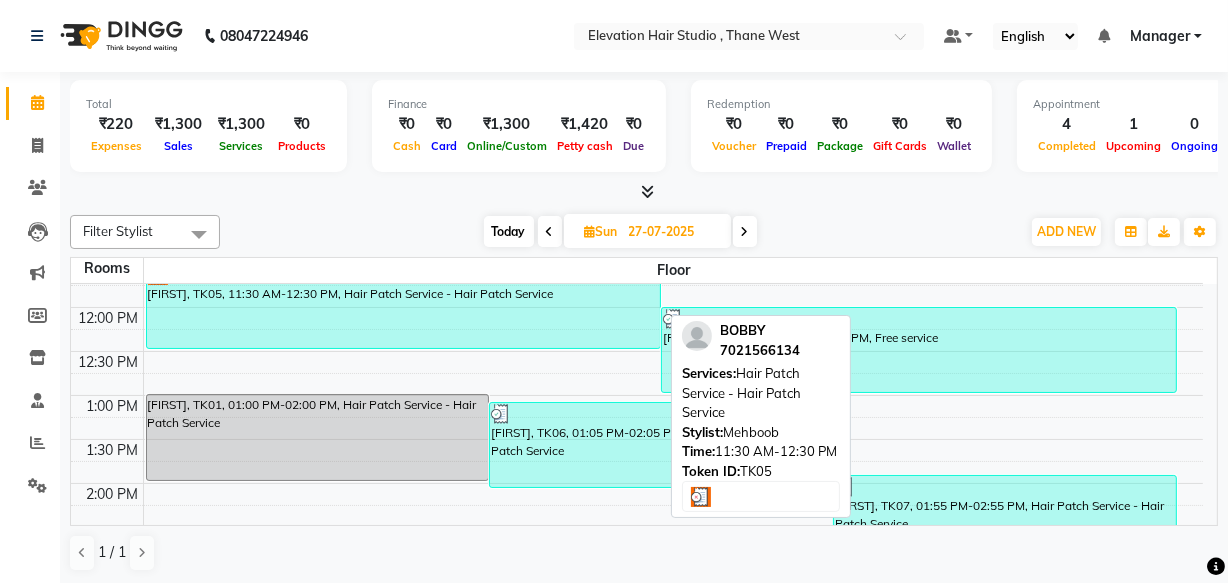 scroll, scrollTop: 272, scrollLeft: 0, axis: vertical 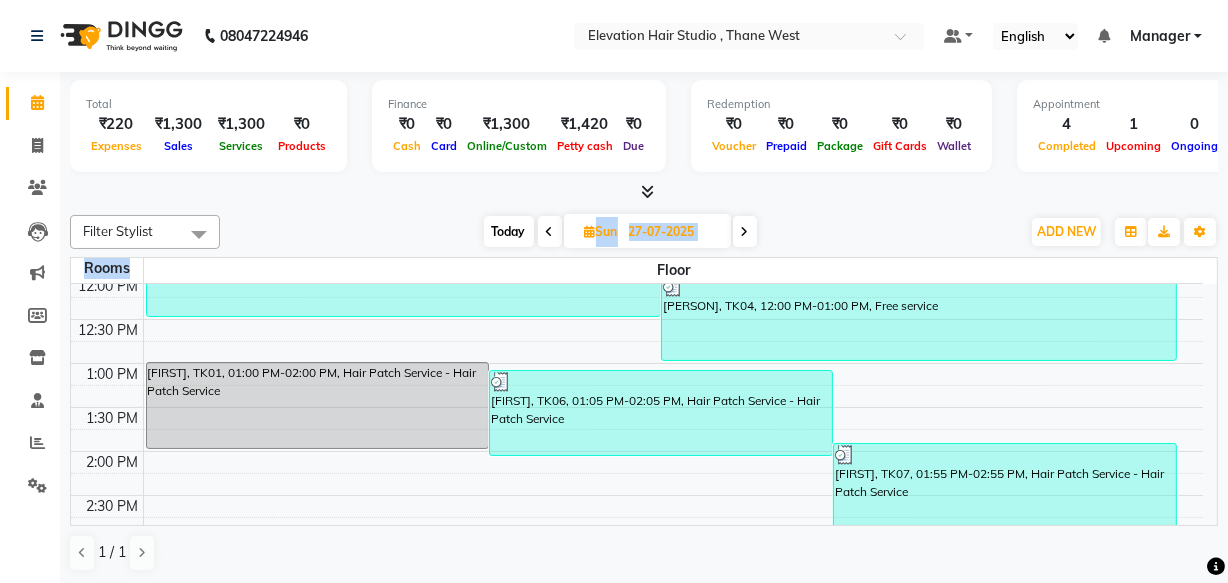 click on "Filter Stylist Select All Anish shaikh Dilip Manager mehboob  PARVEEN sahil  SAKSHI sameer Sanjay Sarfaraz  Today  Sun 27-07-2025 Toggle Dropdown Add Appointment Add Invoice Add Expense Add Attendance Add Client Add Transaction Toggle Dropdown Add Appointment Add Invoice Add Expense Add Attendance Add Client ADD NEW Toggle Dropdown Add Appointment Add Invoice Add Expense Add Attendance Add Client Add Transaction Filter Stylist Select All Anish shaikh Dilip Manager mehboob  PARVEEN sahil  SAKSHI sameer Sanjay Sarfaraz  Group By  Staff View   Room View  View as Vertical  Vertical - Week View  Horizontal  Horizontal - Week View  List  Toggle Dropdown Calendar Settings Manage Tags   Arrange Stylists   Reset Stylists  Full Screen  Show Available Stylist  Appointment Form Zoom 100% Staff/Room Display Count 1 Rooms Floor 9:00 AM 9:30 AM 10:00 AM 10:30 AM 11:00 AM 11:30 AM 12:00 PM 12:30 PM 1:00 PM 1:30 PM 2:00 PM 2:30 PM 3:00 PM 3:30 PM 4:00 PM 4:30 PM 5:00 PM 5:30 PM 6:00 PM 6:30 PM 7:00 PM 7:30 PM 8:00 PM 8:30 PM" 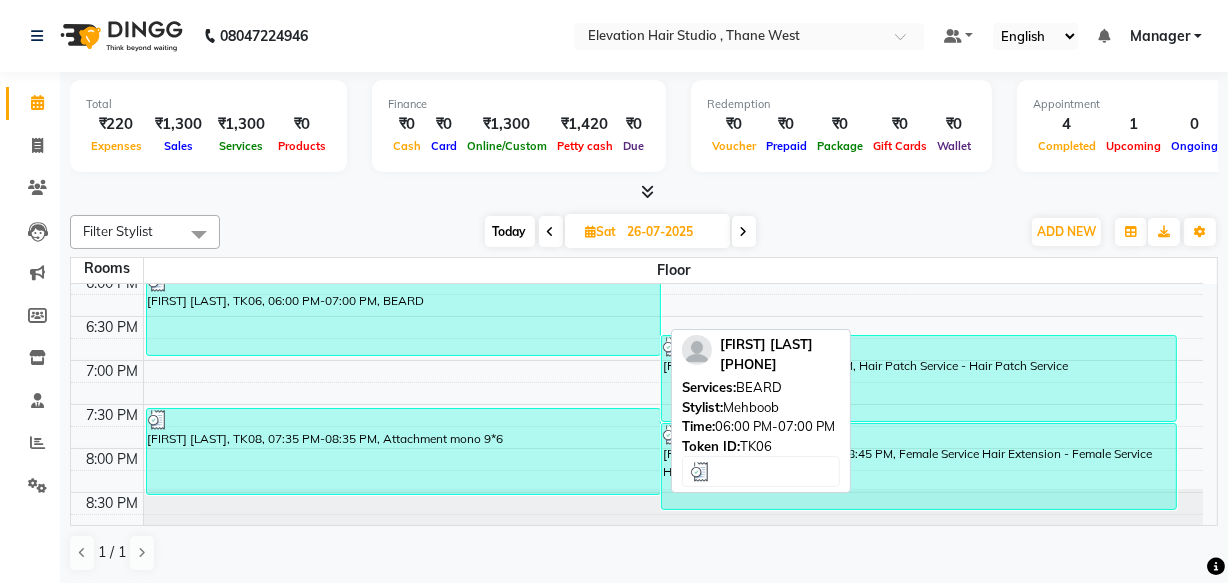 scroll, scrollTop: 810, scrollLeft: 0, axis: vertical 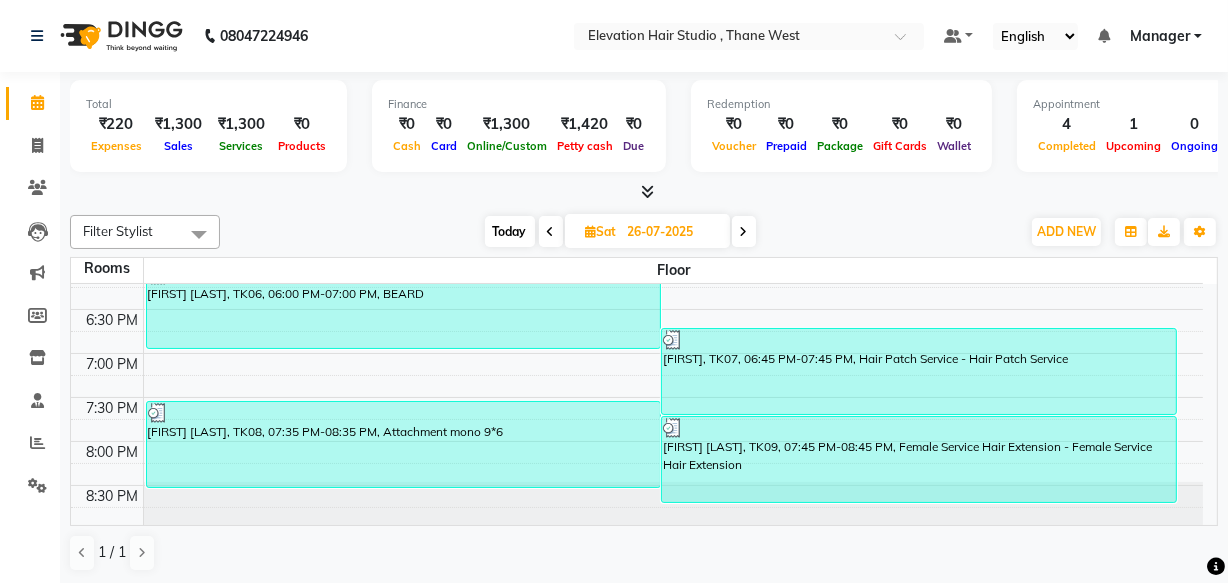 click at bounding box center [551, 231] 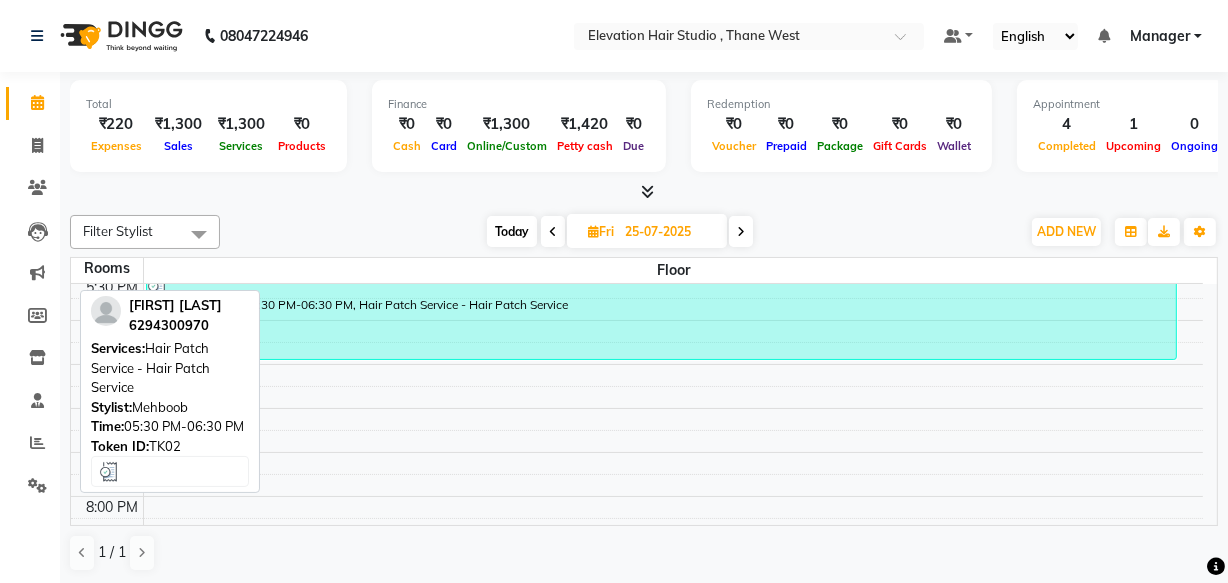 scroll, scrollTop: 810, scrollLeft: 0, axis: vertical 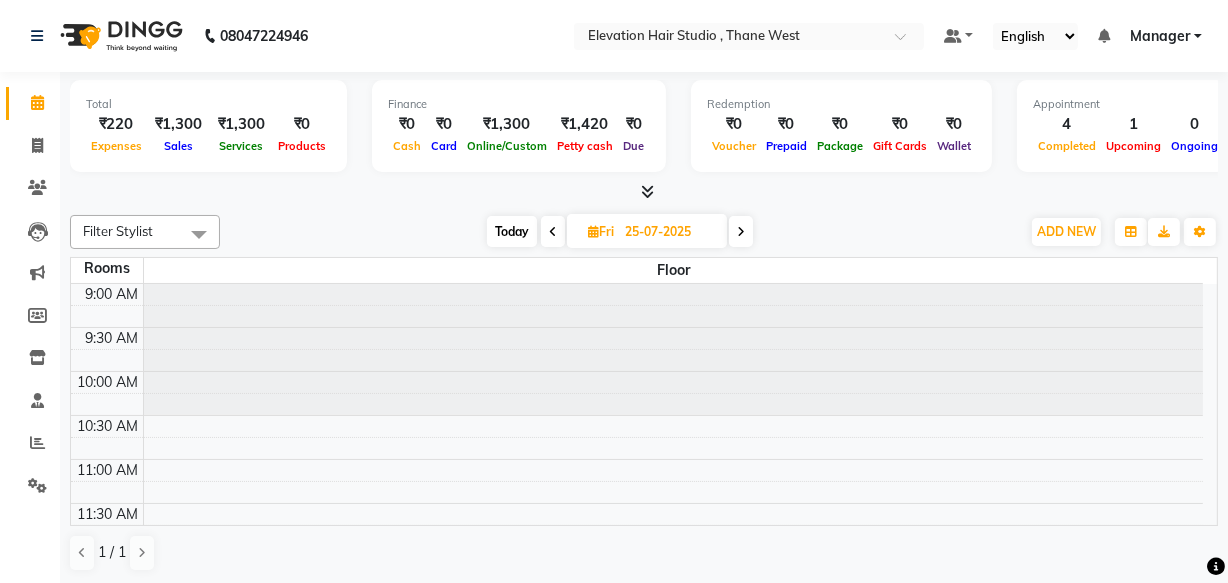 click on "Filter Stylist Select All Anish shaikh Dilip Manager mehboob  PARVEEN sahil  SAKSHI sameer Sanjay Sarfaraz  Today  Fri 25-07-2025 Toggle Dropdown Add Appointment Add Invoice Add Expense Add Attendance Add Client Add Transaction Toggle Dropdown Add Appointment Add Invoice Add Expense Add Attendance Add Client ADD NEW Toggle Dropdown Add Appointment Add Invoice Add Expense Add Attendance Add Client Add Transaction Filter Stylist Select All Anish shaikh Dilip Manager mehboob  PARVEEN sahil  SAKSHI sameer Sanjay Sarfaraz  Group By  Staff View   Room View  View as Vertical  Vertical - Week View  Horizontal  Horizontal - Week View  List  Toggle Dropdown Calendar Settings Manage Tags   Arrange Stylists   Reset Stylists  Full Screen  Show Available Stylist  Appointment Form Zoom 100% Staff/Room Display Count 1" at bounding box center [644, 232] 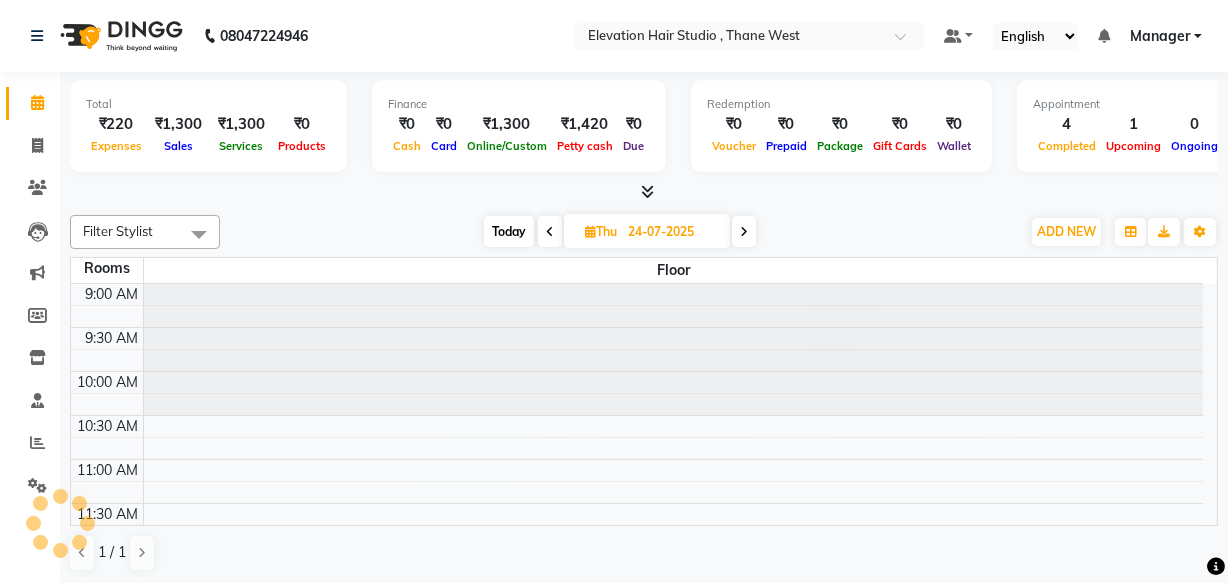 scroll, scrollTop: 701, scrollLeft: 0, axis: vertical 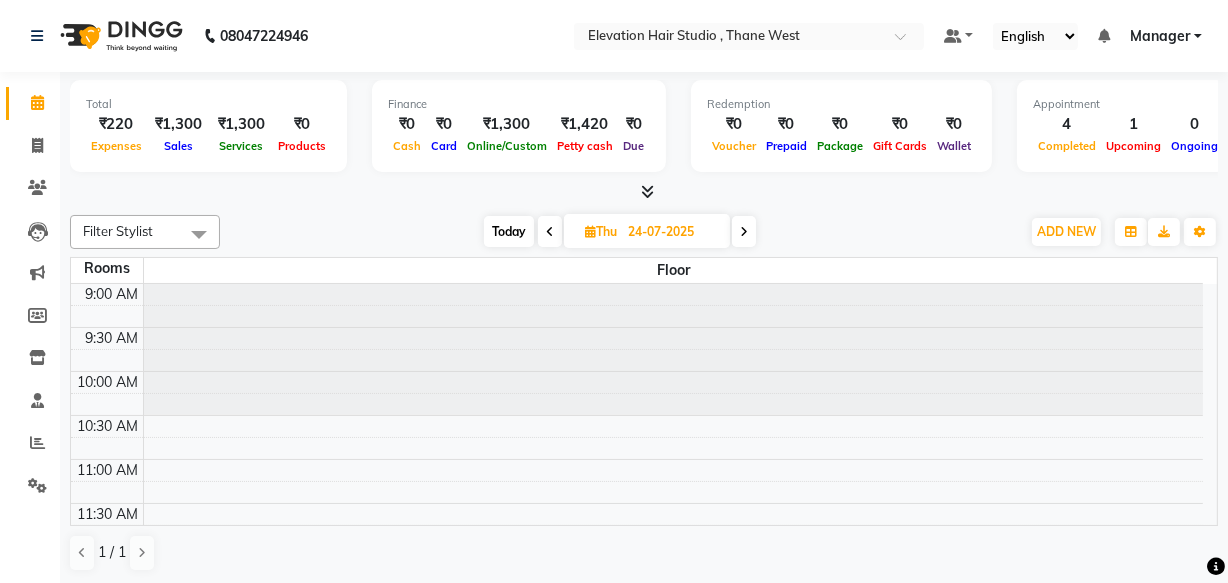 click at bounding box center [744, 231] 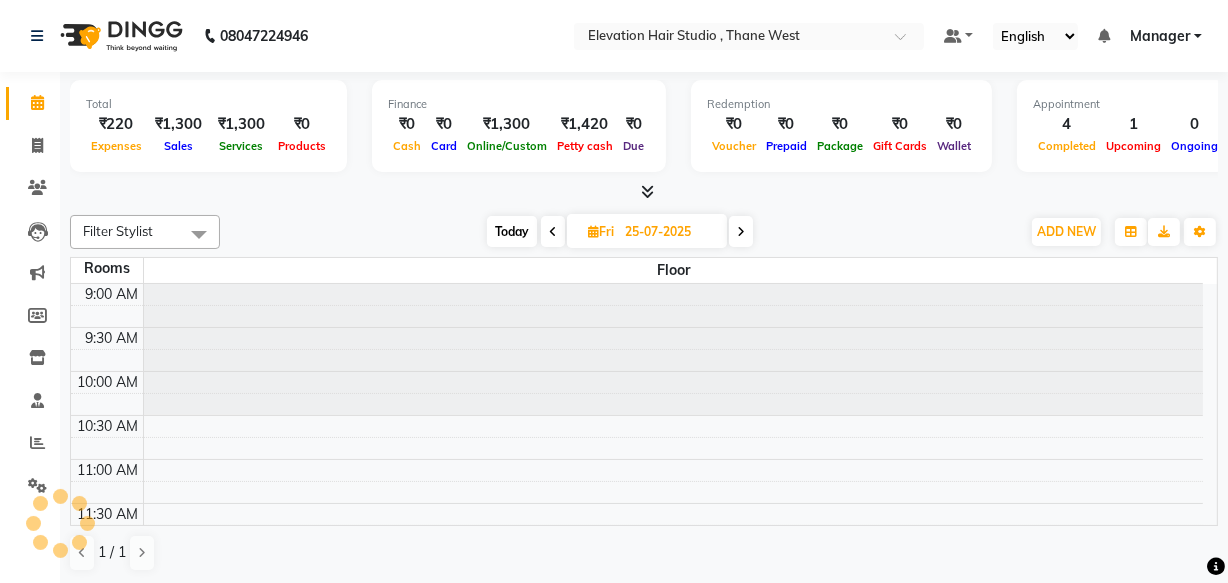 click at bounding box center (741, 232) 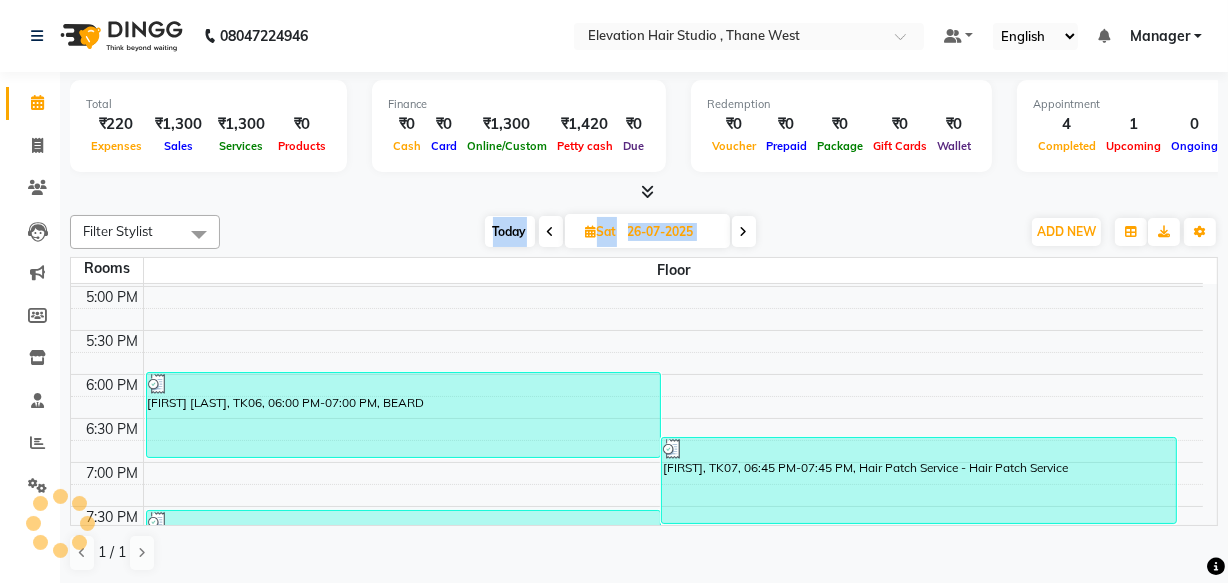 click at bounding box center [744, 231] 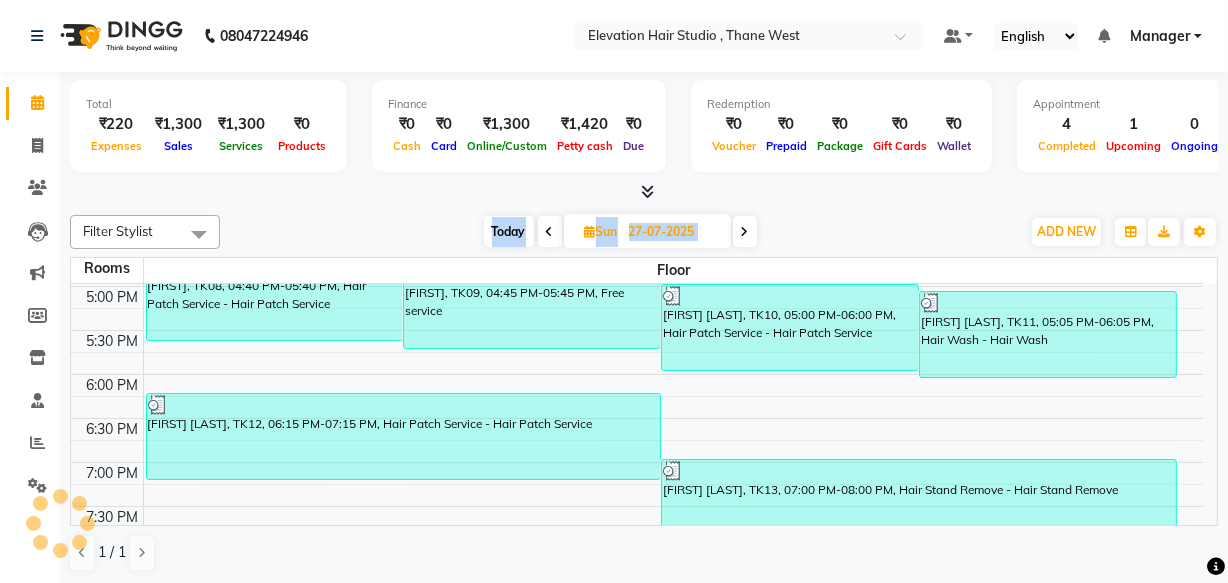 click at bounding box center [745, 231] 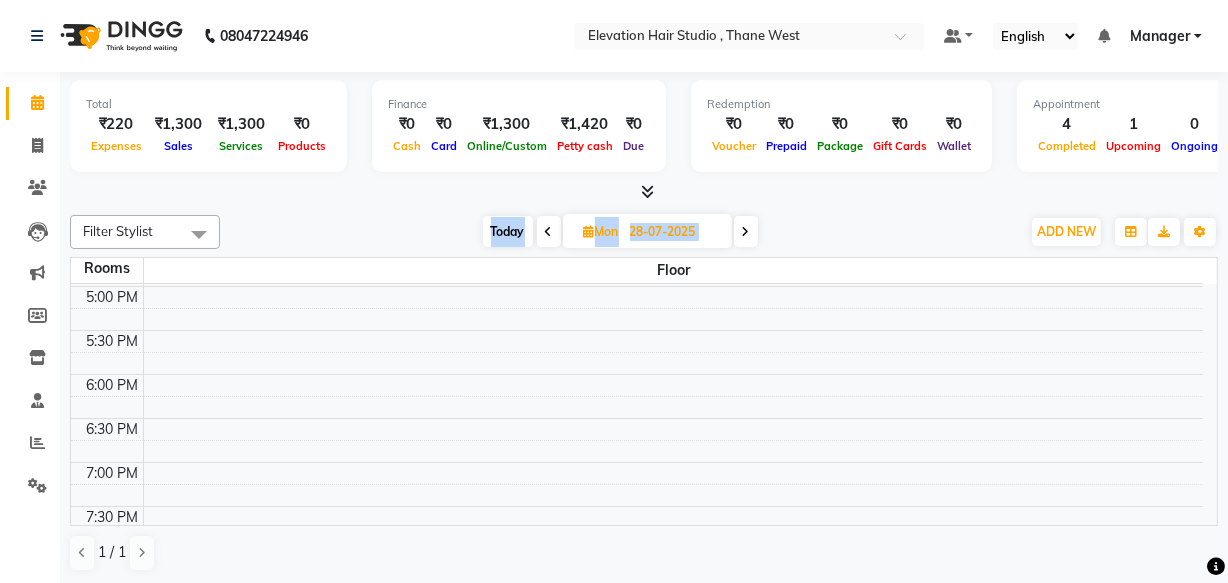 click at bounding box center (746, 231) 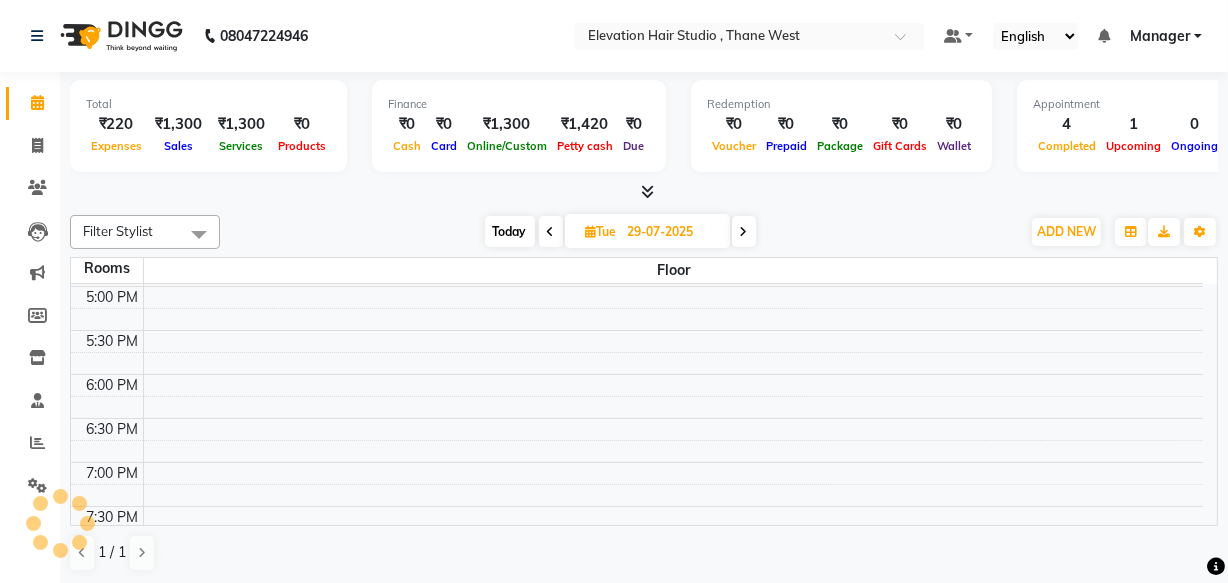 click at bounding box center [744, 231] 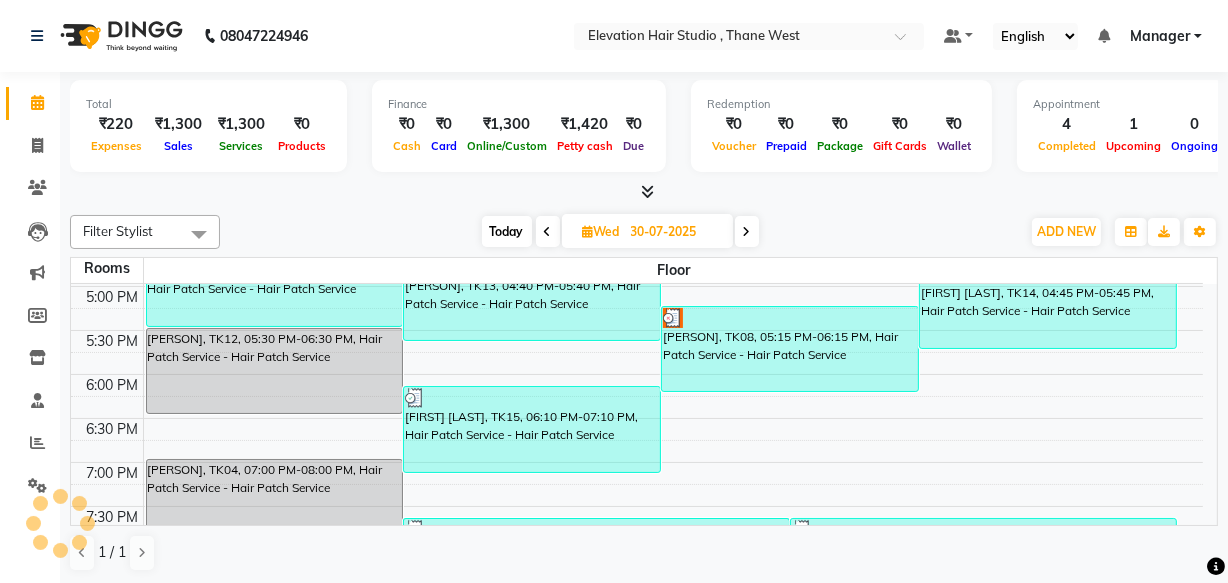 click at bounding box center (747, 231) 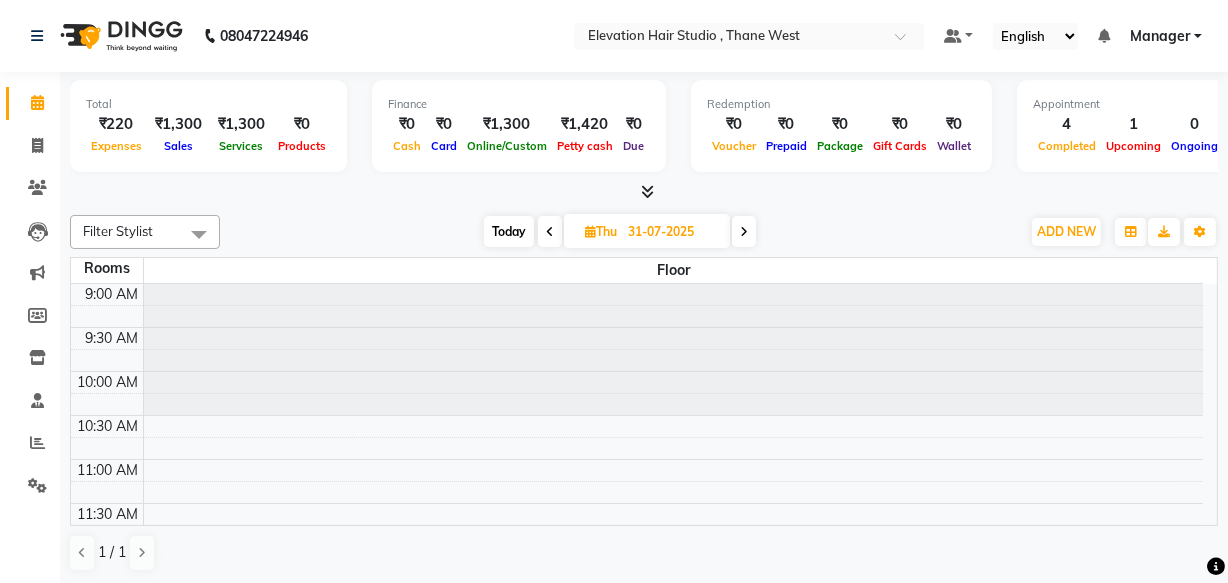 click on "Thu 31-07-2025" at bounding box center [647, 231] 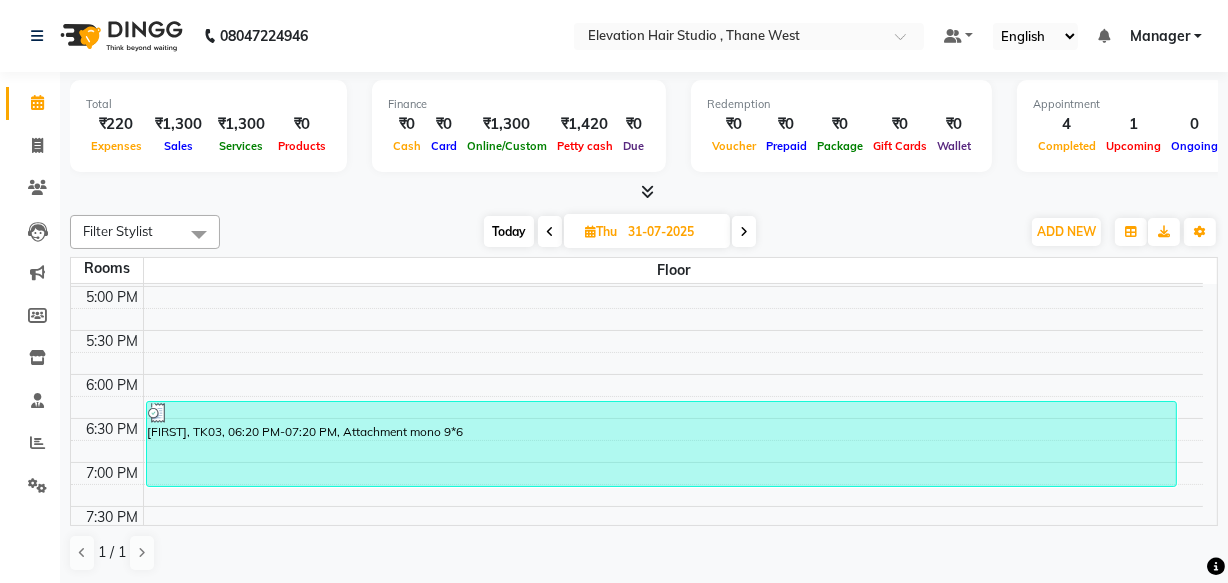 click at bounding box center [744, 232] 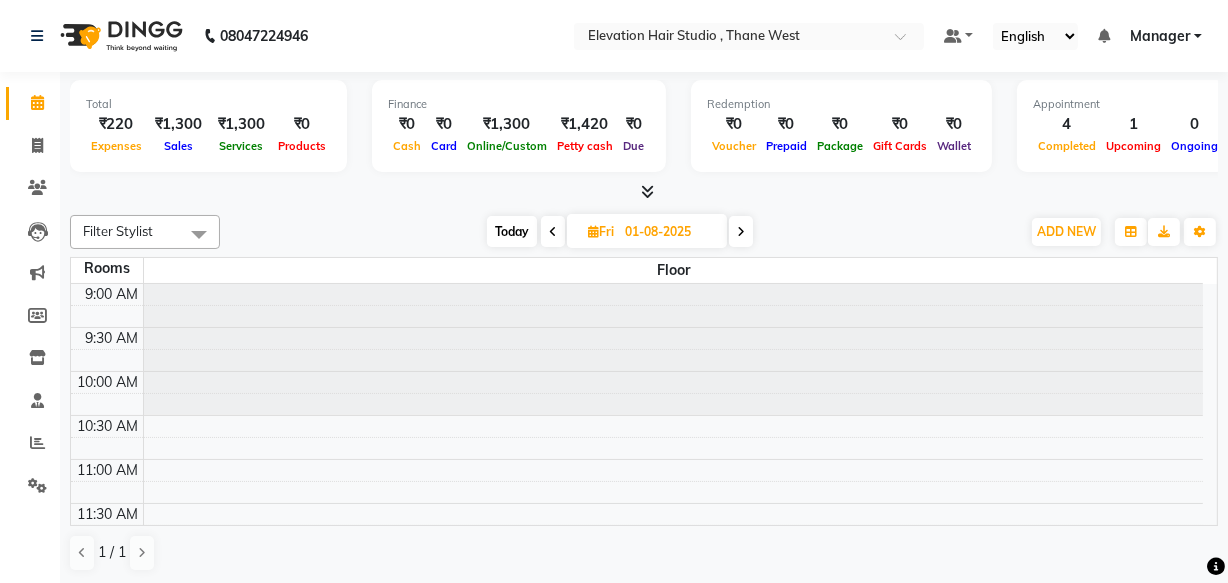 click at bounding box center (741, 232) 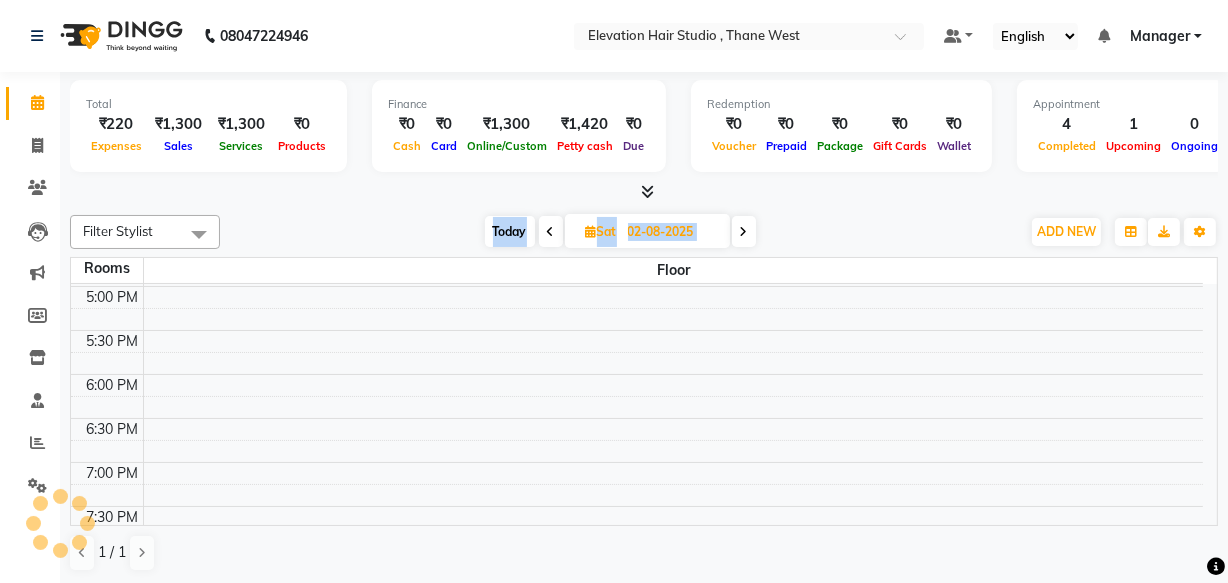 click at bounding box center [744, 232] 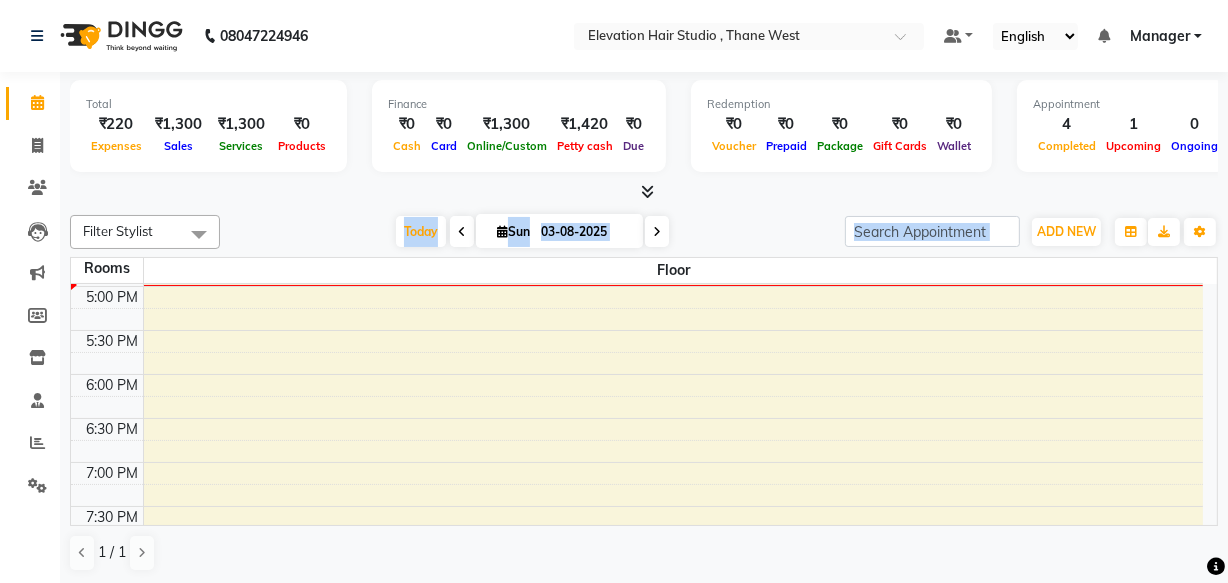 click on "Filter Stylist Select All Anish shaikh Dilip Manager mehboob  PARVEEN sahil  SAKSHI sameer Sanjay Sarfaraz  Today  Sun 03-08-2025 Toggle Dropdown Add Appointment Add Invoice Add Expense Add Attendance Add Client Add Transaction Toggle Dropdown Add Appointment Add Invoice Add Expense Add Attendance Add Client ADD NEW Toggle Dropdown Add Appointment Add Invoice Add Expense Add Attendance Add Client Add Transaction Filter Stylist Select All Anish shaikh Dilip Manager mehboob  PARVEEN sahil  SAKSHI sameer Sanjay Sarfaraz  Group By  Staff View   Room View  View as Vertical  Vertical - Week View  Horizontal  Horizontal - Week View  List  Toggle Dropdown Calendar Settings Manage Tags   Arrange Stylists   Reset Stylists  Full Screen  Show Available Stylist  Appointment Form Zoom 100% Staff/Room Display Count 1 Rooms Floor 9:00 AM 9:30 AM 10:00 AM 10:30 AM 11:00 AM 11:30 AM 12:00 PM 12:30 PM 1:00 PM 1:30 PM 2:00 PM 2:30 PM 3:00 PM 3:30 PM 4:00 PM 4:30 PM 5:00 PM 5:30 PM 6:00 PM 6:30 PM 7:00 PM 7:30 PM 8:00 PM 8:30 PM" 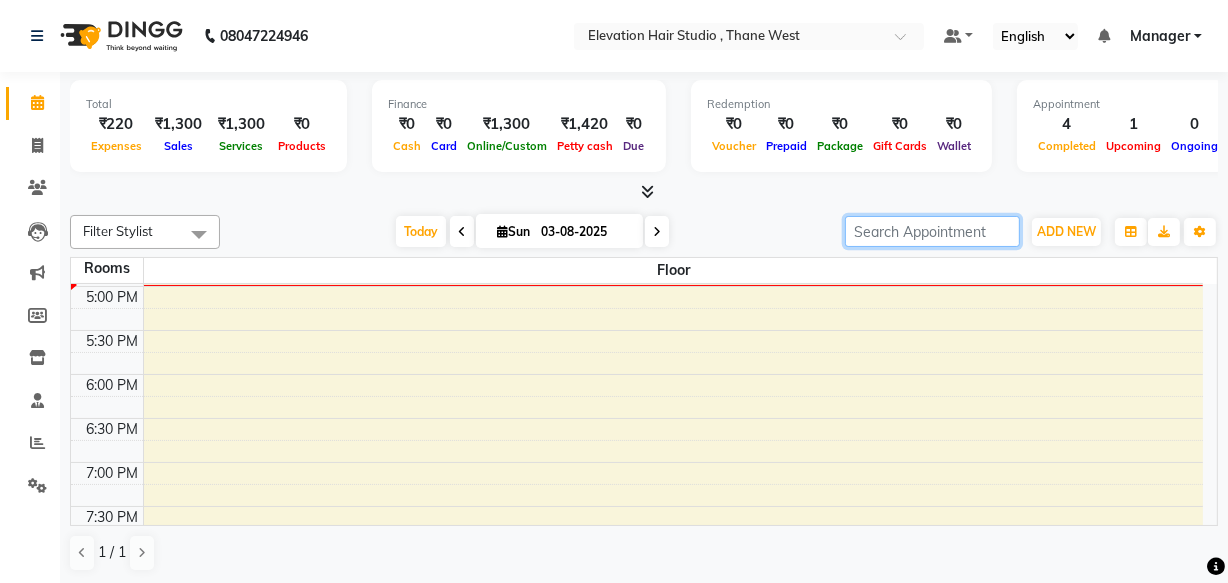 drag, startPoint x: 975, startPoint y: 231, endPoint x: 951, endPoint y: 213, distance: 30 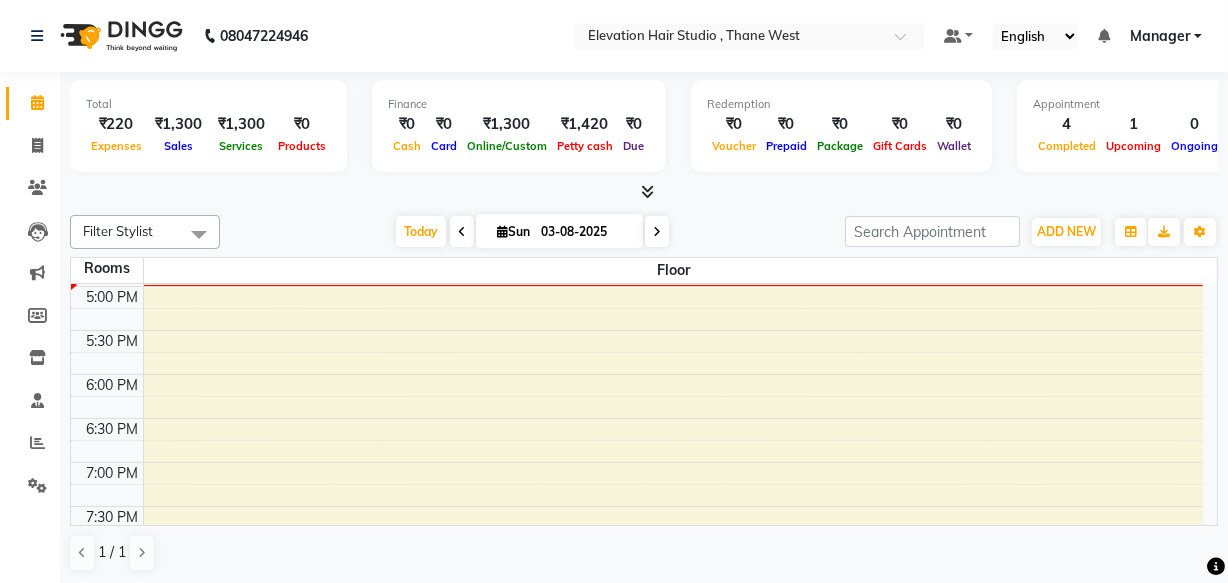 click at bounding box center [657, 231] 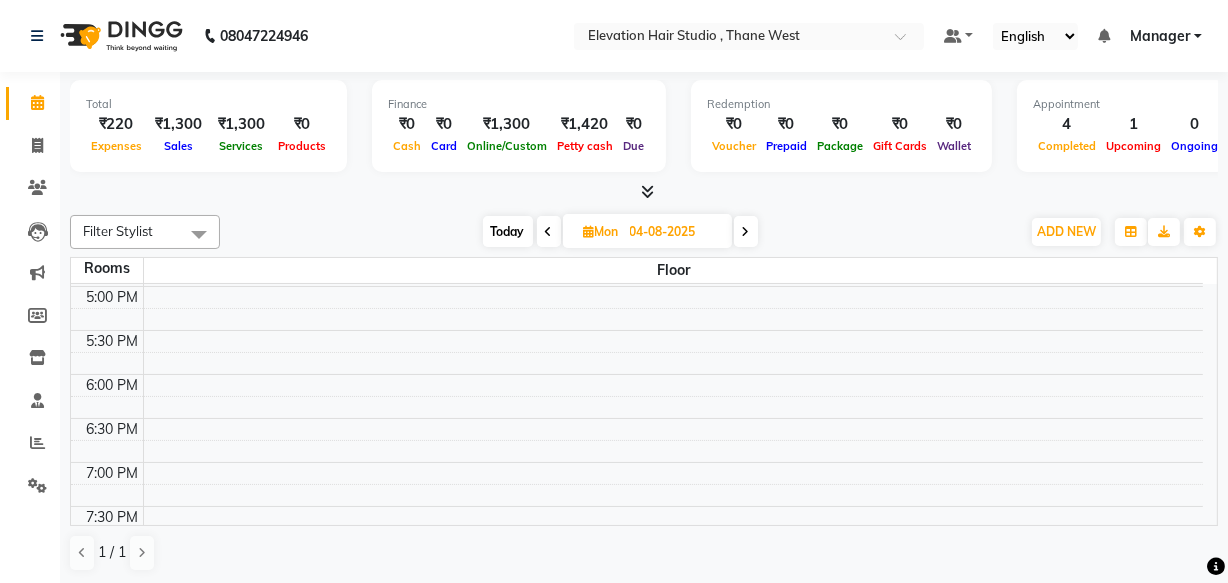 click at bounding box center (549, 231) 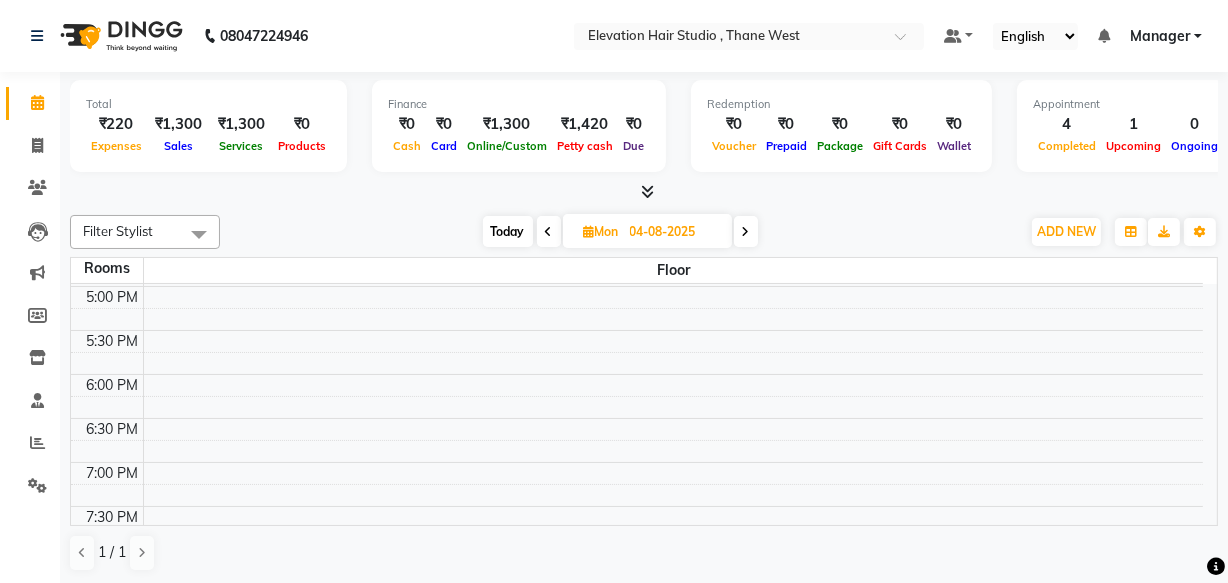 type on "03-08-2025" 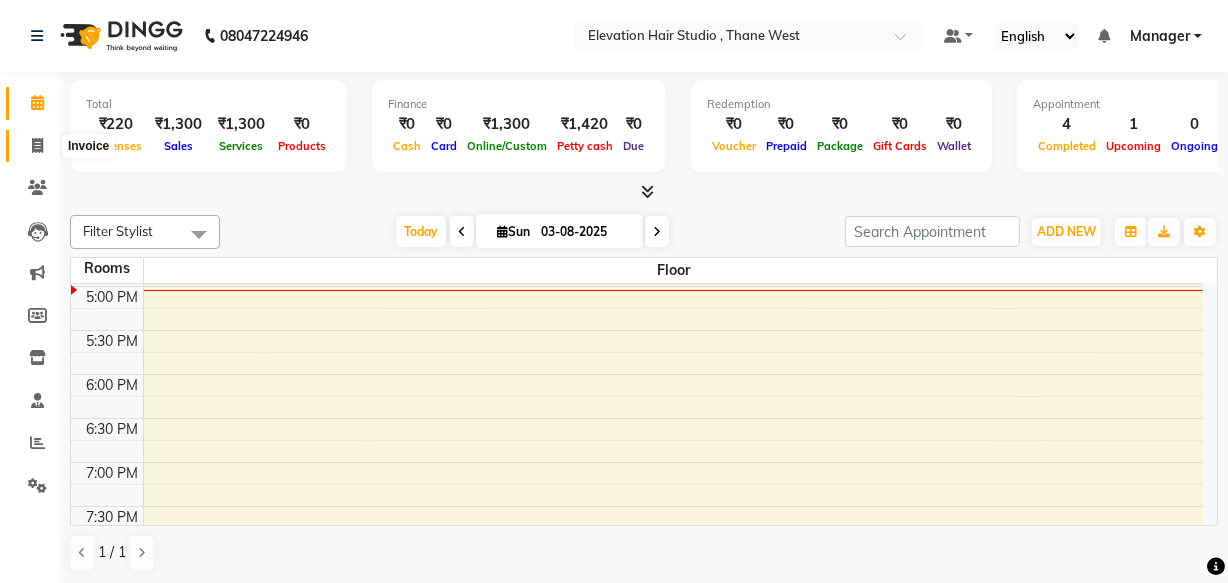 click 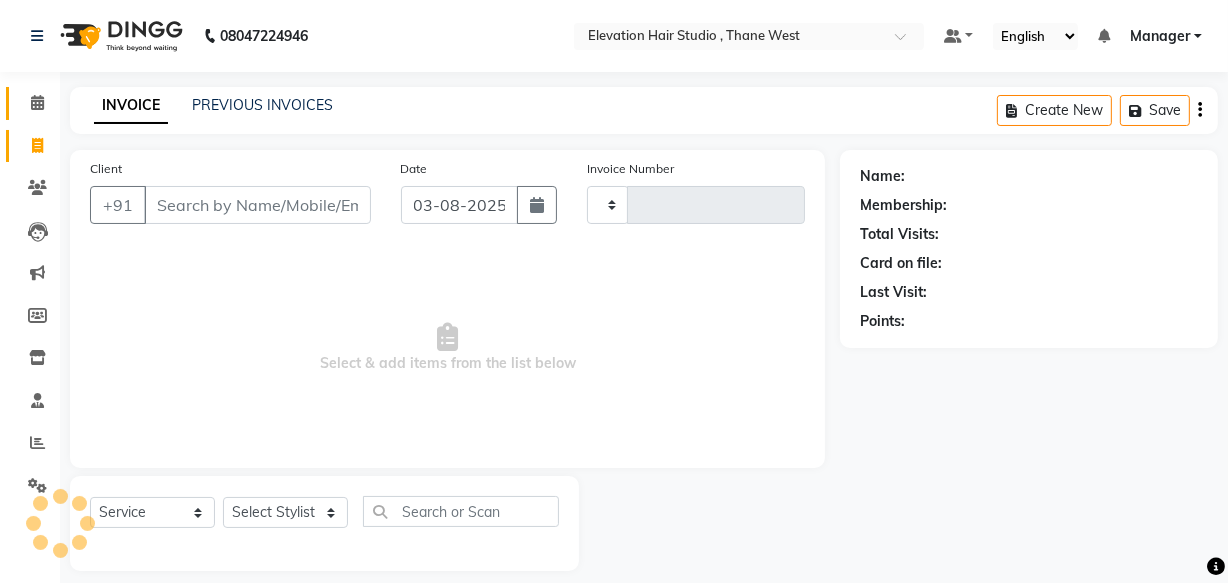 type on "0667" 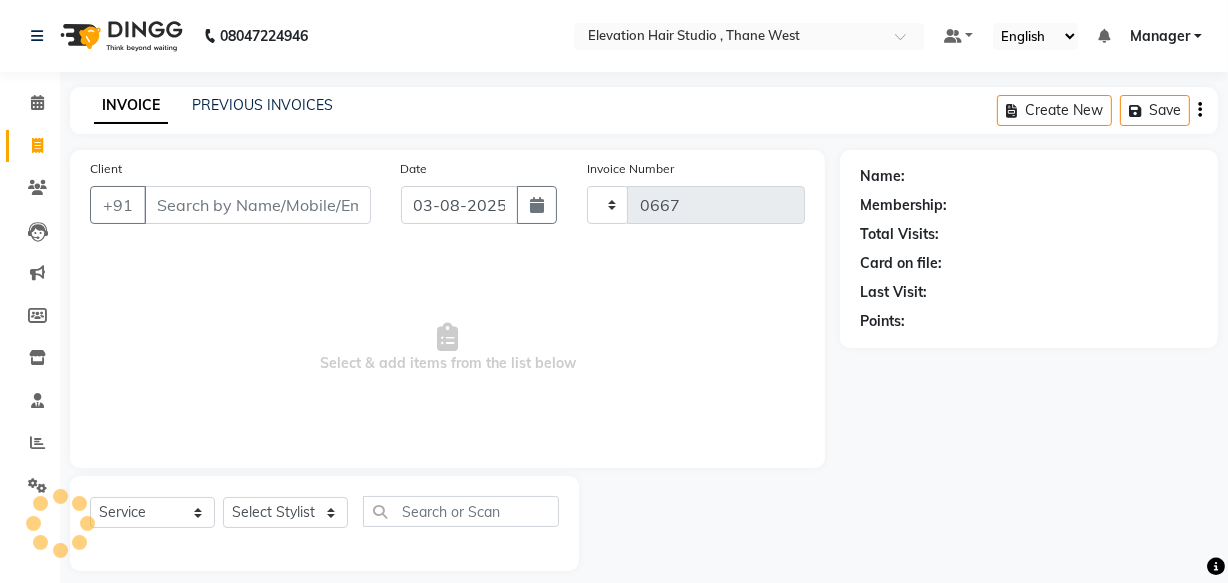 select on "6886" 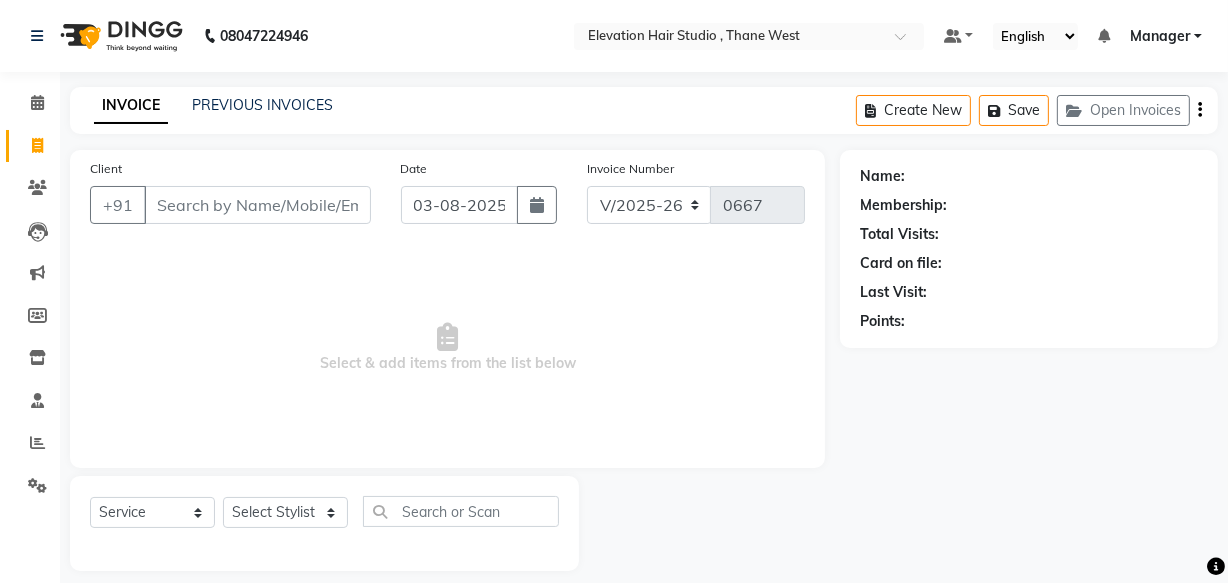 click on "Client" at bounding box center [257, 205] 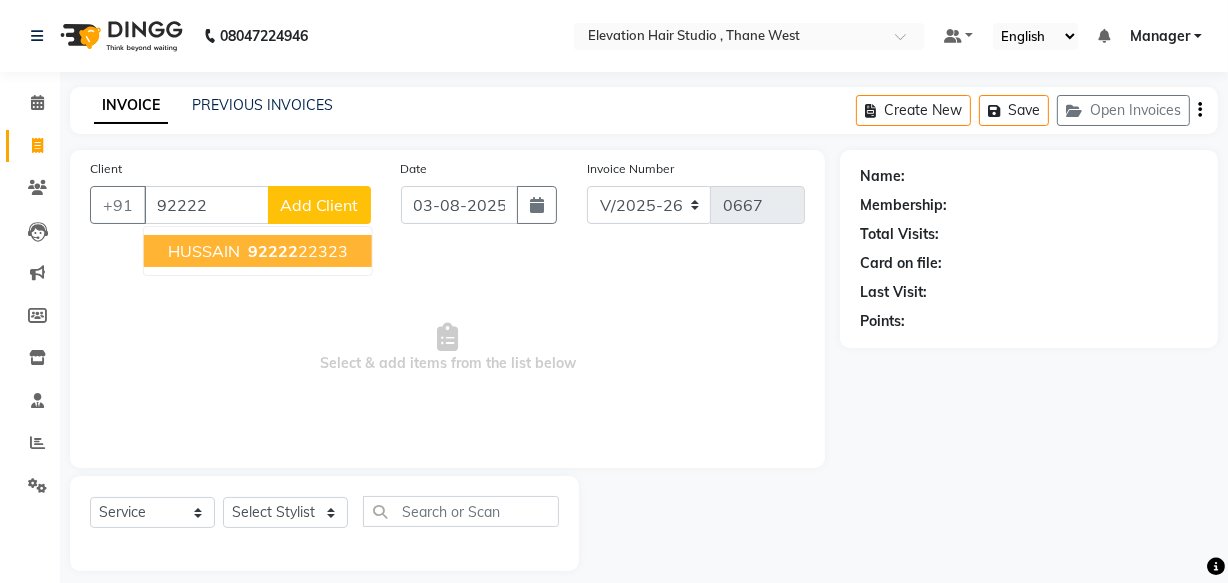 click on "92222" at bounding box center [273, 251] 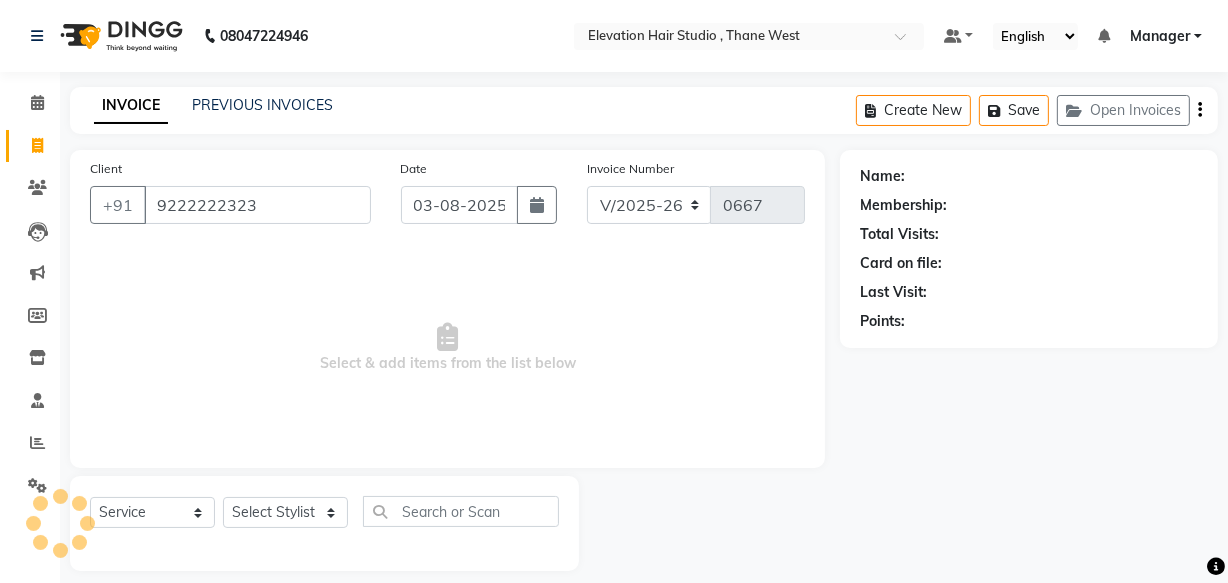 type on "9222222323" 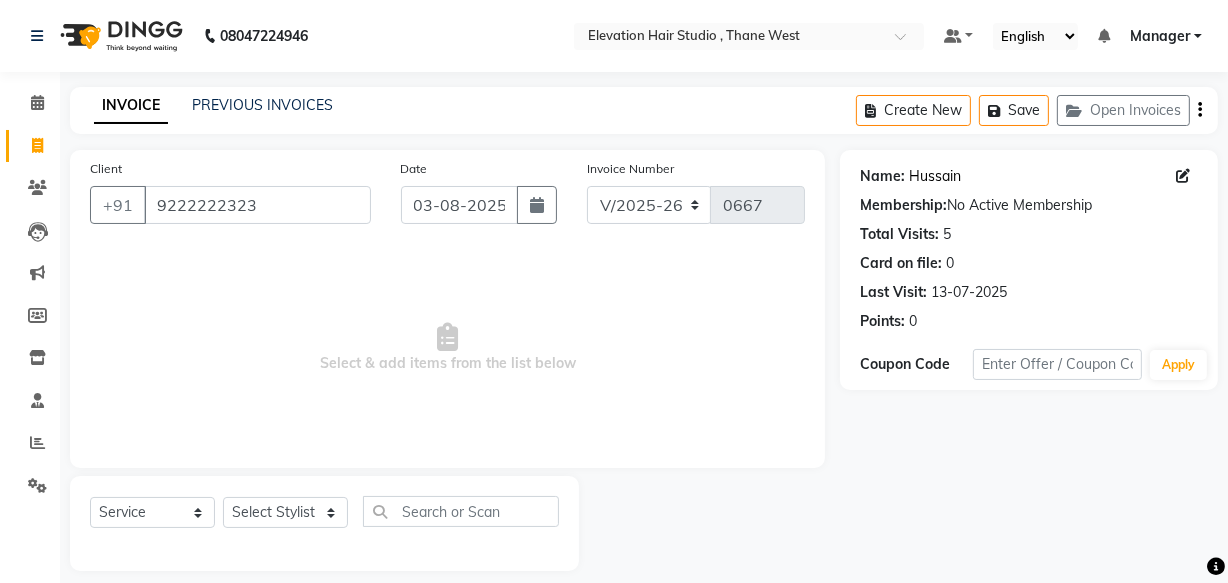 click on "Hussain" 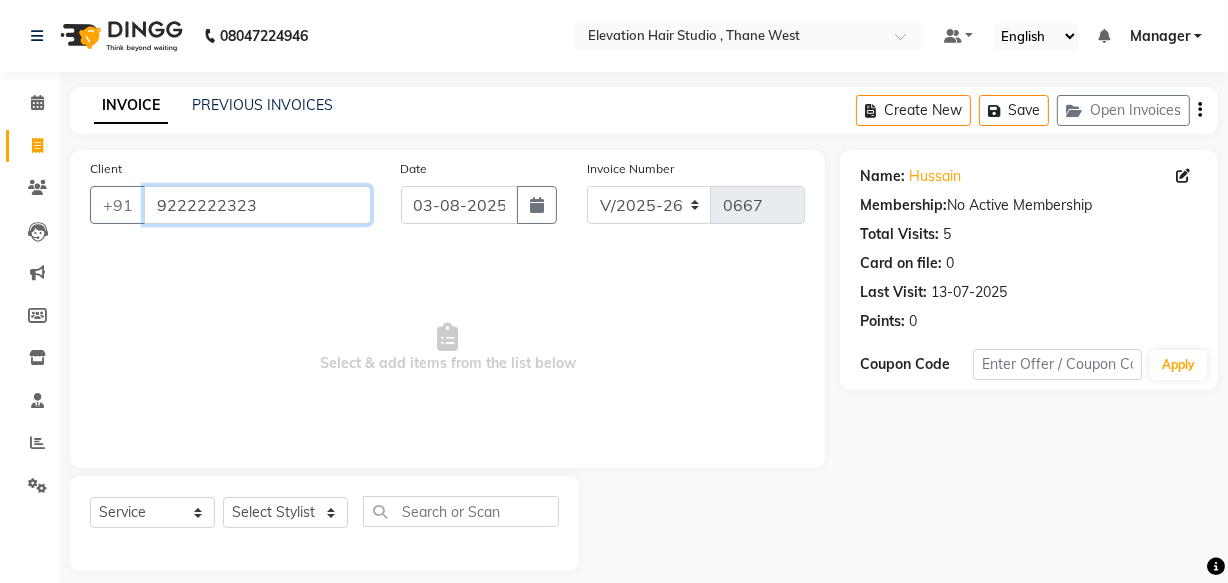 click on "9222222323" at bounding box center [257, 205] 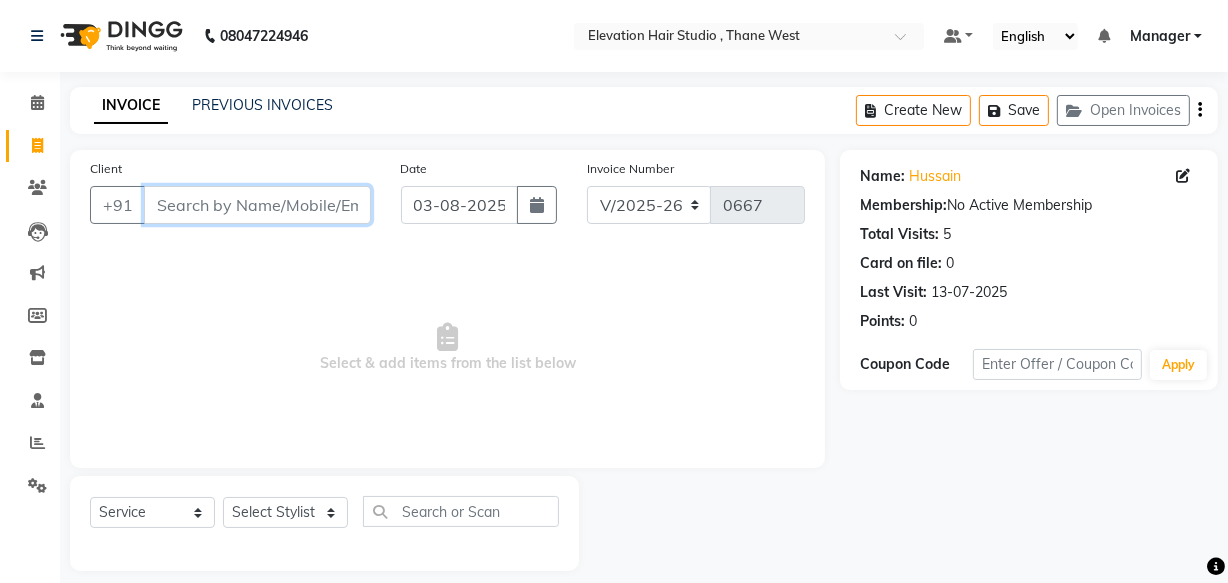 click on "Client" at bounding box center (257, 205) 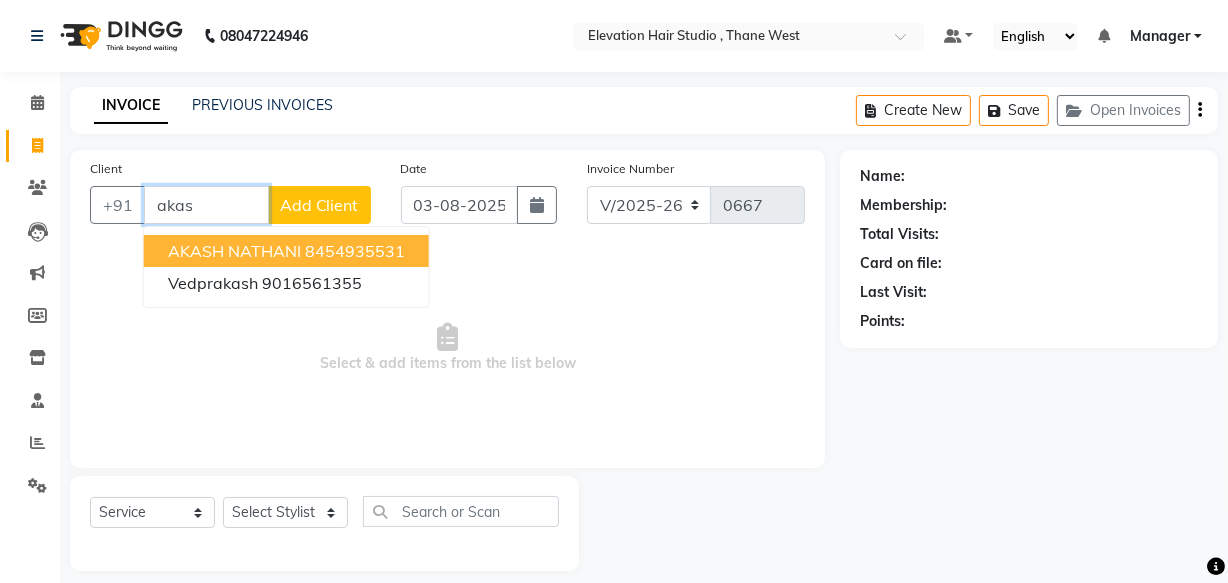 click on "AKASH NATHANI" at bounding box center (234, 251) 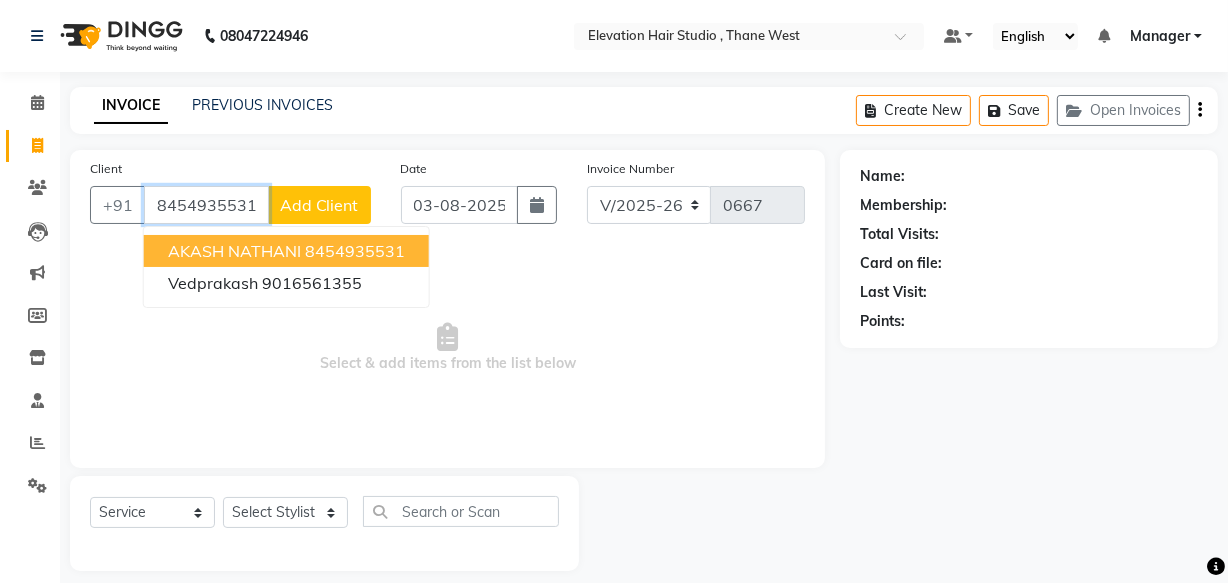 type on "8454935531" 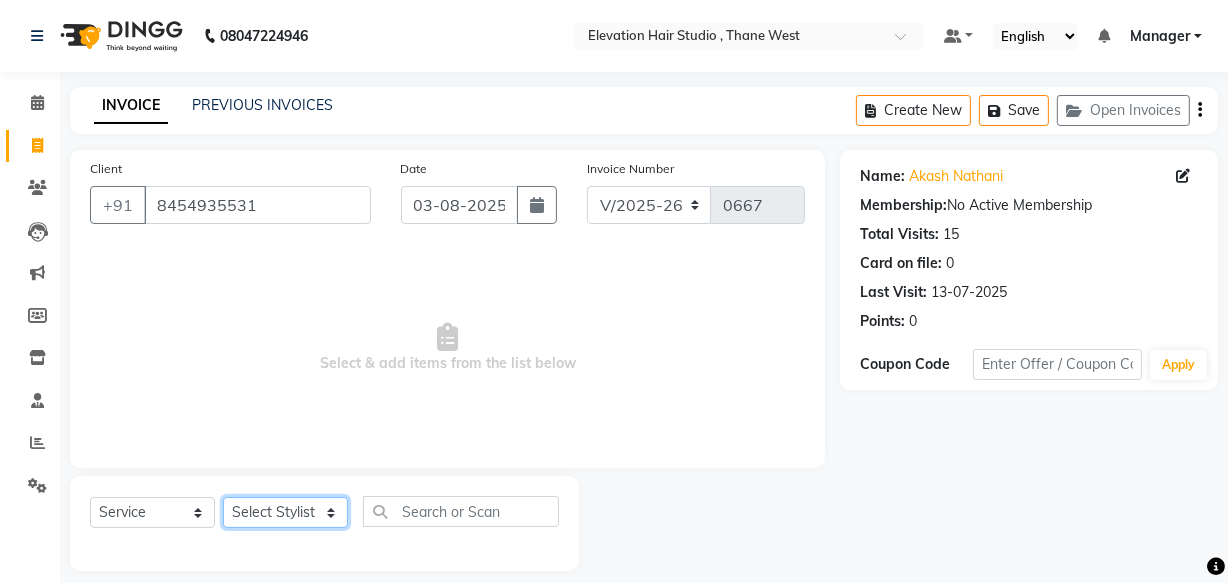 click on "Select Stylist Anish shaikh Dilip Manager mehboob  PARVEEN sahil  SAKSHI sameer Sanjay Sarfaraz" 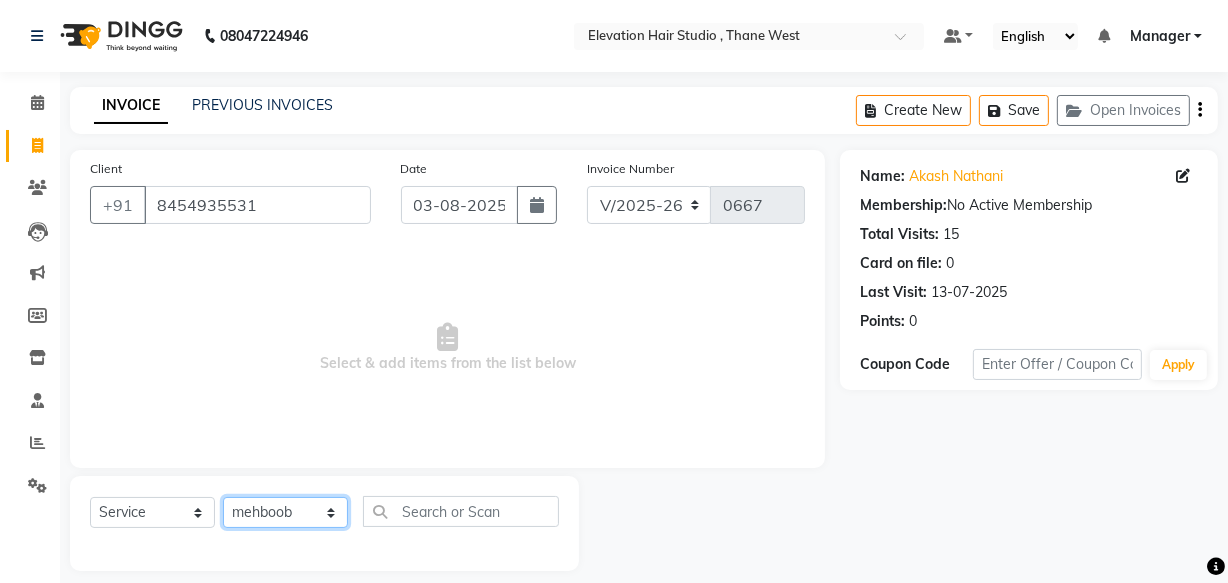 click on "Select Stylist Anish shaikh Dilip Manager mehboob  PARVEEN sahil  SAKSHI sameer Sanjay Sarfaraz" 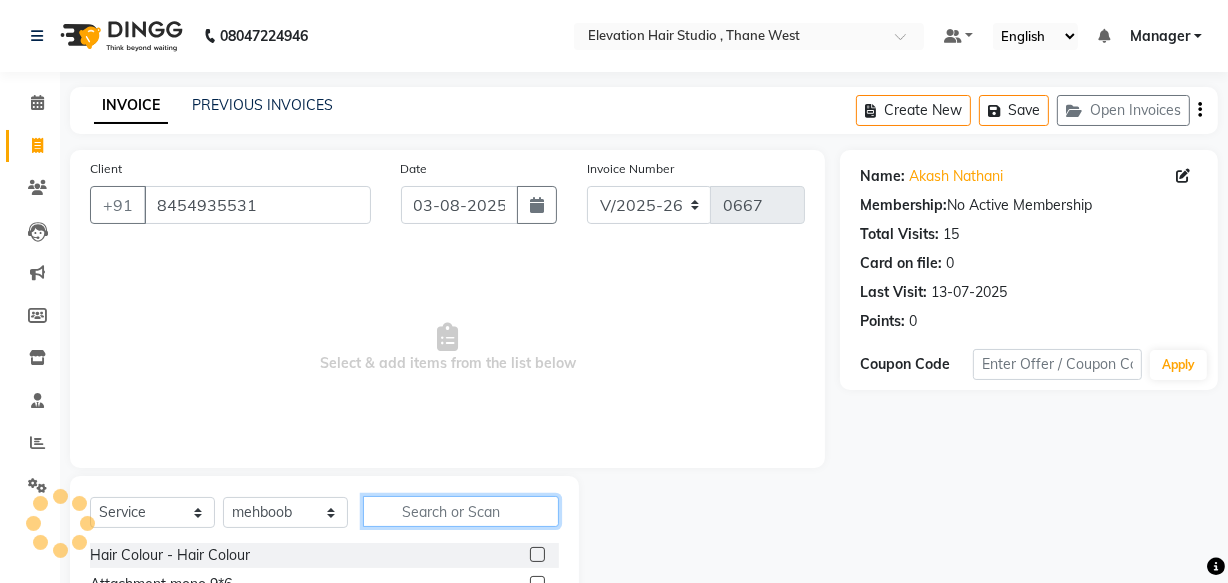 click 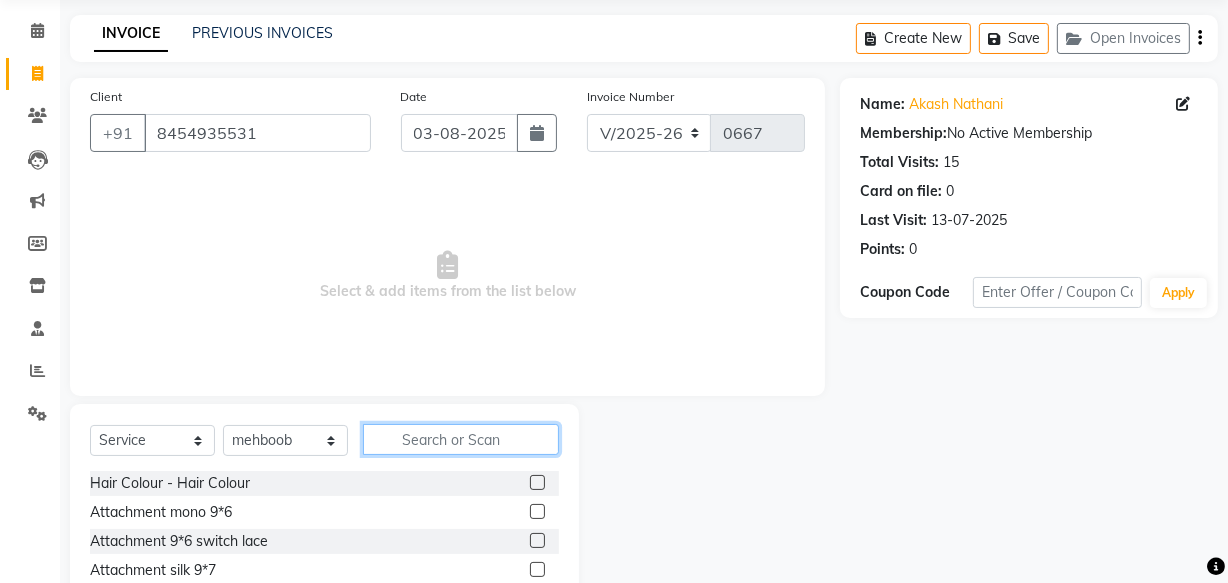 scroll, scrollTop: 181, scrollLeft: 0, axis: vertical 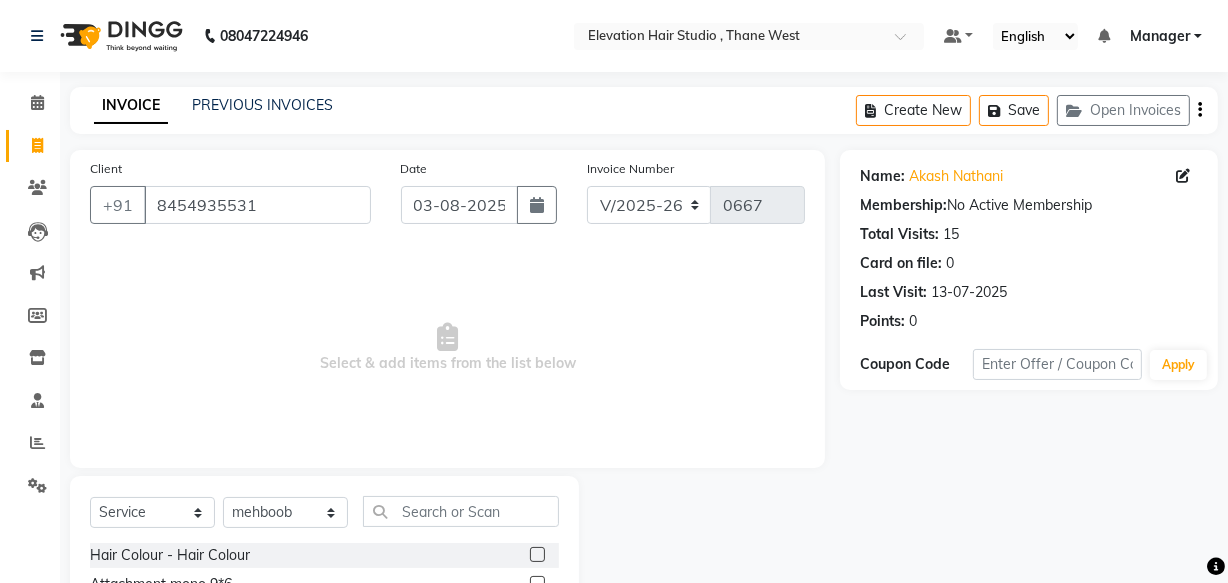 click on "Select & add items from the list below" at bounding box center (447, 348) 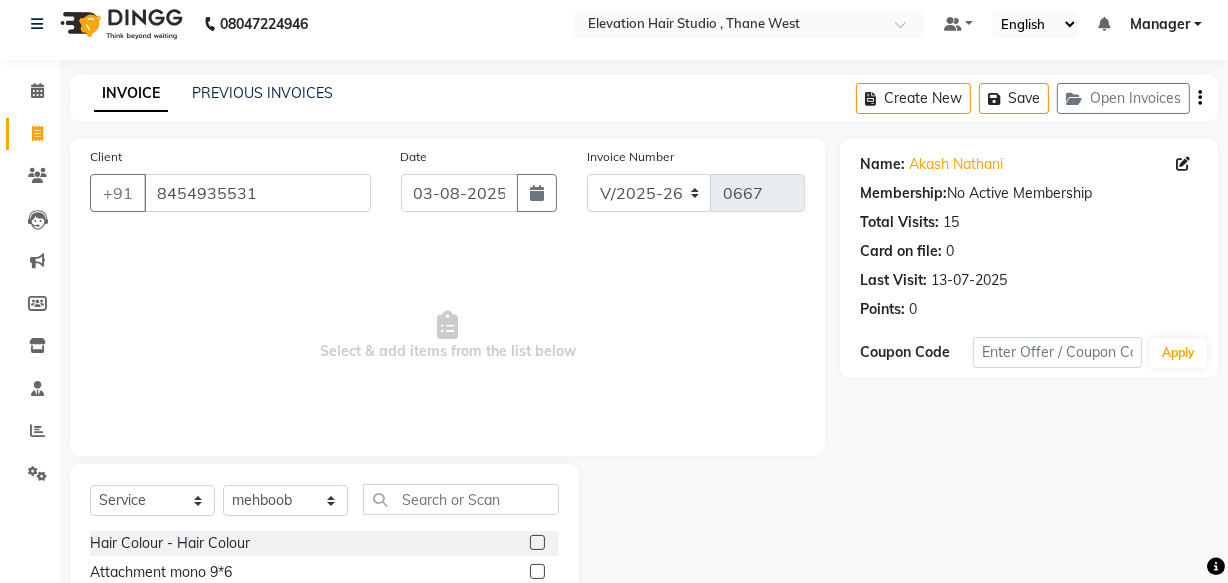 scroll, scrollTop: 0, scrollLeft: 0, axis: both 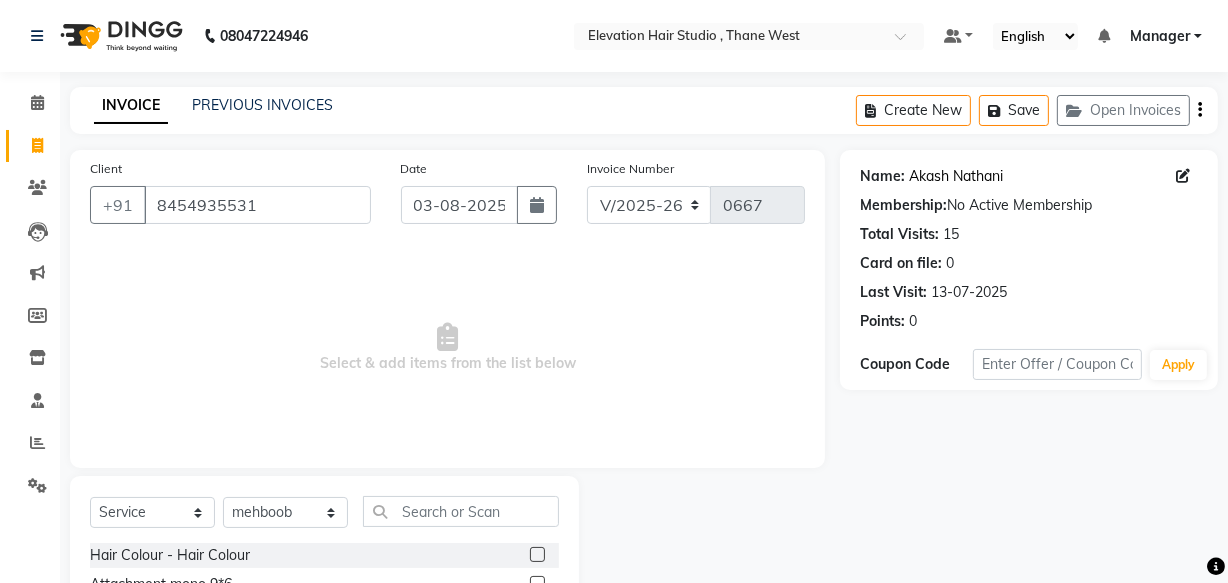 click on "Akash Nathani" 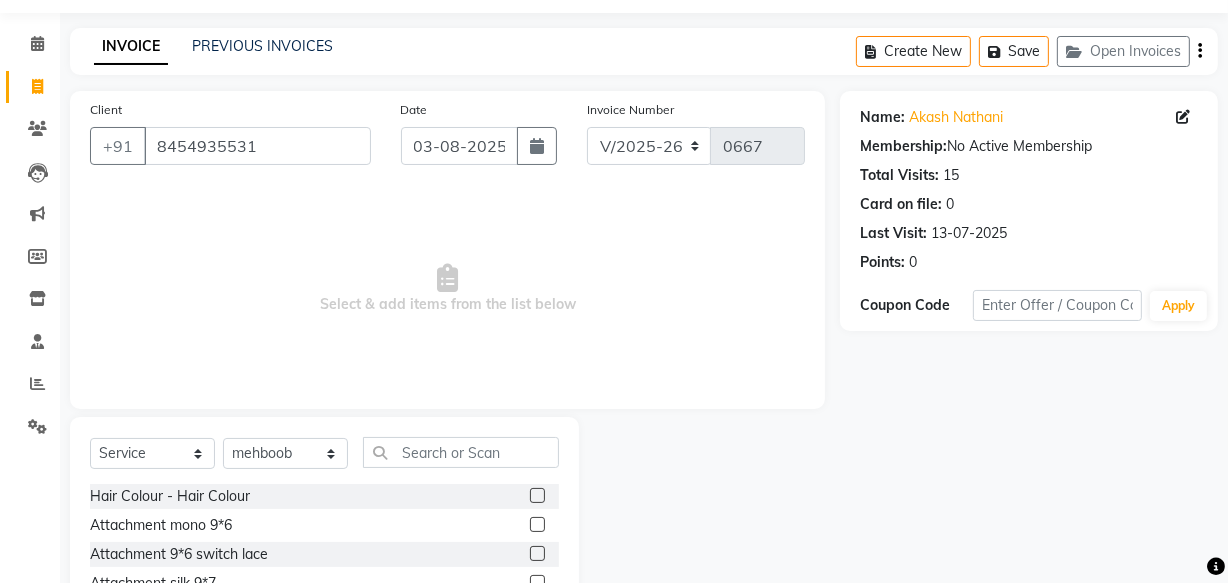 scroll, scrollTop: 90, scrollLeft: 0, axis: vertical 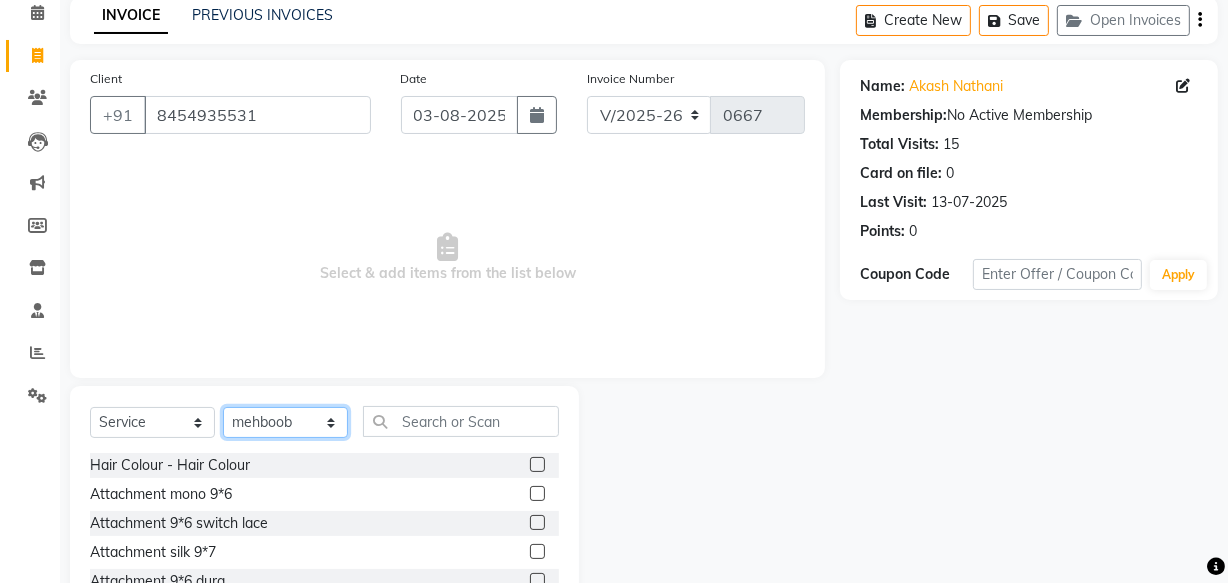 click on "Select Stylist Anish shaikh Dilip Manager mehboob  PARVEEN sahil  SAKSHI sameer Sanjay Sarfaraz" 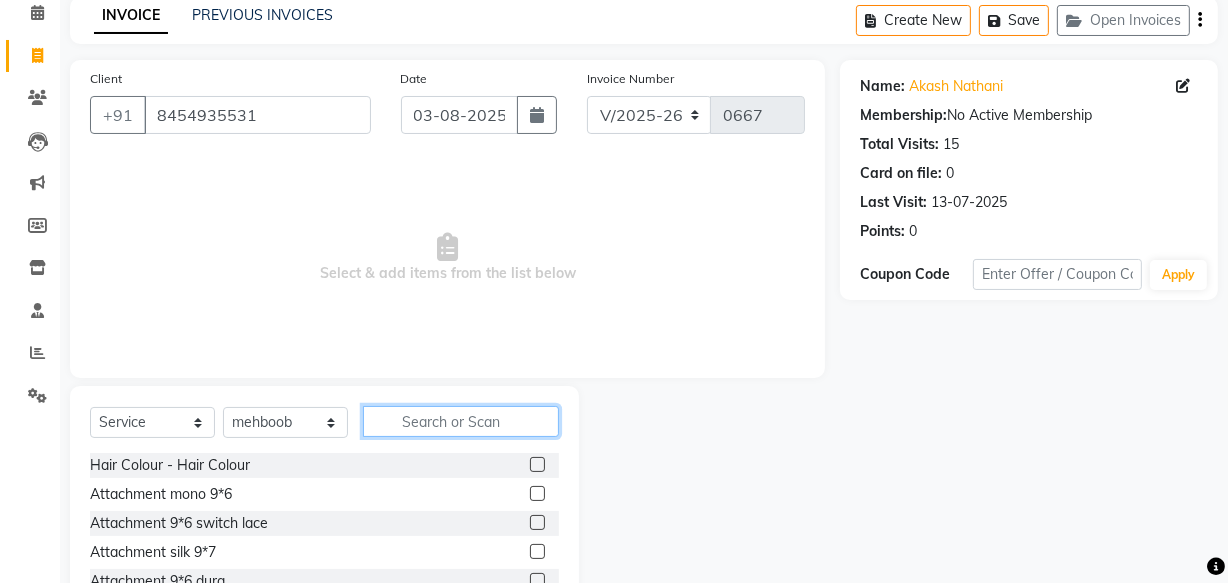 click 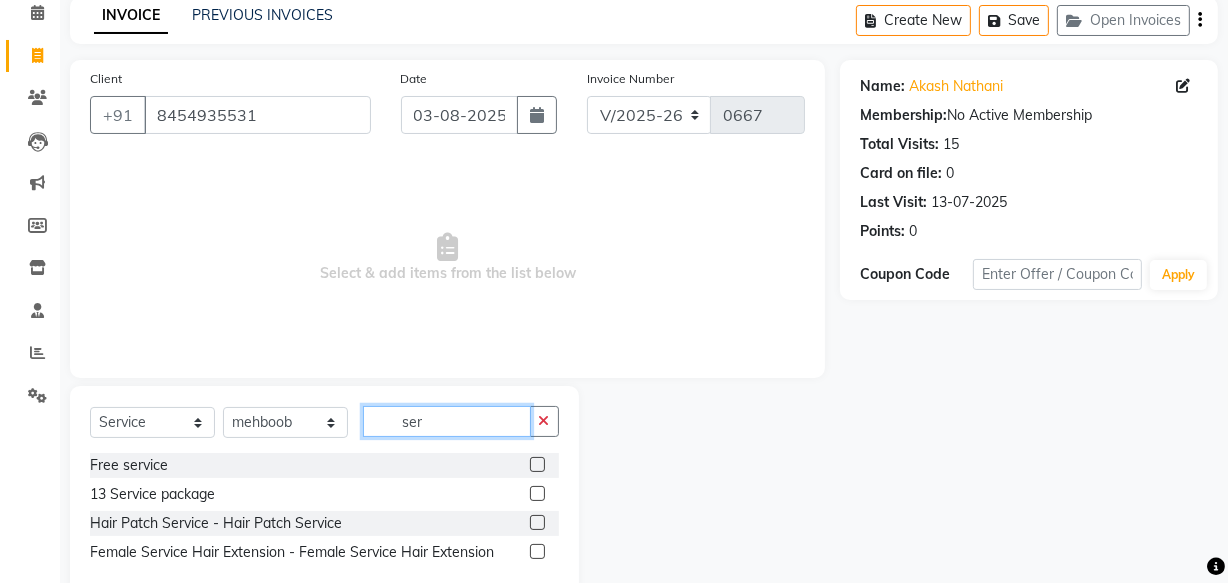 type on "ser" 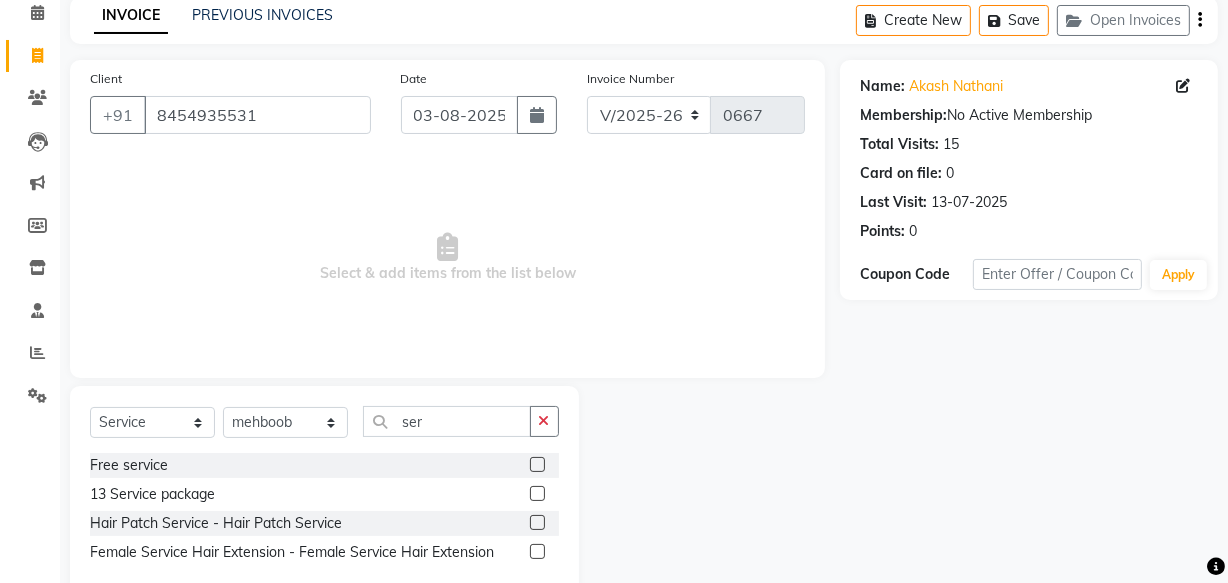 click 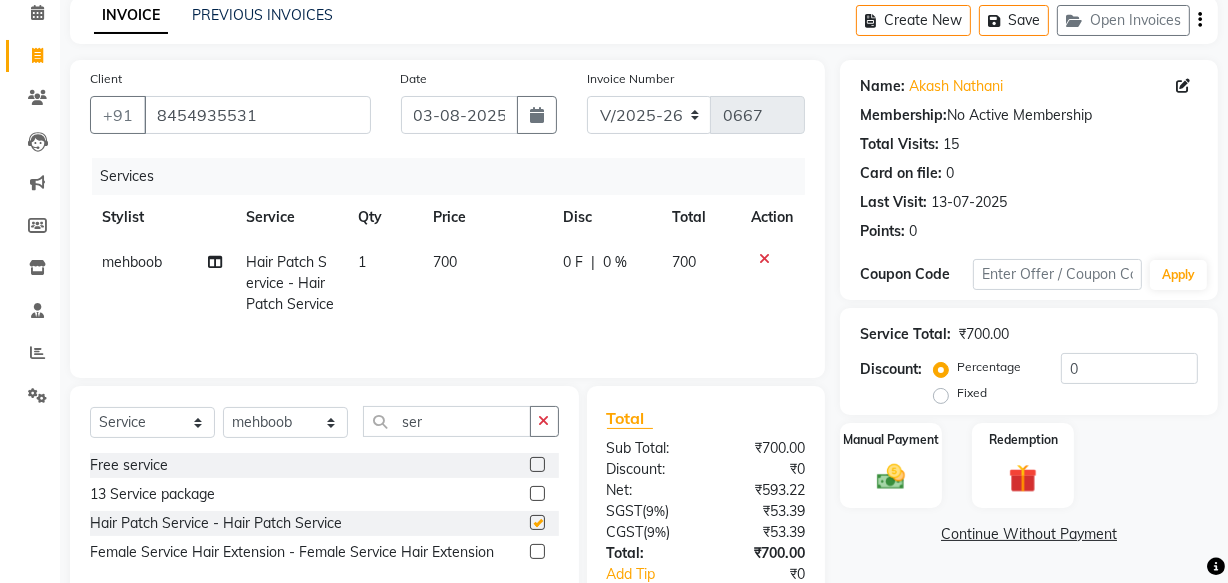 checkbox on "false" 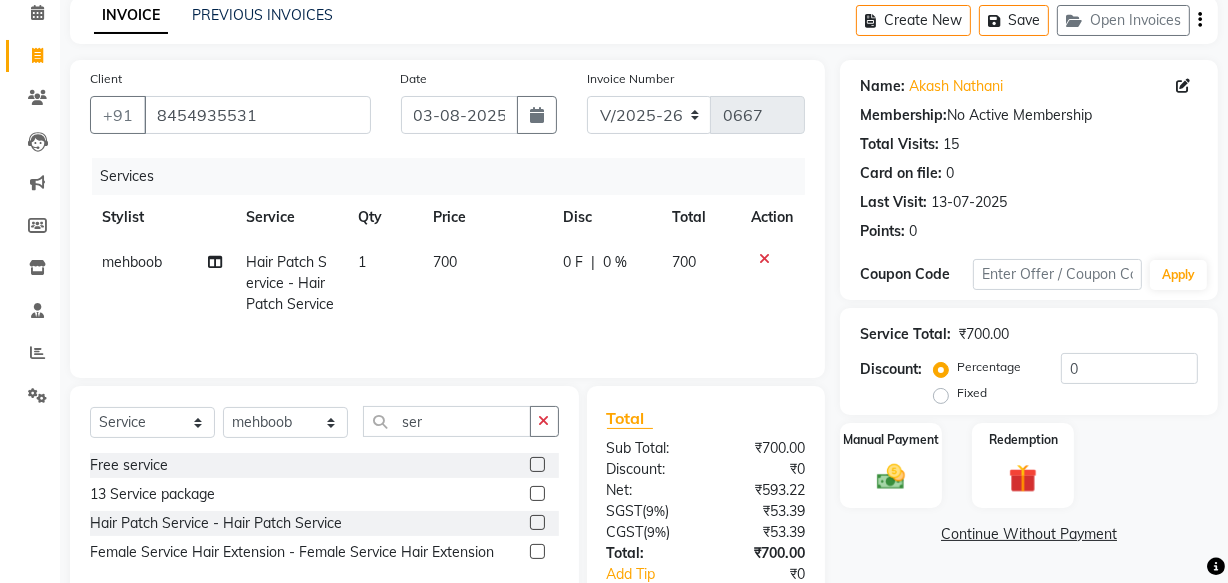 click on "700" 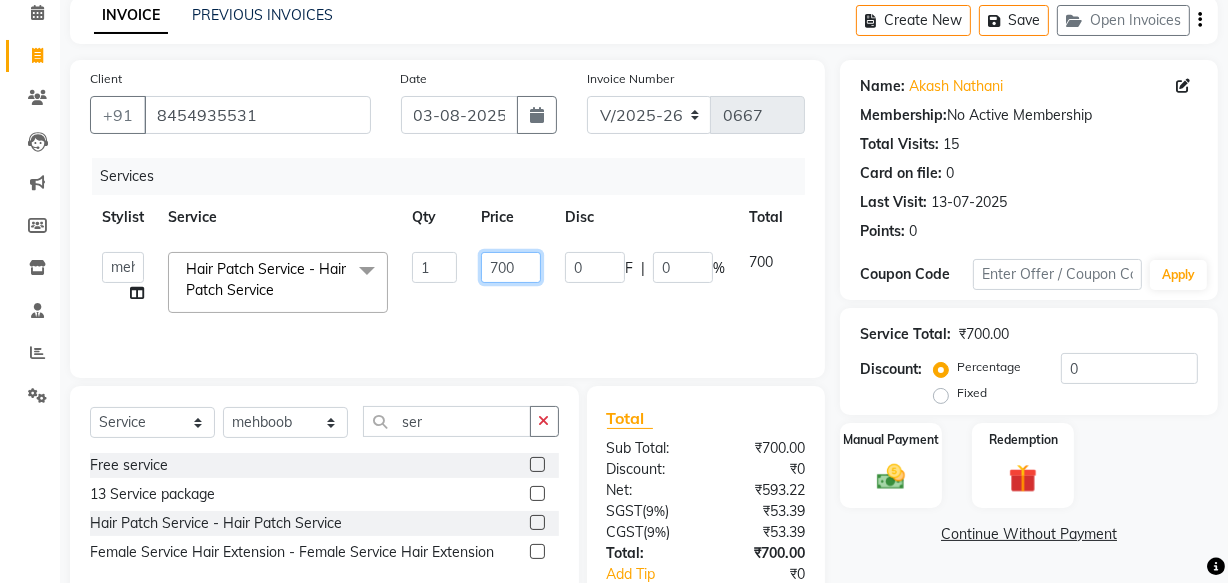 drag, startPoint x: 499, startPoint y: 268, endPoint x: 359, endPoint y: 281, distance: 140.60228 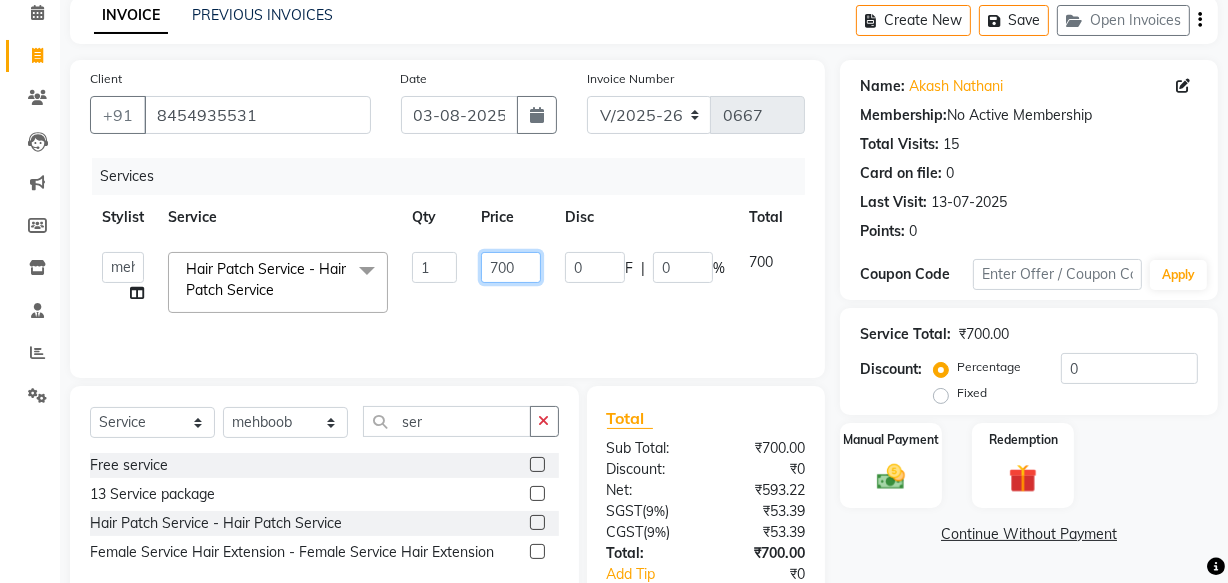 click on "Anish shaikh   Dilip   Manager   mehboob    PARVEEN   sahil    SAKSHI   sameer   Sanjay   Sarfaraz   Hair Patch Service - Hair Patch Service  x Hair Colour - Hair Colour Attachment mono 9*6 Attachment 9*6 switch lace Attachment silk 9*7 Attachment 9*6 dura Attachment 9*6 front lace Attachment 8*6 miraj Highlights Refilling Attachment 8*6 dura mono Attachment 8*6 front lace Attachment 5*5 topper Attachment 7*5 topper Attachment 8*6 poly Patch hair cutting CONSULTATION Attachment 10*8 silk Free service Attachment of 9*7 miraj 13 Service package Attachment 5*5 mono hairline Hair cutting Miraj 8*6 Front line Attachment front lace miraj 8*6 Attachment 10*7  front lace Attachment 9*7  dura hair Attachment of 9*7 black mono Attachment of 7*5 mono silk Attachment 10*8 miraj Attachment 10*7 Australian Full wig Attachment full lace 8*6 Patch Replacement Attachment 4*4 mono Hair style tongs poly 9*6 Attachment 10*7 mono Attachment 7*5 mono Attachment 8*6 Premium mono Olaplex Treatment Attachment 9*7 poly Smoothening 1" 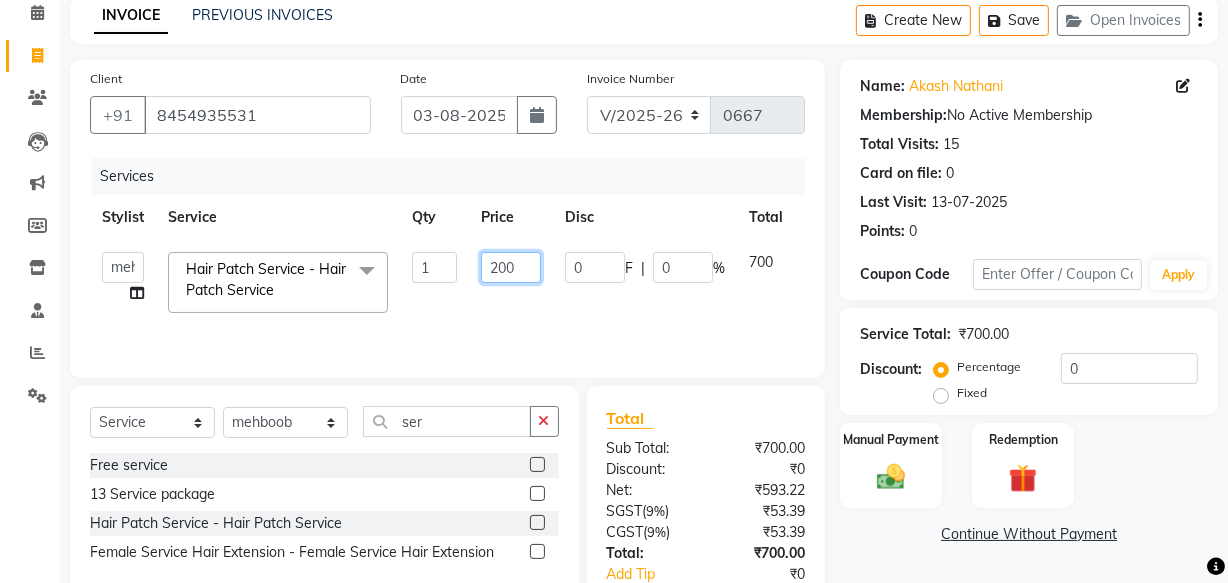 type on "2200" 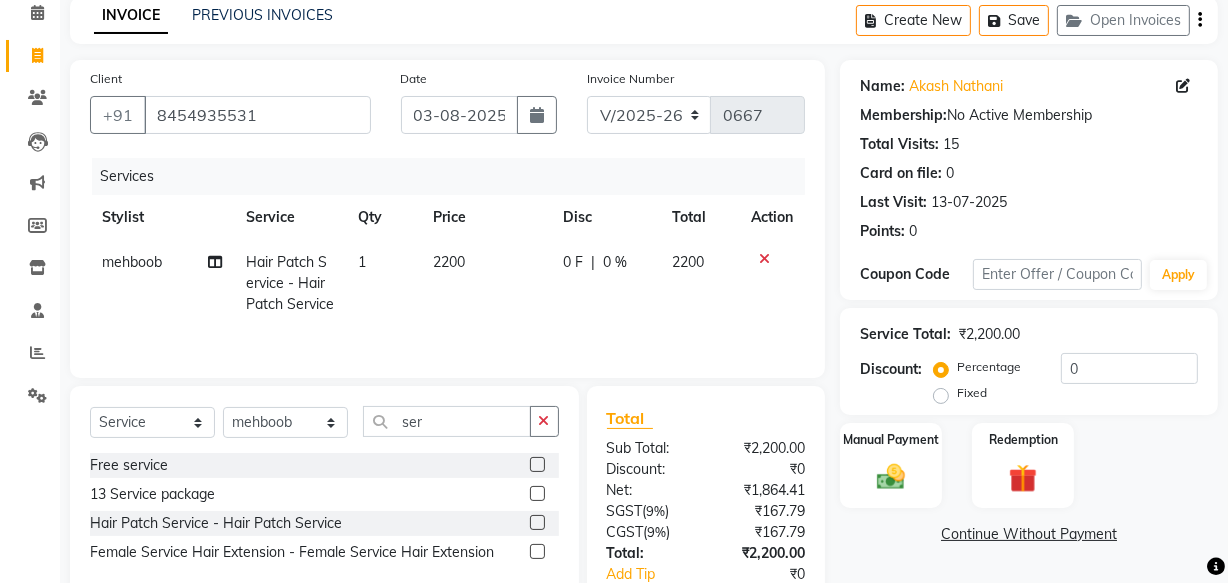 click on "2200" 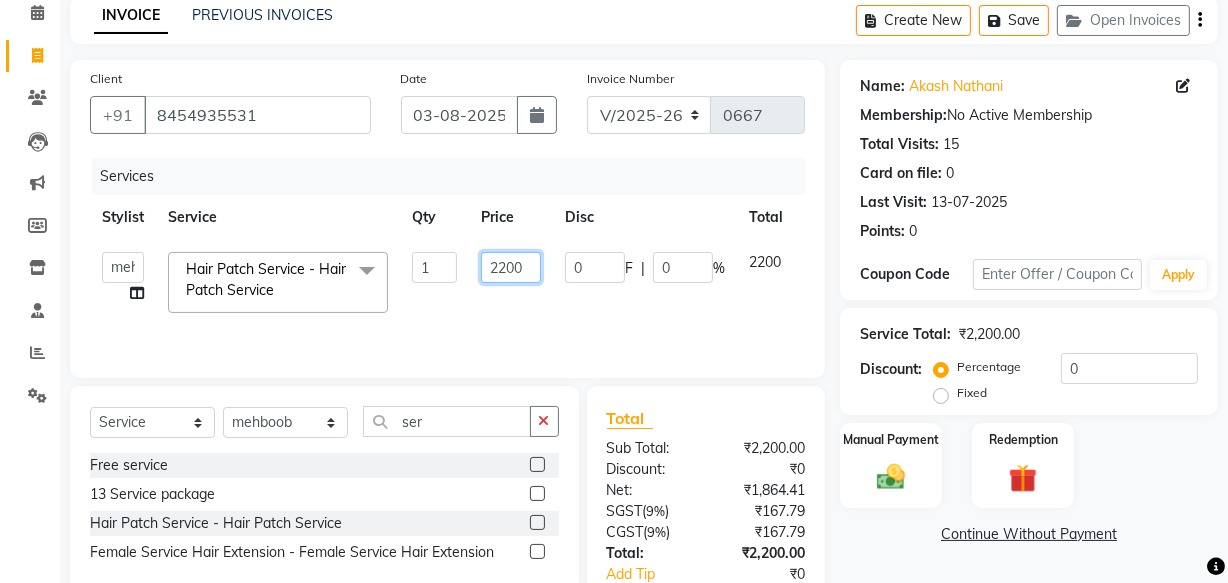 click on "2200" 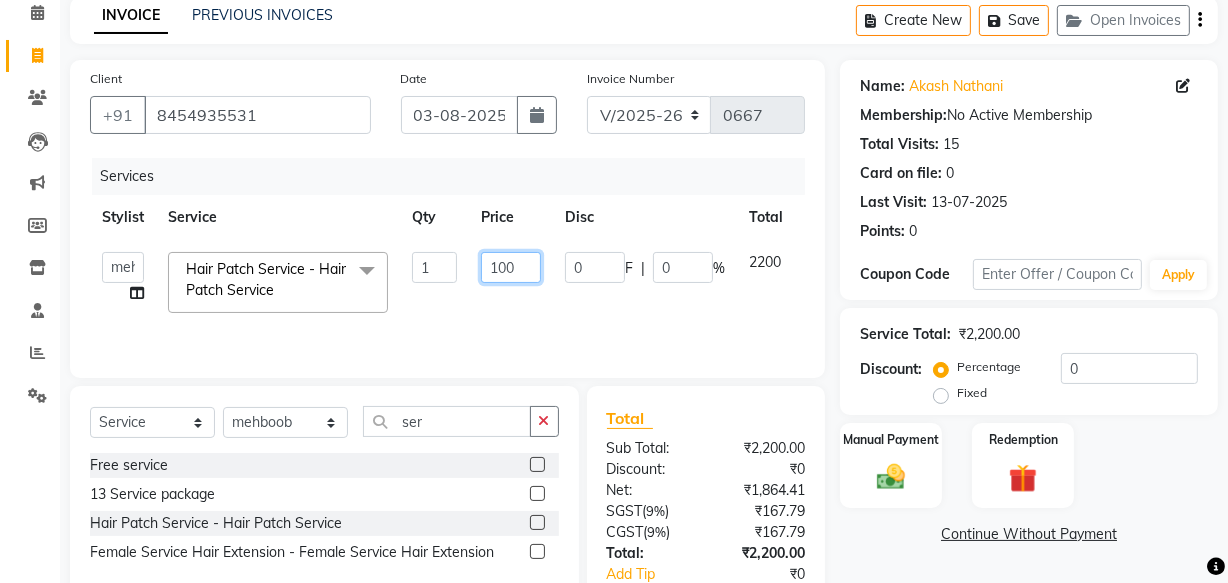 type on "1500" 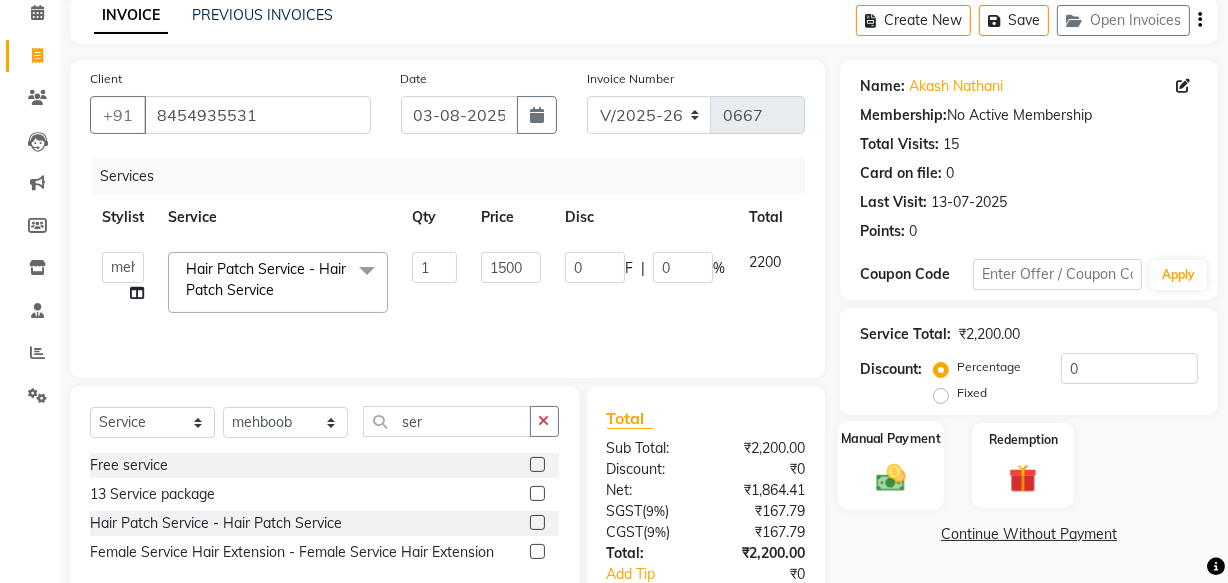 click 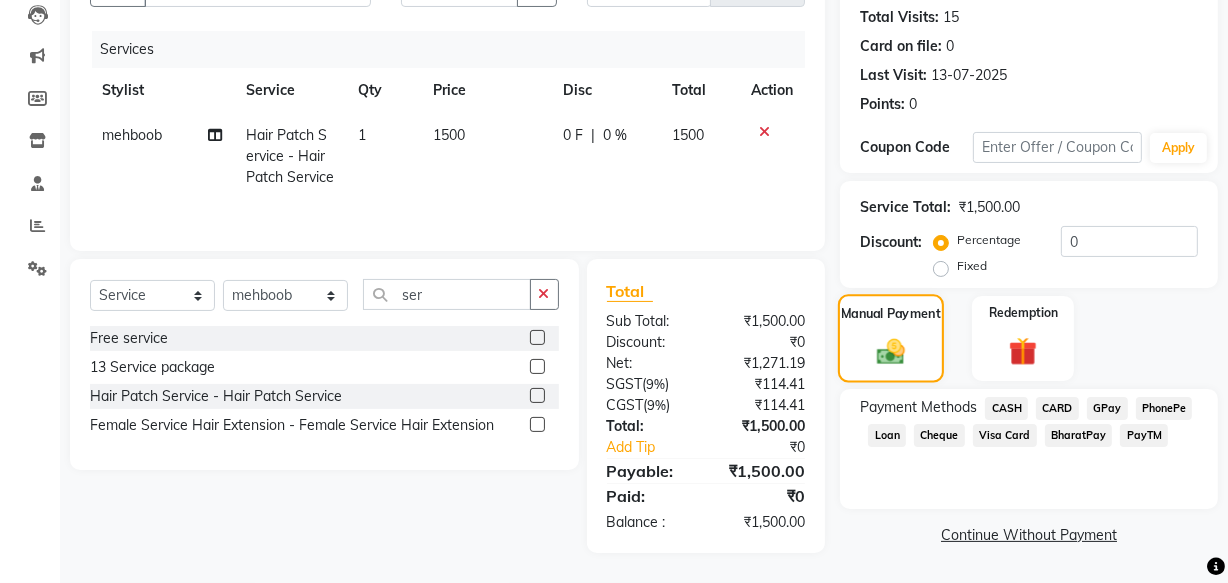 scroll, scrollTop: 218, scrollLeft: 0, axis: vertical 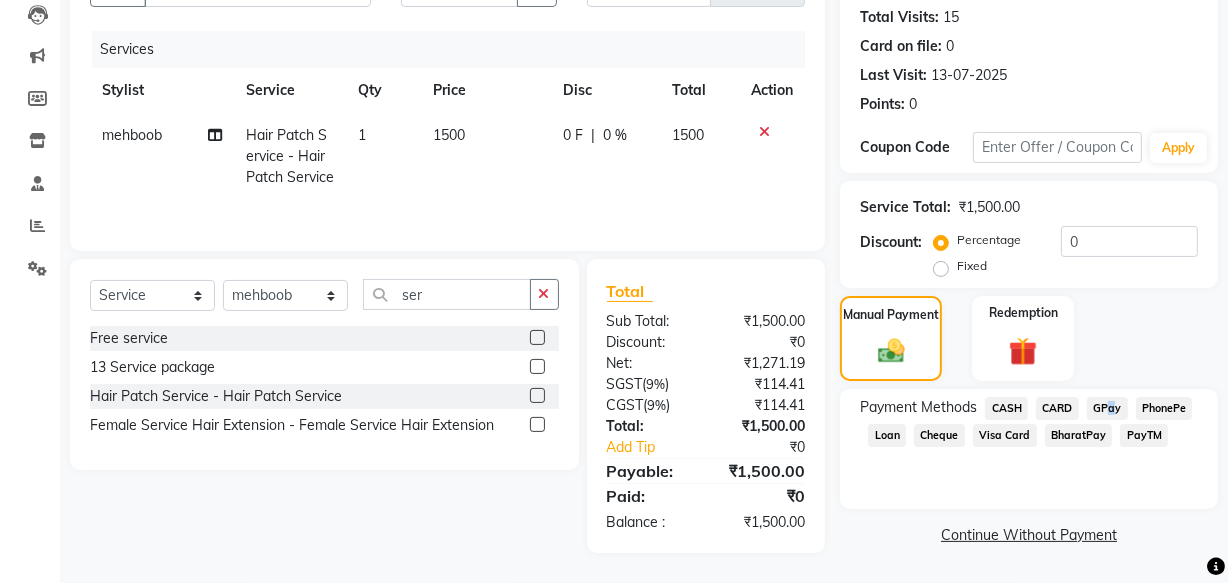 click on "GPay" 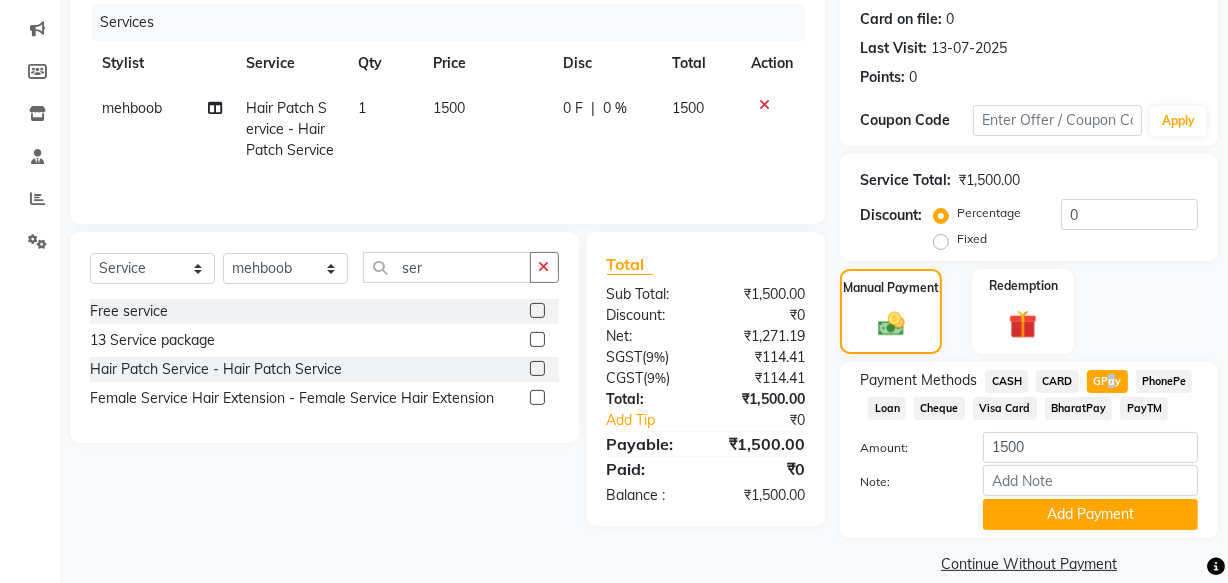 scroll, scrollTop: 270, scrollLeft: 0, axis: vertical 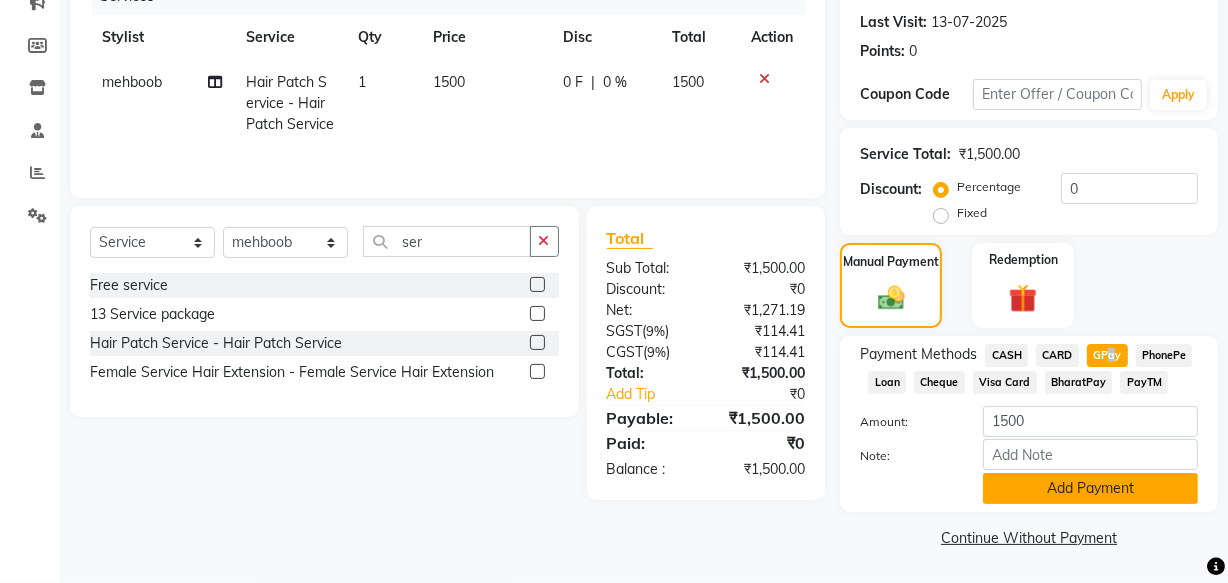 click on "Add Payment" 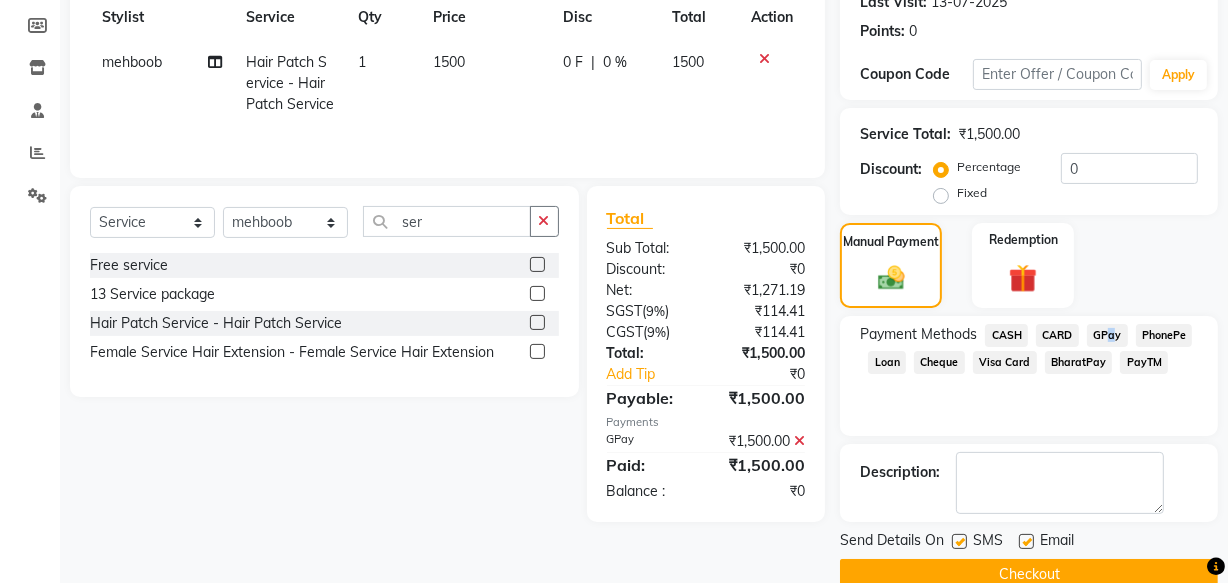 scroll, scrollTop: 326, scrollLeft: 0, axis: vertical 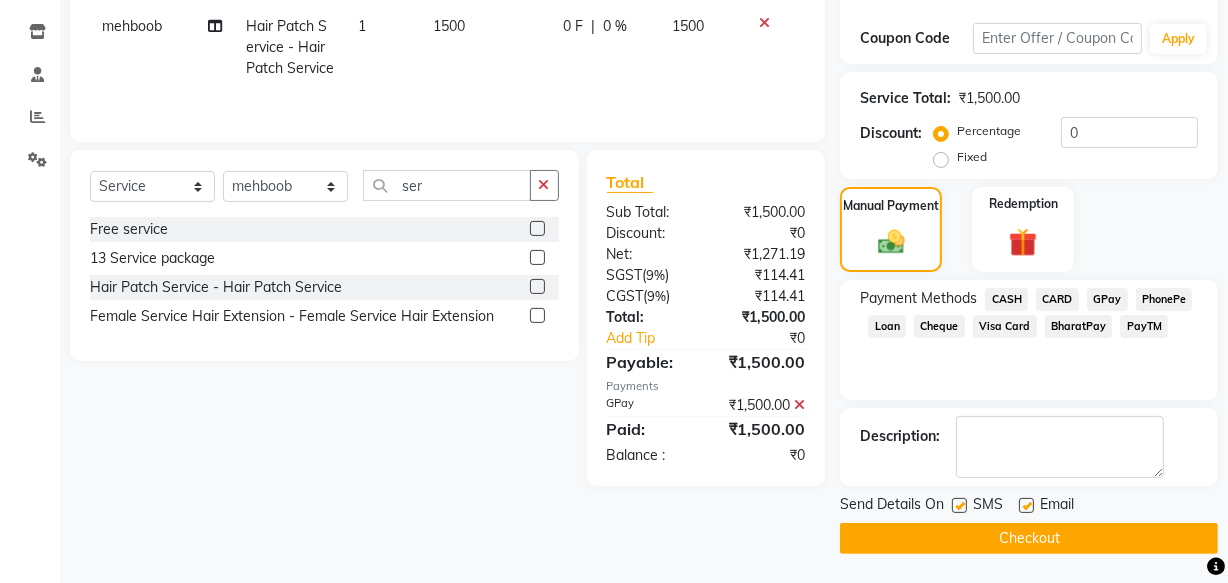 click 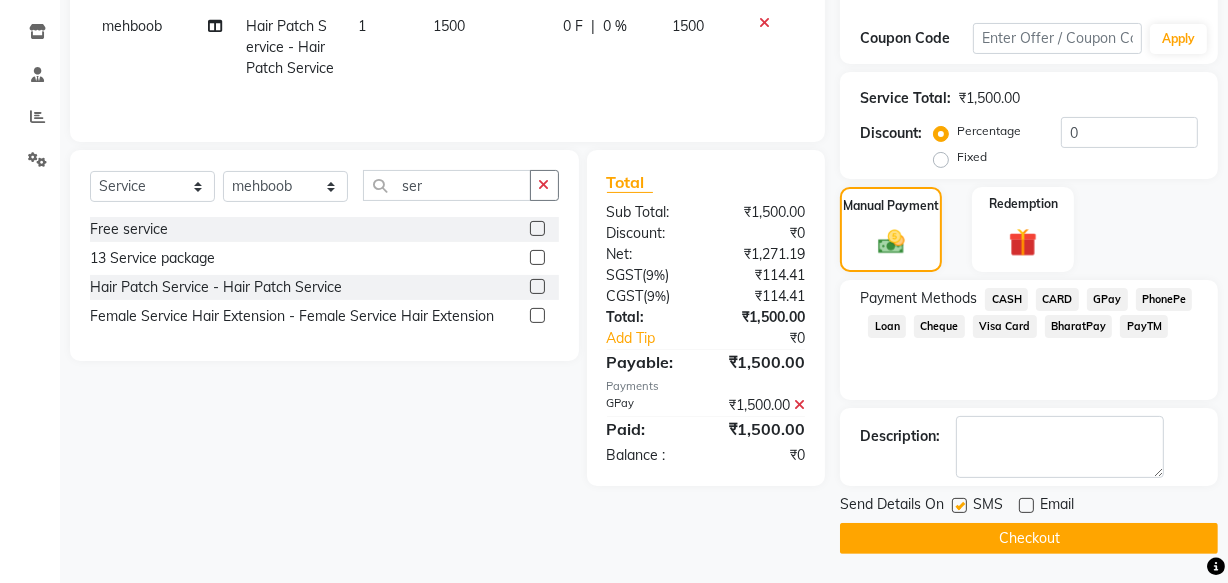 click 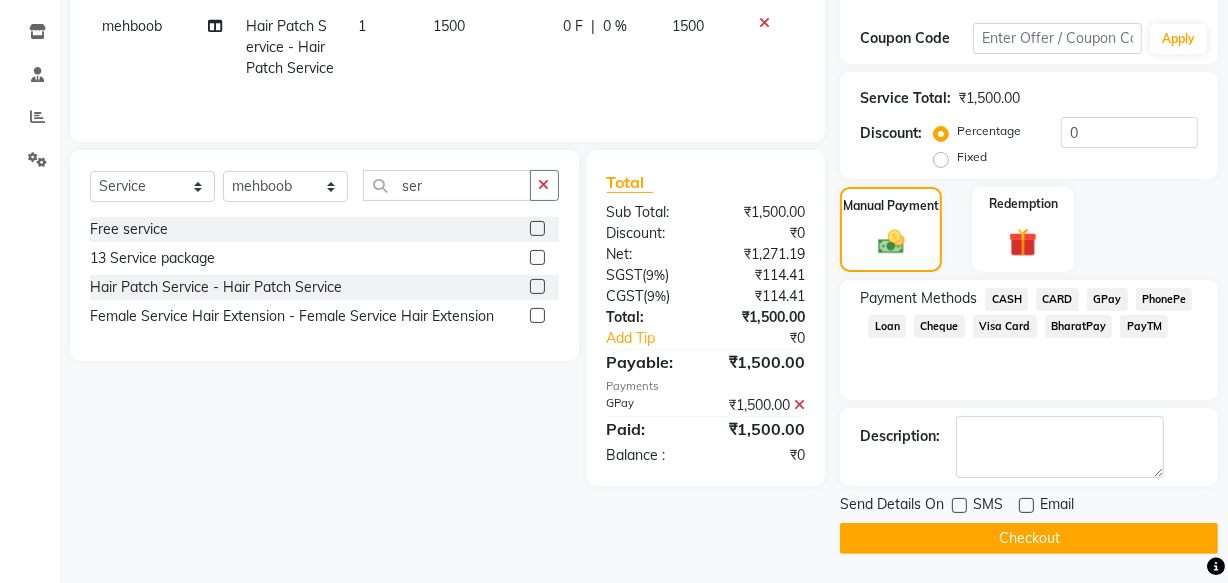 click on "Checkout" 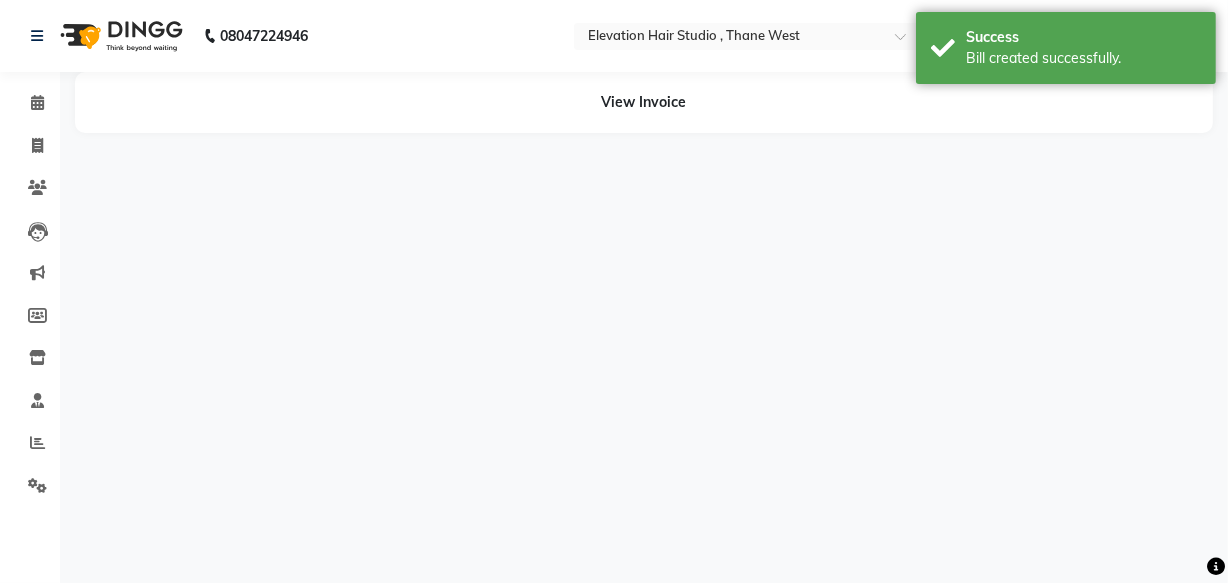 scroll, scrollTop: 0, scrollLeft: 0, axis: both 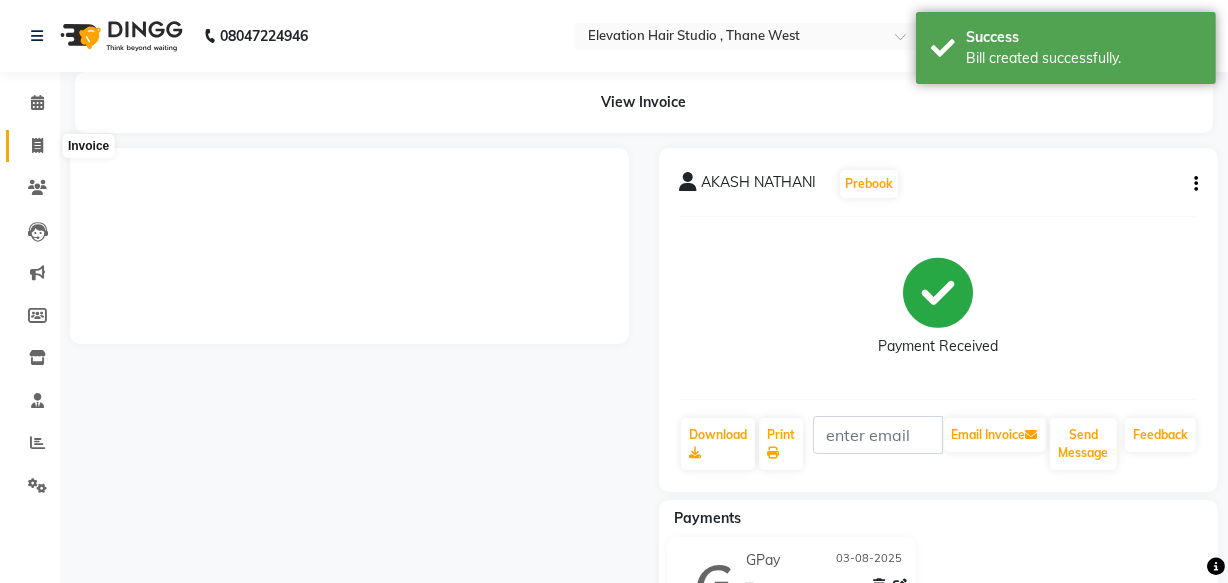 click 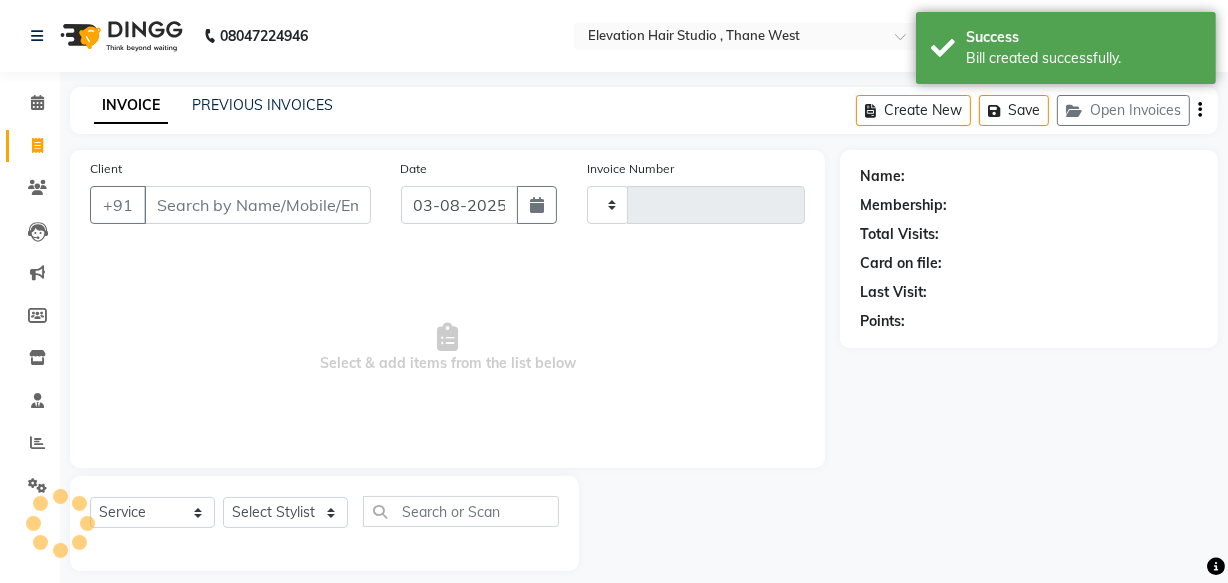 scroll, scrollTop: 19, scrollLeft: 0, axis: vertical 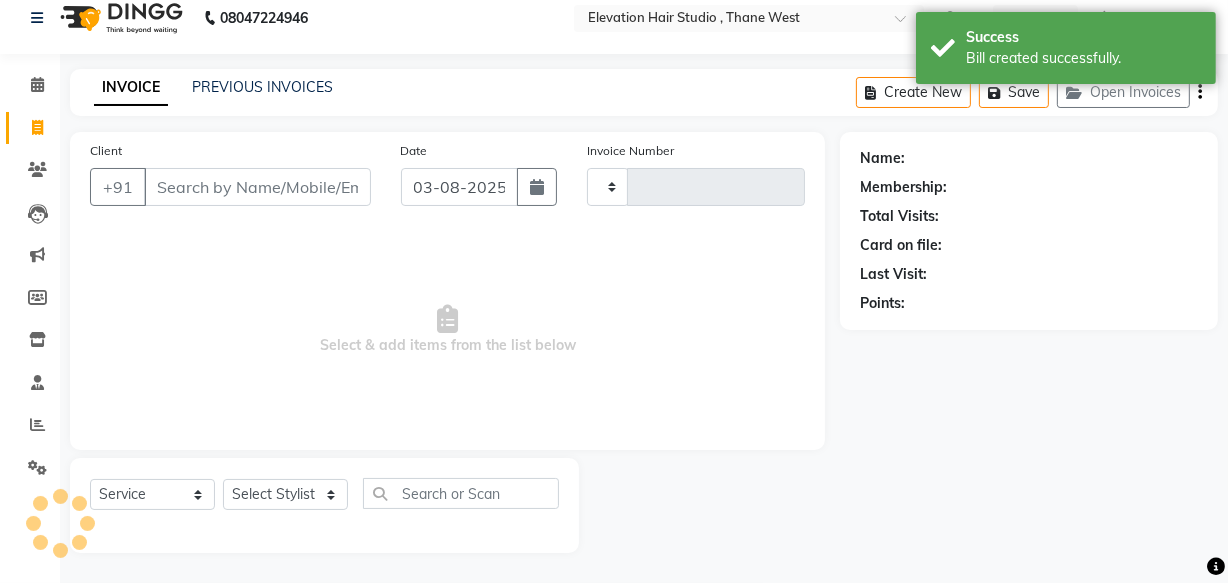 type on "0668" 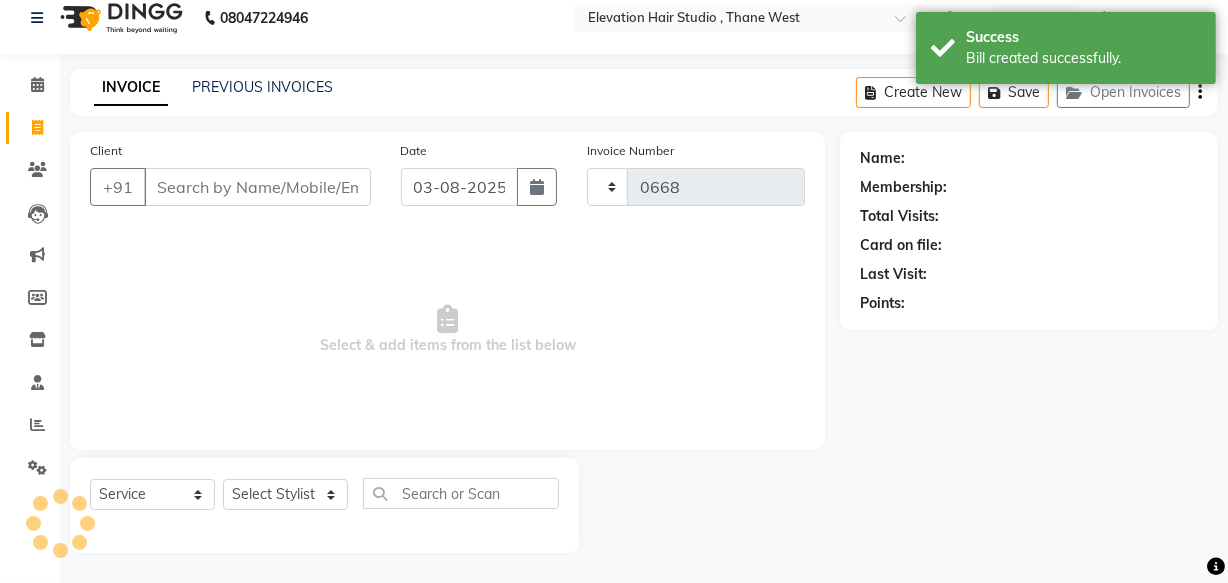 select on "6886" 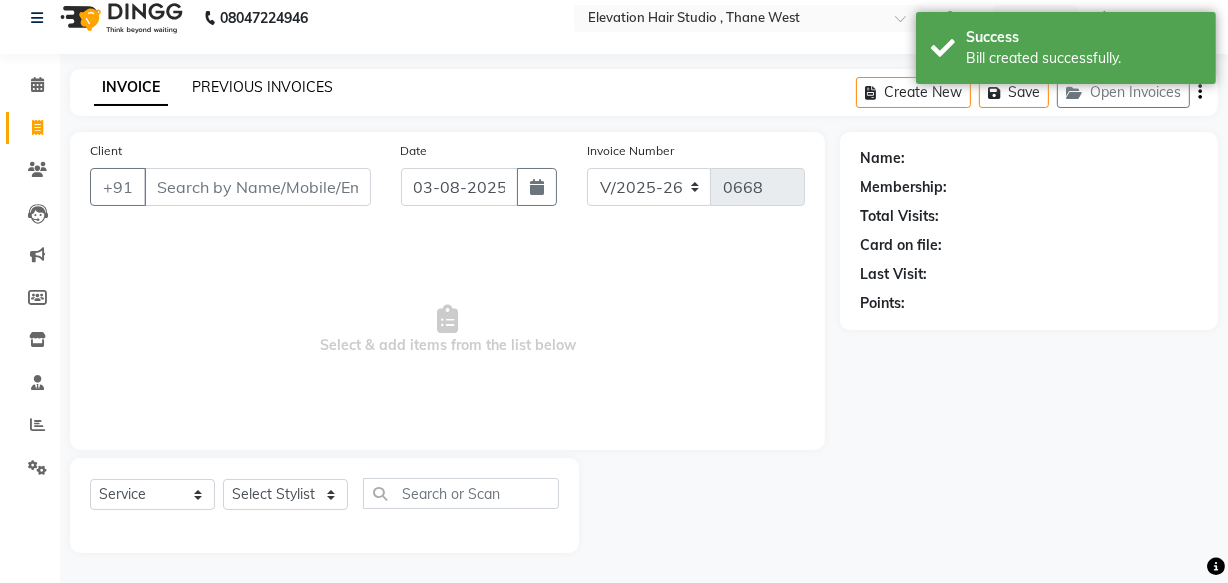 click on "PREVIOUS INVOICES" 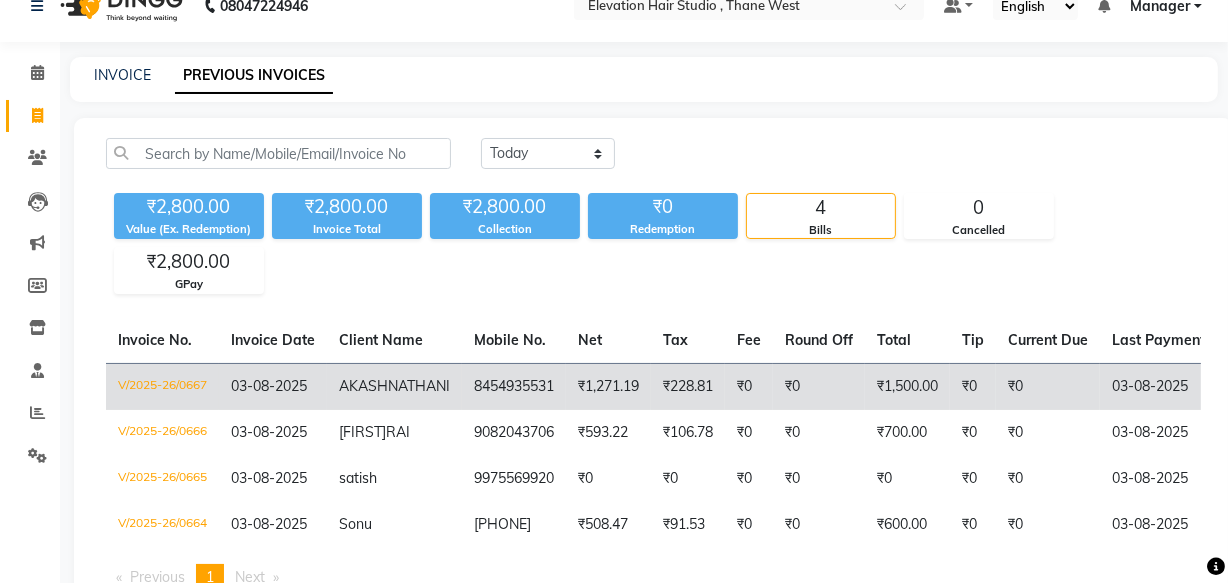 scroll, scrollTop: 0, scrollLeft: 0, axis: both 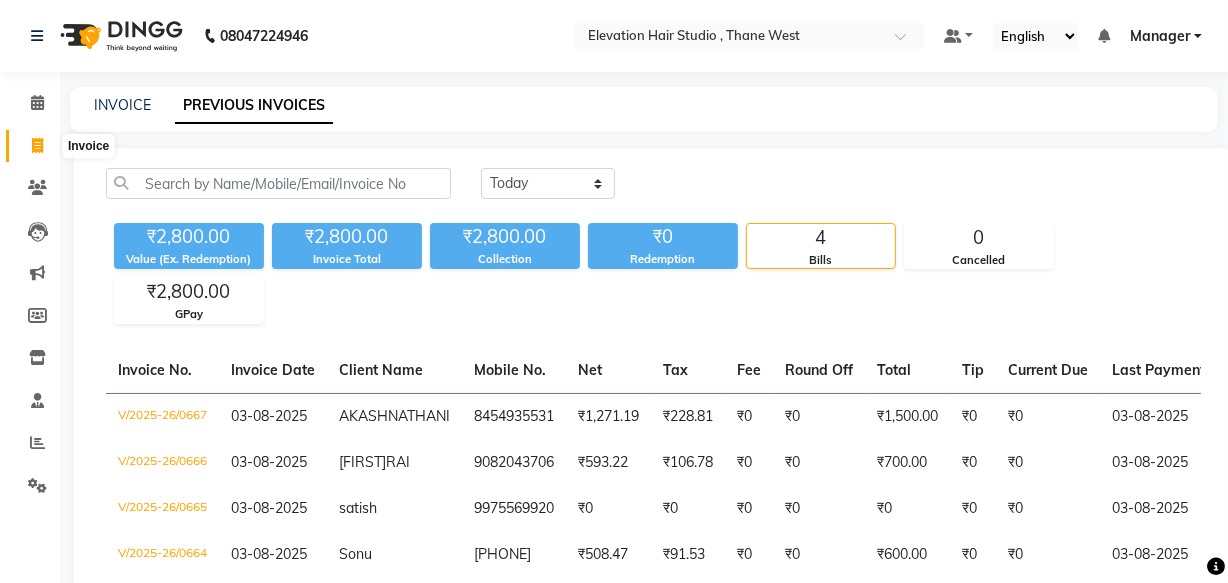 click 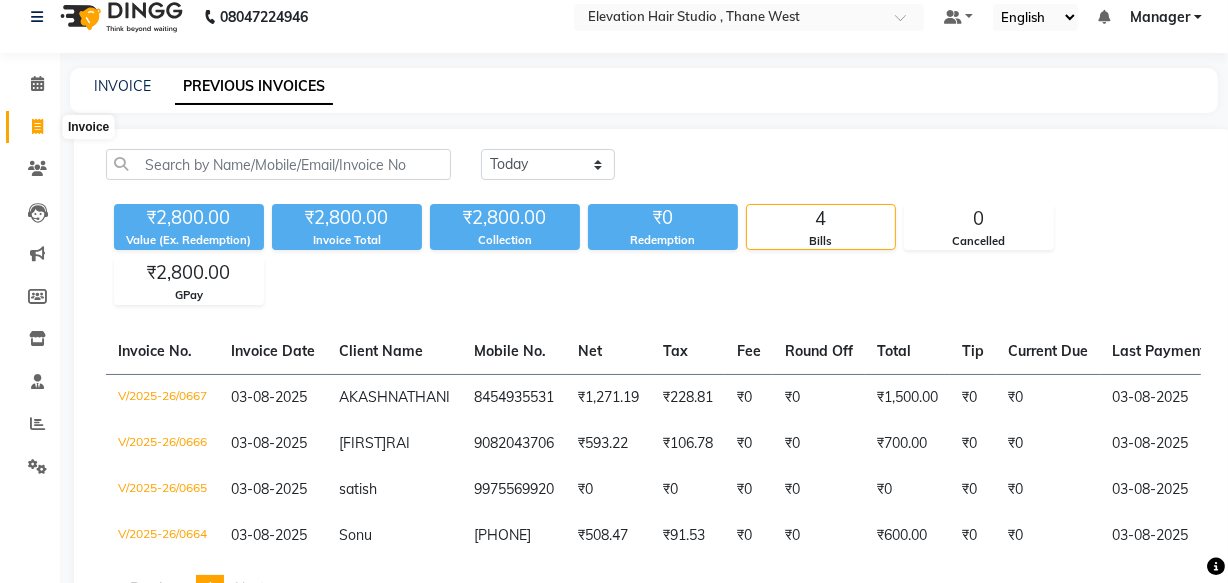 select on "service" 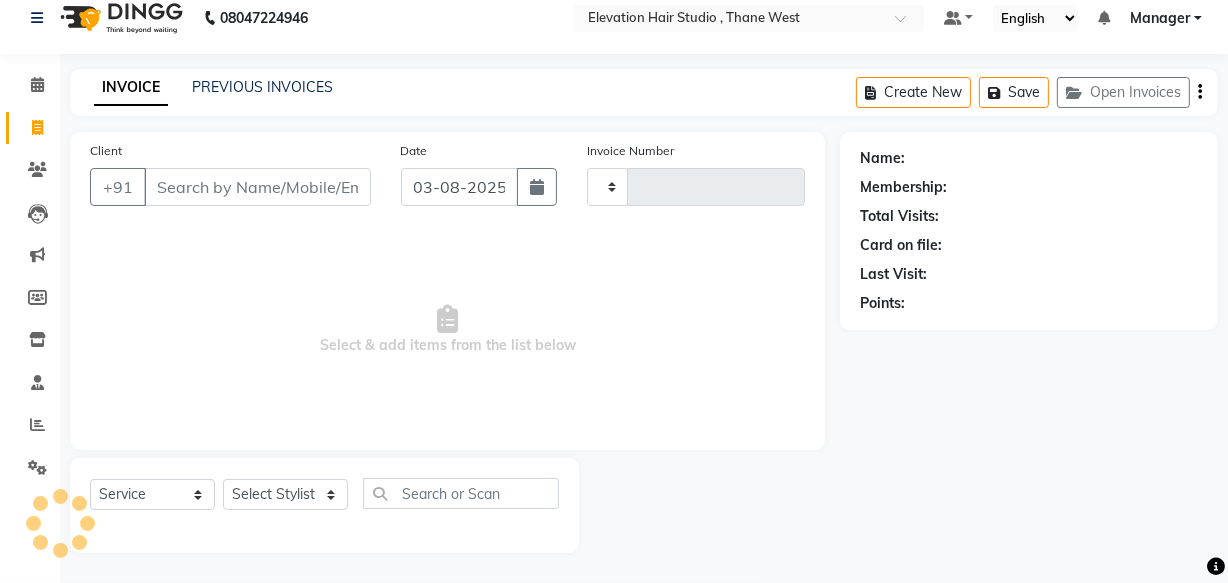 type on "0668" 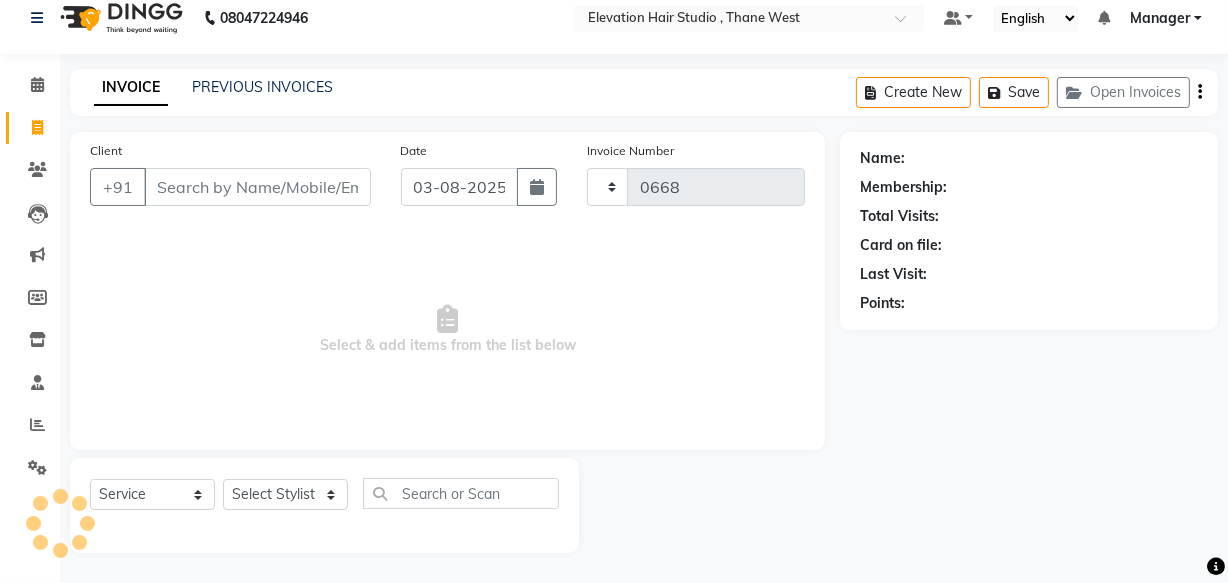 select on "6886" 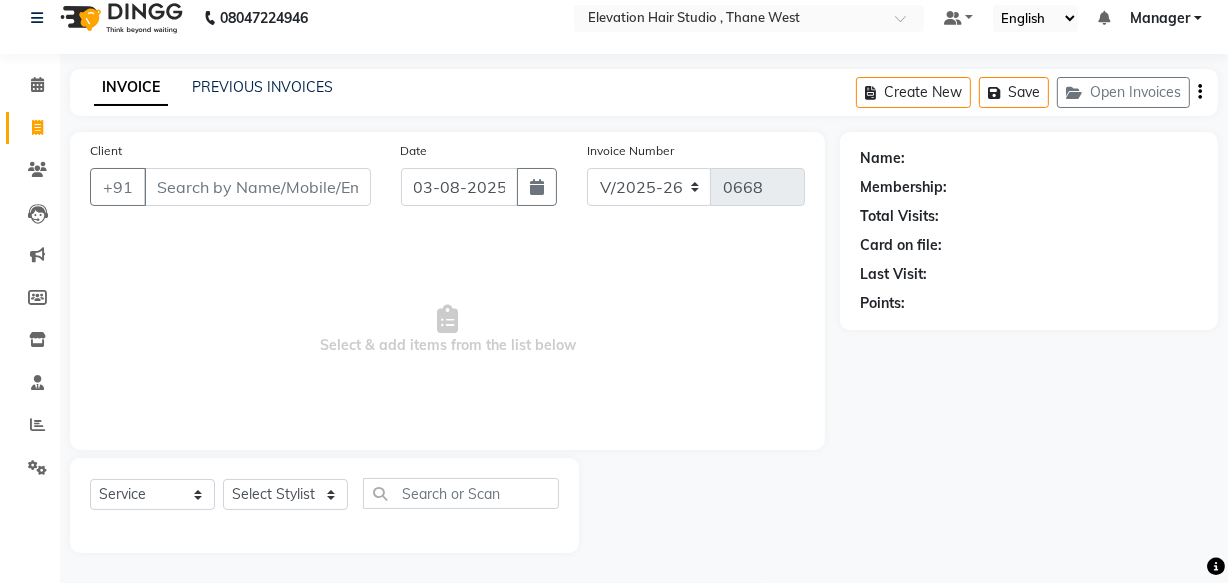 click on "08047224946 Select Location × Elevation Hair Studio , Thane West Default Panel My Panel English ENGLISH Español العربية मराठी हिंदी ગુજરાતી தமிழ் 中文 Notifications nothing to show Manager Manage Profile Change Password Sign out  Version:3.15.11  ☀ ELEVATION HAIR STUDIO , Thane West  Calendar  Invoice  Clients  Leads   Marketing  Members  Inventory  Staff  Reports  Settings Completed InProgress Upcoming Dropped Tentative Check-In Confirm Bookings Generate Report Segments Page Builder INVOICE PREVIOUS INVOICES Create New   Save   Open Invoices  Client +91 Date 03-08-2025 Invoice Number V/2025 V/2025-26 0668  Select & add items from the list below  Select  Service  Product  Membership  Package Voucher Prepaid Gift Card  Select Stylist Anish shaikh Dilip Manager mehboob  PARVEEN sahil  SAKSHI sameer Sanjay Sarfaraz  Name: Membership: Total Visits: Card on file: Last Visit:  Points:
Help" at bounding box center [614, 273] 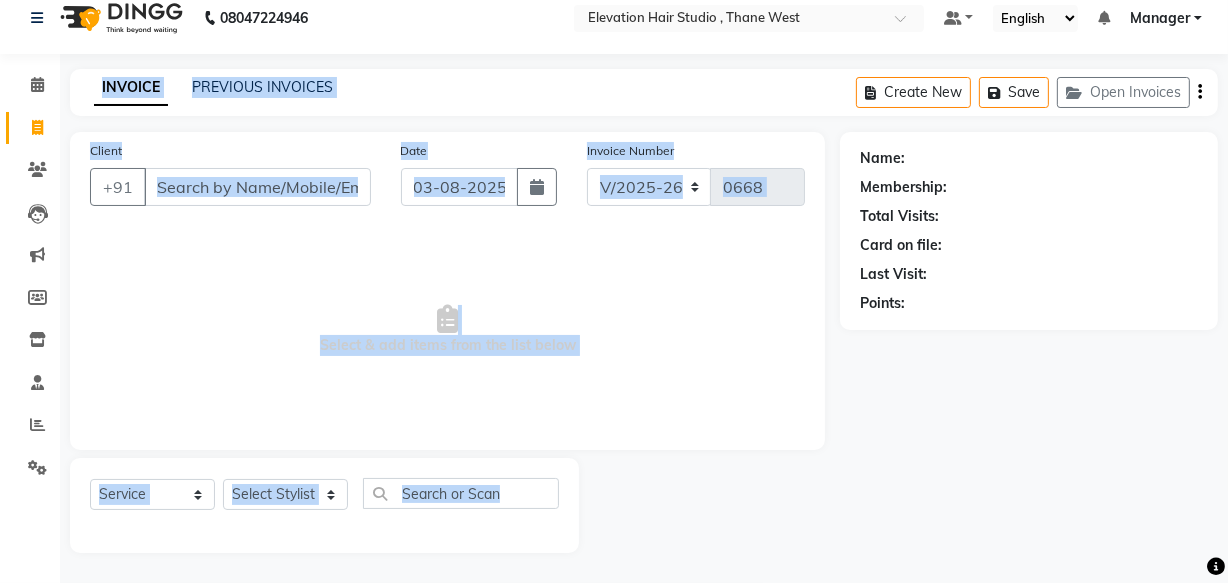 click on "Select & add items from the list below" at bounding box center (447, 330) 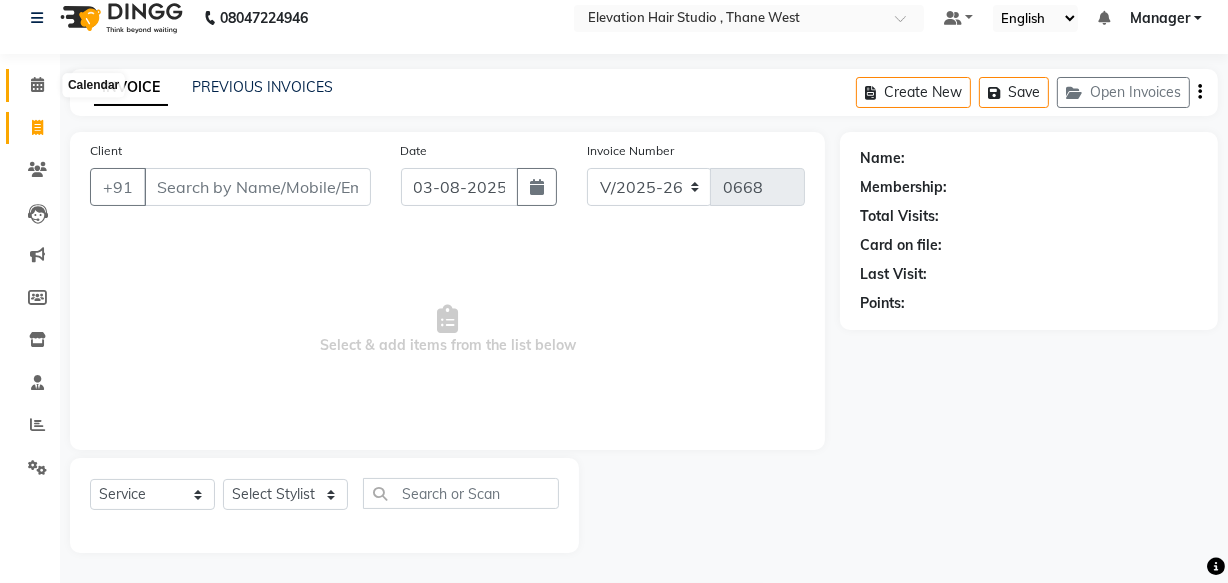 click 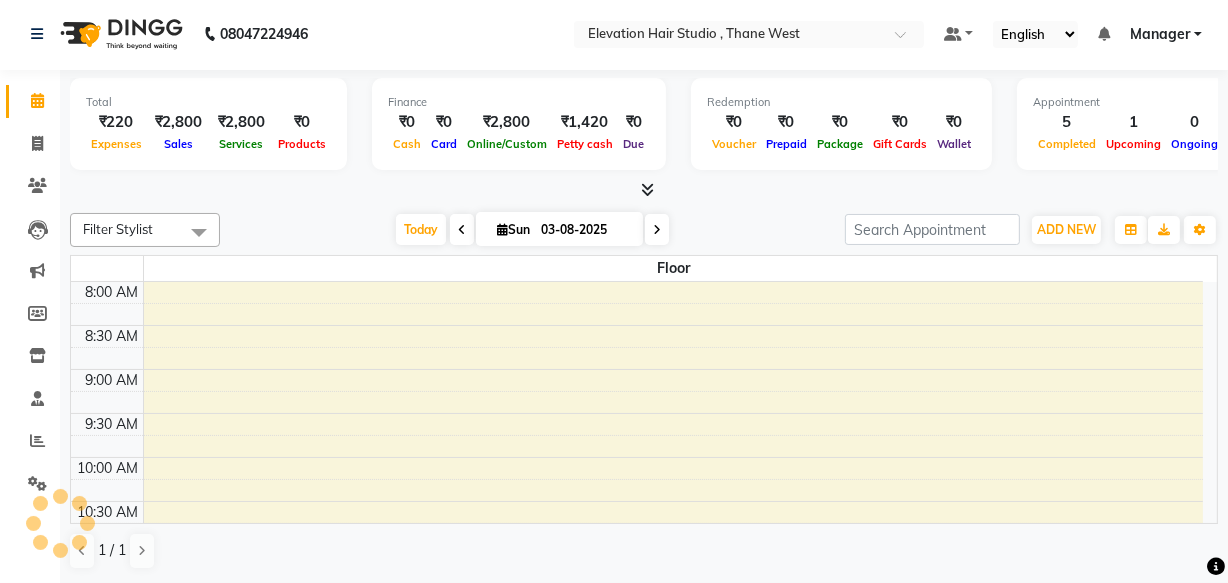 scroll, scrollTop: 0, scrollLeft: 0, axis: both 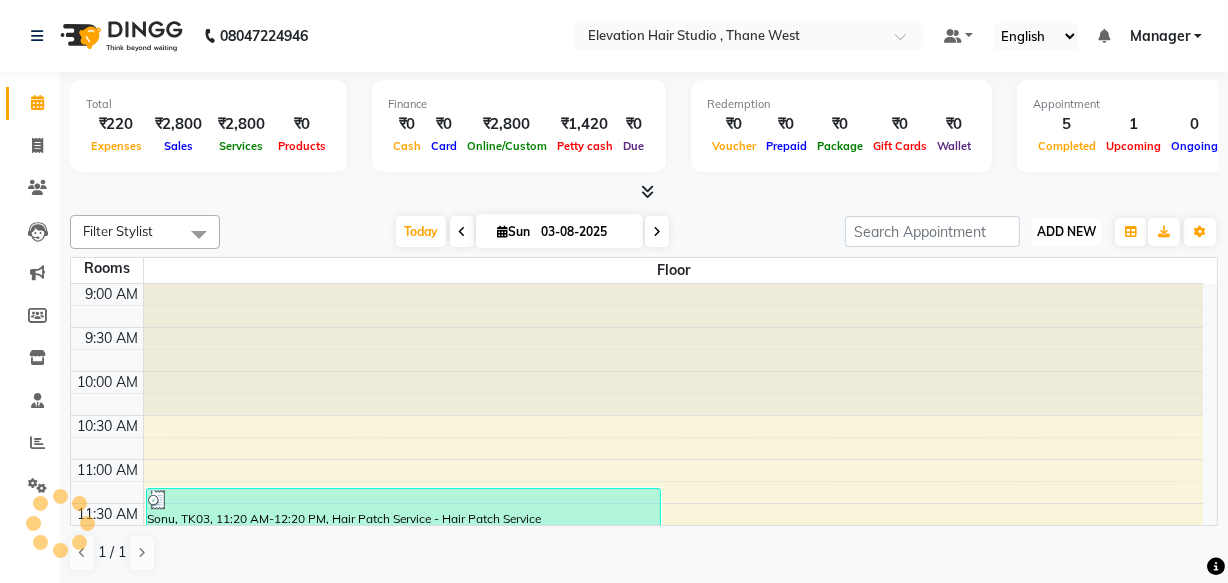drag, startPoint x: 1045, startPoint y: 224, endPoint x: 1040, endPoint y: 244, distance: 20.615528 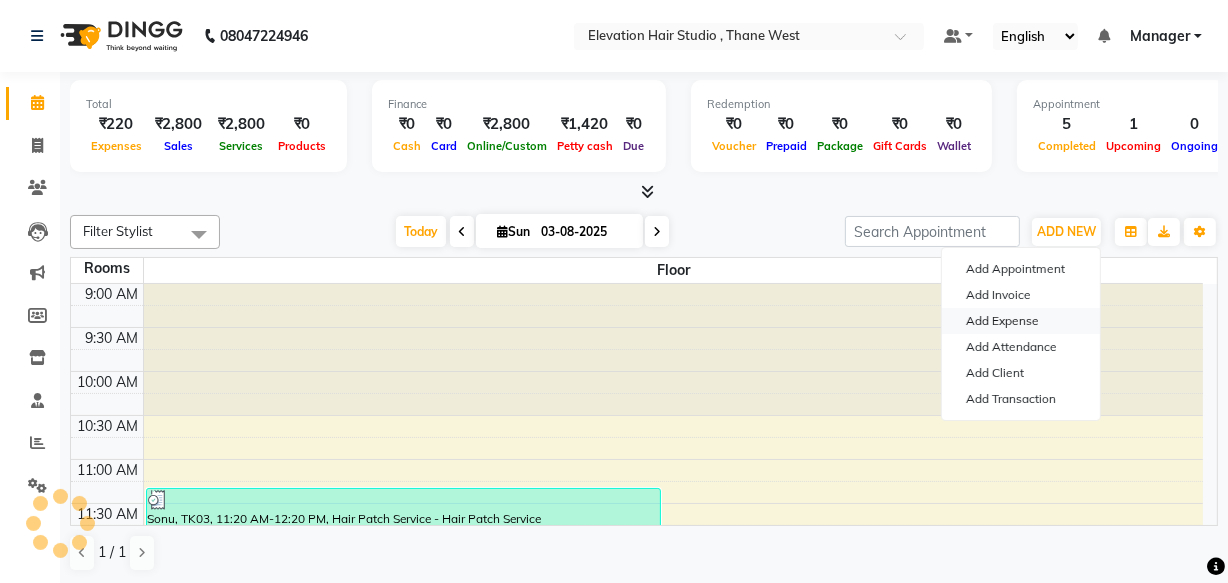 click on "Add Expense" at bounding box center (1021, 321) 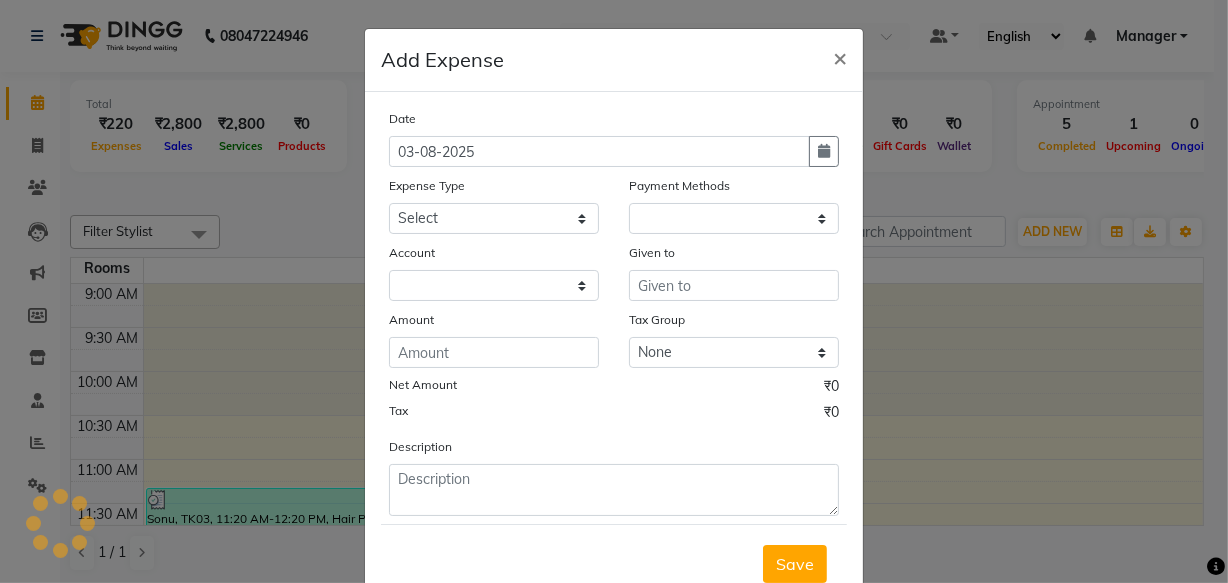 select on "1" 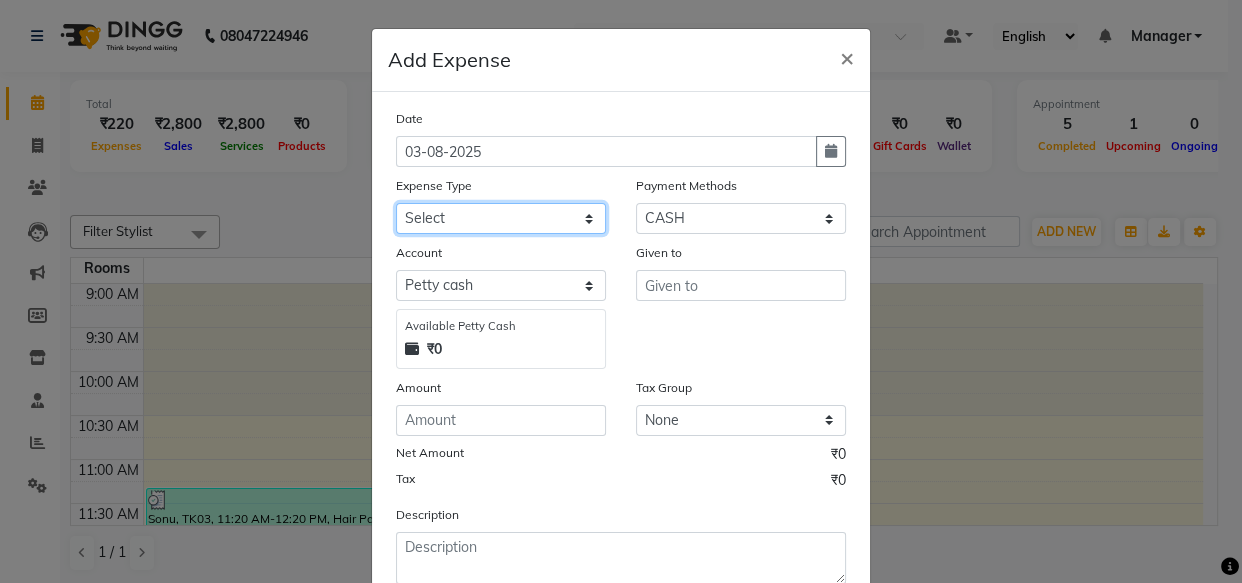 click on "Select AC Adrak Advance Salary agarbatti anees Appron asmoul advance salary Bank charges Car maintenance  CARPENTER Cash Deposited to bank Cash Handed over to Owner cellphone Client Snacks Clinical charges coffee conditioner courier diliptip dustbinplatebottle Equipment extrastuff fridge Fuel glue Govt fee greaser hairpatch hardware Incentive Insurance International purchase israil key lead light bill Loan Repayment Maintenance Marketing medicine milk Miscellaneous MRA ola Other paddlebrush PAINTER Pantry plumber Product product recharge rehman Rent Salary salary salary sandwich shampoo Staff Snacks sugar TAPE Tax Tea & Refreshment tissue towel trolly Utilities velocity VIDEO water web side WEFAST wireboard xerox" 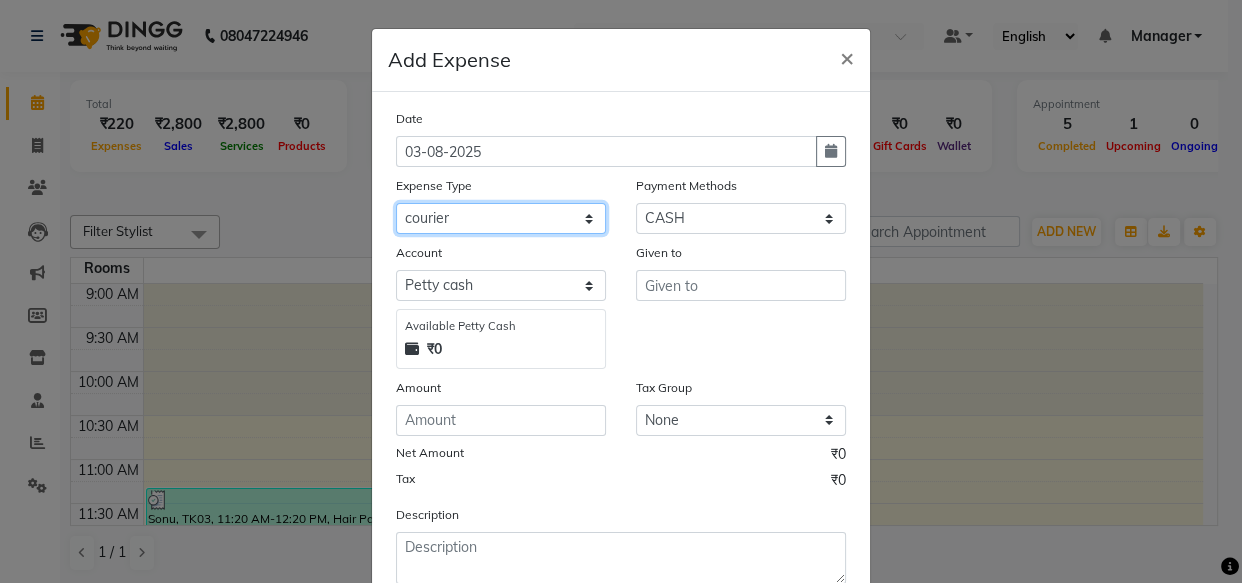 click on "Select AC Adrak Advance Salary agarbatti anees Appron asmoul advance salary Bank charges Car maintenance  CARPENTER Cash Deposited to bank Cash Handed over to Owner cellphone Client Snacks Clinical charges coffee conditioner courier diliptip dustbinplatebottle Equipment extrastuff fridge Fuel glue Govt fee greaser hairpatch hardware Incentive Insurance International purchase israil key lead light bill Loan Repayment Maintenance Marketing medicine milk Miscellaneous MRA ola Other paddlebrush PAINTER Pantry plumber Product product recharge rehman Rent Salary salary salary sandwich shampoo Staff Snacks sugar TAPE Tax Tea & Refreshment tissue towel trolly Utilities velocity VIDEO water web side WEFAST wireboard xerox" 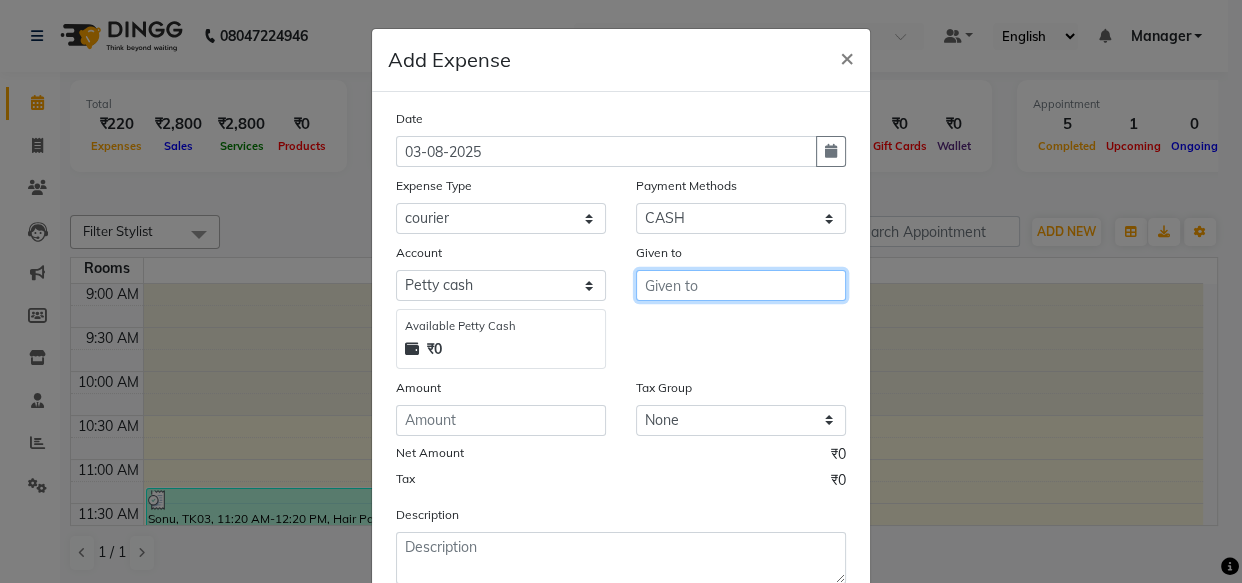 click at bounding box center [741, 285] 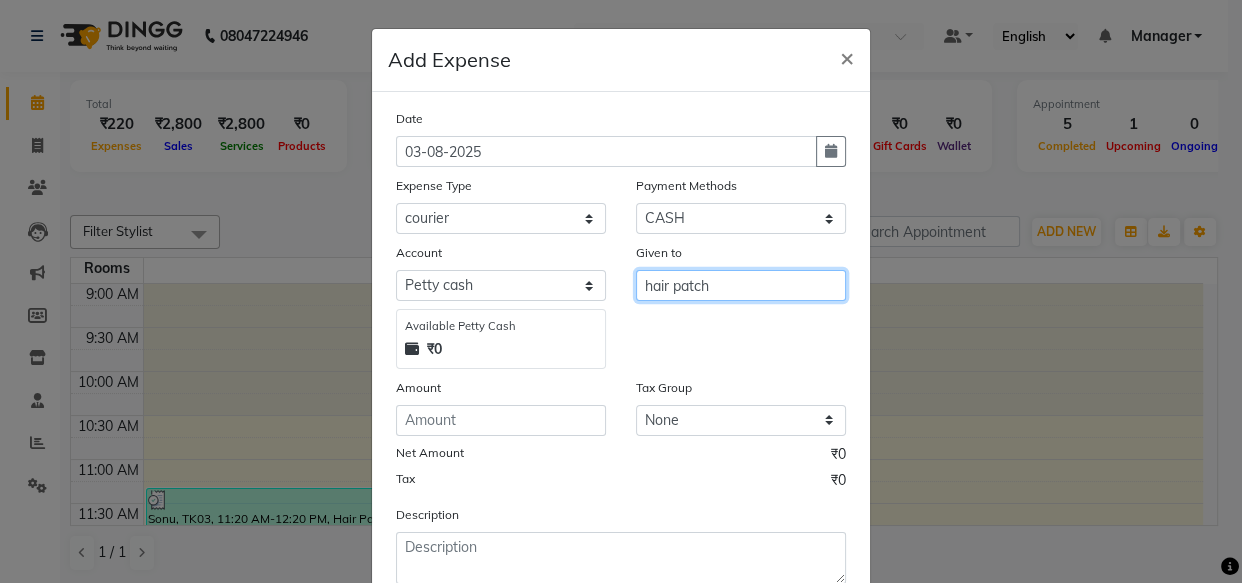 type on "hair patch" 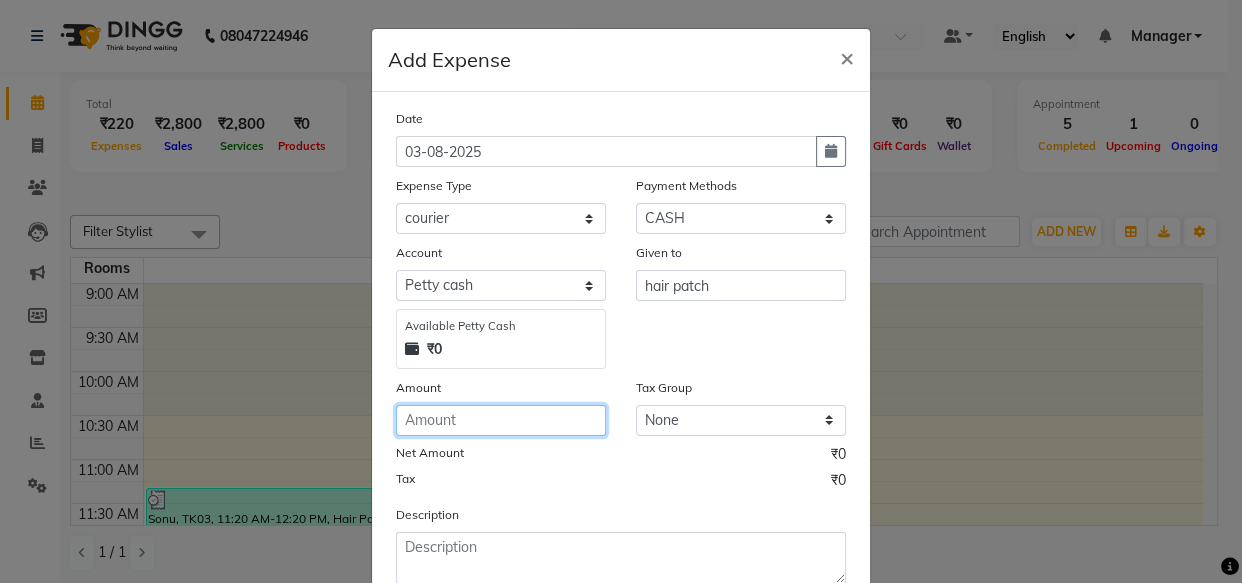 click 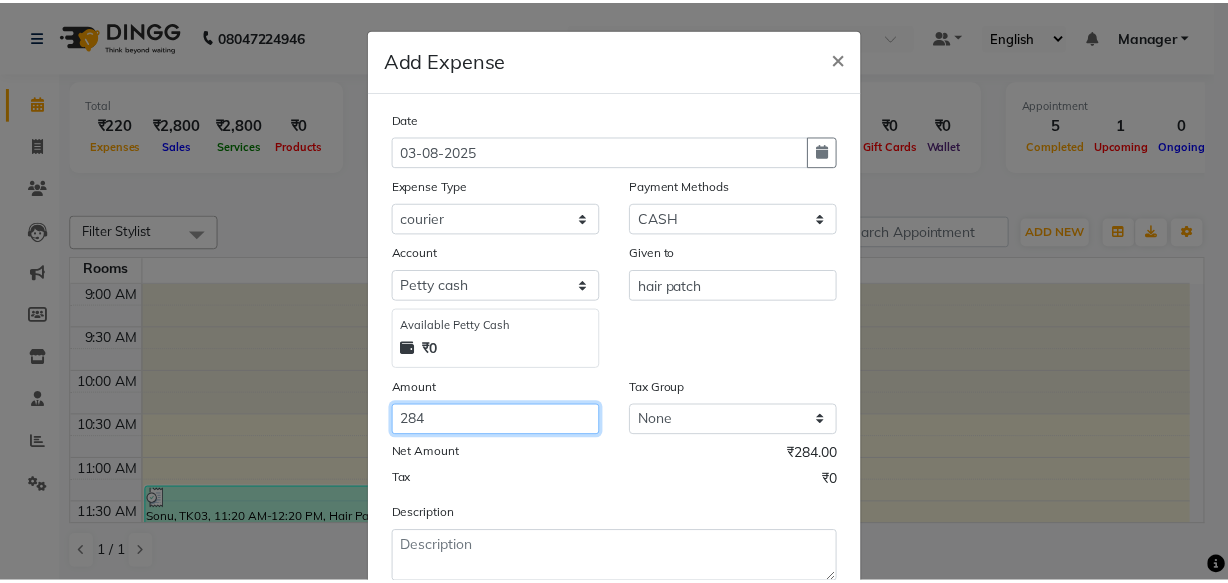scroll, scrollTop: 90, scrollLeft: 0, axis: vertical 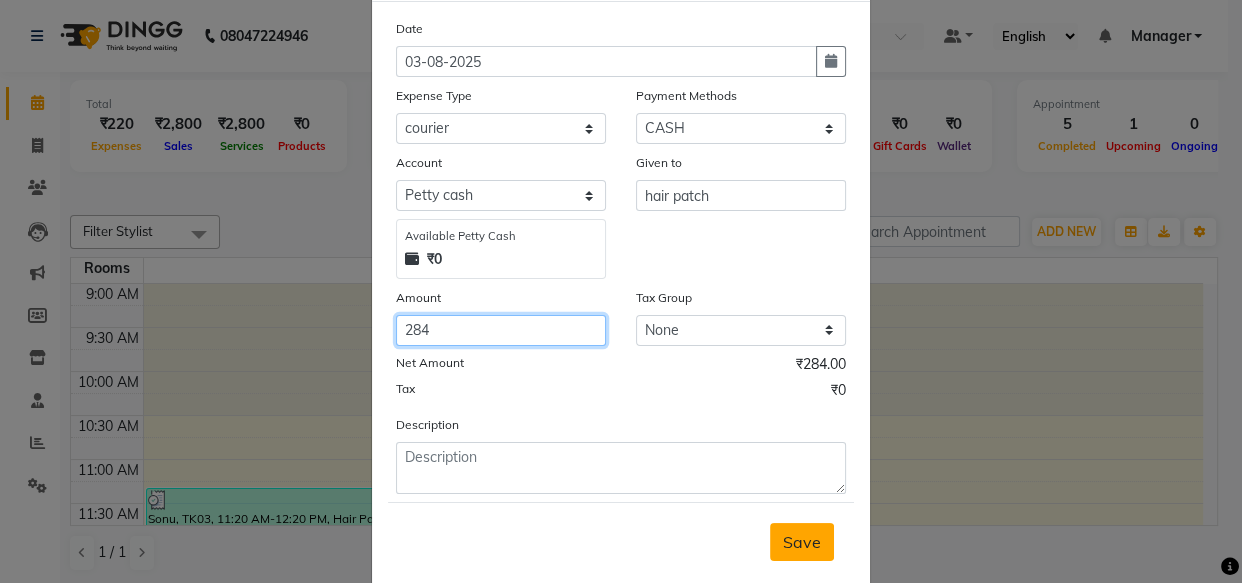 type on "284" 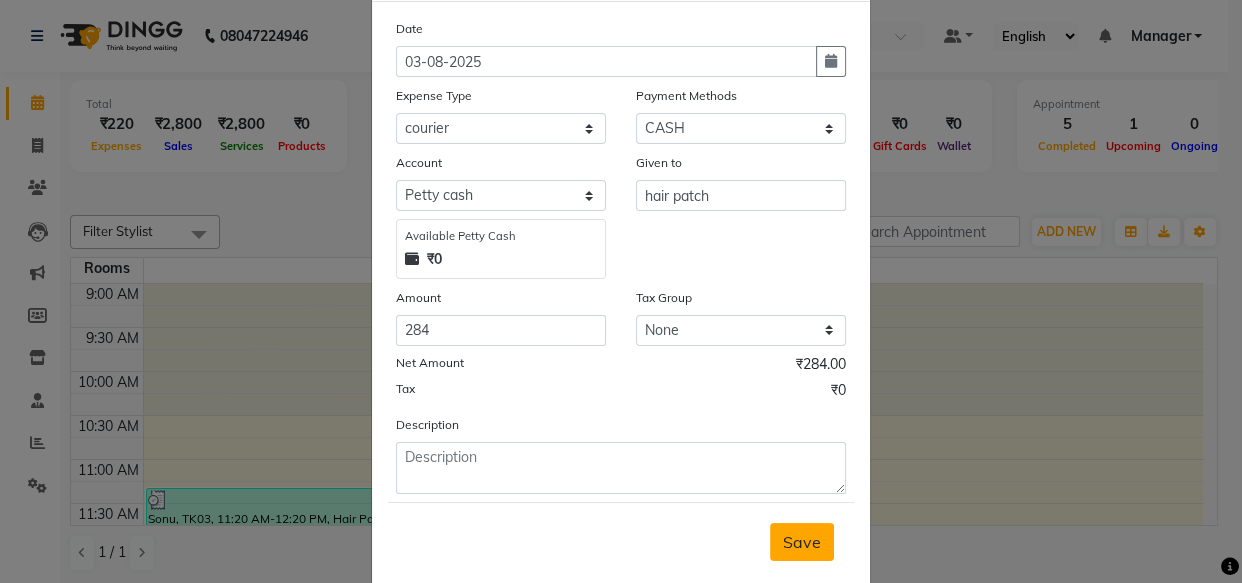 click on "Save" at bounding box center [802, 542] 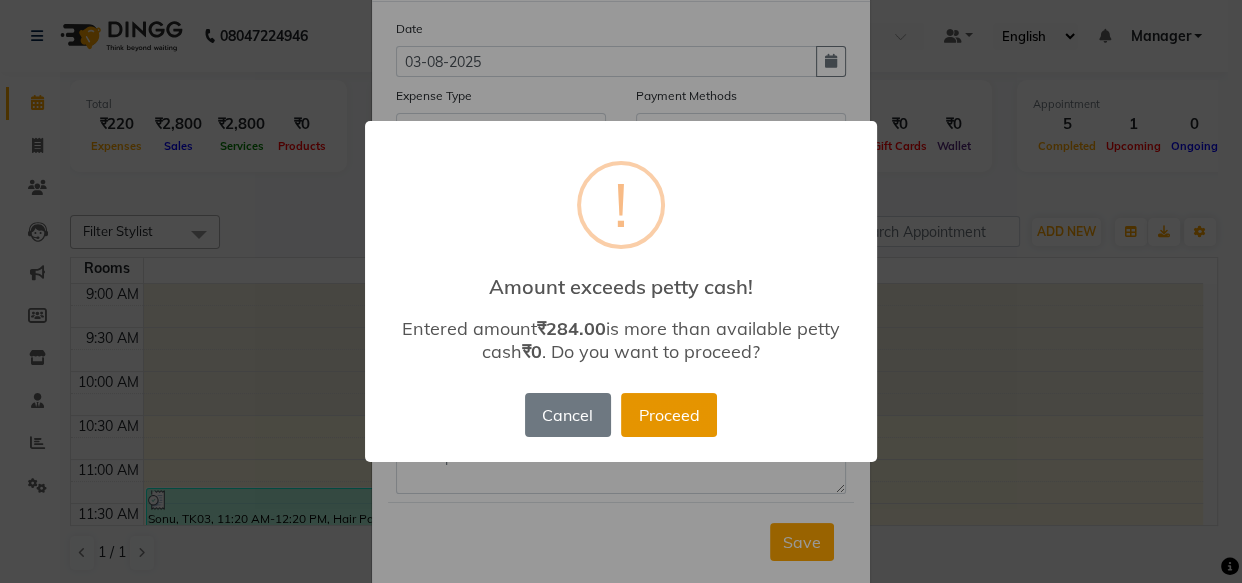 click on "Proceed" at bounding box center (669, 415) 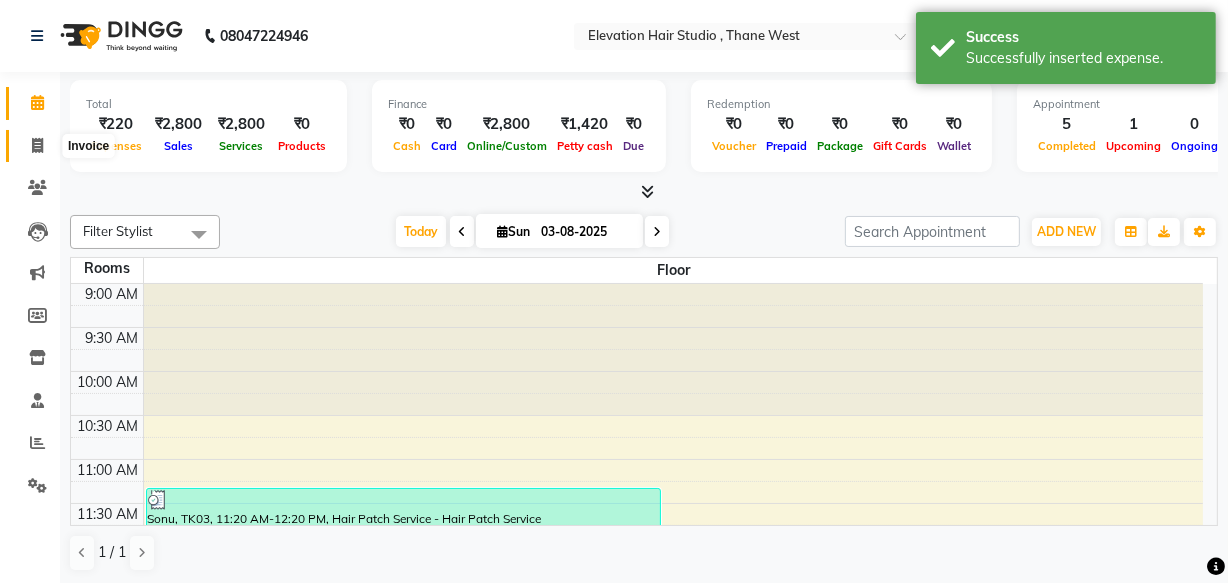 drag, startPoint x: 37, startPoint y: 141, endPoint x: 42, endPoint y: 115, distance: 26.476404 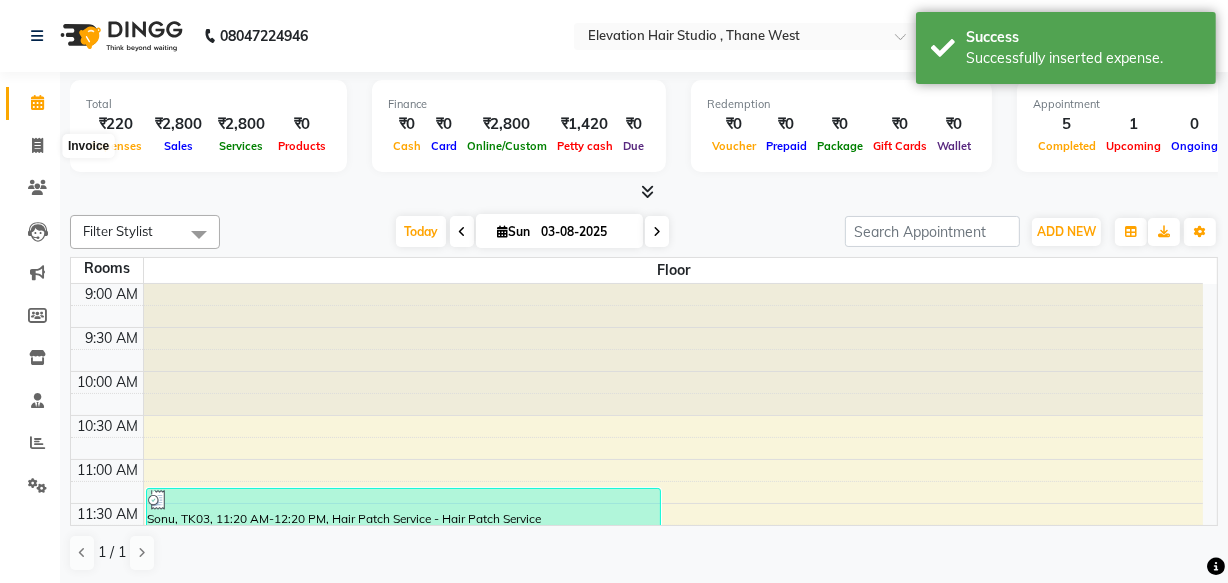 select on "service" 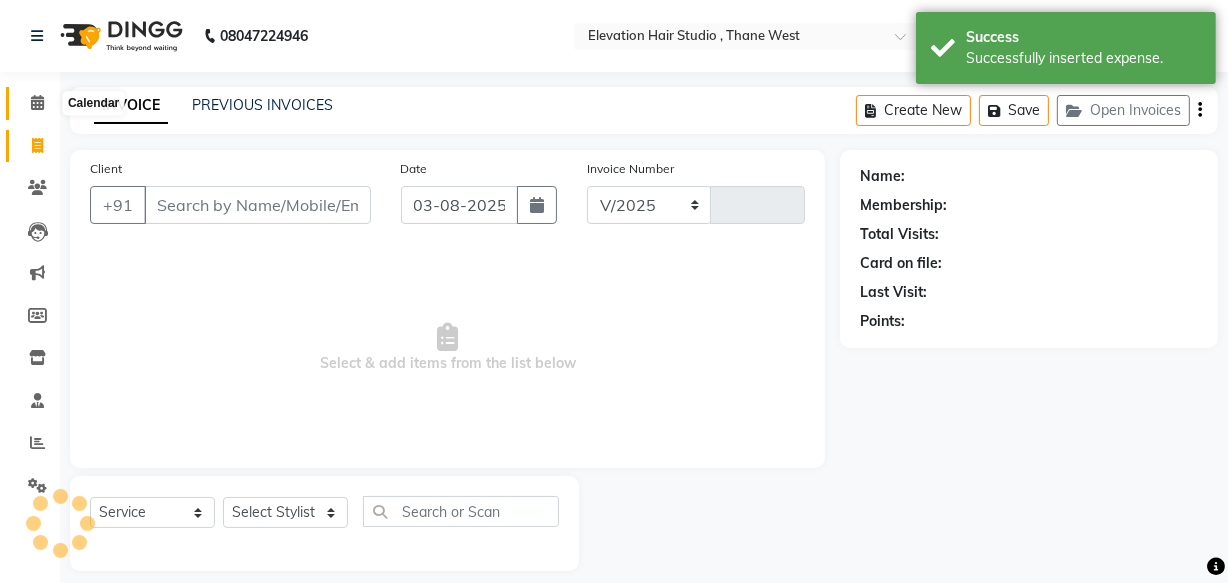 select on "6886" 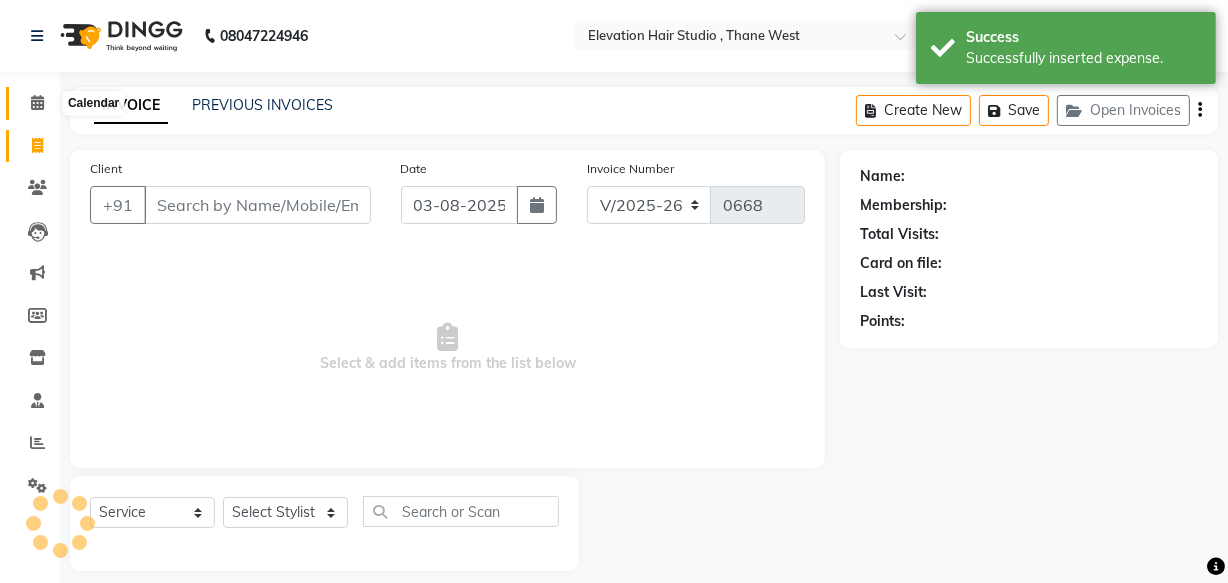 click 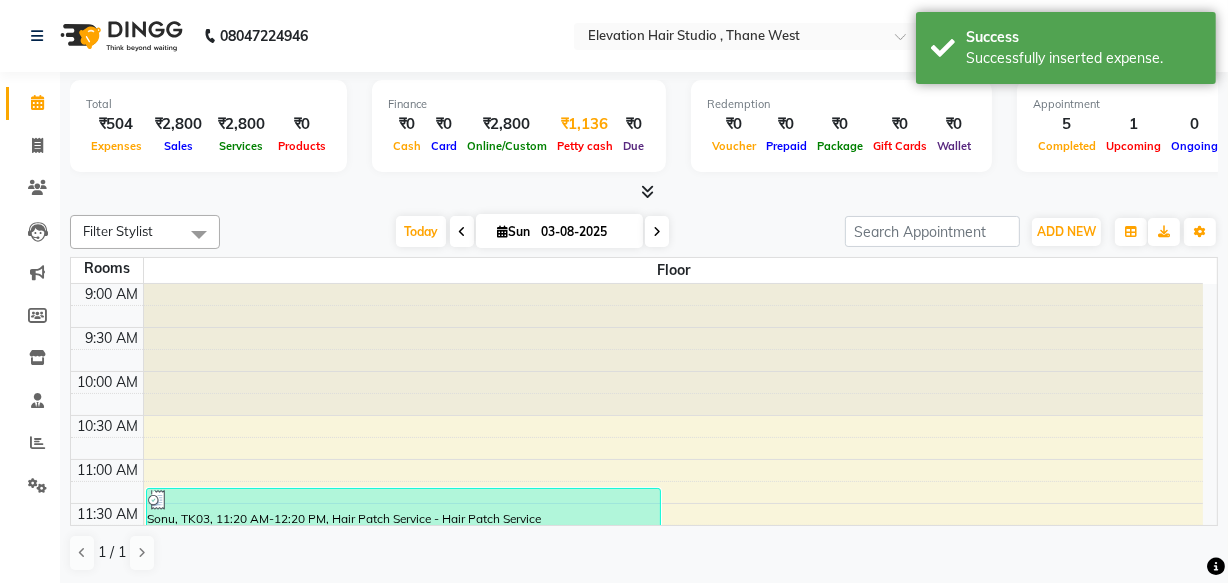 click on "Petty cash" at bounding box center [585, 146] 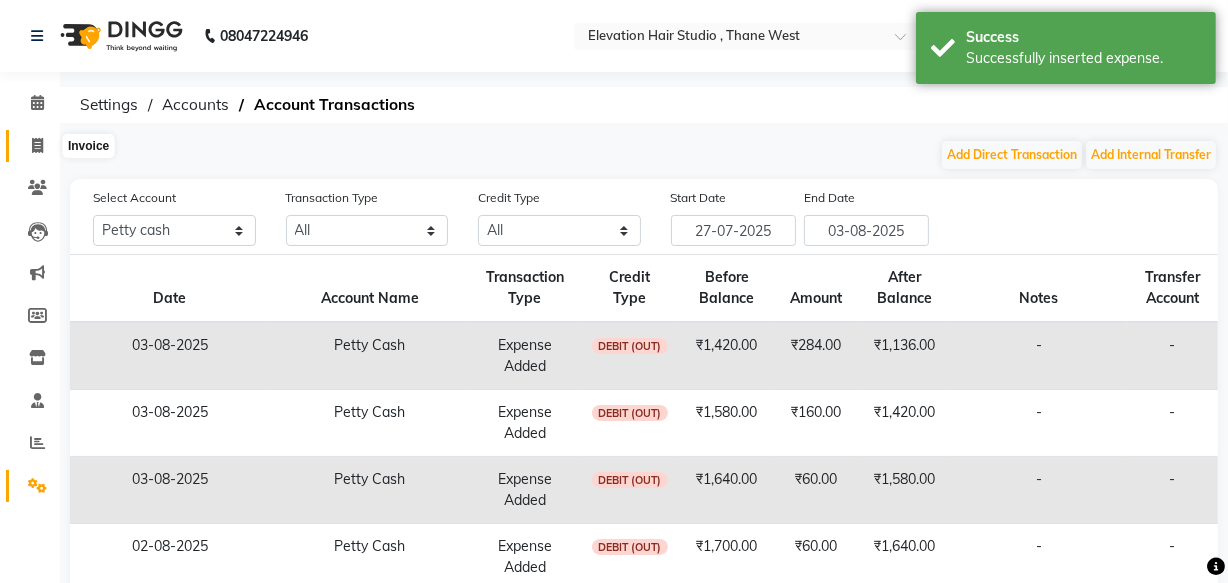 click 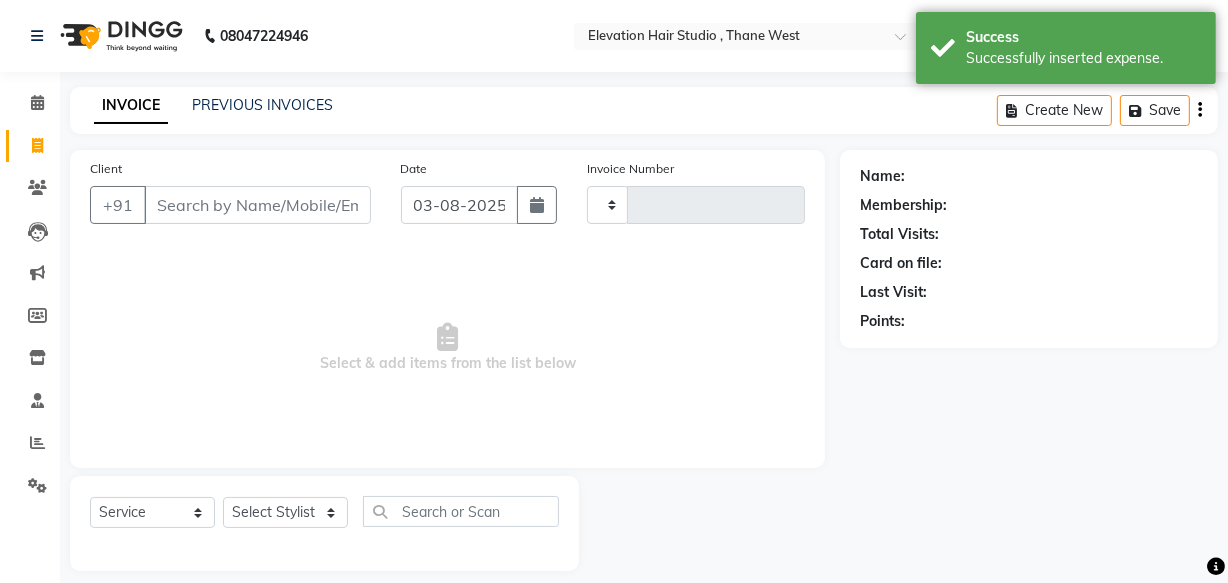 type on "0668" 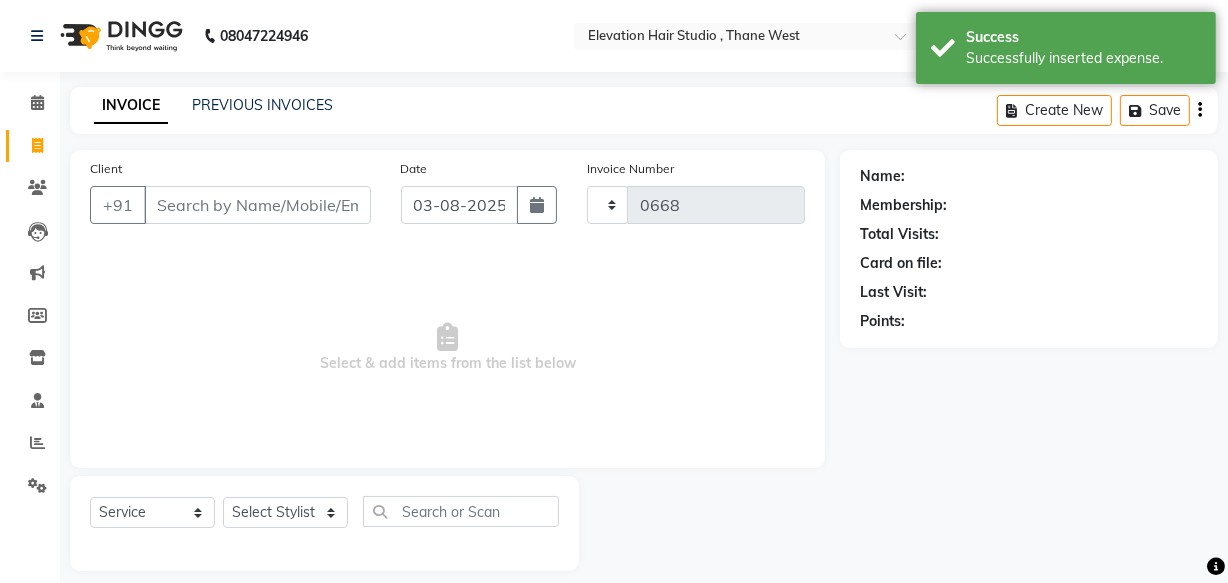 scroll, scrollTop: 19, scrollLeft: 0, axis: vertical 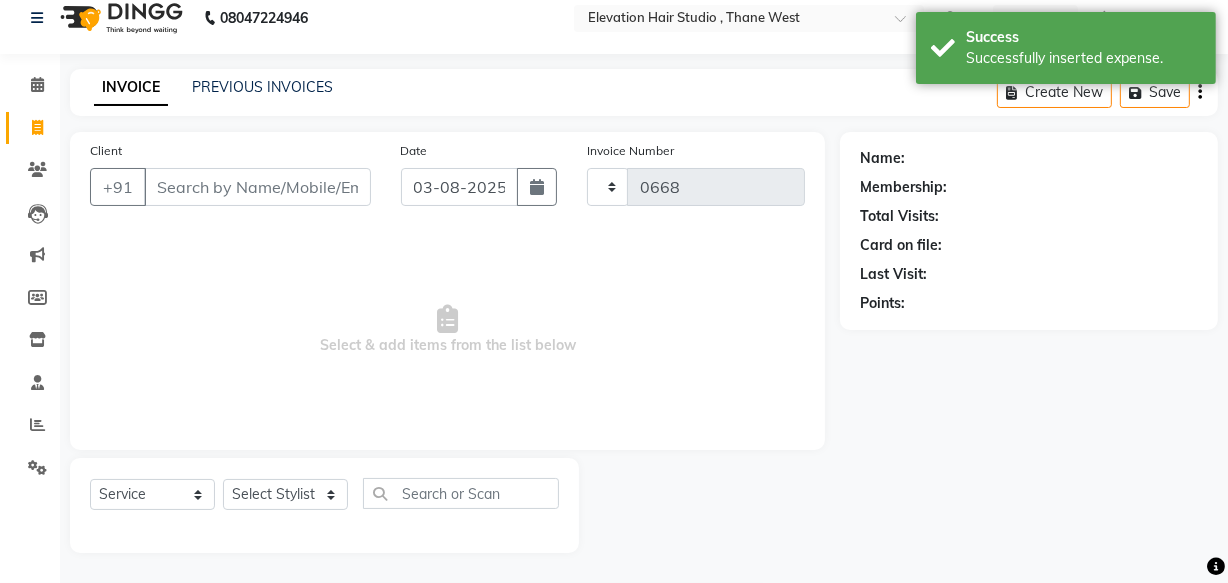 select on "6886" 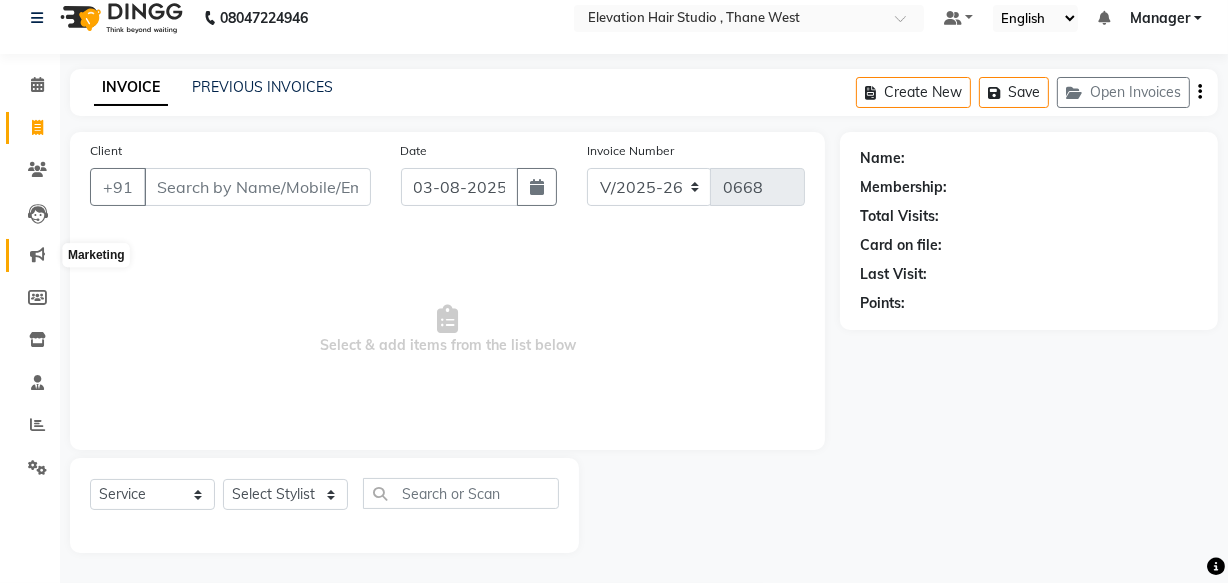 click 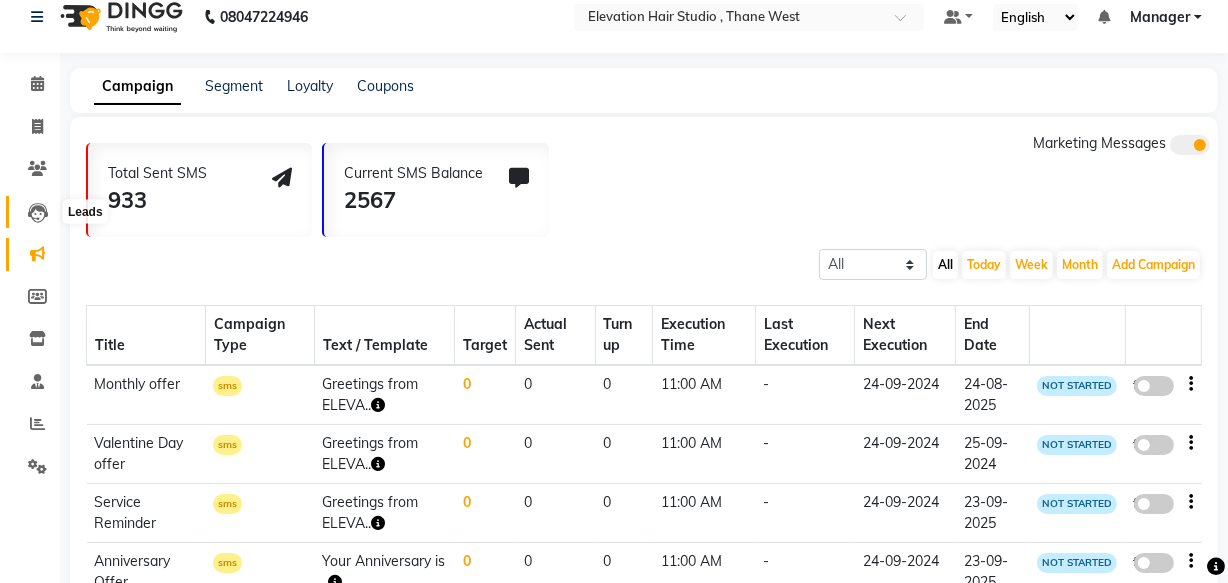 click 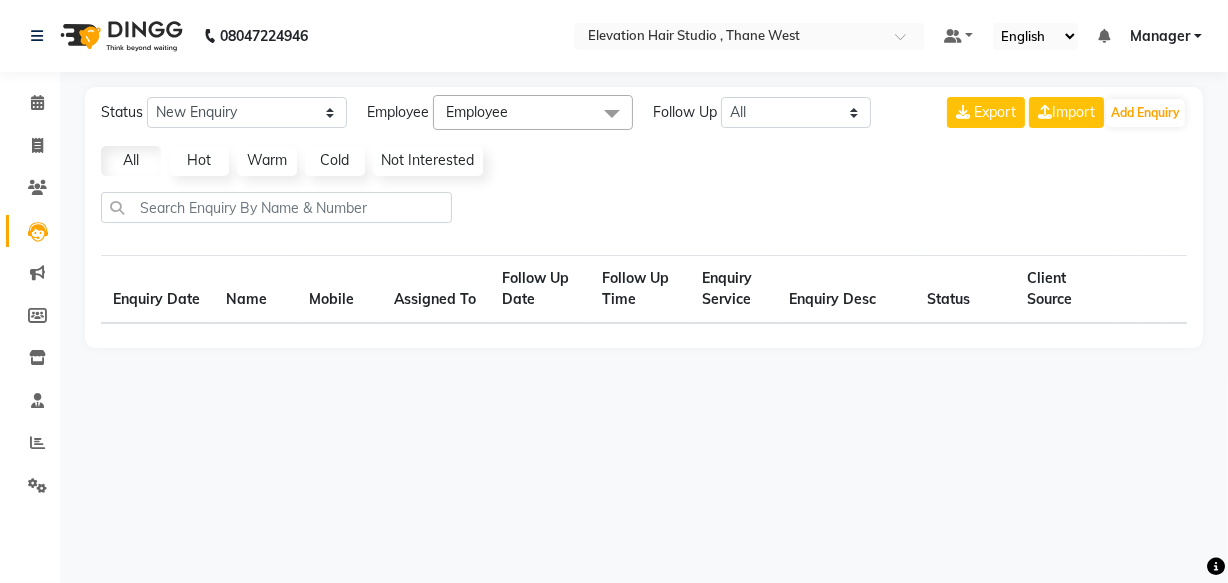scroll, scrollTop: 0, scrollLeft: 0, axis: both 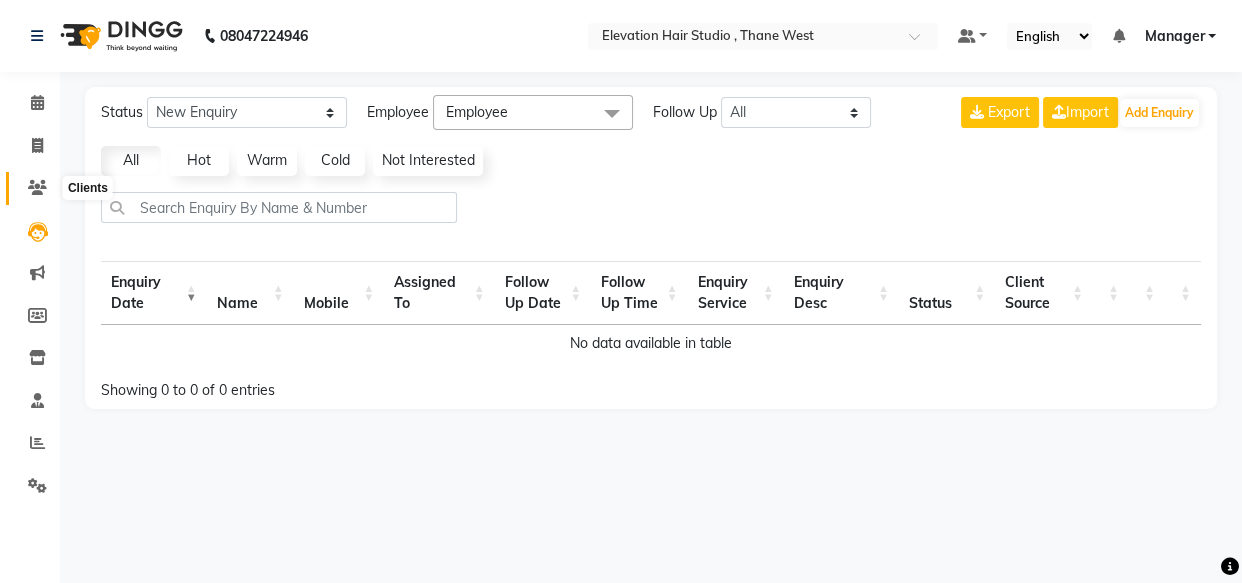 click 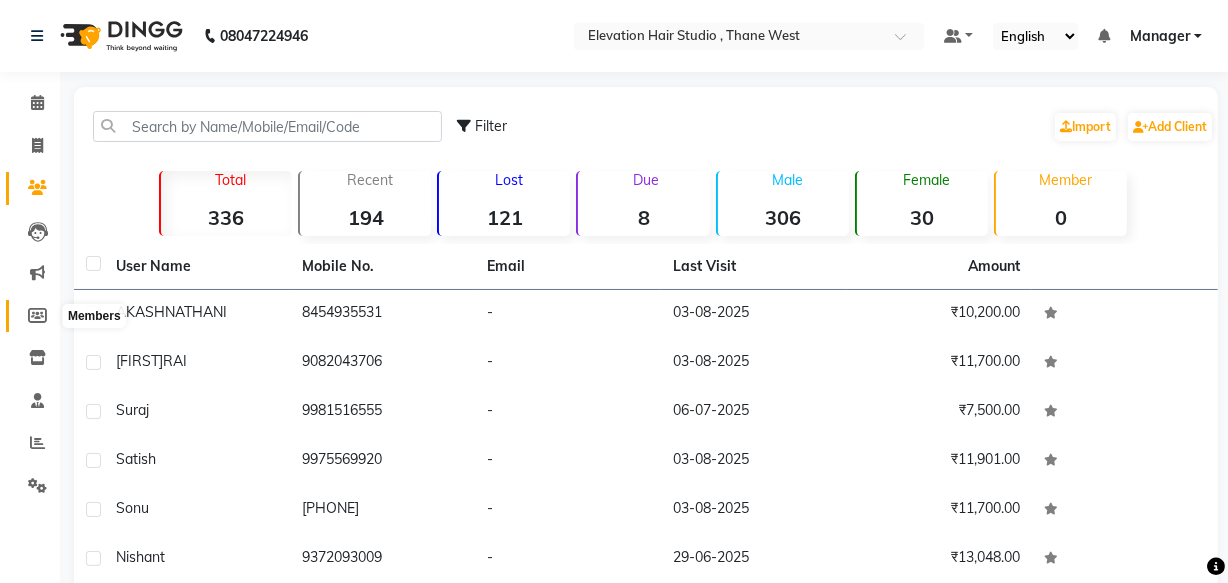 click 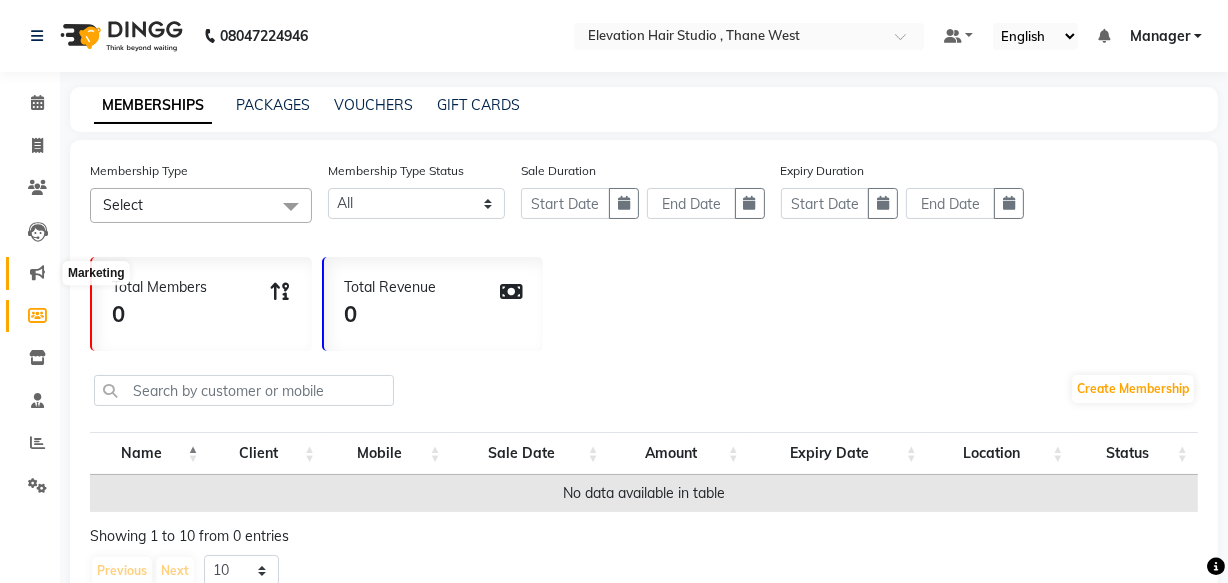 click 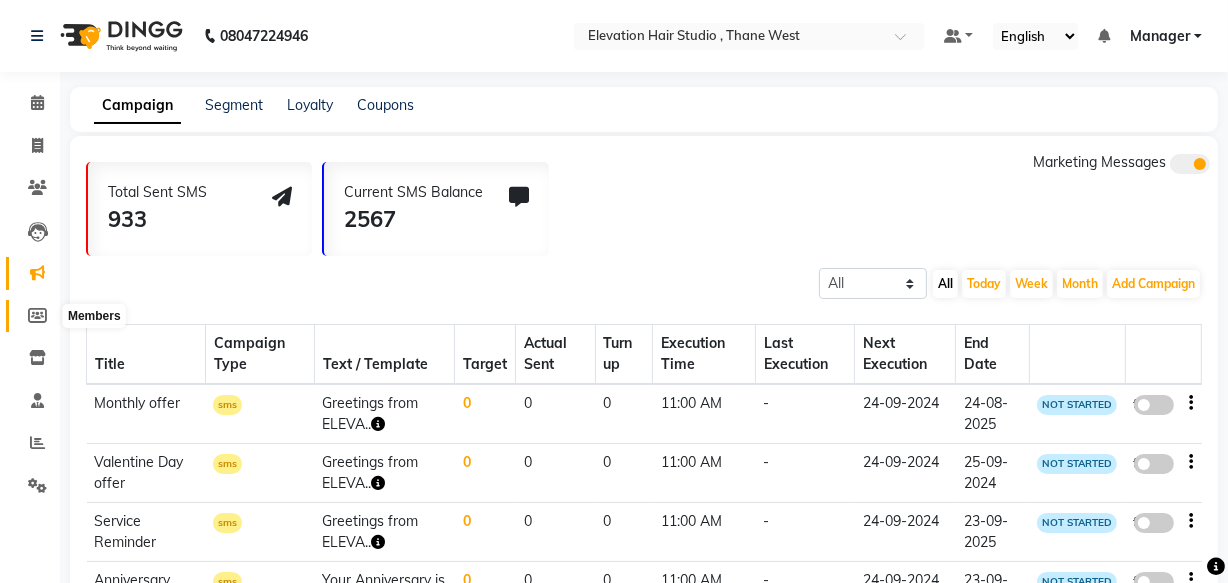 click 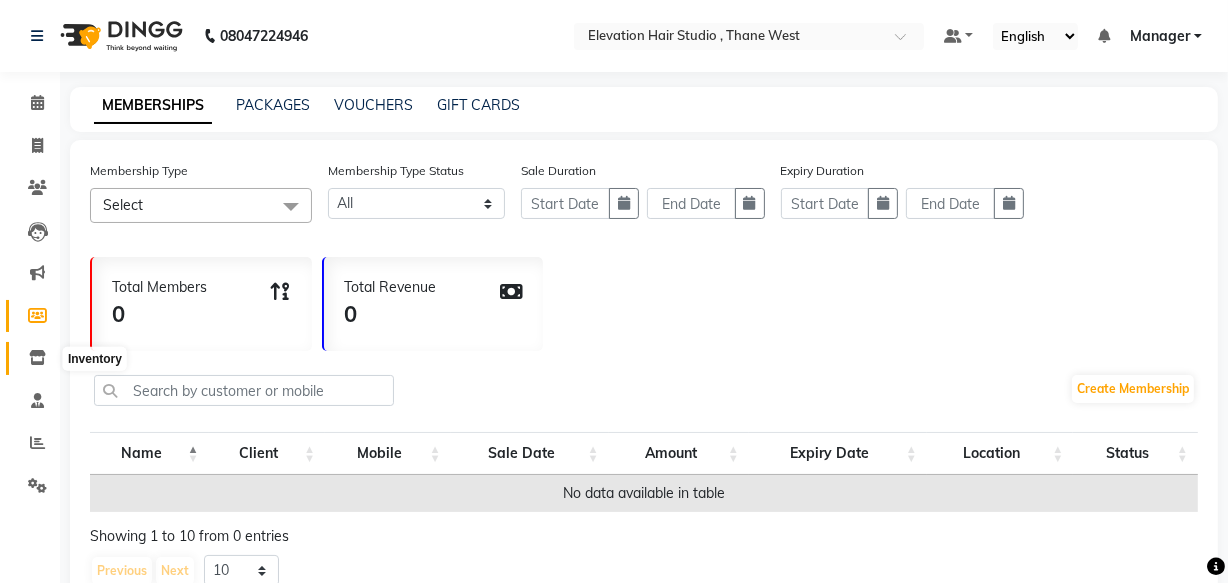 click 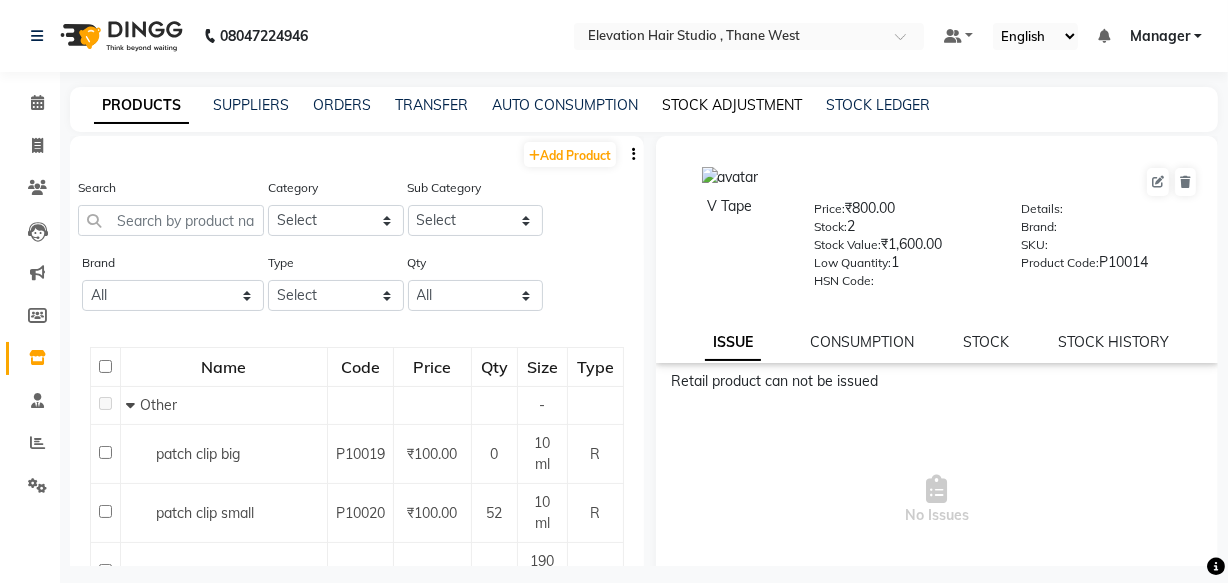 click on "STOCK ADJUSTMENT" 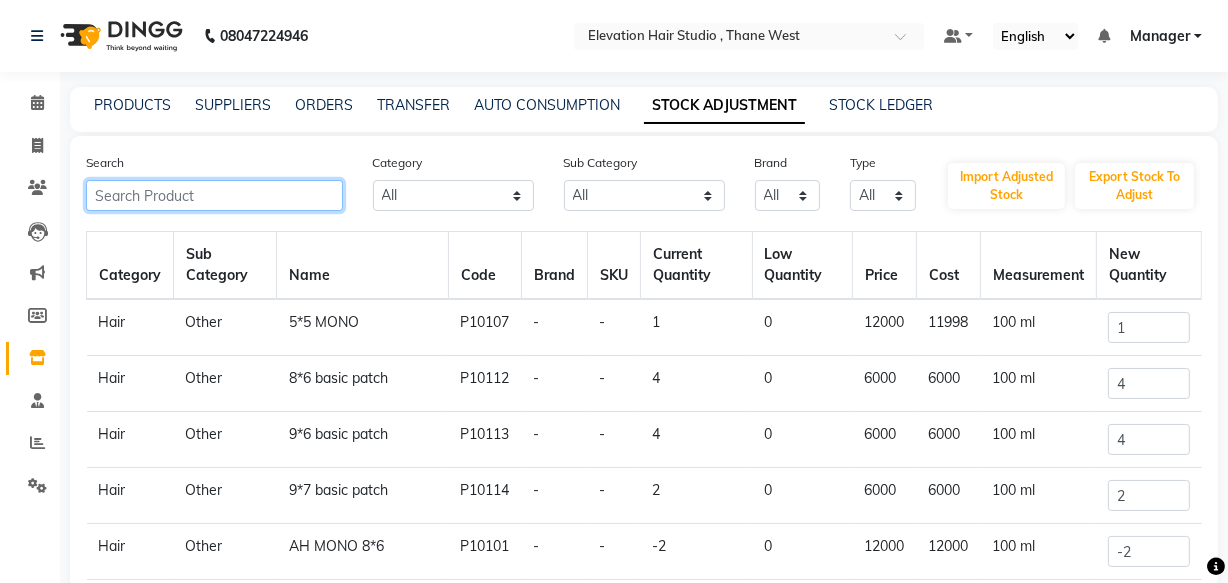 click 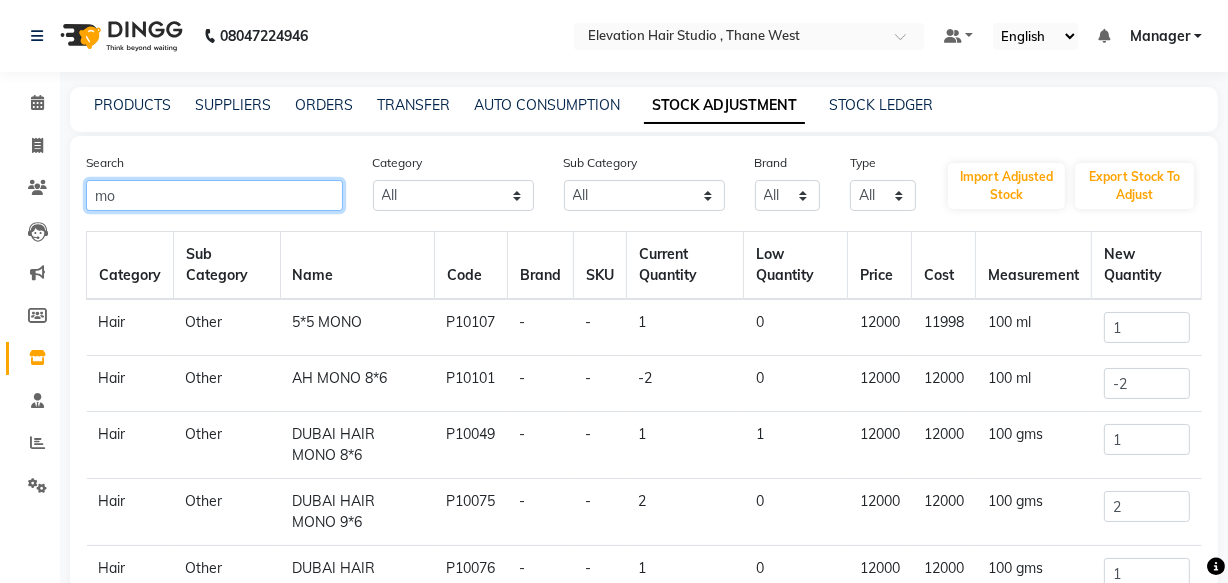 type on "m" 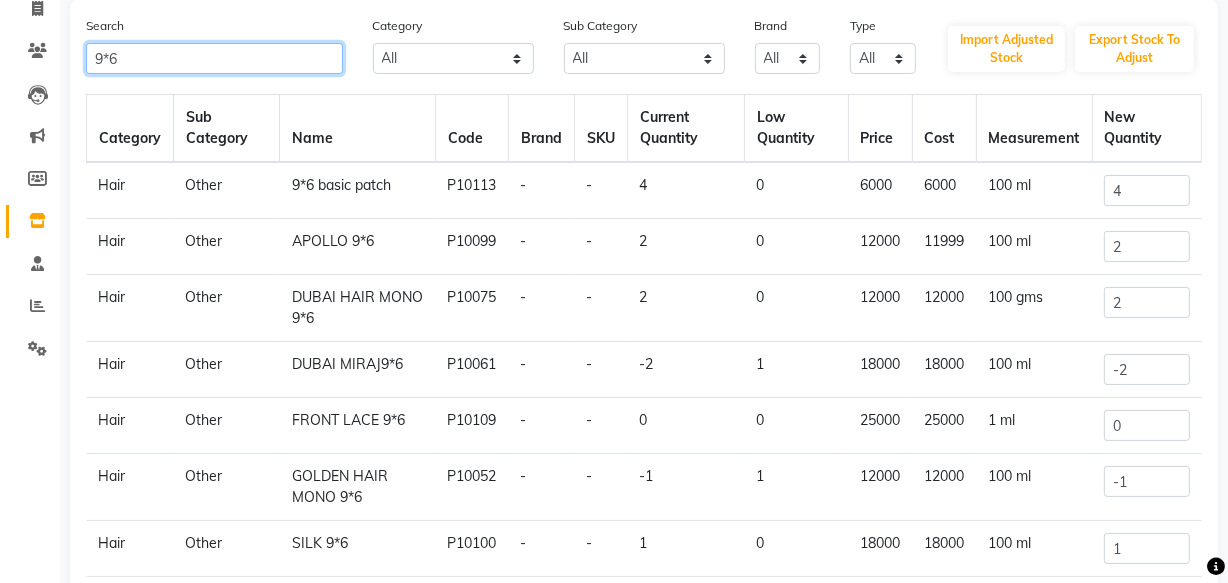 scroll, scrollTop: 181, scrollLeft: 0, axis: vertical 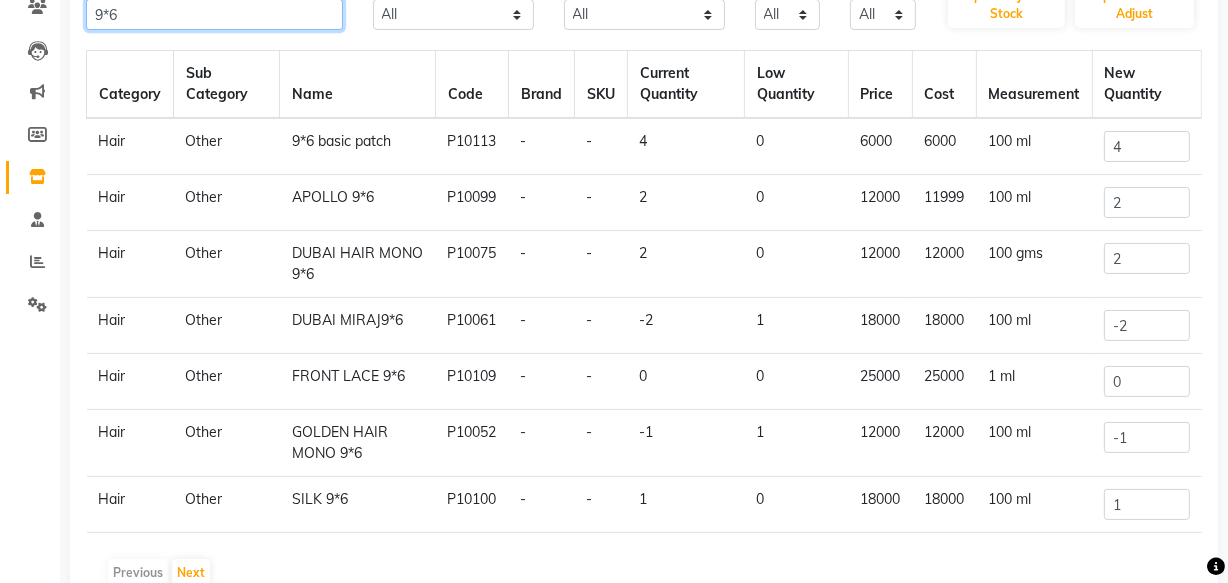 type on "9*6" 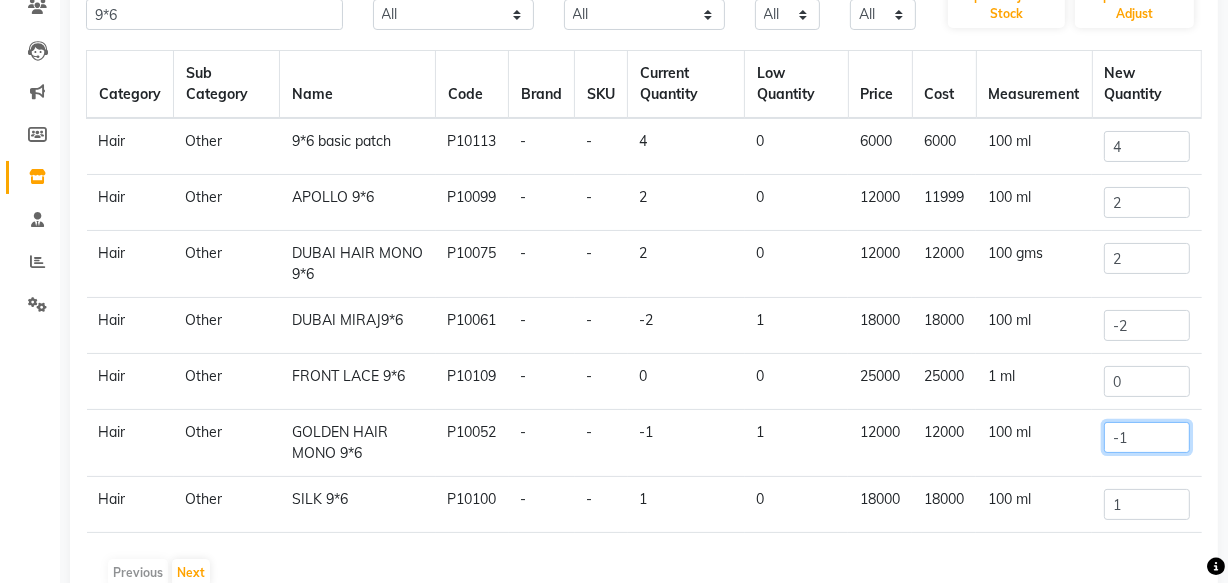 drag, startPoint x: 1132, startPoint y: 438, endPoint x: 989, endPoint y: 454, distance: 143.89232 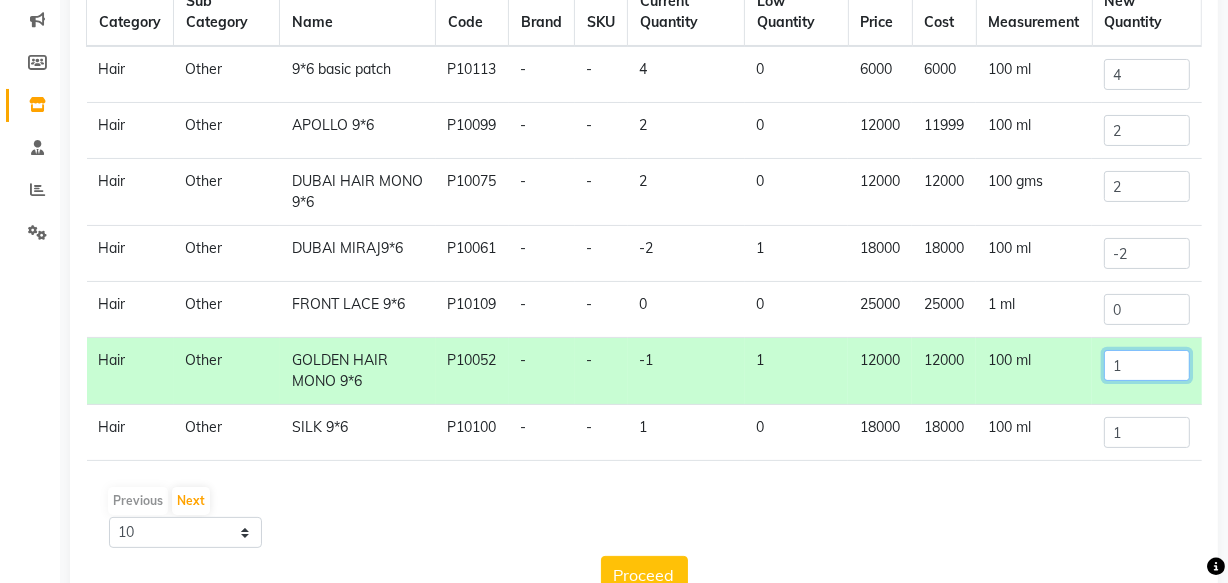 scroll, scrollTop: 310, scrollLeft: 0, axis: vertical 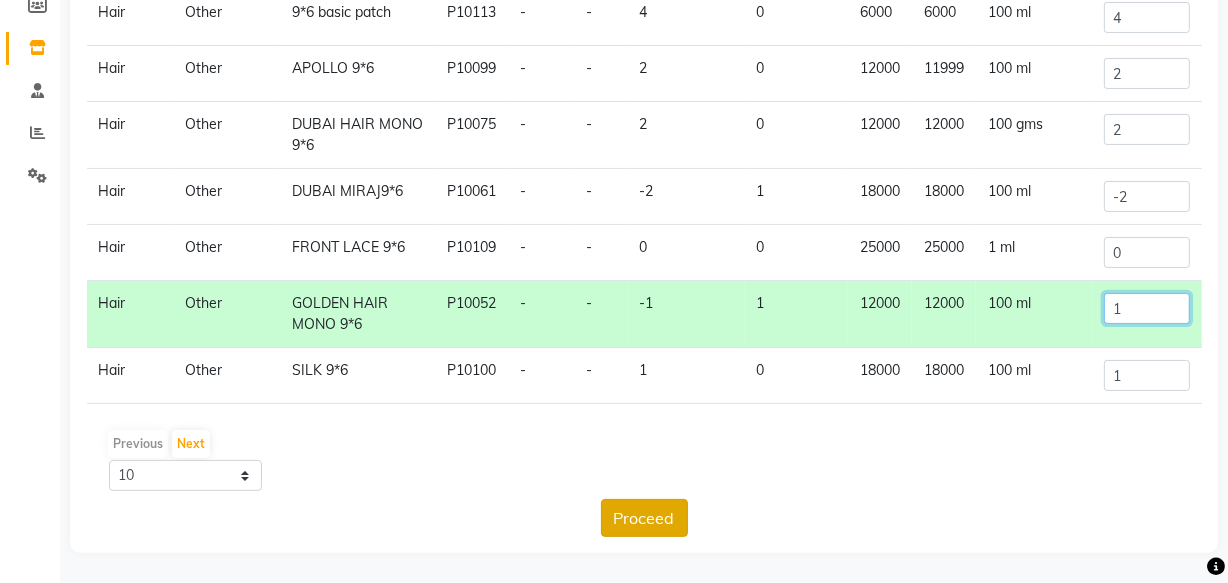 type on "1" 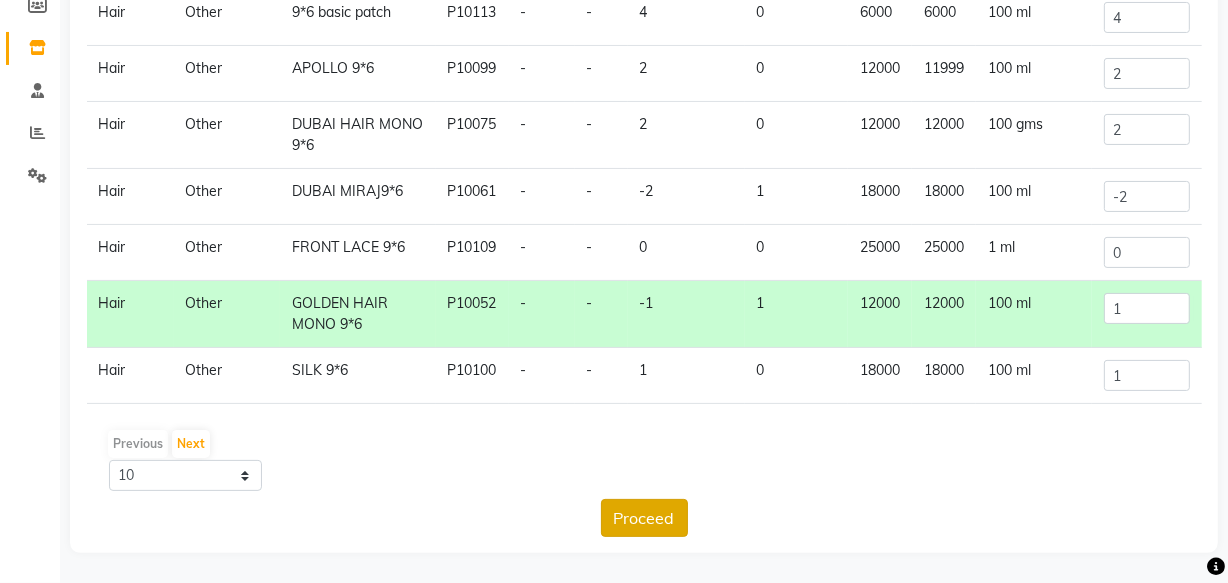 click on "Proceed" 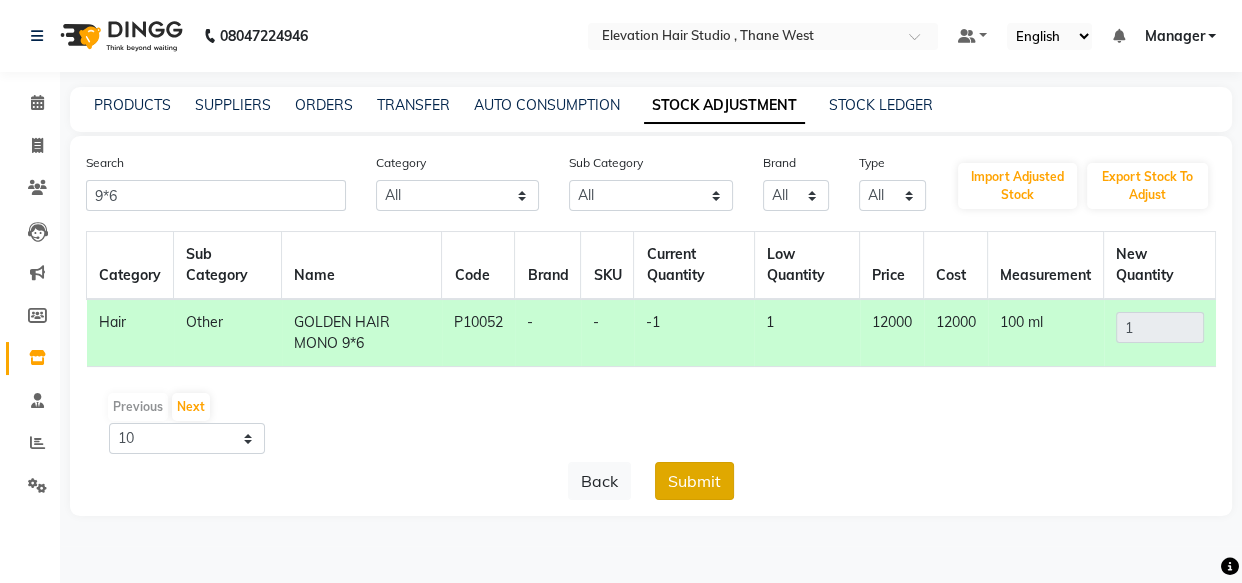 click on "Submit" 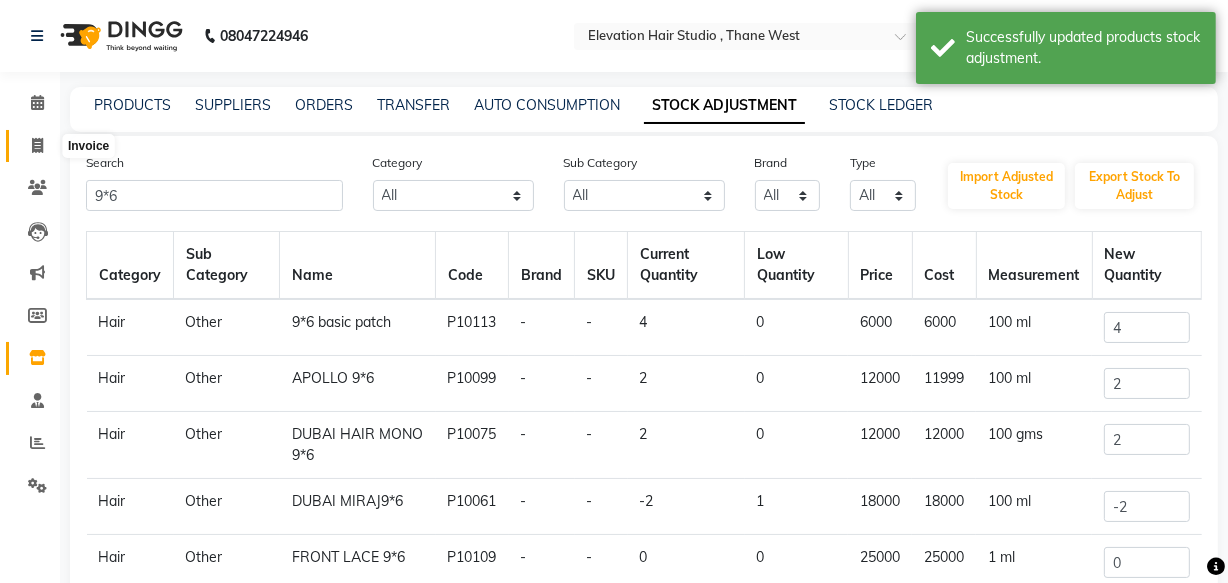 click 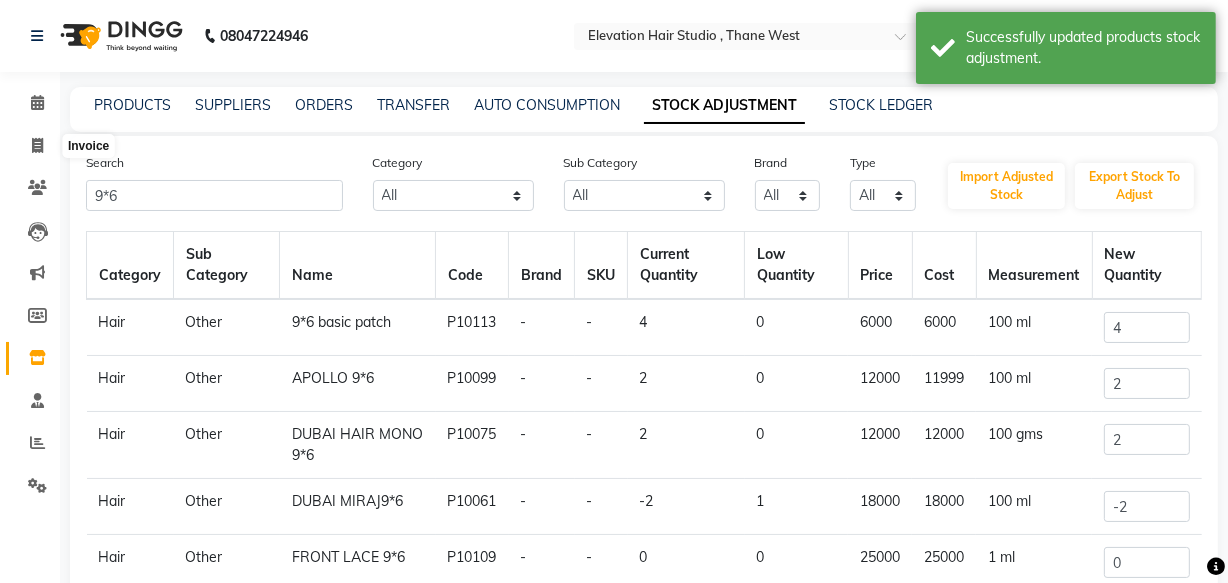 select on "6886" 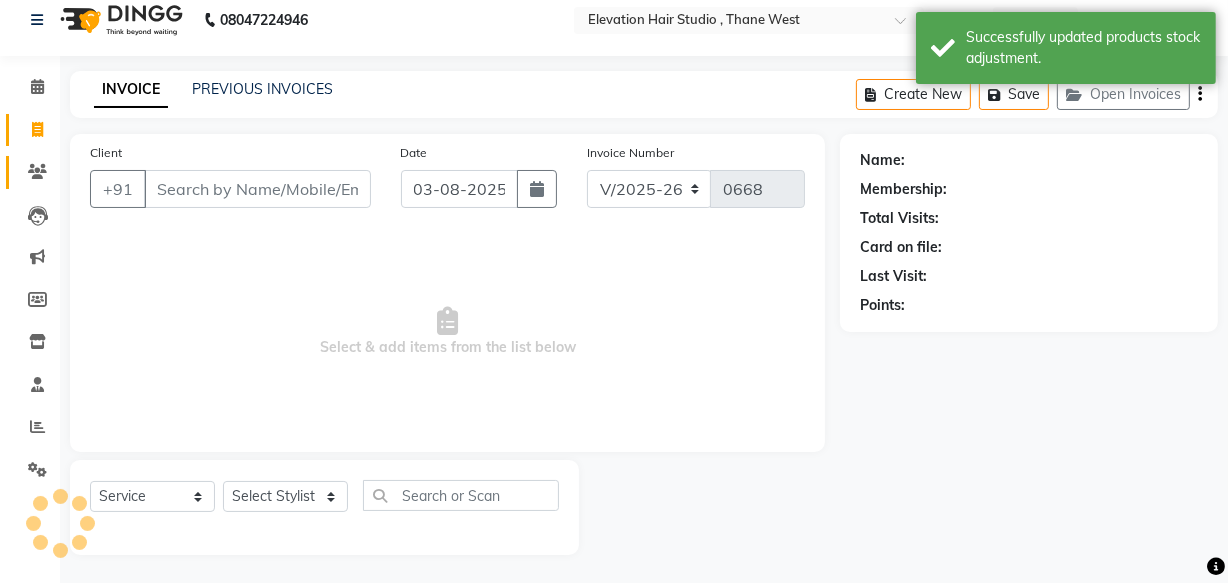 scroll, scrollTop: 19, scrollLeft: 0, axis: vertical 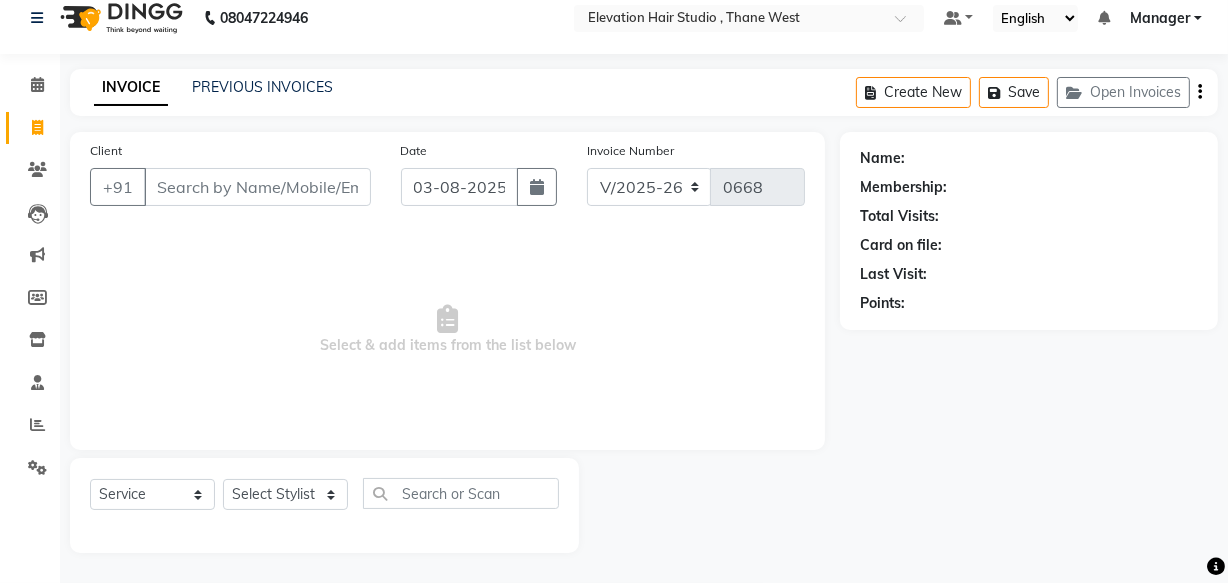 click on "INVOICE PREVIOUS INVOICES" 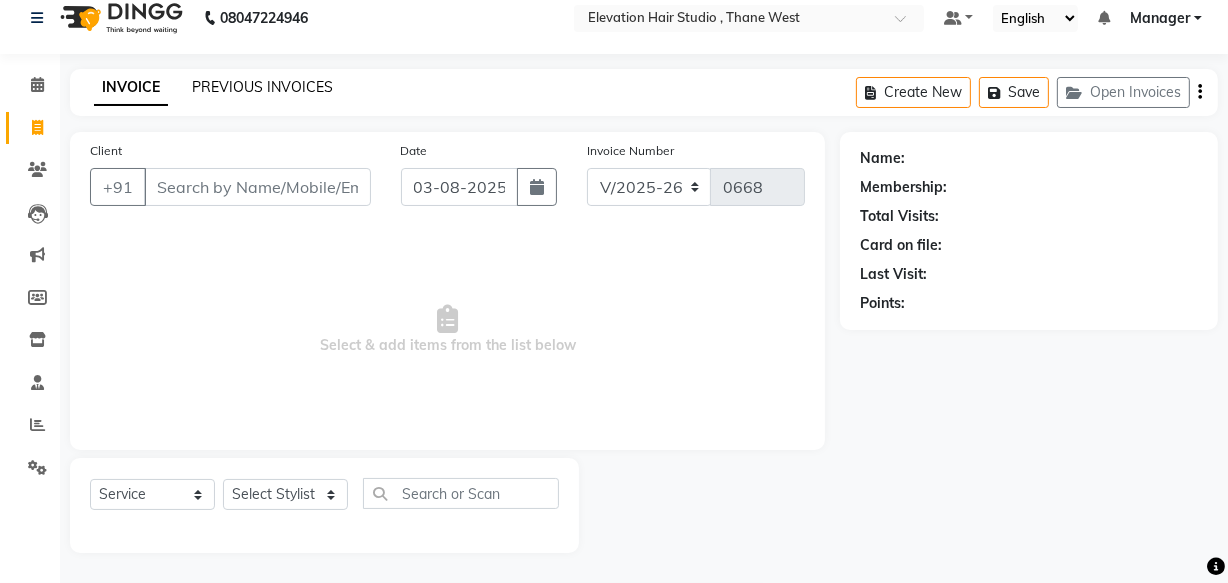 click on "PREVIOUS INVOICES" 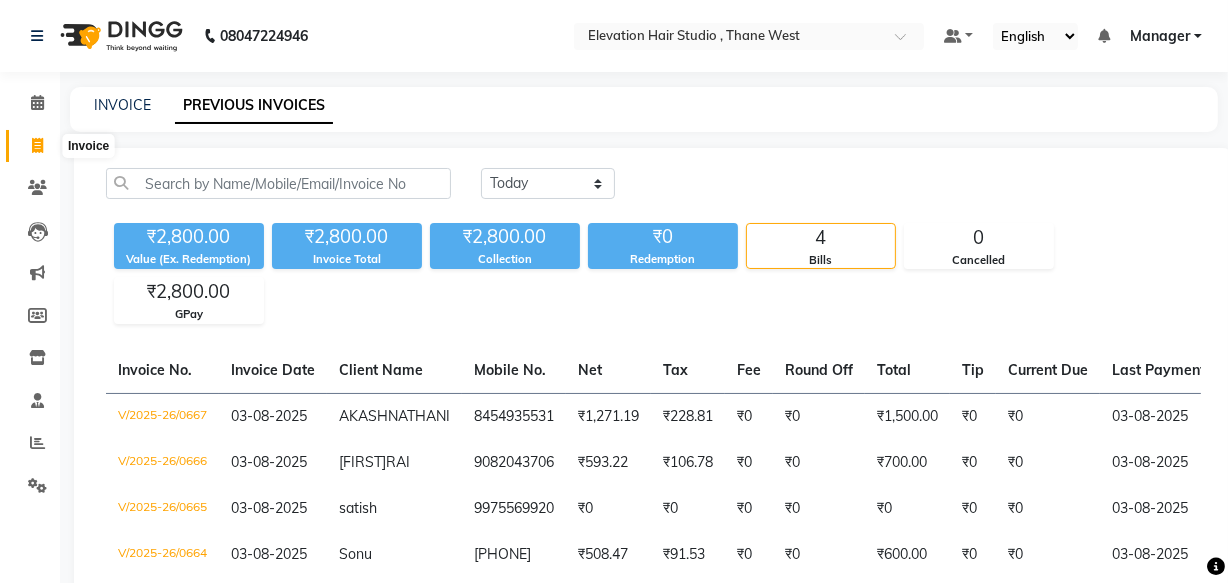click 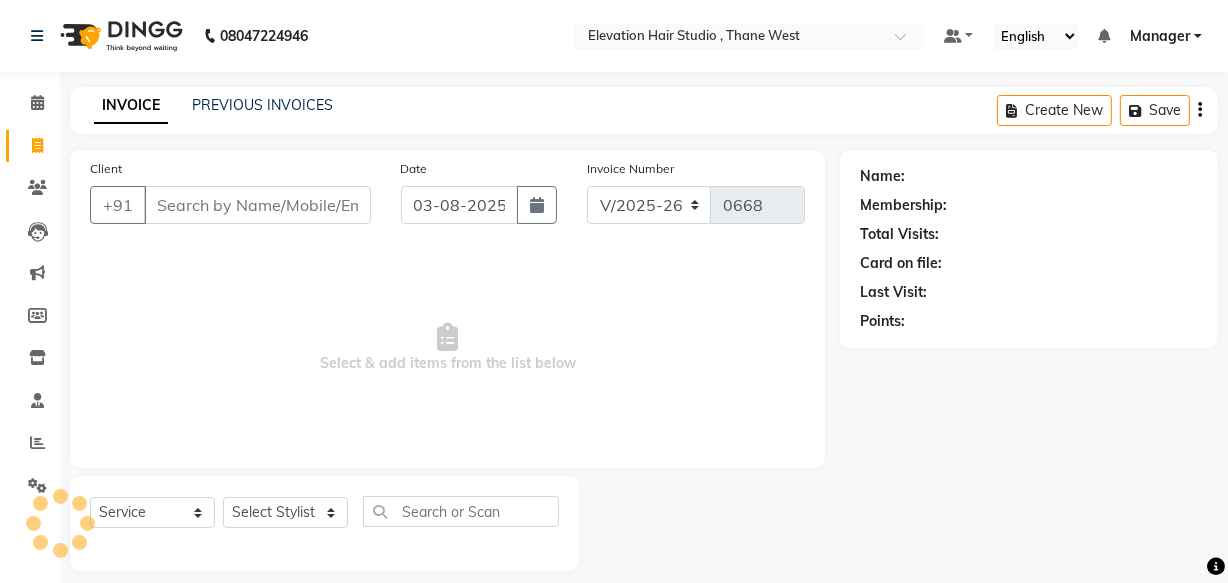 scroll, scrollTop: 19, scrollLeft: 0, axis: vertical 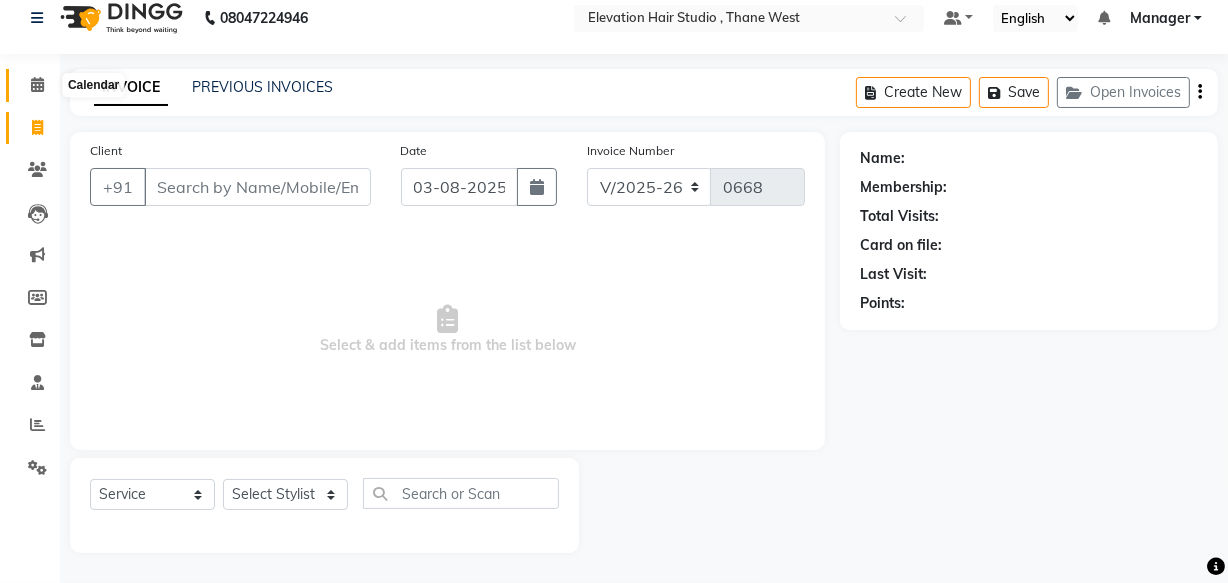 click 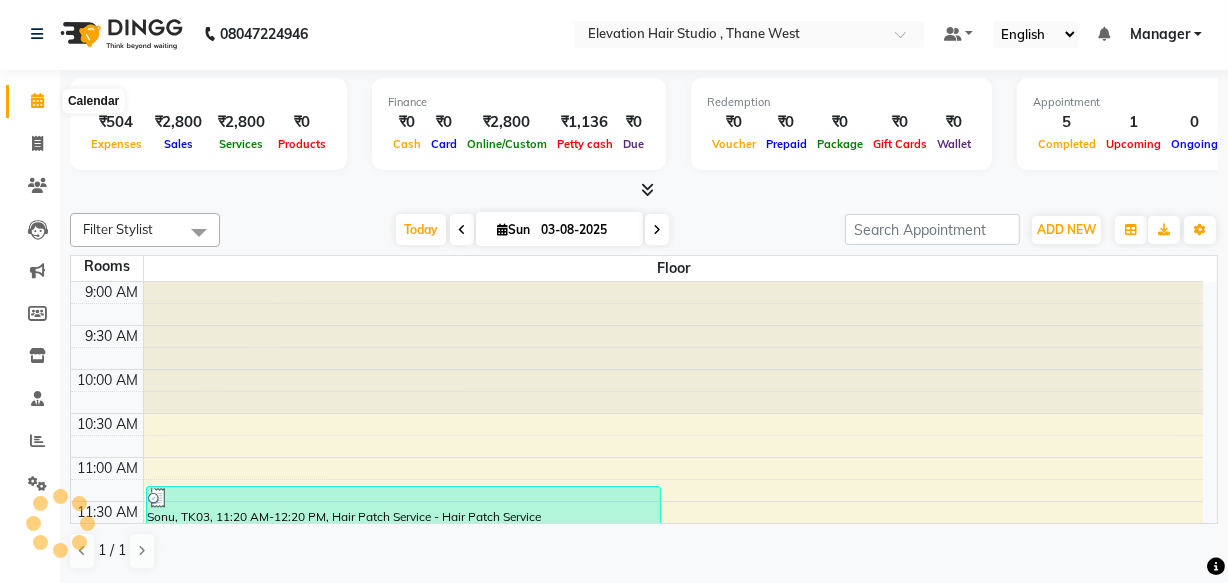 scroll, scrollTop: 0, scrollLeft: 0, axis: both 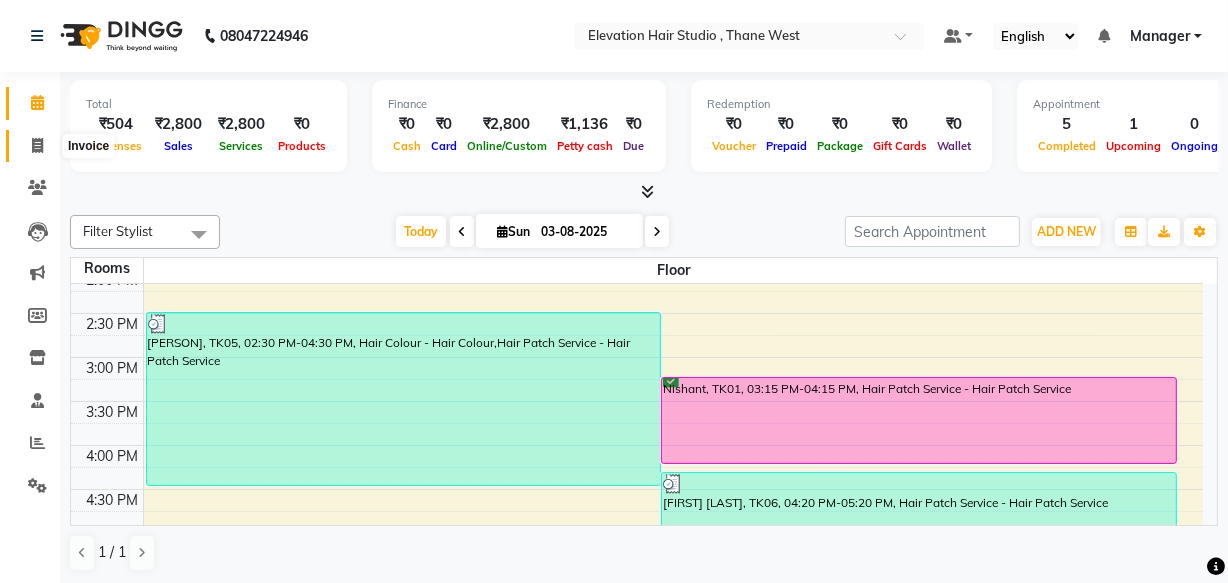 click 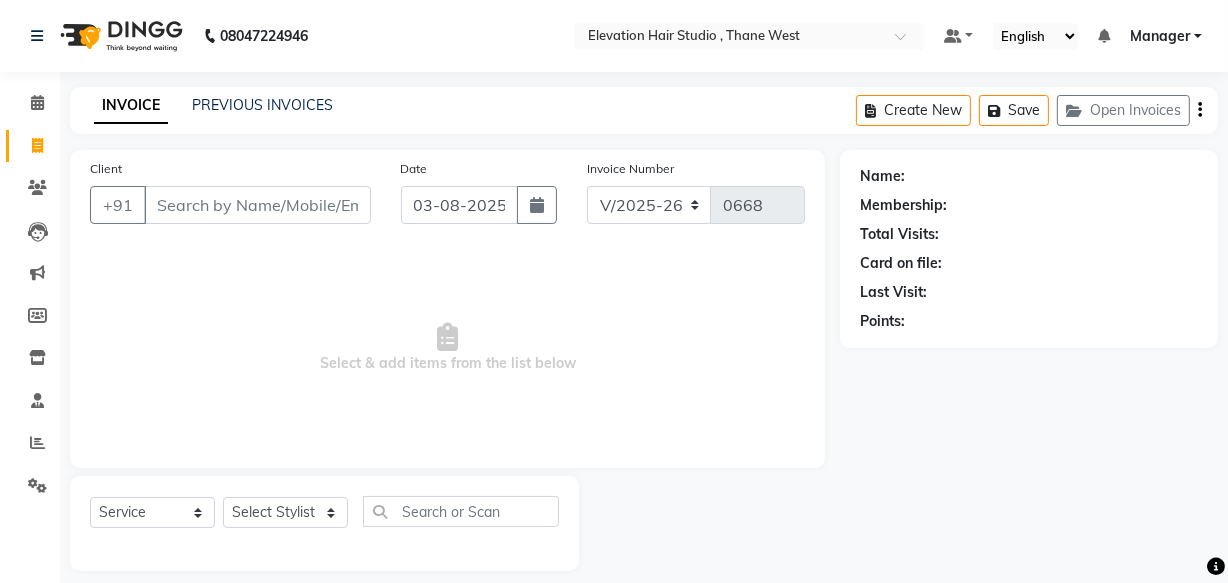 click on "Client" at bounding box center (257, 205) 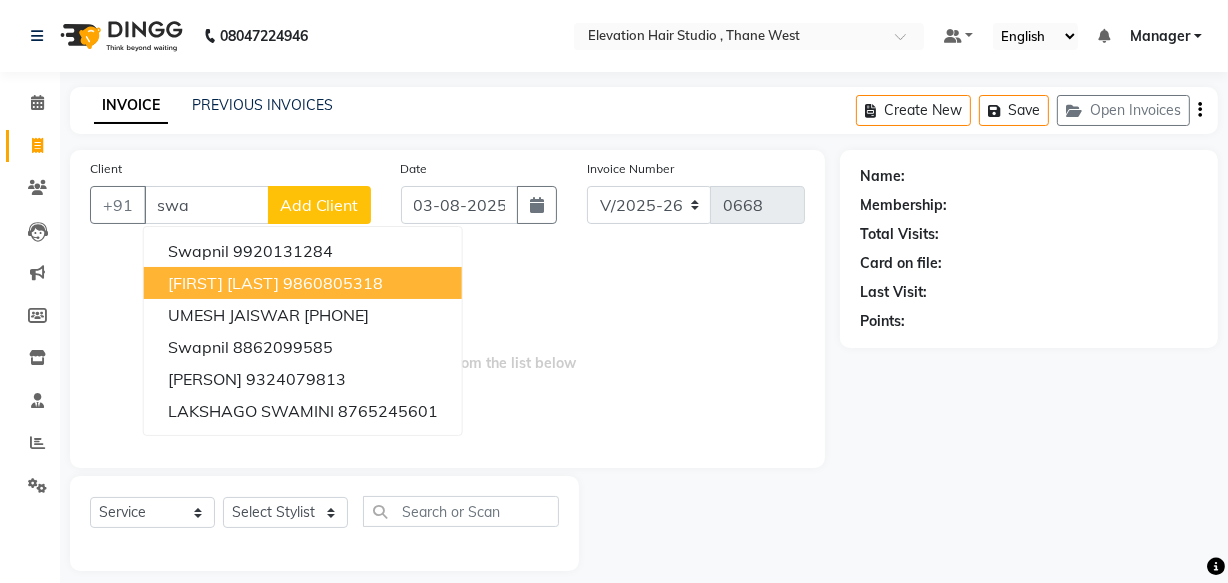 click on "9860805318" at bounding box center [333, 283] 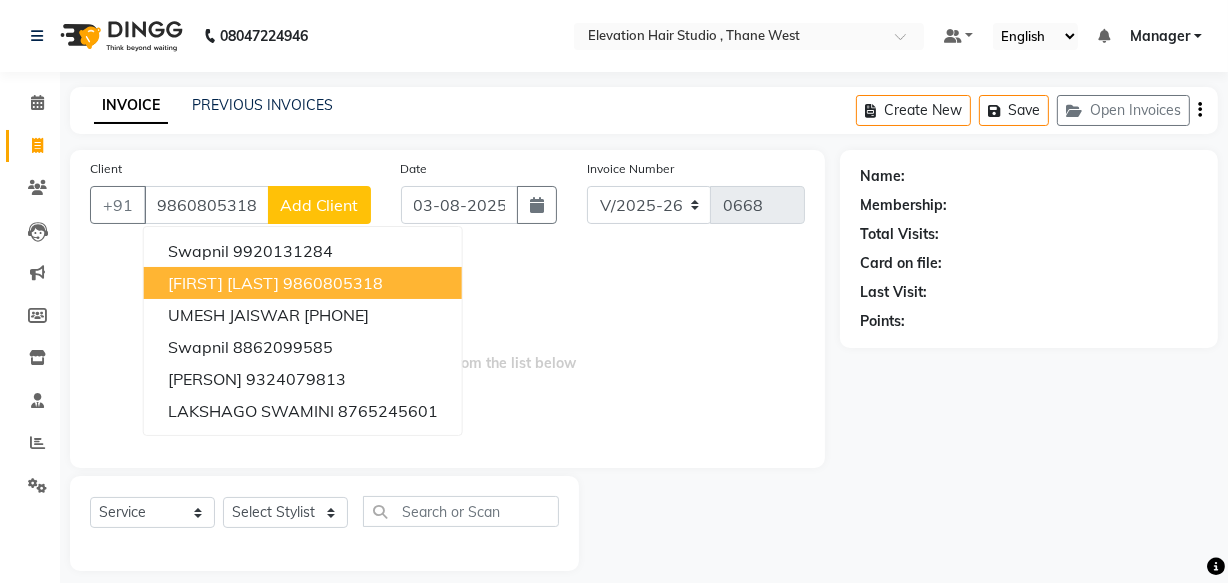 type on "9860805318" 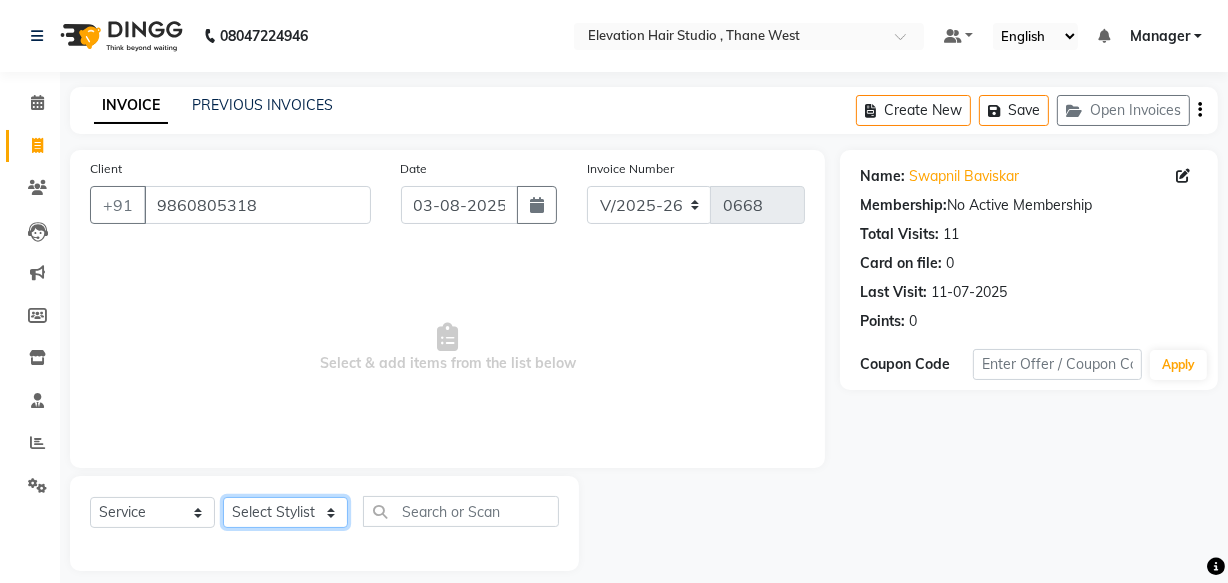 click on "Select Stylist Anish shaikh Dilip Manager mehboob  PARVEEN sahil  SAKSHI sameer Sanjay Sarfaraz" 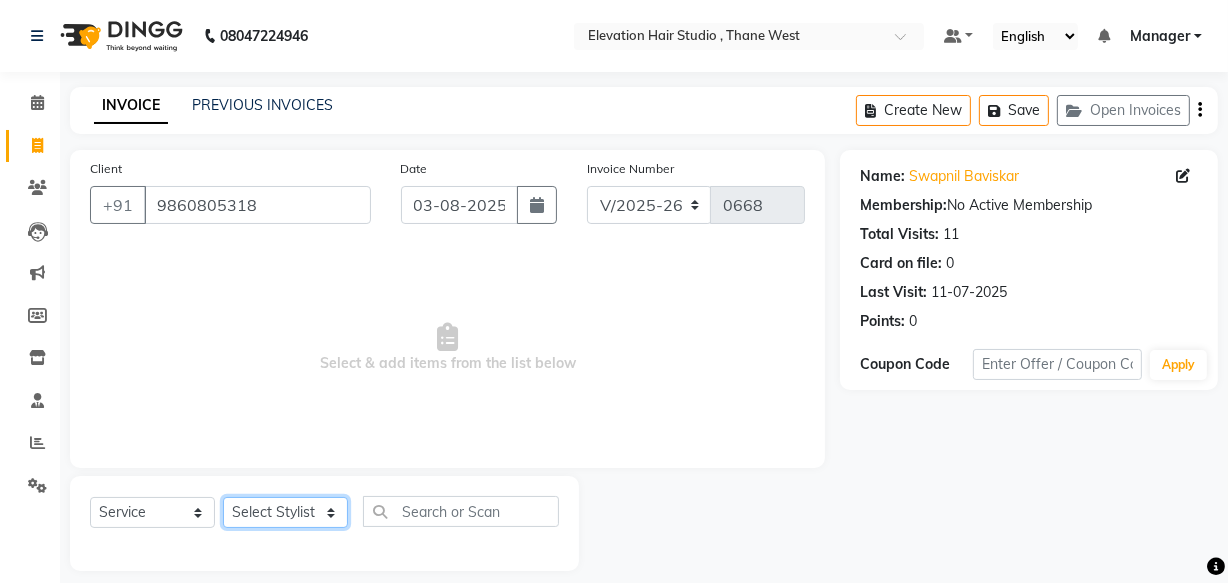 select on "62586" 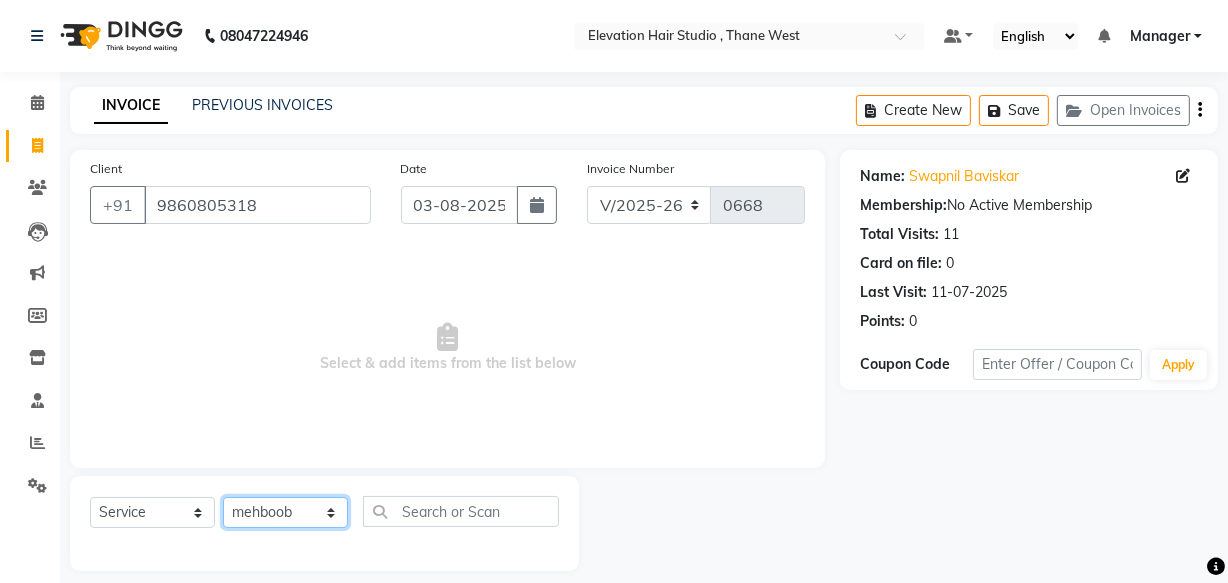 click on "Select Stylist Anish shaikh Dilip Manager mehboob  PARVEEN sahil  SAKSHI sameer Sanjay Sarfaraz" 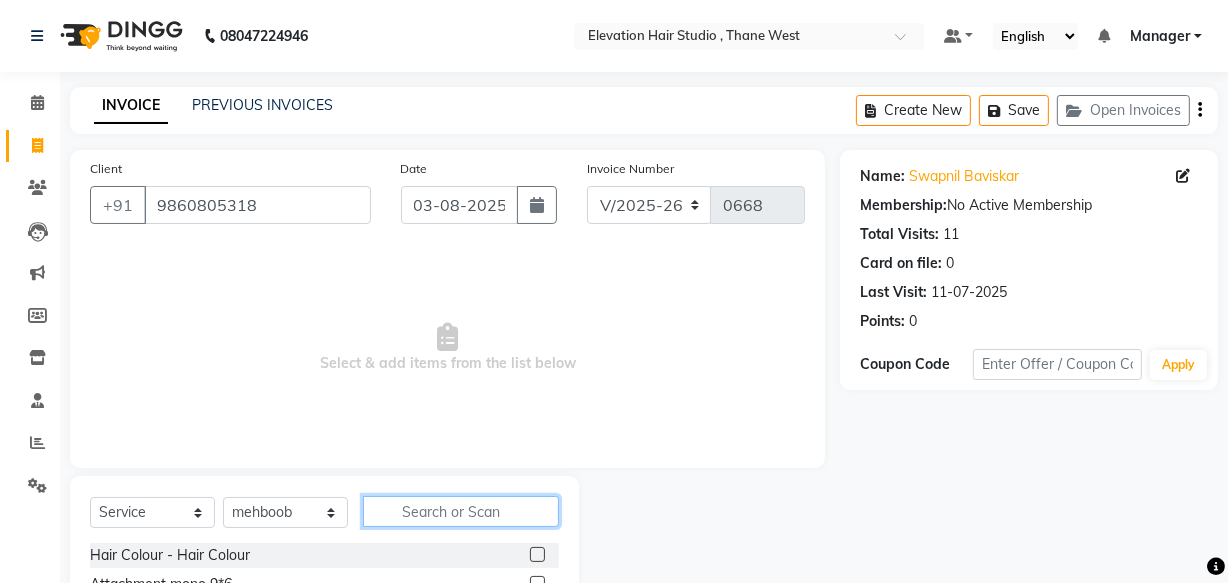 click 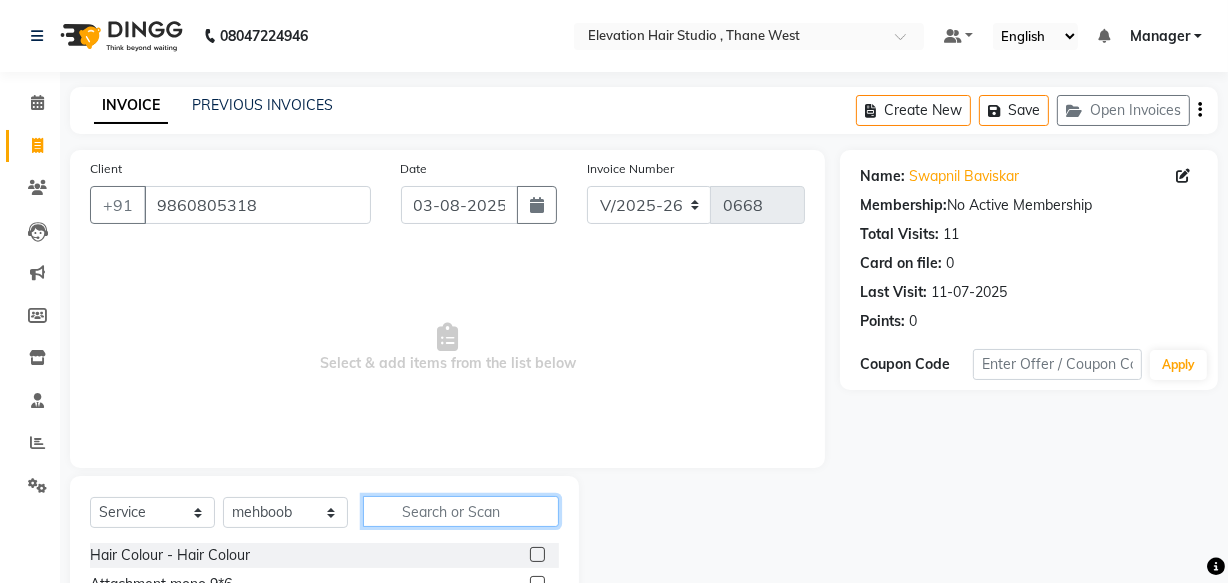 click 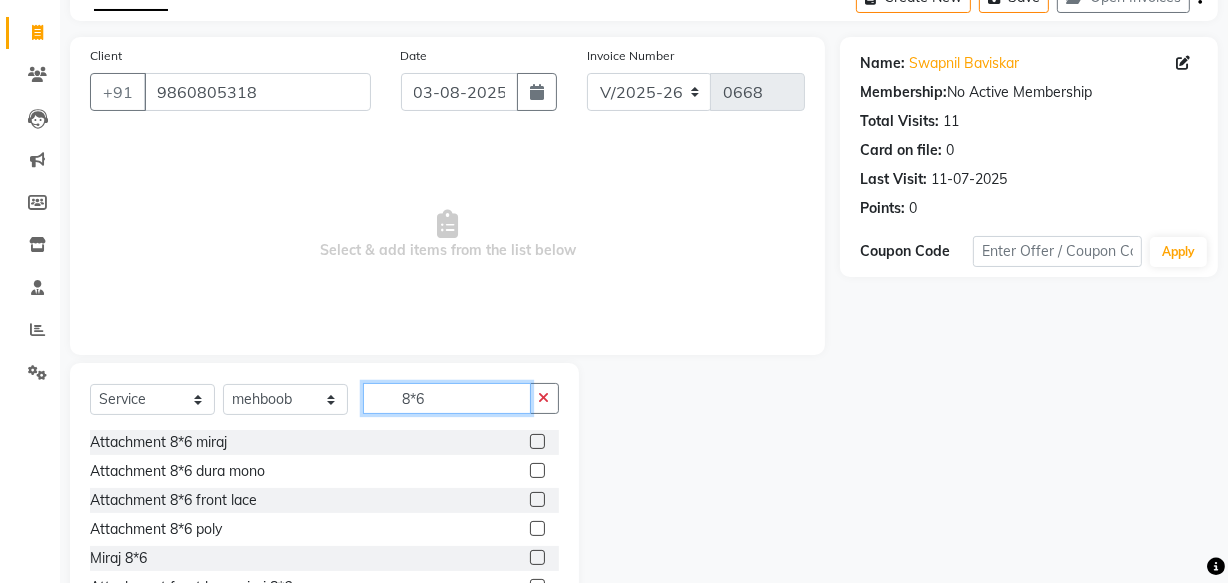 scroll, scrollTop: 219, scrollLeft: 0, axis: vertical 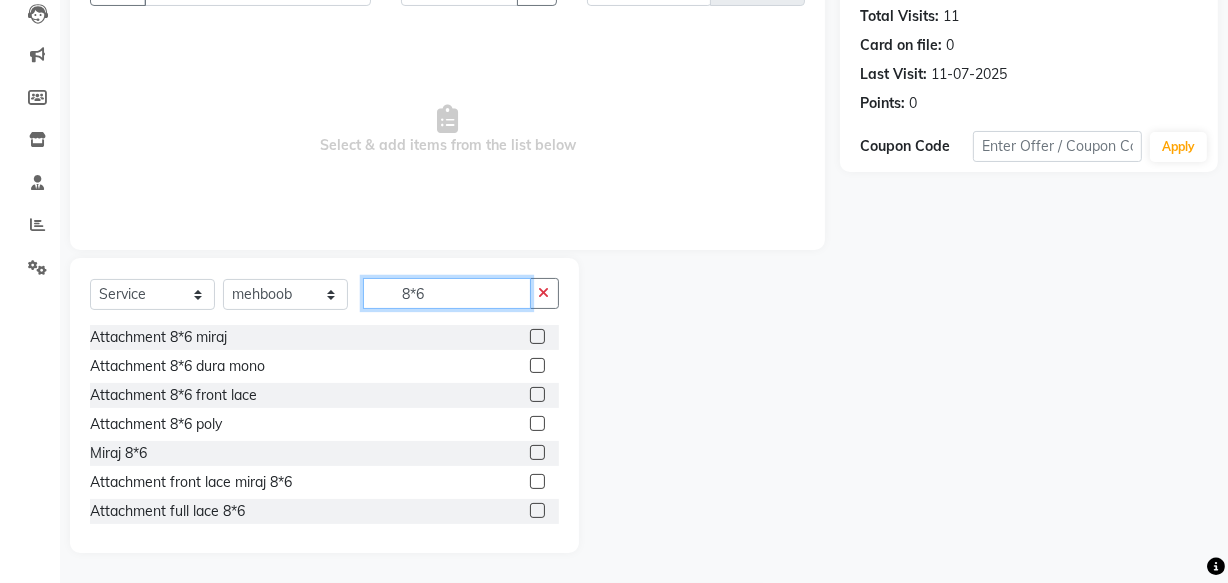 type on "8*6" 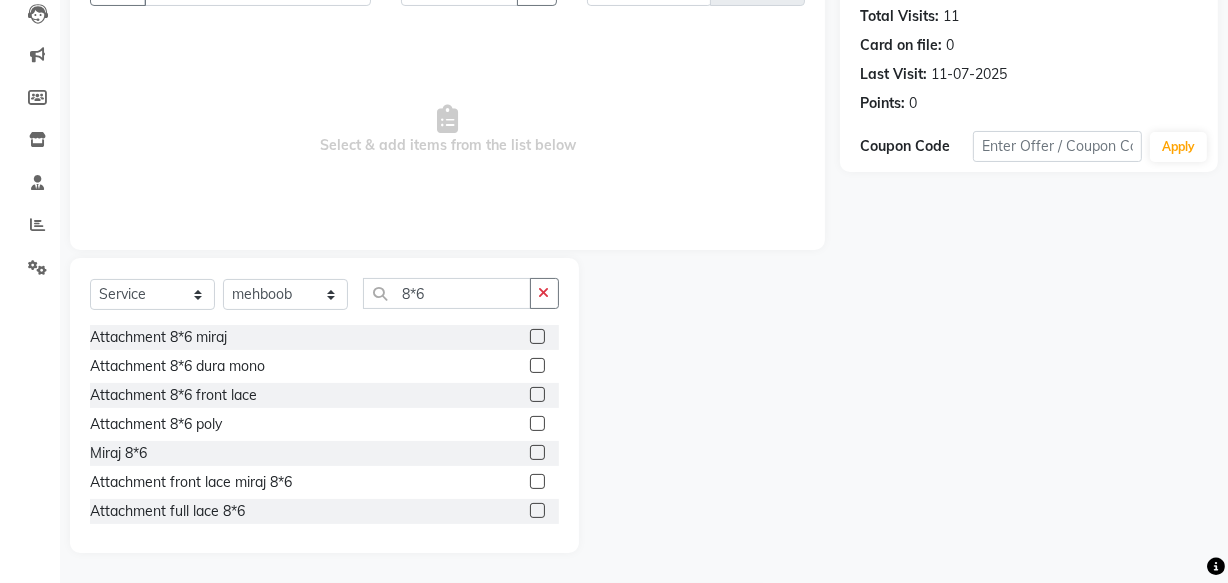 click 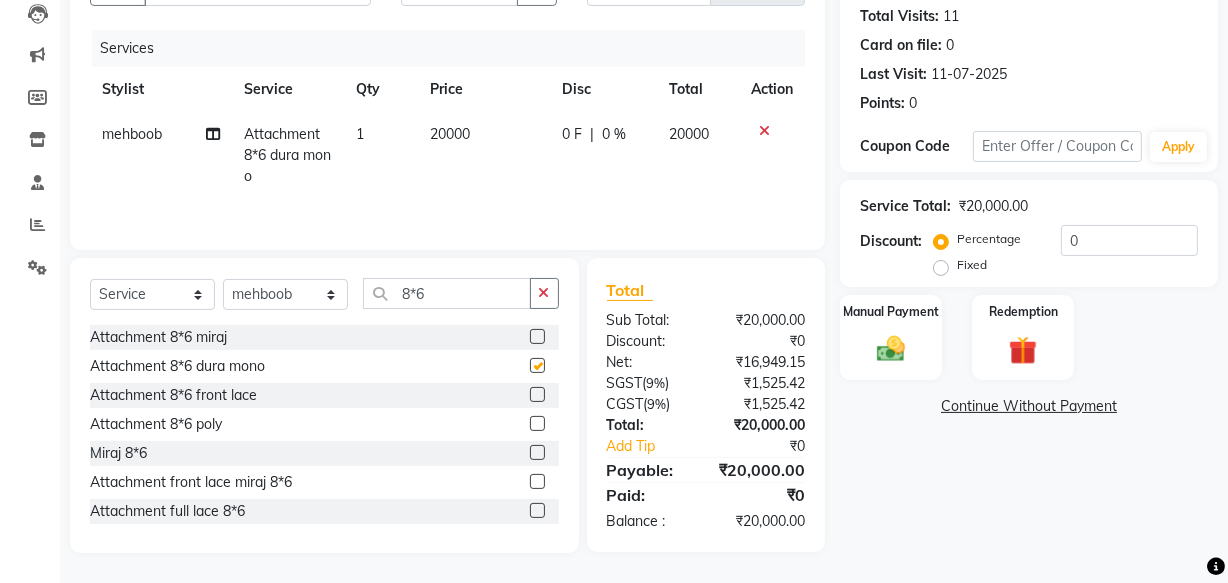 checkbox on "false" 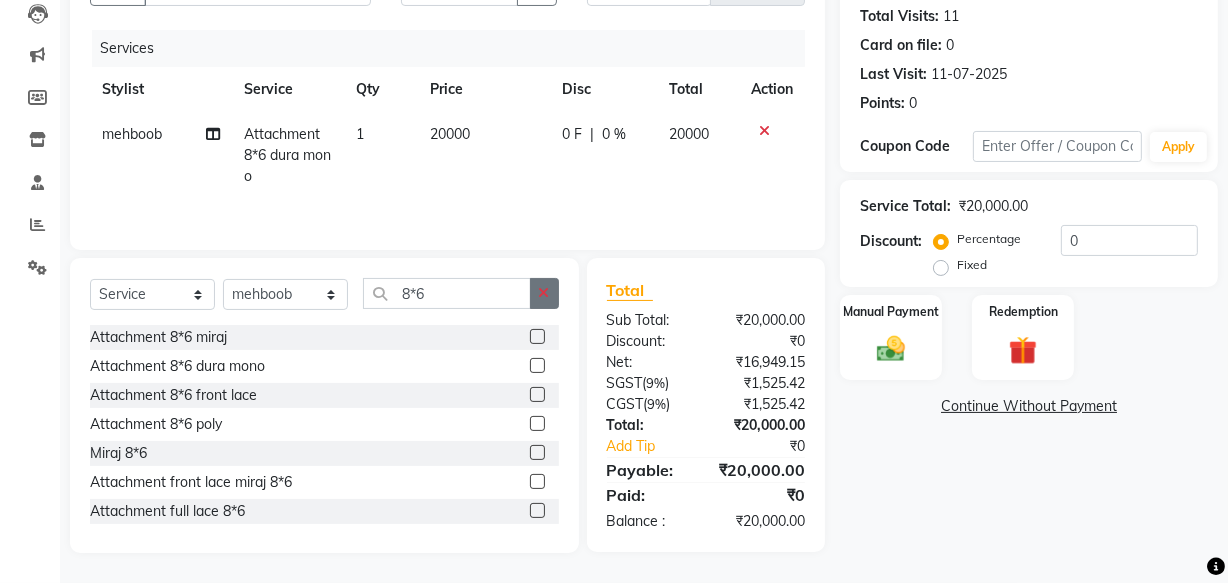click 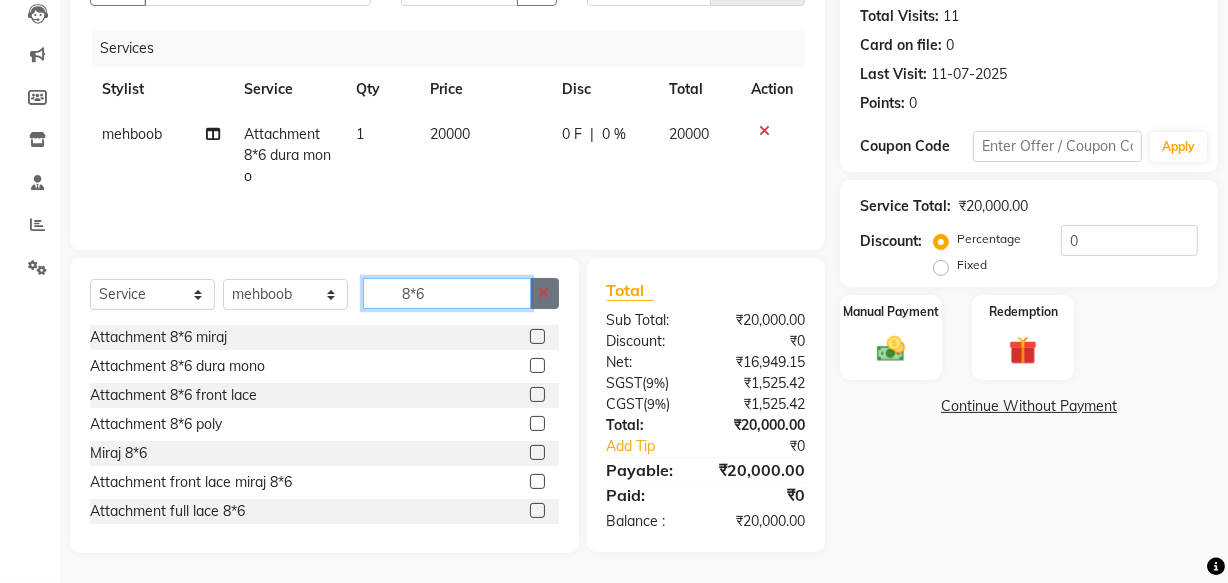 type 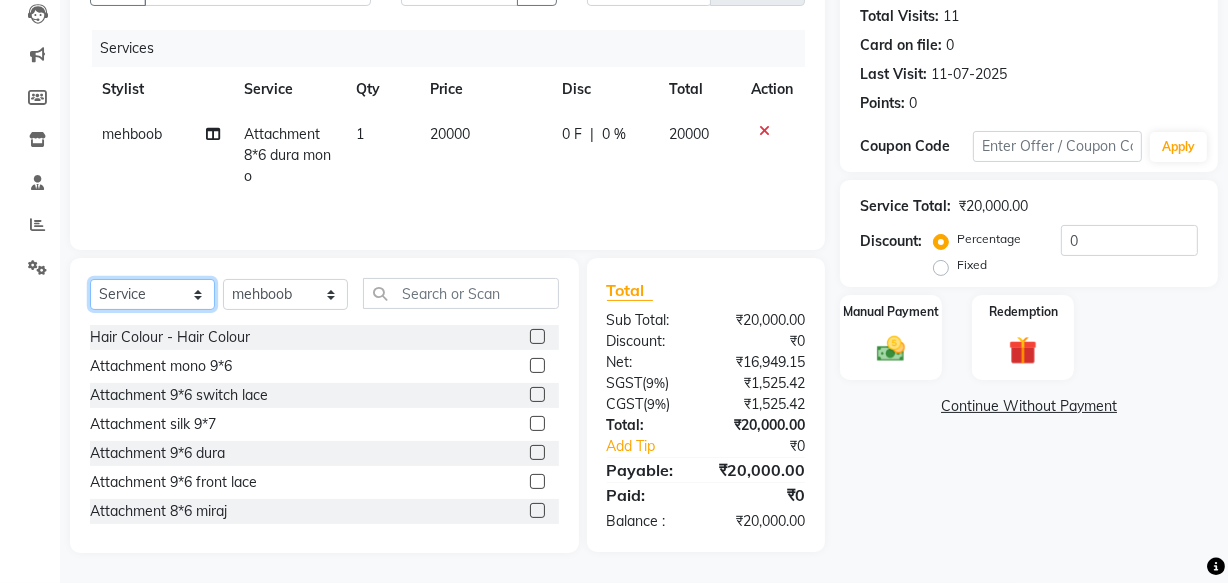 click on "Select  Service  Product  Membership  Package Voucher Prepaid Gift Card" 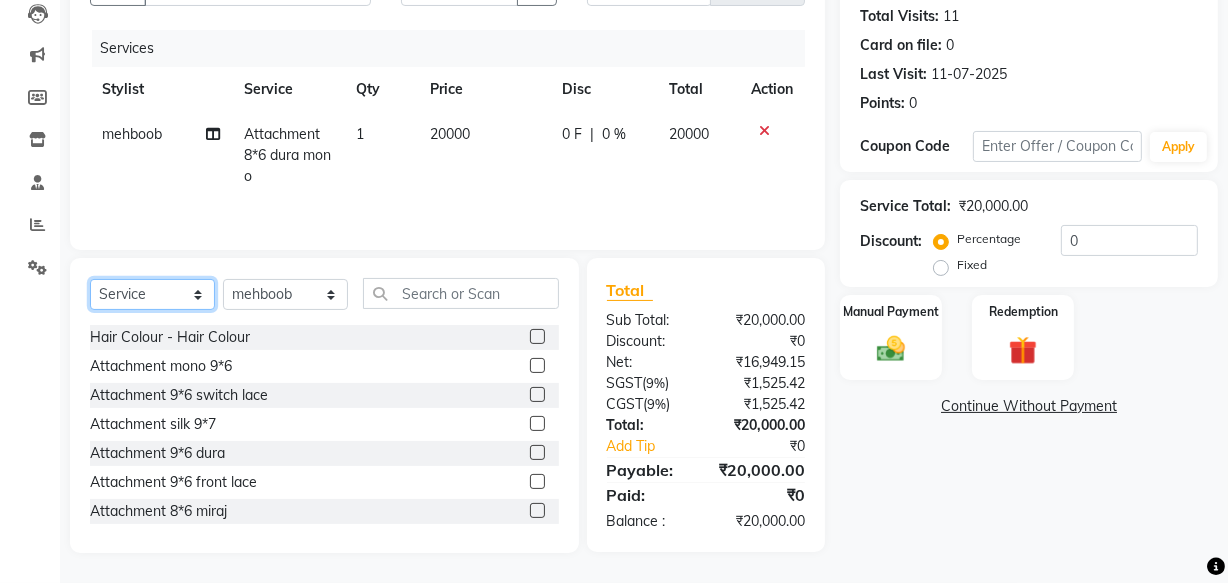 select on "product" 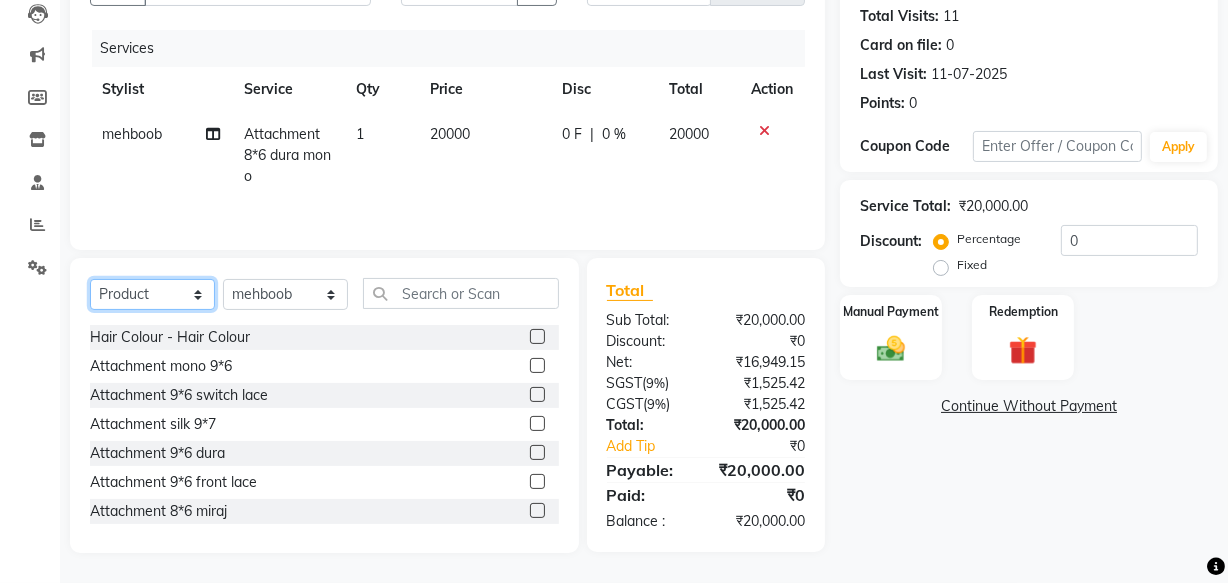 click on "Select  Service  Product  Membership  Package Voucher Prepaid Gift Card" 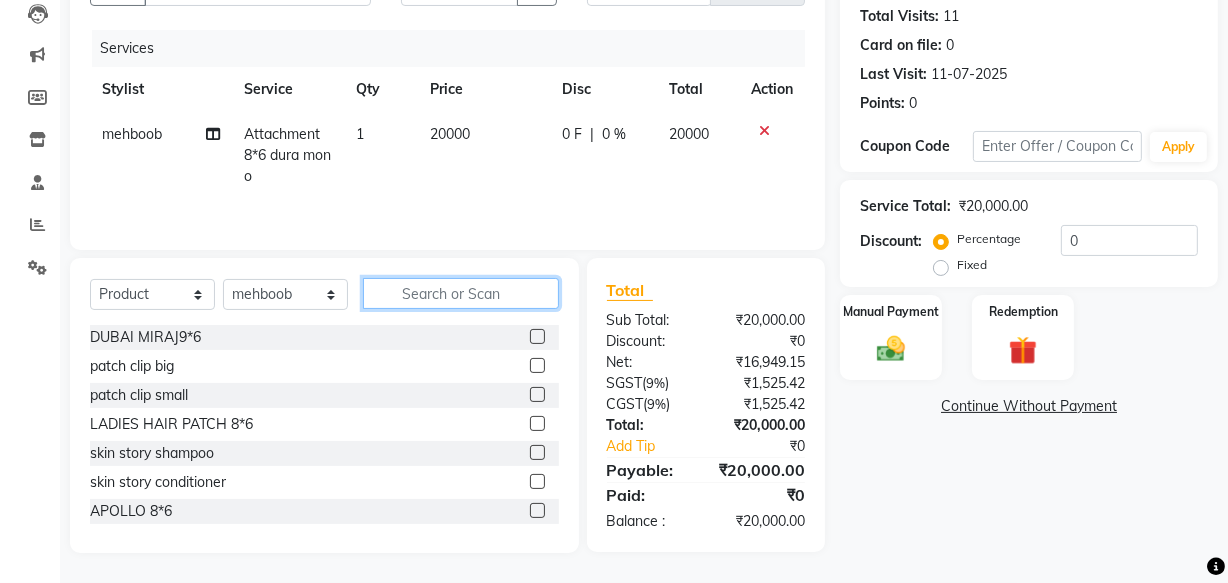 click 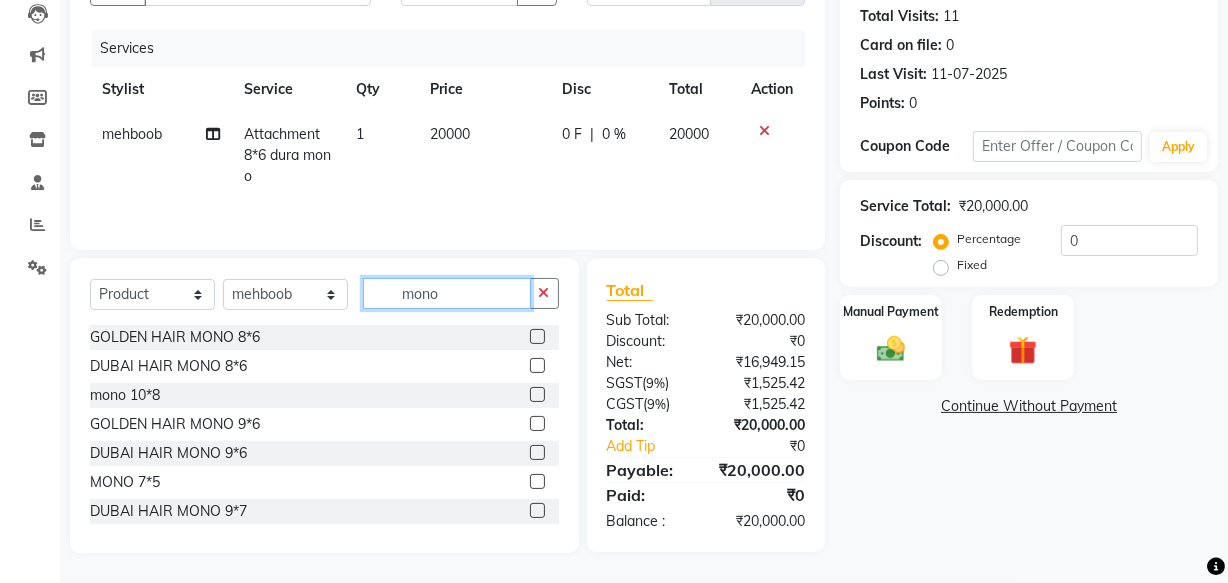 type on "mono" 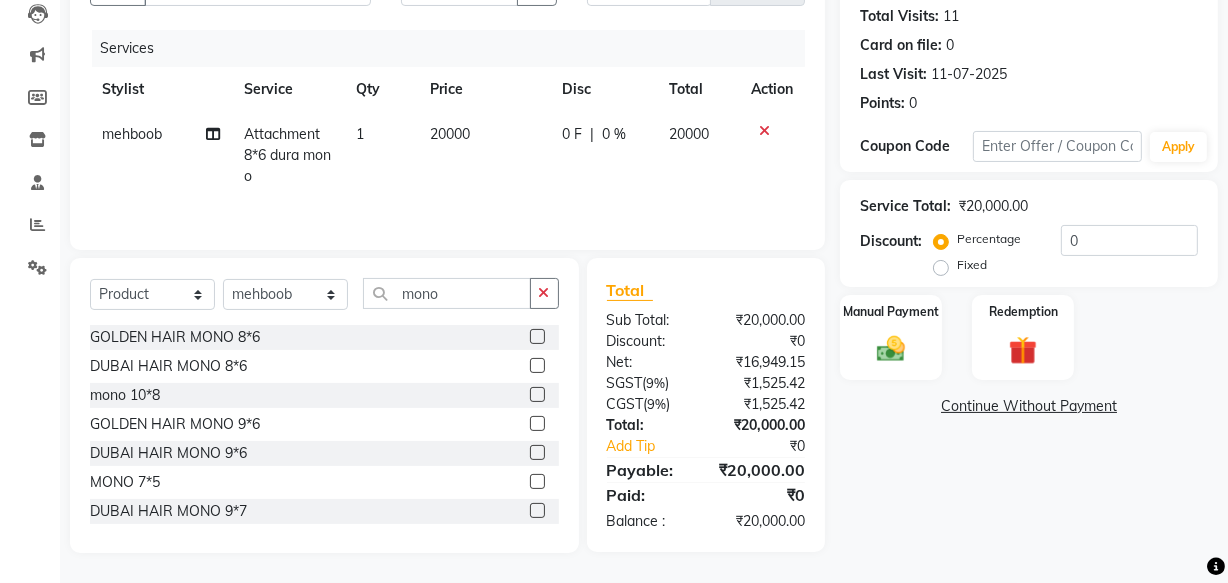 click 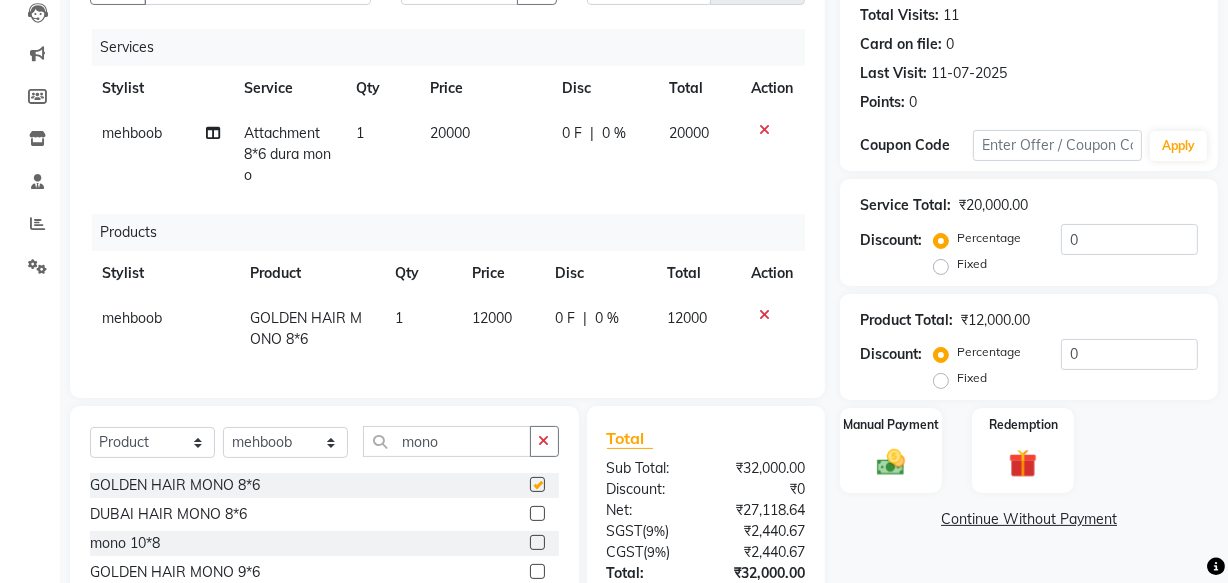 checkbox on "false" 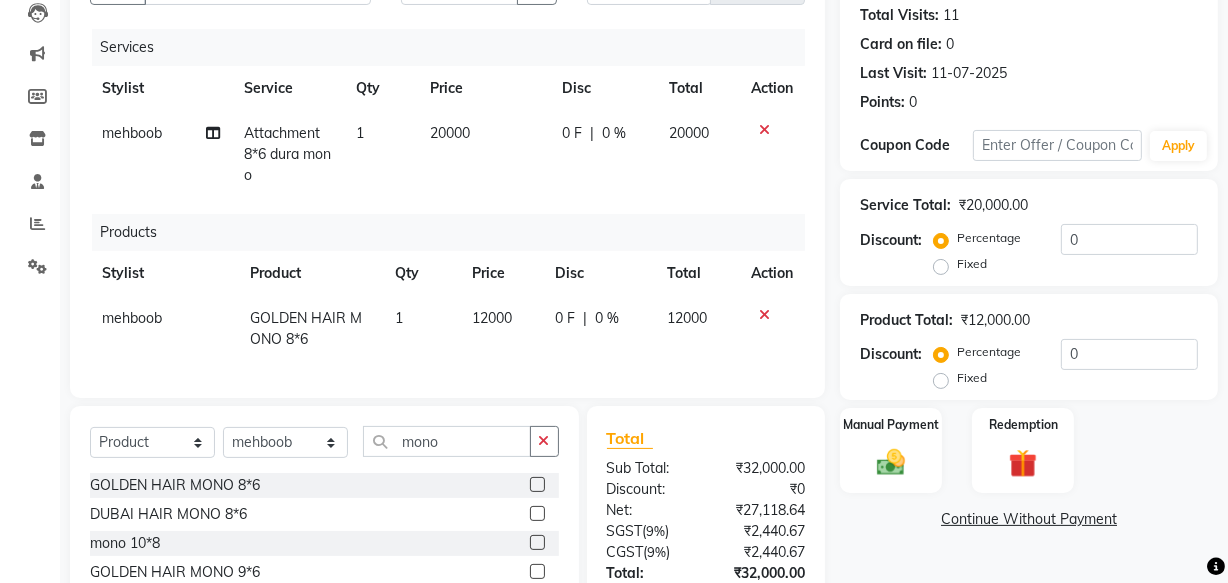 click 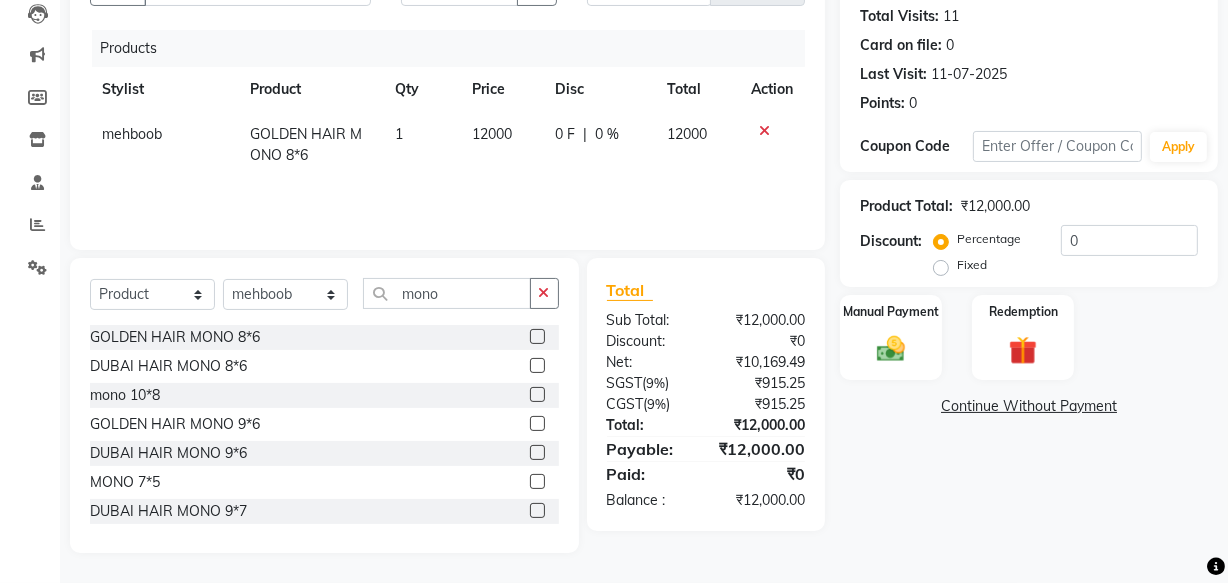 click on "12000" 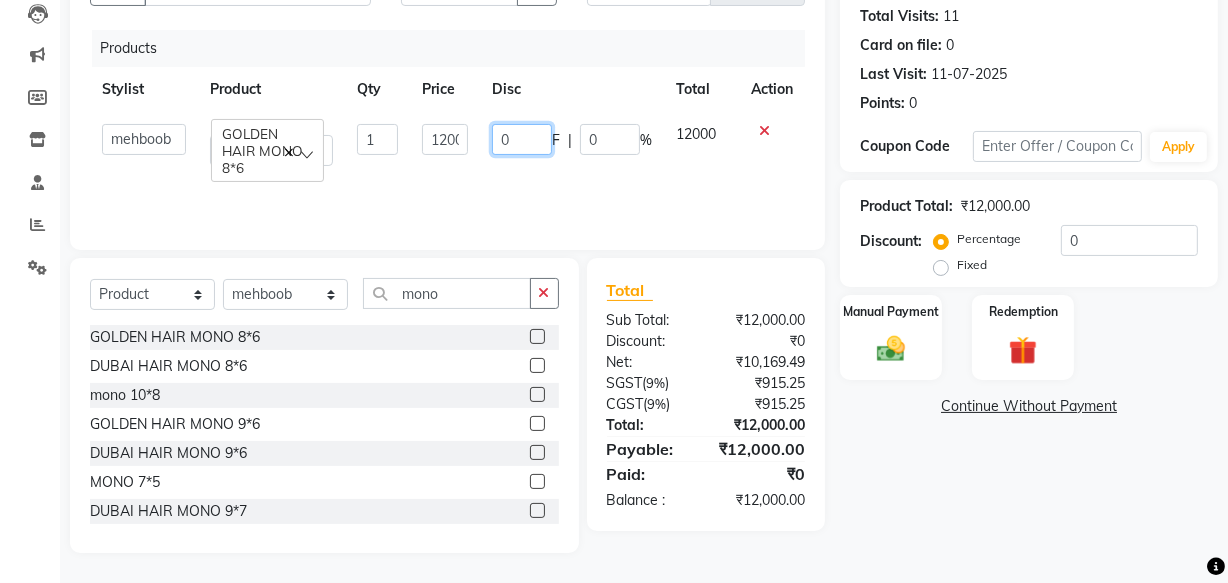 click on "0" 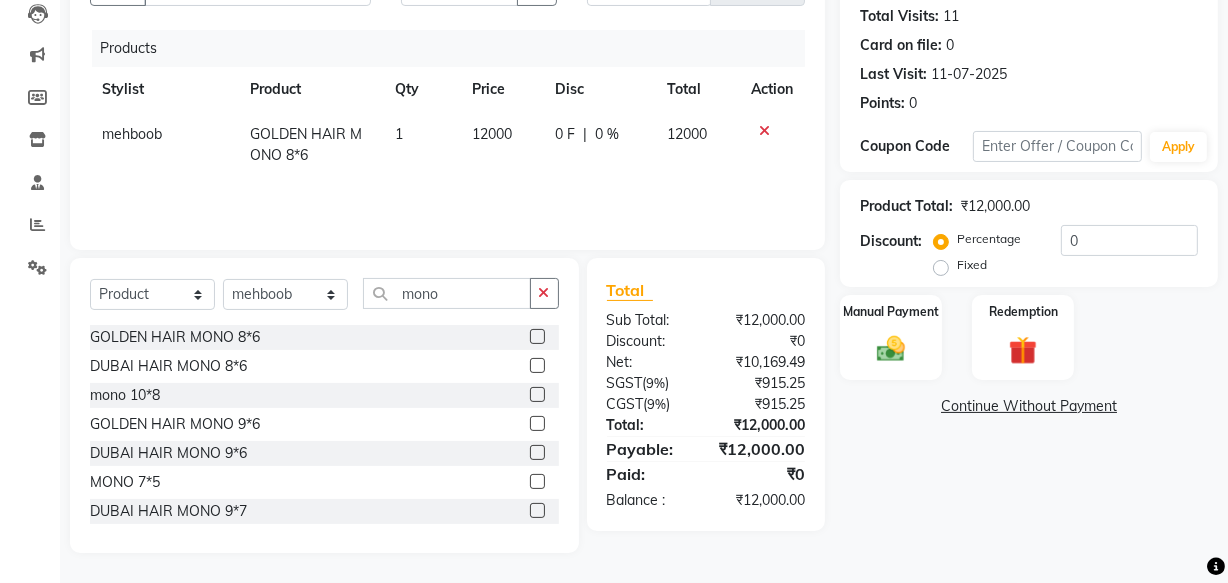 drag, startPoint x: 447, startPoint y: 136, endPoint x: 190, endPoint y: 142, distance: 257.07004 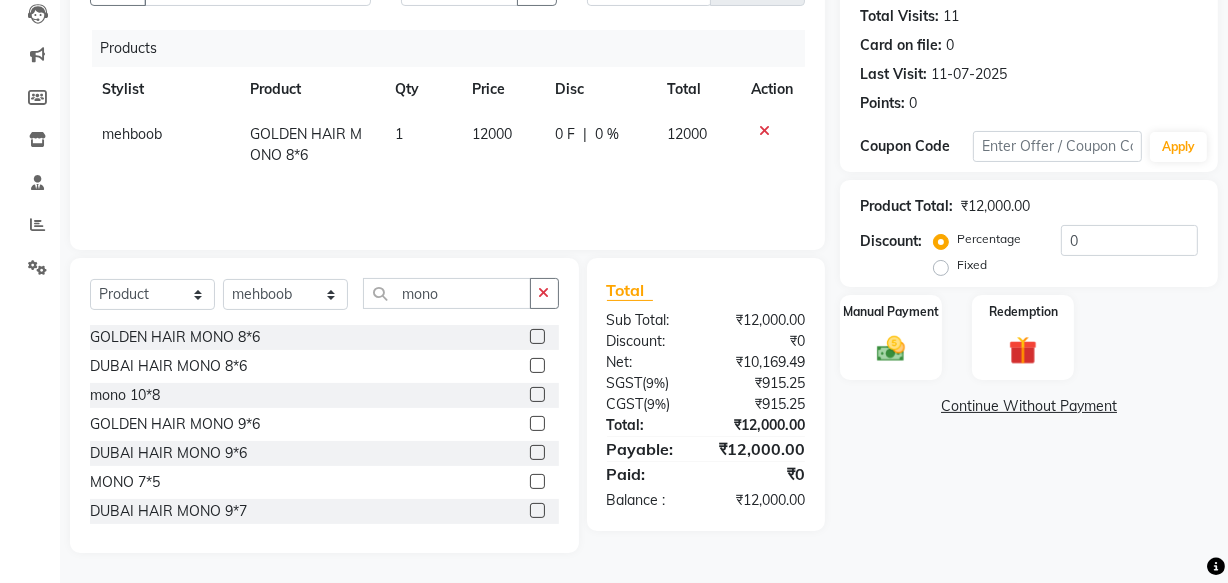click on "12000" 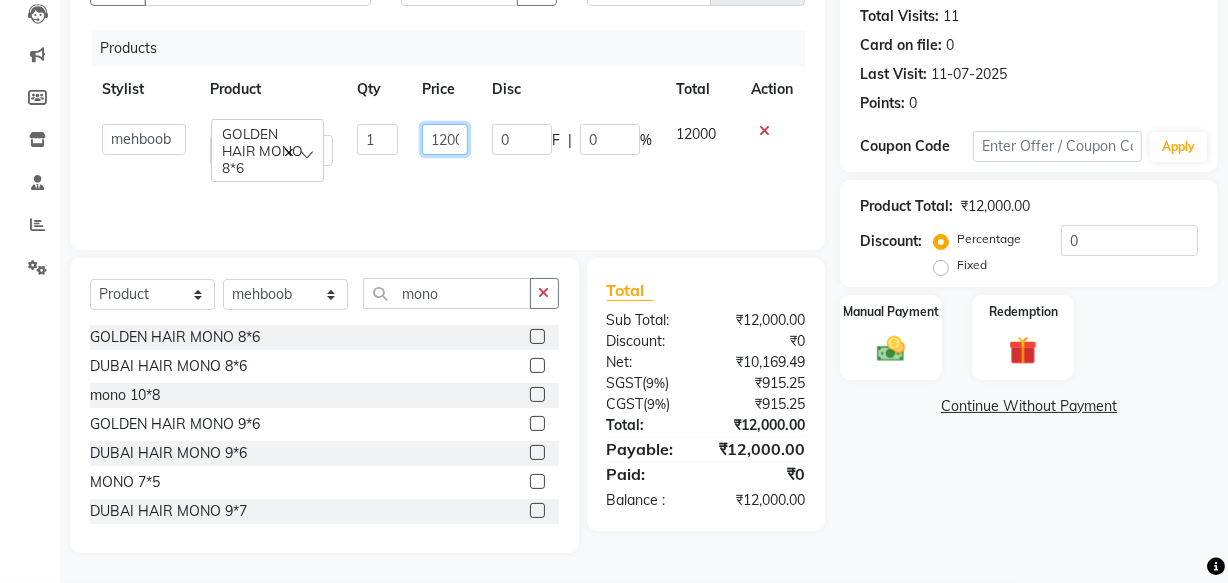 click on "12000" 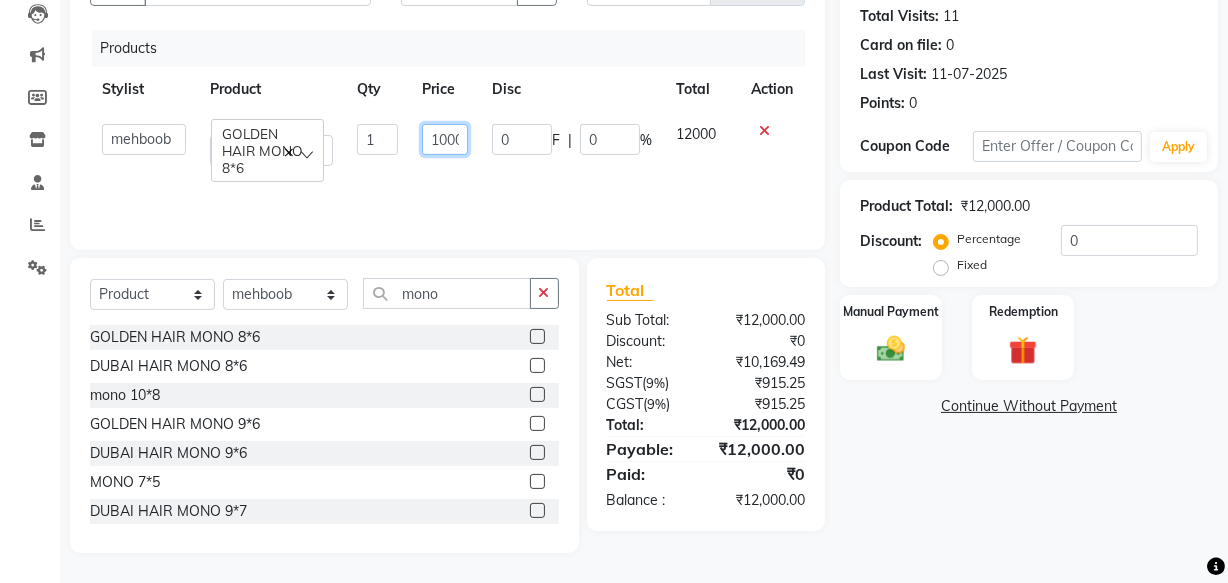 type on "15000" 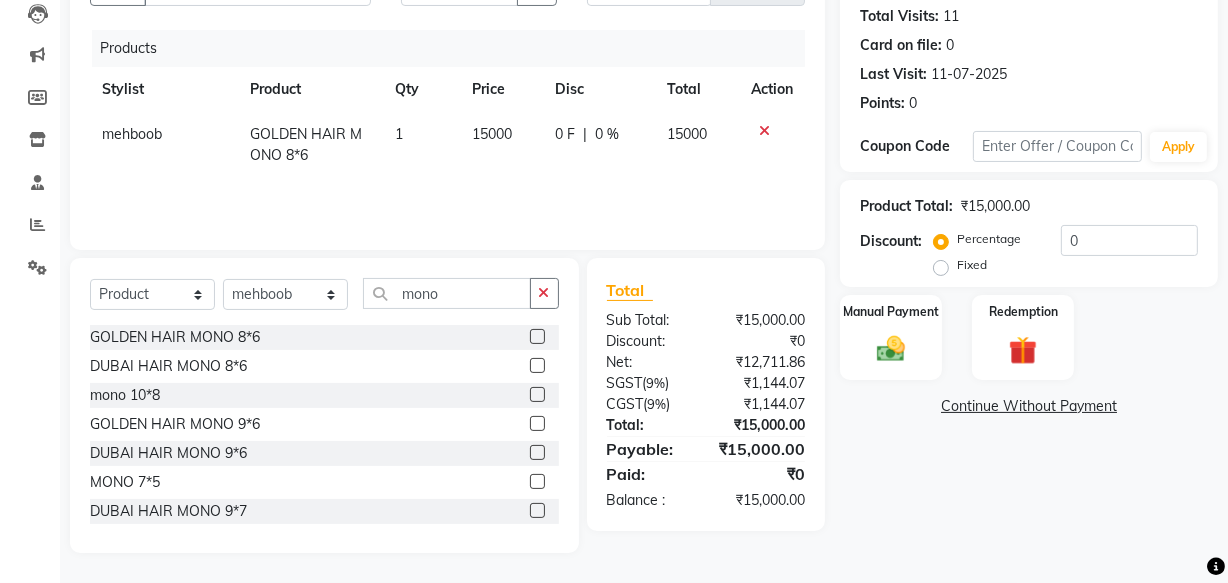 click on "Products Stylist Product Qty Price Disc Total Action mehboob  GOLDEN HAIR MONO 8*6 1 15000 0 F | 0 % 15000" 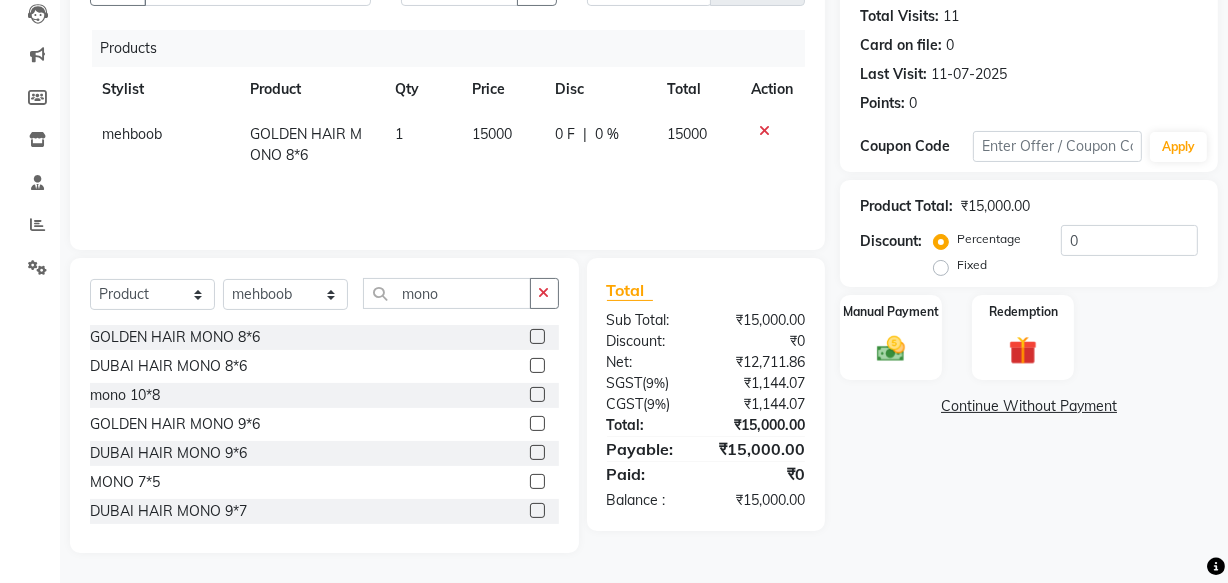 click on "15000" 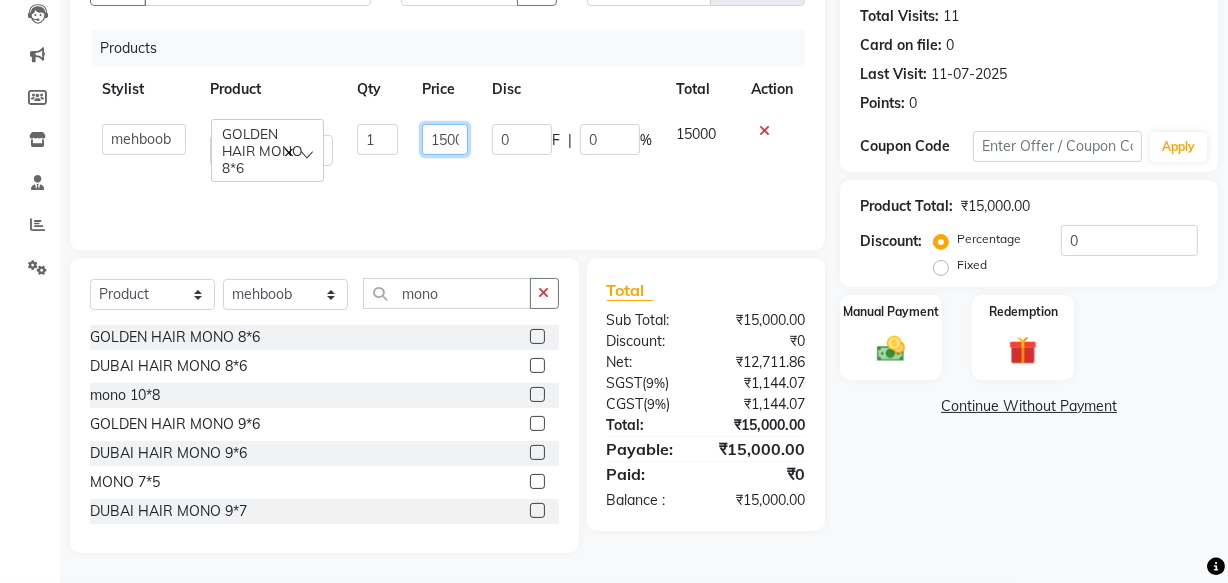 click on "15000" 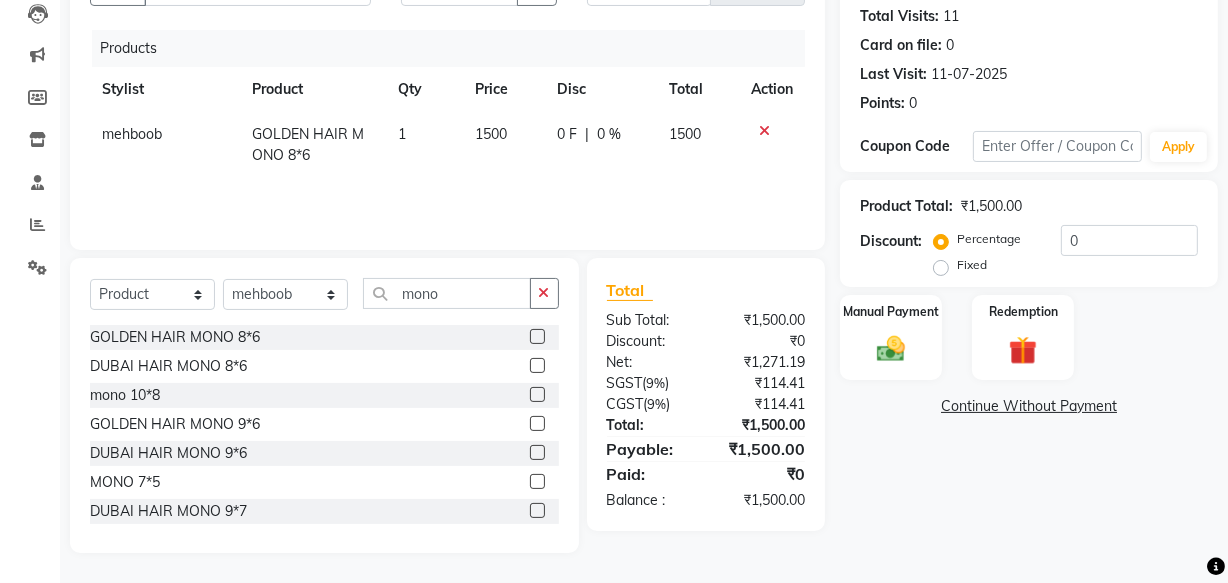 click on "Products Stylist Product Qty Price Disc Total Action mehboob  GOLDEN HAIR MONO 8*6 1 1500 0 F | 0 % 1500" 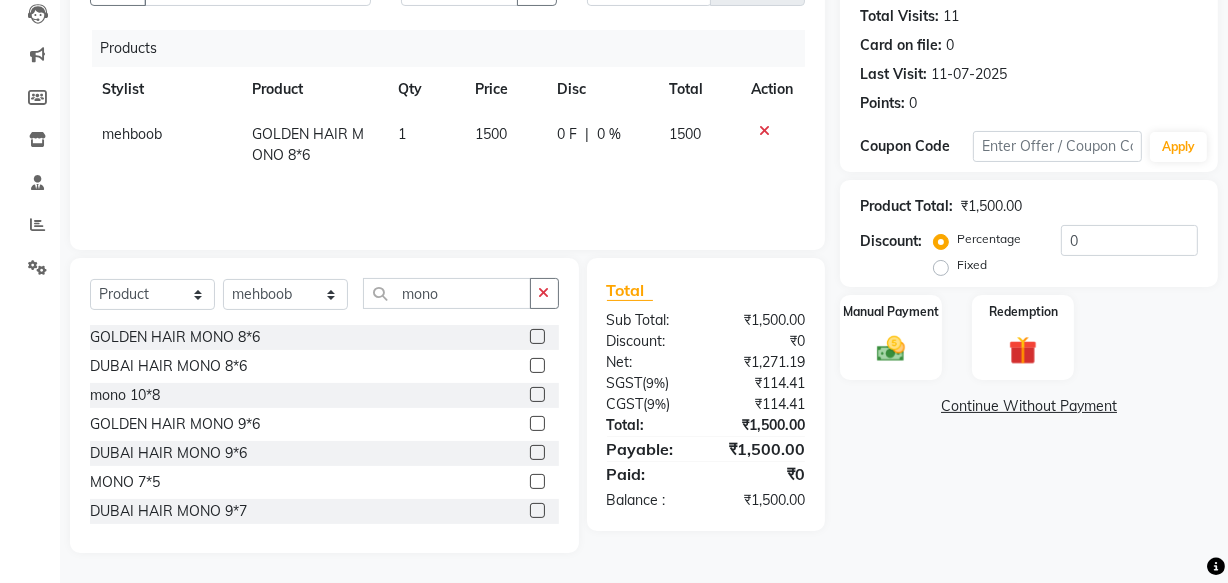 click on "1500" 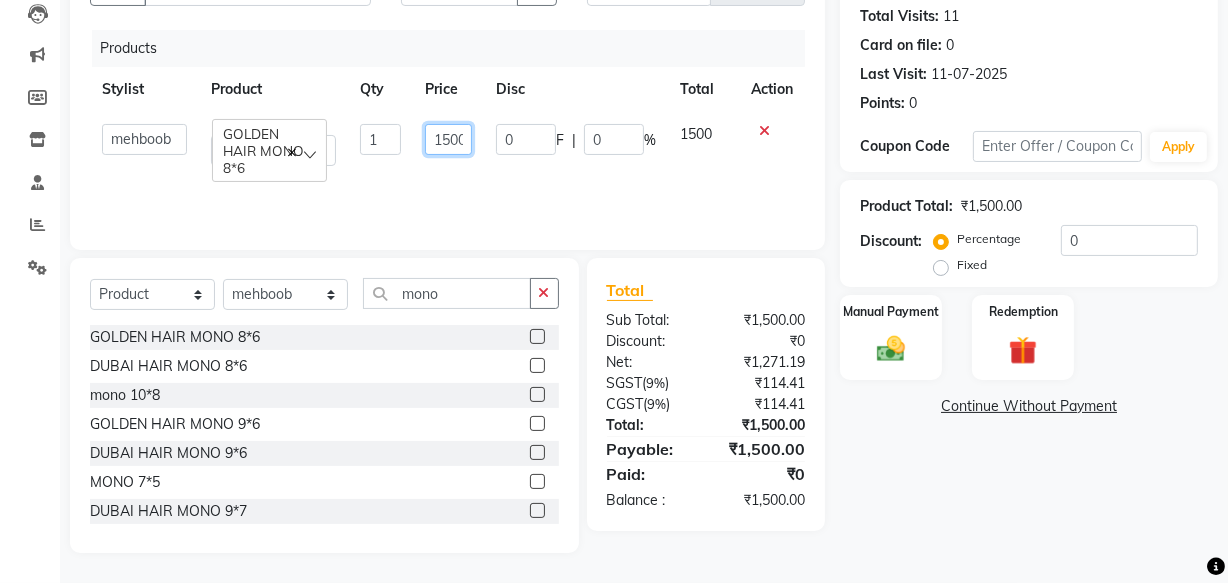 click on "1500" 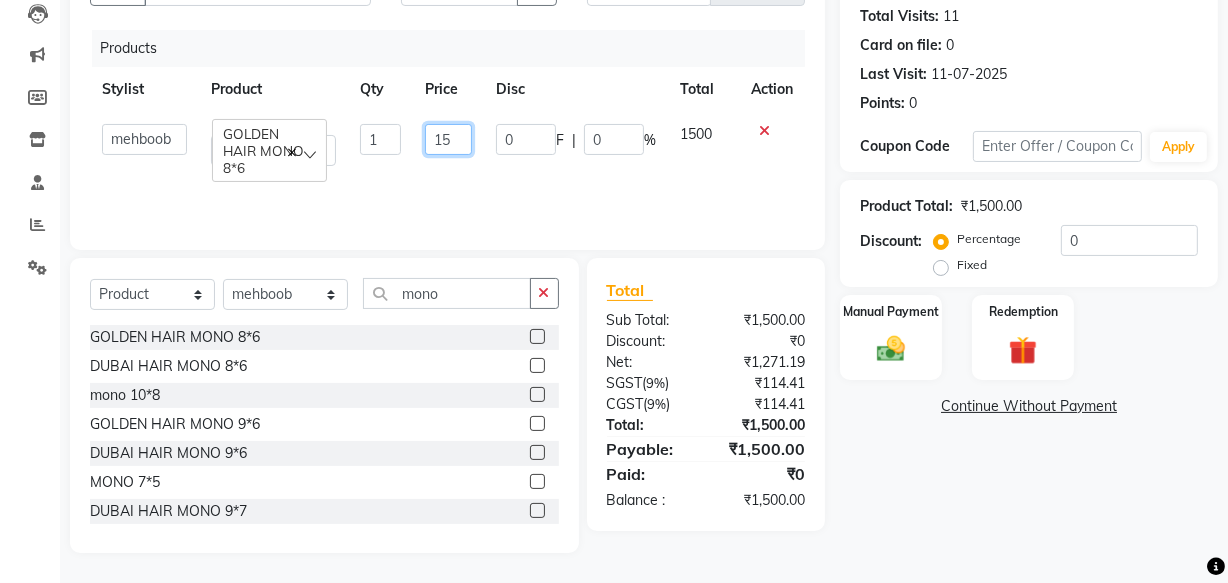 type on "1" 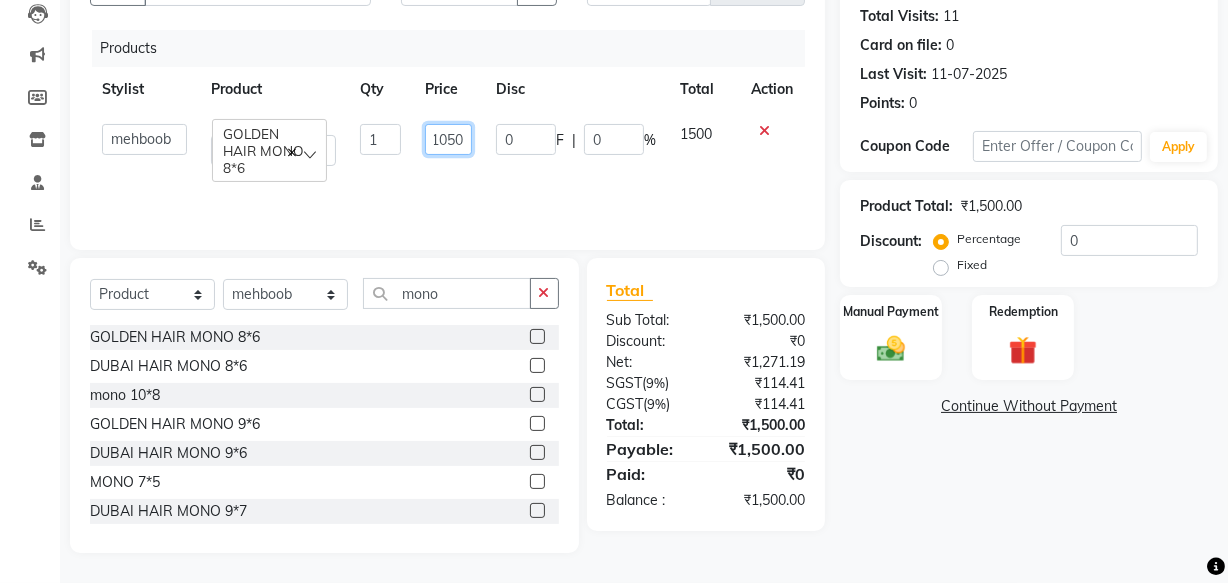 type on "10500" 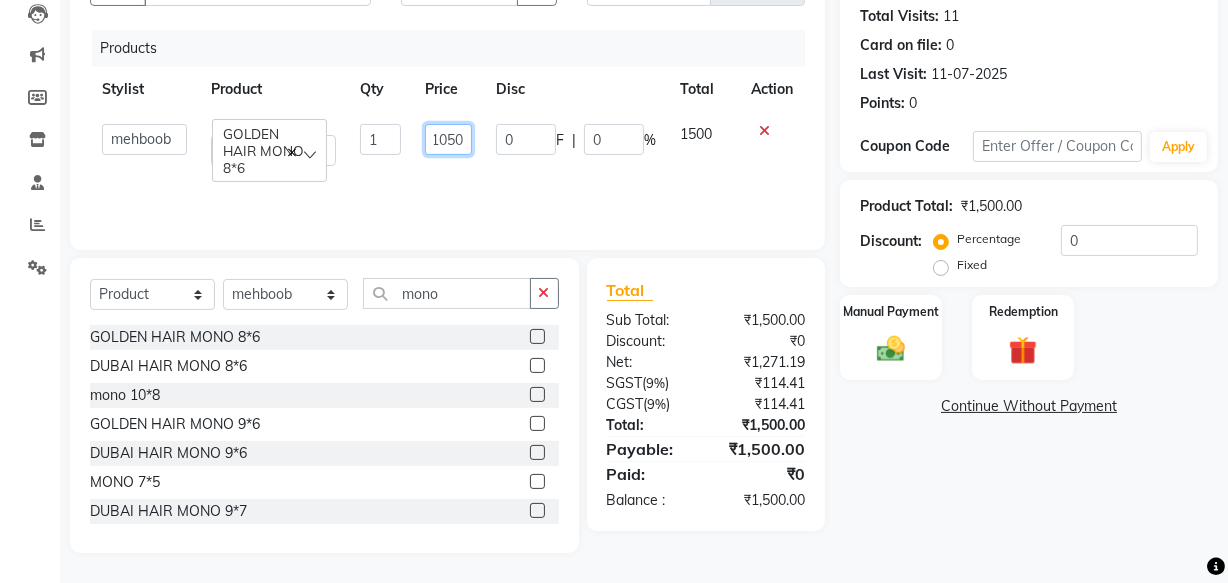 scroll, scrollTop: 0, scrollLeft: 12, axis: horizontal 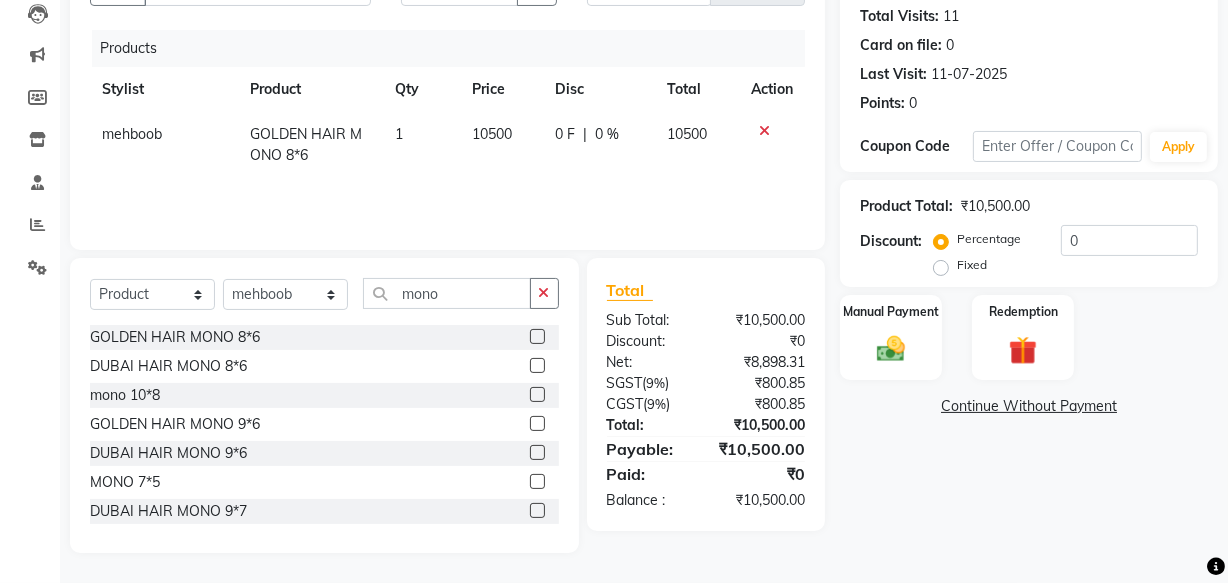 click on "Products Stylist Product Qty Price Disc Total Action mehboob  GOLDEN HAIR MONO 8*6 1 10500 0 F | 0 % 10500" 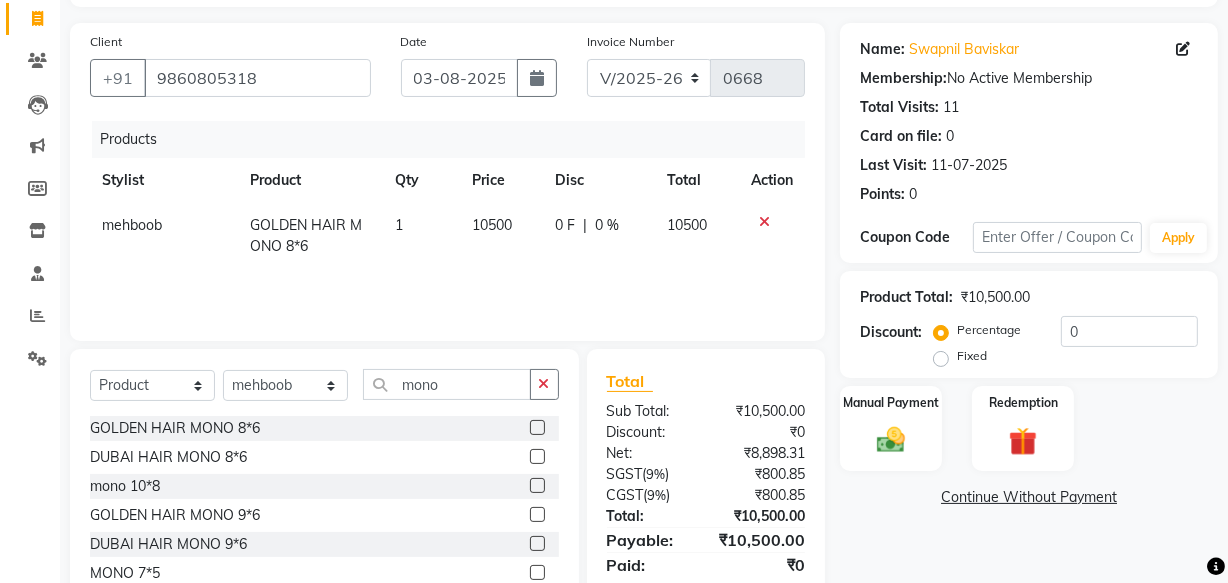 scroll, scrollTop: 0, scrollLeft: 0, axis: both 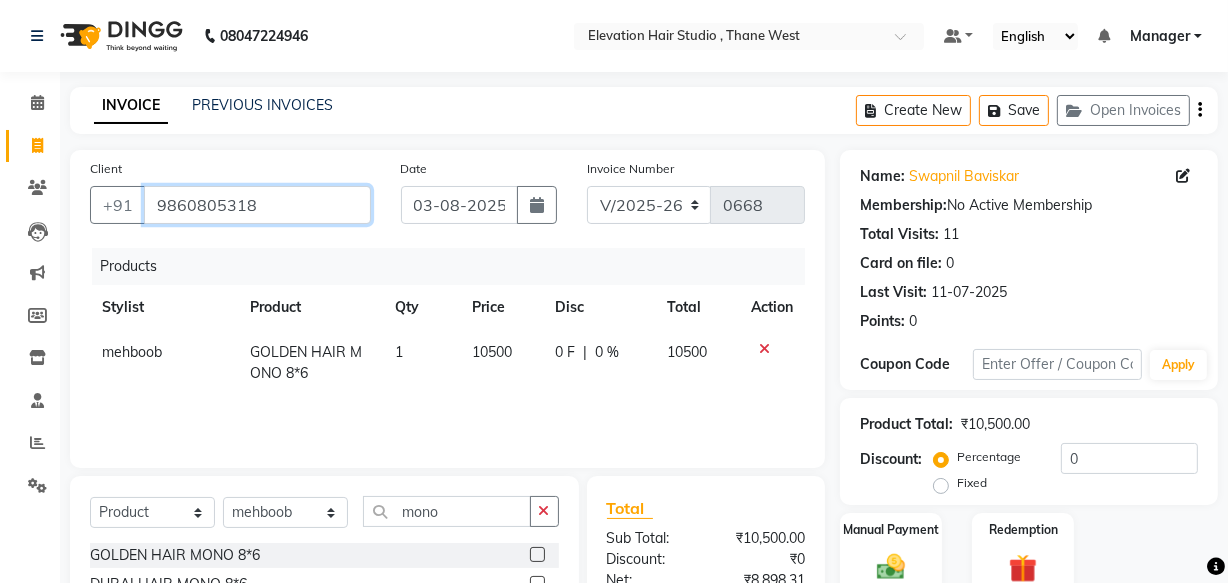 drag, startPoint x: 154, startPoint y: 206, endPoint x: 260, endPoint y: 216, distance: 106.47065 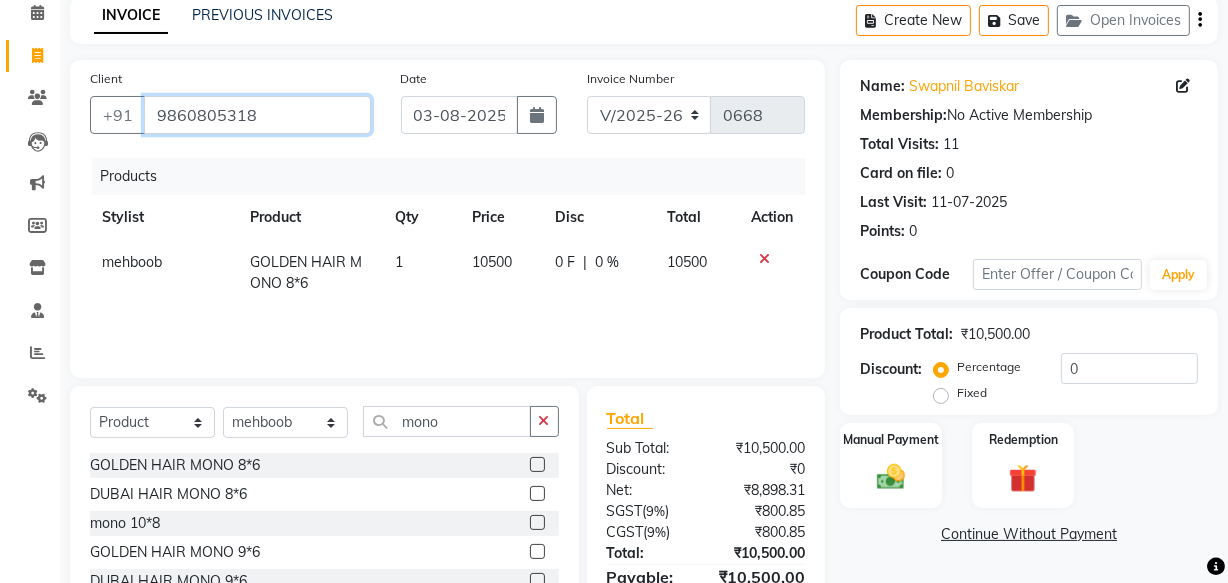 scroll, scrollTop: 219, scrollLeft: 0, axis: vertical 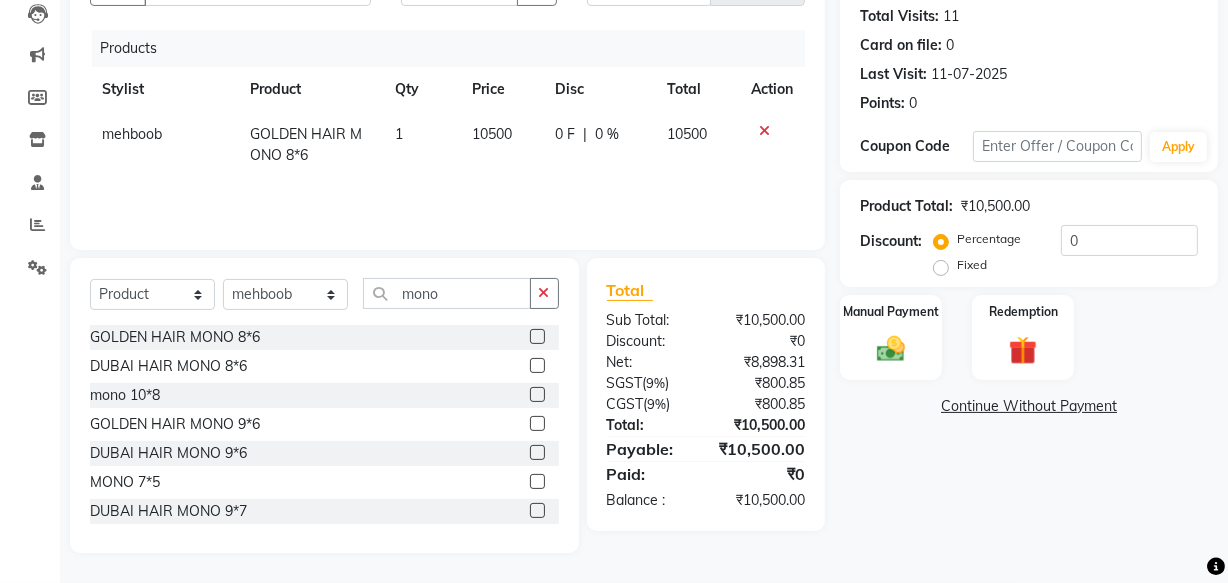 click on "Continue Without Payment" 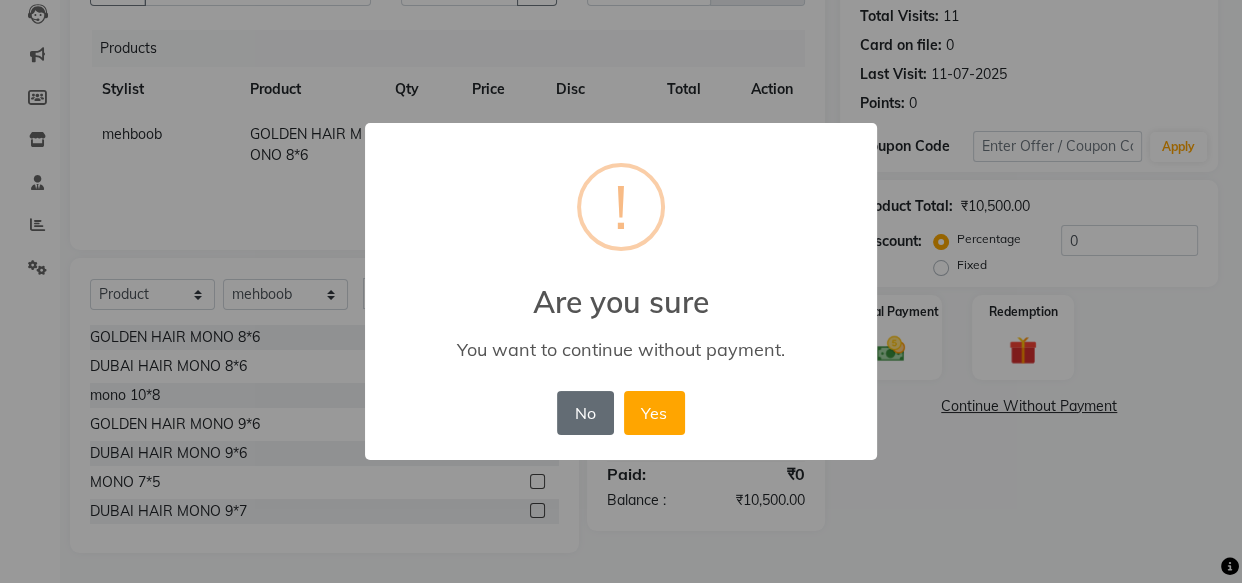 click on "No" at bounding box center [585, 413] 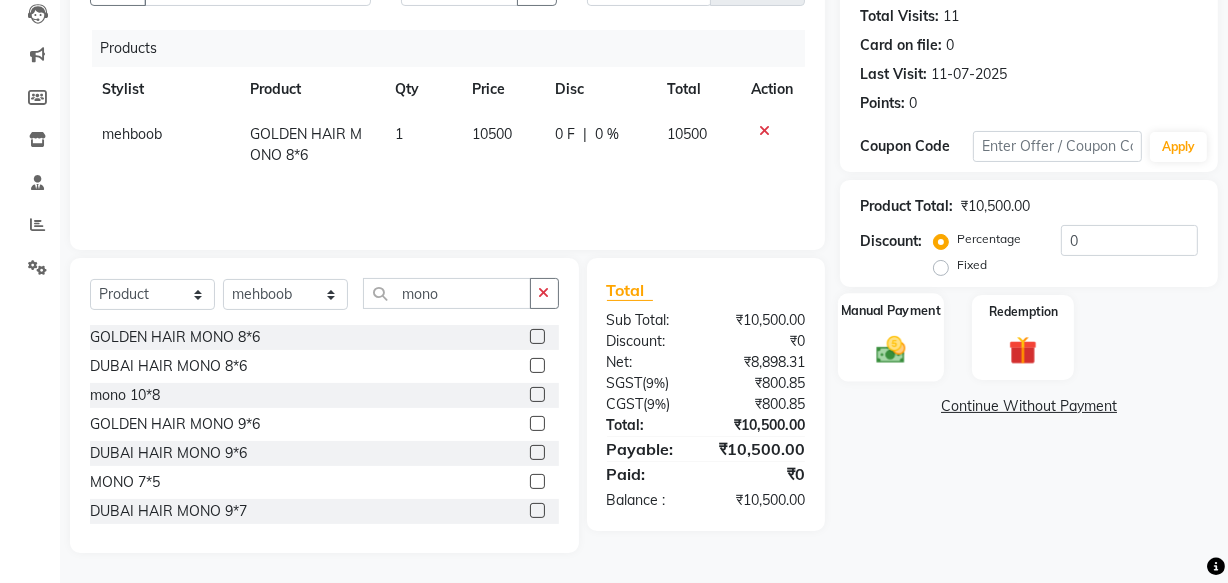click 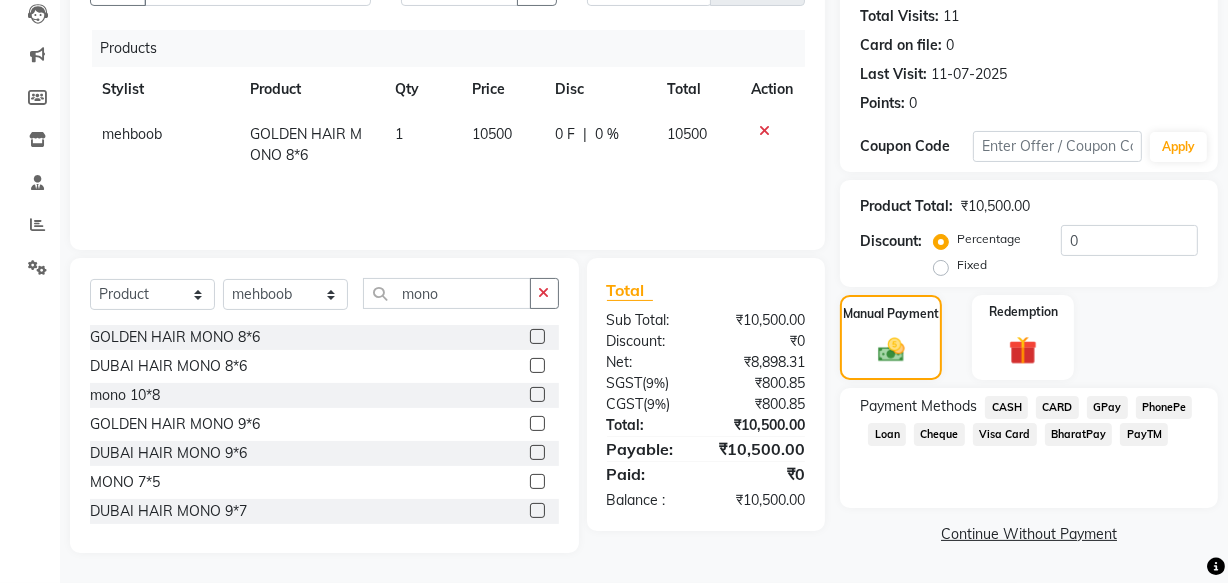 click on "GPay" 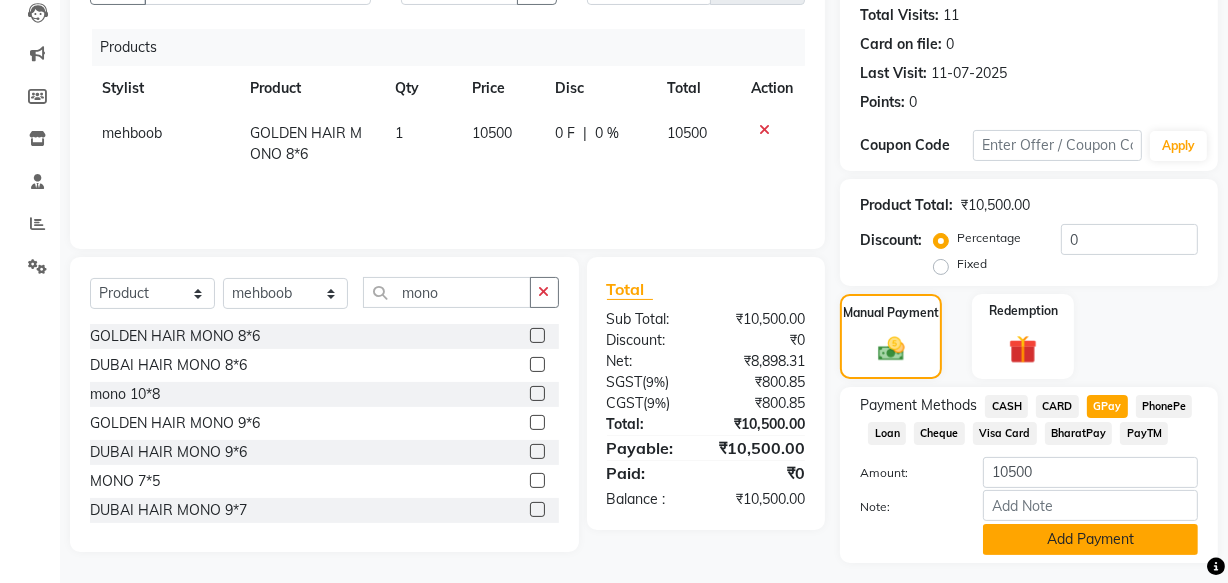 click on "Add Payment" 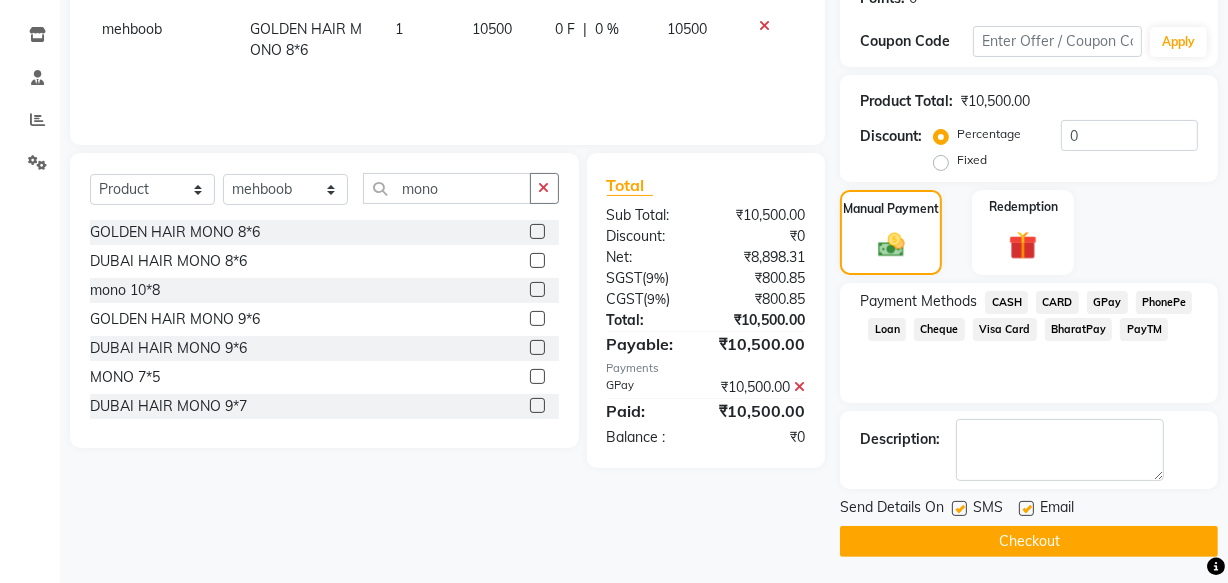 scroll, scrollTop: 326, scrollLeft: 0, axis: vertical 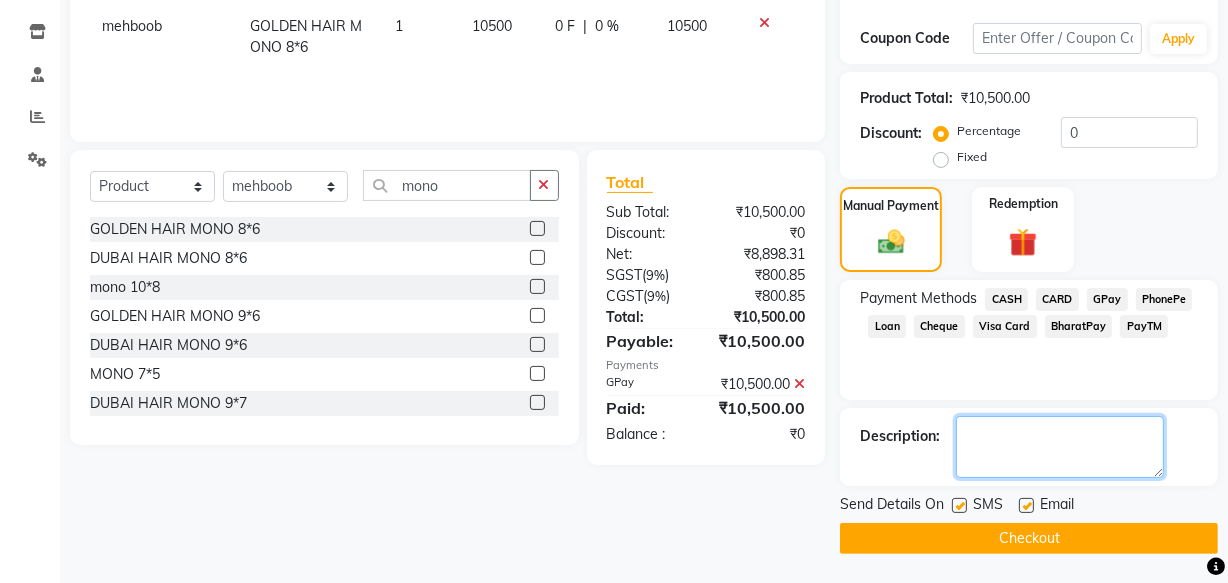 click 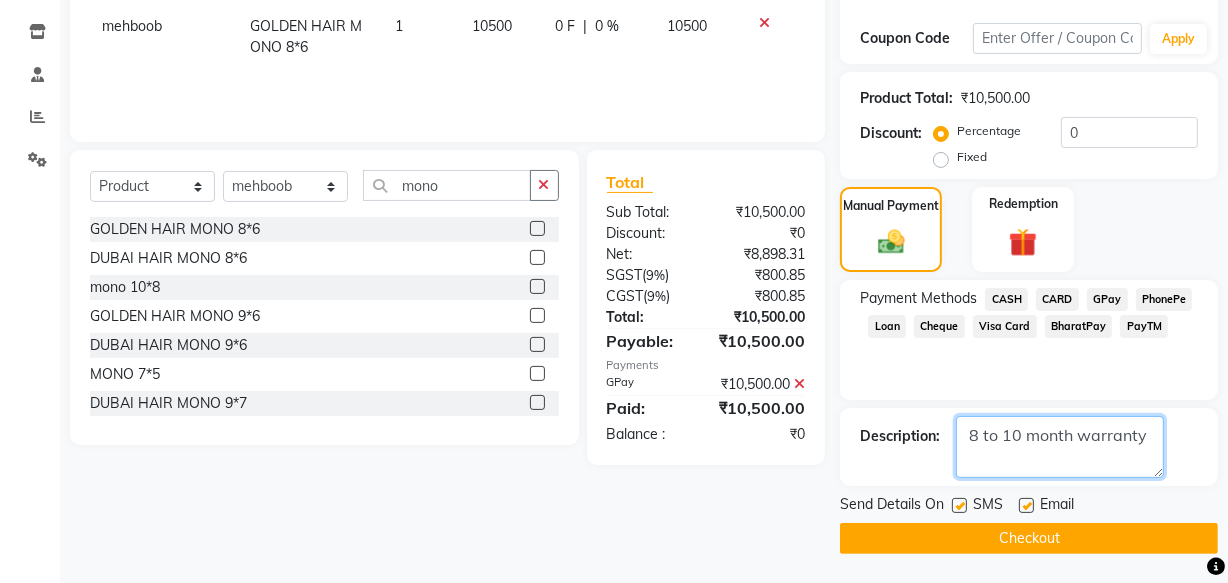 type on "8 to 10 month warranty" 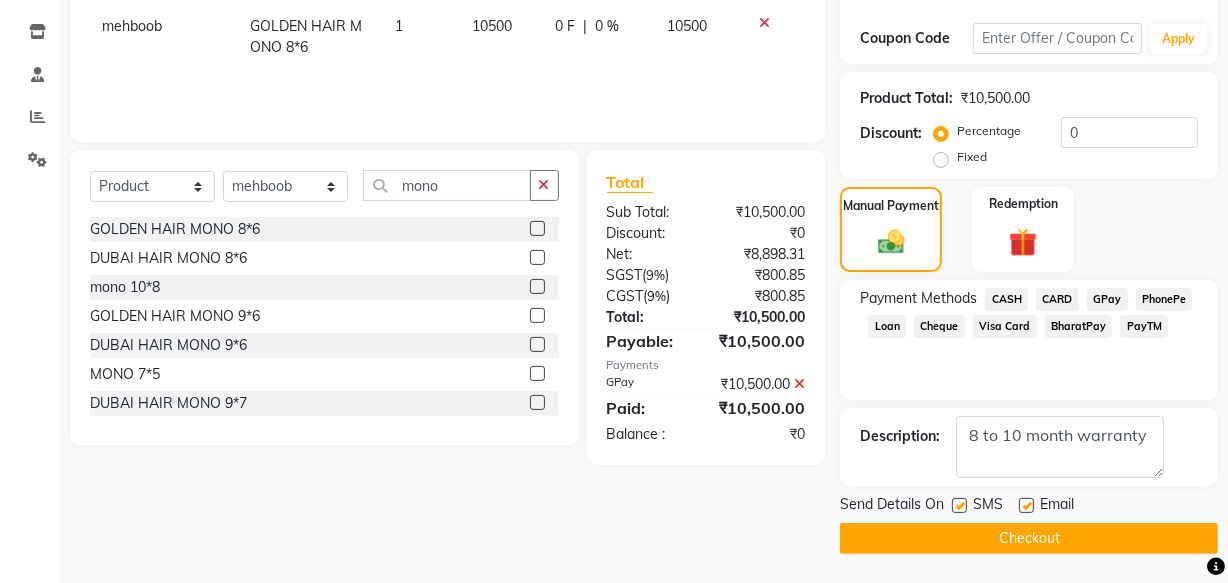 click 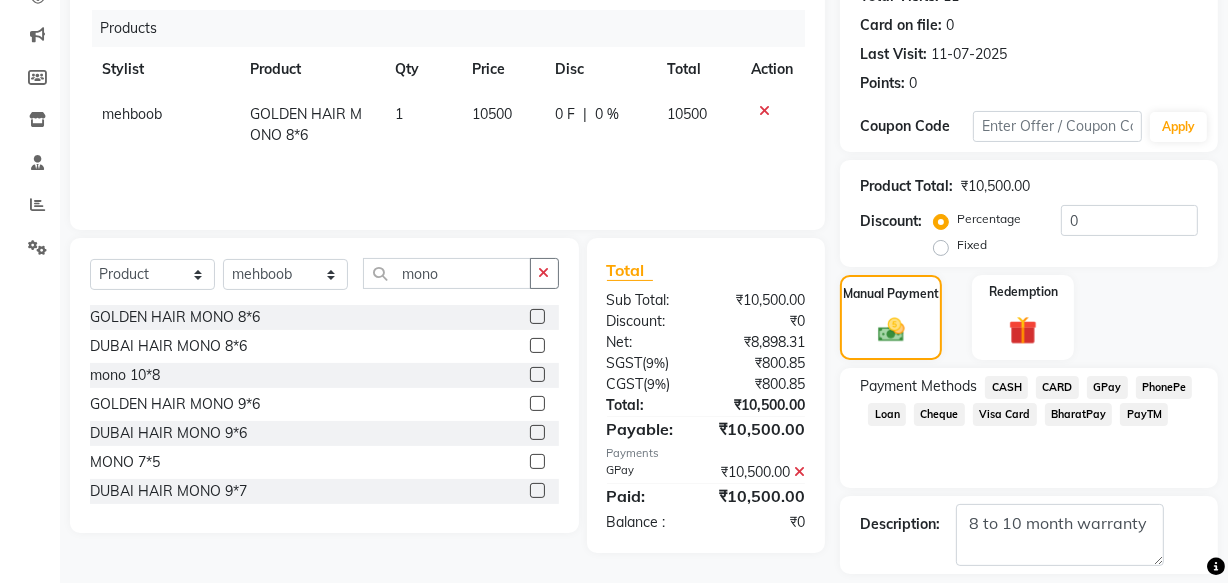 scroll, scrollTop: 326, scrollLeft: 0, axis: vertical 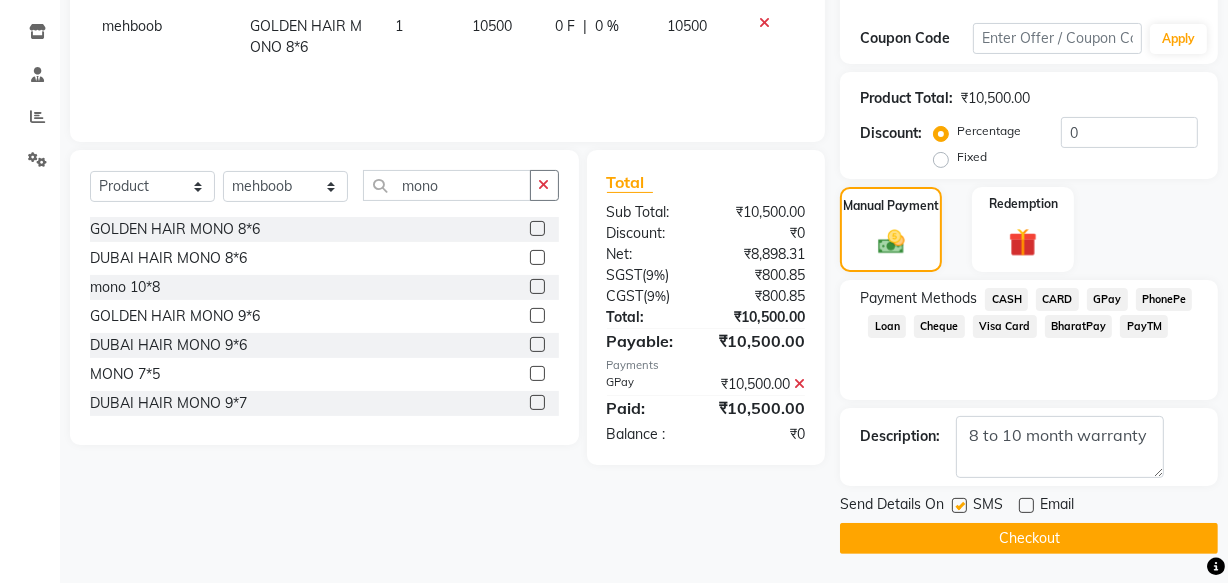 click on "Checkout" 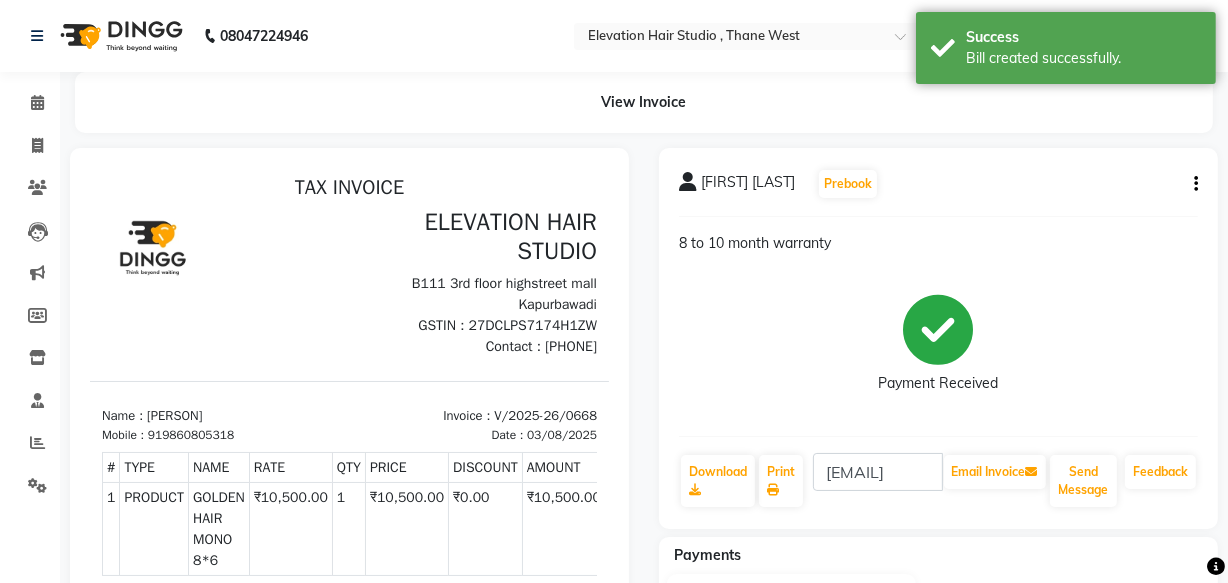scroll, scrollTop: 0, scrollLeft: 0, axis: both 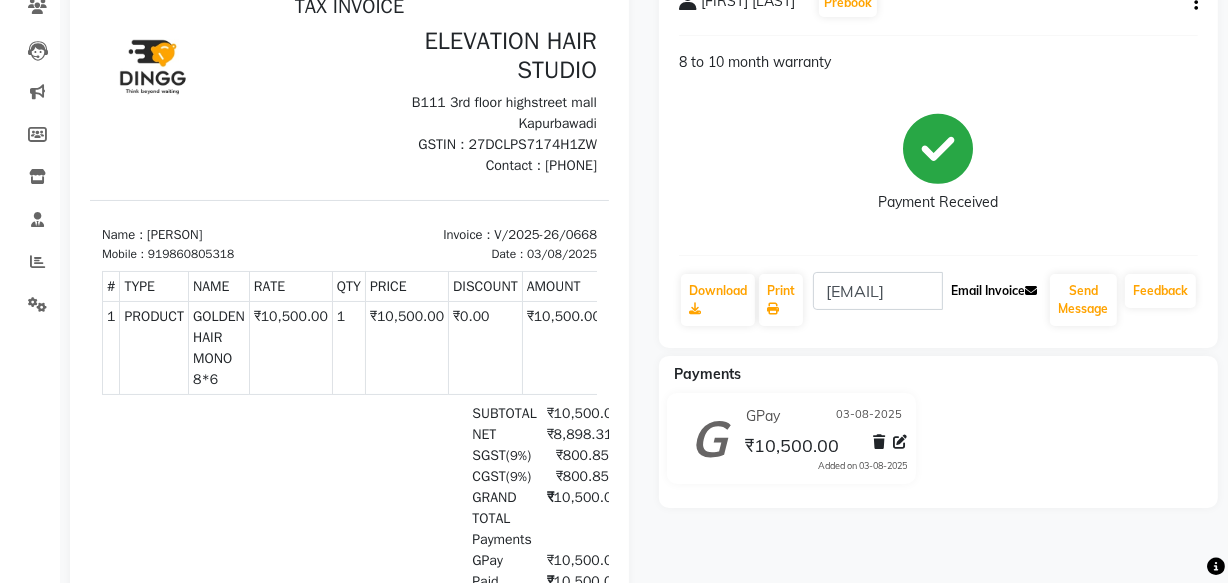 click on "Email Invoice" 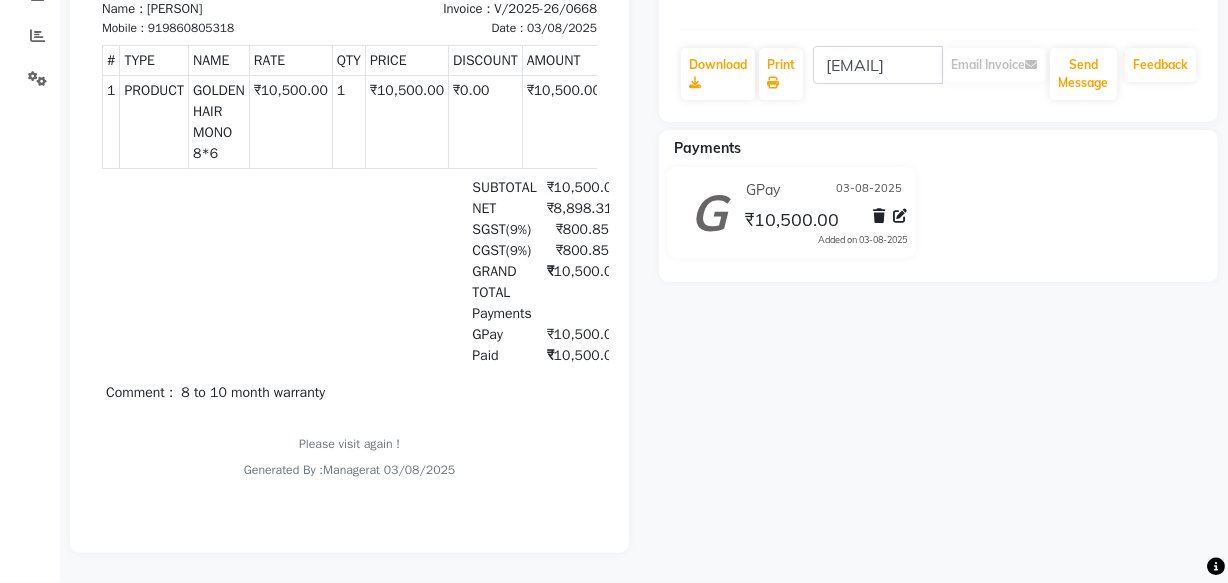 scroll, scrollTop: 148, scrollLeft: 0, axis: vertical 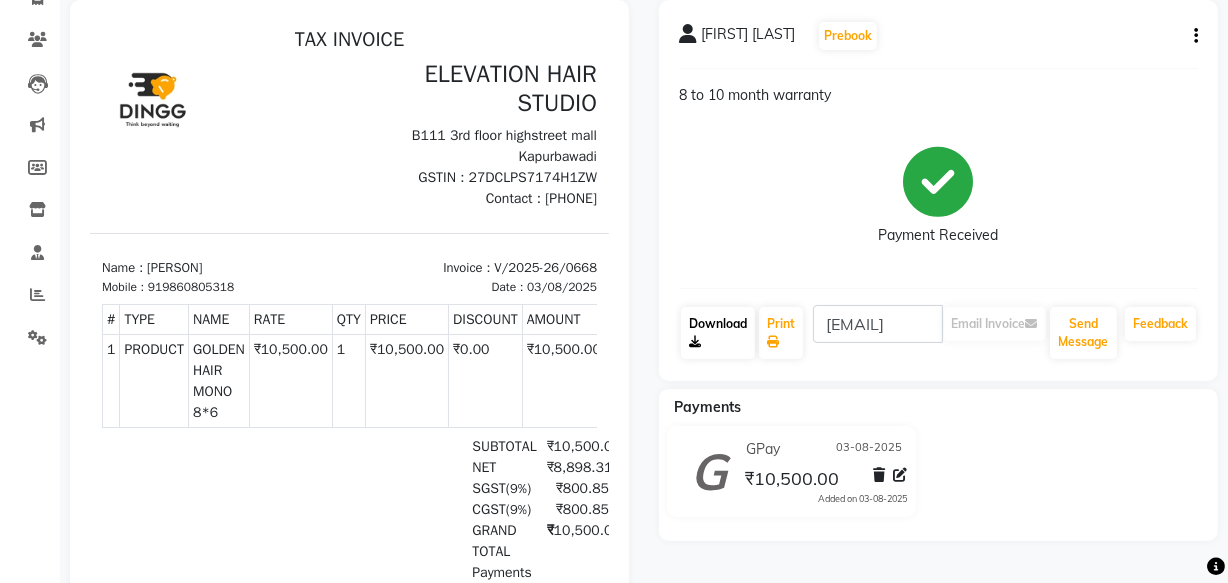 click on "Download" 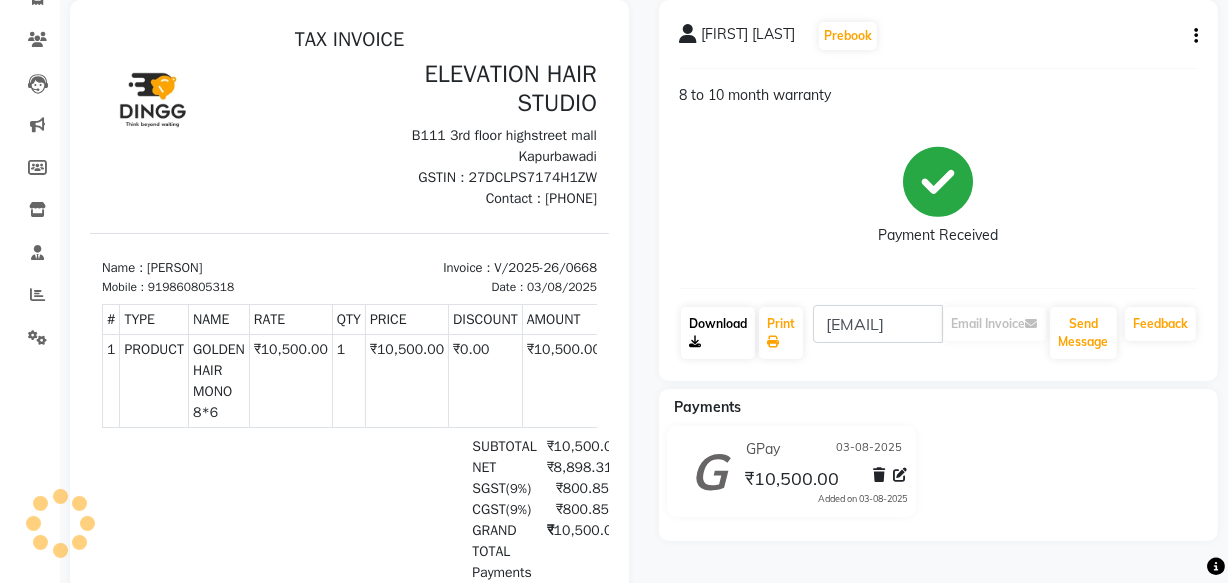 click on "Download" 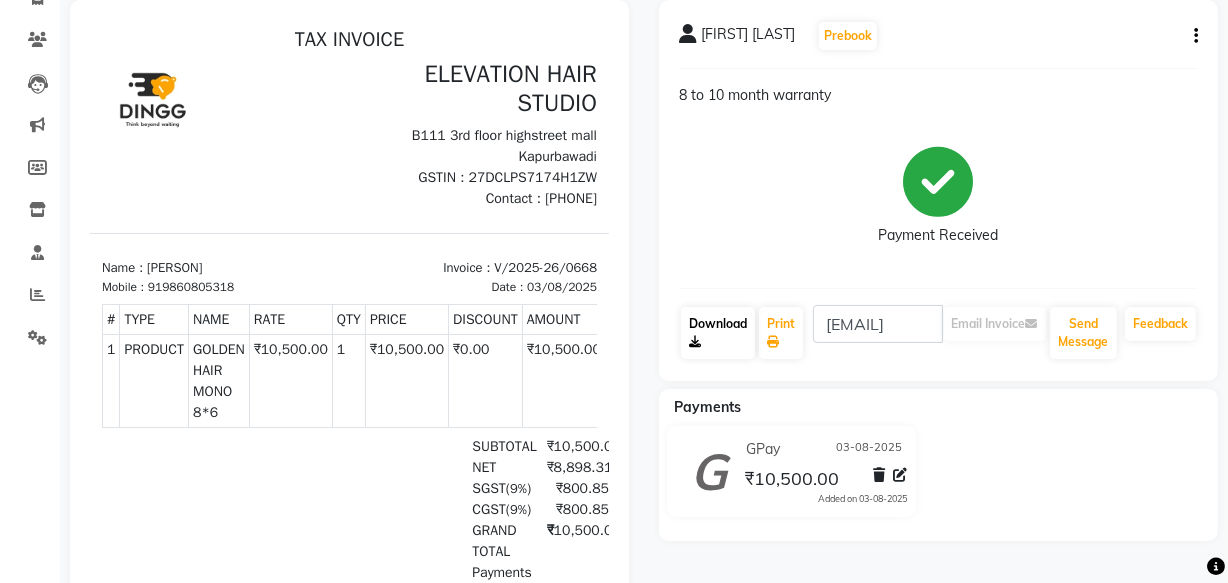 click on "Download" 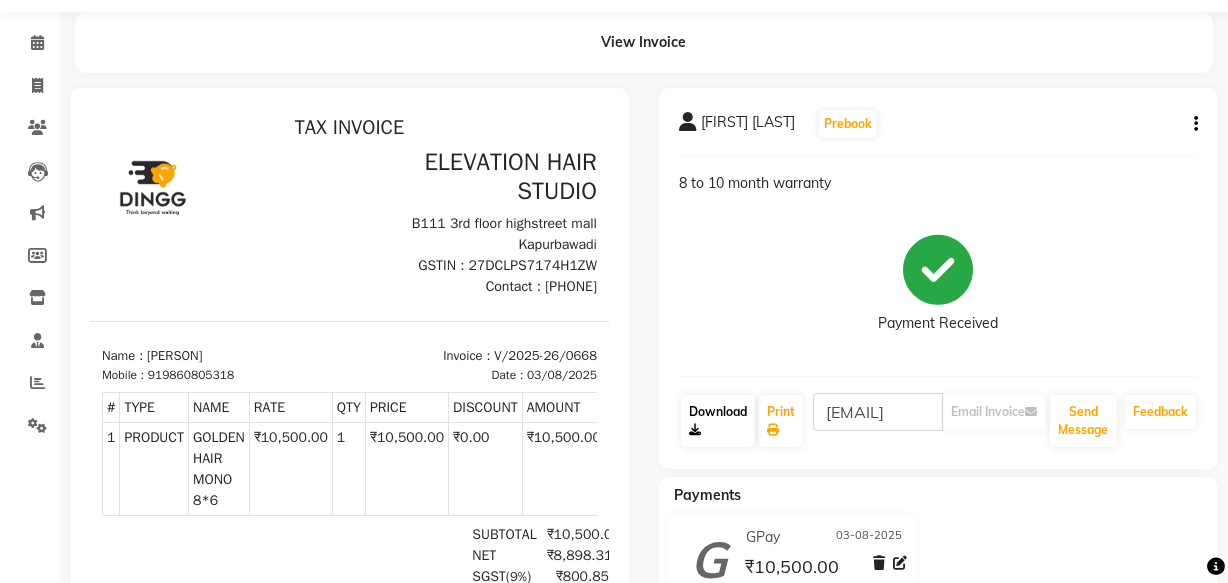 scroll, scrollTop: 0, scrollLeft: 0, axis: both 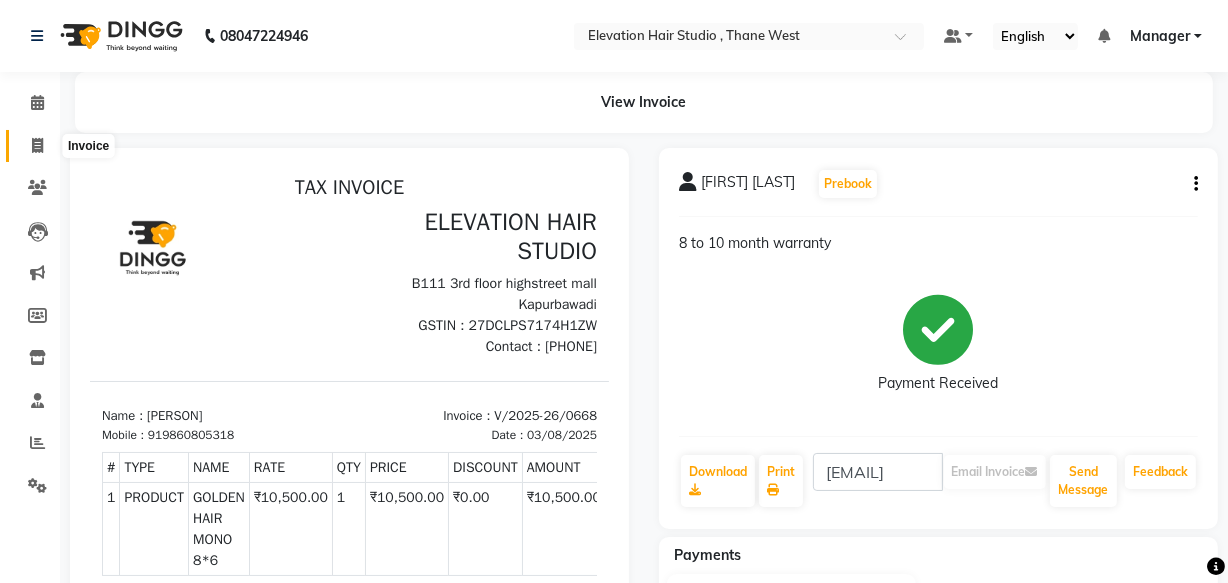 click 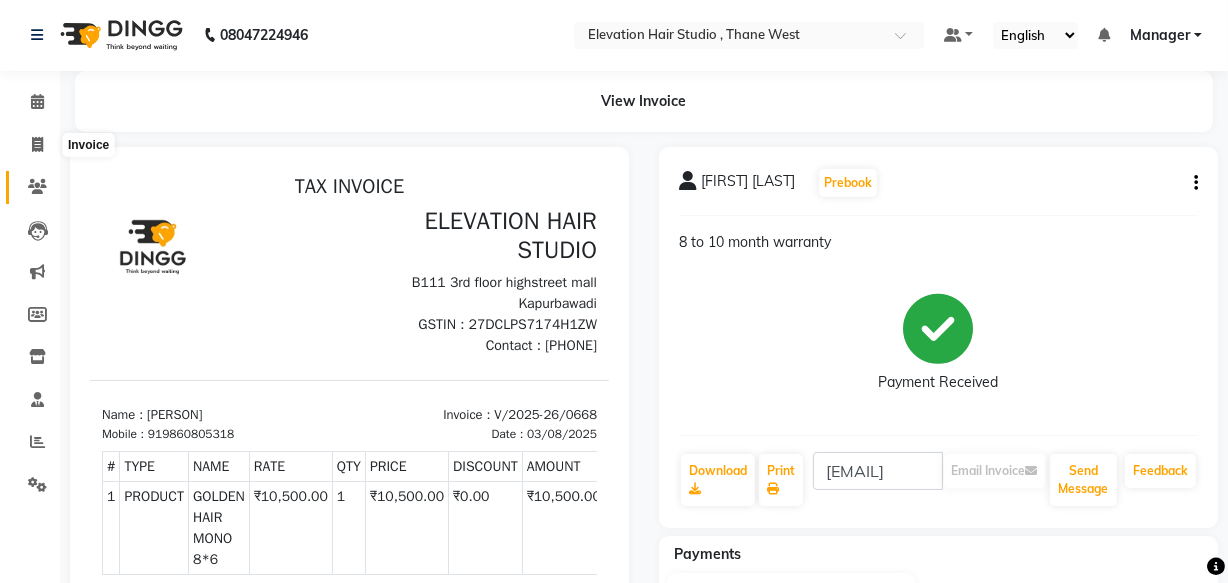 select on "service" 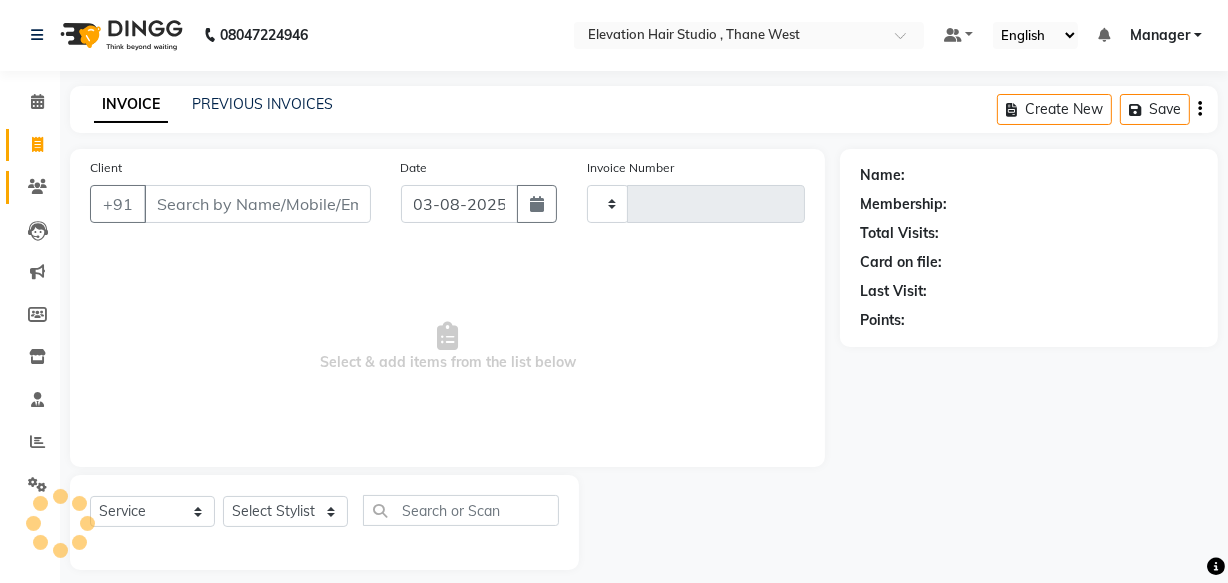 scroll, scrollTop: 19, scrollLeft: 0, axis: vertical 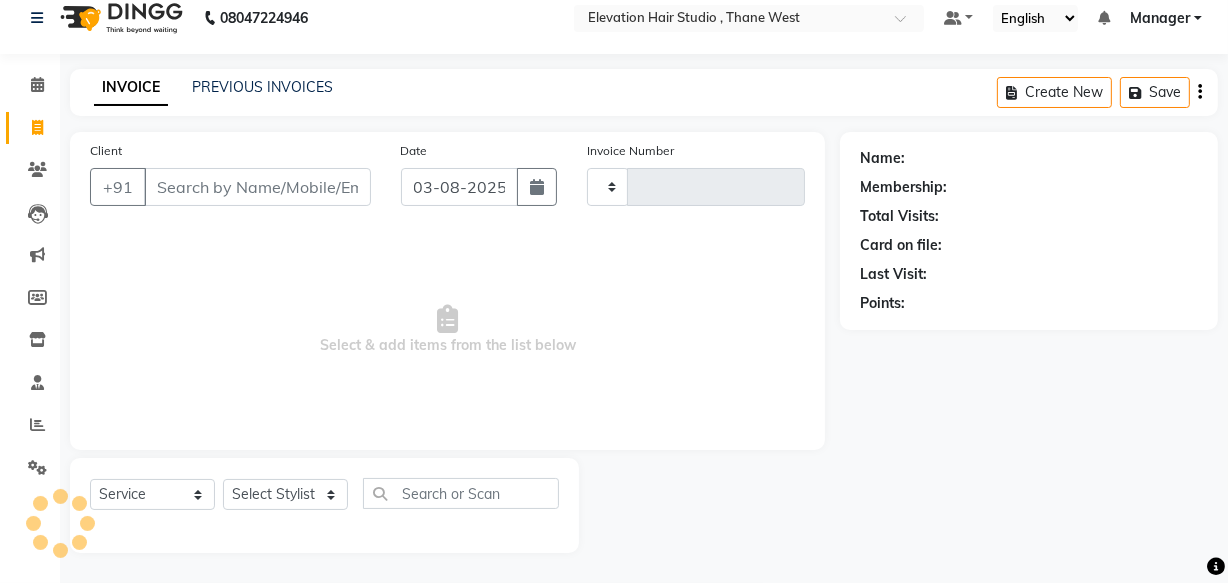 click on "Client" at bounding box center (257, 187) 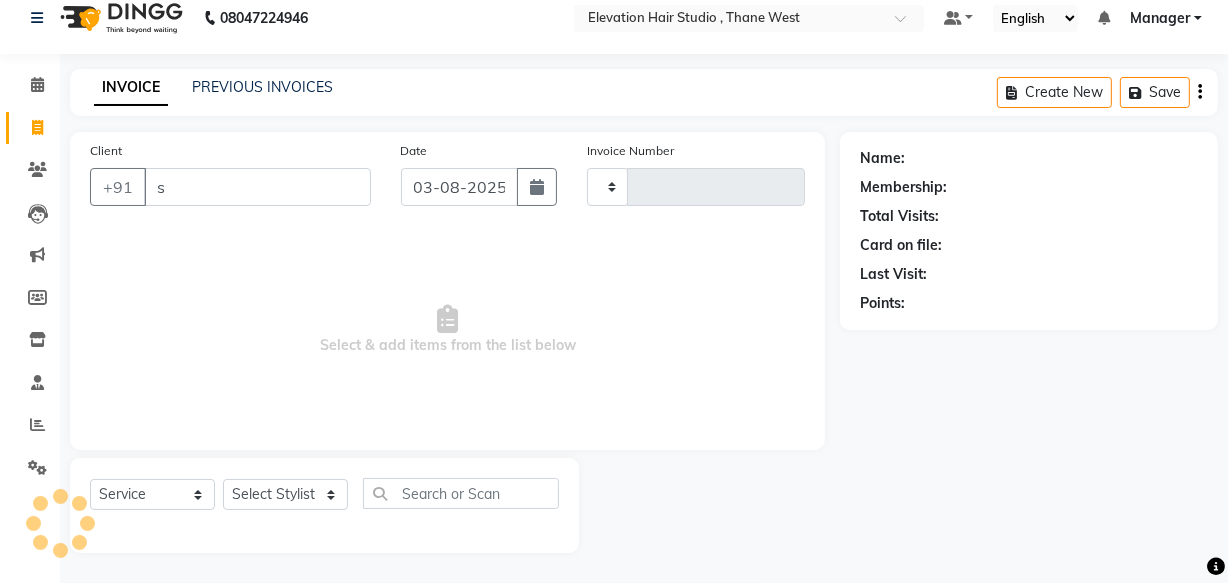 type on "sw" 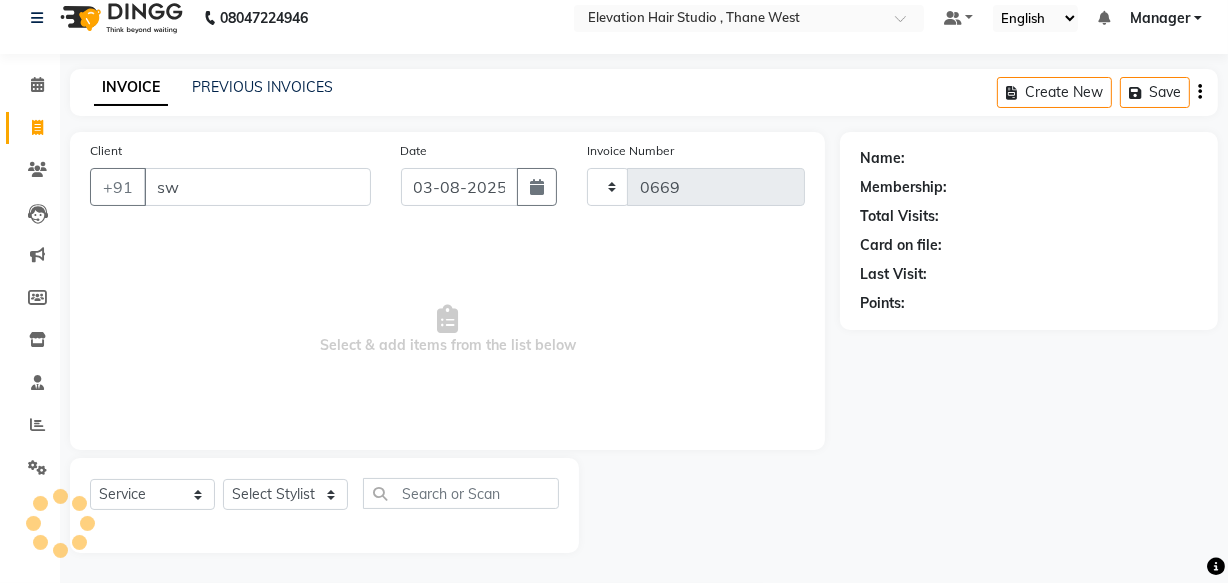select on "6886" 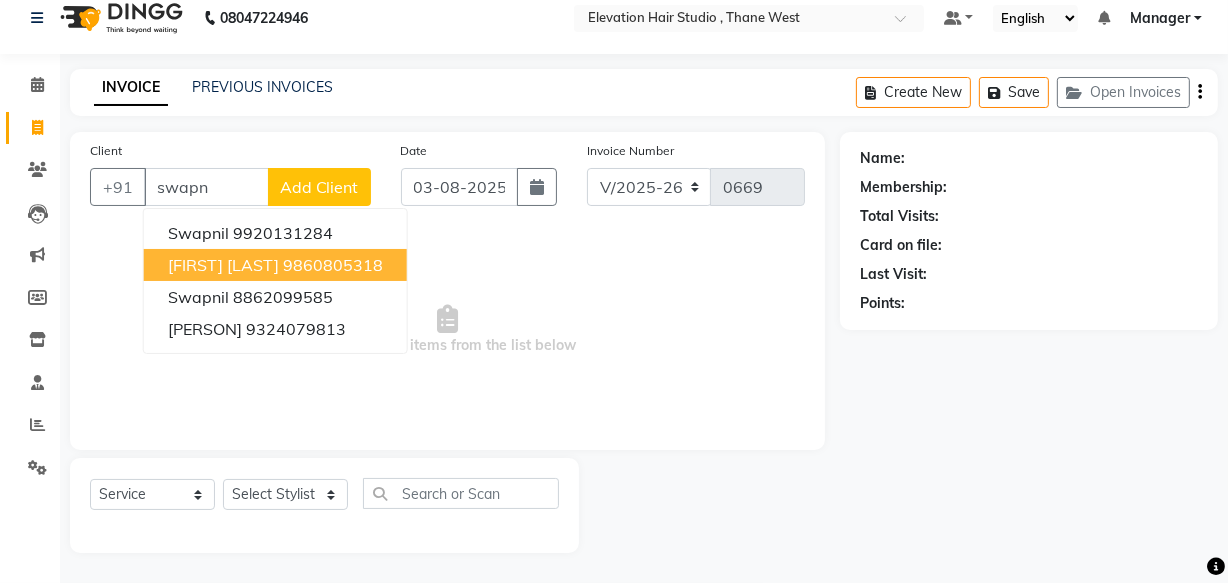 click on "9860805318" at bounding box center (333, 265) 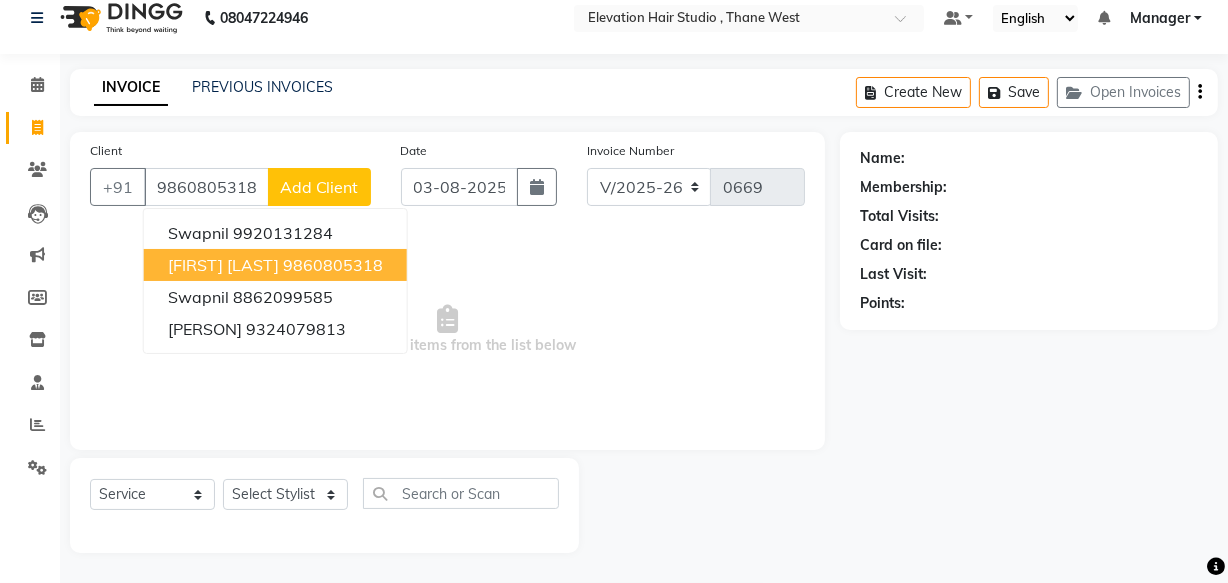 type on "9860805318" 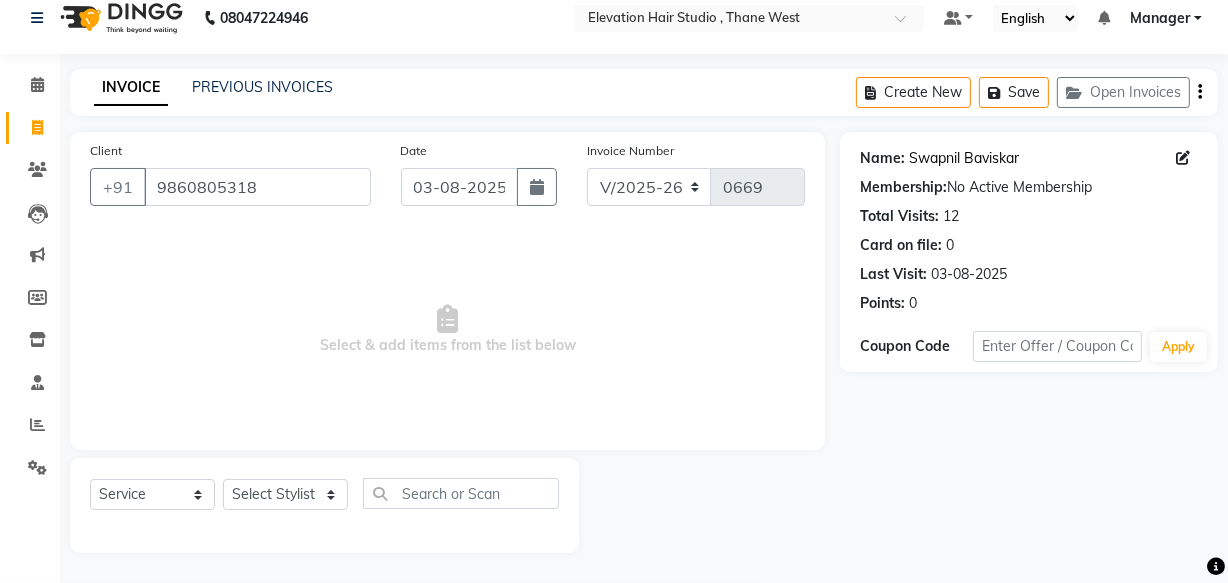 click on "Swapnil Baviskar" 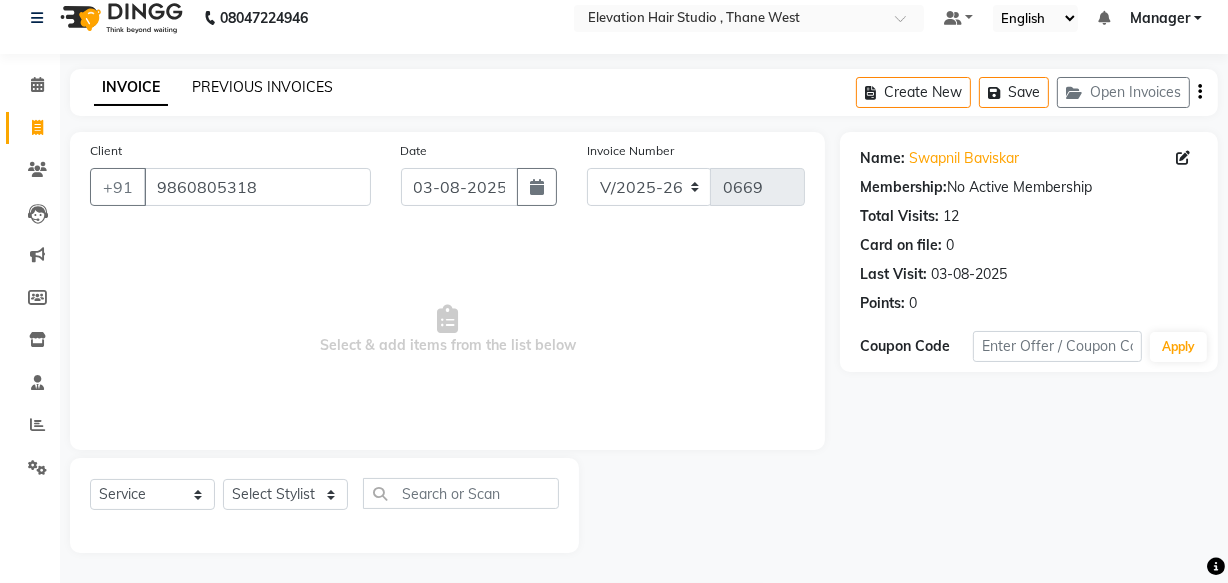 click on "PREVIOUS INVOICES" 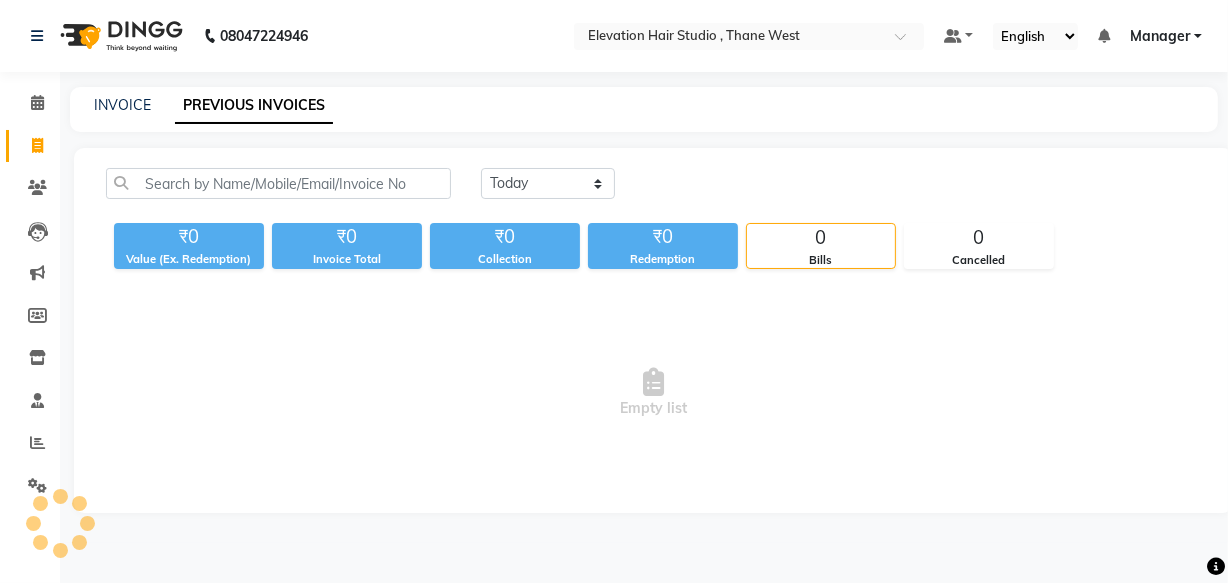 scroll, scrollTop: 0, scrollLeft: 0, axis: both 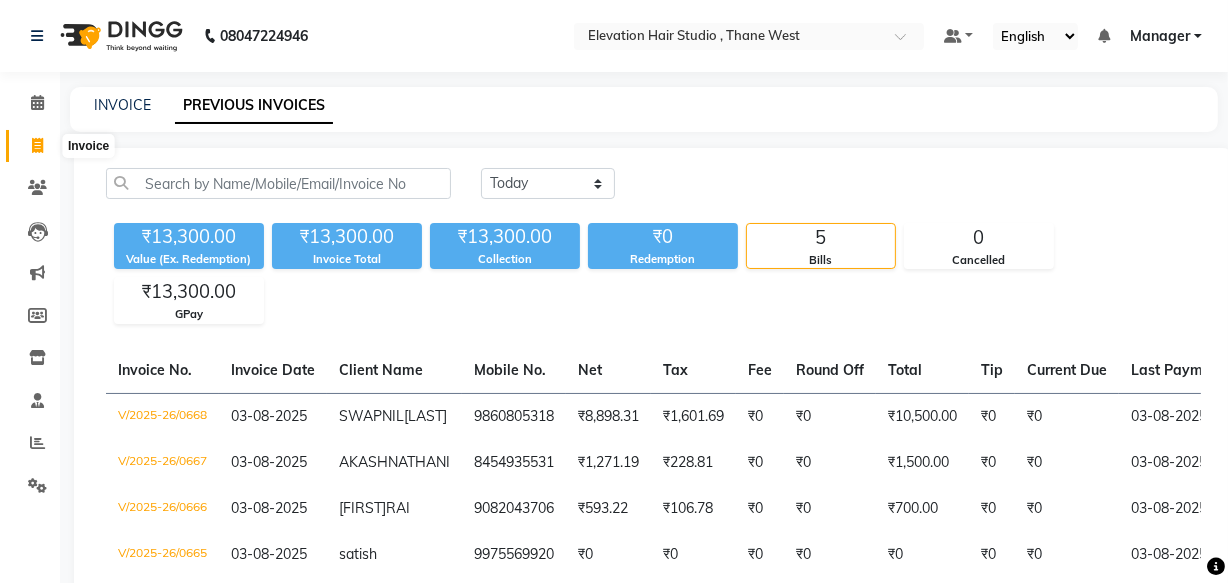 click 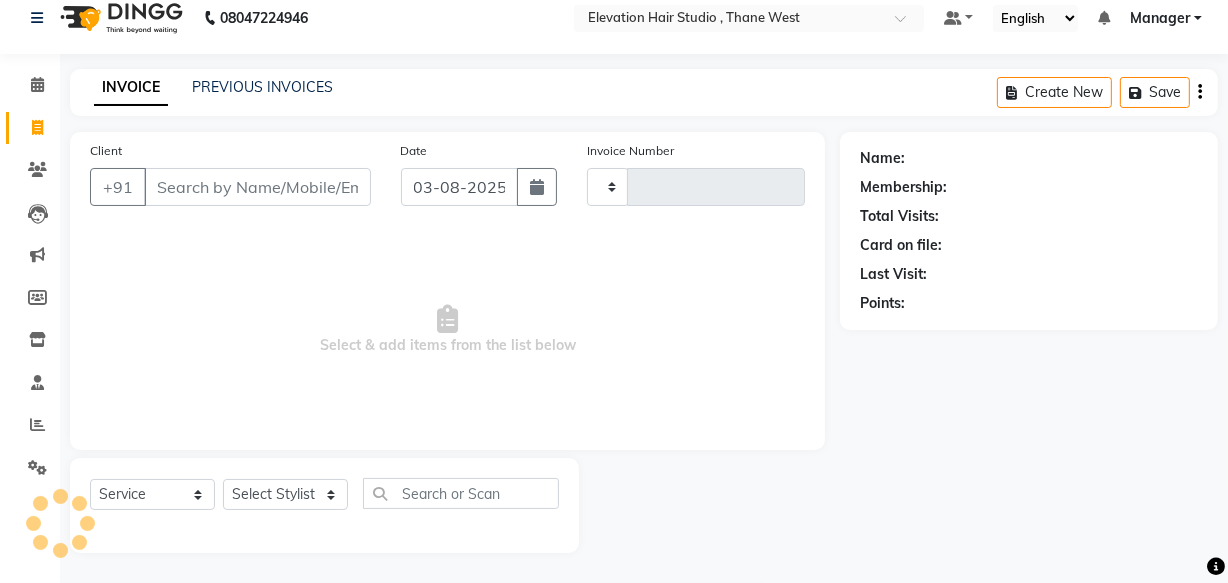 type on "0669" 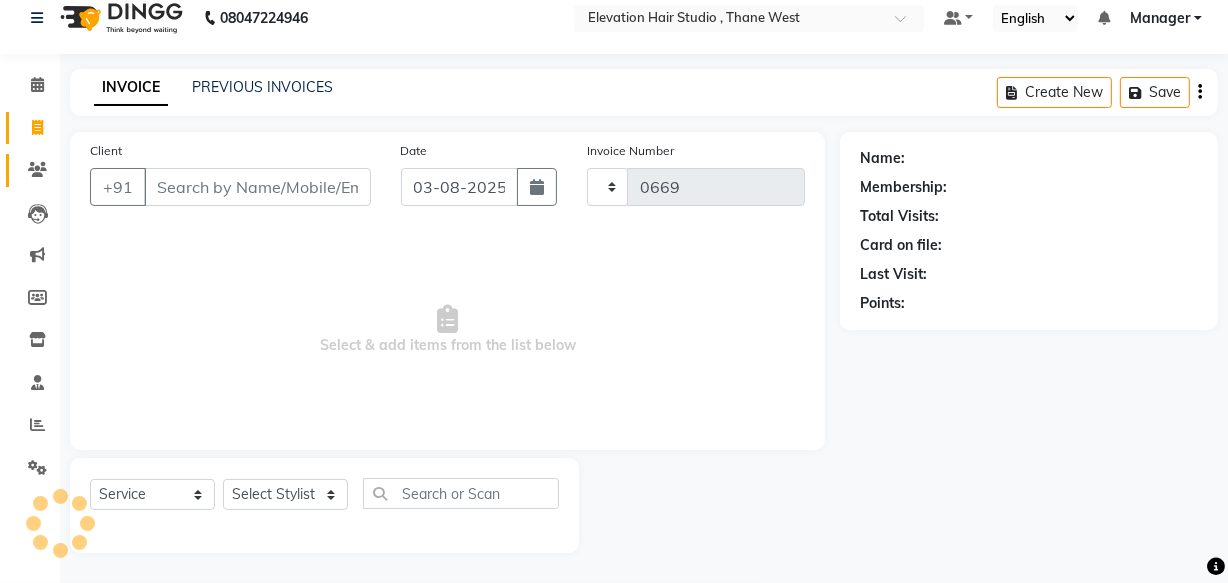 select on "6886" 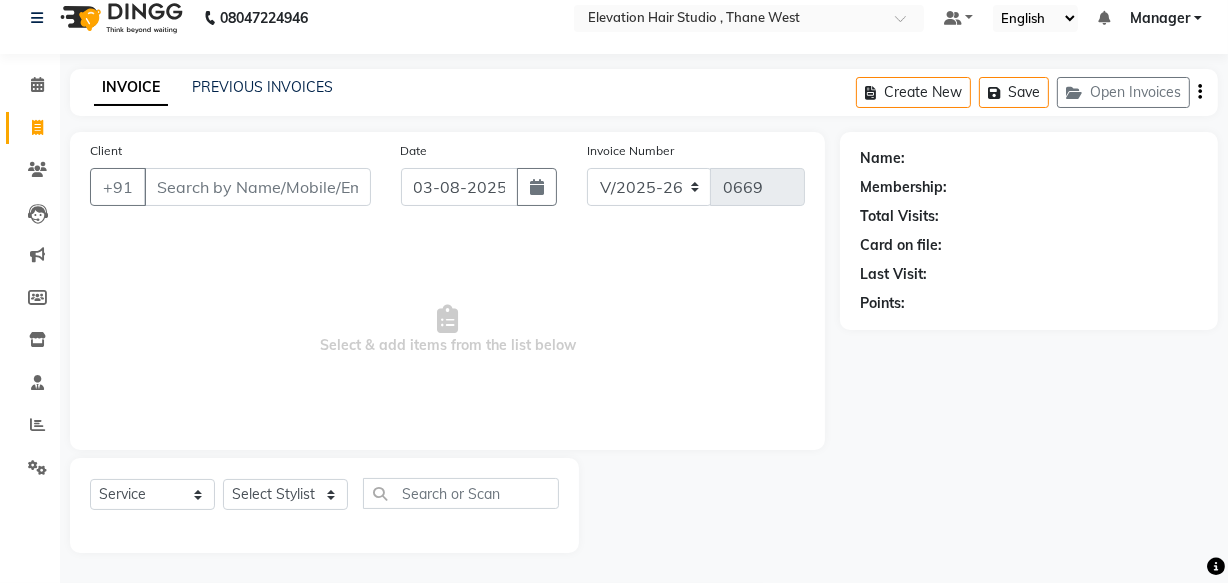 click on "Client" at bounding box center [257, 187] 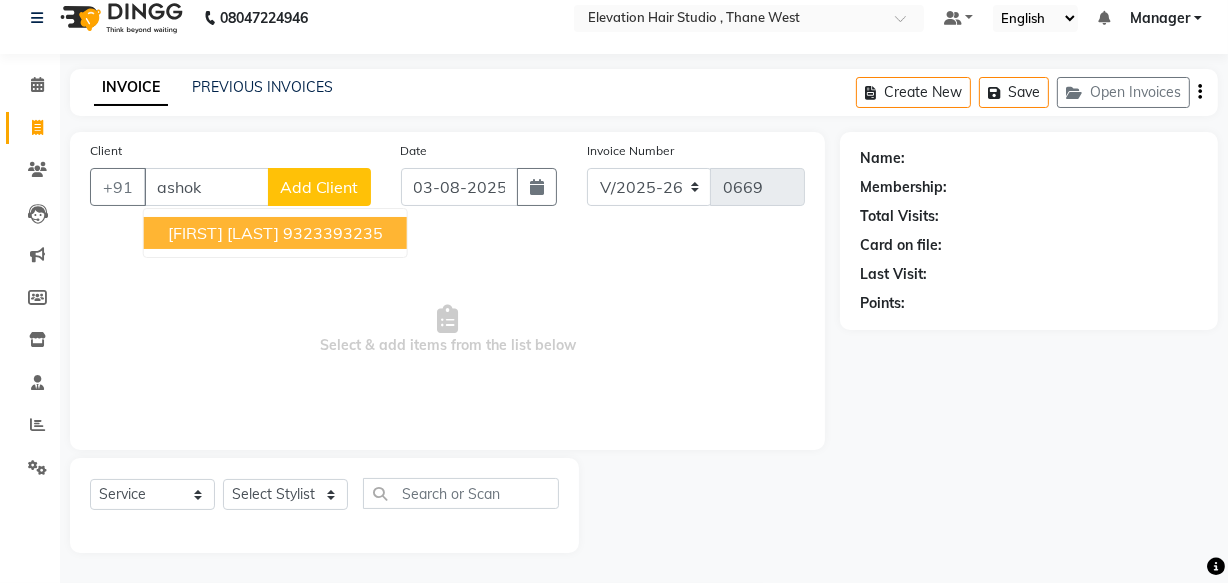 click on "ashok mukhi" at bounding box center [223, 233] 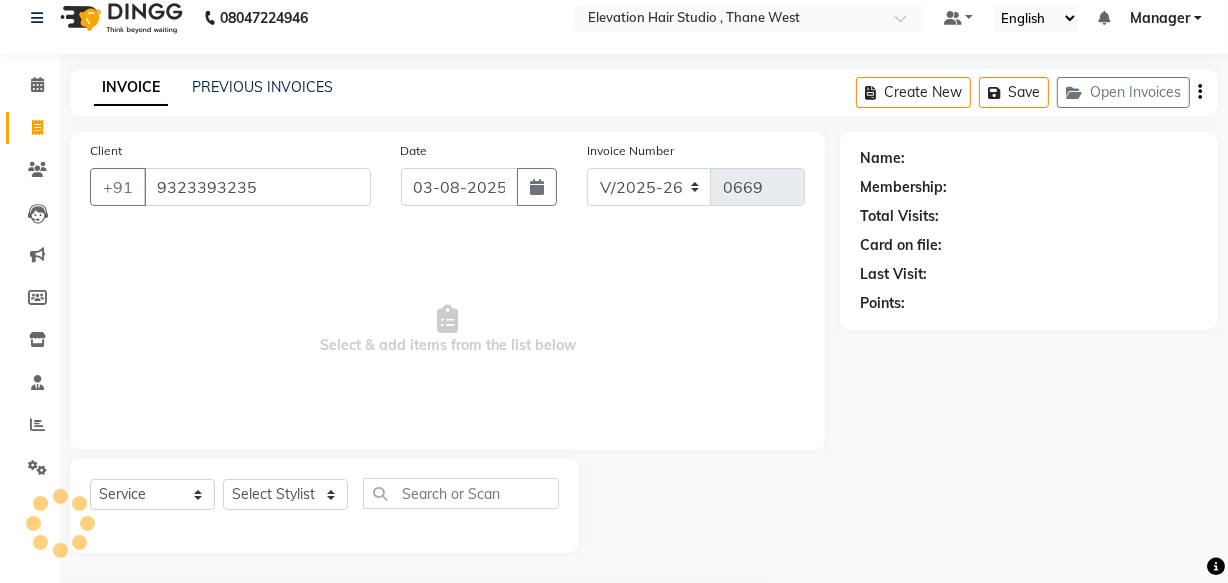 type on "9323393235" 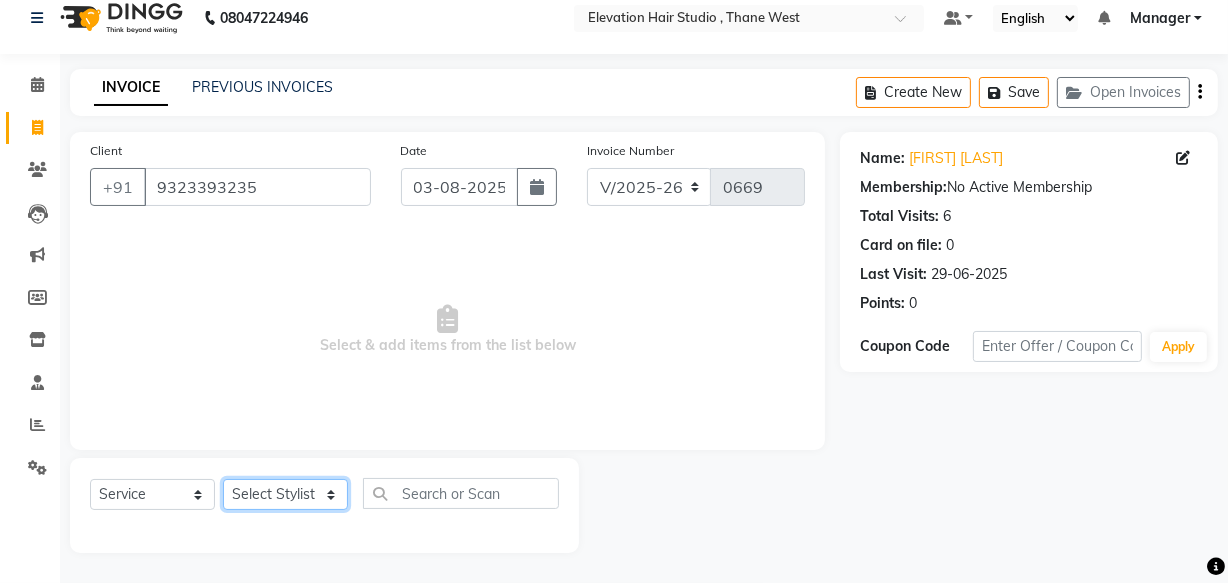 click on "Select Stylist Anish shaikh Dilip Manager mehboob  PARVEEN sahil  SAKSHI sameer Sanjay Sarfaraz" 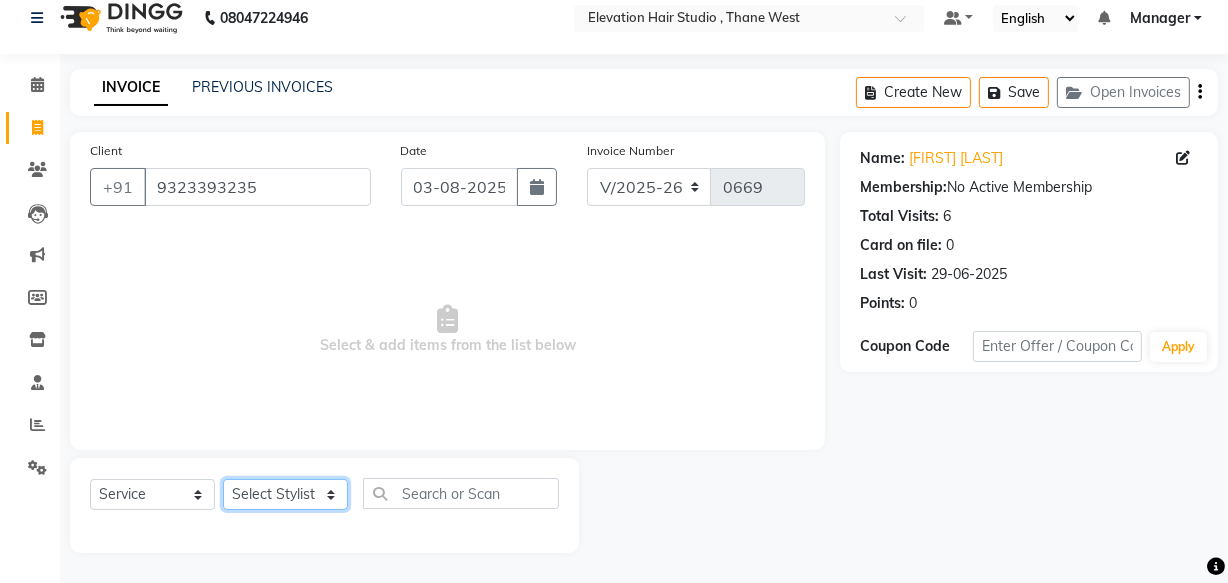 select on "62586" 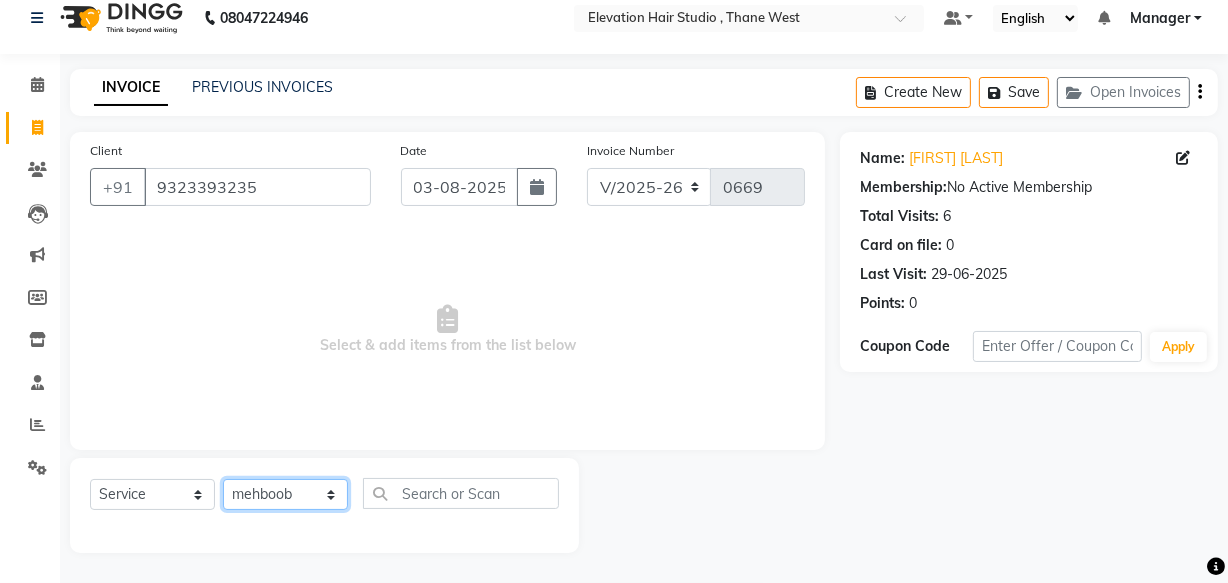 click on "Select Stylist Anish shaikh Dilip Manager mehboob  PARVEEN sahil  SAKSHI sameer Sanjay Sarfaraz" 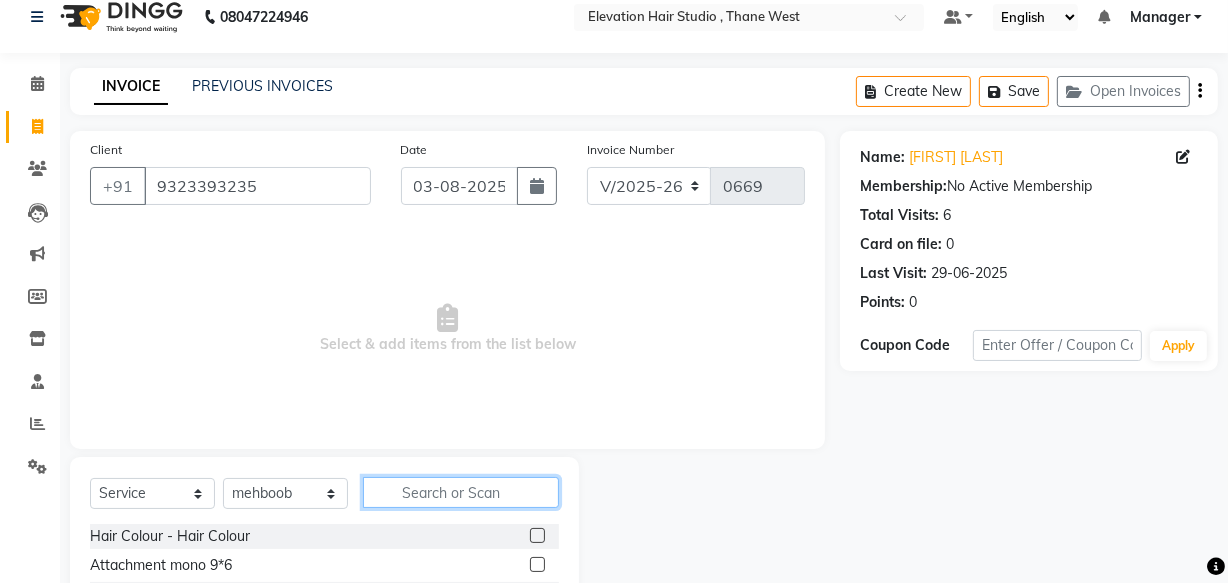 click 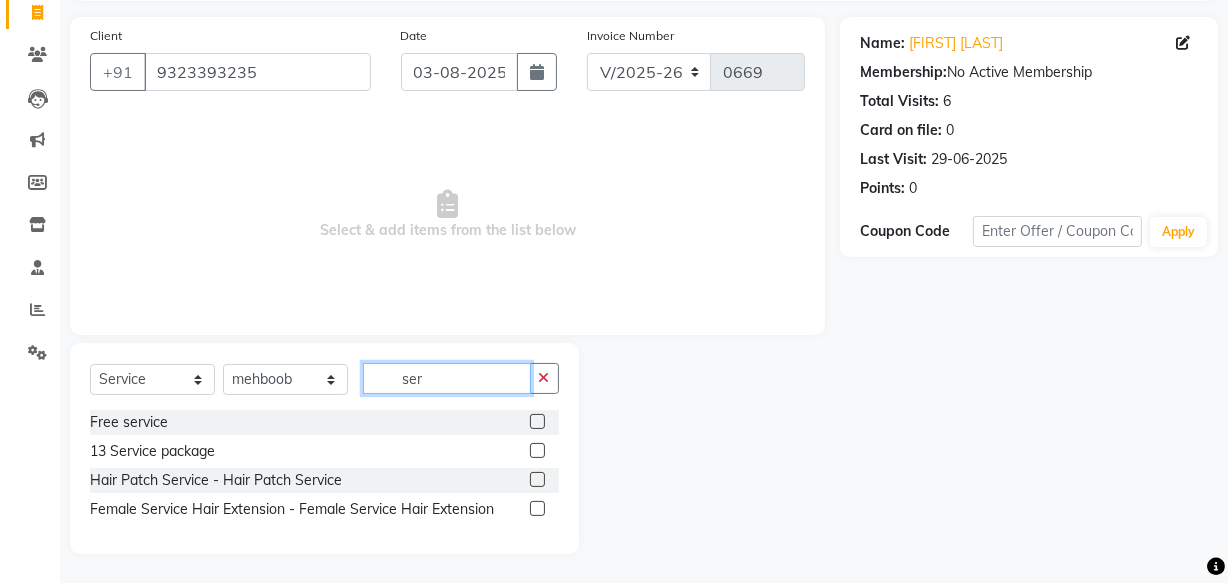 scroll, scrollTop: 134, scrollLeft: 0, axis: vertical 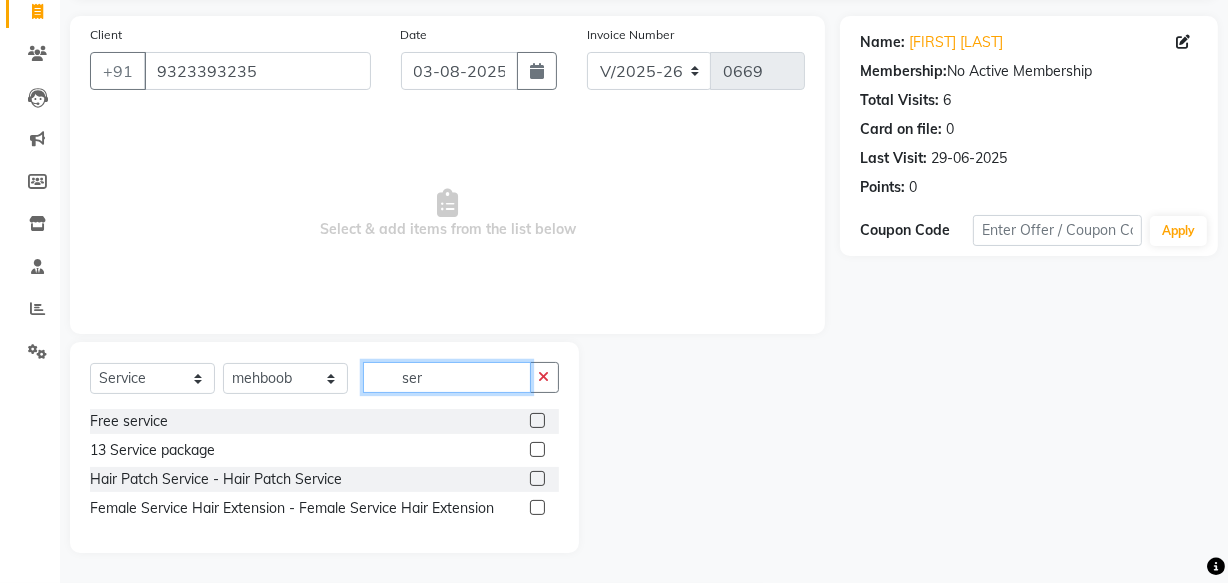 type on "ser" 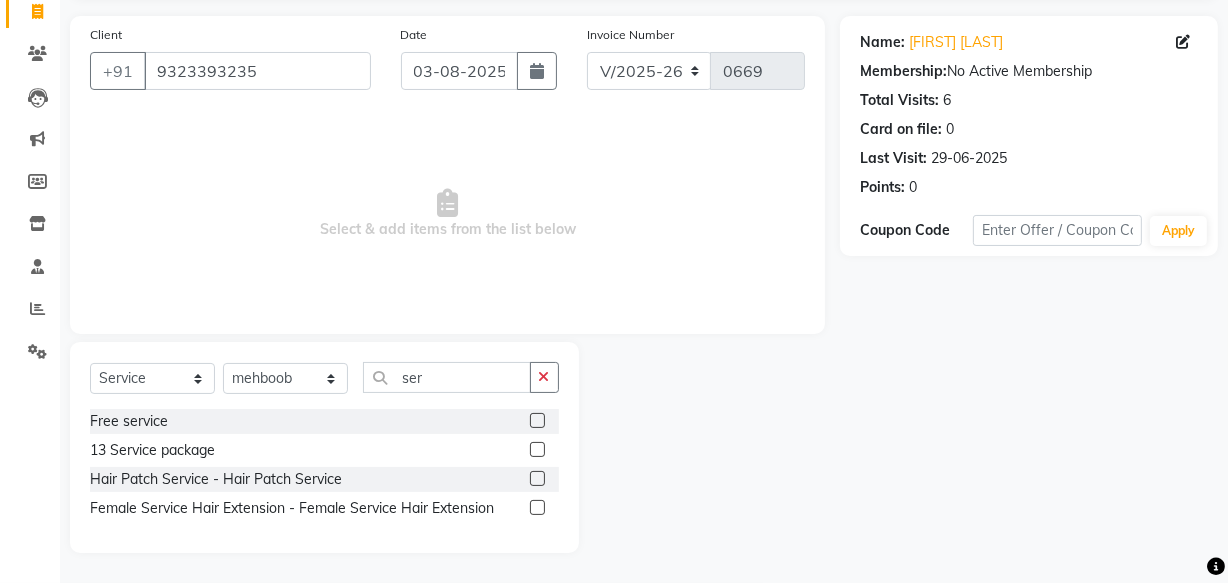 click 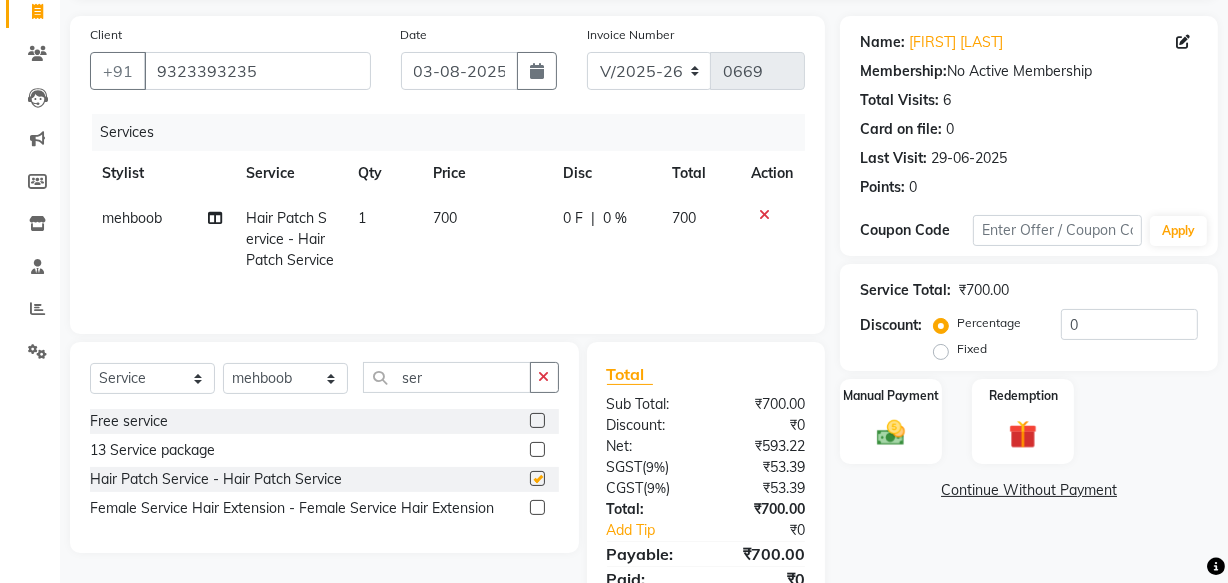 checkbox on "false" 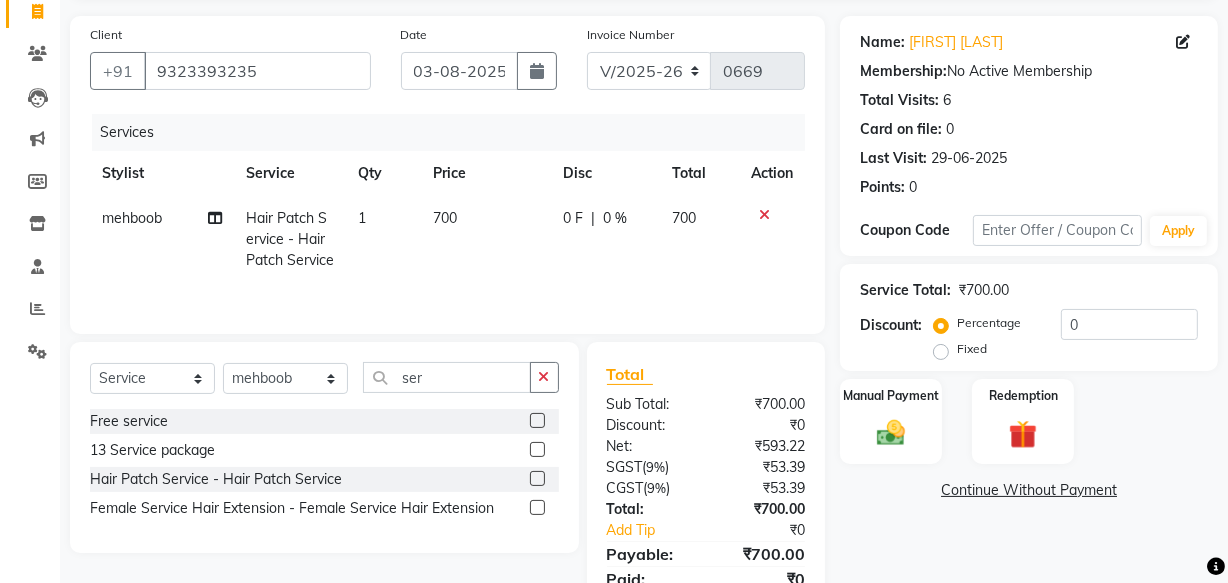 click on "700" 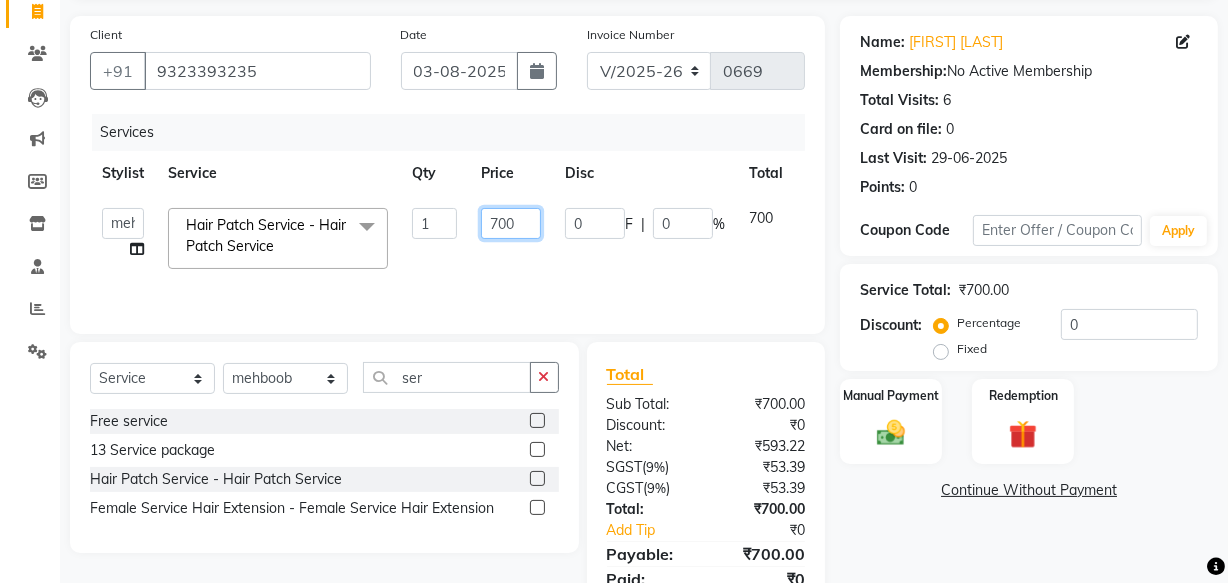 drag, startPoint x: 497, startPoint y: 217, endPoint x: 423, endPoint y: 234, distance: 75.9276 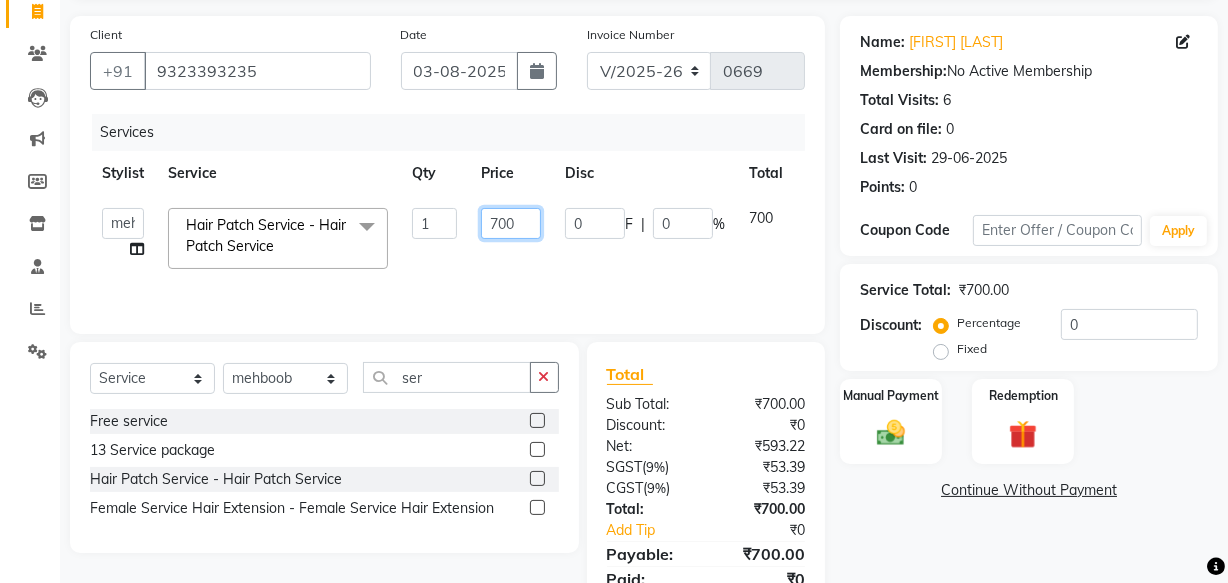 click on "Anish shaikh   Dilip   Manager   mehboob    PARVEEN   sahil    SAKSHI   sameer   Sanjay   Sarfaraz   Hair Patch Service - Hair Patch Service  x Hair Colour - Hair Colour Attachment mono 9*6 Attachment 9*6 switch lace Attachment silk 9*7 Attachment 9*6 dura Attachment 9*6 front lace Attachment 8*6 miraj Highlights Refilling Attachment 8*6 dura mono Attachment 8*6 front lace Attachment 5*5 topper Attachment 7*5 topper Attachment 8*6 poly Patch hair cutting CONSULTATION Attachment 10*8 silk Free service Attachment of 9*7 miraj 13 Service package Attachment 5*5 mono hairline Hair cutting Miraj 8*6 Front line Attachment front lace miraj 8*6 Attachment 10*7  front lace Attachment 9*7  dura hair Attachment of 9*7 black mono Attachment of 7*5 mono silk Attachment 10*8 miraj Attachment 10*7 Australian Full wig Attachment full lace 8*6 Patch Replacement Attachment 4*4 mono Hair style tongs poly 9*6 Attachment 10*7 mono Attachment 7*5 mono Attachment 8*6 Premium mono Olaplex Treatment Attachment 9*7 poly Smoothening 1" 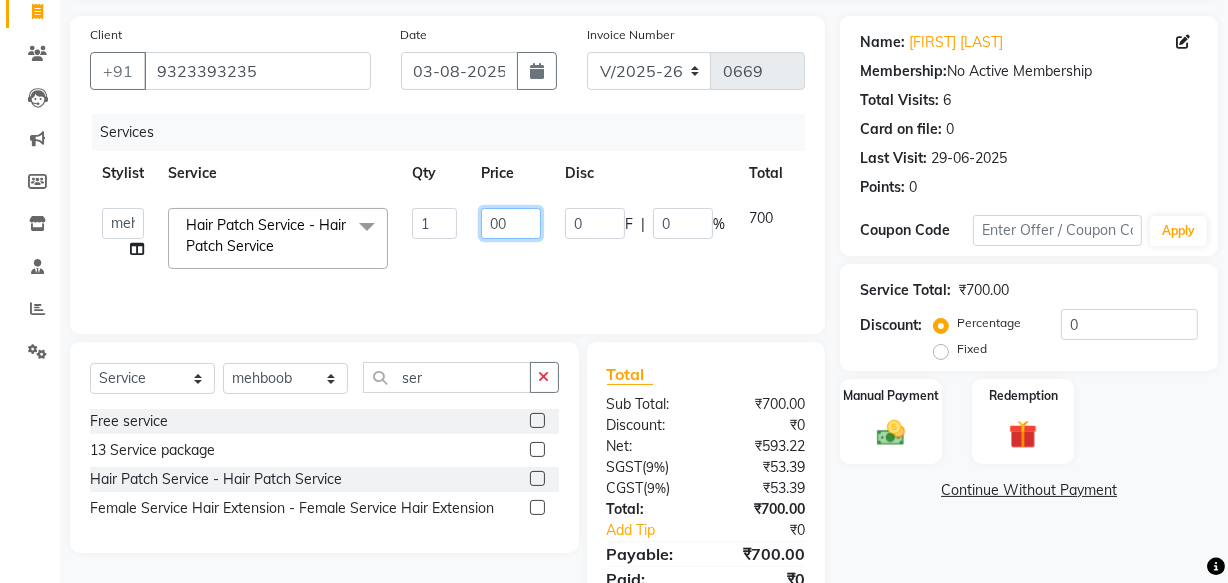 type on "600" 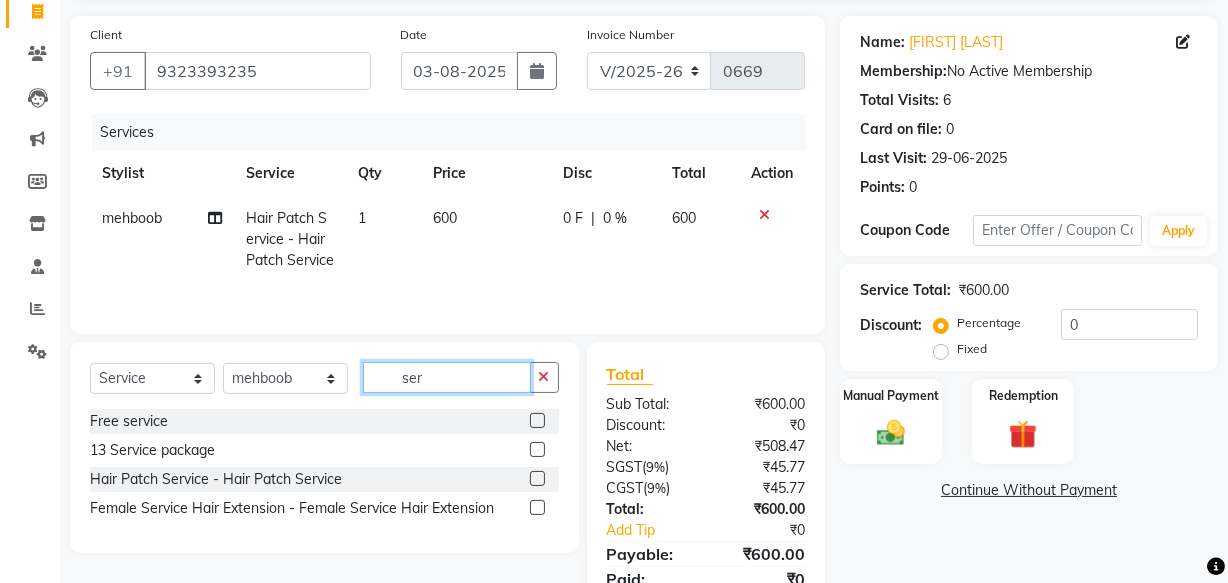 drag, startPoint x: 451, startPoint y: 371, endPoint x: 114, endPoint y: 342, distance: 338.24548 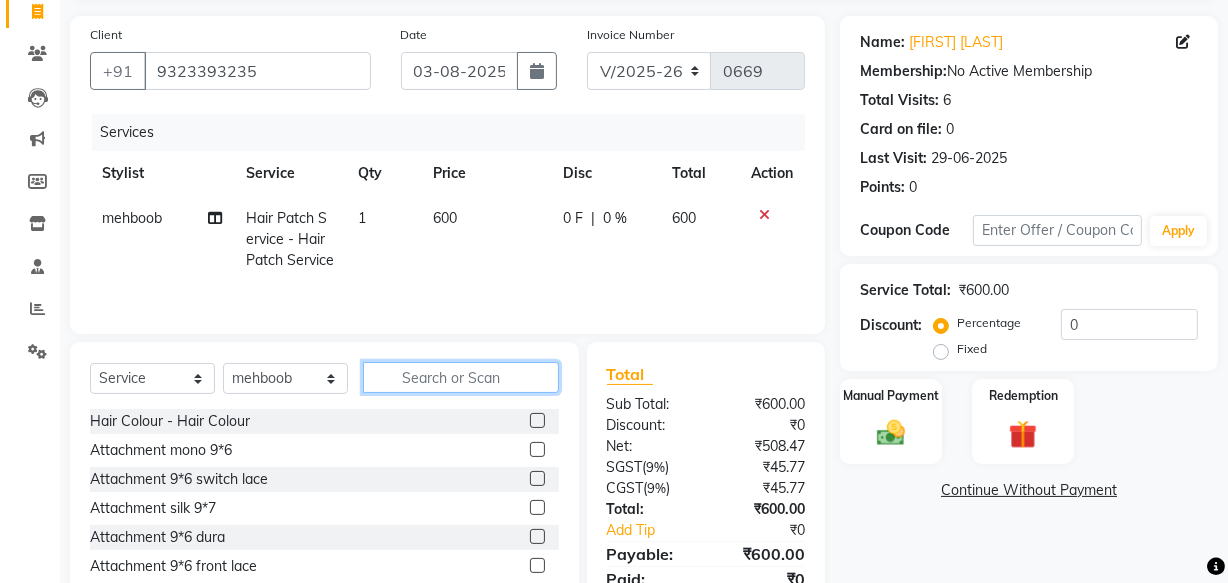 type 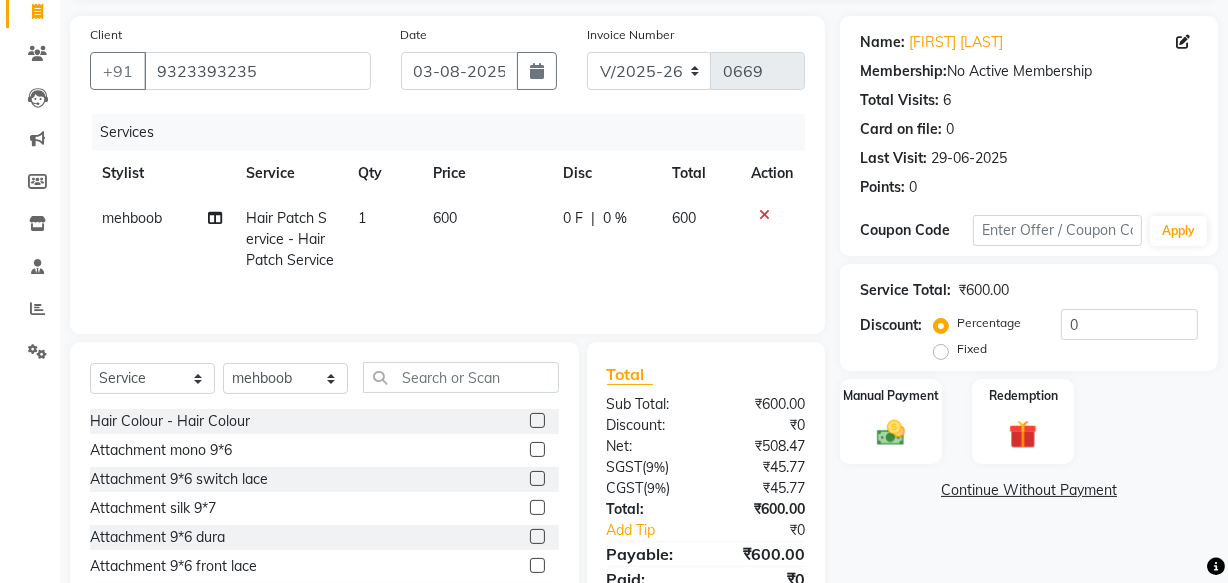 click 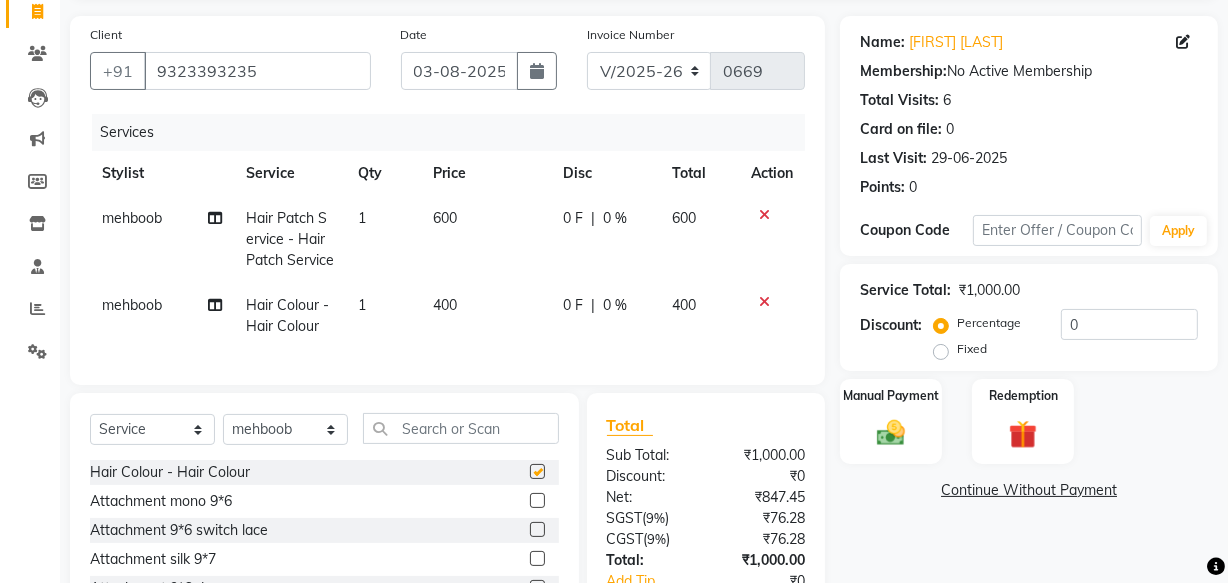 checkbox on "false" 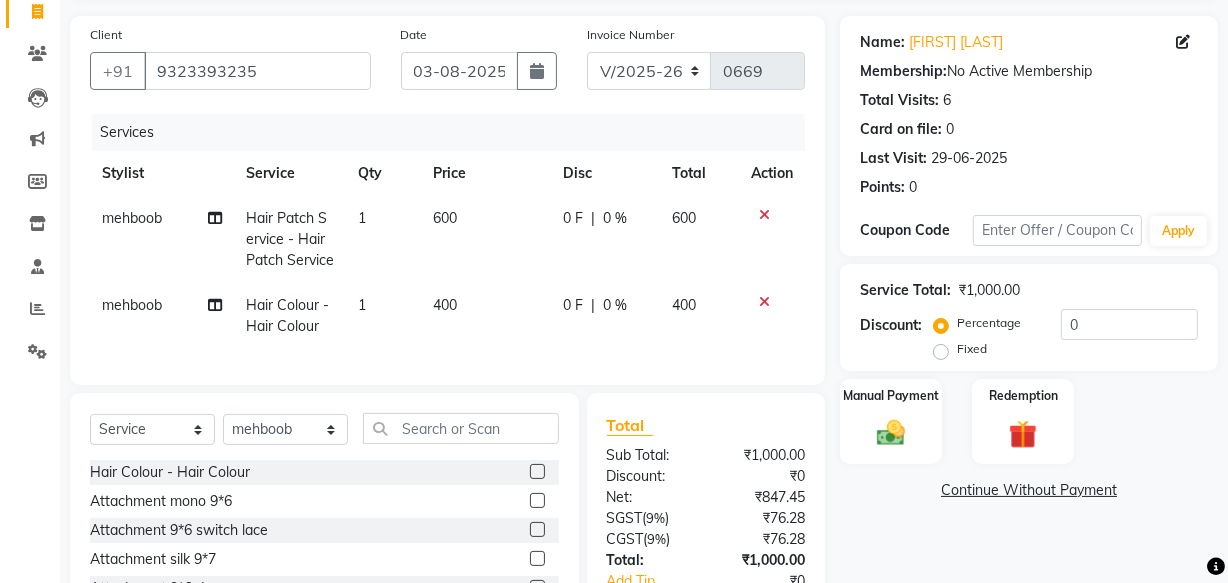 click on "400" 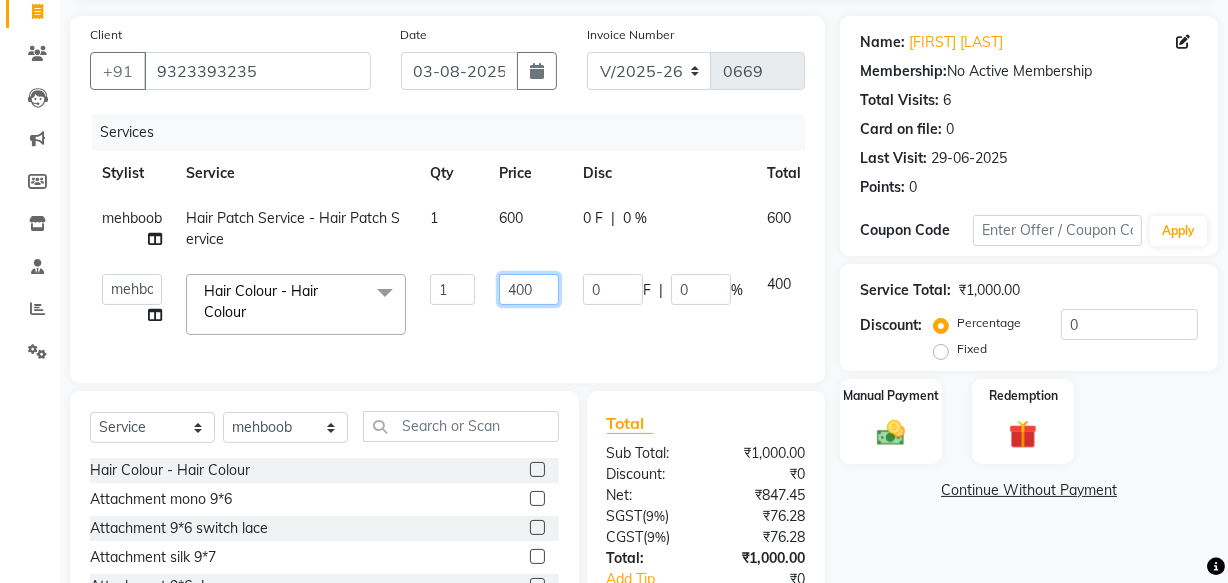 click on "400" 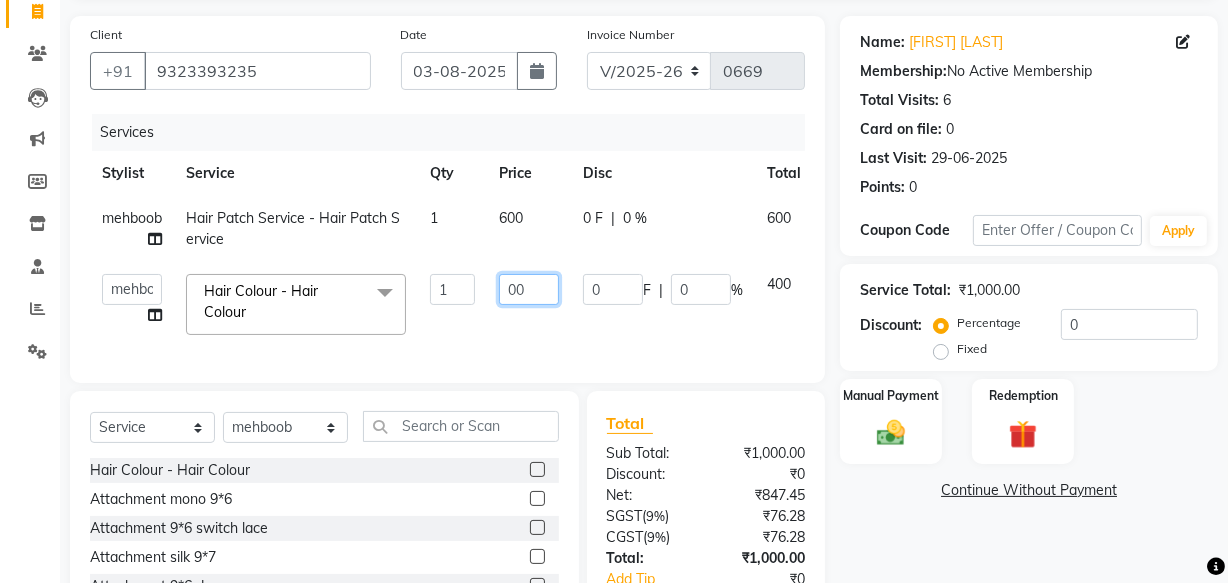 type on "200" 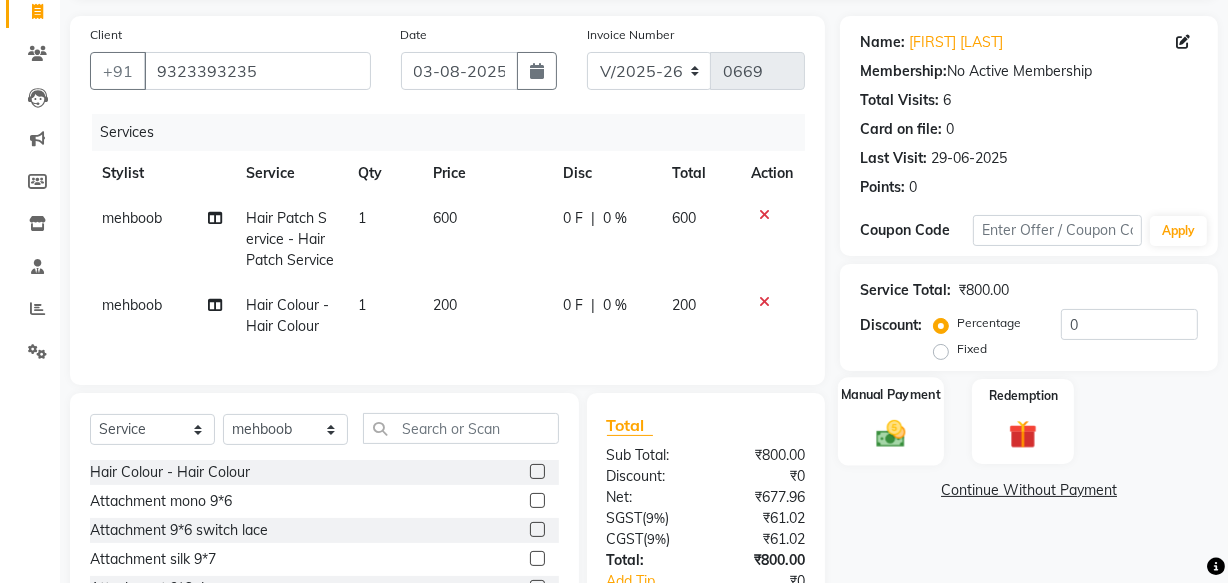 click 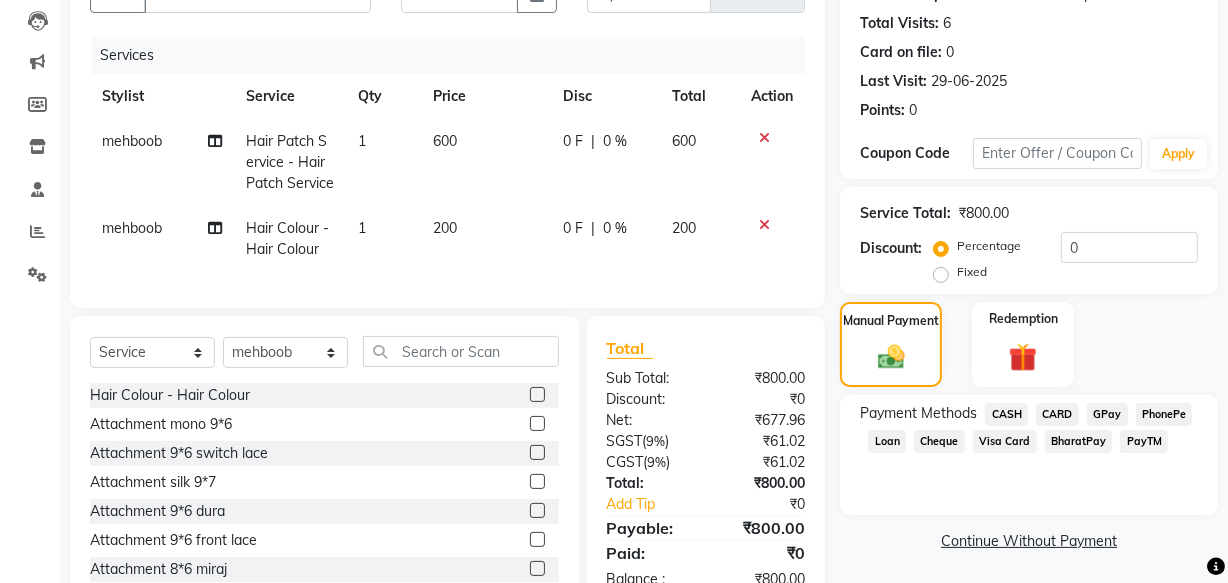 scroll, scrollTop: 283, scrollLeft: 0, axis: vertical 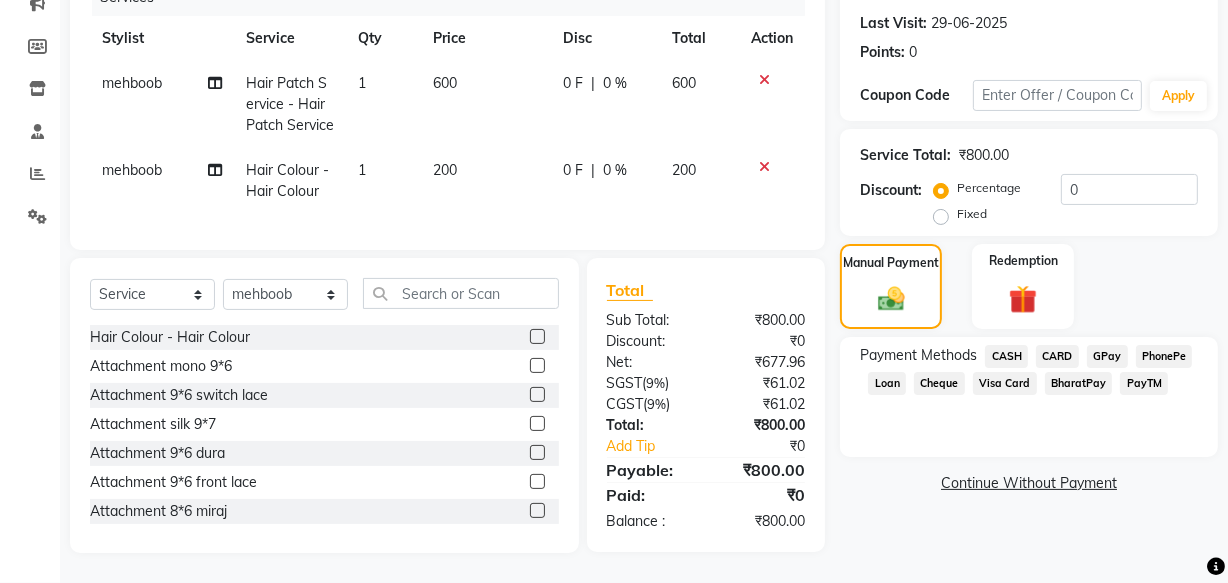 click on "CASH" 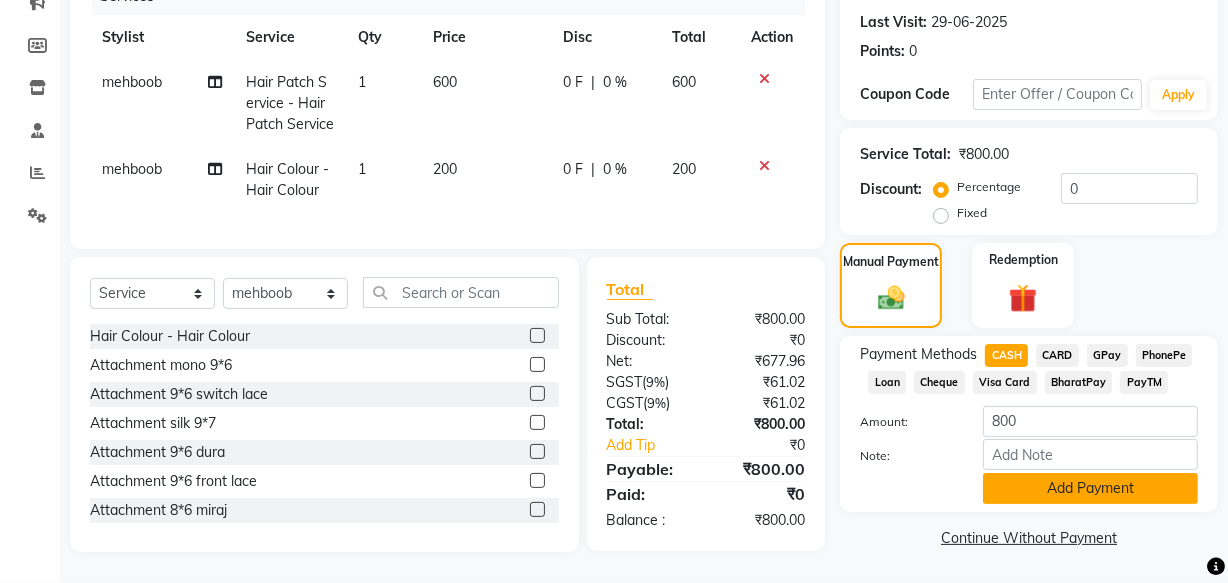 click on "Add Payment" 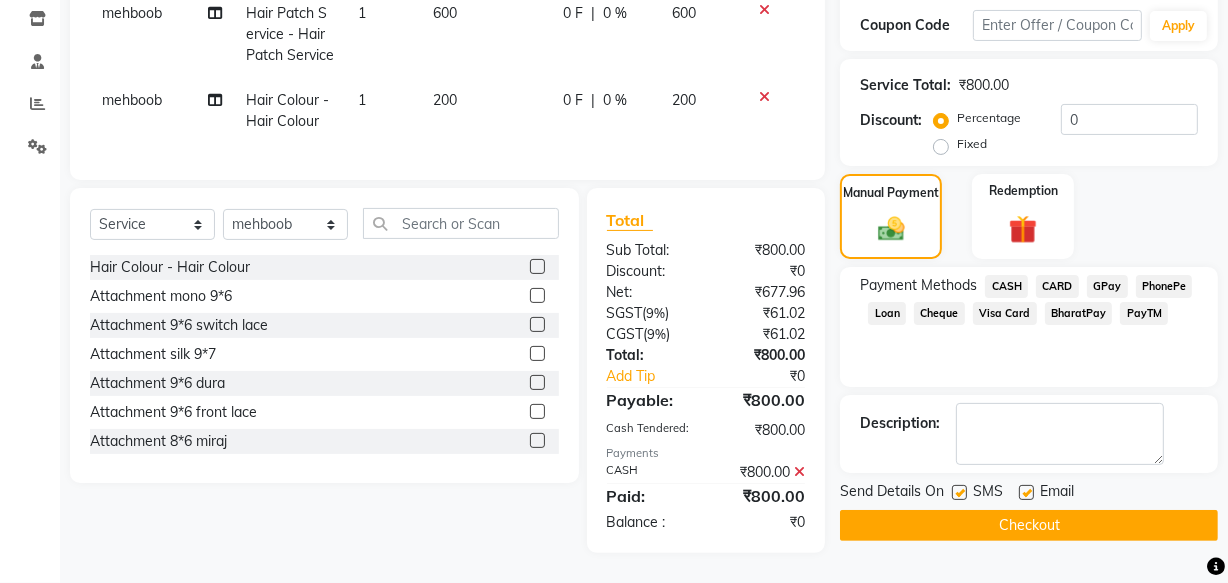 scroll, scrollTop: 353, scrollLeft: 0, axis: vertical 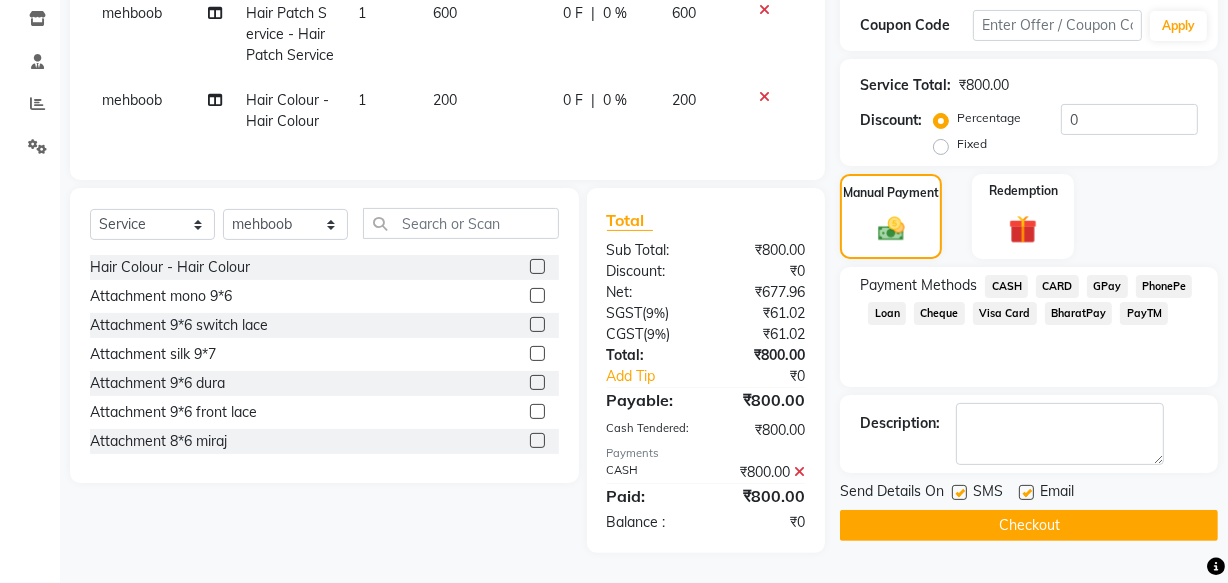 click 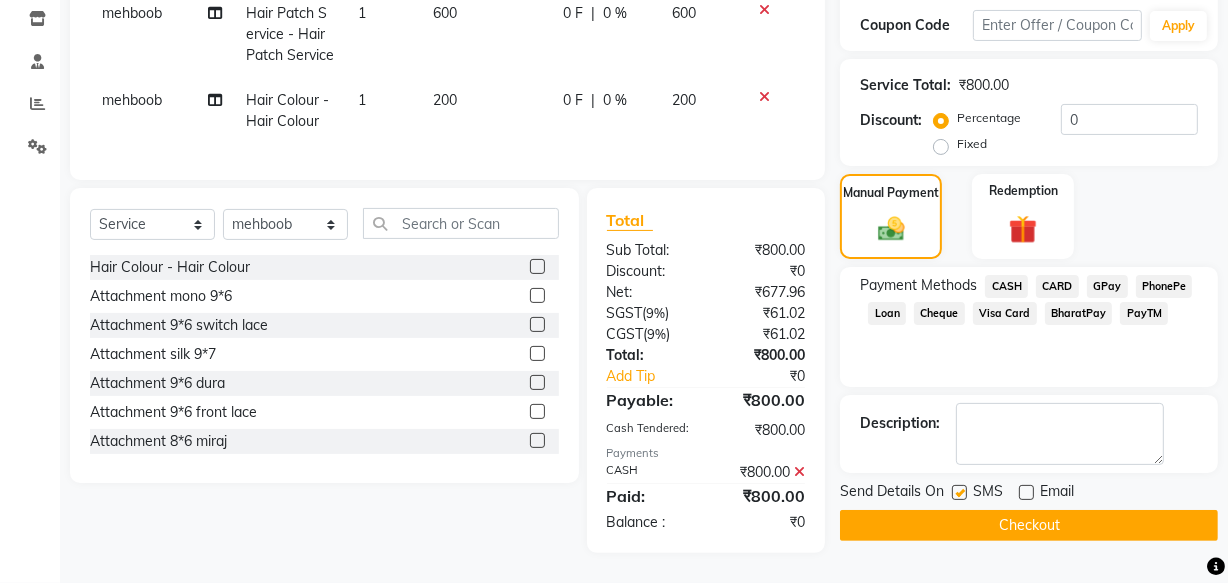click 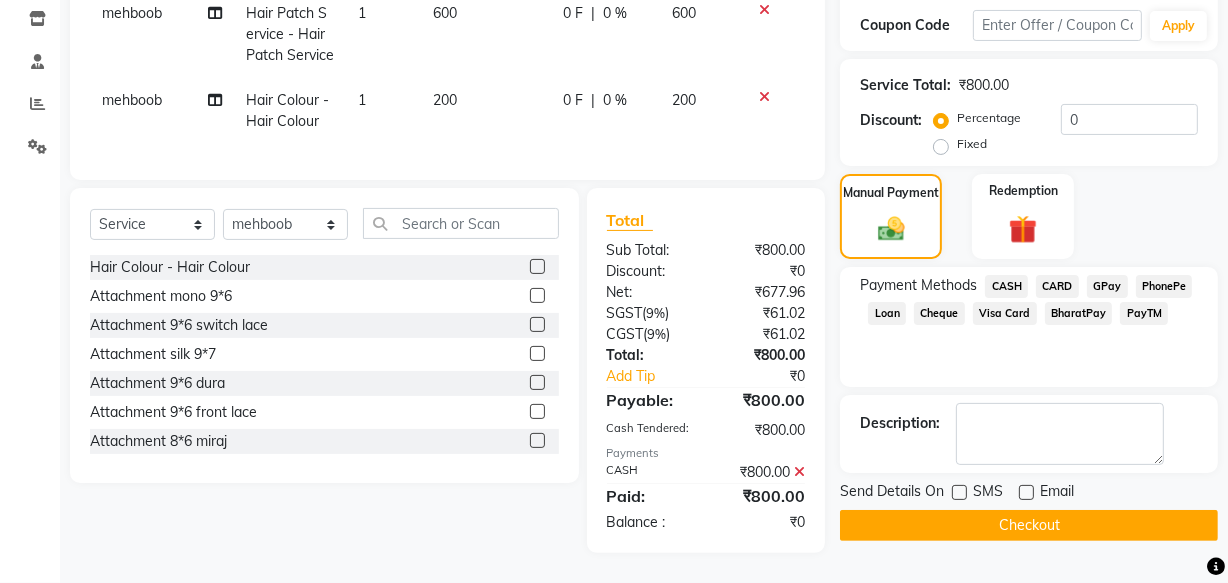 click on "Checkout" 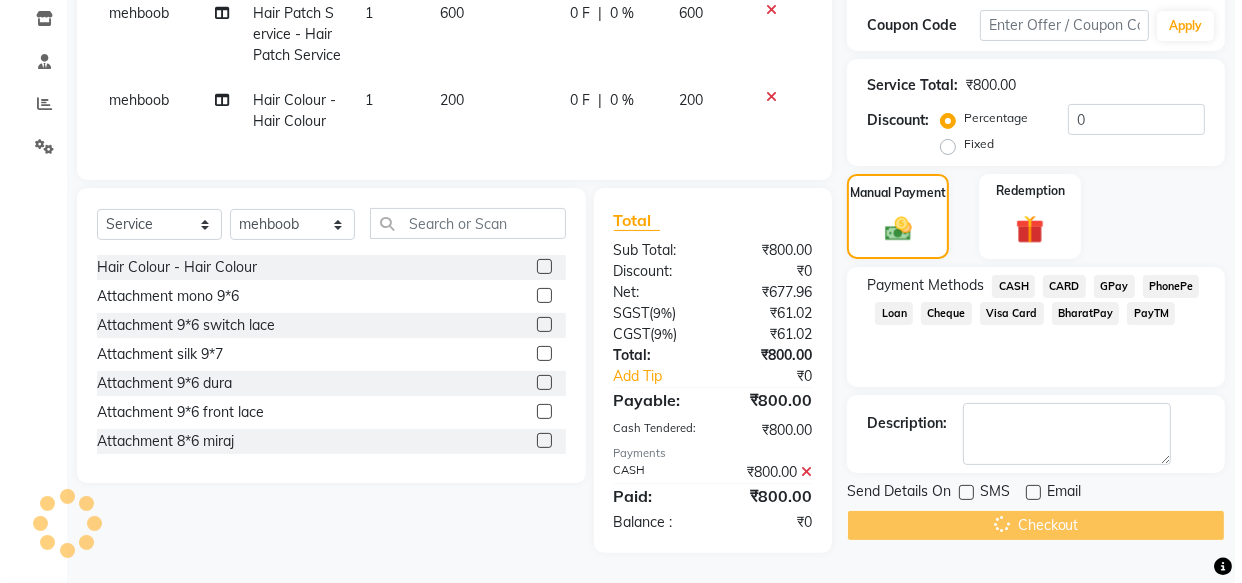 scroll, scrollTop: 0, scrollLeft: 0, axis: both 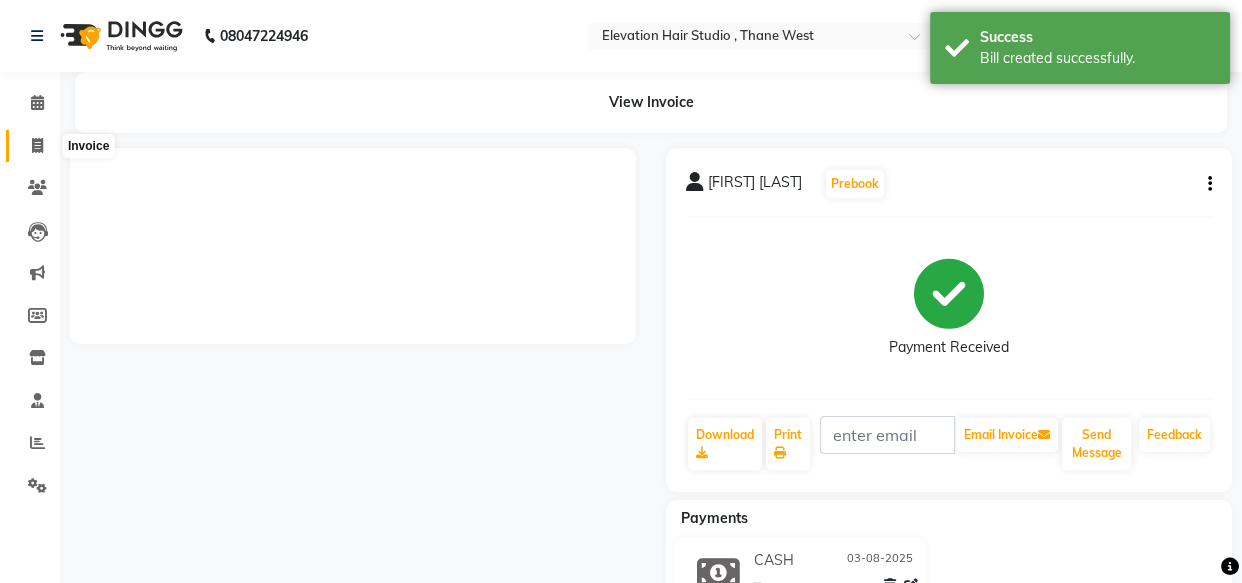click 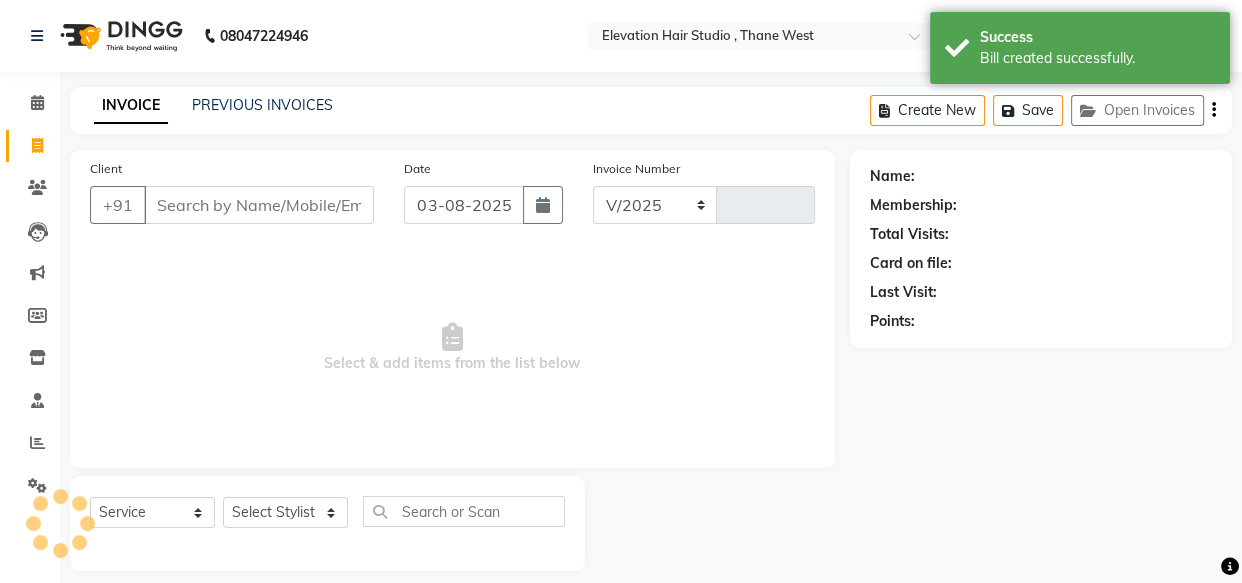 select on "6886" 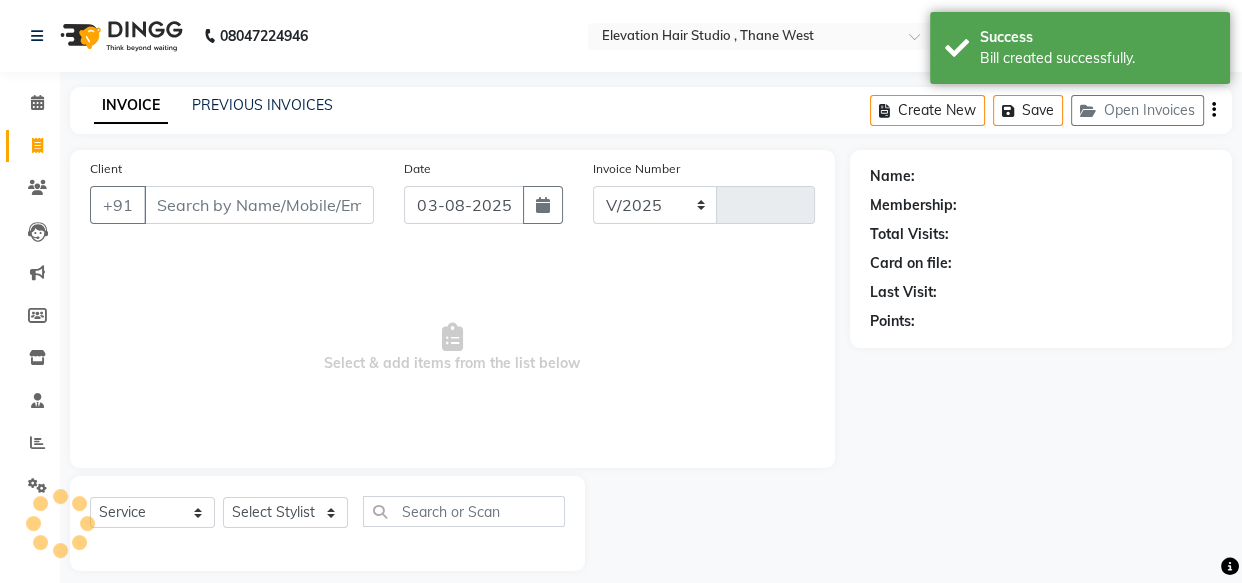 type on "0670" 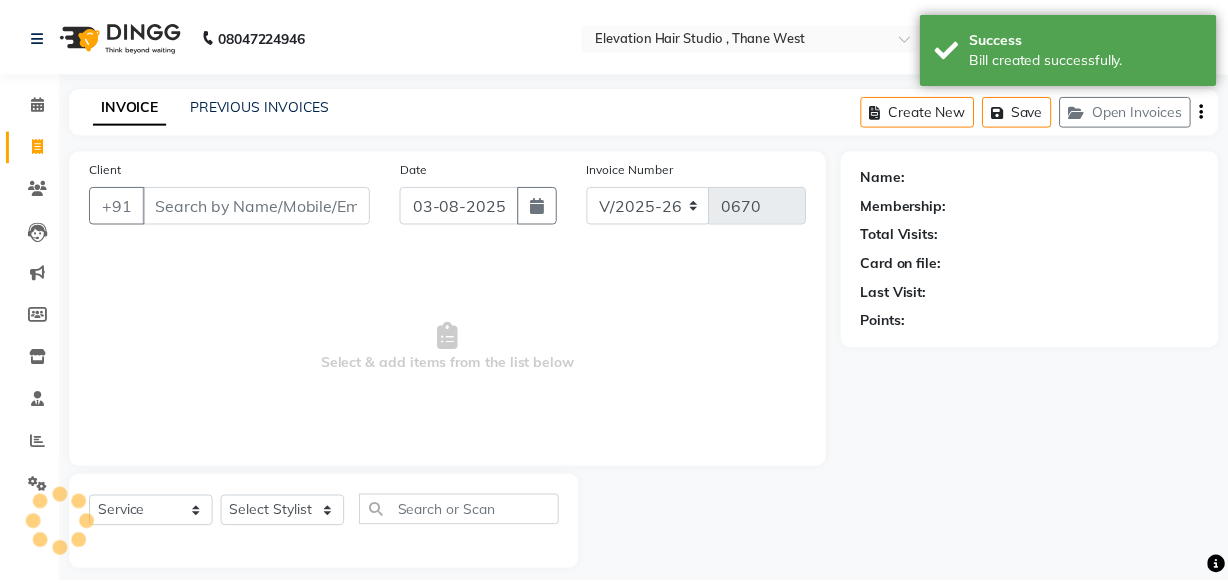 scroll, scrollTop: 19, scrollLeft: 0, axis: vertical 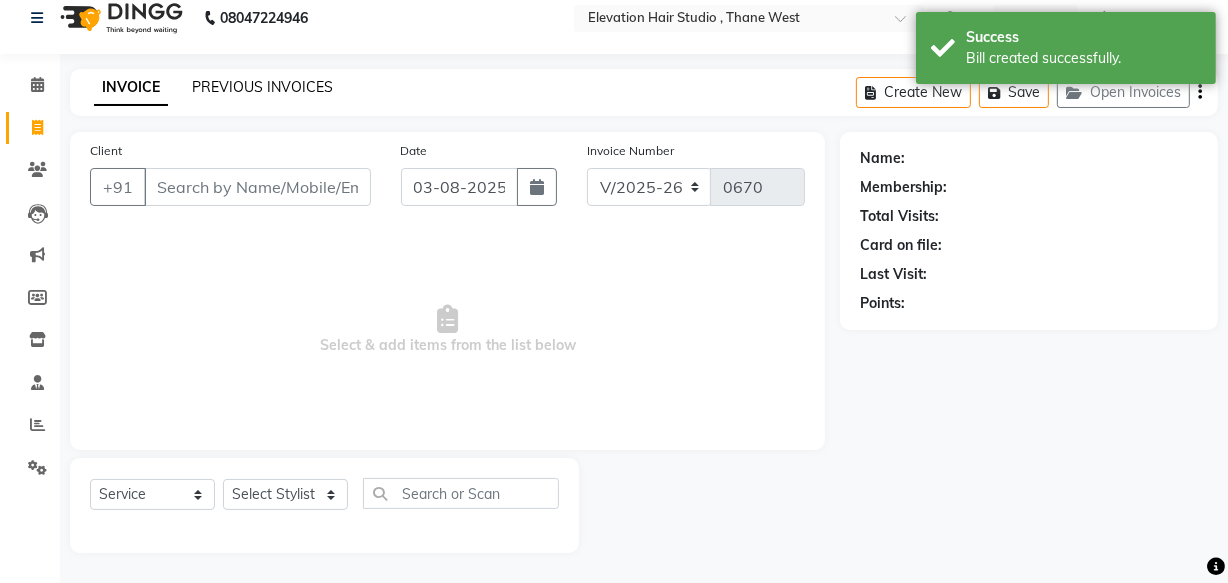 click on "PREVIOUS INVOICES" 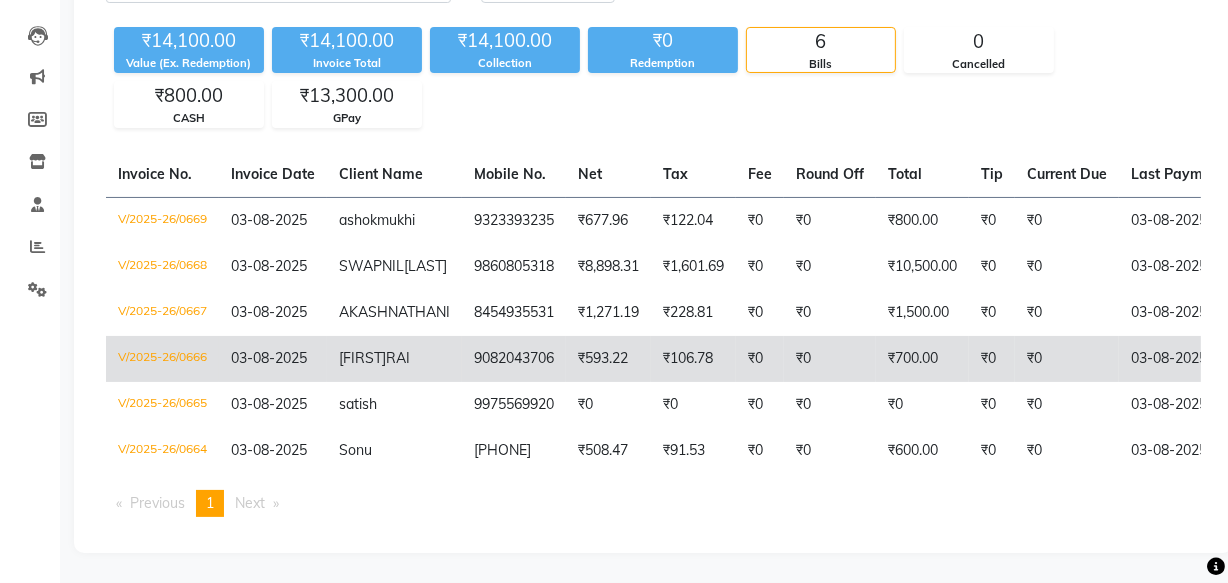 scroll, scrollTop: 270, scrollLeft: 0, axis: vertical 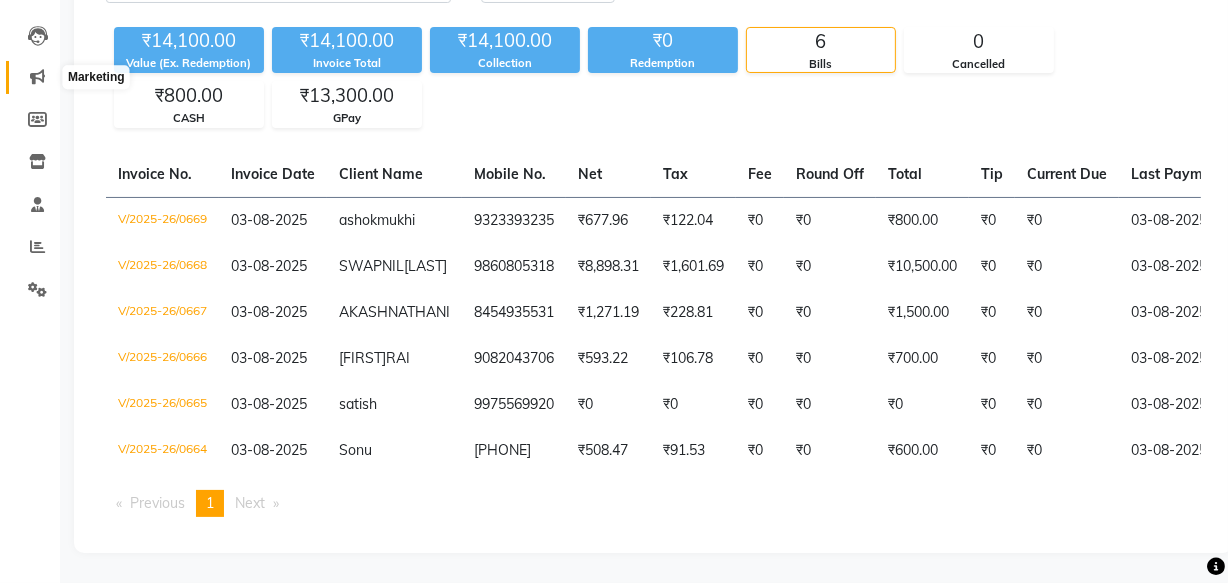 click 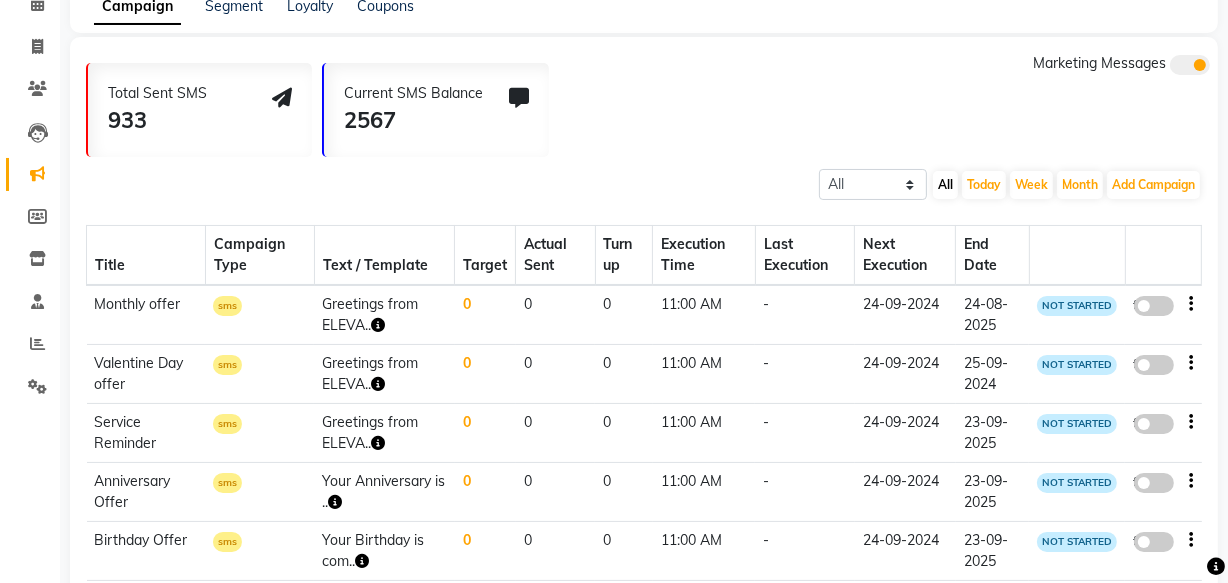 scroll, scrollTop: 0, scrollLeft: 0, axis: both 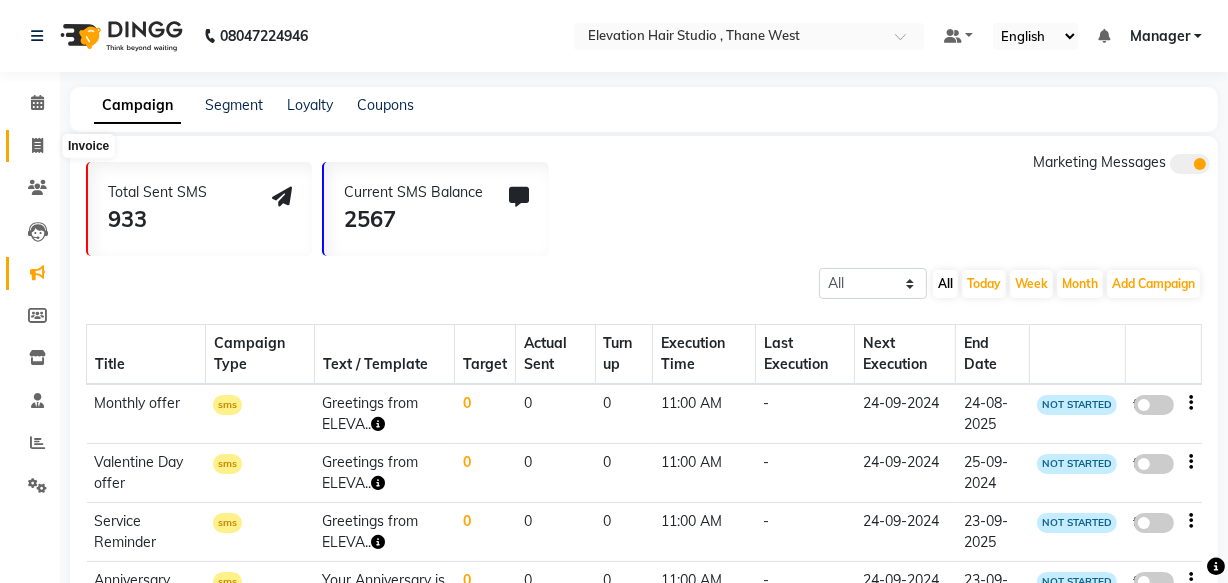 click 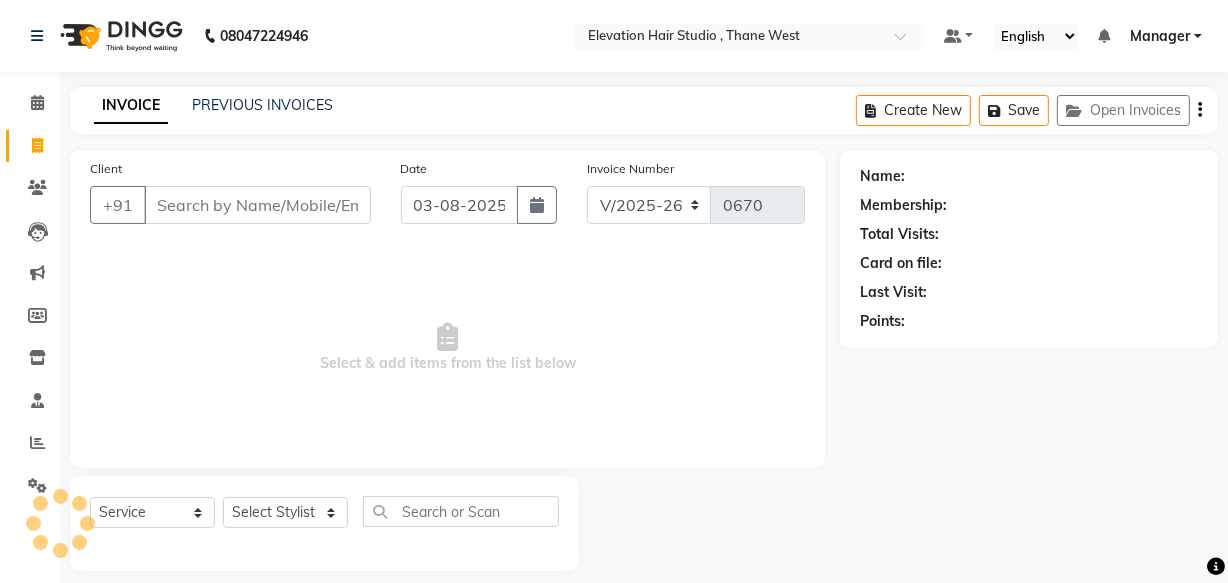 scroll, scrollTop: 19, scrollLeft: 0, axis: vertical 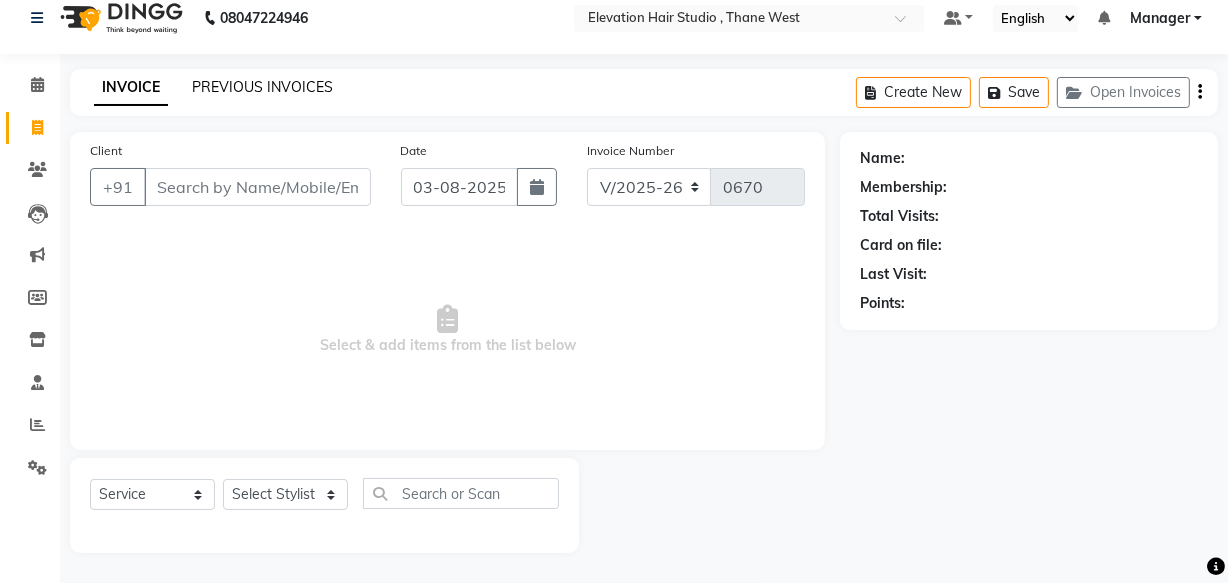 click on "PREVIOUS INVOICES" 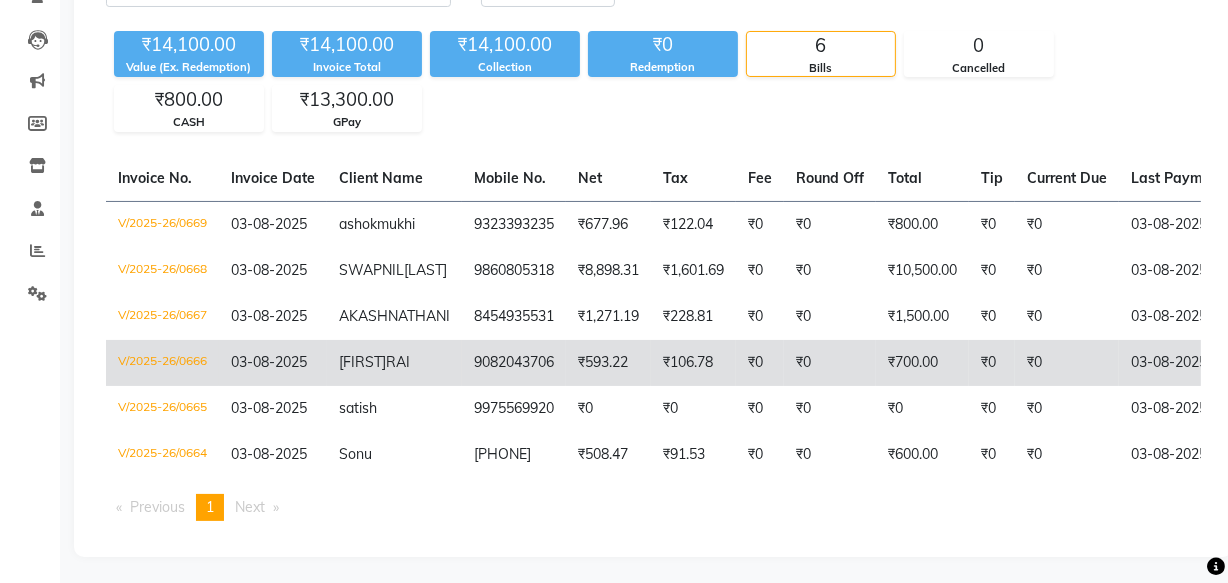 scroll, scrollTop: 0, scrollLeft: 0, axis: both 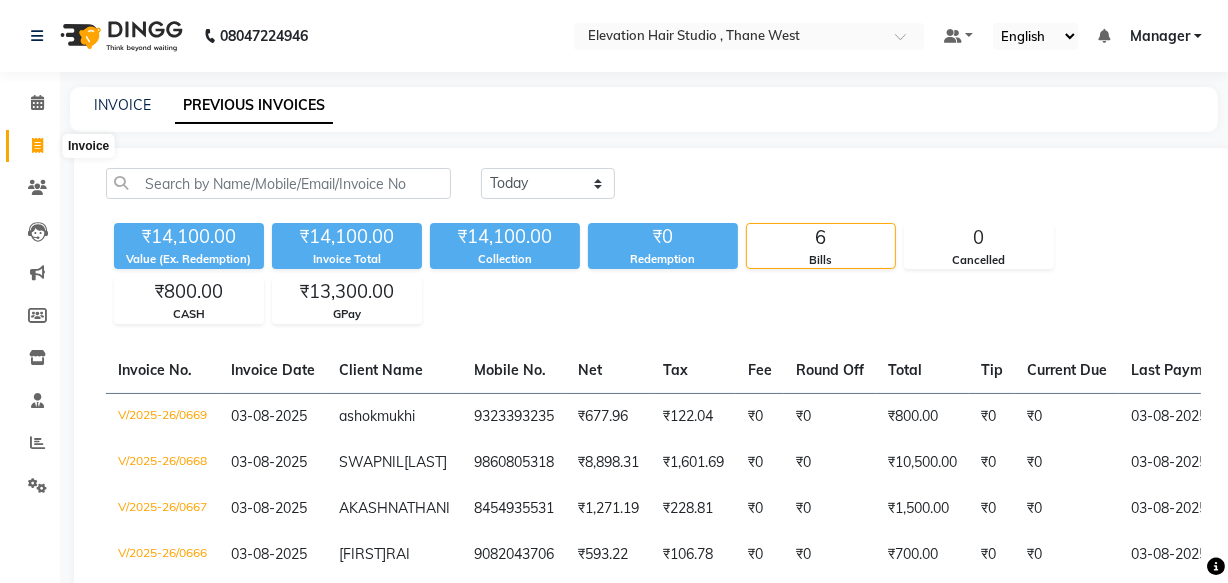 click 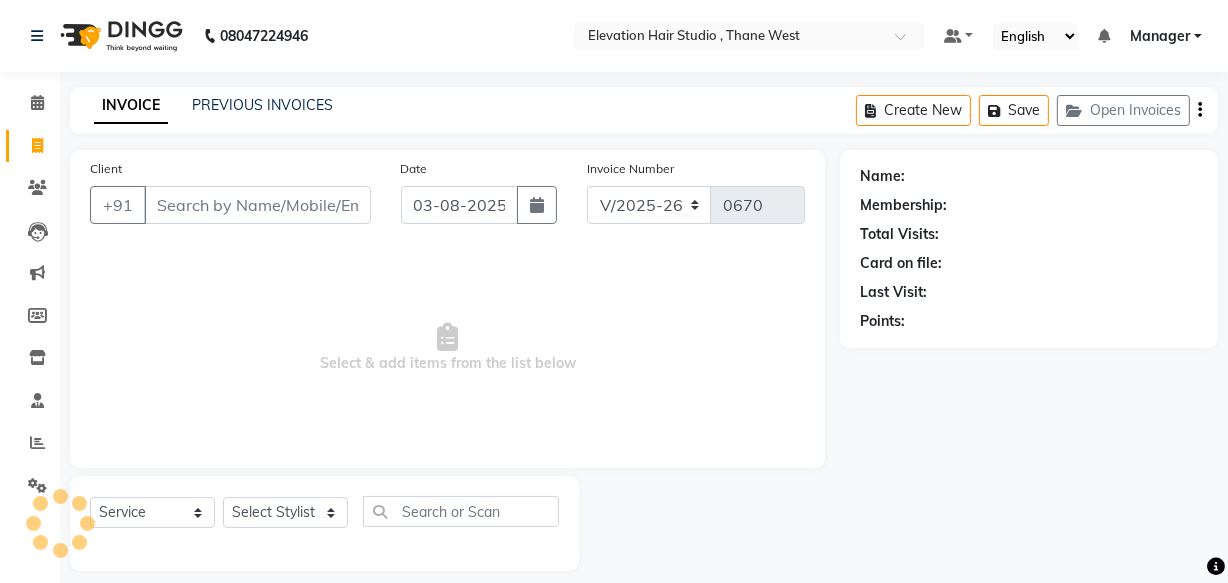 scroll, scrollTop: 19, scrollLeft: 0, axis: vertical 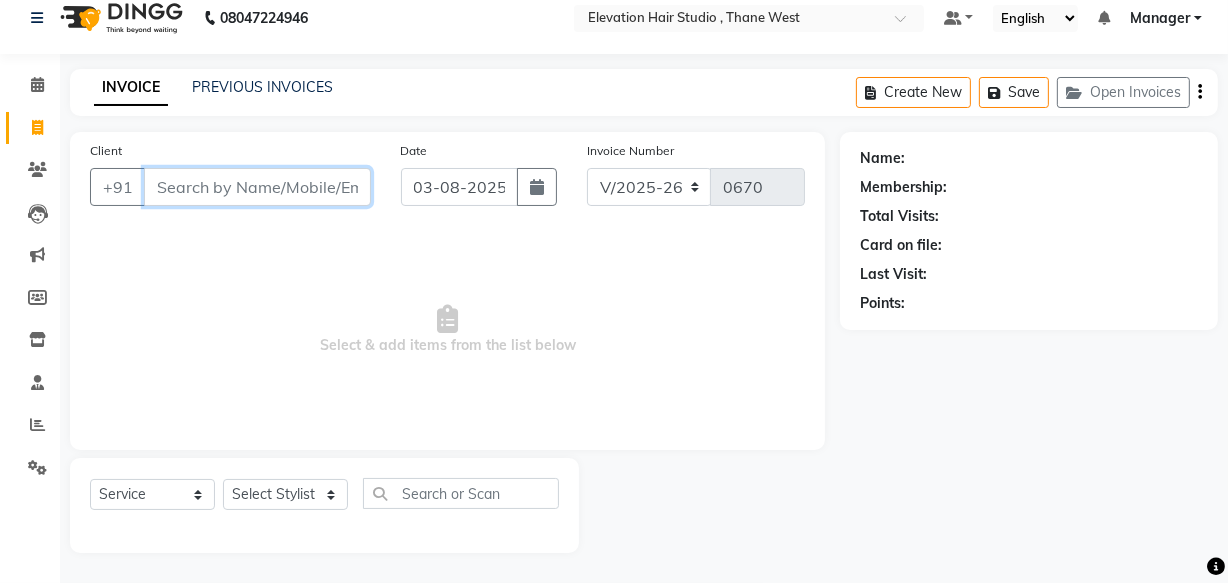 click on "Client" at bounding box center [257, 187] 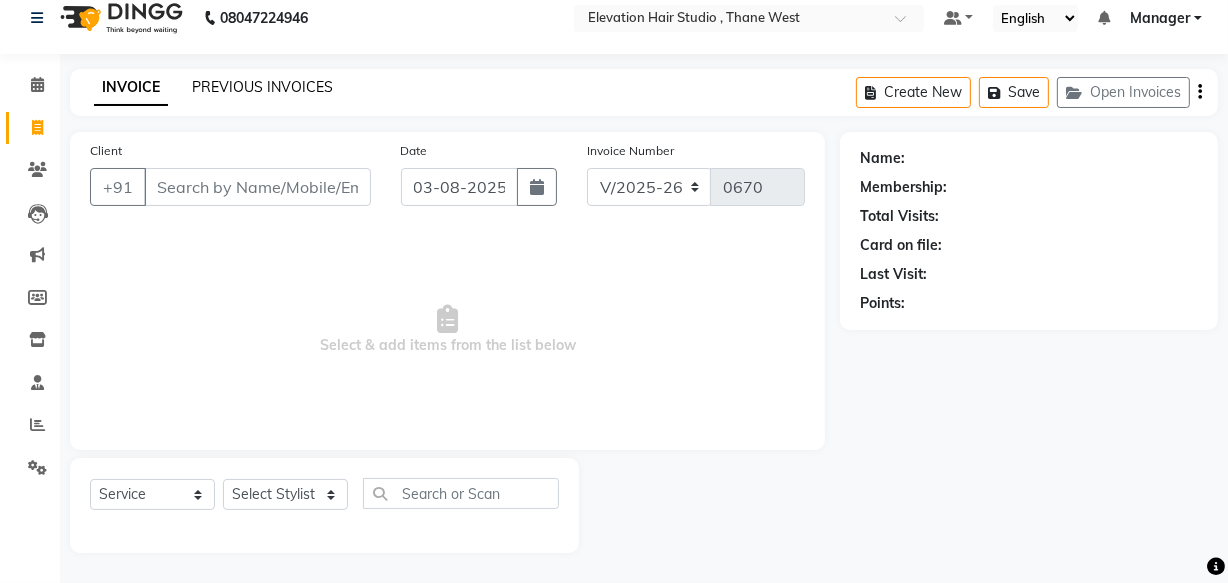 click on "PREVIOUS INVOICES" 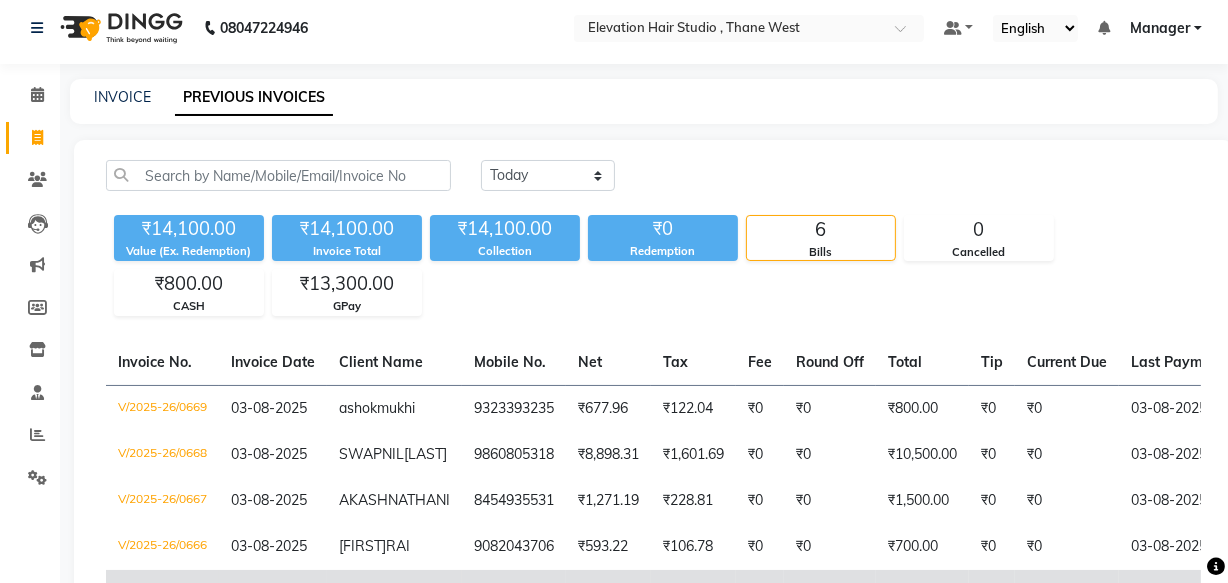 scroll, scrollTop: 0, scrollLeft: 0, axis: both 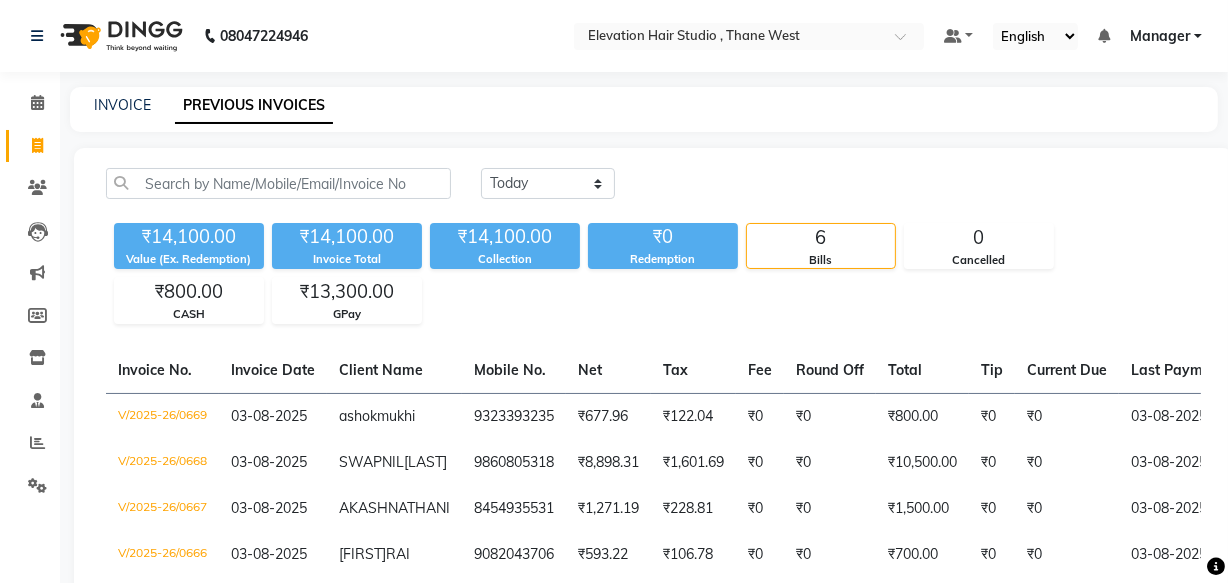 click on "INVOICE" 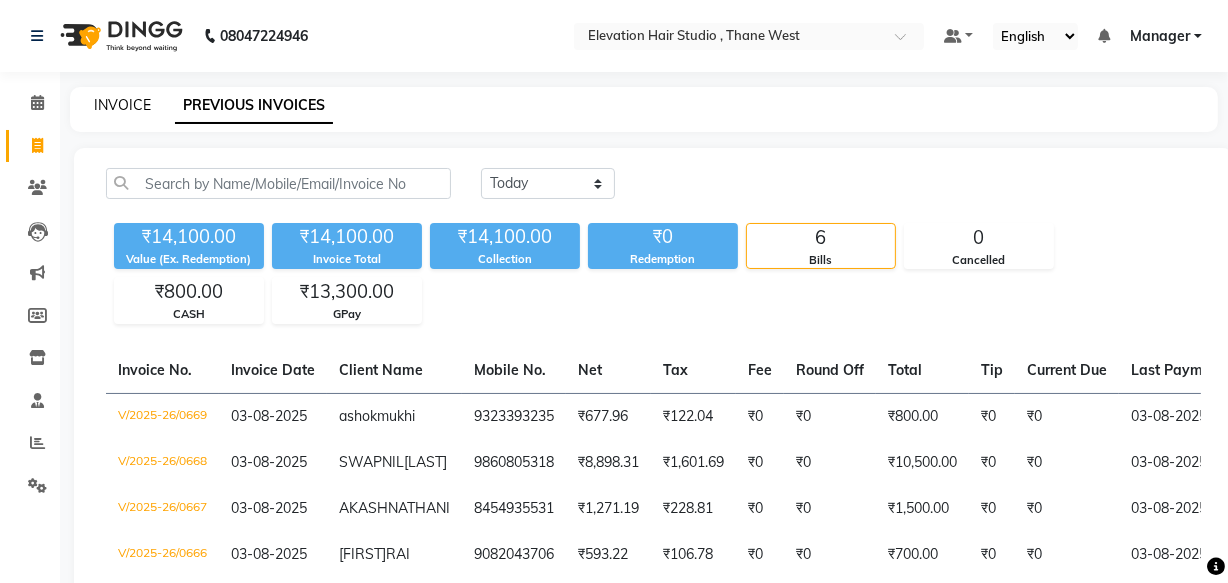 click on "INVOICE PREVIOUS INVOICES" 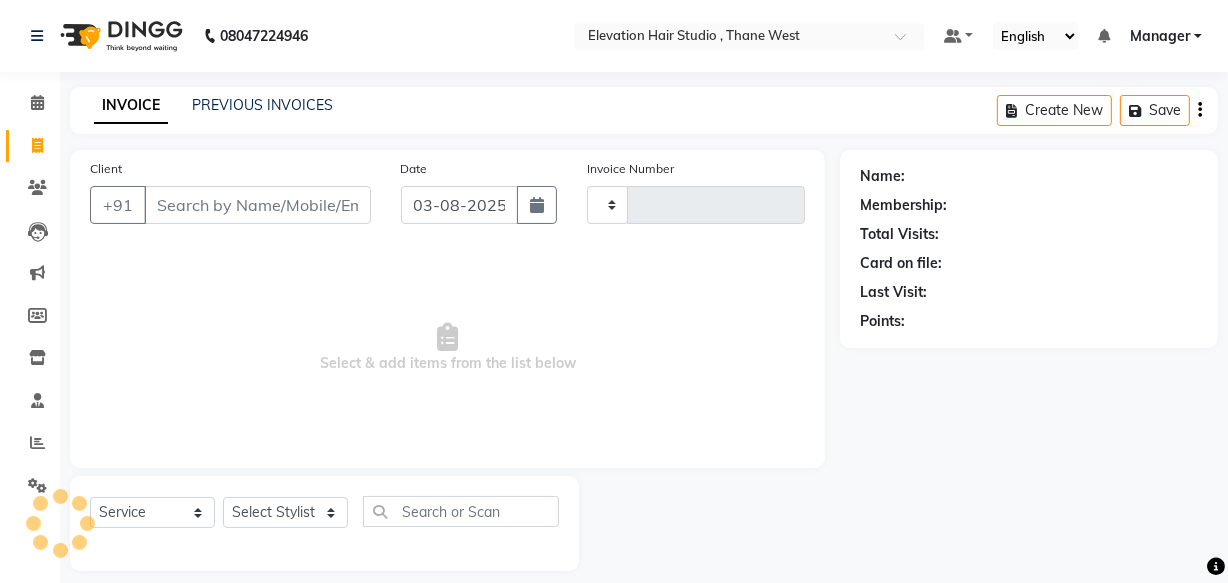 scroll, scrollTop: 19, scrollLeft: 0, axis: vertical 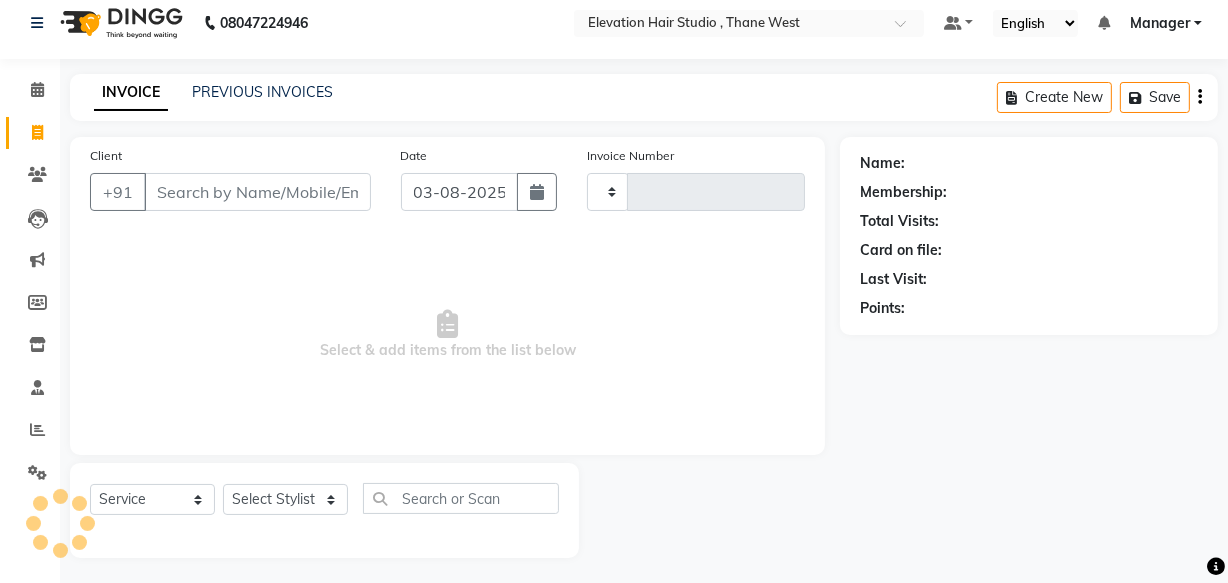 type on "0670" 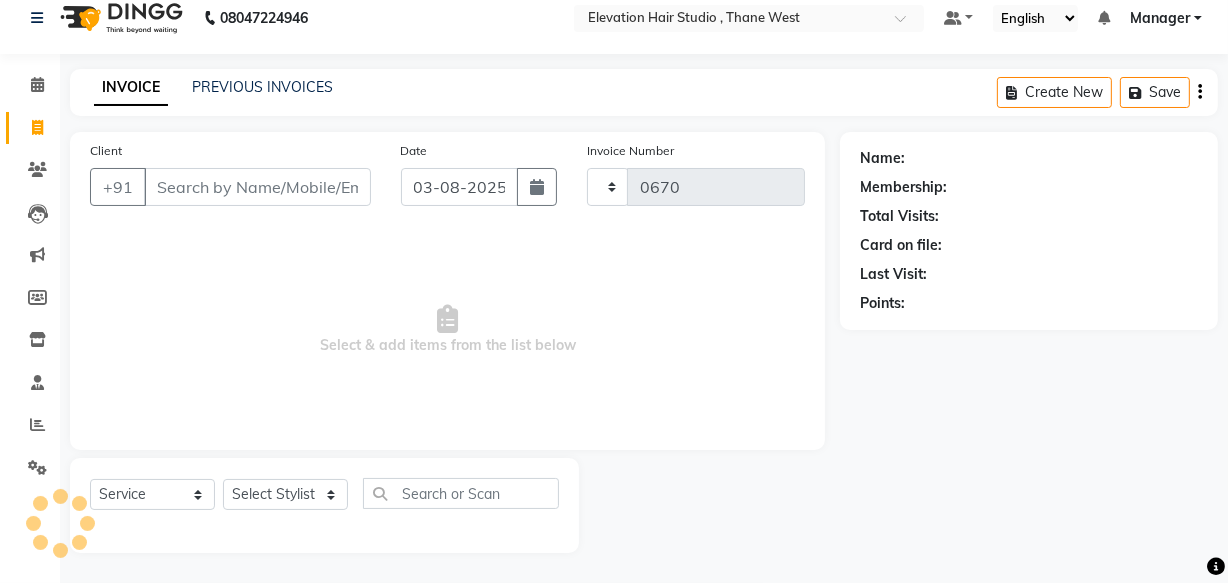 select on "6886" 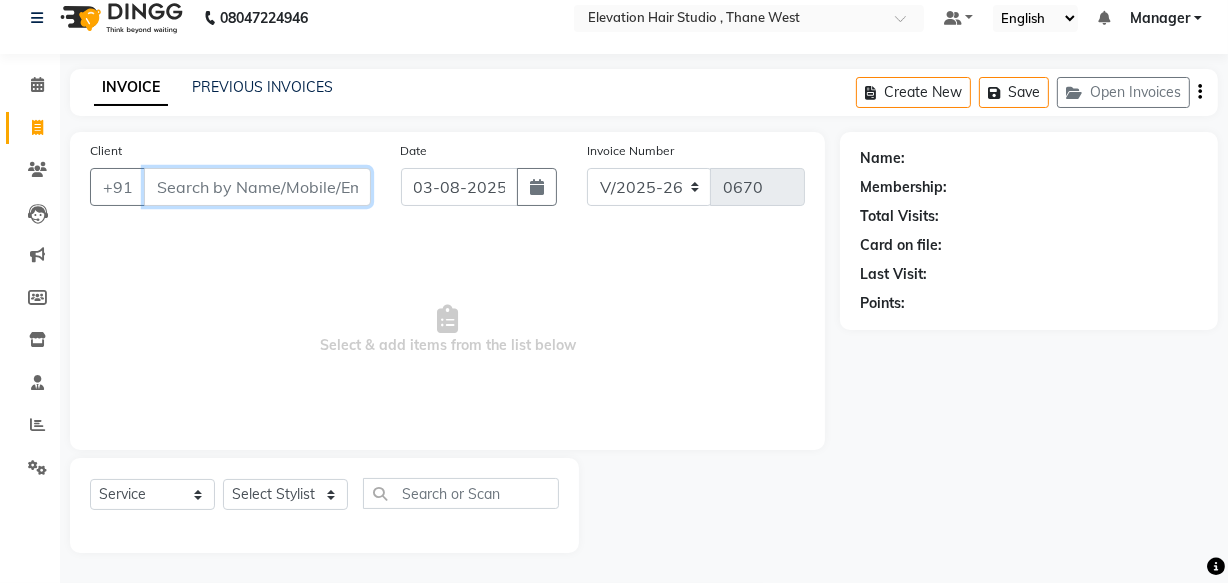 drag, startPoint x: 203, startPoint y: 177, endPoint x: 205, endPoint y: 155, distance: 22.090721 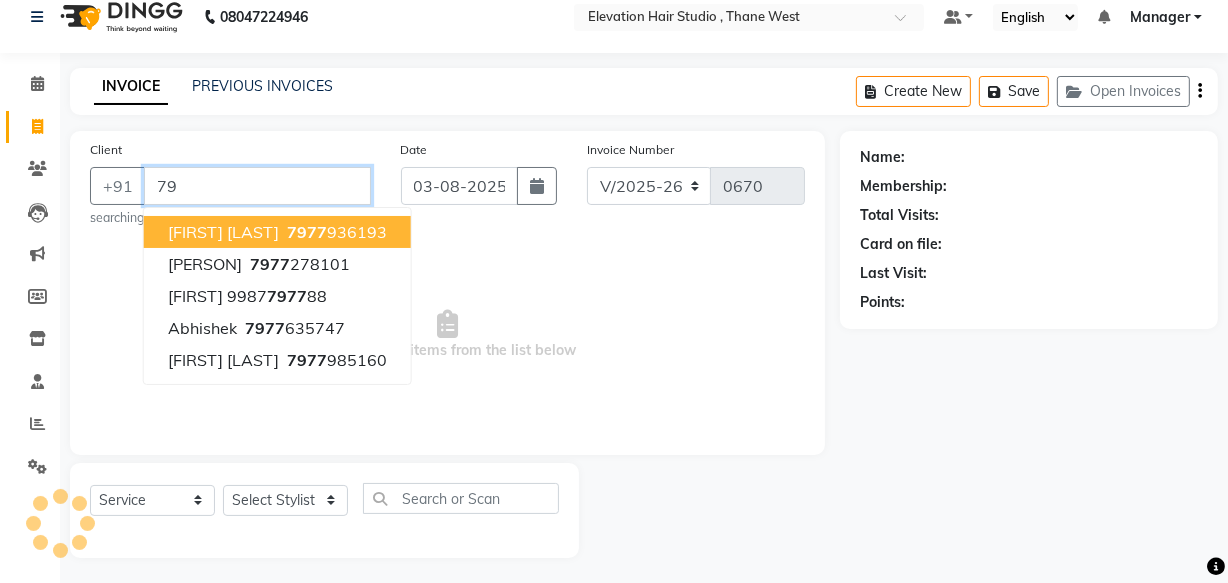 type on "7" 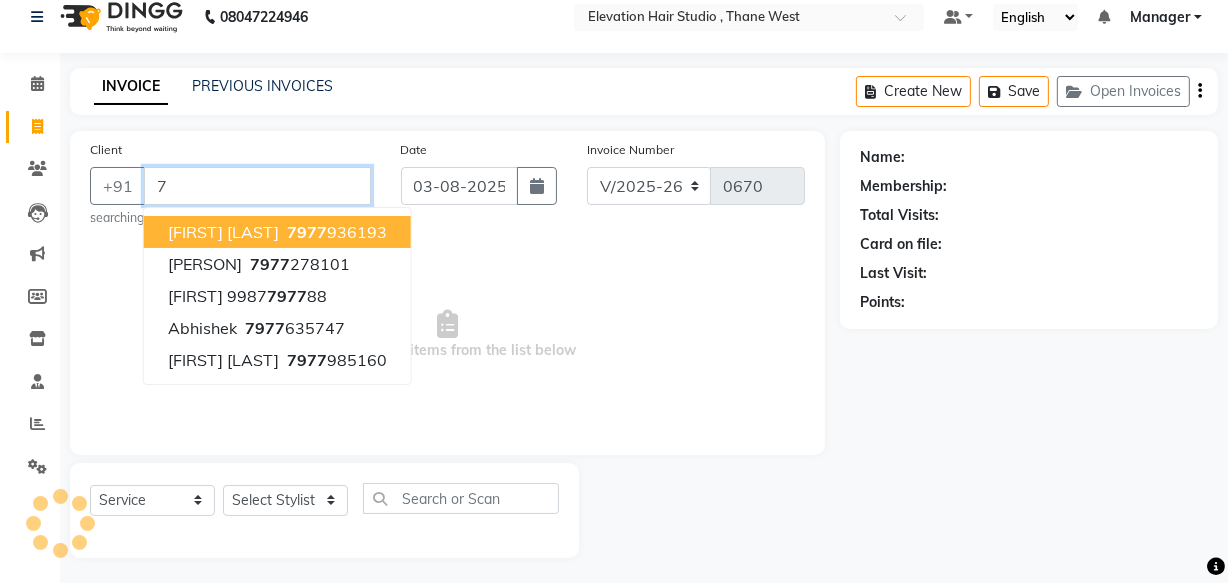 type 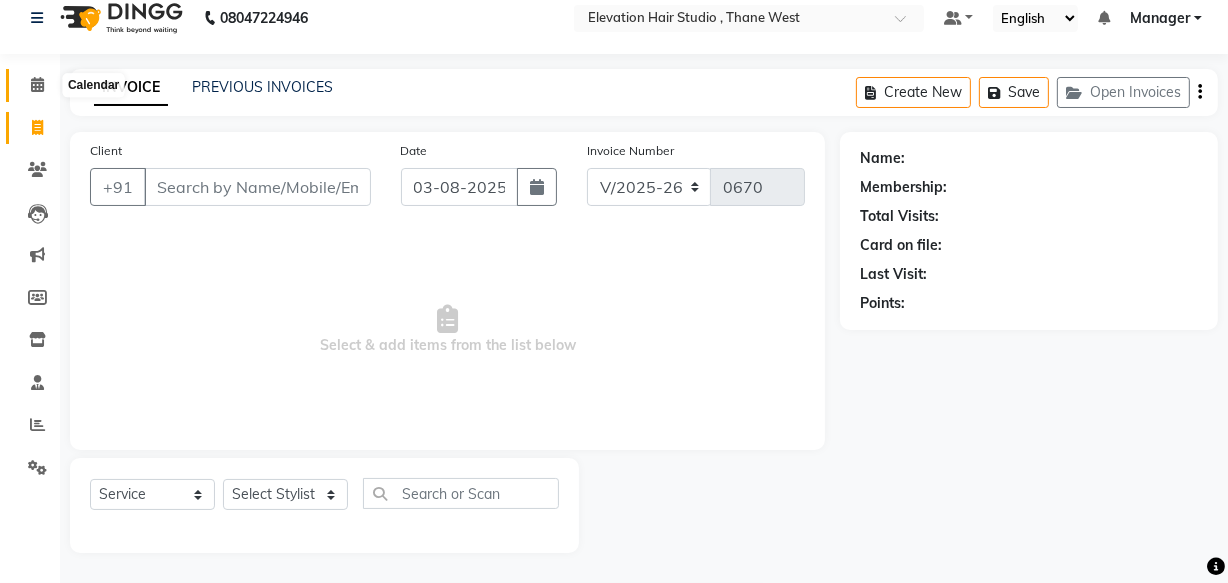 click 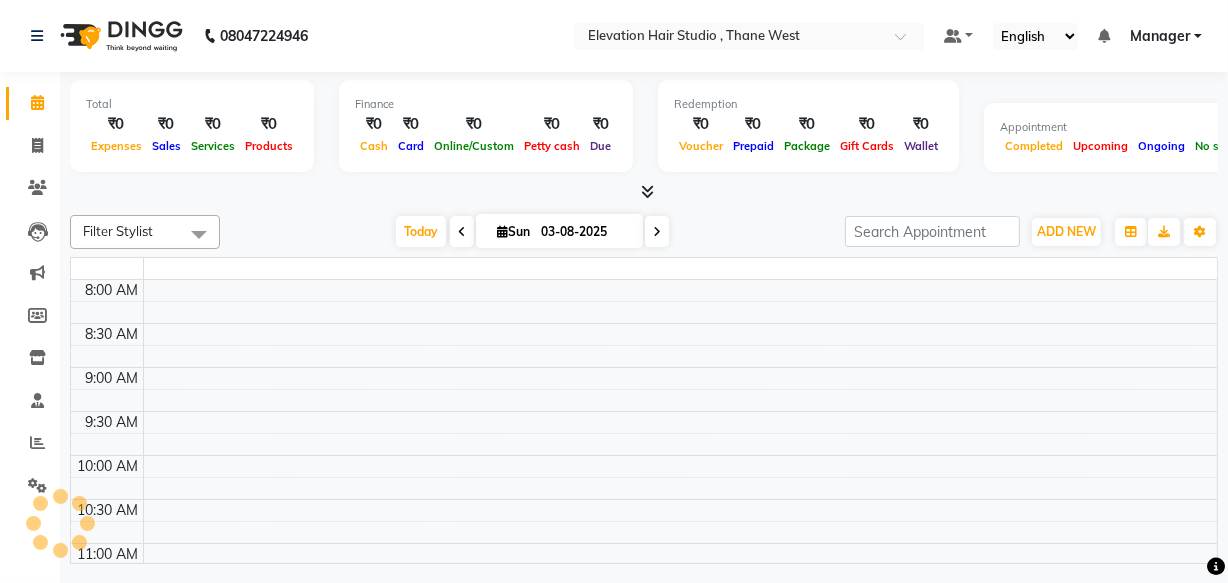scroll, scrollTop: 0, scrollLeft: 0, axis: both 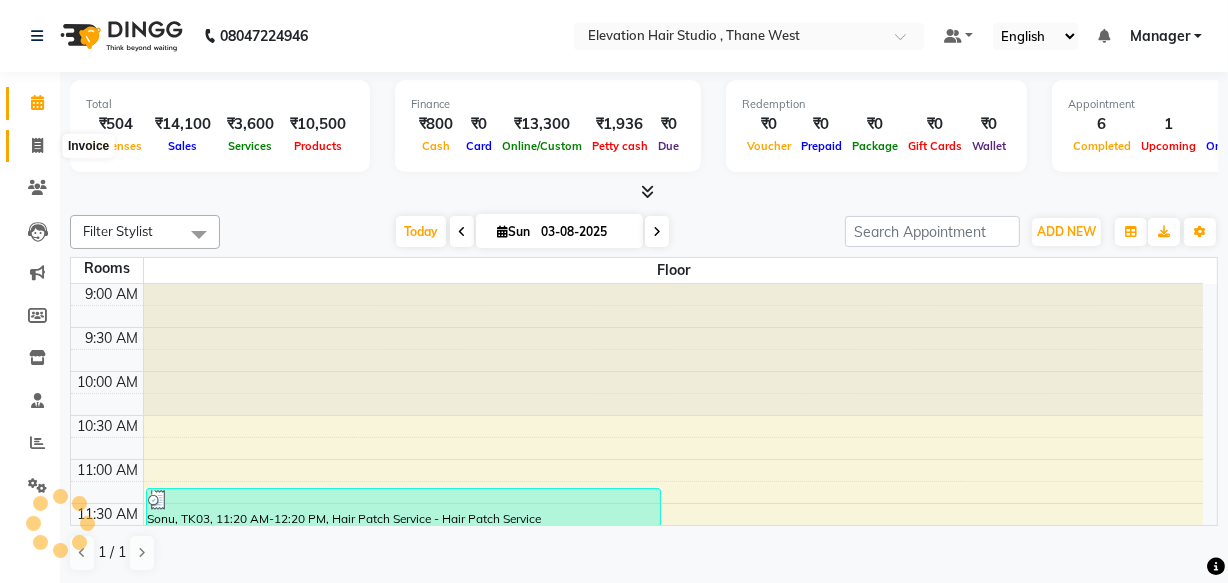 drag, startPoint x: 31, startPoint y: 150, endPoint x: 33, endPoint y: 137, distance: 13.152946 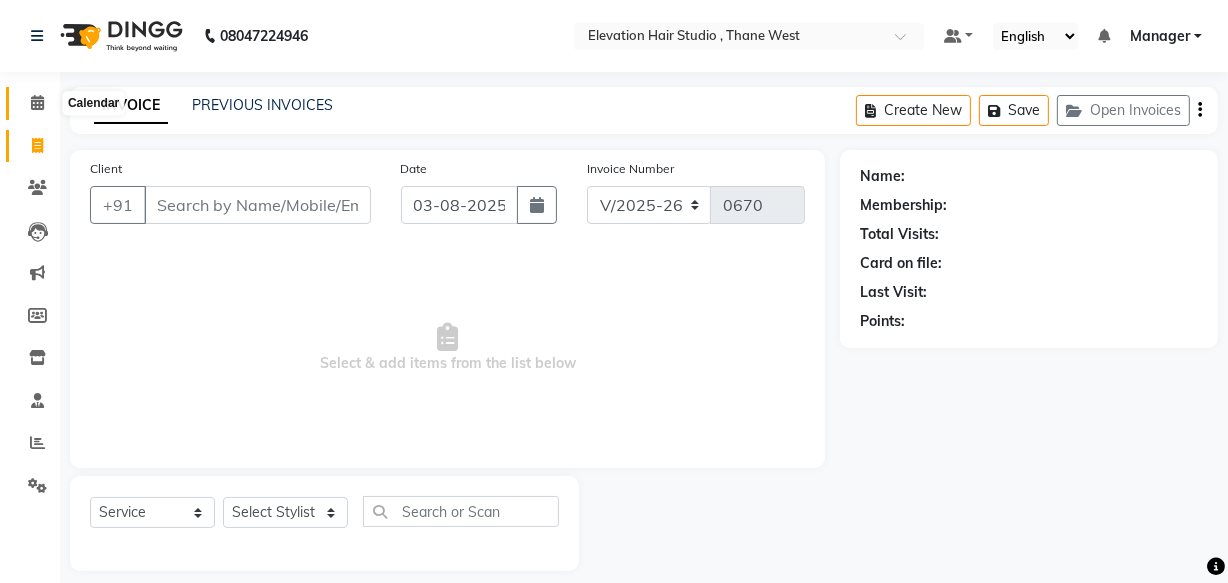 click 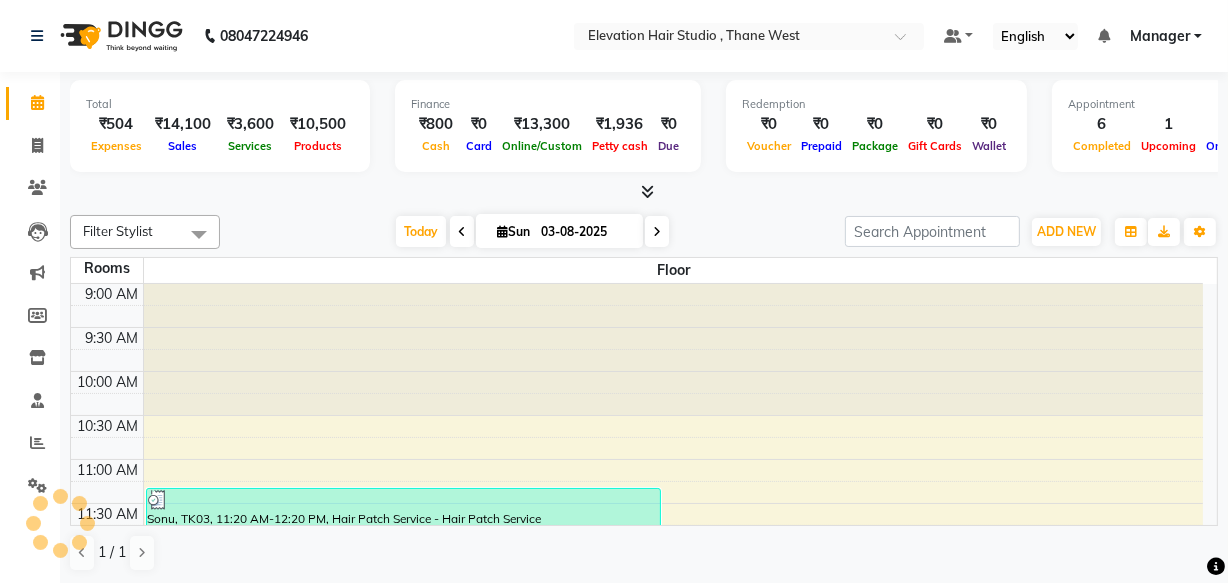 scroll, scrollTop: 0, scrollLeft: 0, axis: both 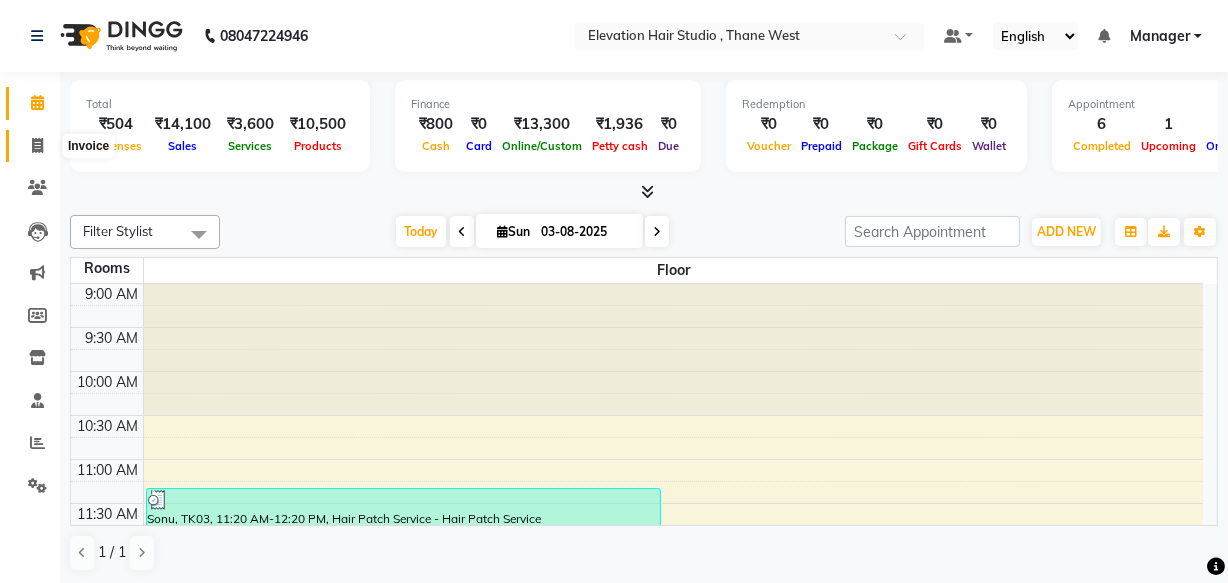 click 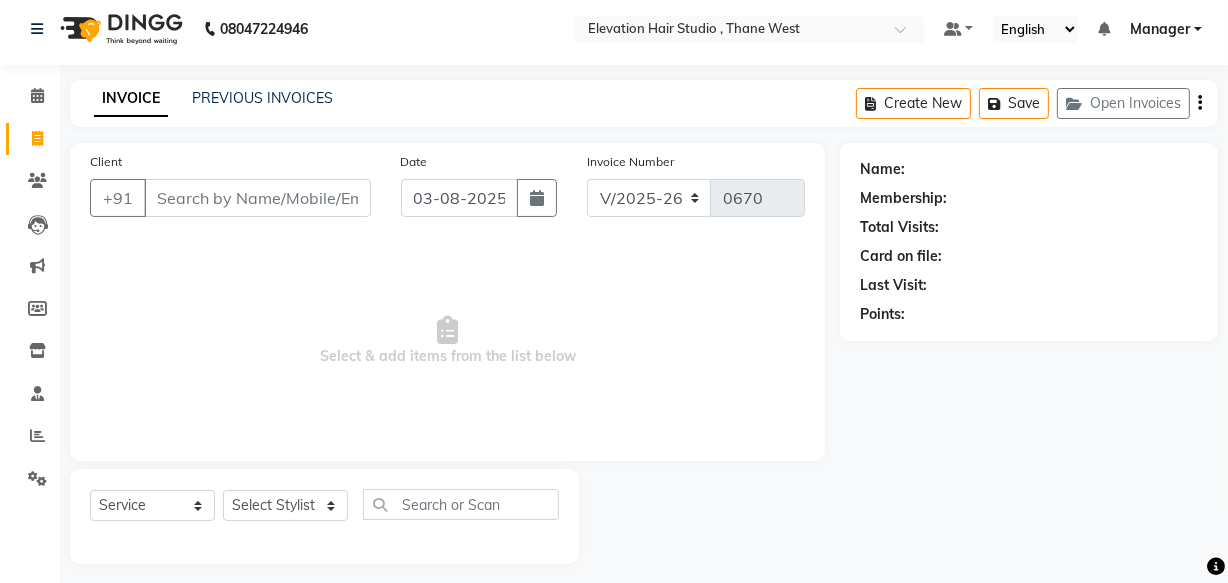 scroll, scrollTop: 19, scrollLeft: 0, axis: vertical 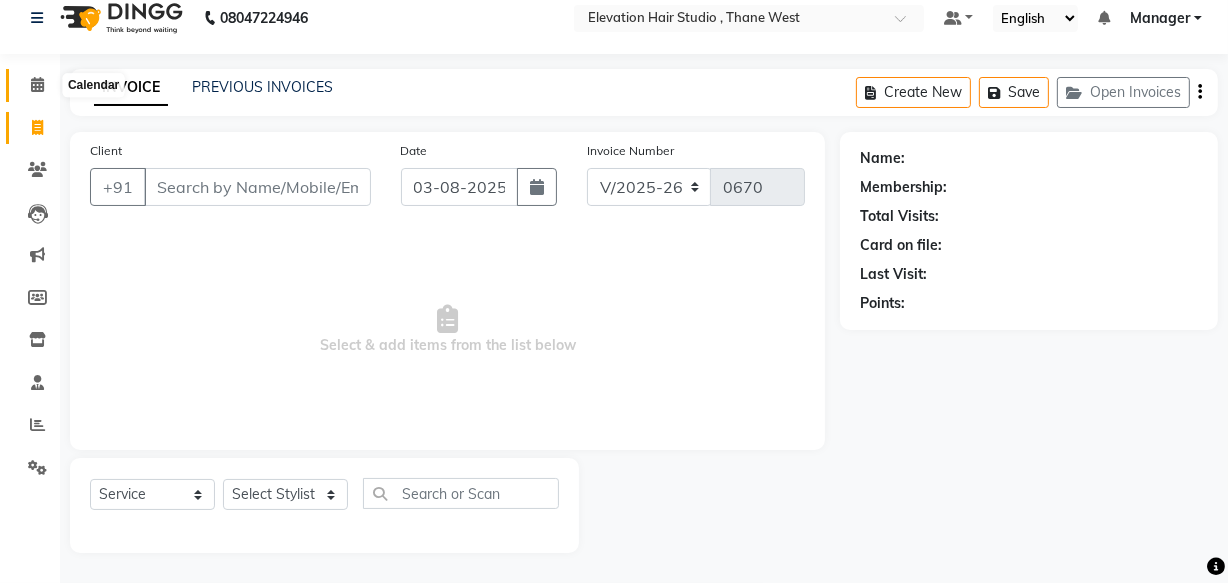 click 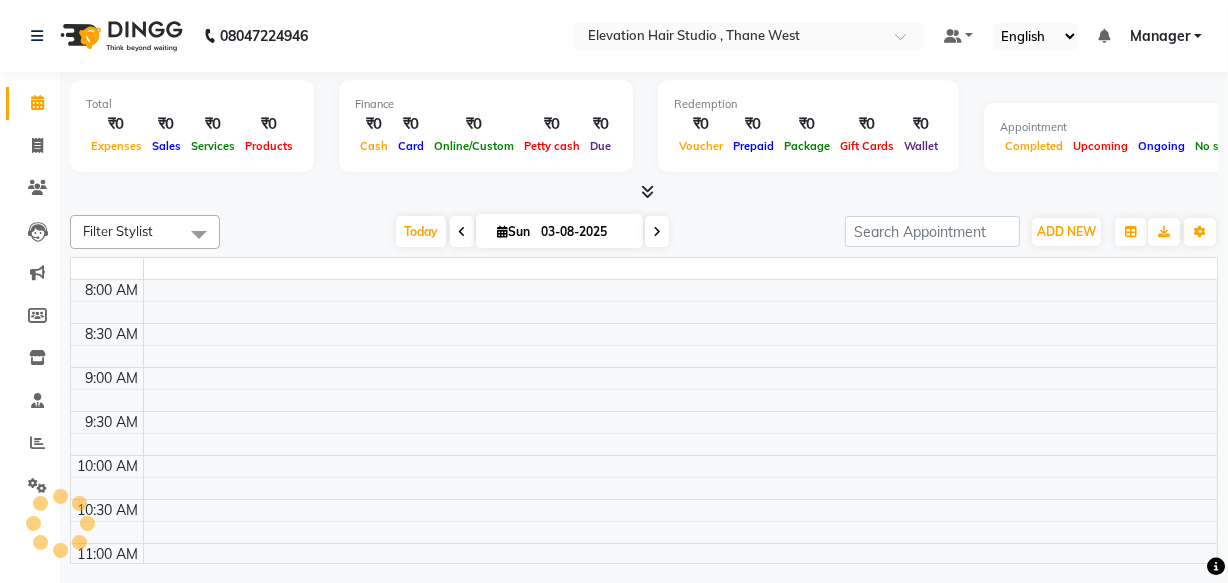 scroll, scrollTop: 0, scrollLeft: 0, axis: both 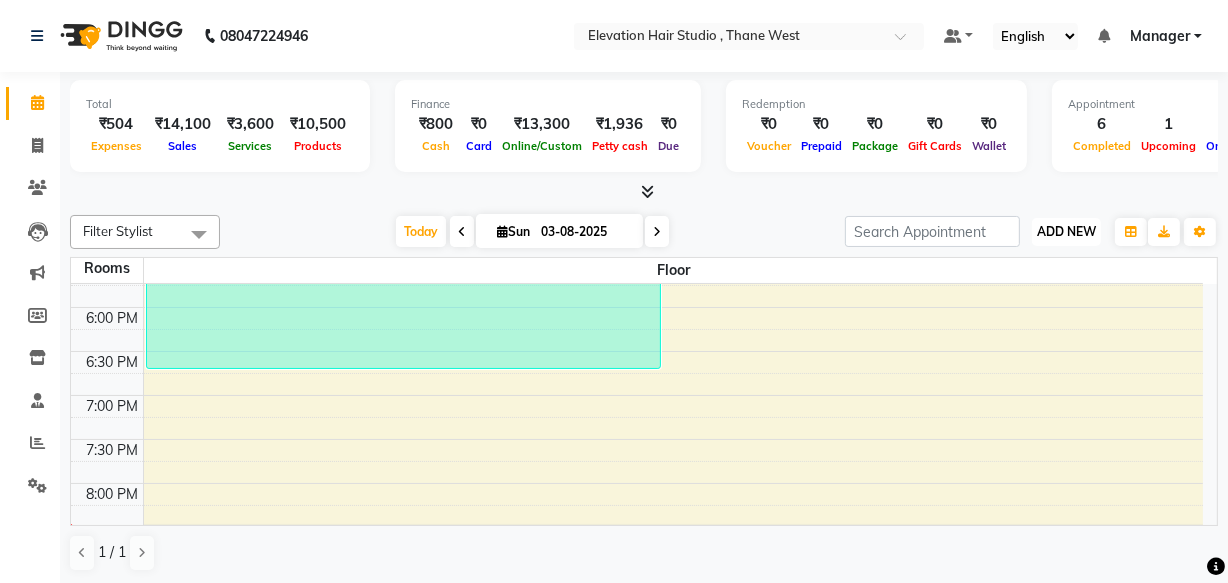 click on "ADD NEW" at bounding box center [1066, 231] 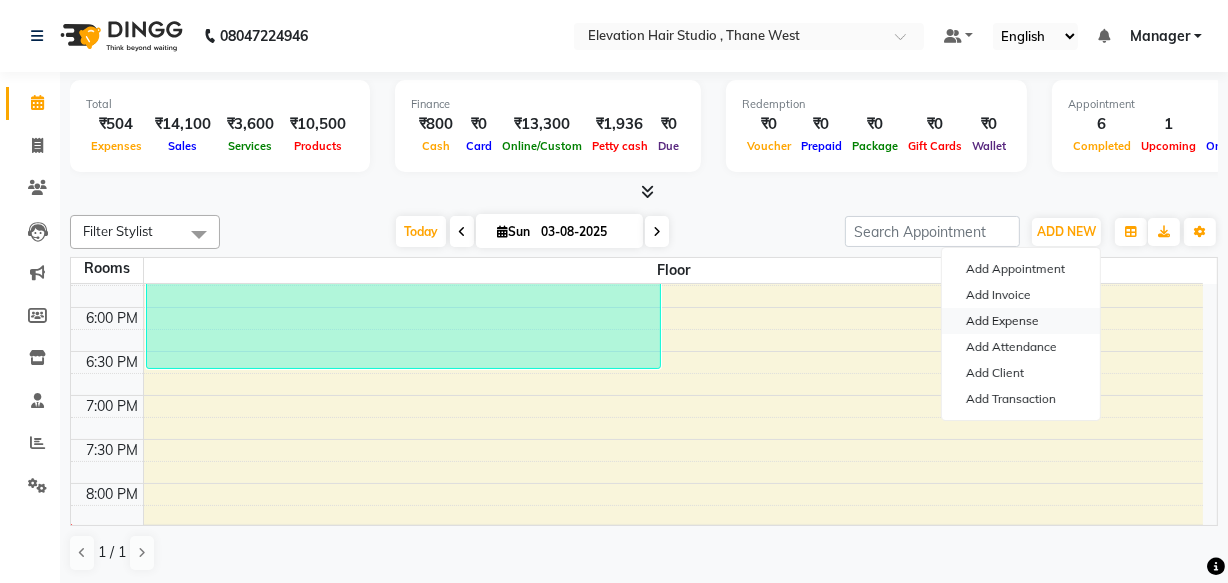 click on "Add Expense" at bounding box center [1021, 321] 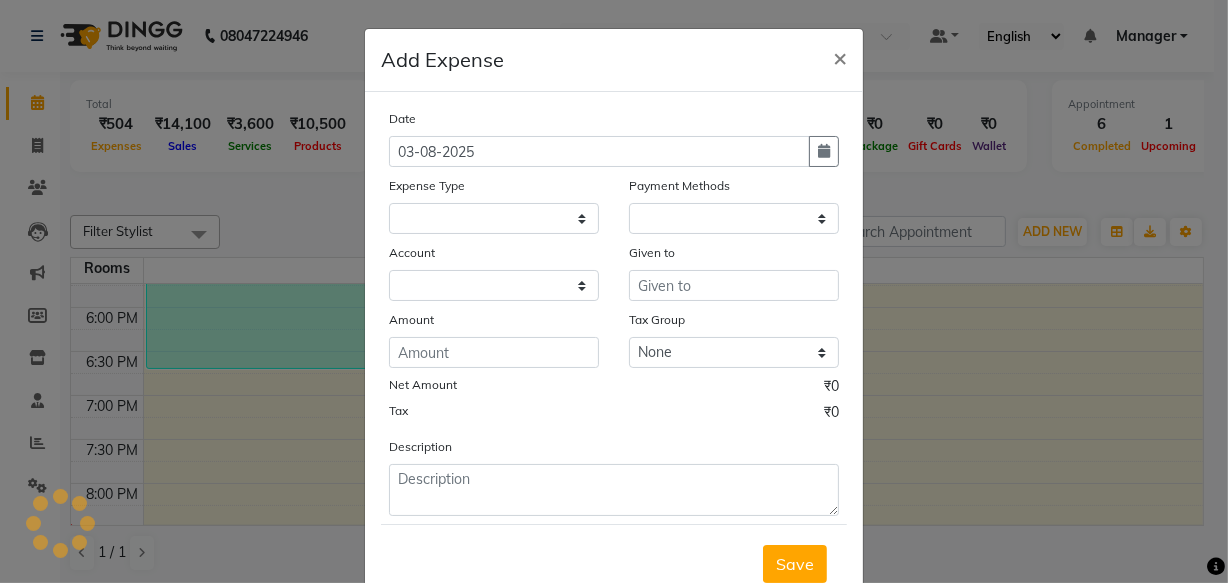 select on "1" 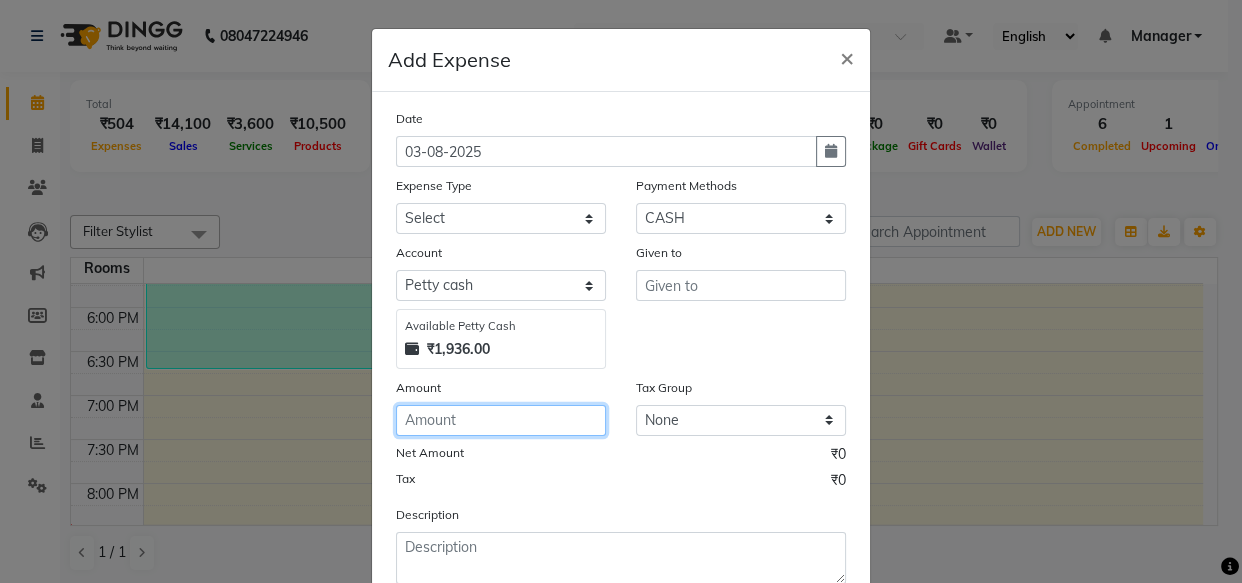 click 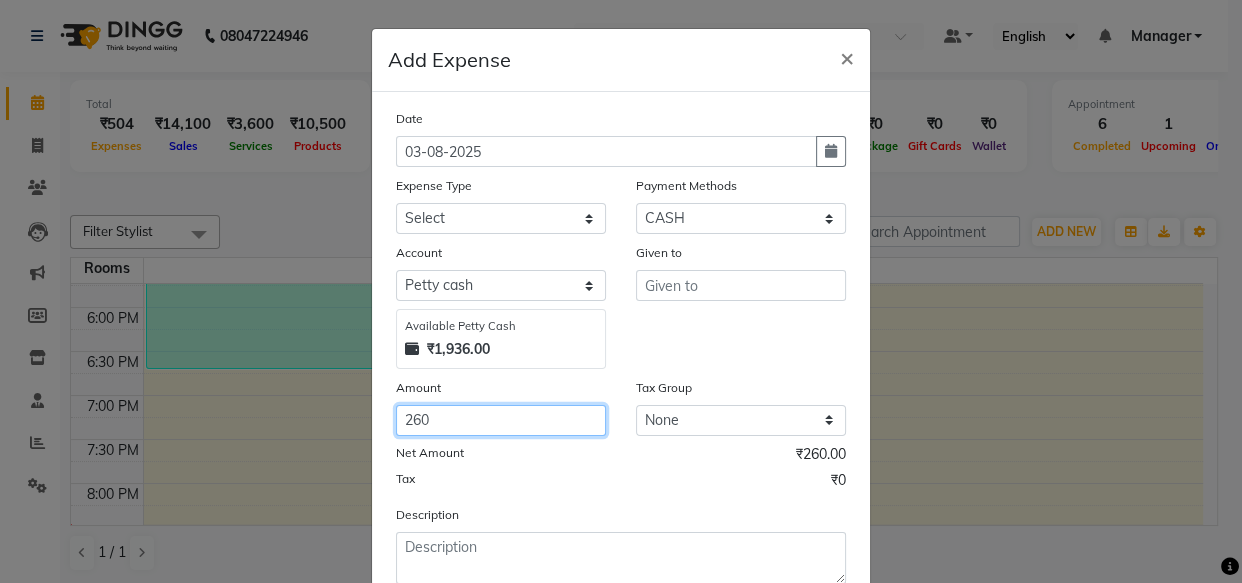 type on "260" 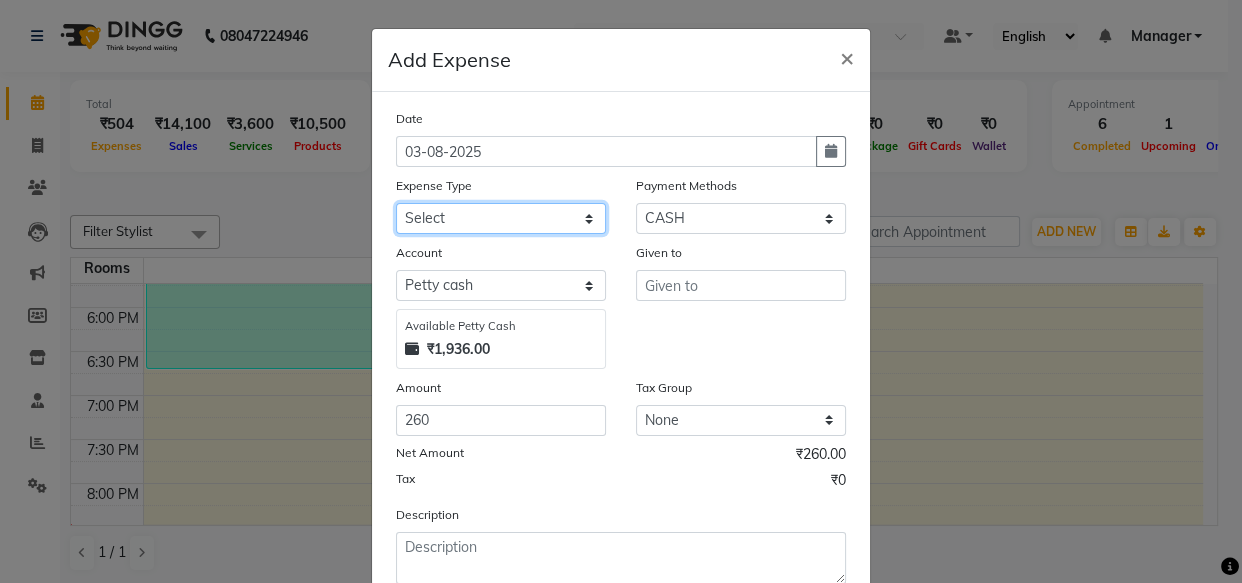 click on "Select AC Adrak Advance Salary agarbatti anees Appron asmoul advance salary Bank charges Car maintenance  CARPENTER Cash Deposited to bank Cash Handed over to Owner cellphone Client Snacks Clinical charges coffee conditioner courier diliptip dustbinplatebottle Equipment extrastuff fridge Fuel glue Govt fee greaser hairpatch hardware Incentive Insurance International purchase israil key lead light bill Loan Repayment Maintenance Marketing medicine milk Miscellaneous MRA ola Other paddlebrush PAINTER Pantry plumber Product product recharge rehman Rent Salary salary salary sandwich shampoo Staff Snacks sugar TAPE Tax Tea & Refreshment tissue towel trolly Utilities velocity VIDEO water web side WEFAST wireboard xerox" 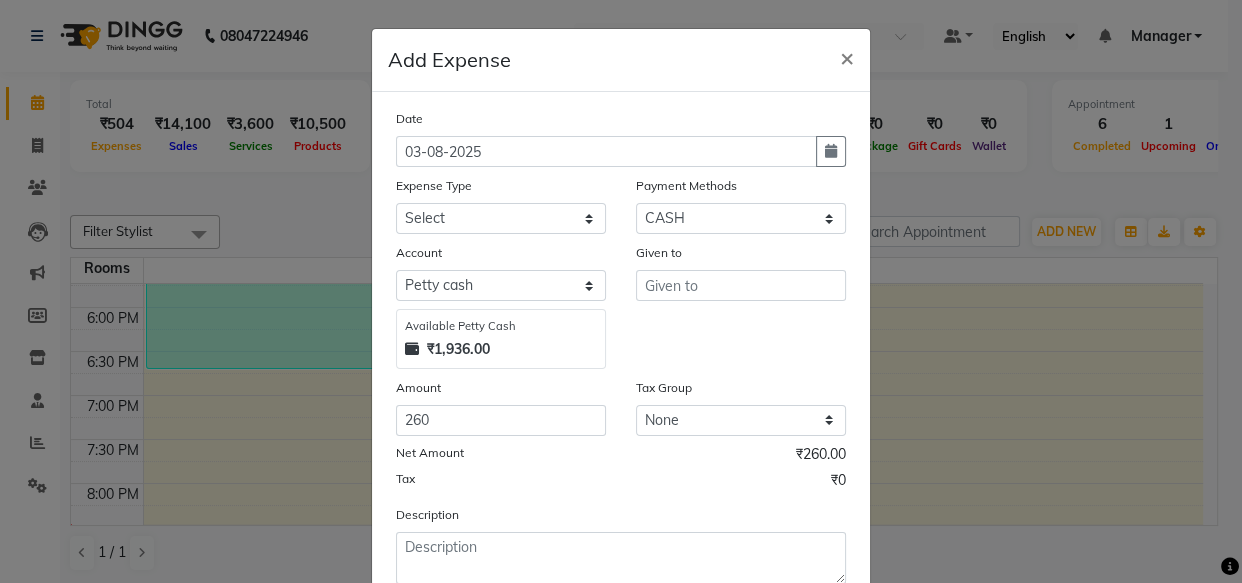 click on "Given to" 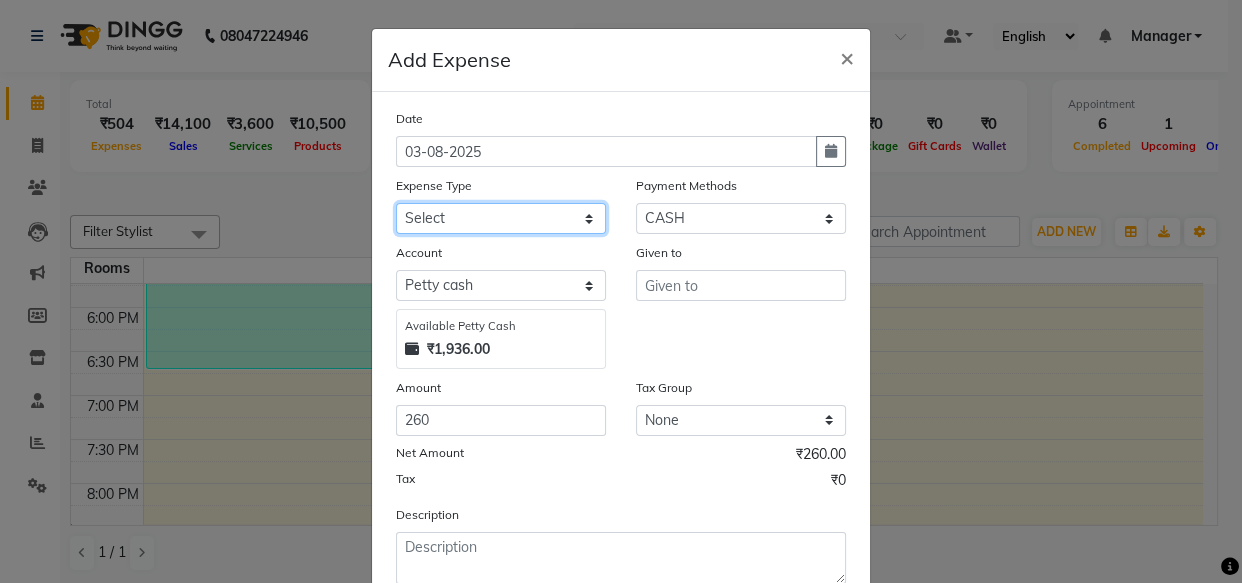 click on "Select AC Adrak Advance Salary agarbatti anees Appron asmoul advance salary Bank charges Car maintenance  CARPENTER Cash Deposited to bank Cash Handed over to Owner cellphone Client Snacks Clinical charges coffee conditioner courier diliptip dustbinplatebottle Equipment extrastuff fridge Fuel glue Govt fee greaser hairpatch hardware Incentive Insurance International purchase israil key lead light bill Loan Repayment Maintenance Marketing medicine milk Miscellaneous MRA ola Other paddlebrush PAINTER Pantry plumber Product product recharge rehman Rent Salary salary salary sandwich shampoo Staff Snacks sugar TAPE Tax Tea & Refreshment tissue towel trolly Utilities velocity VIDEO water web side WEFAST wireboard xerox" 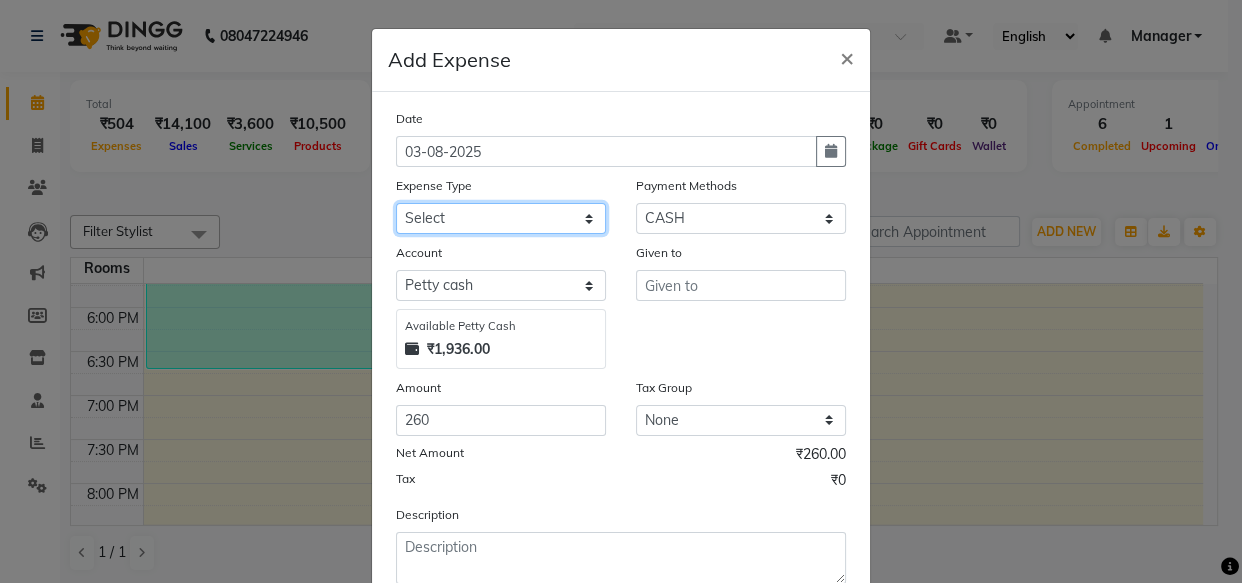 select on "8341" 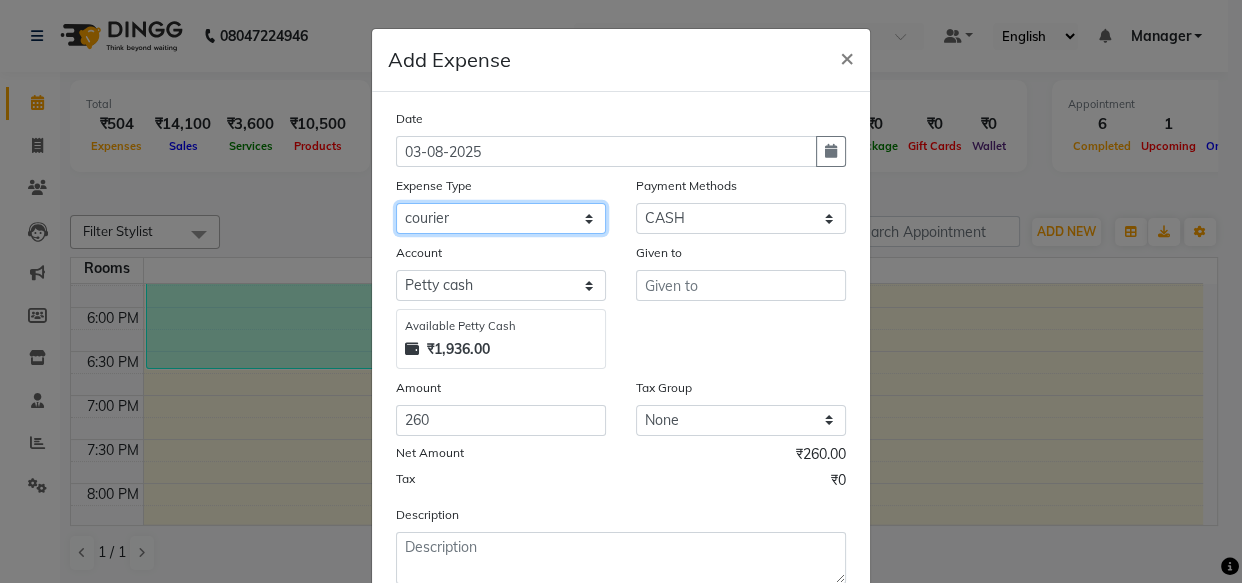 click on "Select AC Adrak Advance Salary agarbatti anees Appron asmoul advance salary Bank charges Car maintenance  CARPENTER Cash Deposited to bank Cash Handed over to Owner cellphone Client Snacks Clinical charges coffee conditioner courier diliptip dustbinplatebottle Equipment extrastuff fridge Fuel glue Govt fee greaser hairpatch hardware Incentive Insurance International purchase israil key lead light bill Loan Repayment Maintenance Marketing medicine milk Miscellaneous MRA ola Other paddlebrush PAINTER Pantry plumber Product product recharge rehman Rent Salary salary salary sandwich shampoo Staff Snacks sugar TAPE Tax Tea & Refreshment tissue towel trolly Utilities velocity VIDEO water web side WEFAST wireboard xerox" 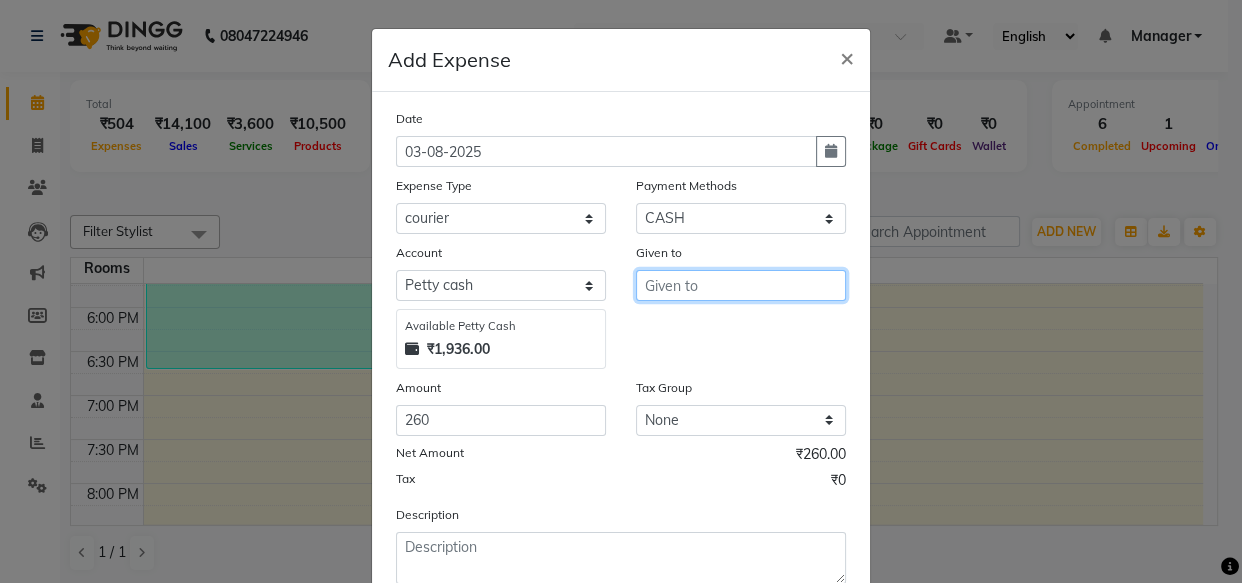 click at bounding box center [741, 285] 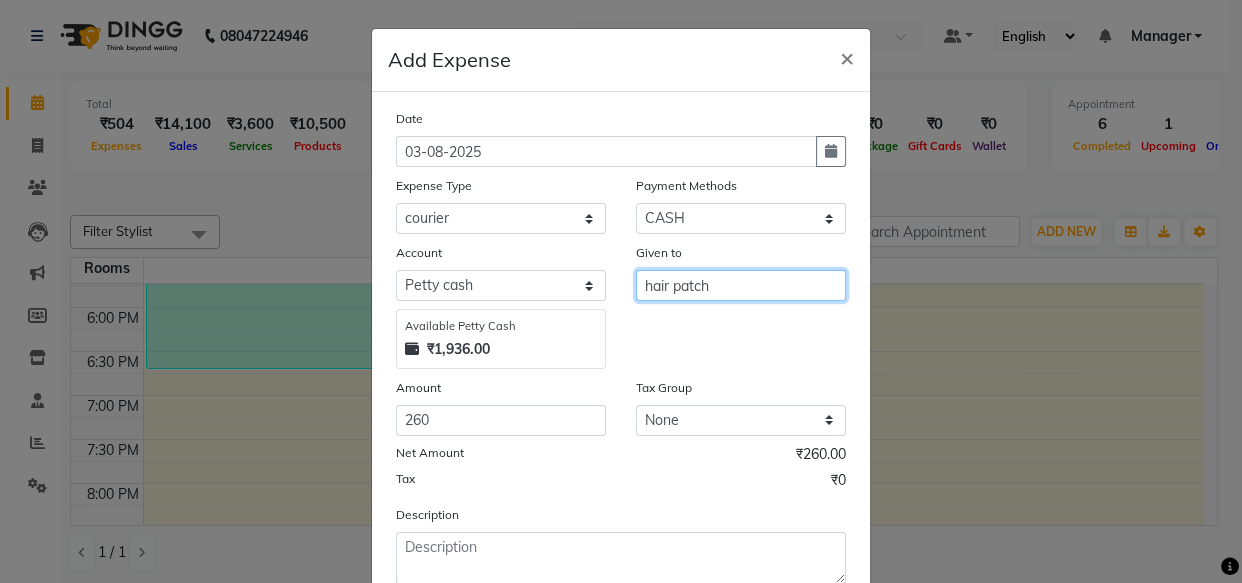 scroll, scrollTop: 135, scrollLeft: 0, axis: vertical 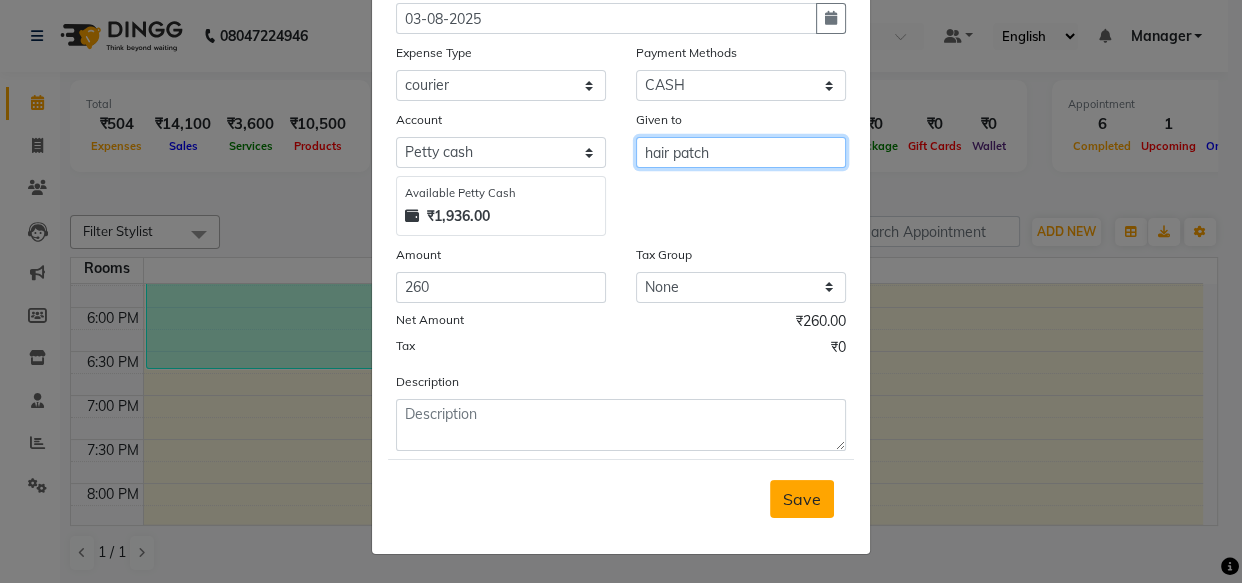 type on "hair patch" 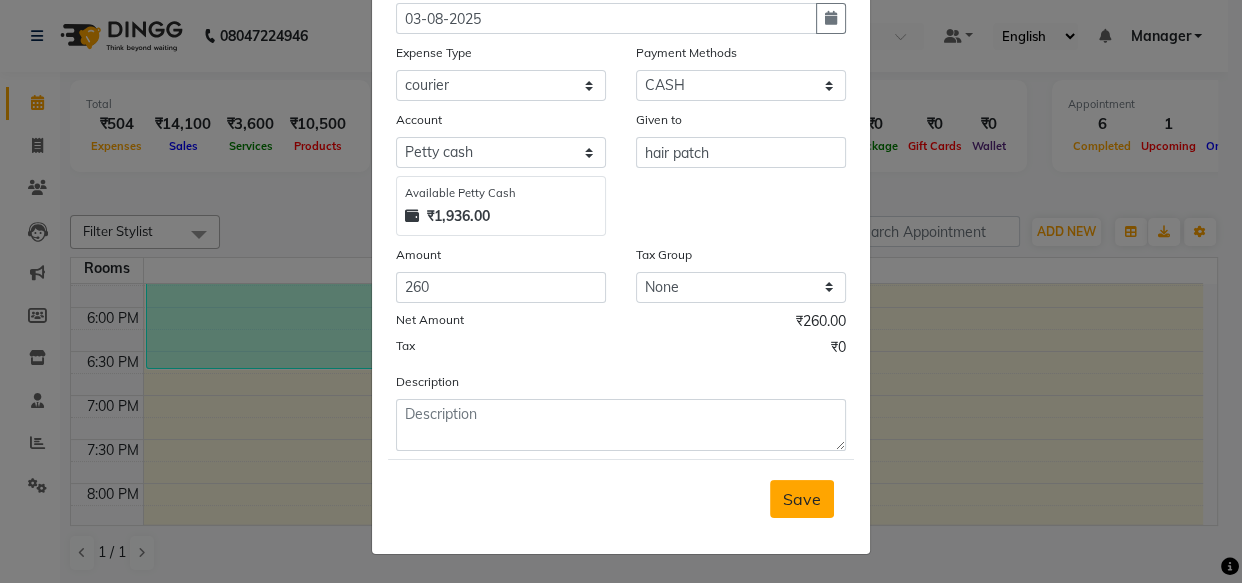 click on "Save" at bounding box center (802, 499) 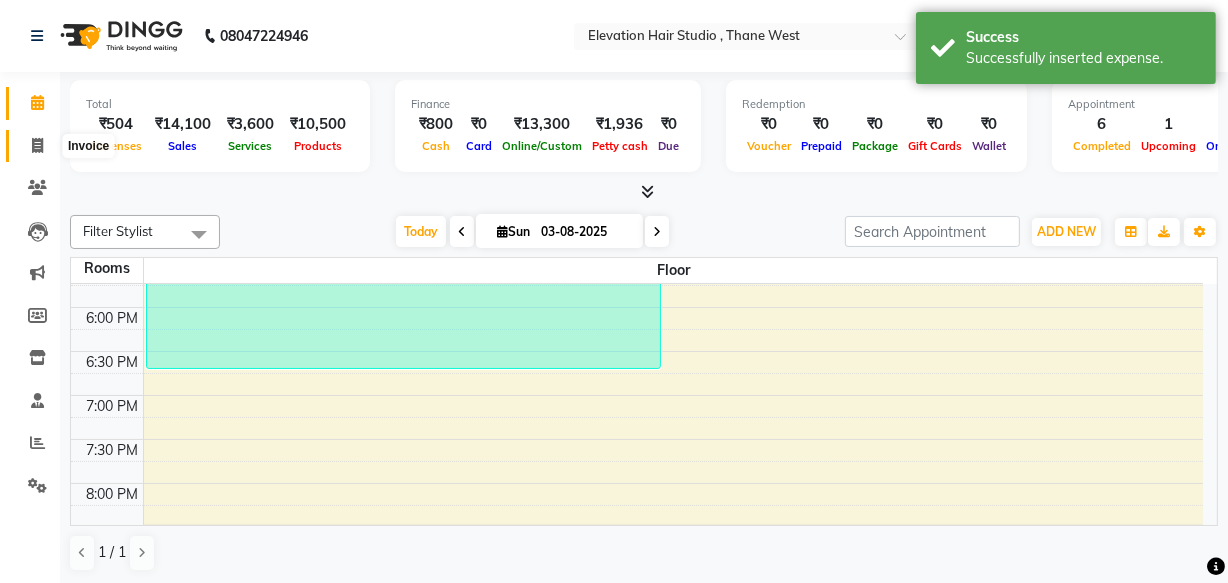 click 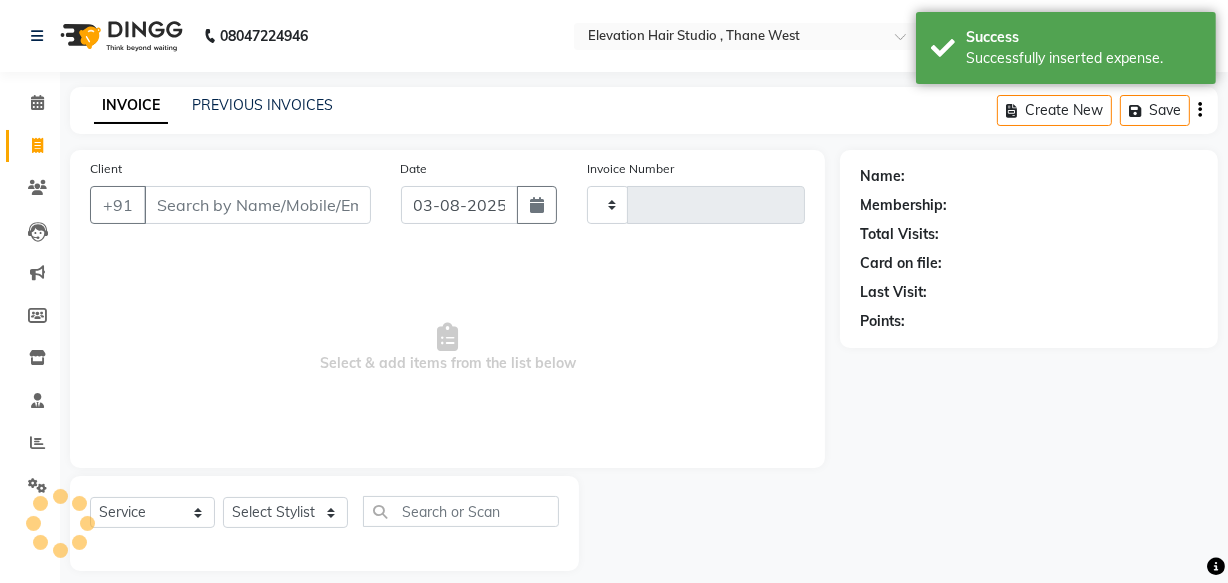 type on "0670" 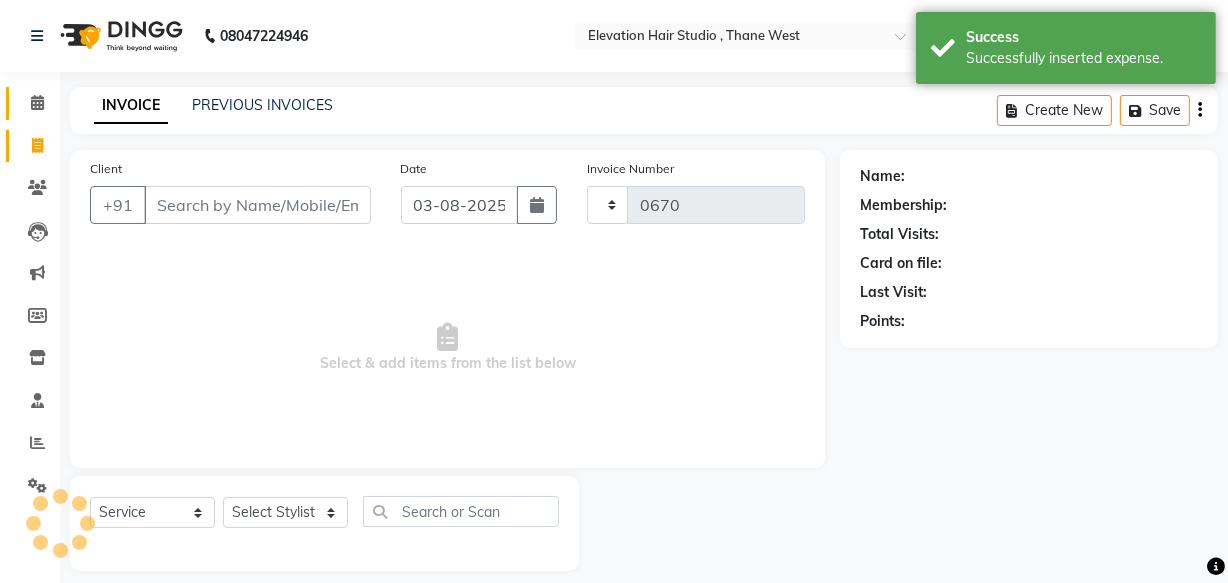 select on "6886" 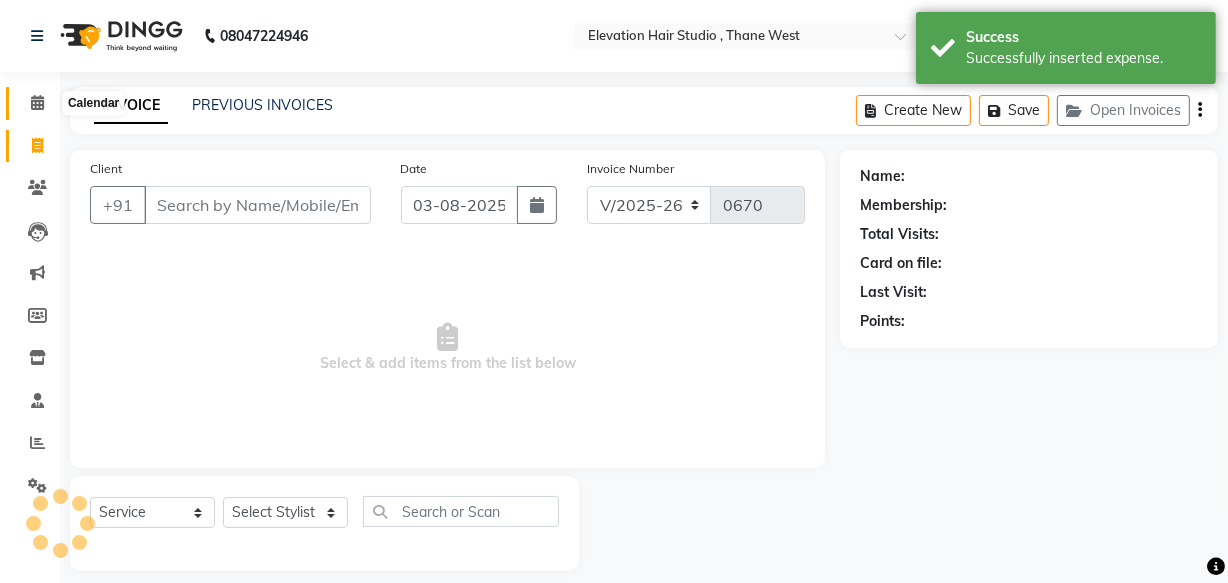 click 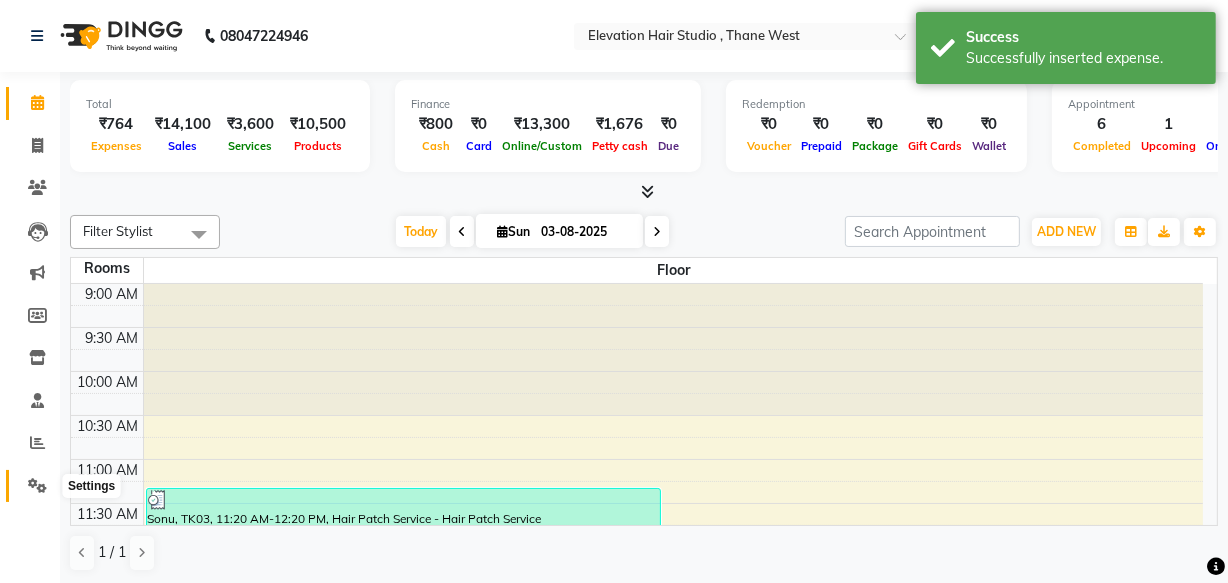 click 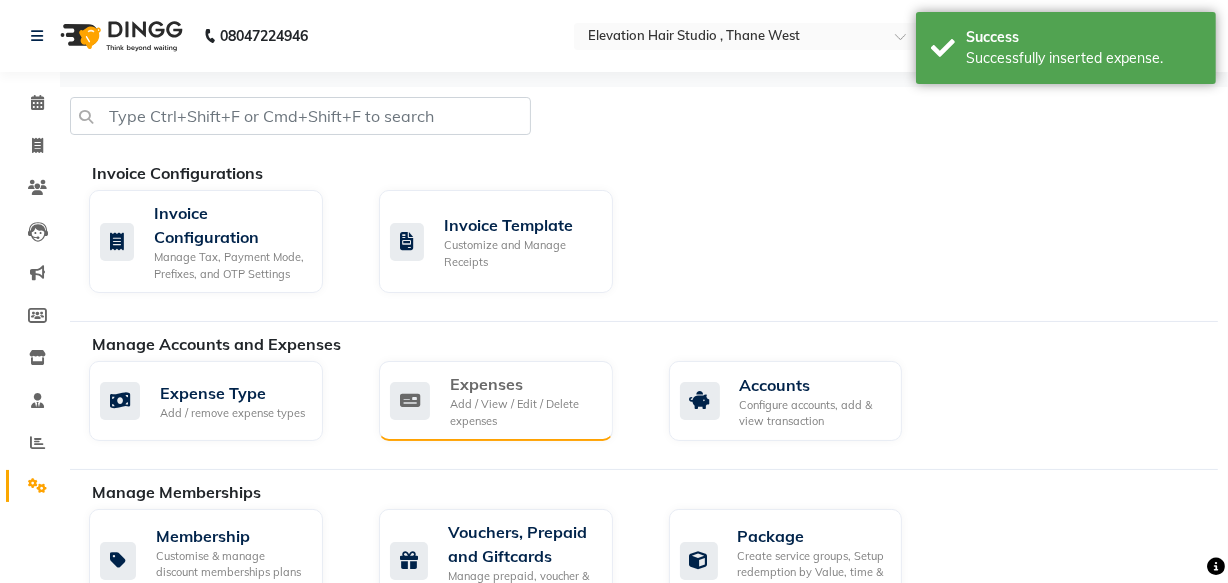 click on "Add / View / Edit / Delete expenses" 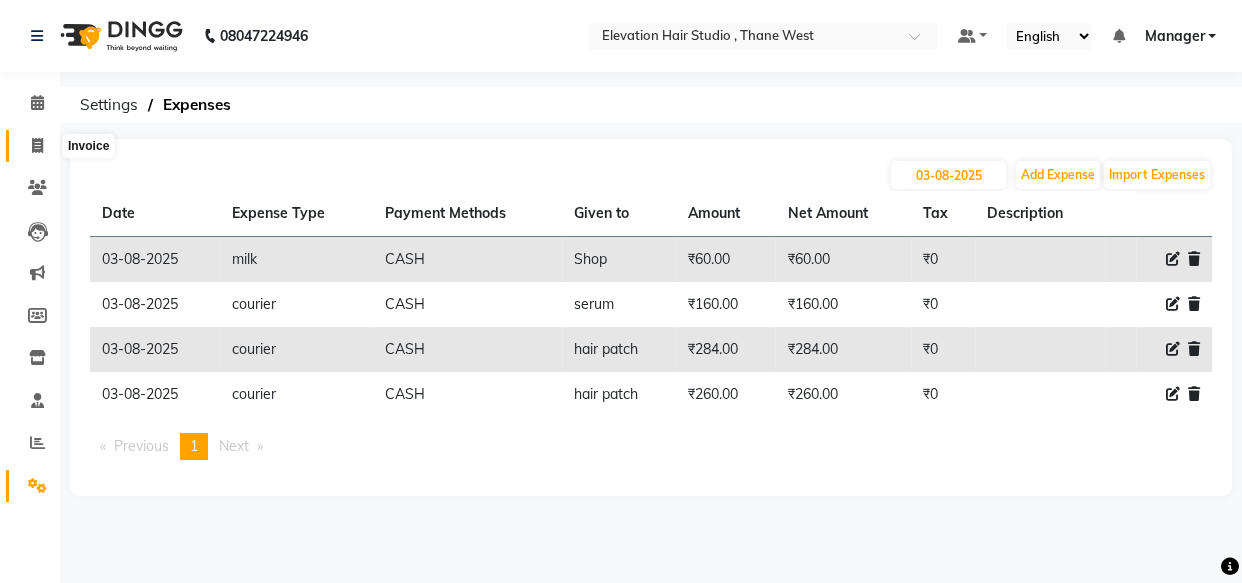 click 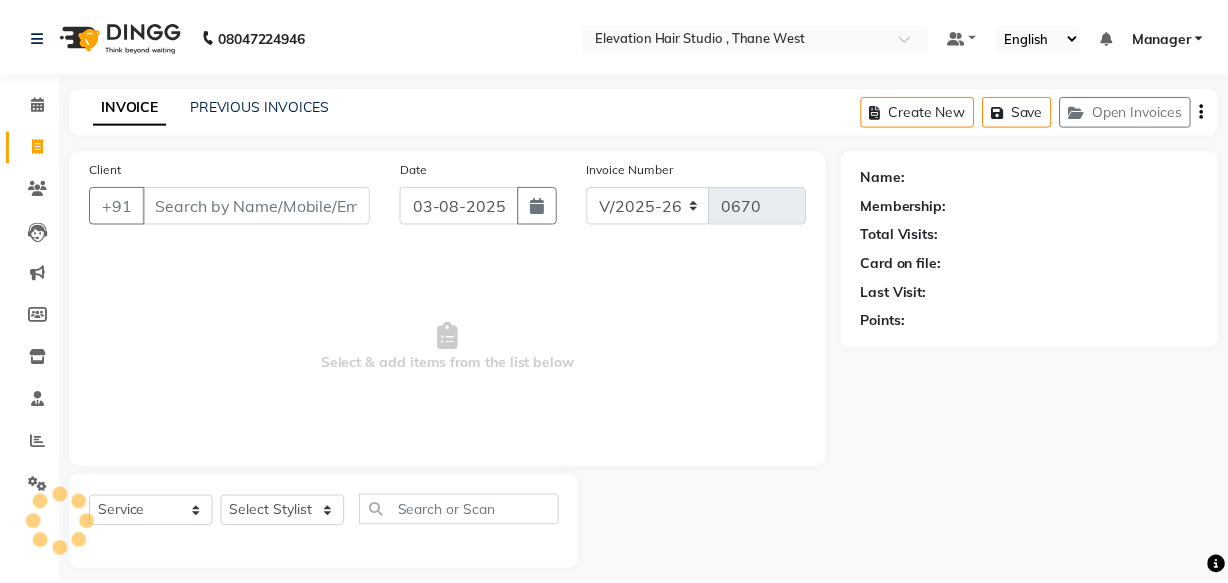 scroll, scrollTop: 19, scrollLeft: 0, axis: vertical 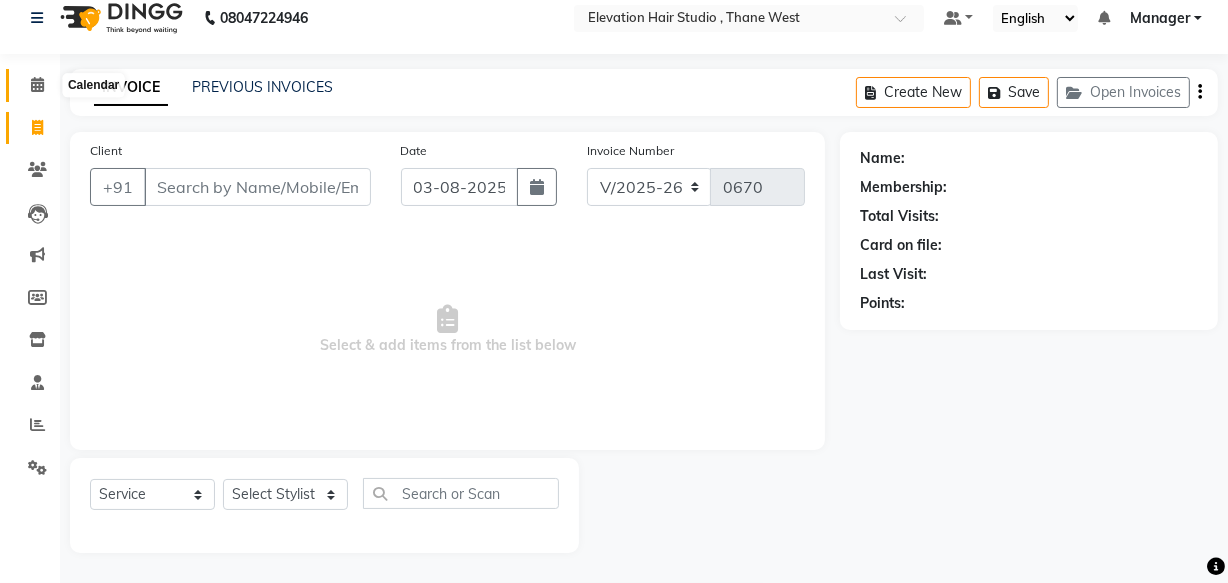 click 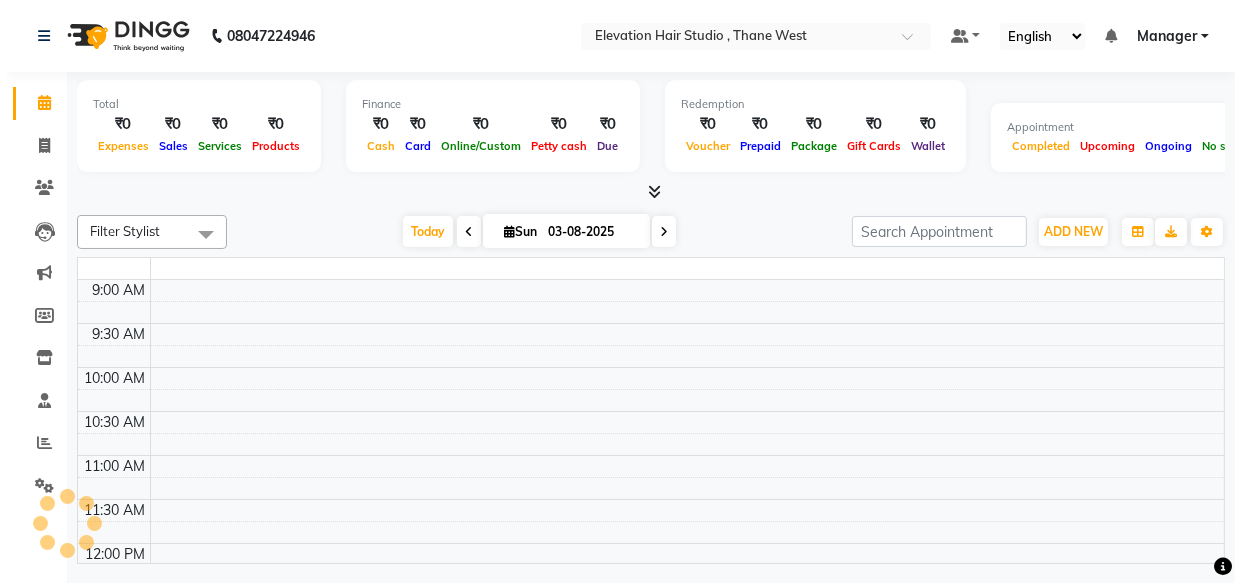 scroll, scrollTop: 0, scrollLeft: 0, axis: both 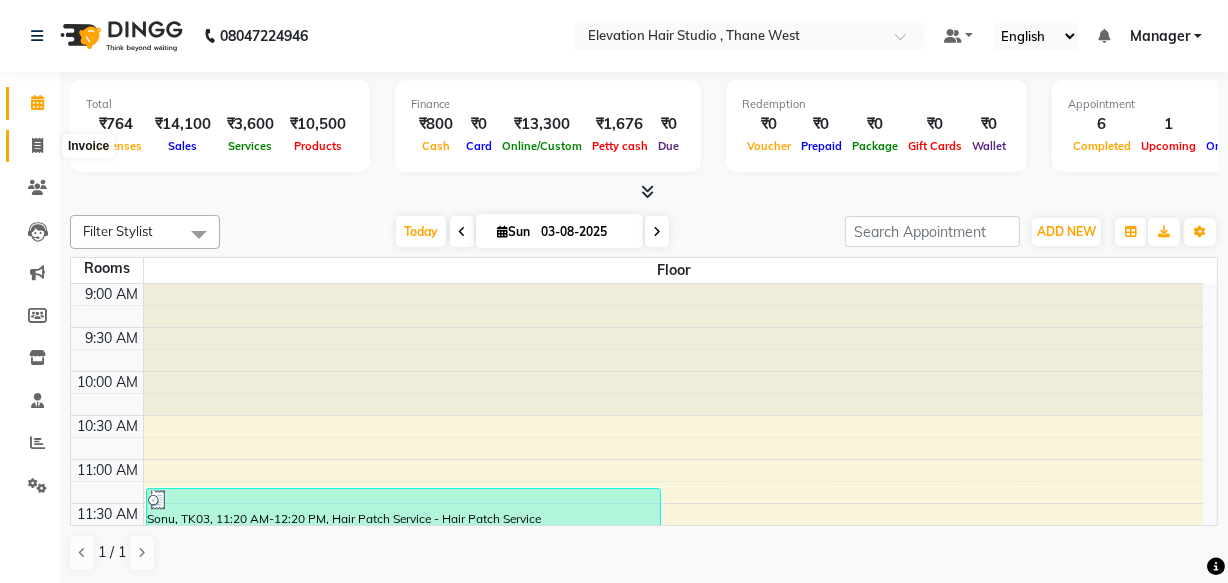 click 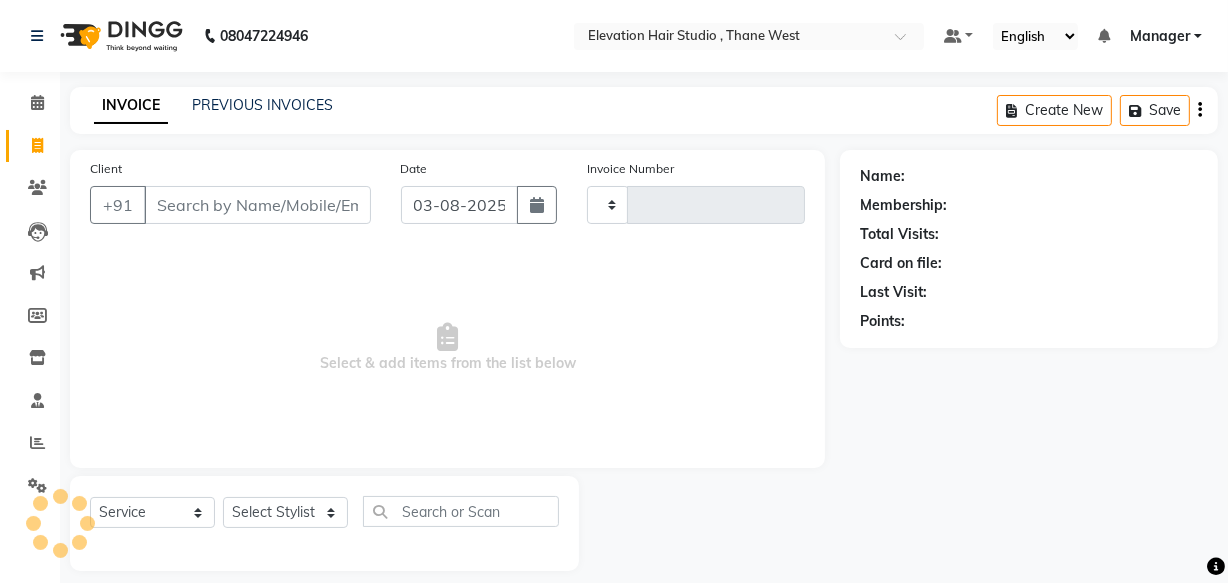 type on "0670" 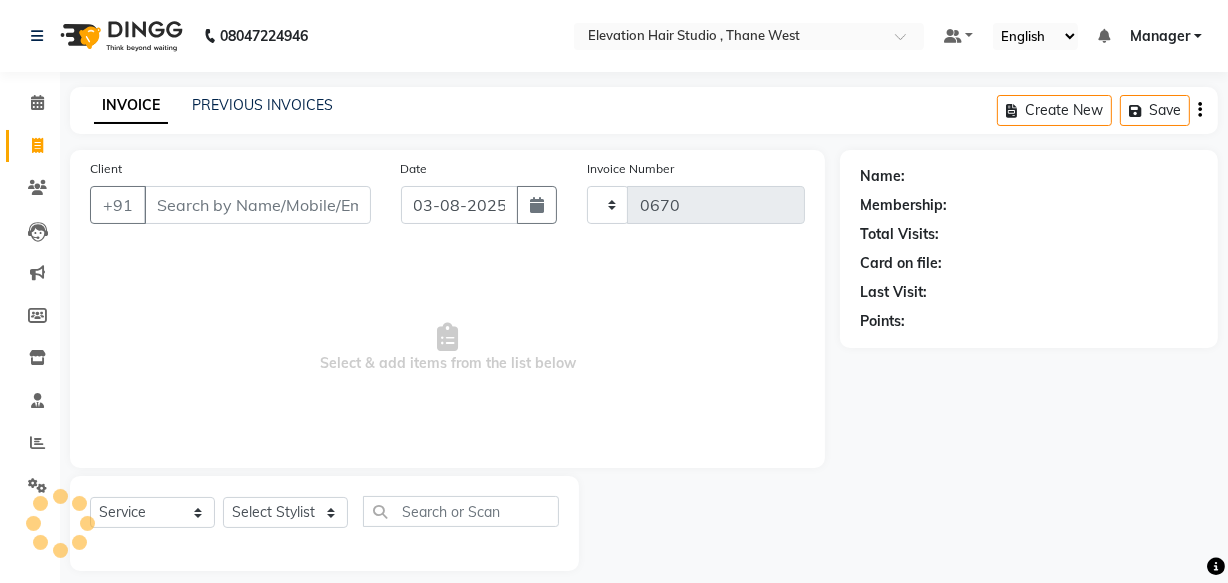 select on "6886" 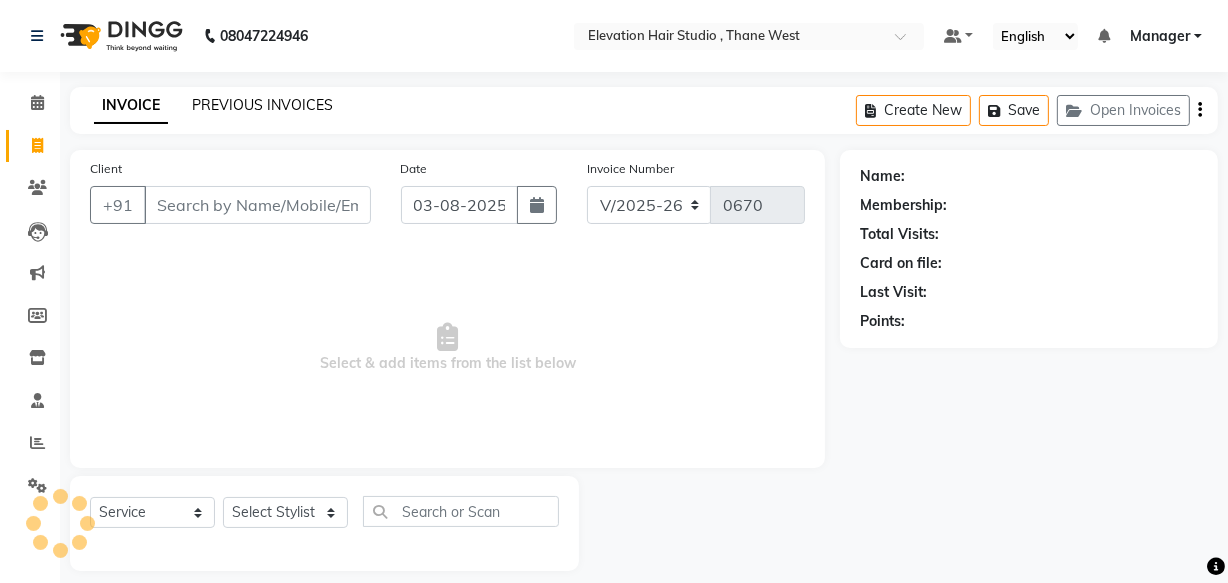 click on "PREVIOUS INVOICES" 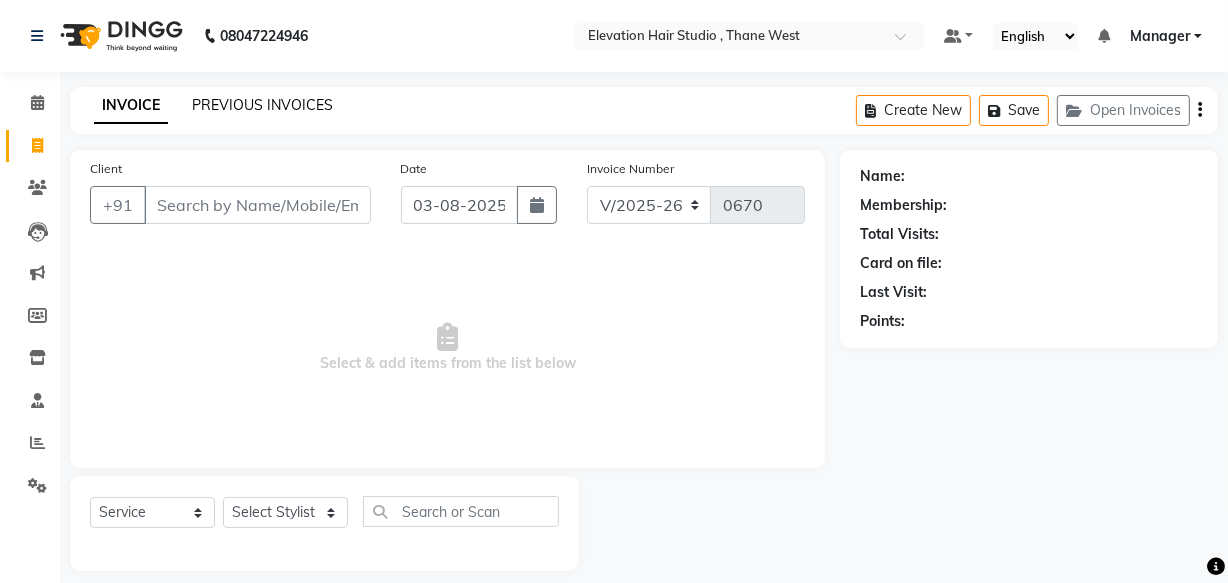 click on "PREVIOUS INVOICES" 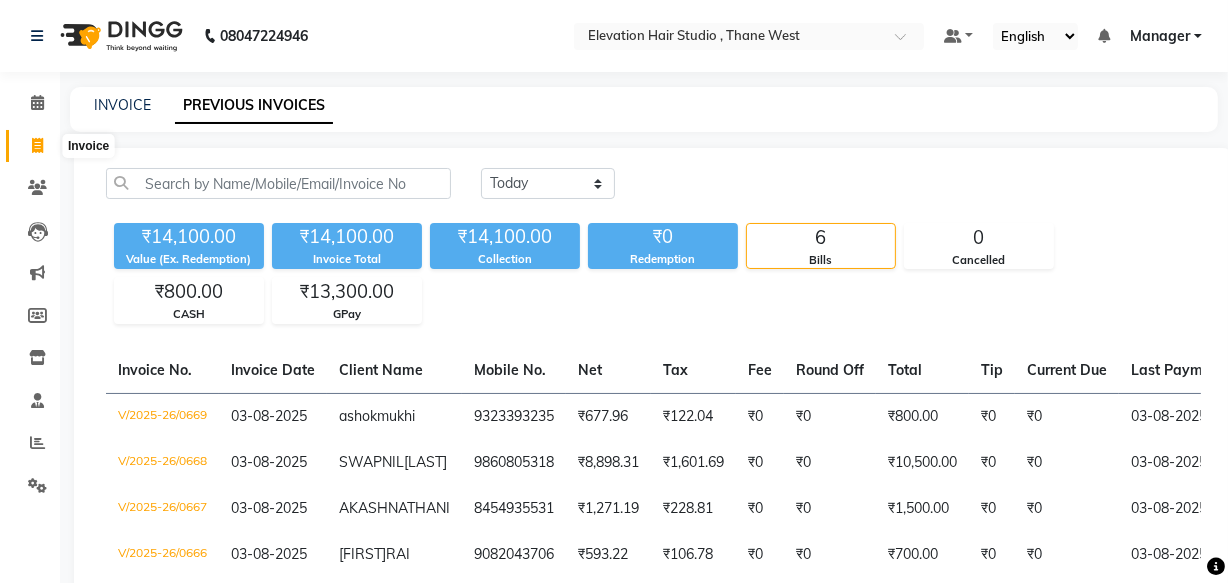 click 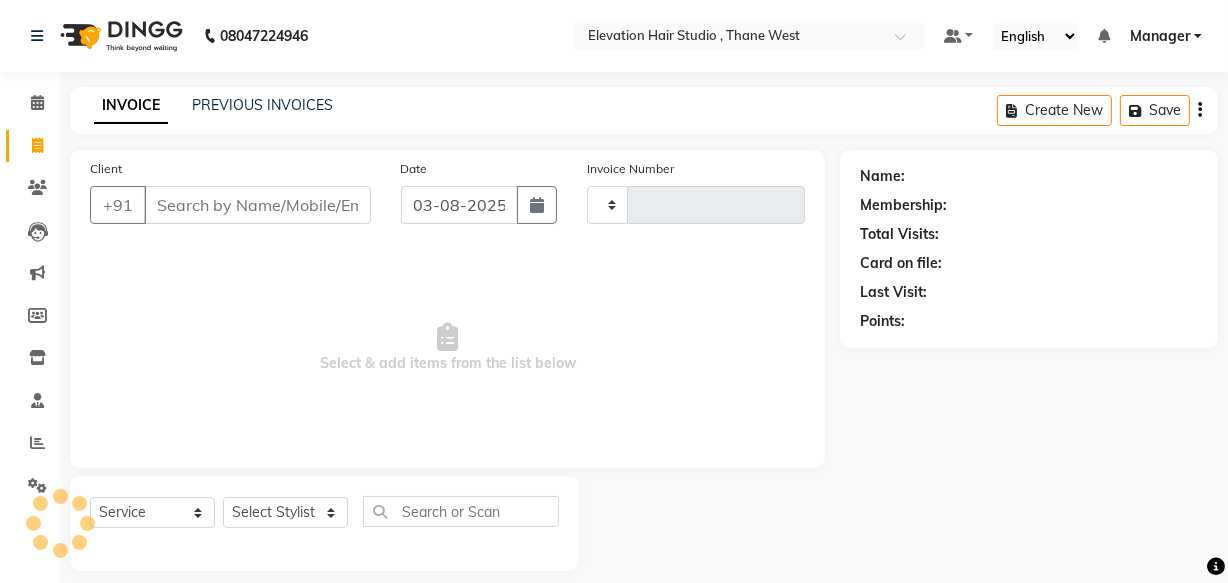 scroll, scrollTop: 1, scrollLeft: 0, axis: vertical 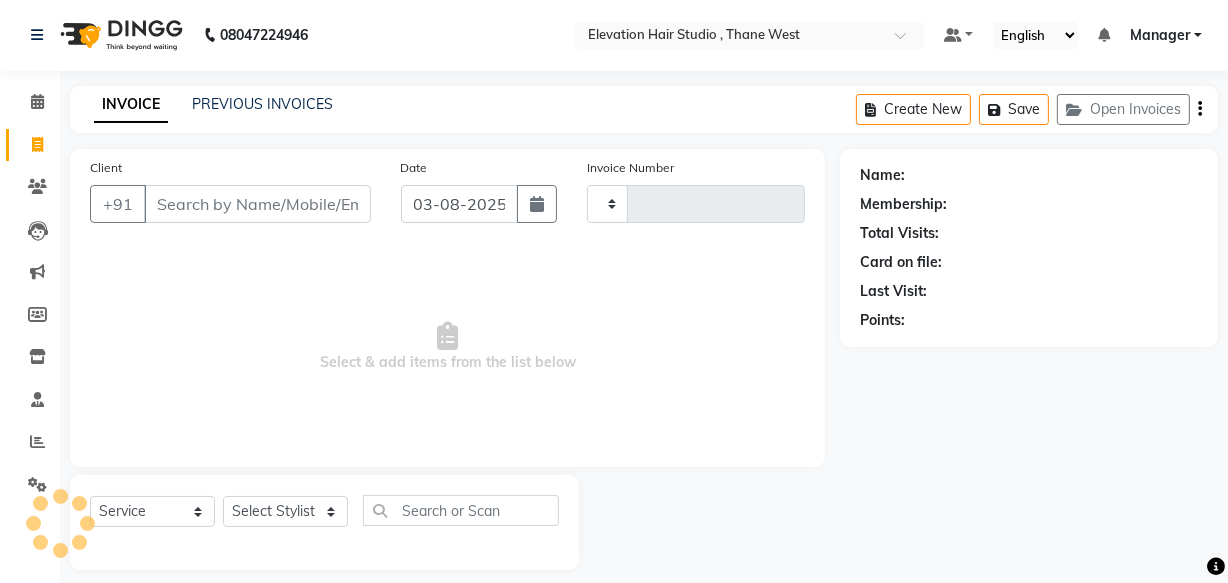 click on "Clients" 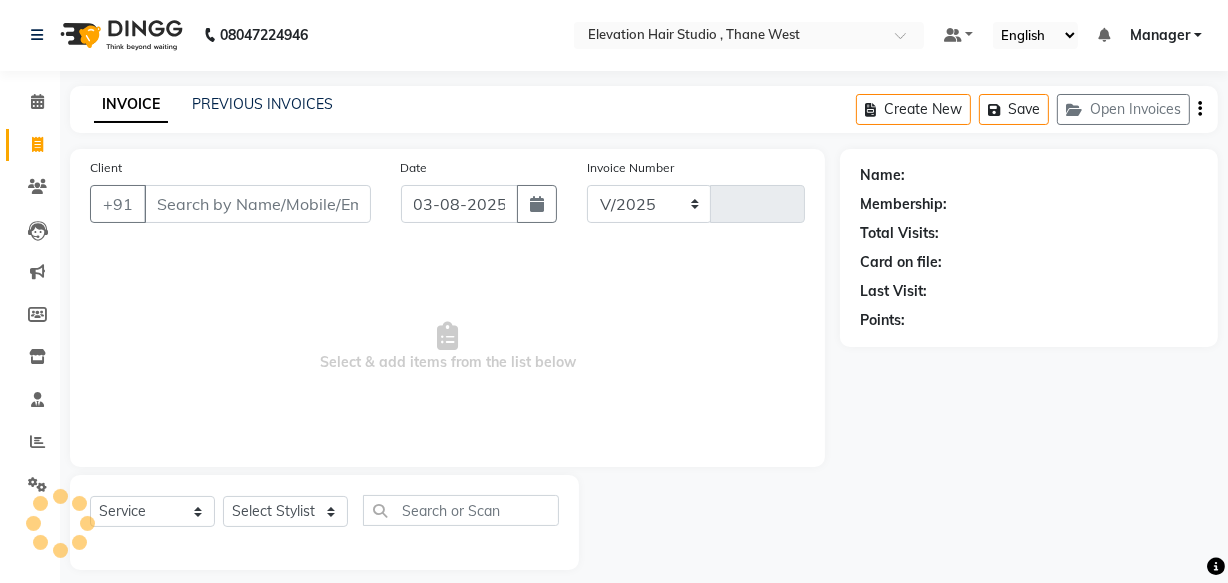 select on "6886" 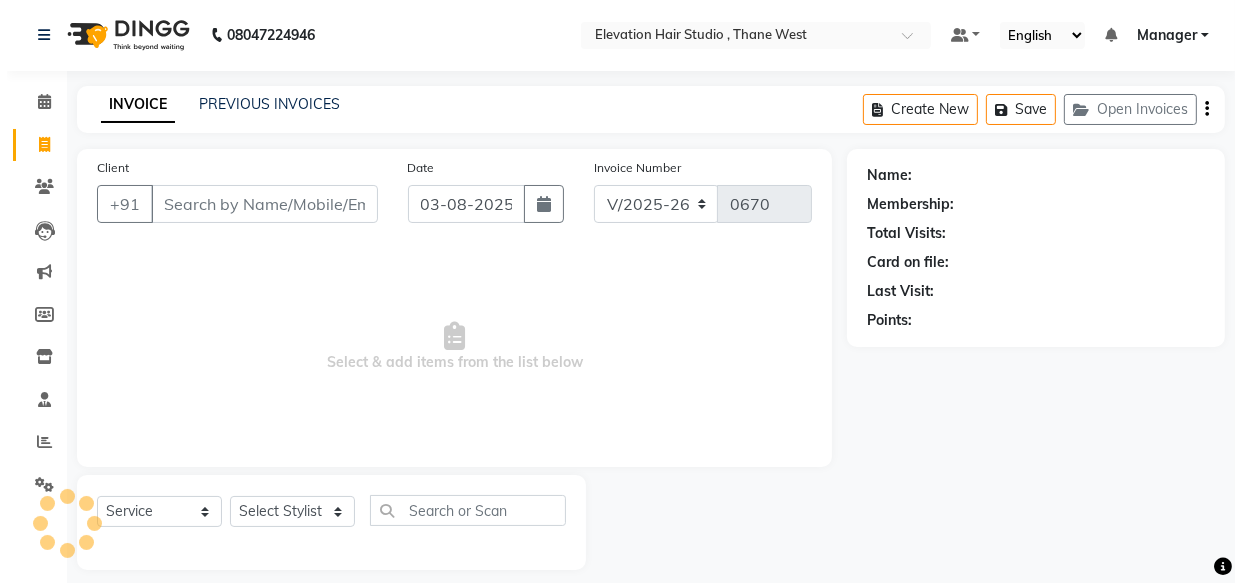 scroll, scrollTop: 19, scrollLeft: 0, axis: vertical 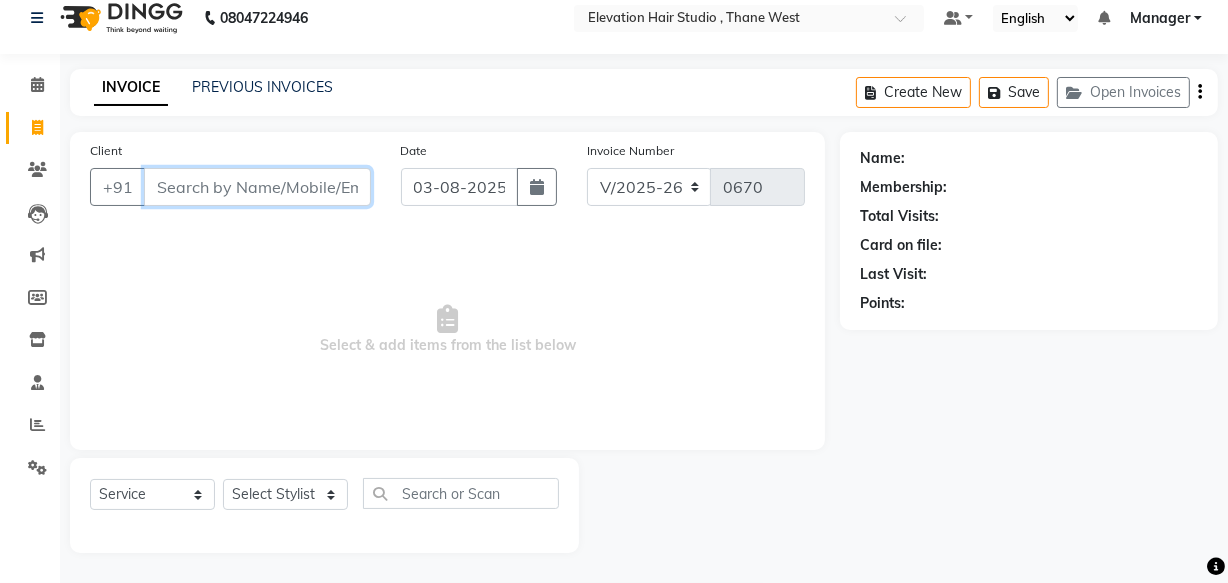 click on "Client" at bounding box center [257, 187] 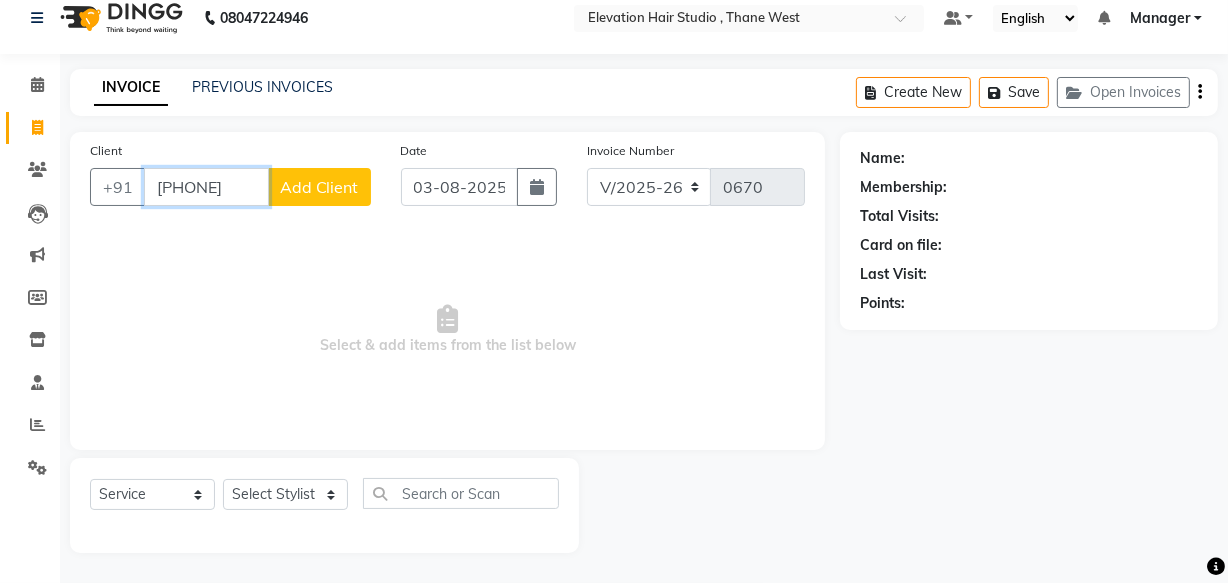 type on "9867515586" 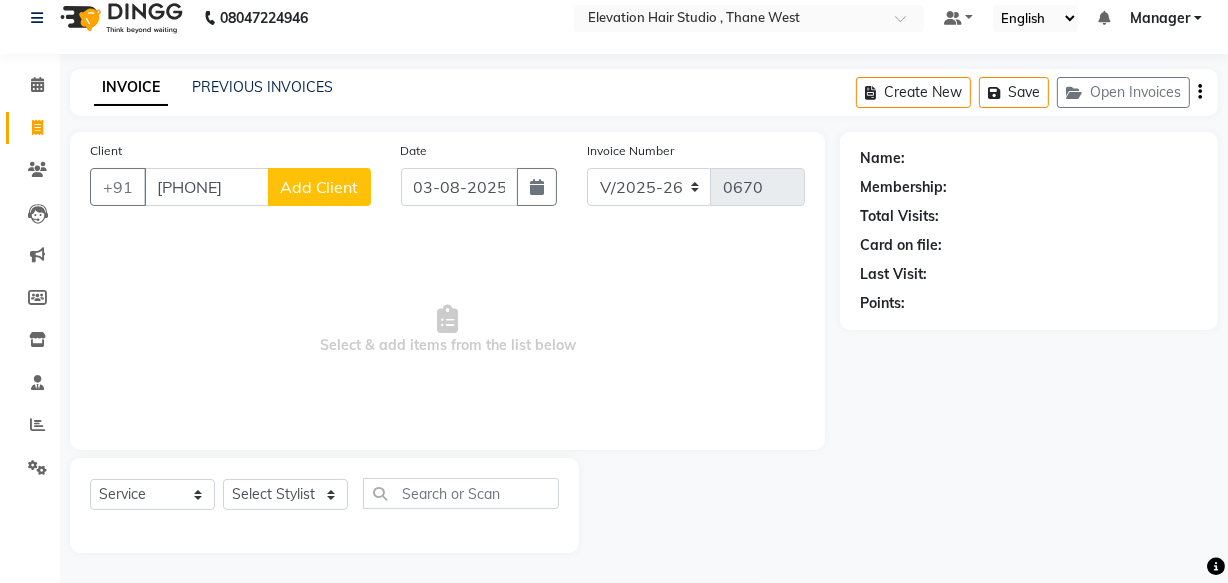 click on "Add Client" 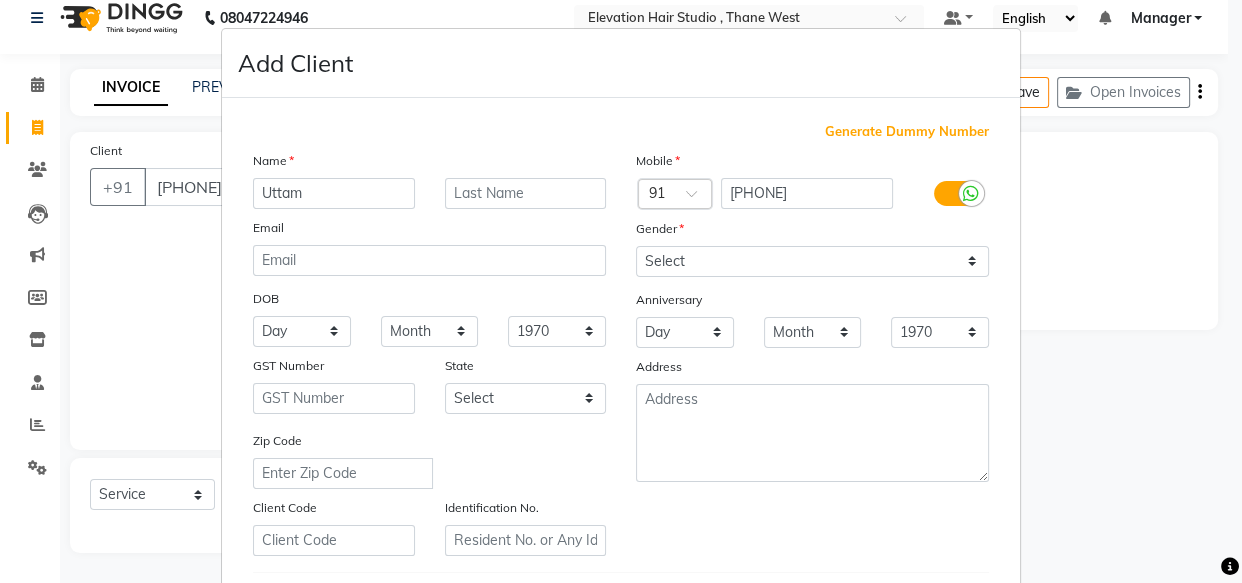 type on "Uttam" 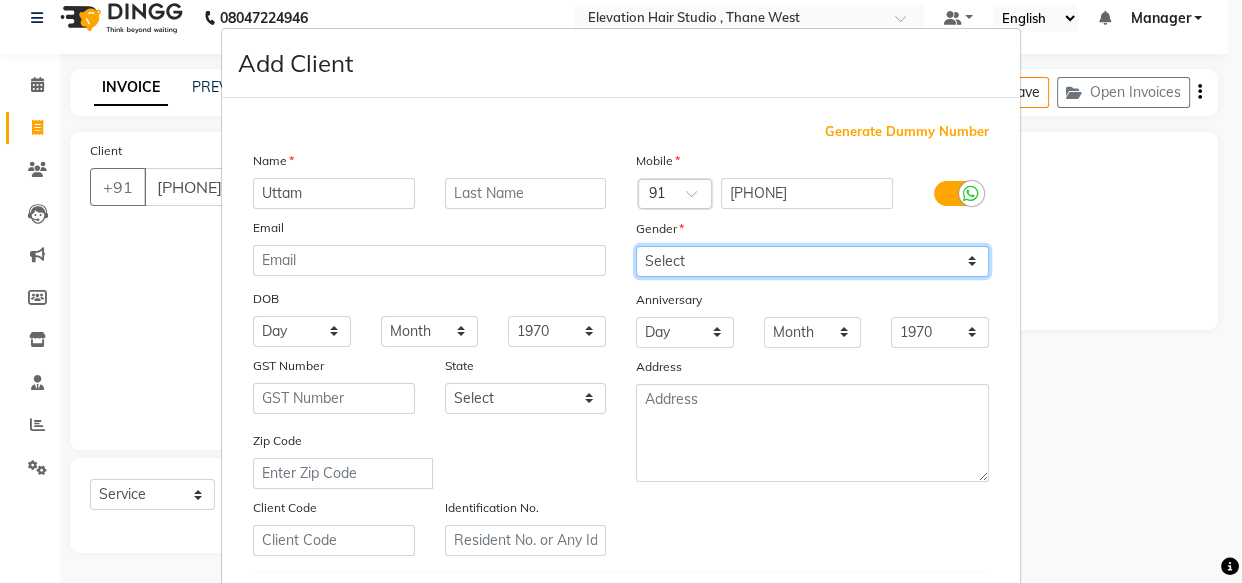 click on "Select Male Female Other Prefer Not To Say" at bounding box center [812, 261] 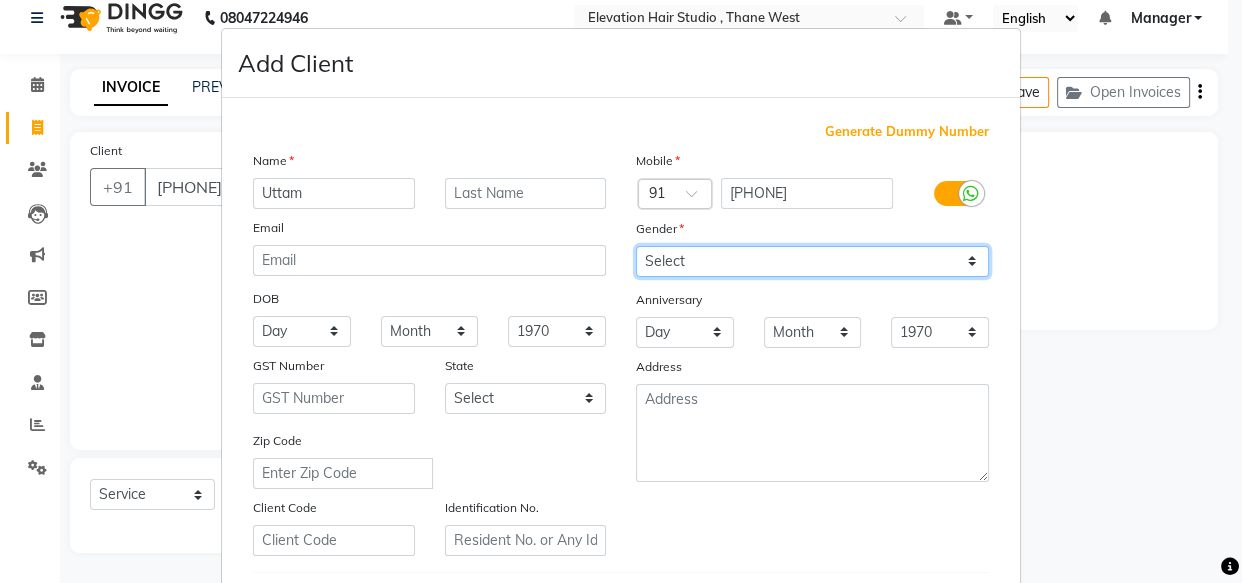select on "male" 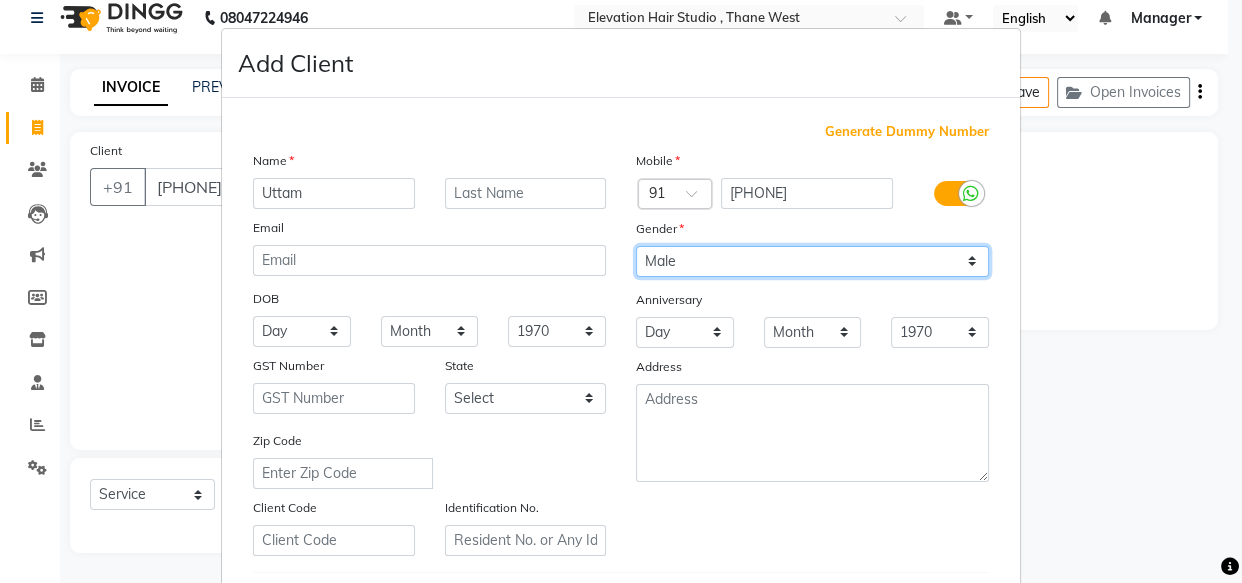 click on "Select Male Female Other Prefer Not To Say" at bounding box center [812, 261] 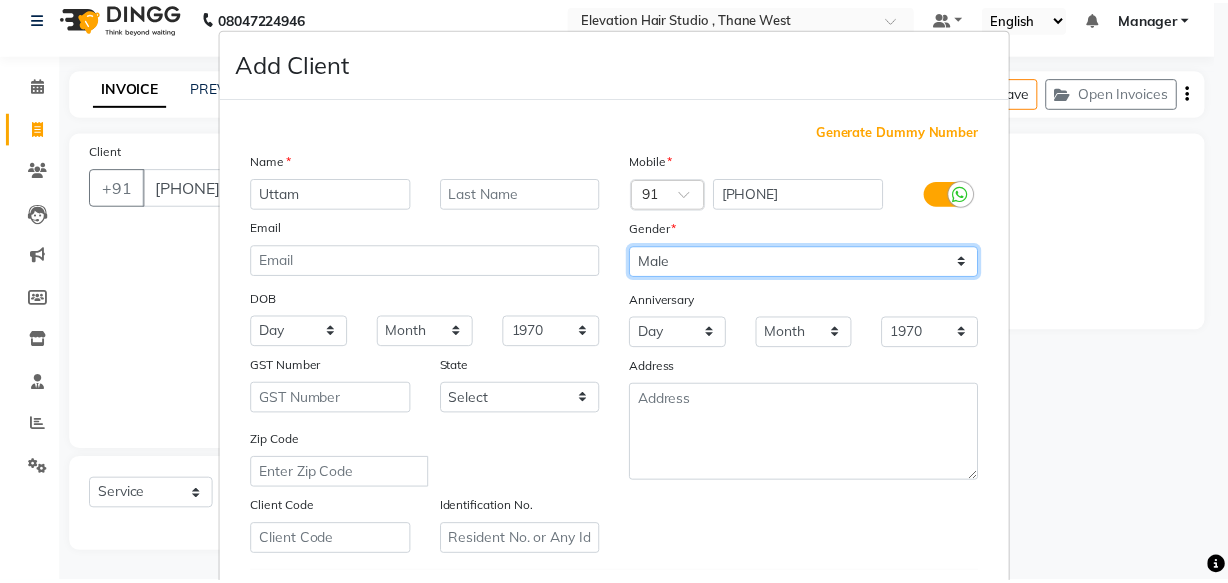 scroll, scrollTop: 346, scrollLeft: 0, axis: vertical 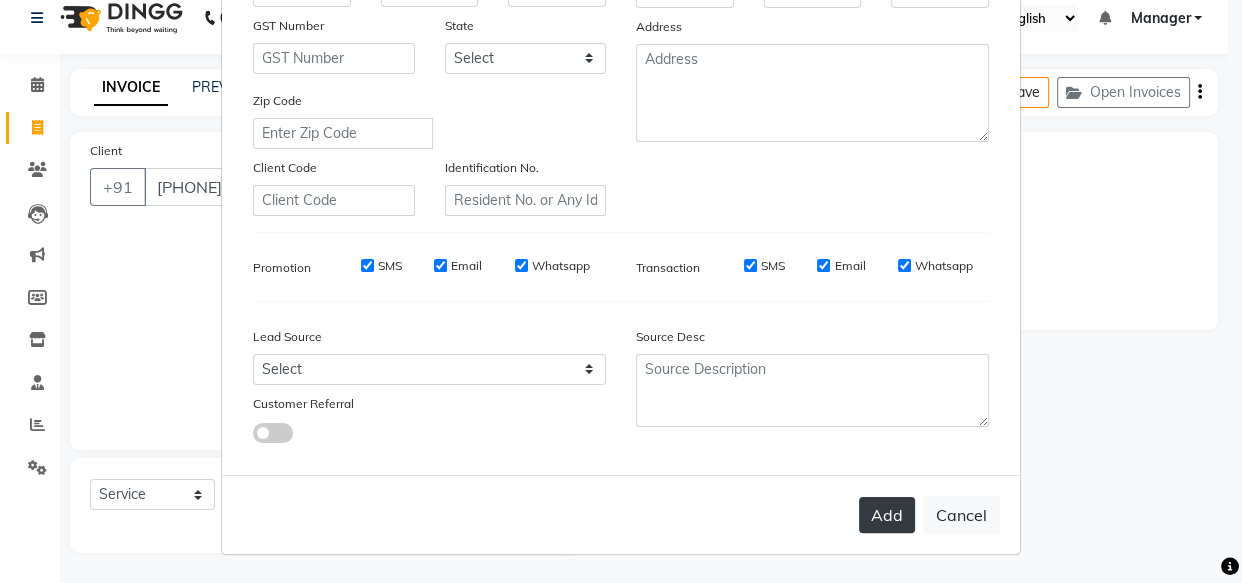 click on "Add" at bounding box center [887, 515] 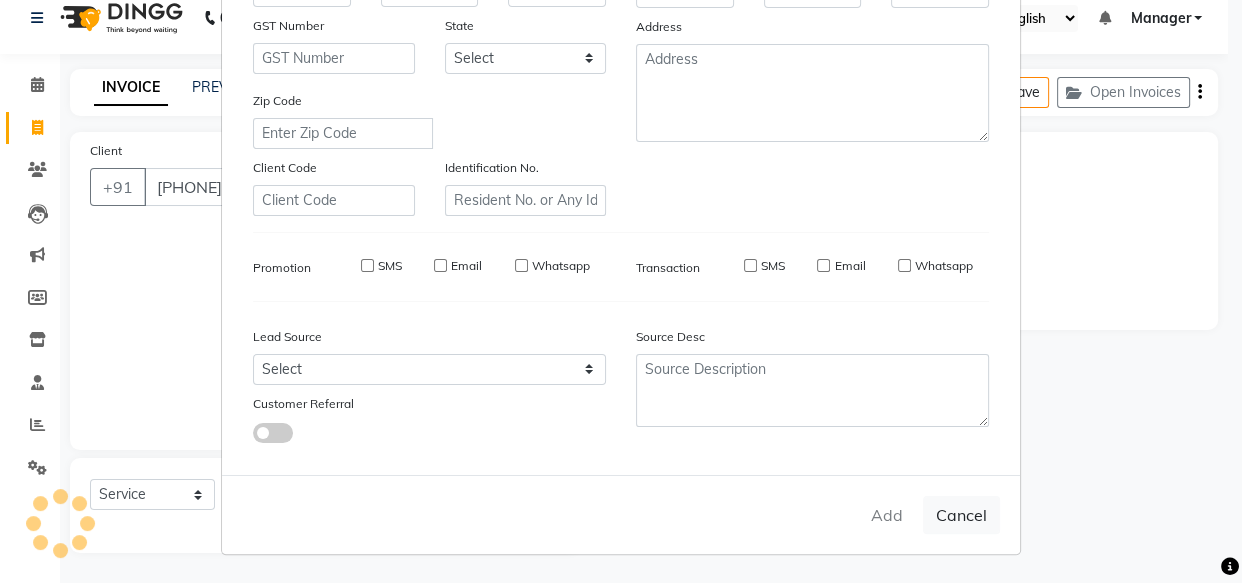 type 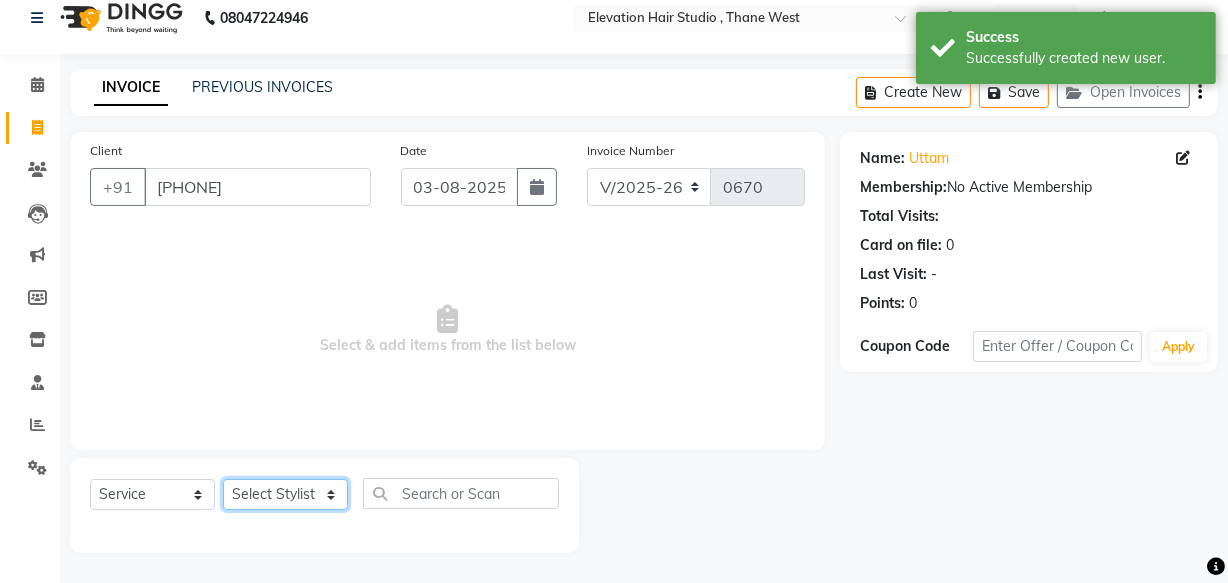 click on "Select Stylist Anish shaikh Dilip Manager mehboob  PARVEEN sahil  SAKSHI sameer Sanjay Sarfaraz" 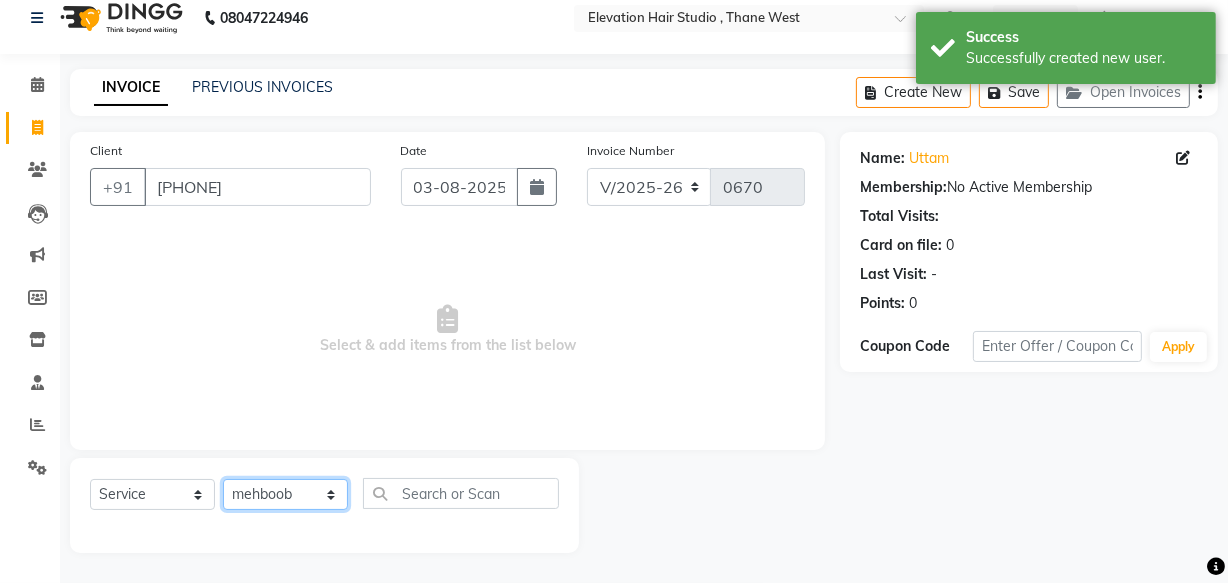 click on "Select Stylist Anish shaikh Dilip Manager mehboob  PARVEEN sahil  SAKSHI sameer Sanjay Sarfaraz" 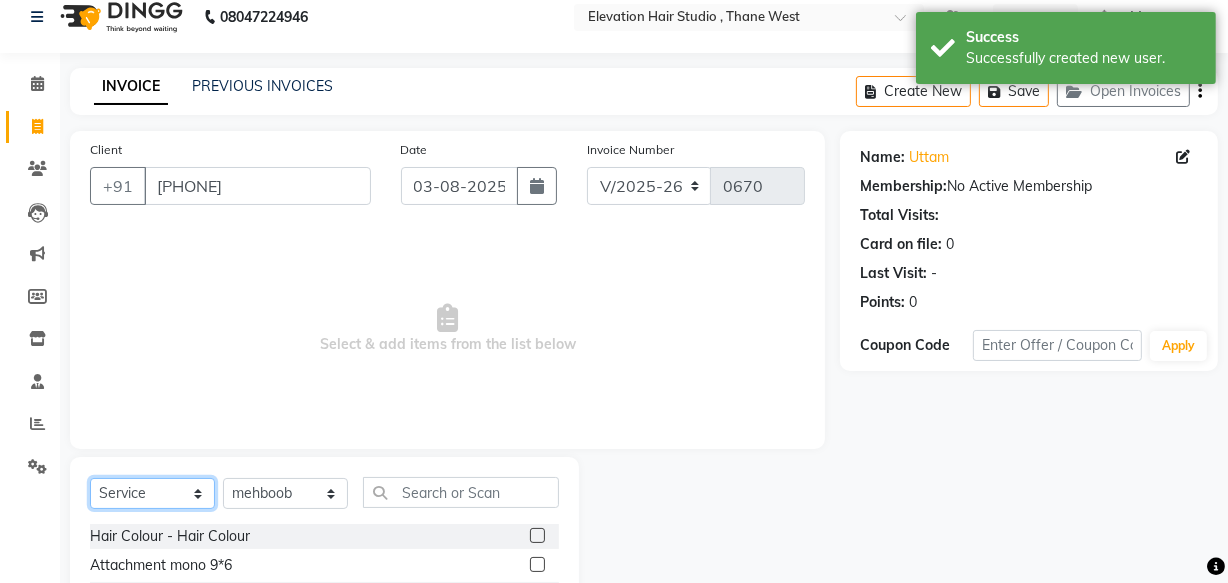 click on "Select  Service  Product  Membership  Package Voucher Prepaid Gift Card" 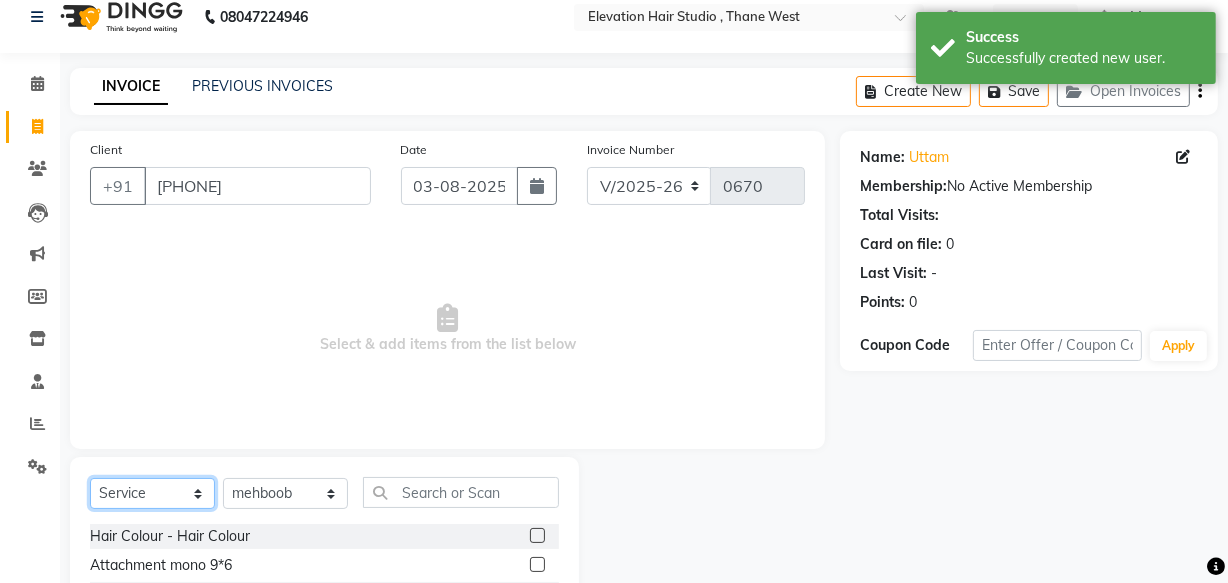 select on "product" 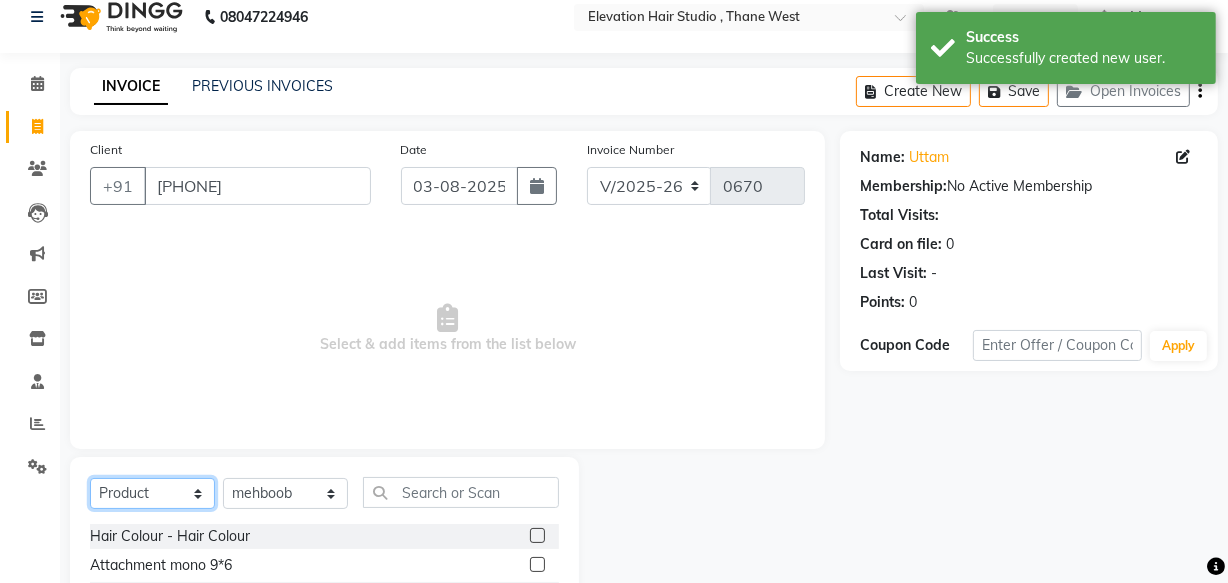 click on "Select  Service  Product  Membership  Package Voucher Prepaid Gift Card" 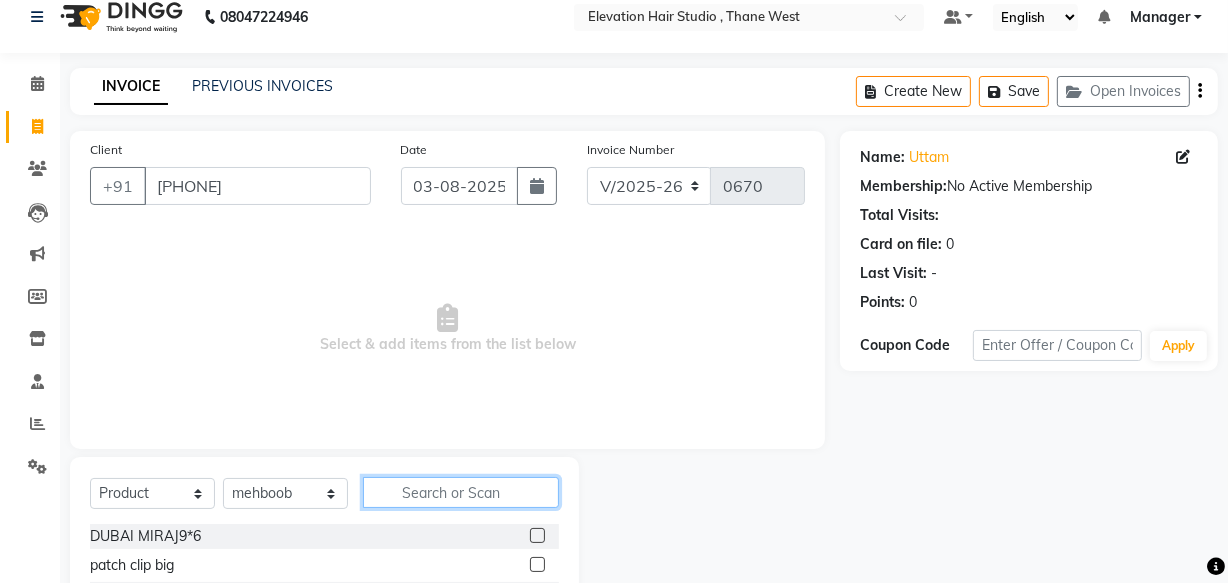click 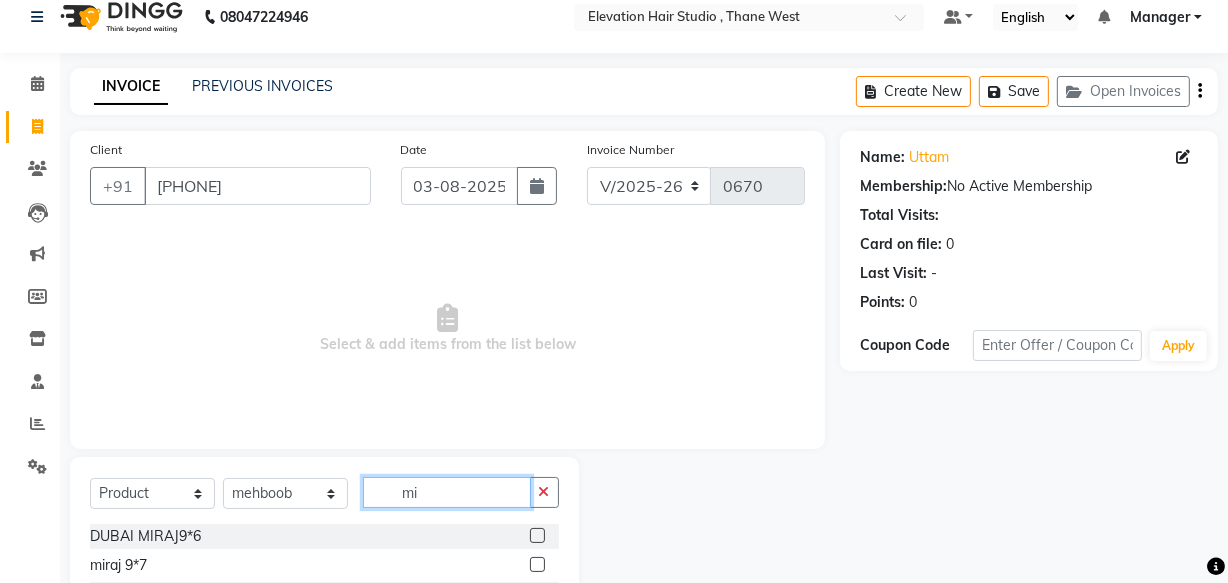 type on "m" 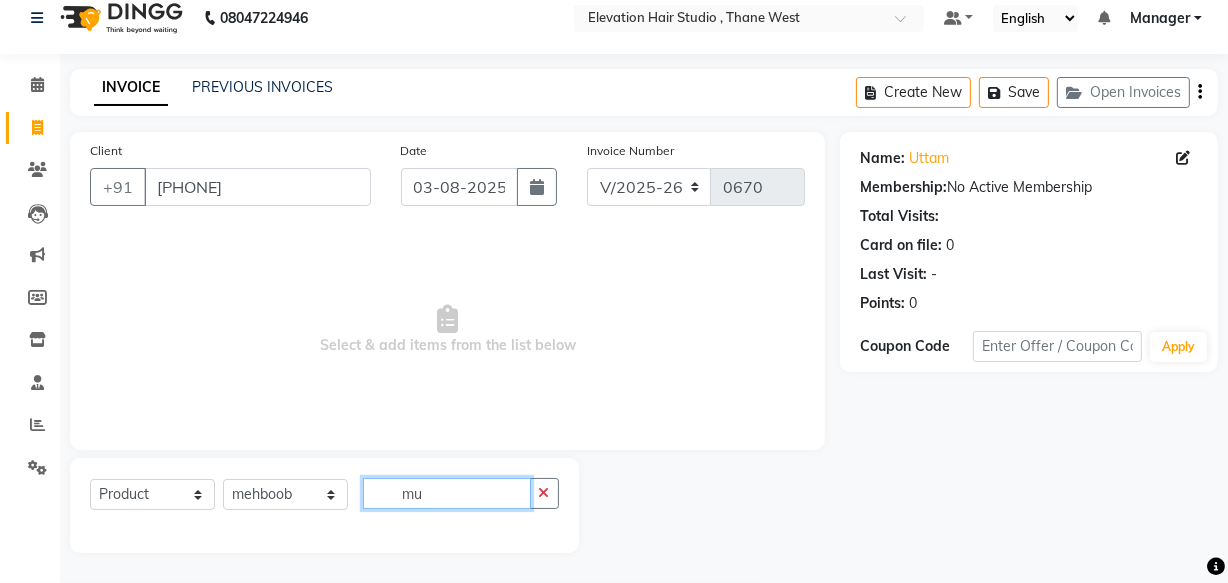 type on "m" 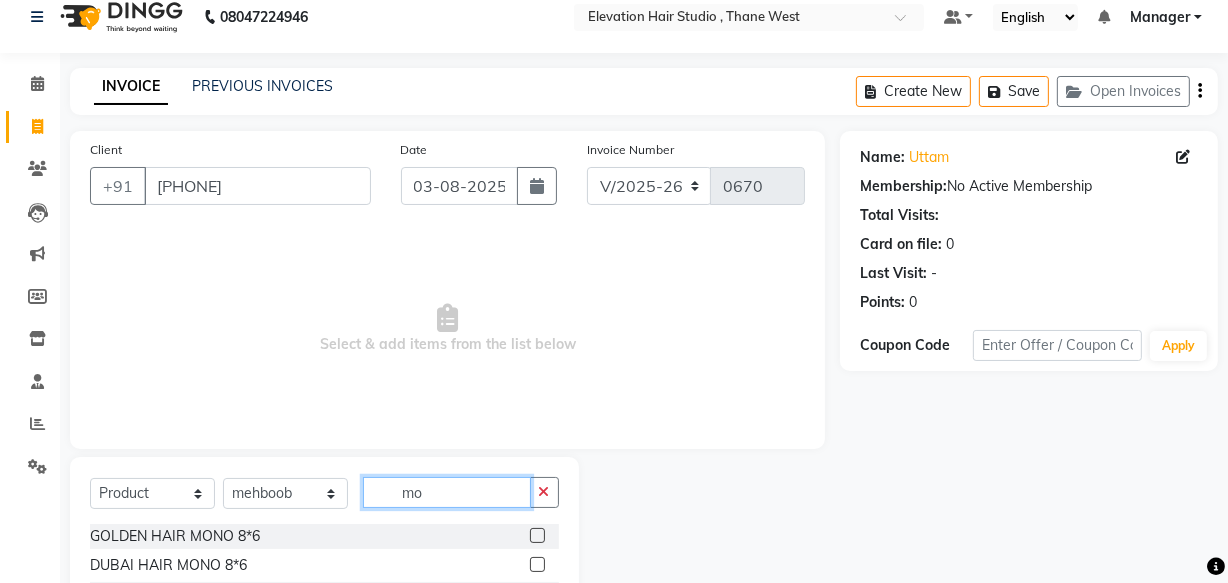 type on "mo" 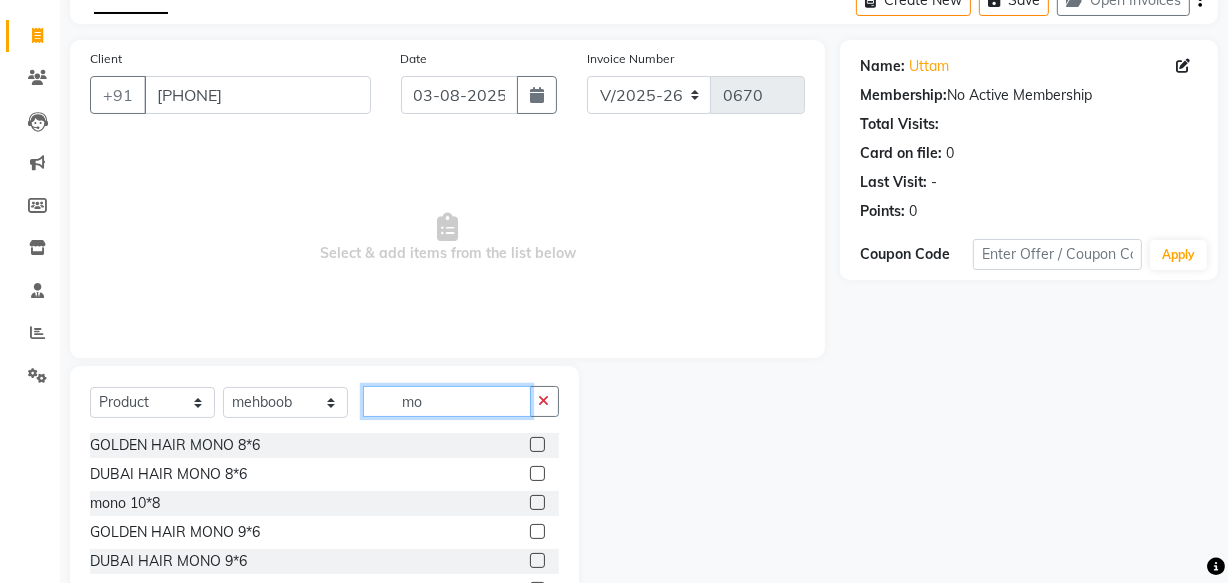 scroll, scrollTop: 90, scrollLeft: 0, axis: vertical 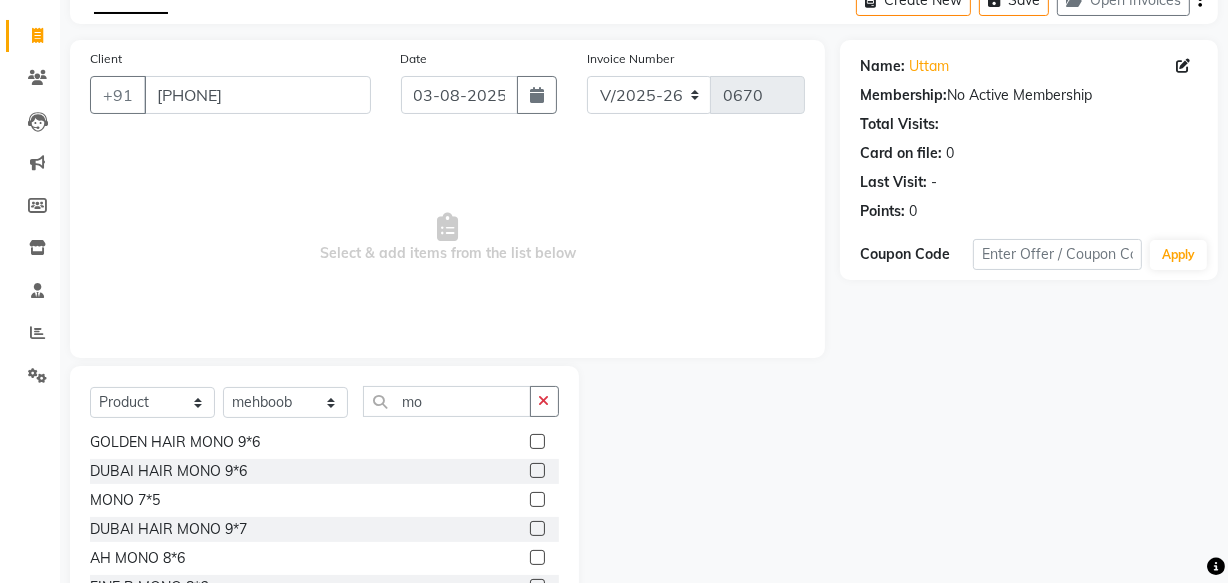 click 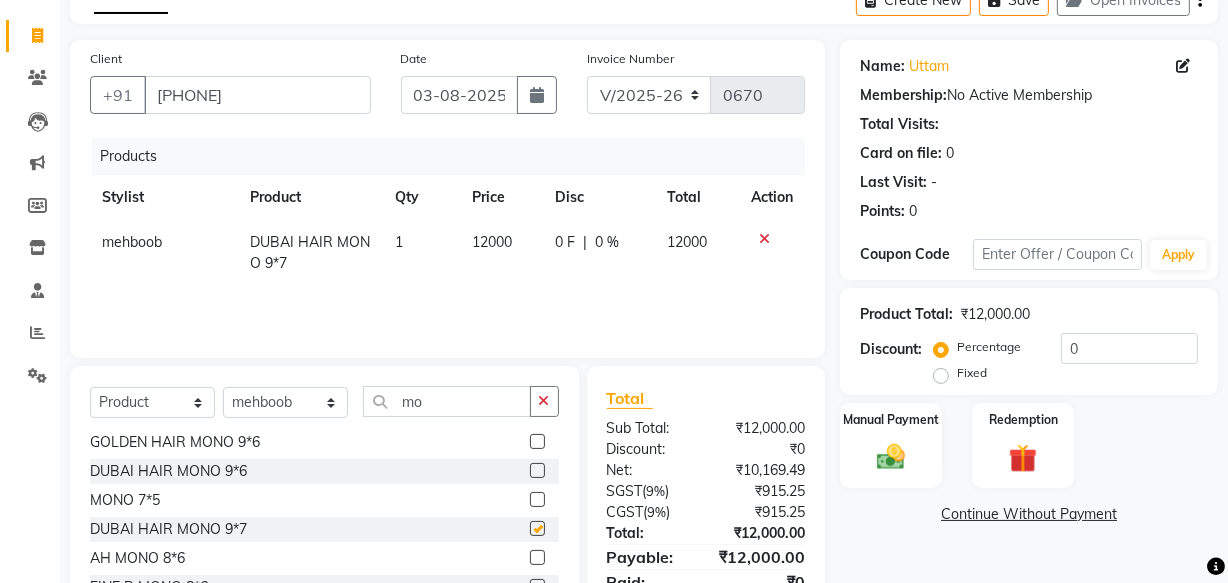 checkbox on "false" 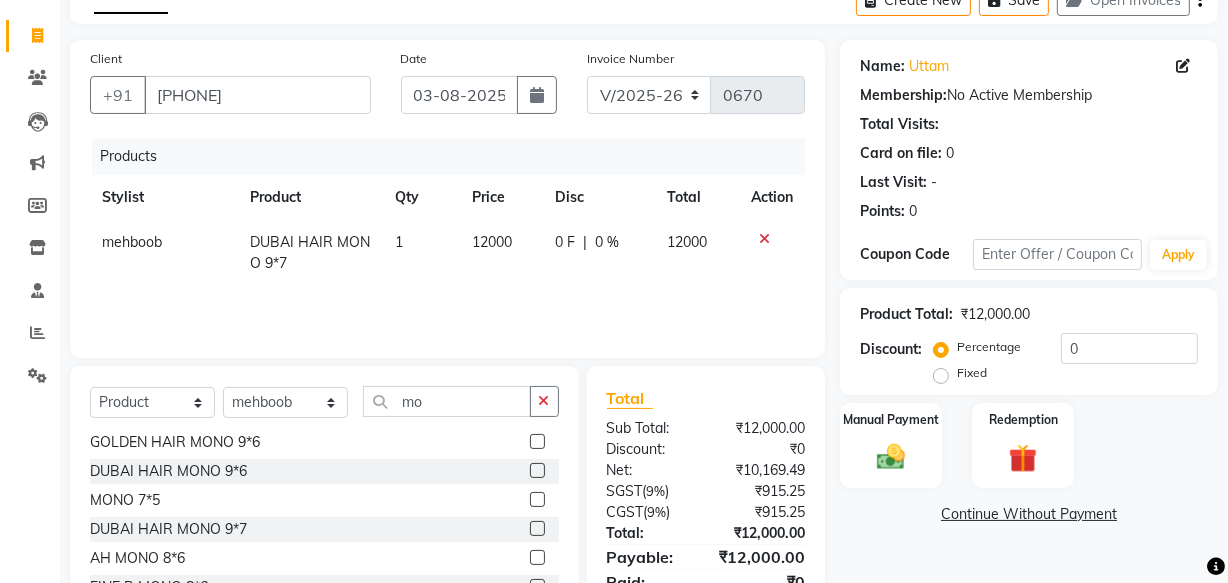 click on "12000" 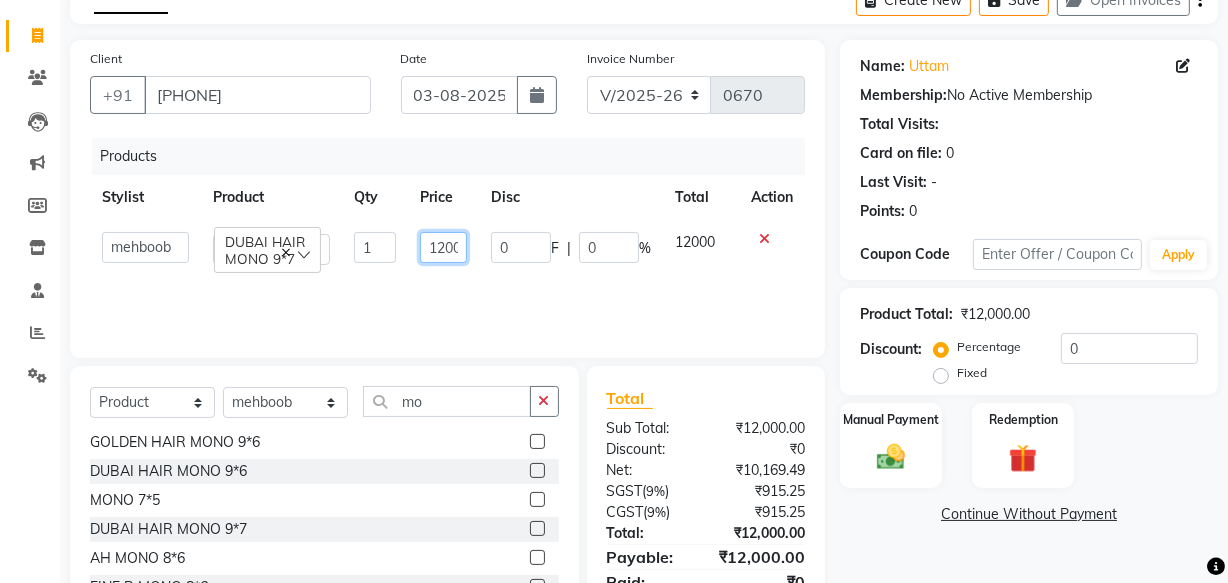 click on "12000" 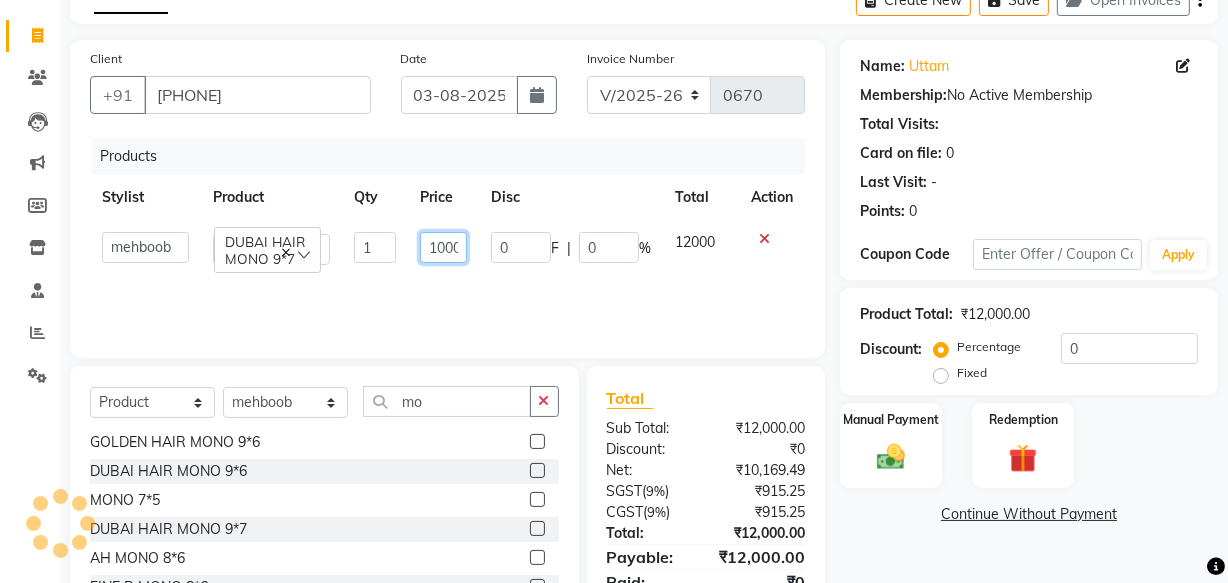 type on "10000" 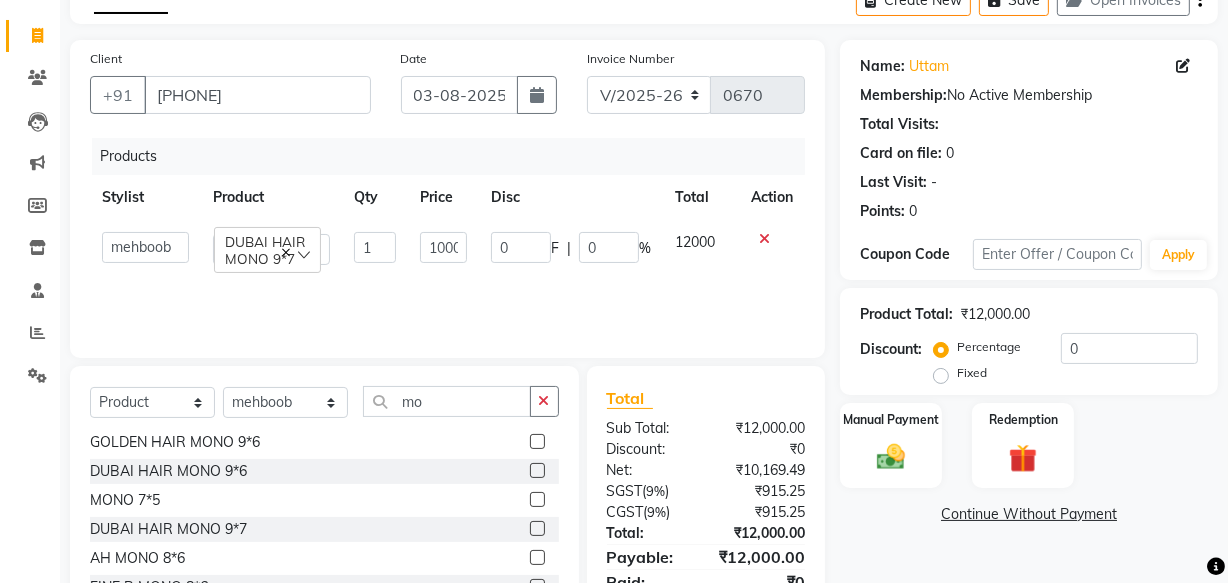 click on "12000" 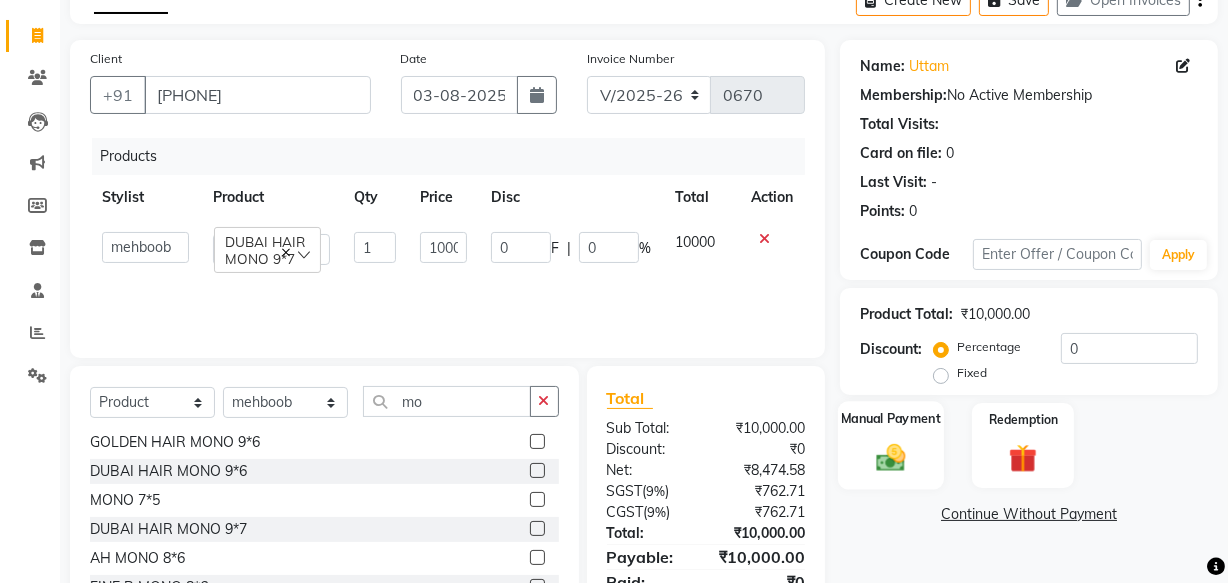 click on "Manual Payment" 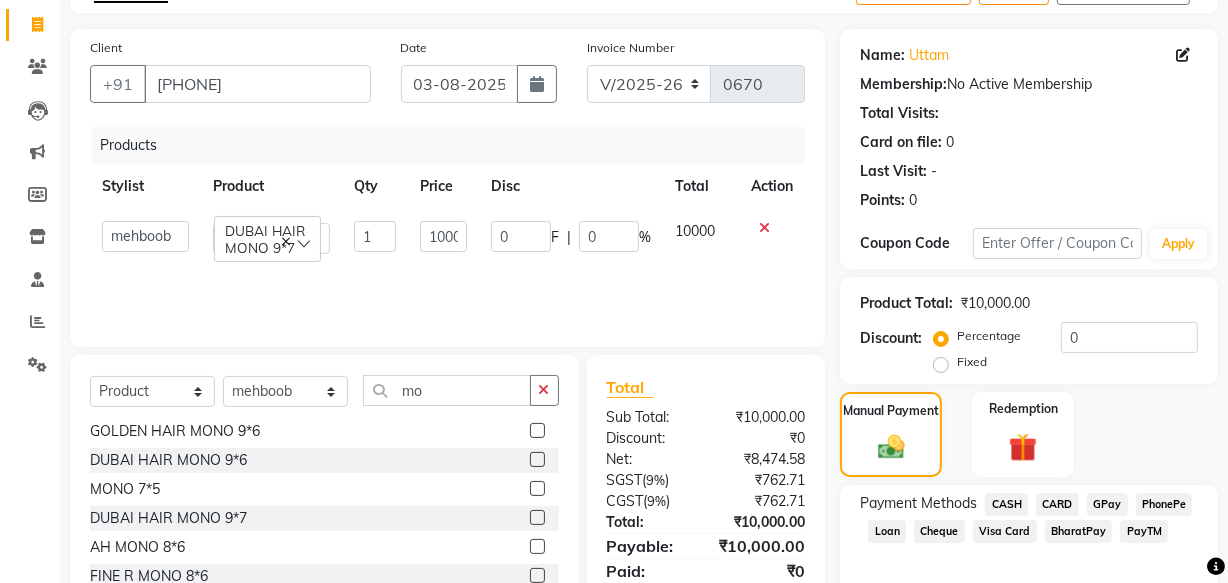 scroll, scrollTop: 200, scrollLeft: 0, axis: vertical 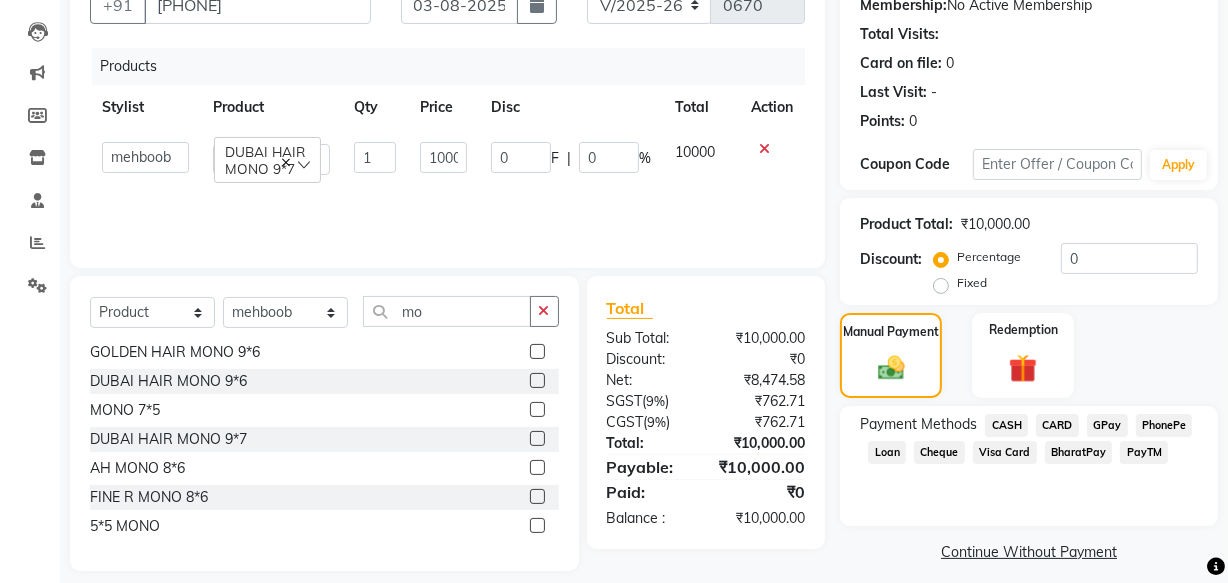 click on "GPay" 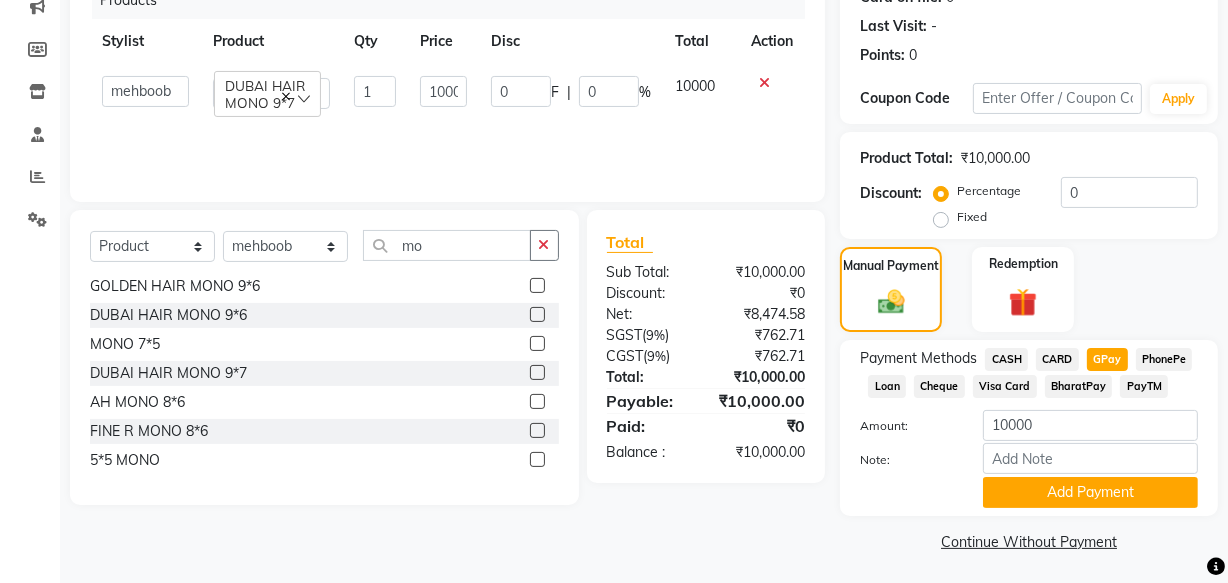 scroll, scrollTop: 270, scrollLeft: 0, axis: vertical 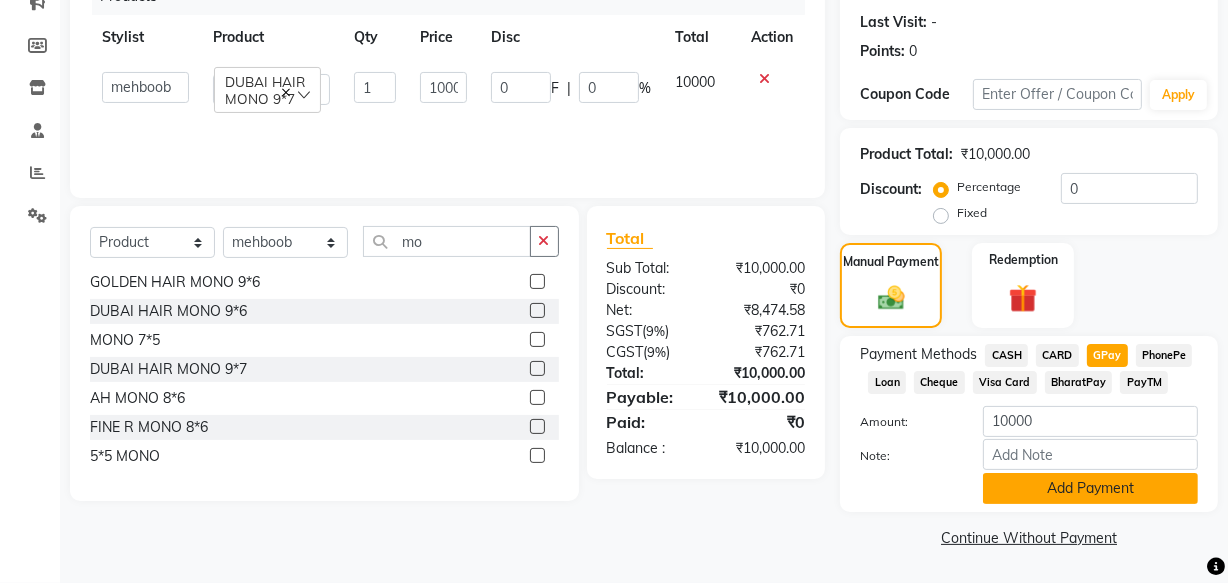 click on "Add Payment" 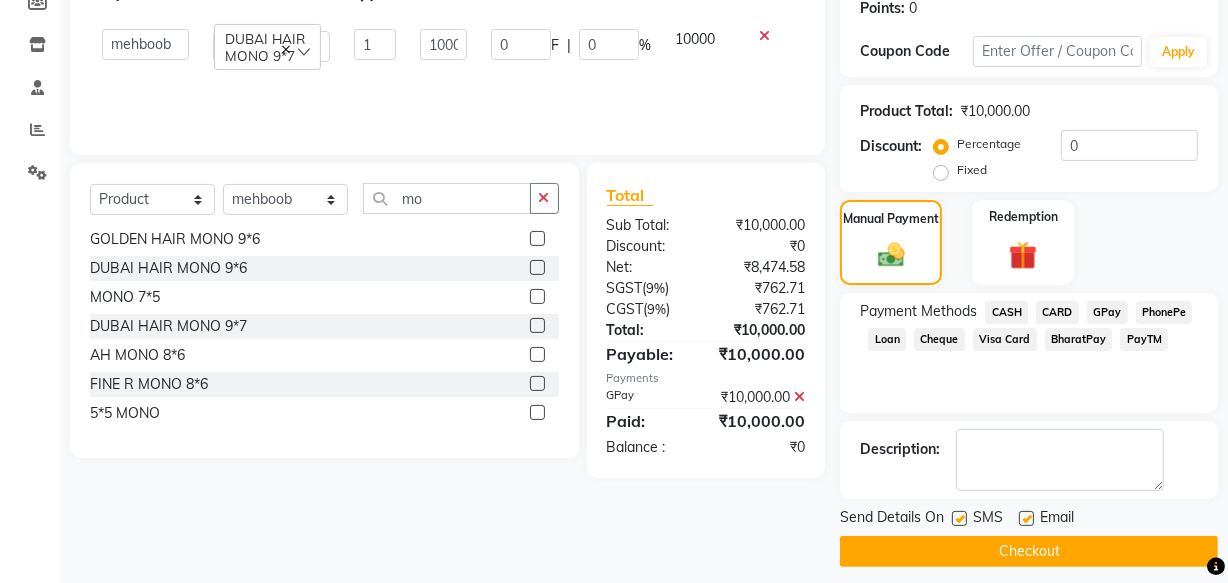 scroll, scrollTop: 326, scrollLeft: 0, axis: vertical 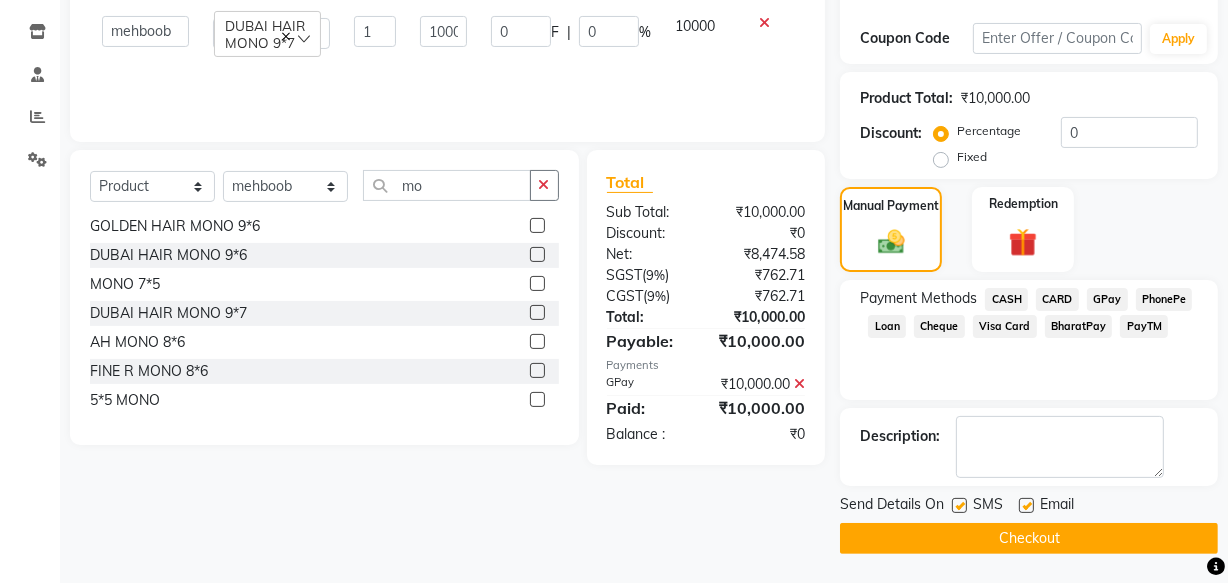 click 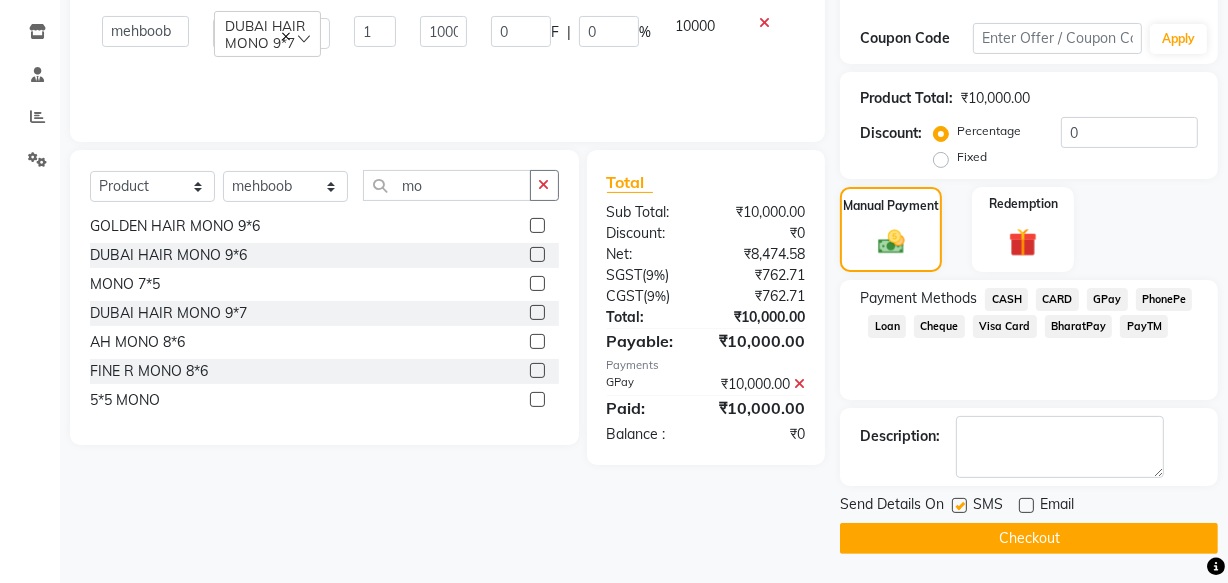 click 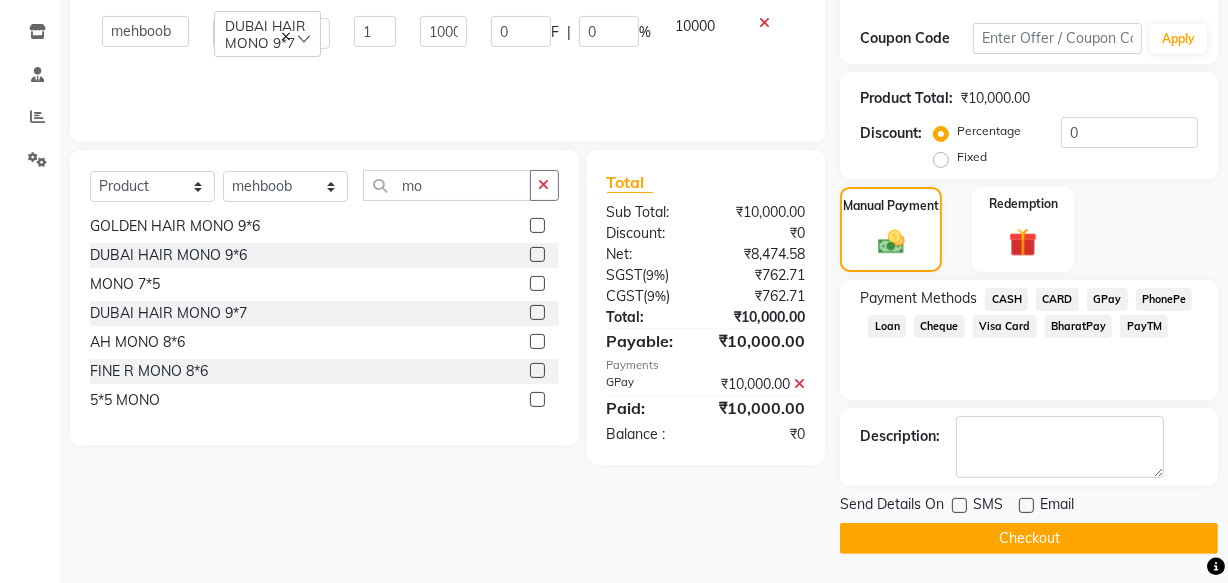 click 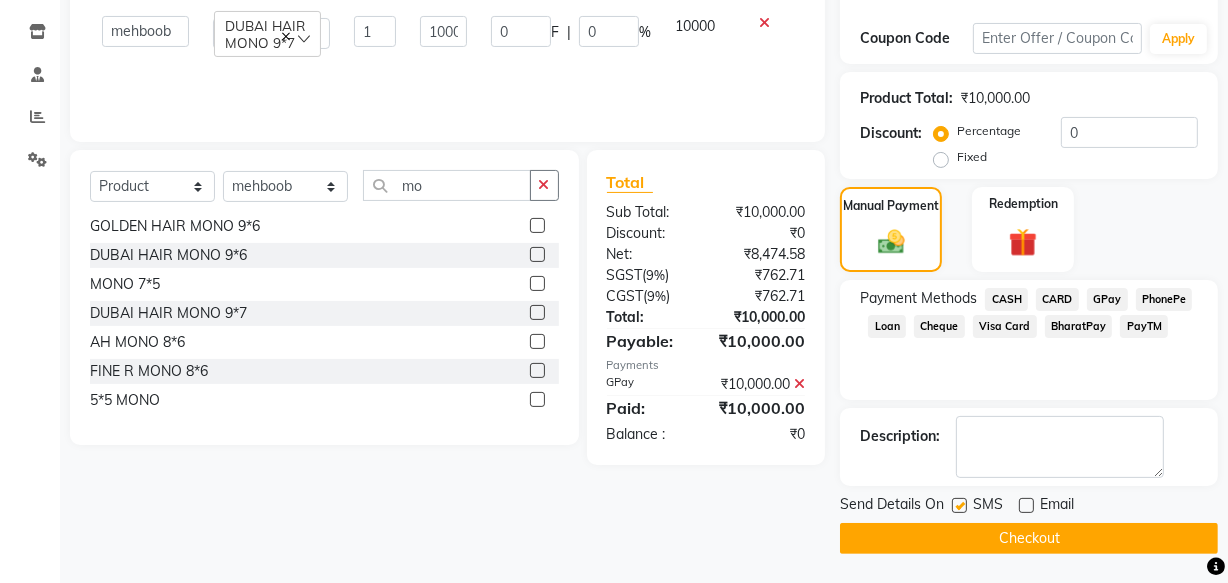 click on "Checkout" 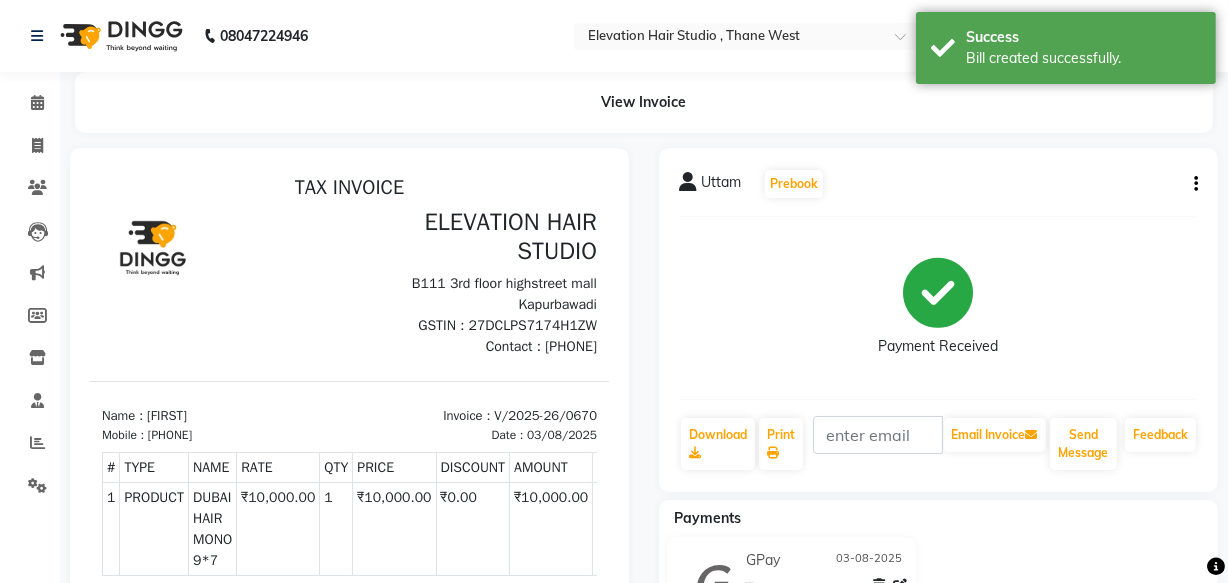 scroll, scrollTop: 0, scrollLeft: 0, axis: both 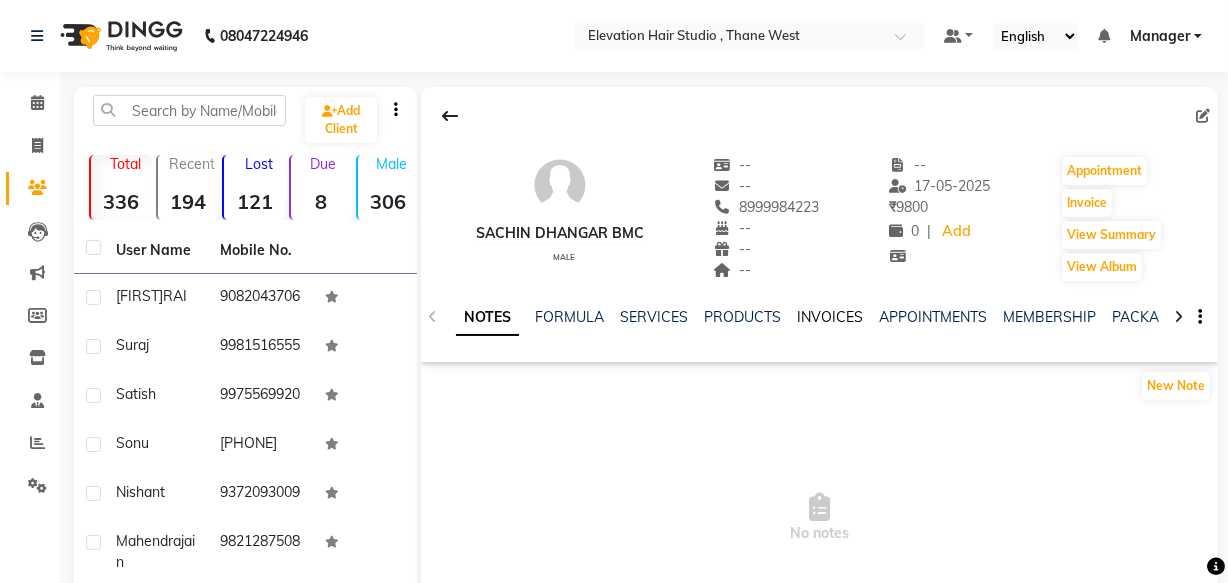 click on "INVOICES" 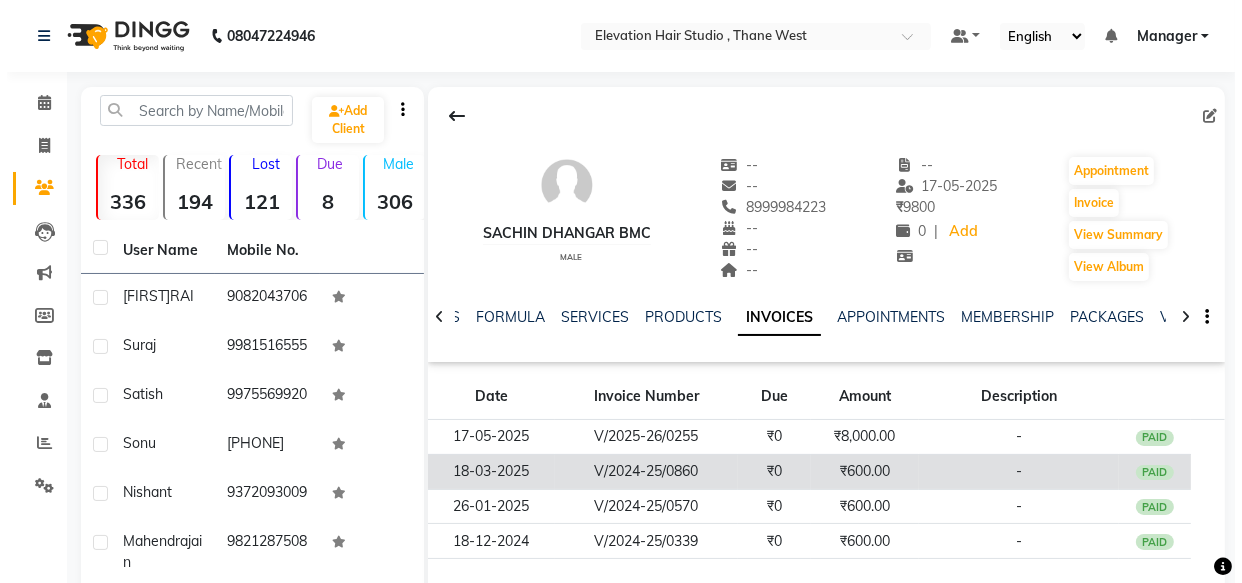 scroll, scrollTop: 181, scrollLeft: 0, axis: vertical 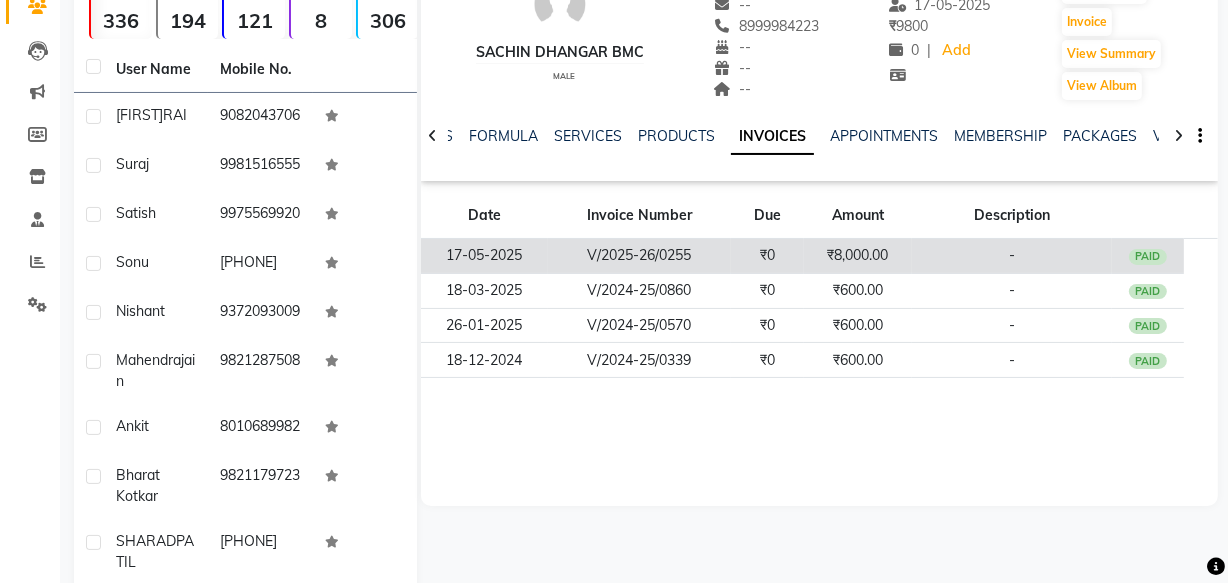 click on "₹8,000.00" 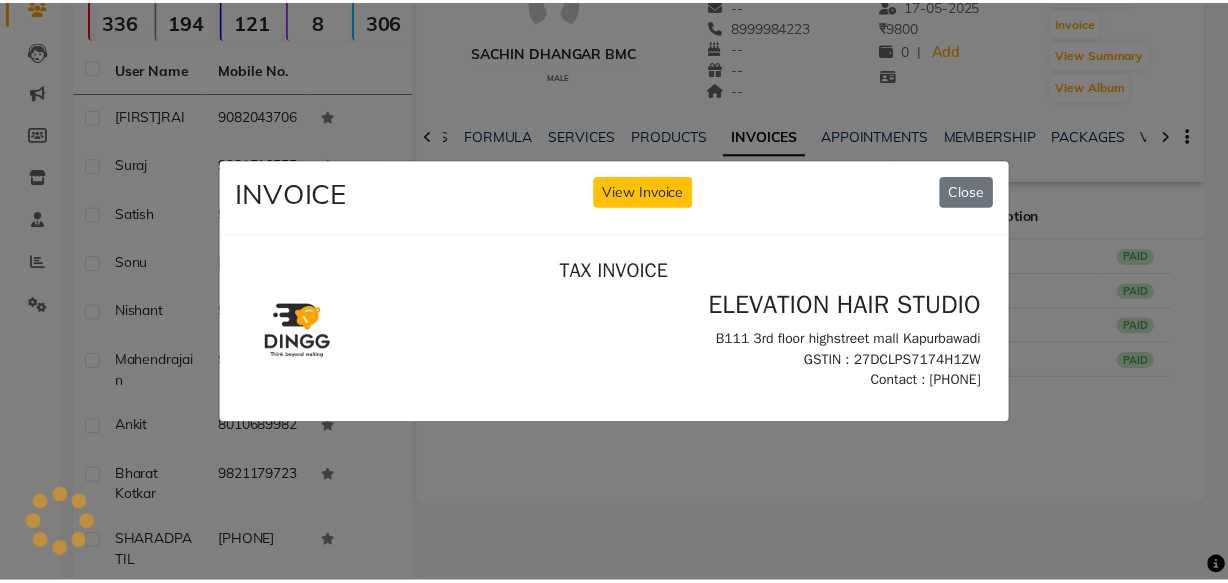 scroll, scrollTop: 0, scrollLeft: 0, axis: both 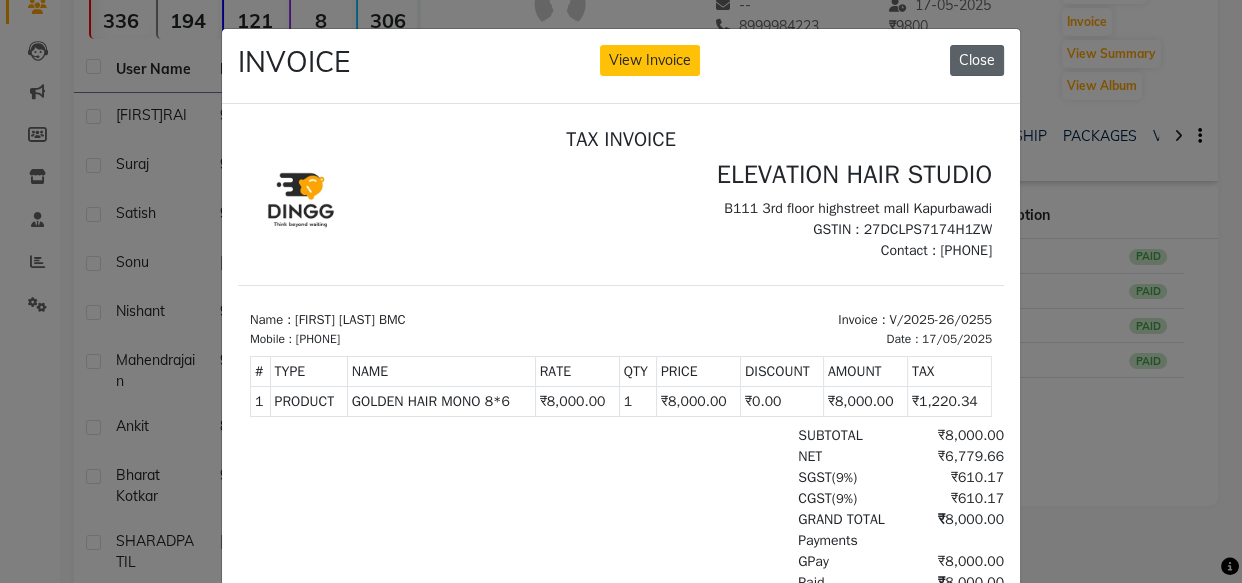 click on "Close" 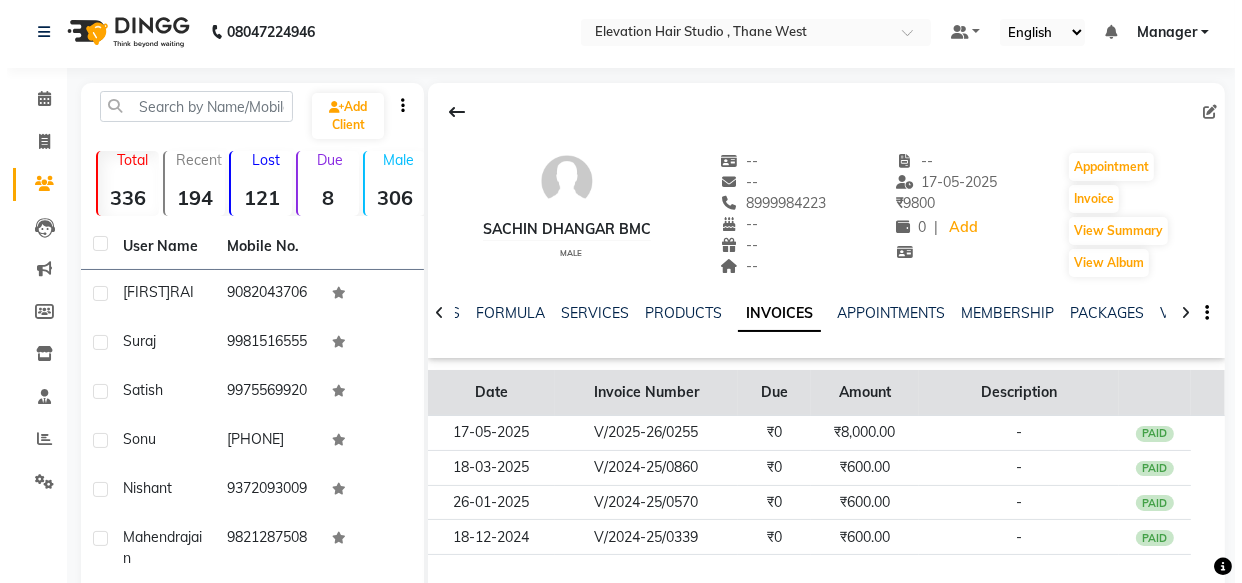 scroll, scrollTop: 0, scrollLeft: 0, axis: both 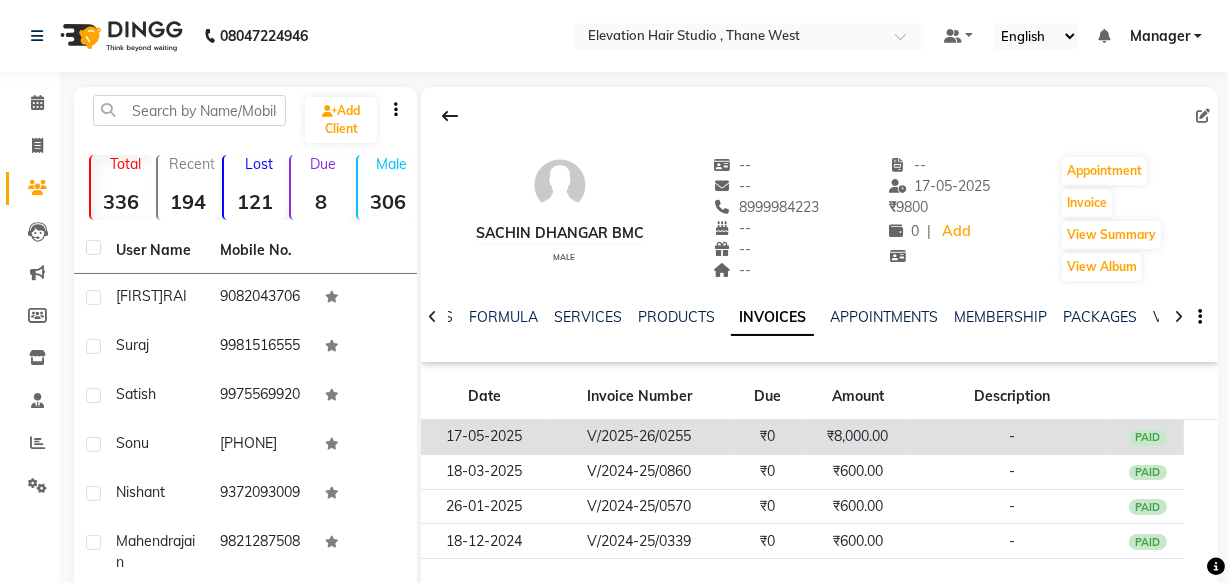 click on "-" 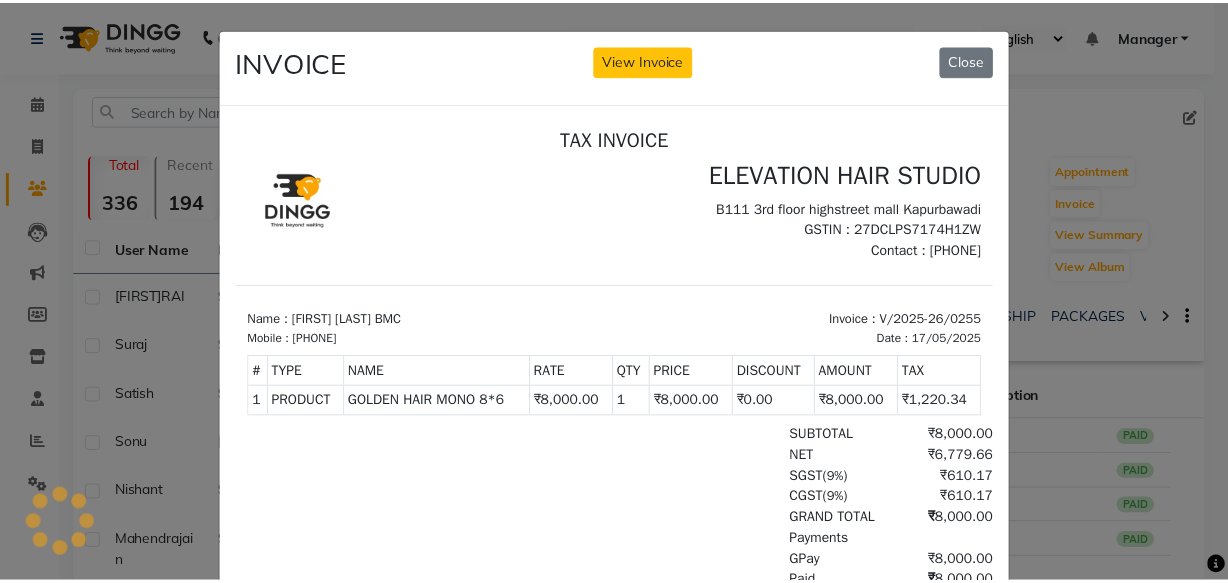 scroll, scrollTop: 0, scrollLeft: 0, axis: both 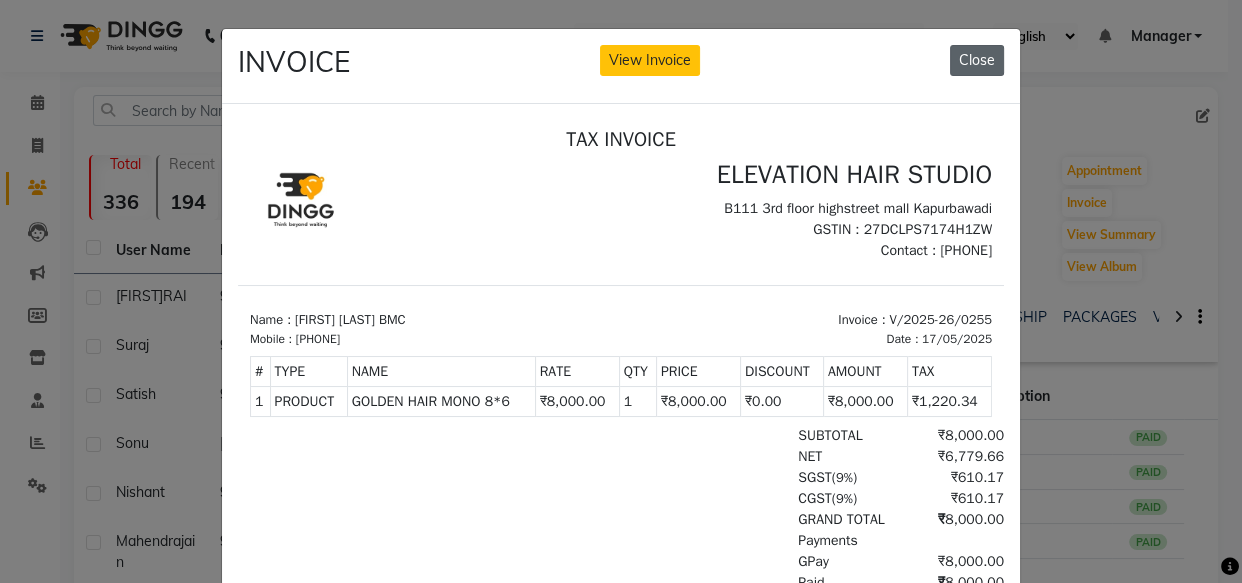 click on "Close" 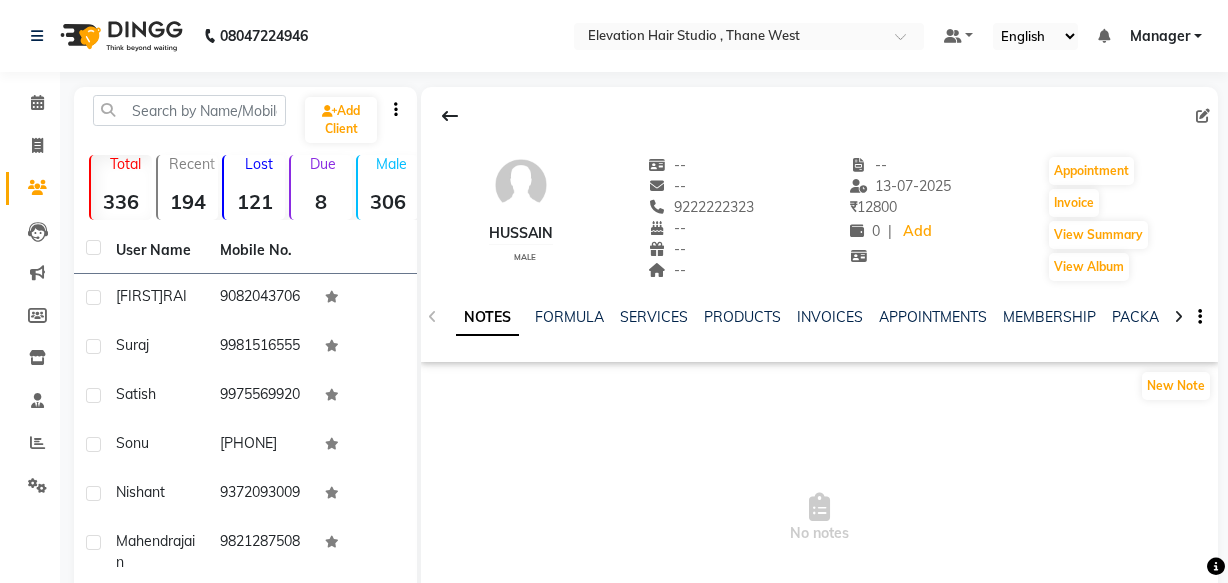 scroll, scrollTop: 0, scrollLeft: 0, axis: both 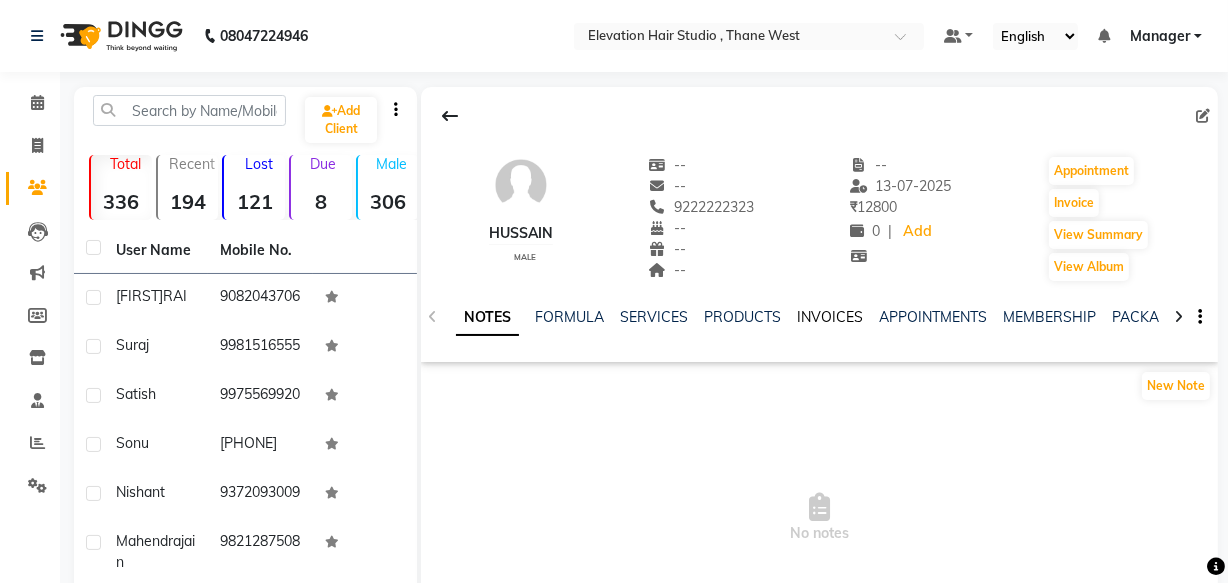 click on "INVOICES" 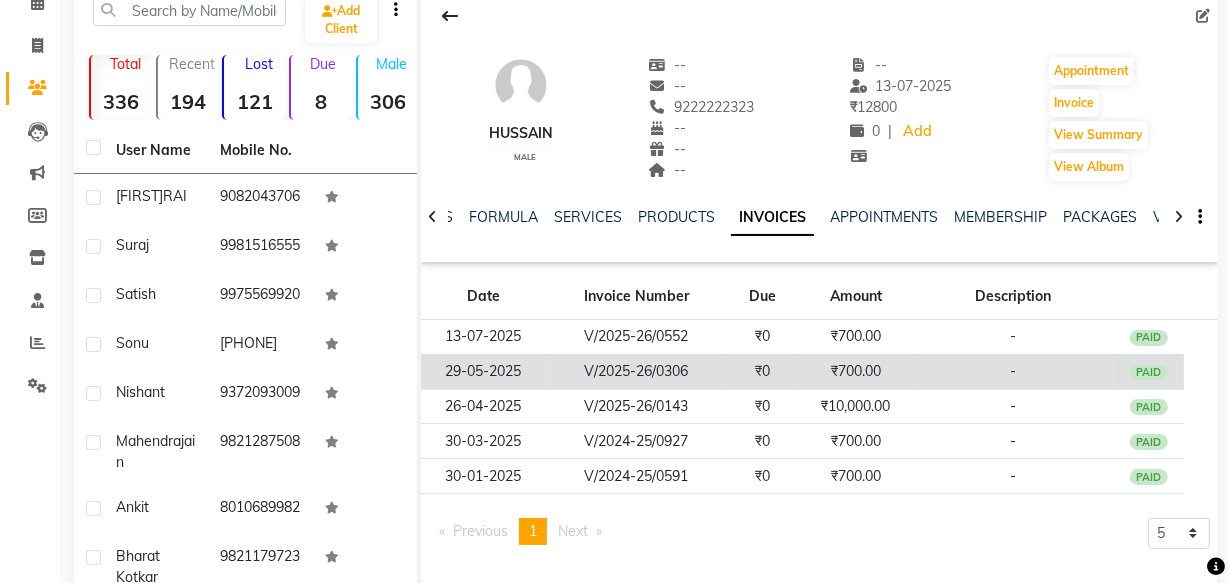 scroll, scrollTop: 181, scrollLeft: 0, axis: vertical 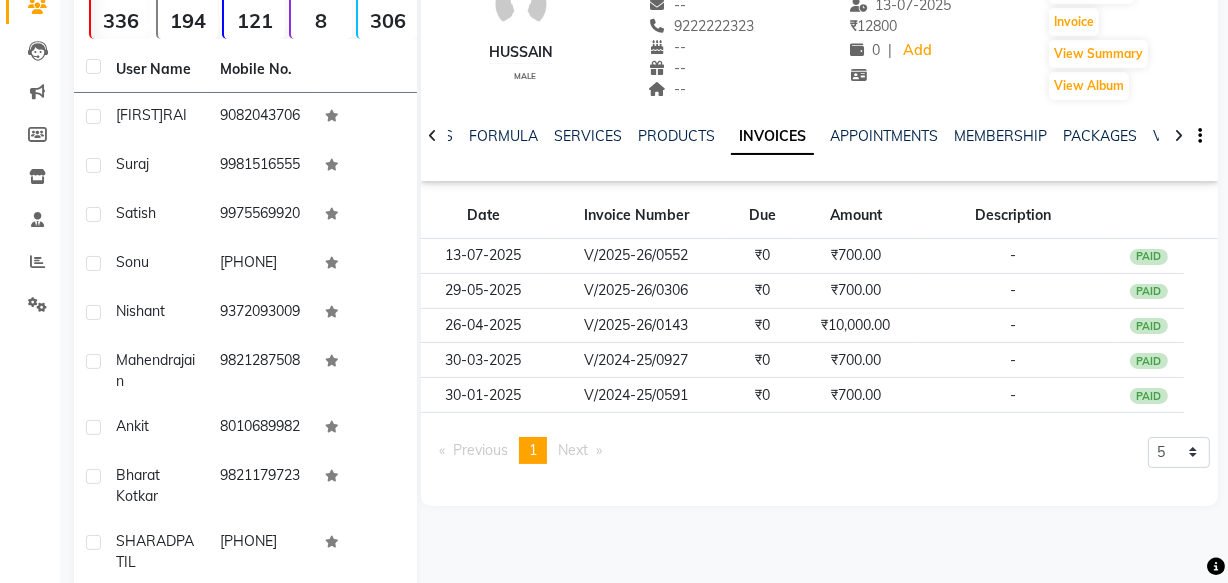 click on "Next  page" 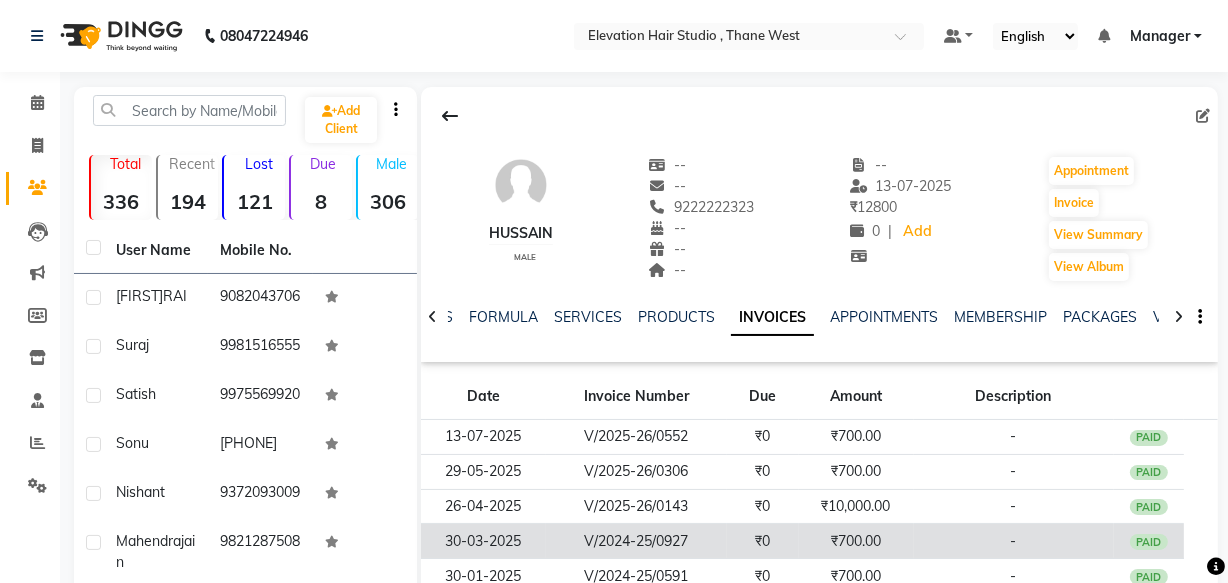 scroll, scrollTop: 0, scrollLeft: 0, axis: both 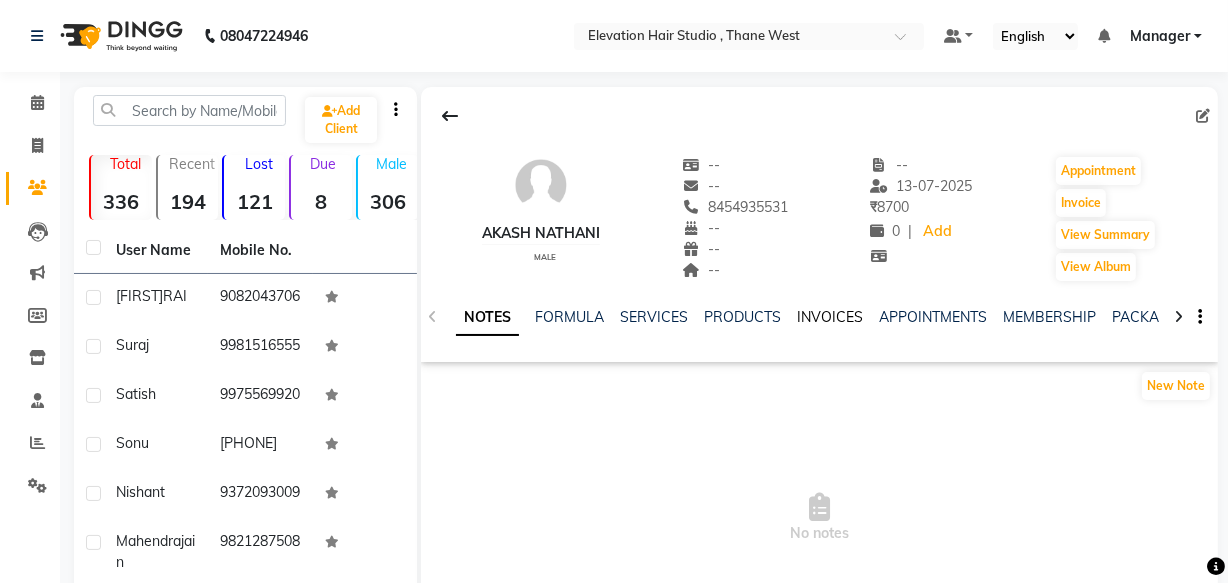 click on "INVOICES" 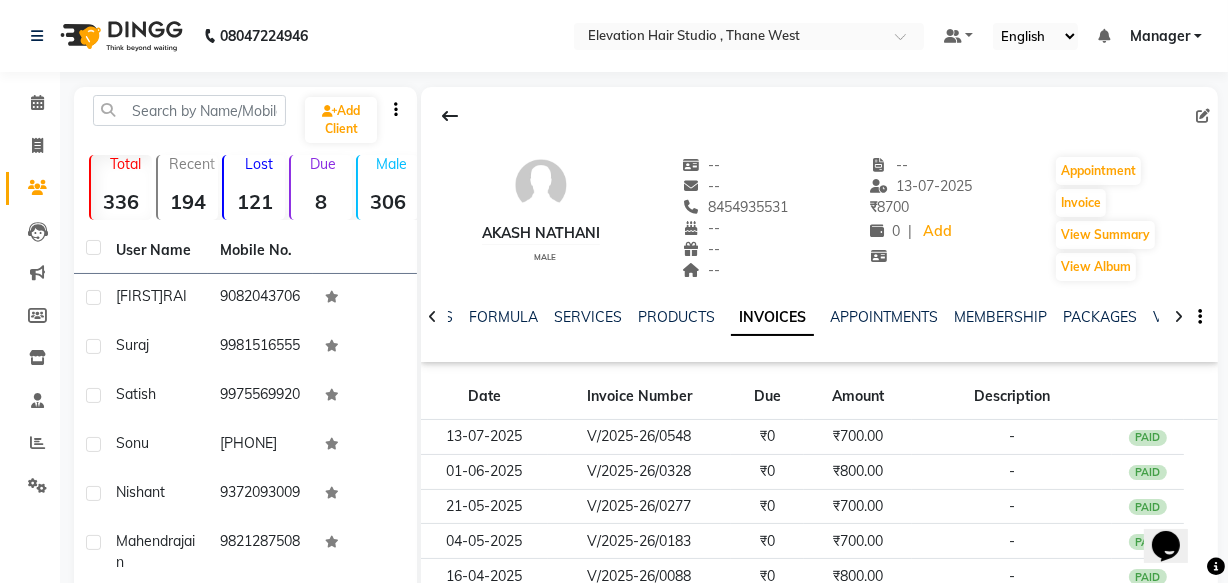 scroll, scrollTop: 0, scrollLeft: 0, axis: both 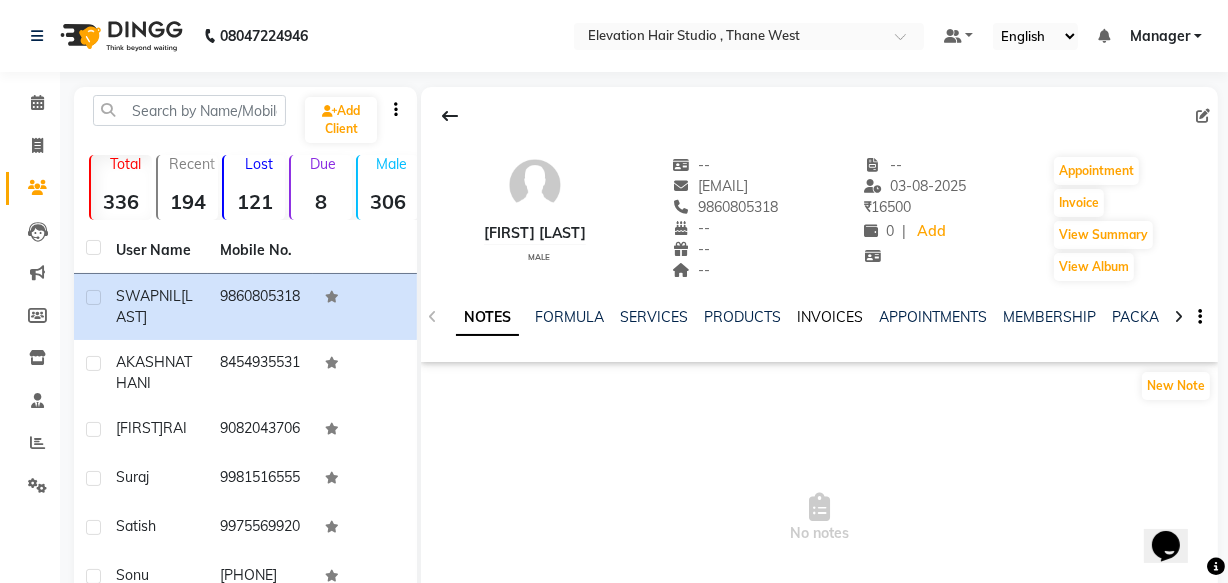 click on "INVOICES" 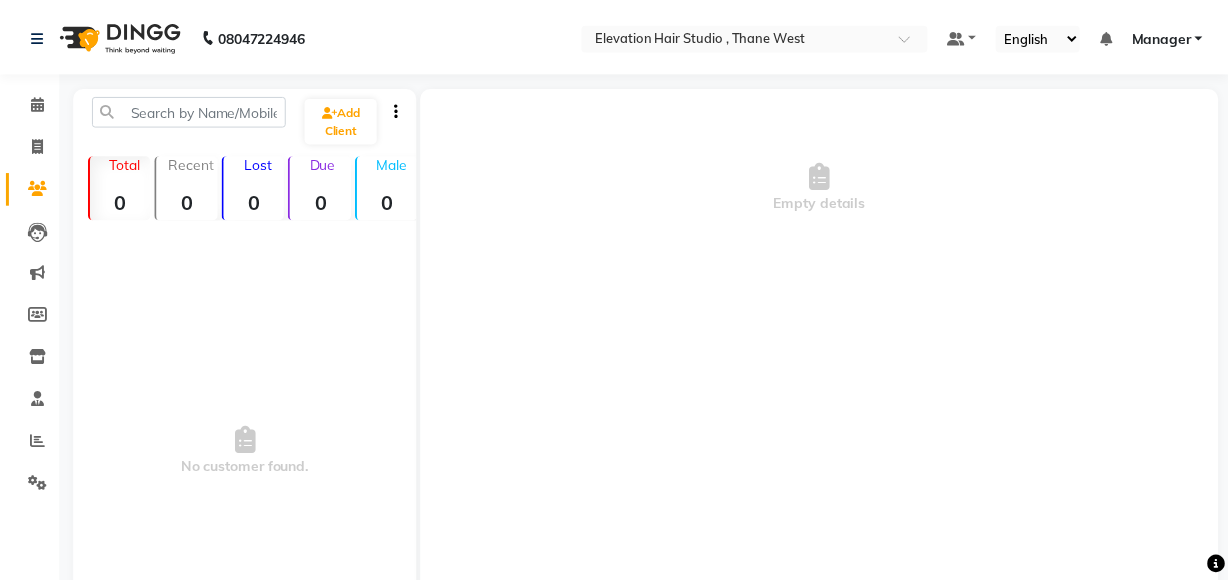 scroll, scrollTop: 0, scrollLeft: 0, axis: both 